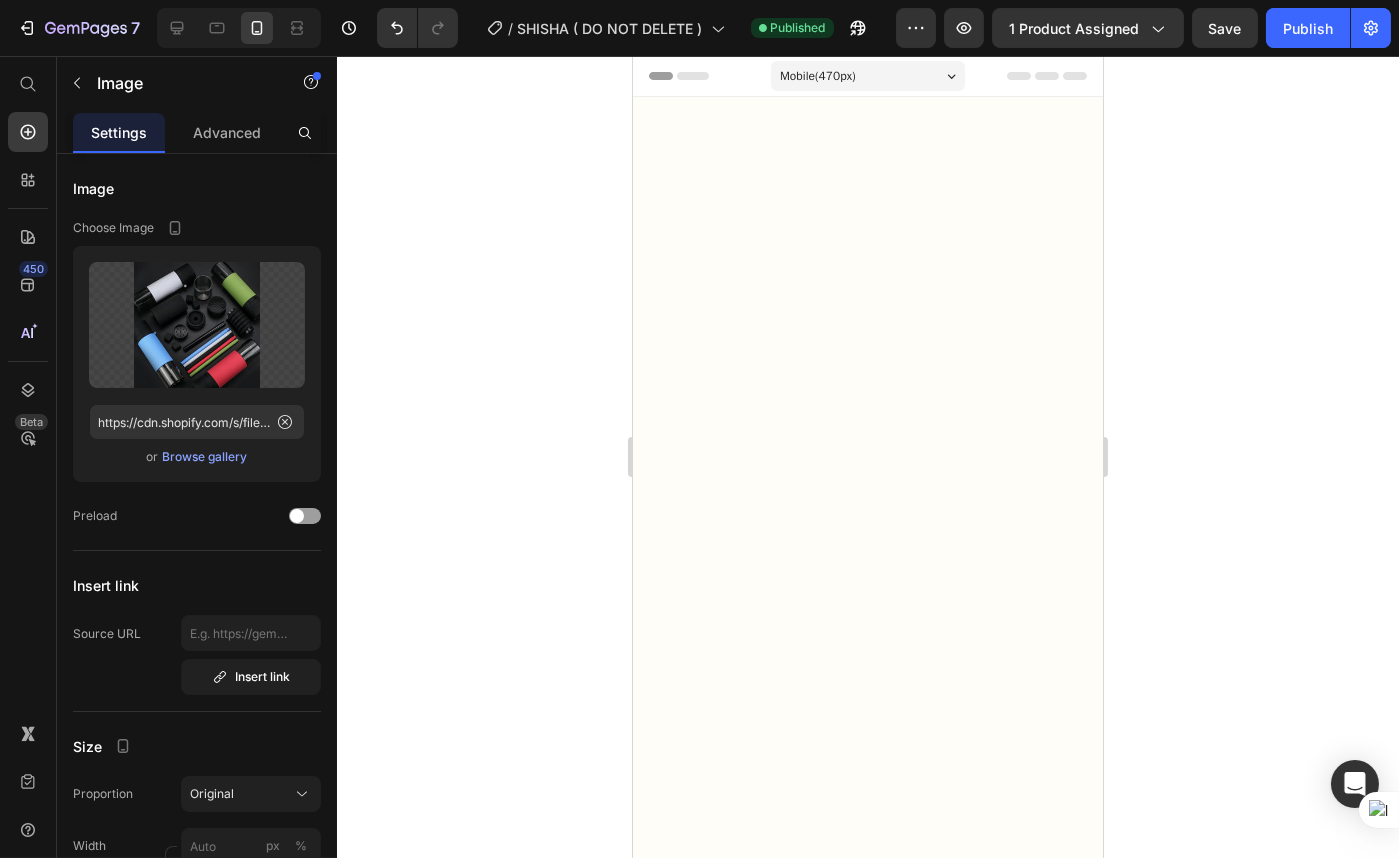 scroll, scrollTop: 4892, scrollLeft: 0, axis: vertical 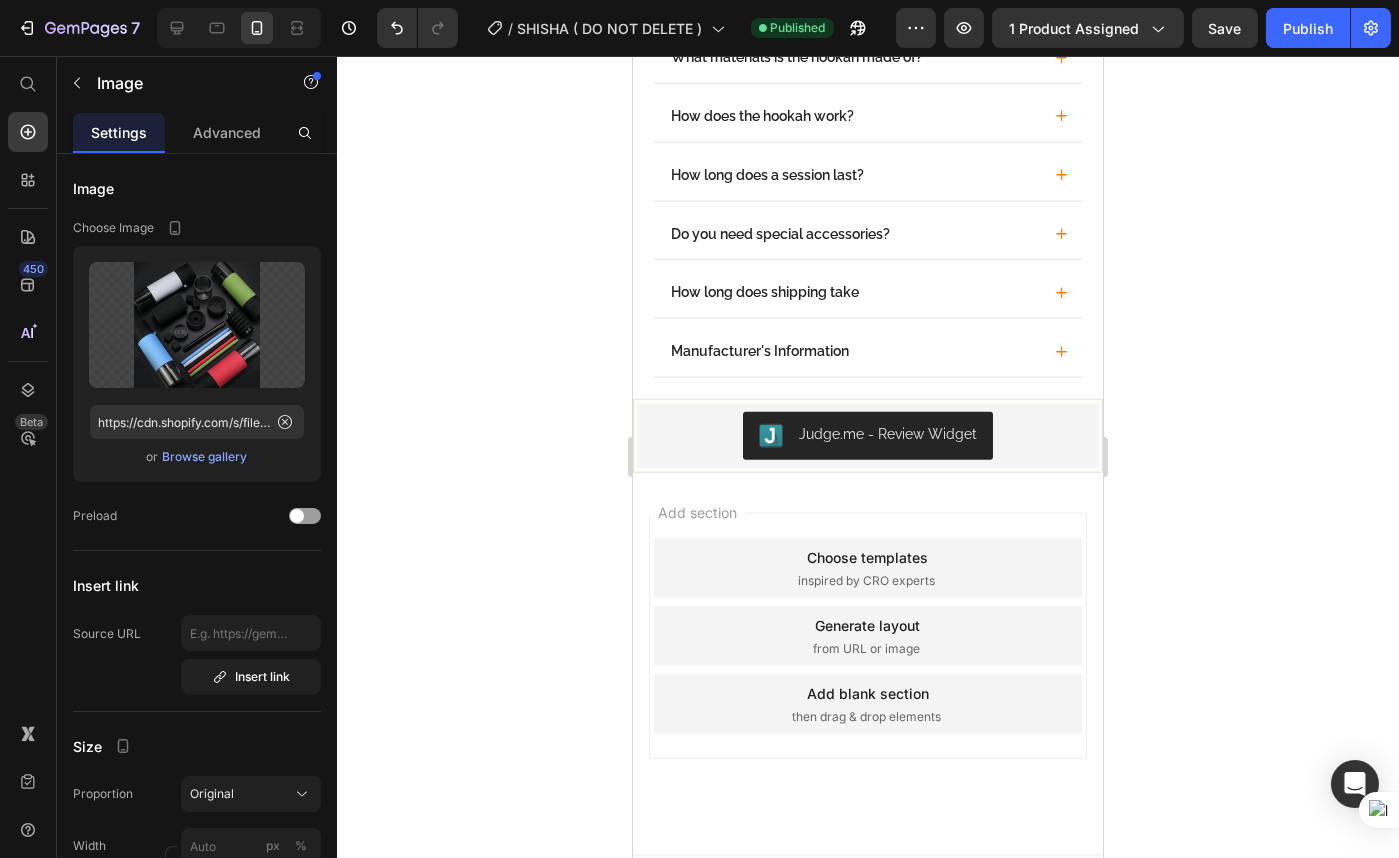 click on "It fits perfectly in the cup holder, stays firm, and gives a good draw. While it's not a giant shisha, it's really eye-catching. Ideal for short sessions or when you're traveling and don't want to set up much." at bounding box center [867, -153] 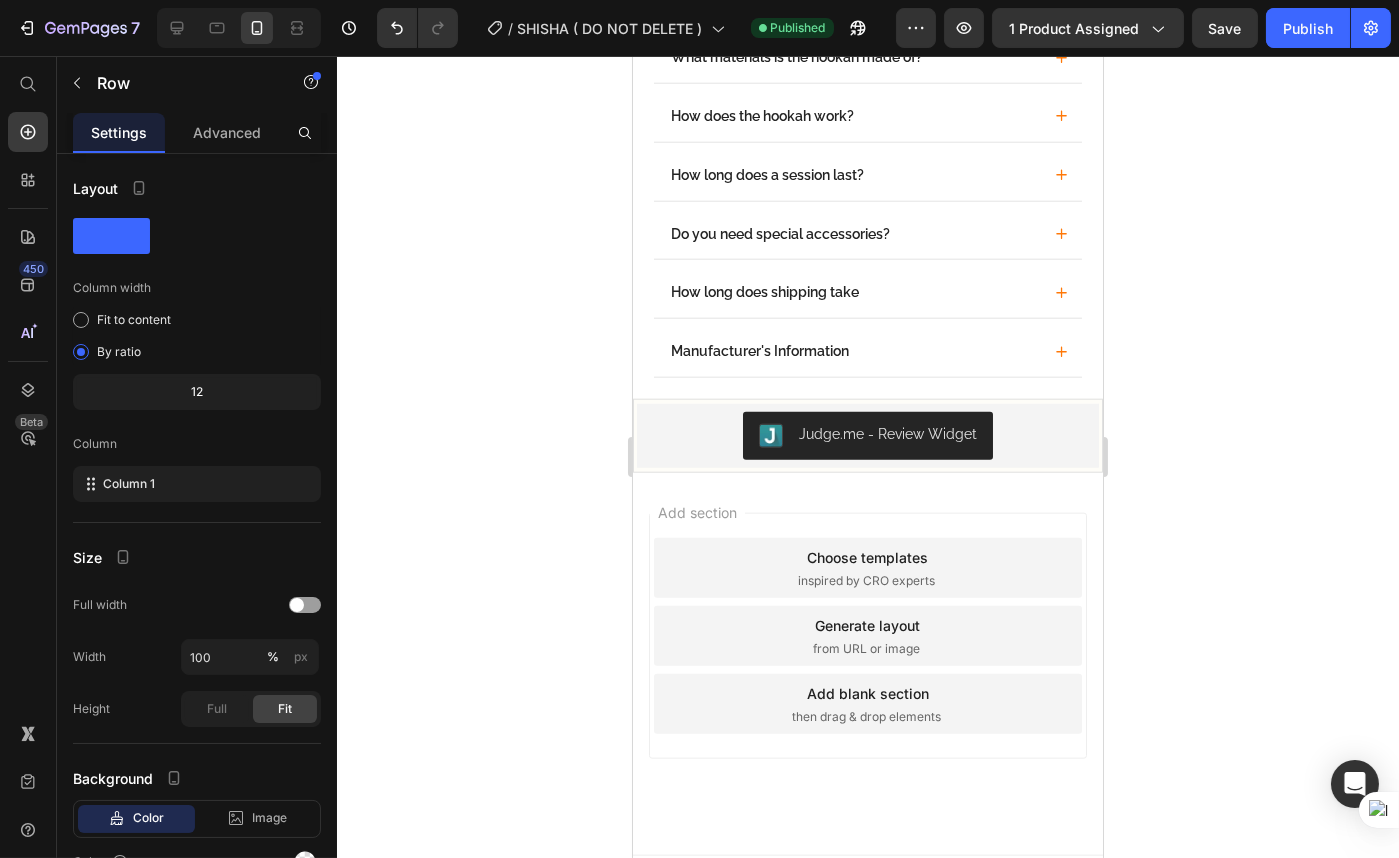 click on "Image Image Image Carousel" at bounding box center [867, -226] 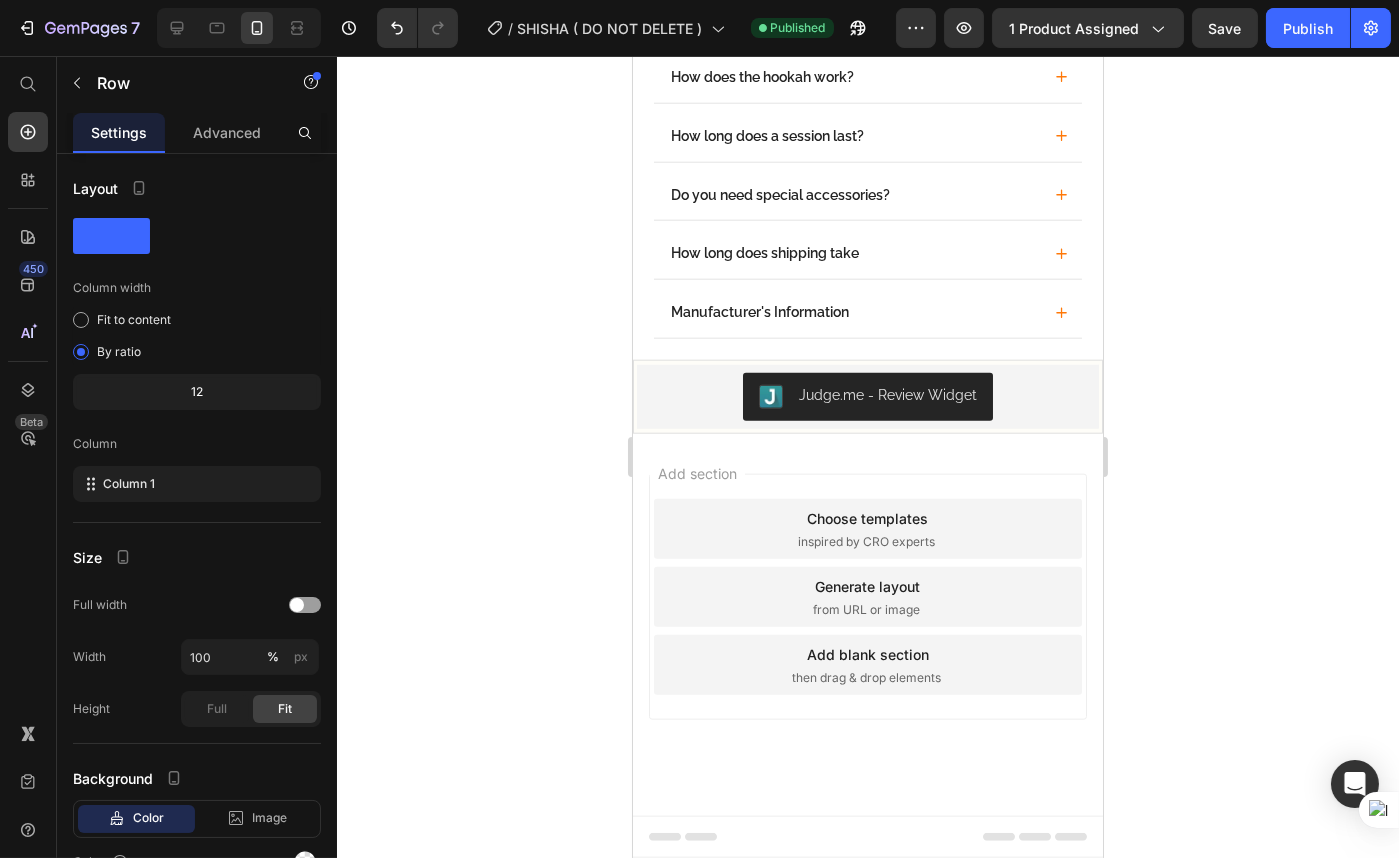 scroll, scrollTop: 4710, scrollLeft: 0, axis: vertical 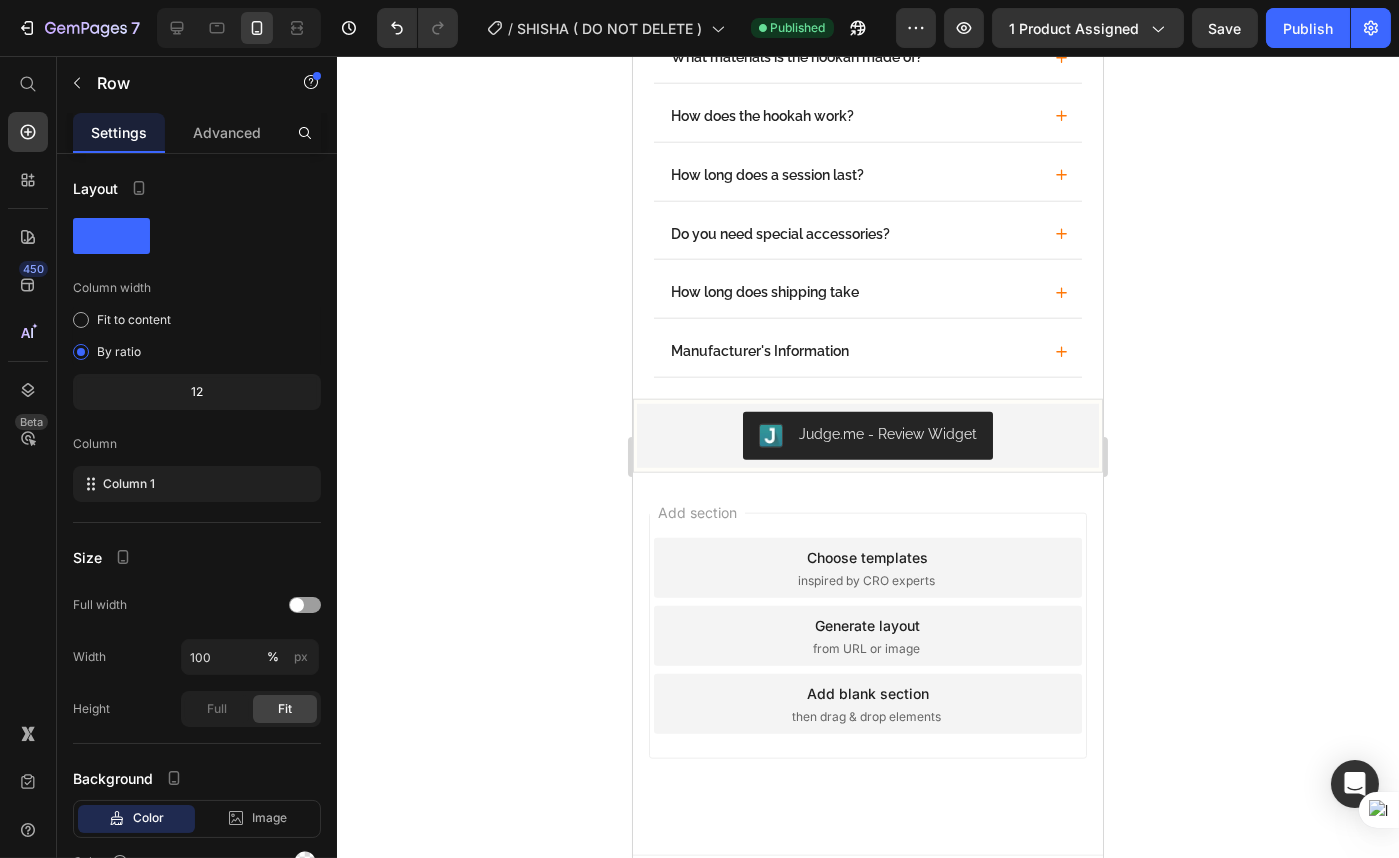 click 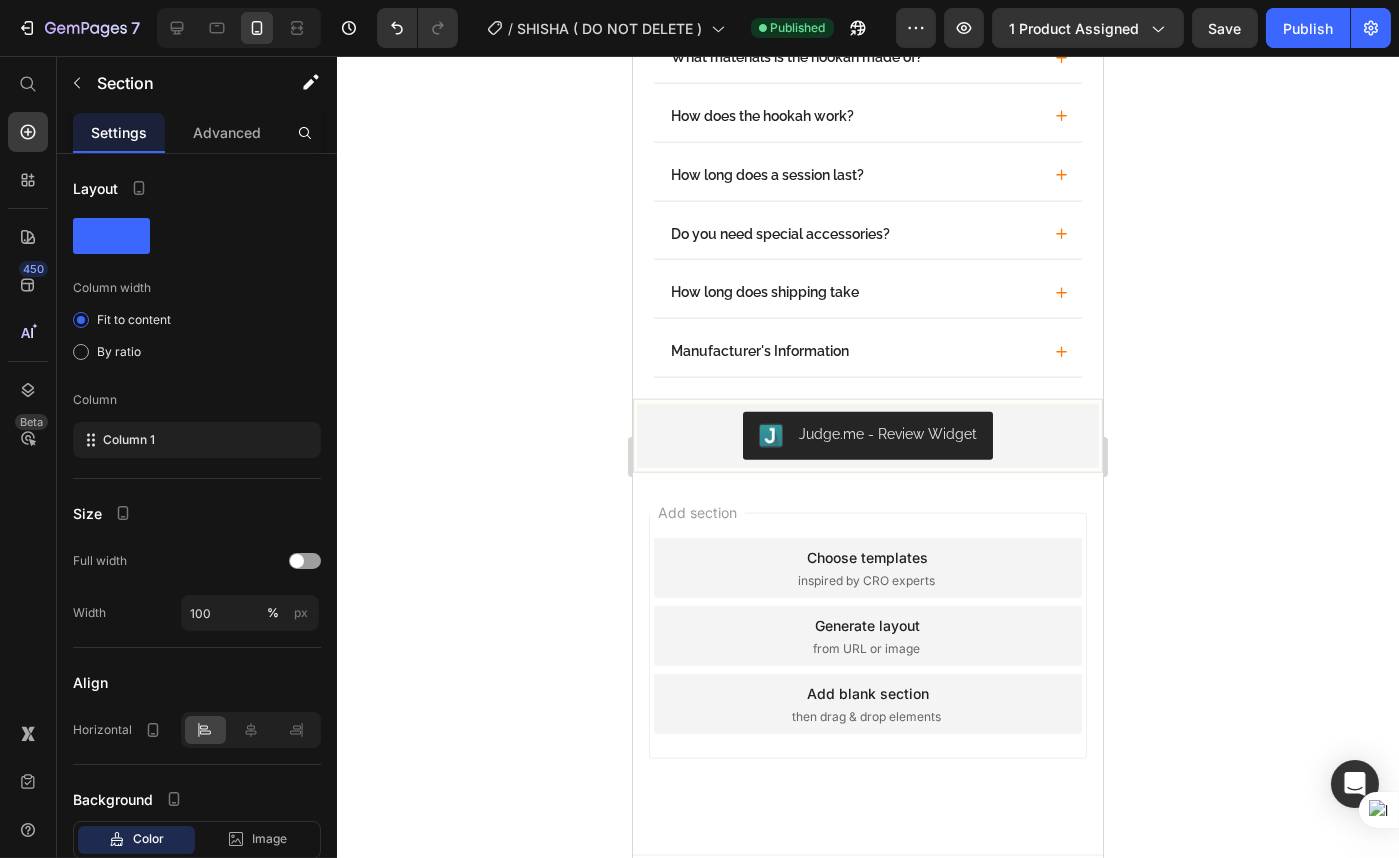 click on "Be Part of Our Community Heading Image Image Image Carousel Row Icon Icon Icon Icon Icon Icon List It fits perfectly in the cup holder, stays firm, and gives a good draw. While it's not a giant shisha, it's really eye-catching. Ideal for short sessions or when you're traveling and don't want to set up much. Text Block Amber L. Text Block Row Section 11" at bounding box center [867, -196] 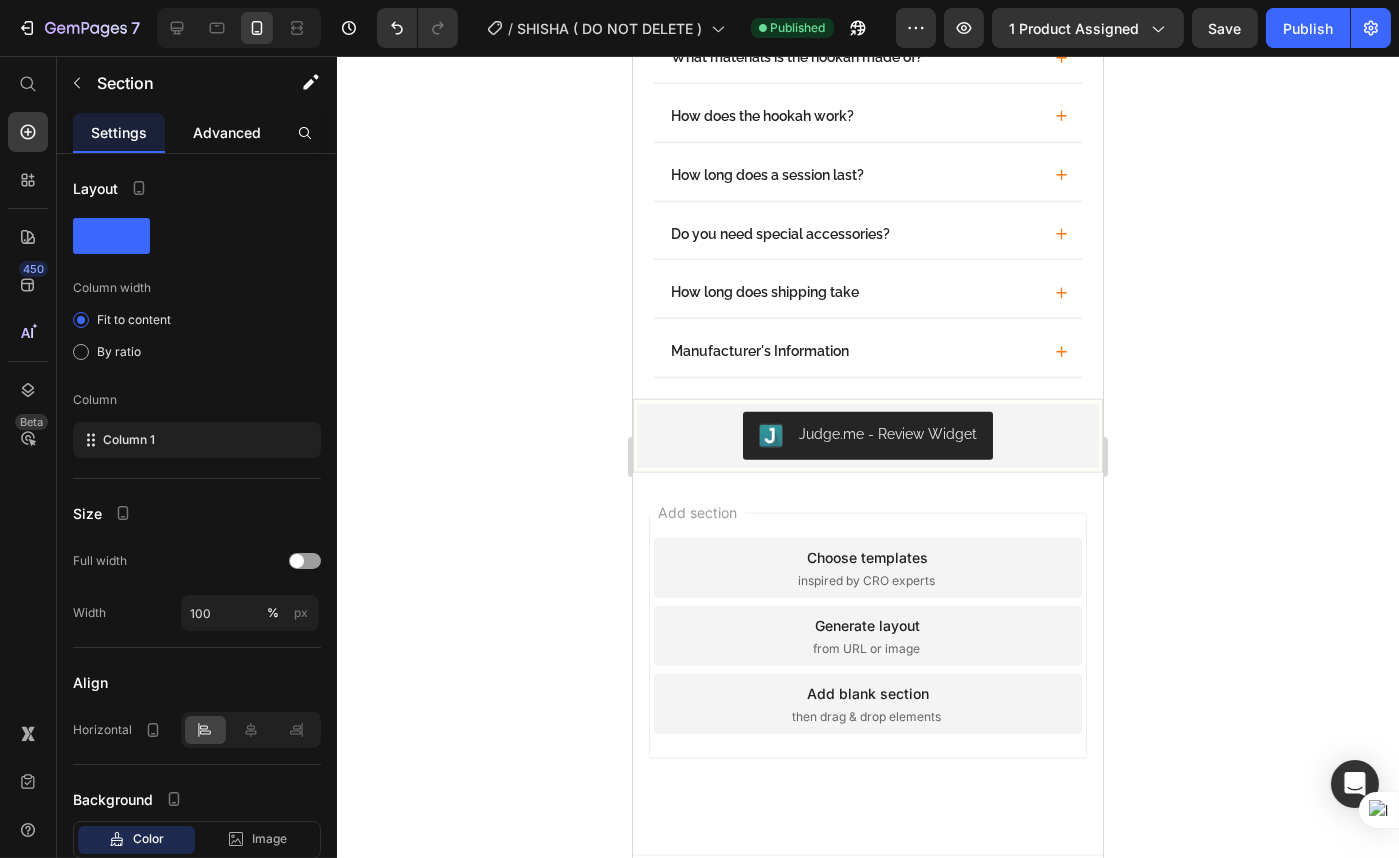 click on "Advanced" at bounding box center [227, 132] 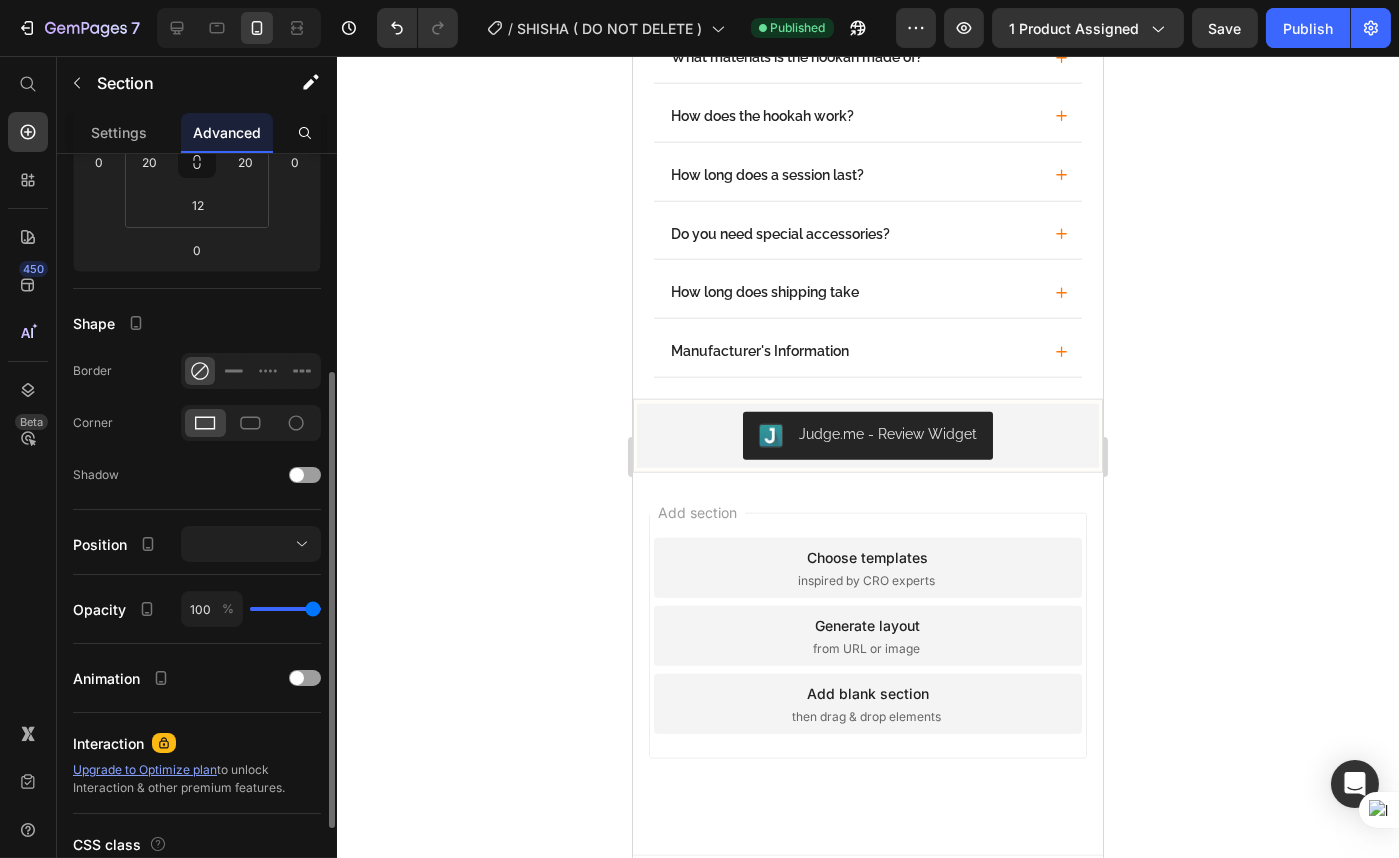 scroll, scrollTop: 0, scrollLeft: 0, axis: both 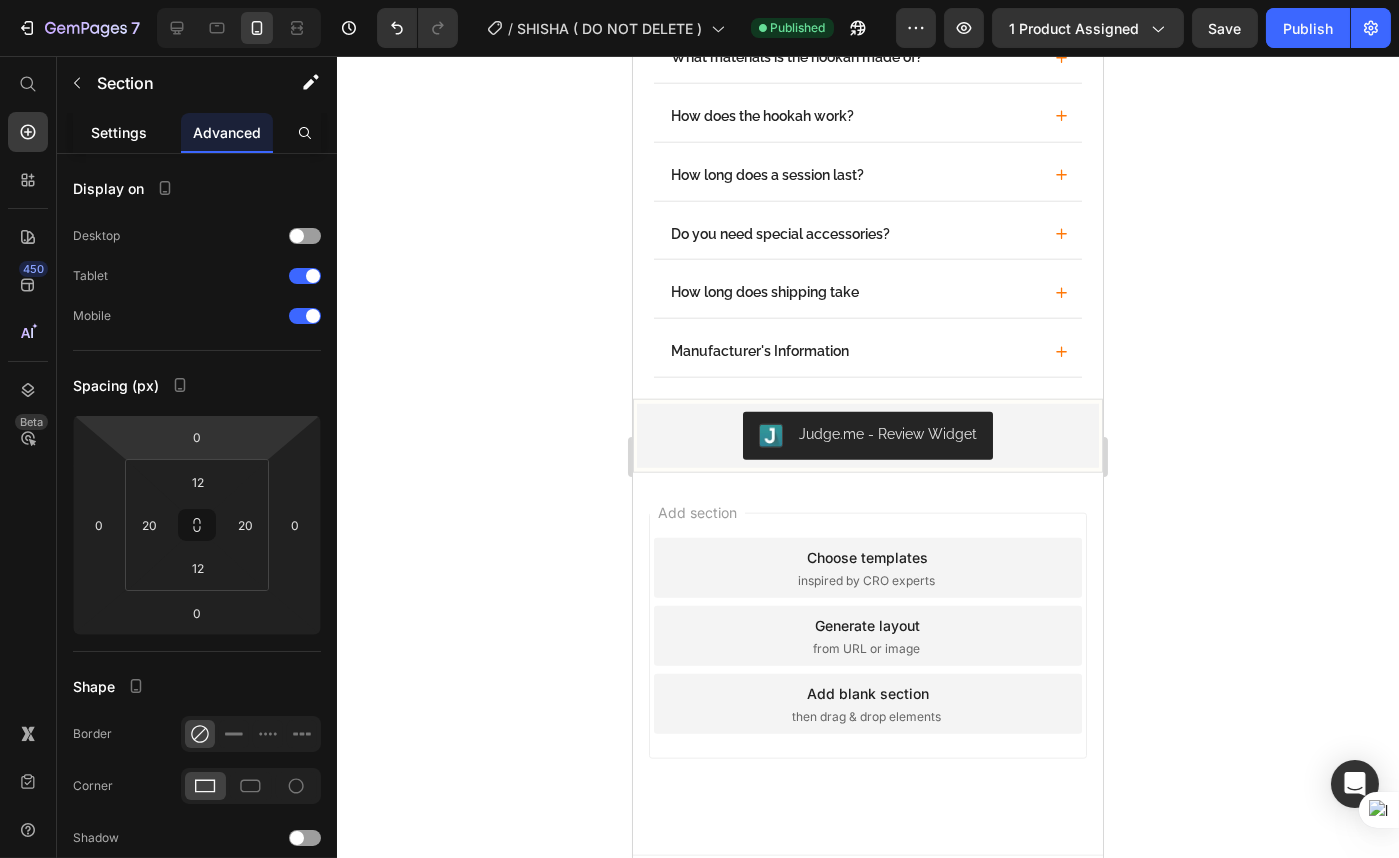 click on "Settings" at bounding box center (119, 132) 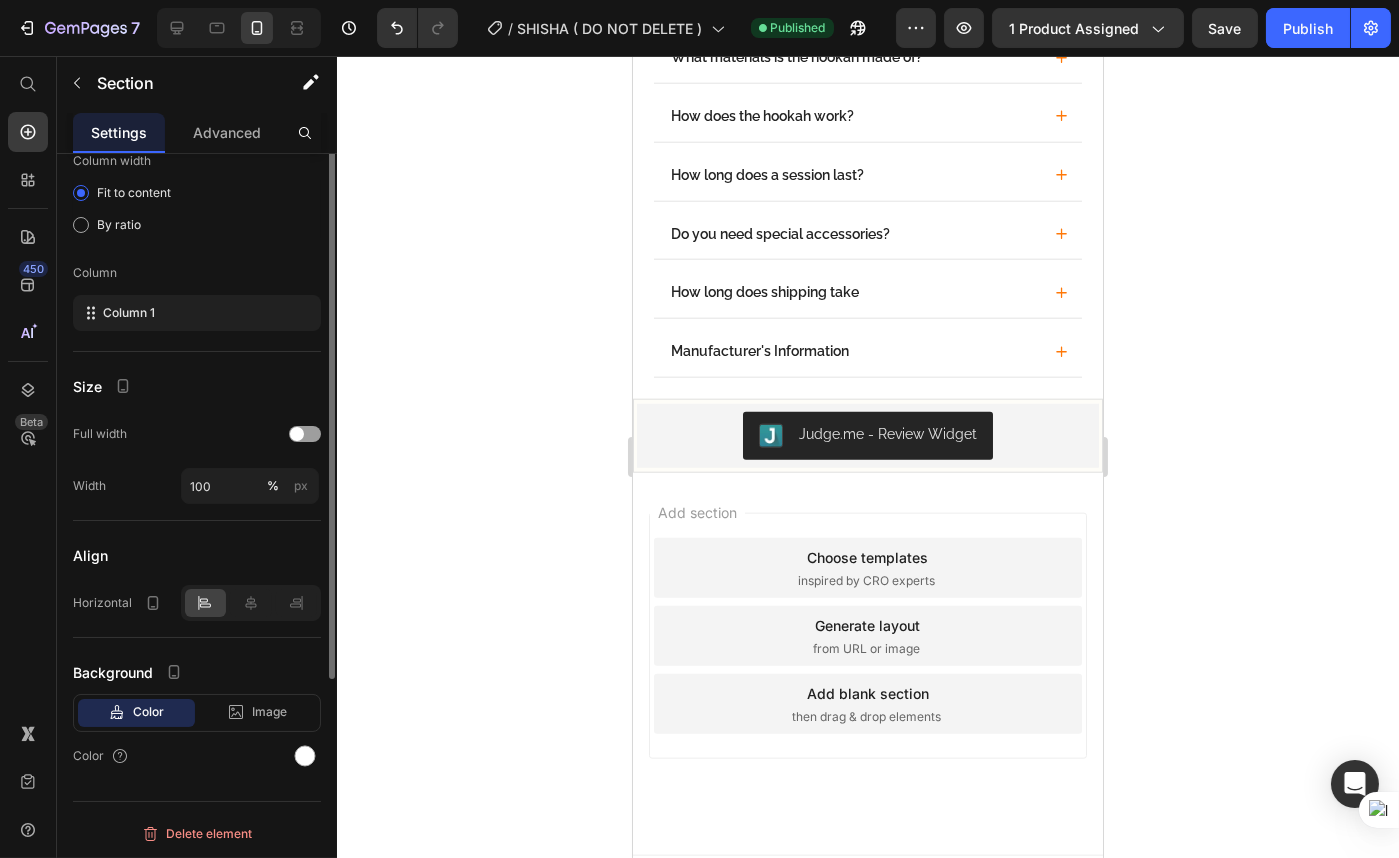scroll, scrollTop: 0, scrollLeft: 0, axis: both 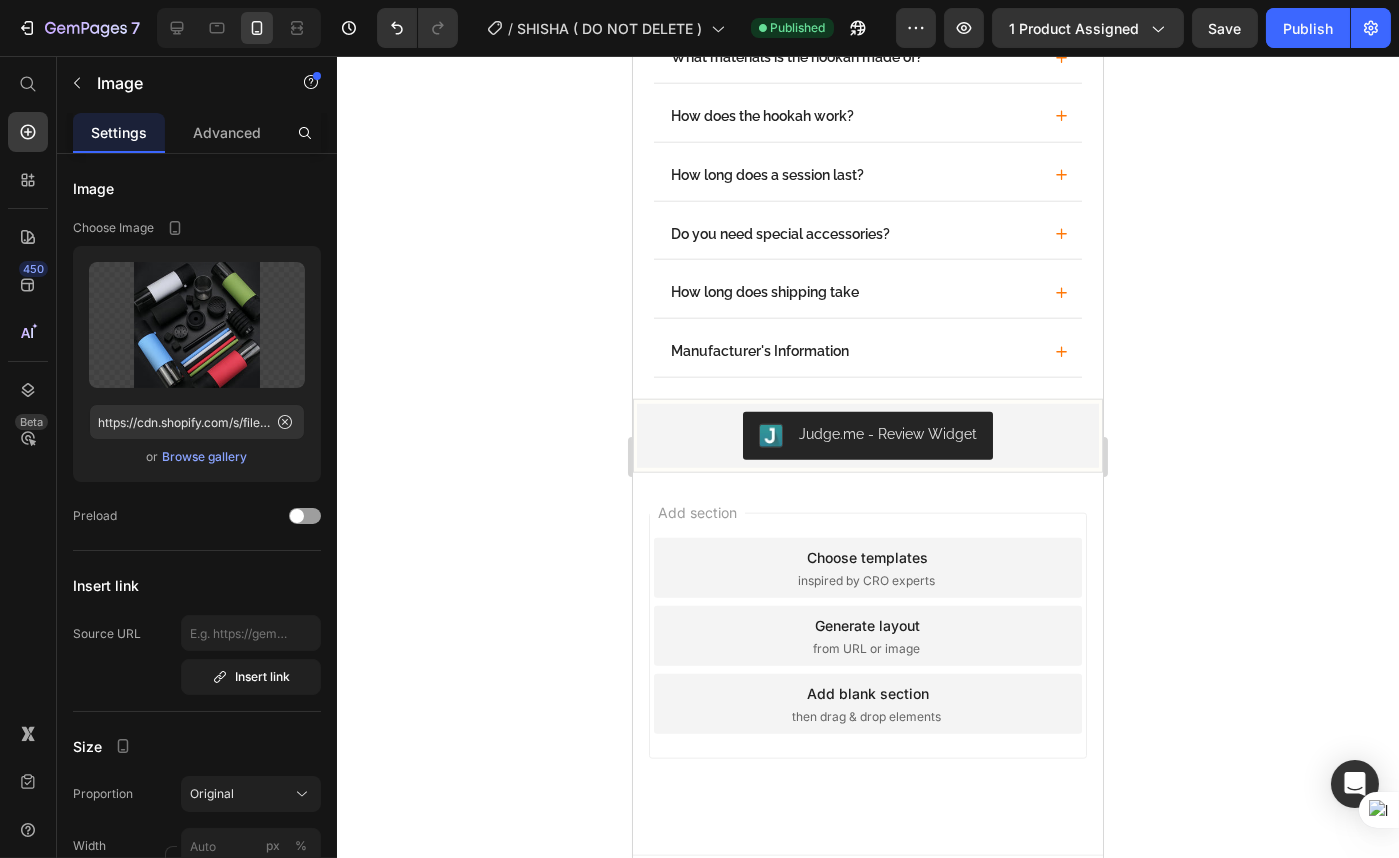 click at bounding box center (860, -236) 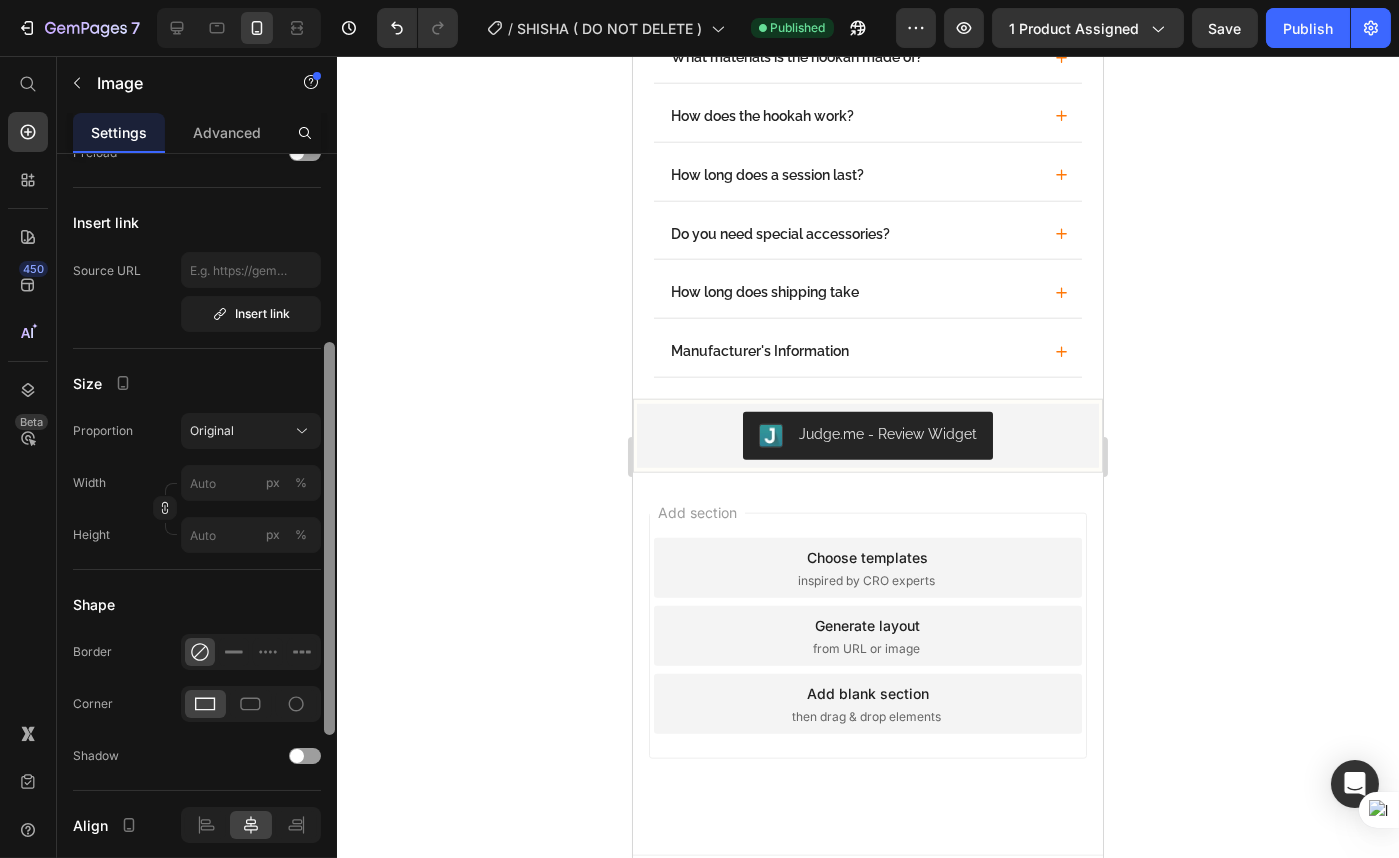 scroll, scrollTop: 709, scrollLeft: 0, axis: vertical 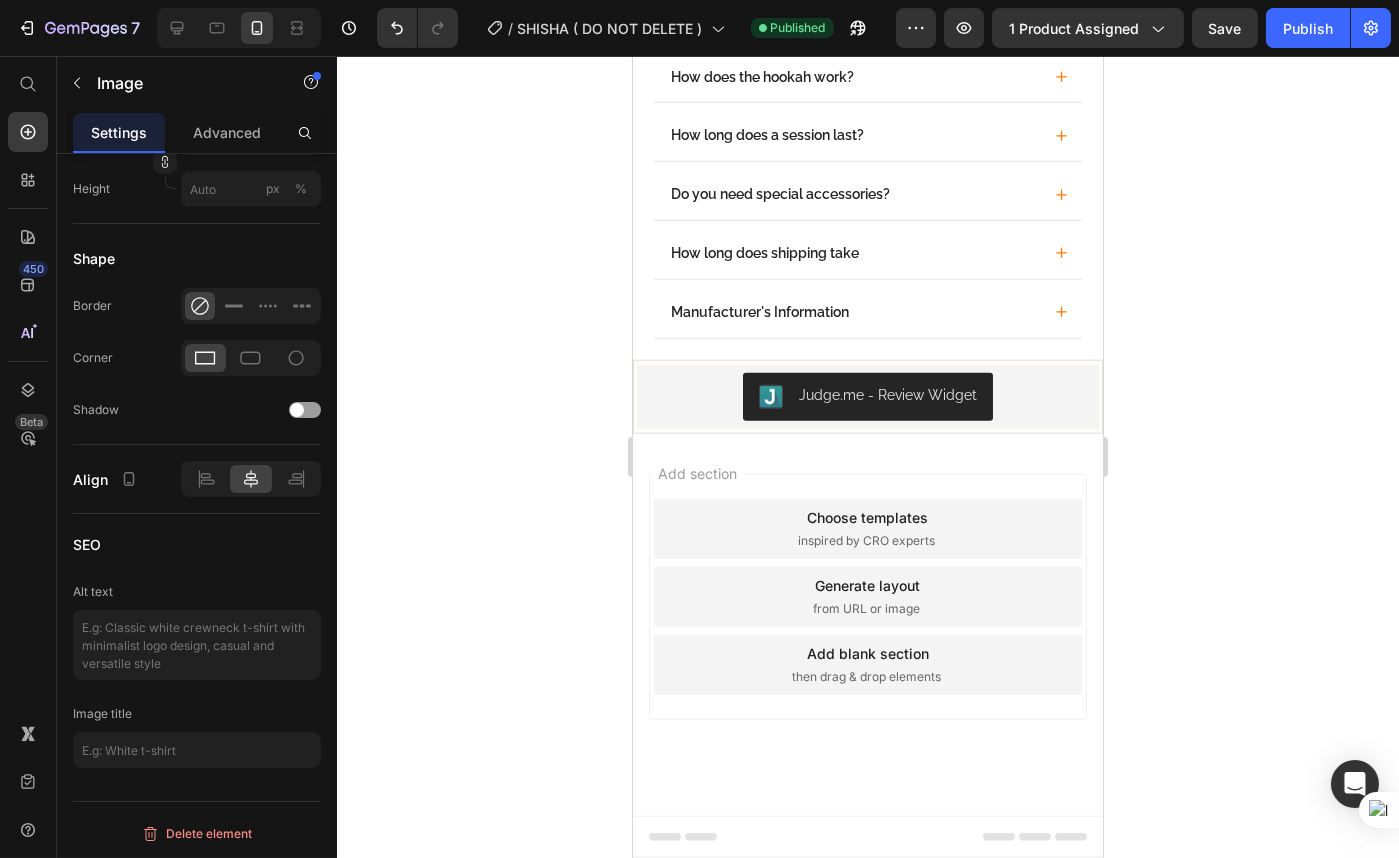 click 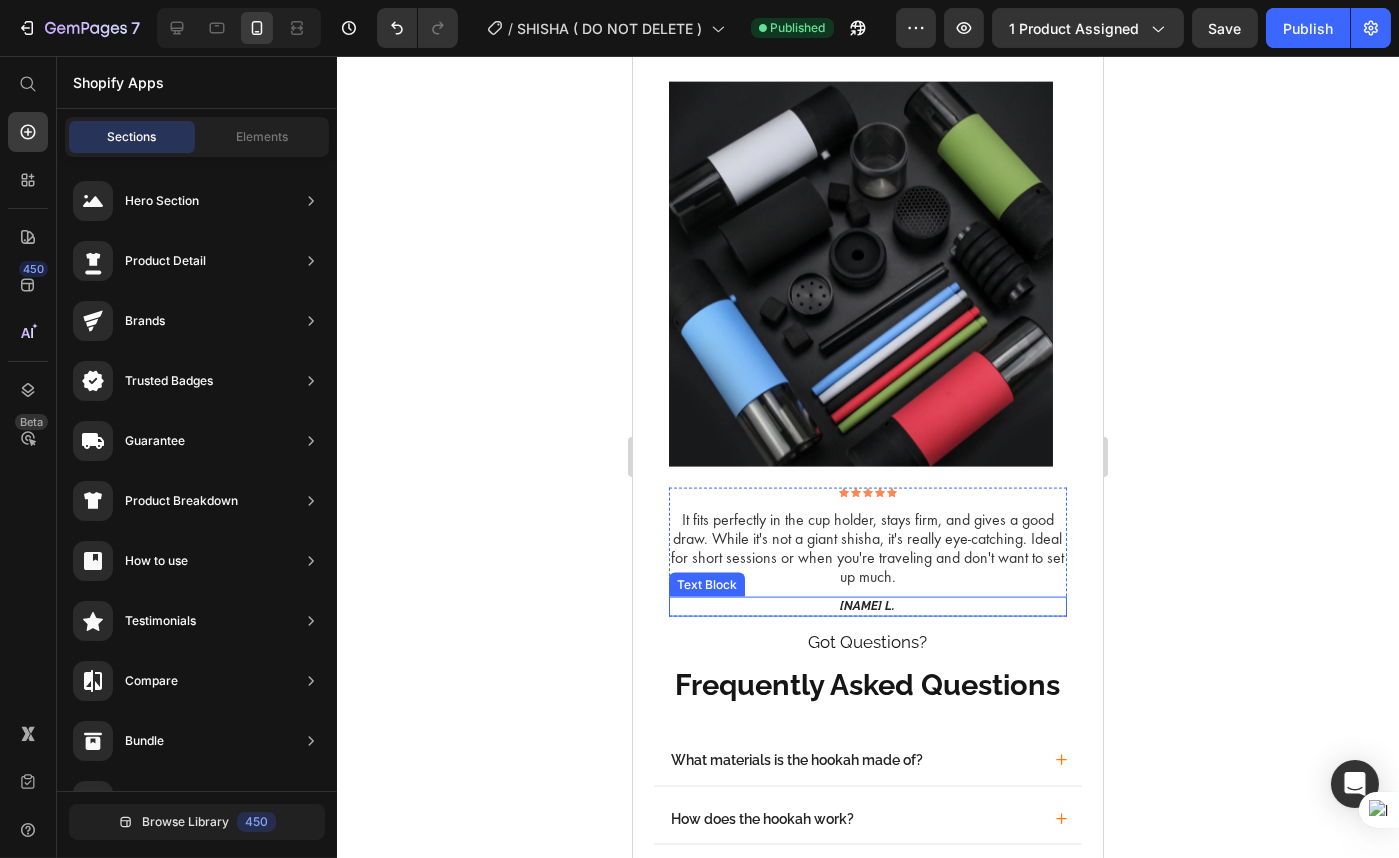 scroll, scrollTop: 5727, scrollLeft: 0, axis: vertical 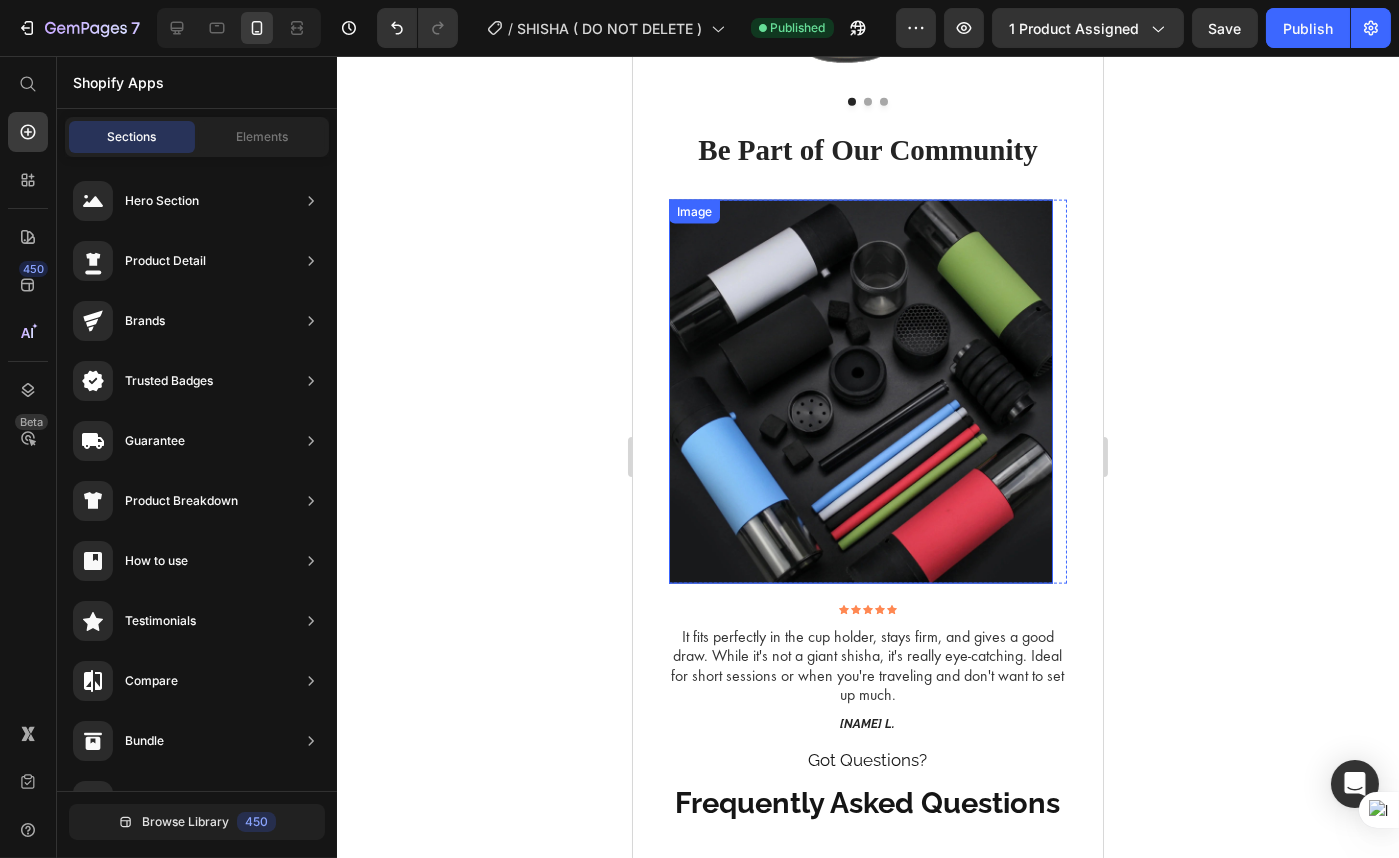 click at bounding box center (860, 392) 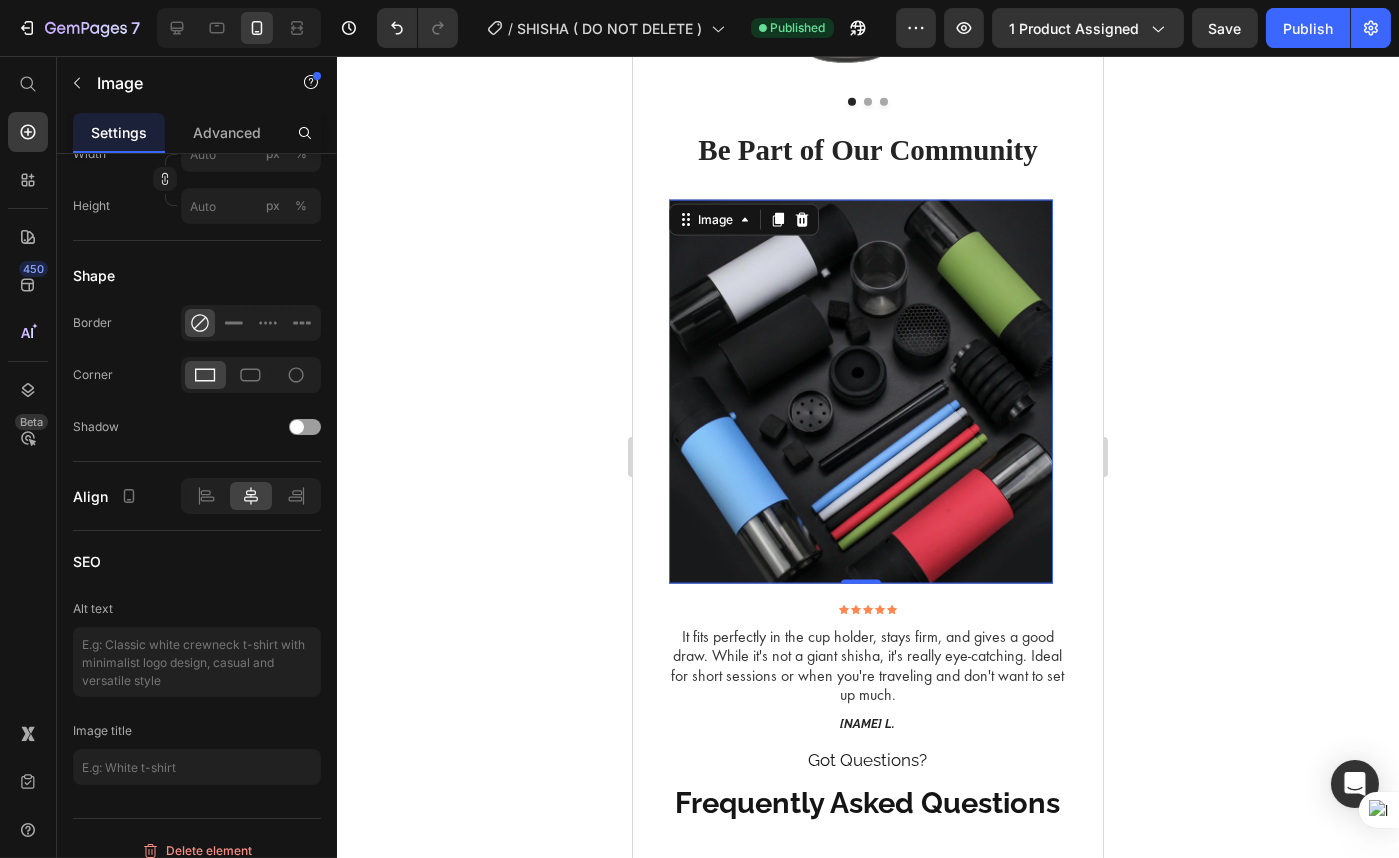 click at bounding box center [860, 392] 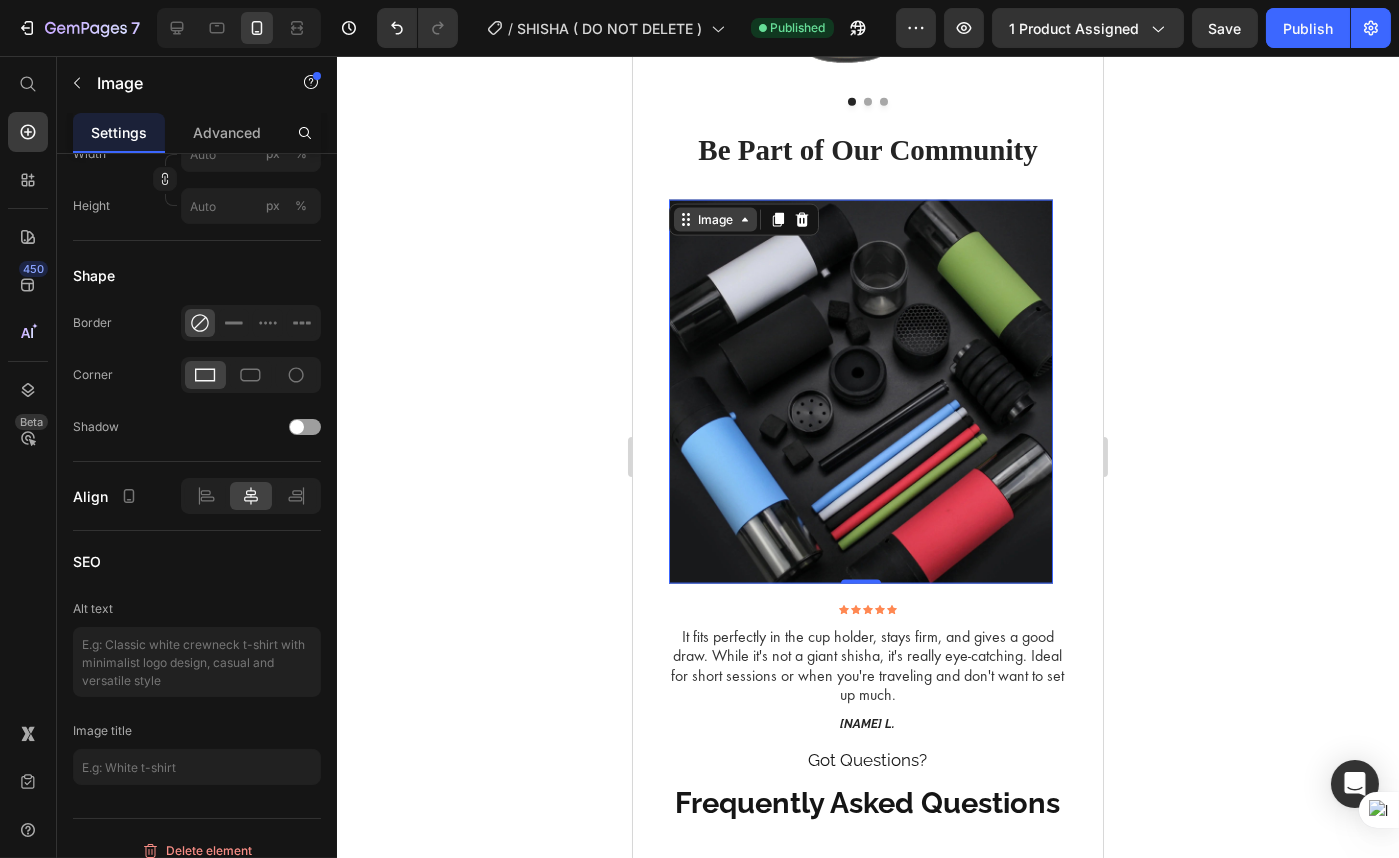 click on "Image" at bounding box center [714, 220] 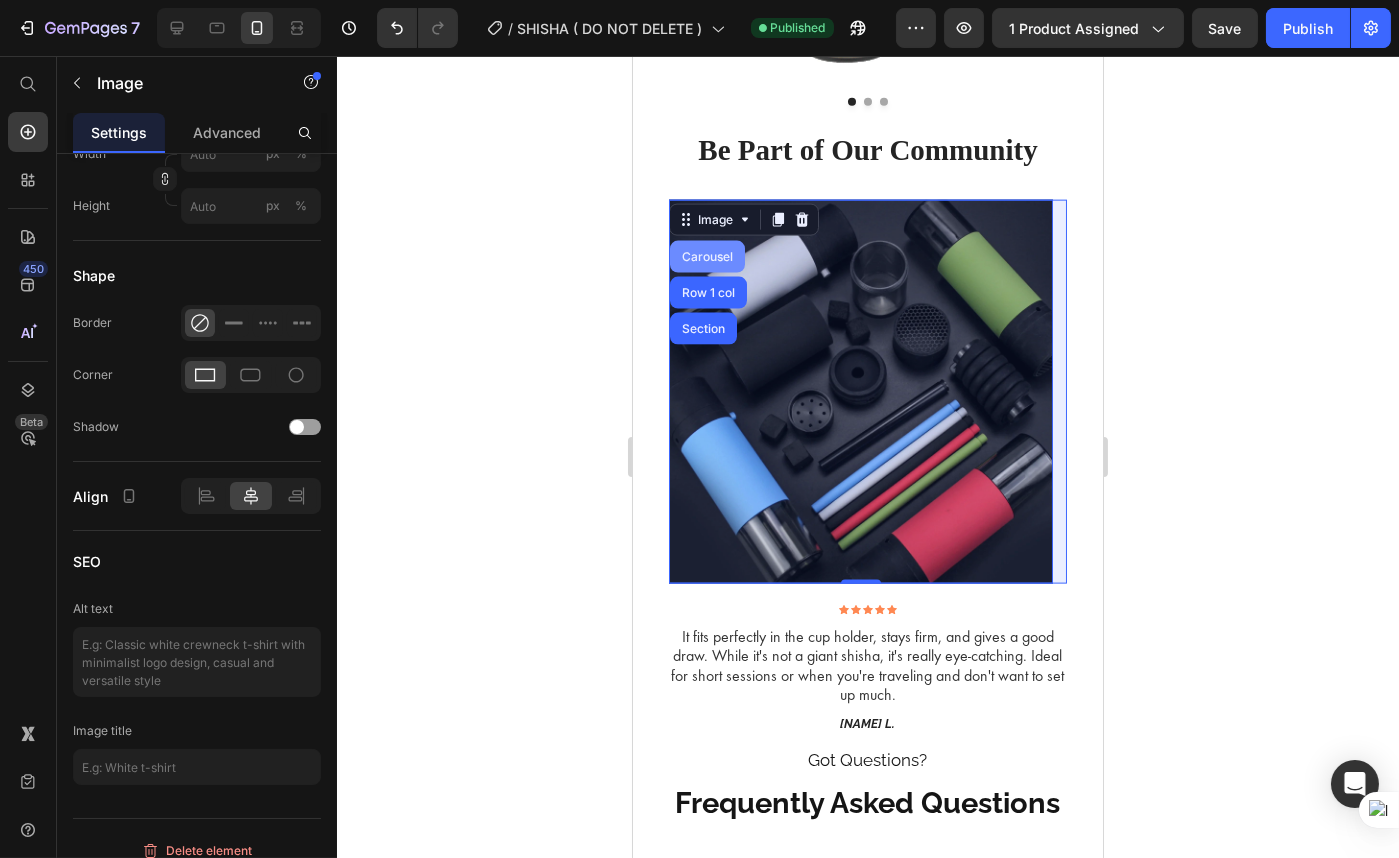 click on "Carousel" at bounding box center [706, 257] 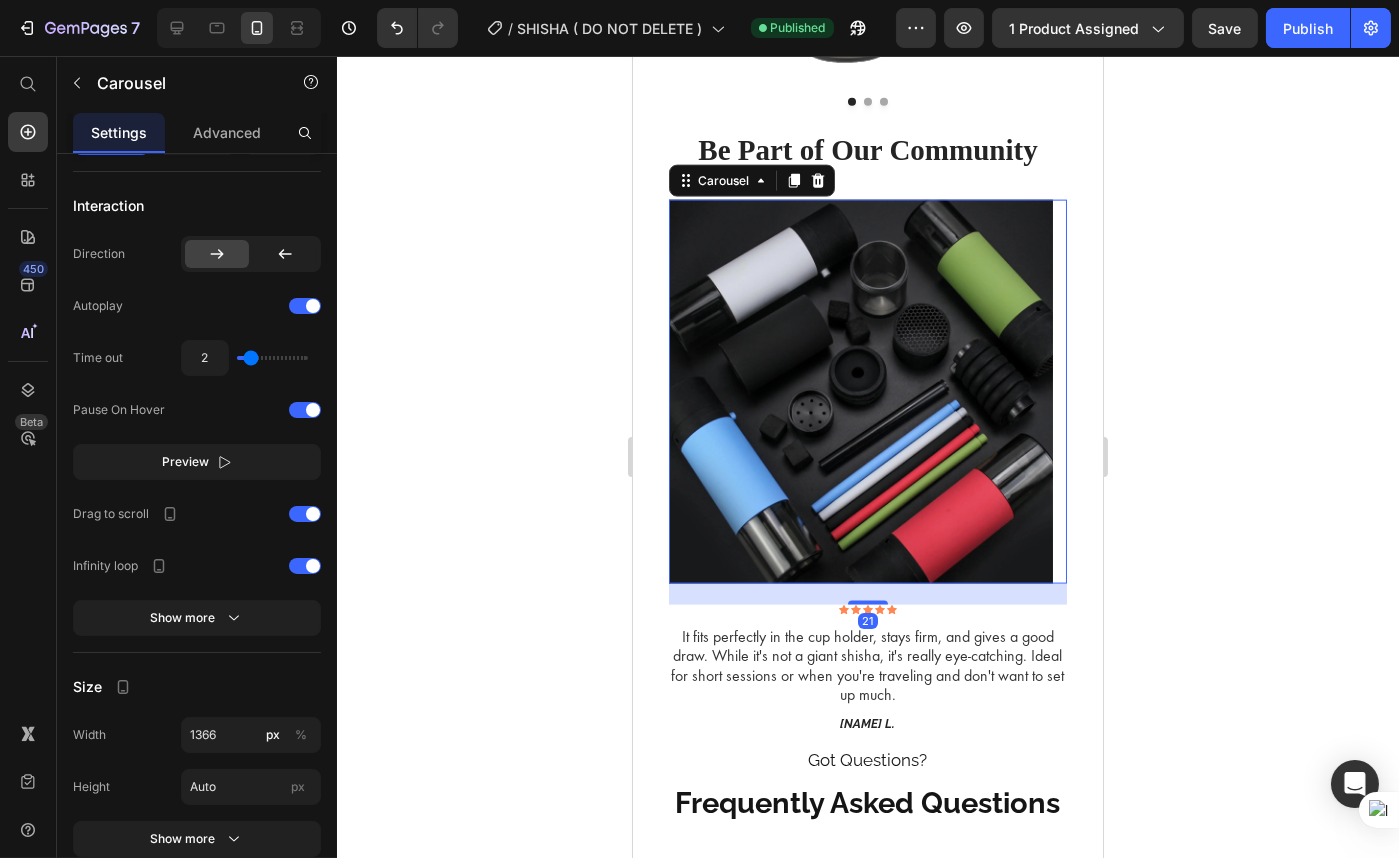 scroll, scrollTop: 0, scrollLeft: 0, axis: both 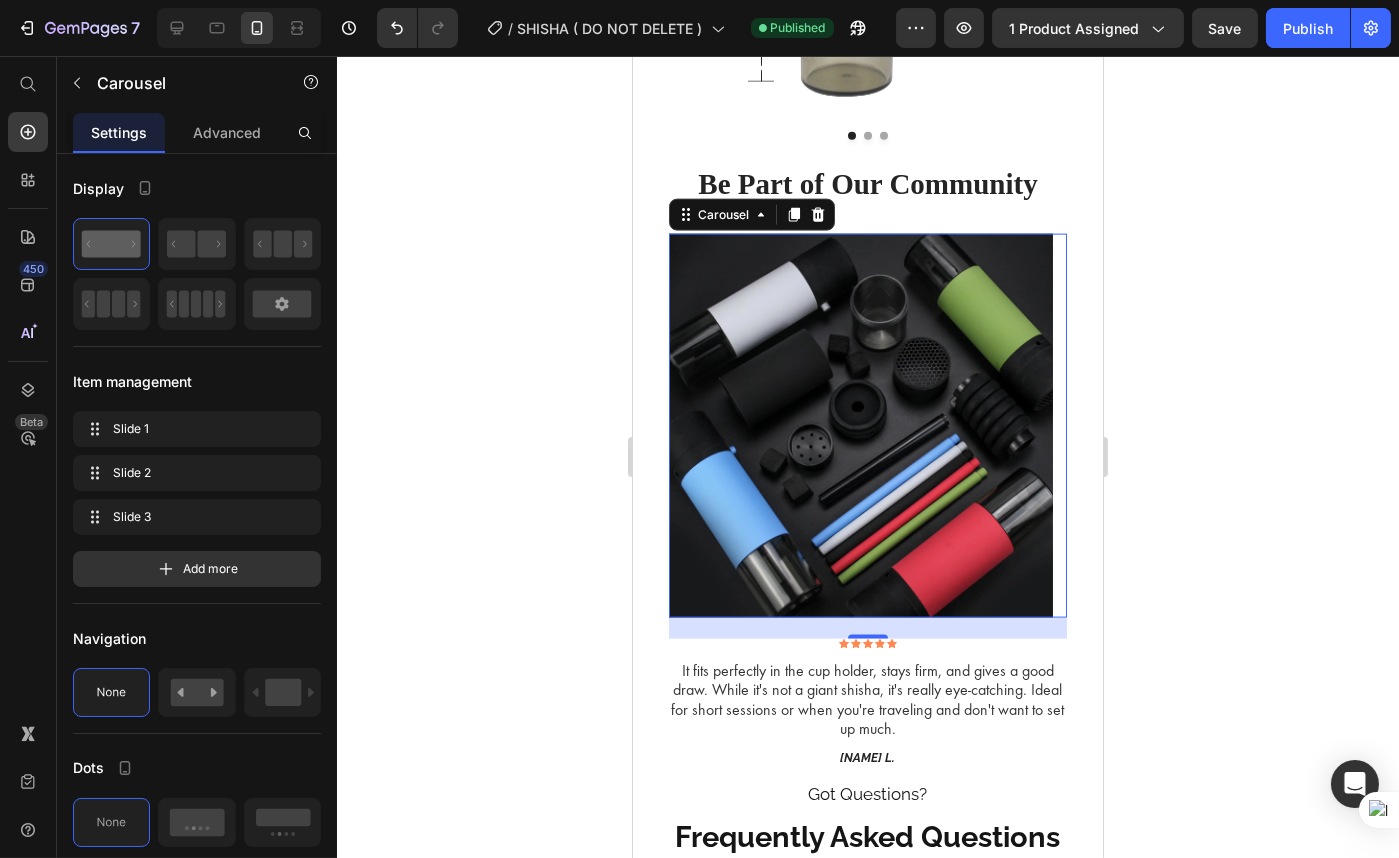 click on "Image $46.77 Product Price $81.86 Product Price Row Gem Road Bike Text Block Buy Now Button Product Row Sticky Powerful and Compact Heading Built tough and designed for your busy lifestyle — this portable hookah is hassle-free and ready whenever you are. Text Block Row Hookah Parts Kit Image Image Row
Tube:  Holds and secures other parts.
Air filter:  Cleans the smoke before inhaling.
Air hose:  Guides air in and out during use.
Protective cover:  Shields internal parts.
Carbon barrier:  Prevents harmful gases, ensuring safety.
Bowl:  Holds the charcoal and ingredients.
Rubber hose:  Delivers smoke to the user.
Your custom text goes here Item List Row Tab Row Section 9 Hookah Specifications Heading Image Image Image Carousel Row Section 10 Be Part of Our Community Heading Image Image Image Carousel   21 Row Icon Icon Icon Icon Icon Icon List Text Block Amber L. Text Block Row" at bounding box center [867, -2135] 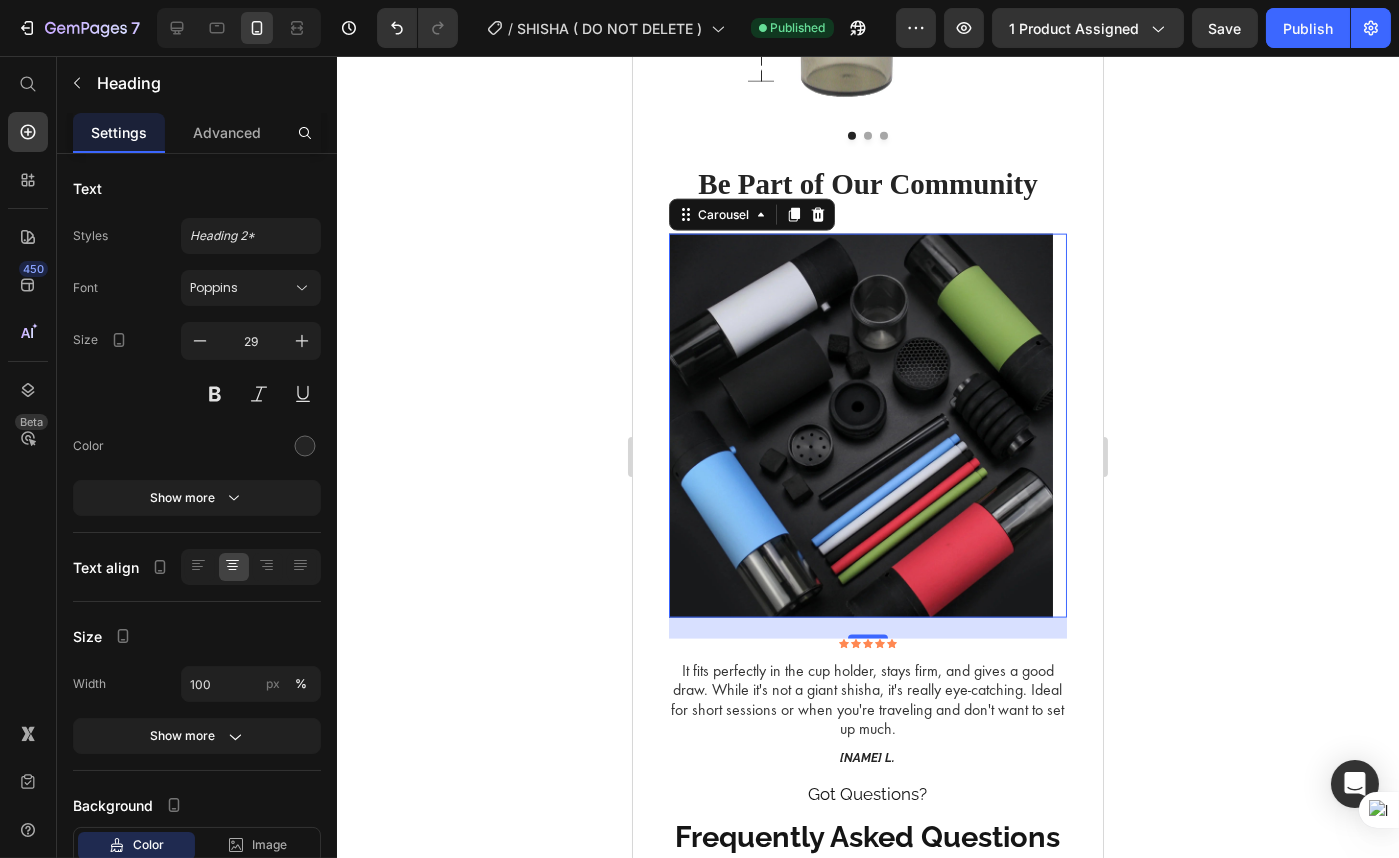 scroll, scrollTop: 5545, scrollLeft: 0, axis: vertical 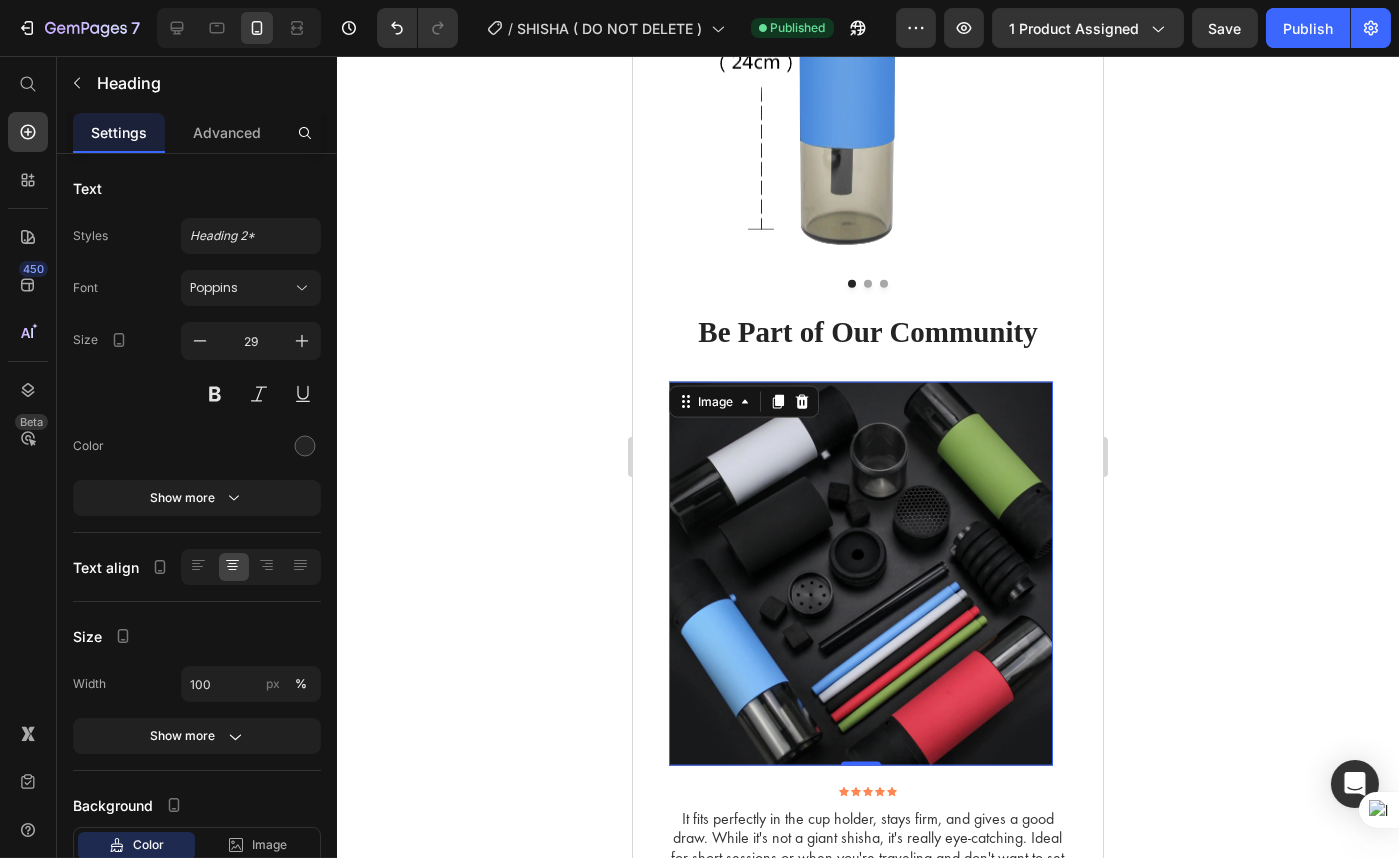 click at bounding box center (860, 574) 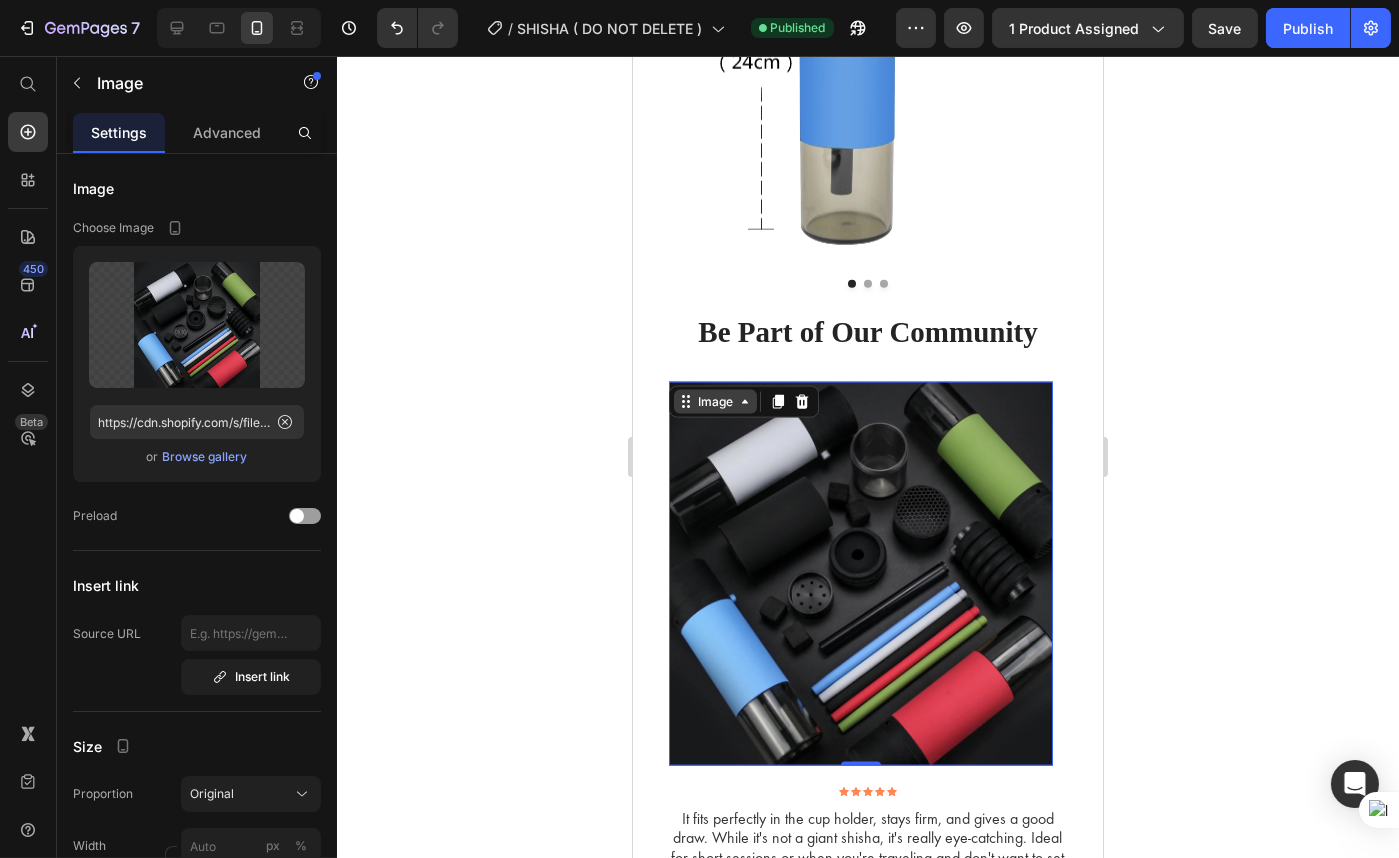 click on "Image" at bounding box center [714, 402] 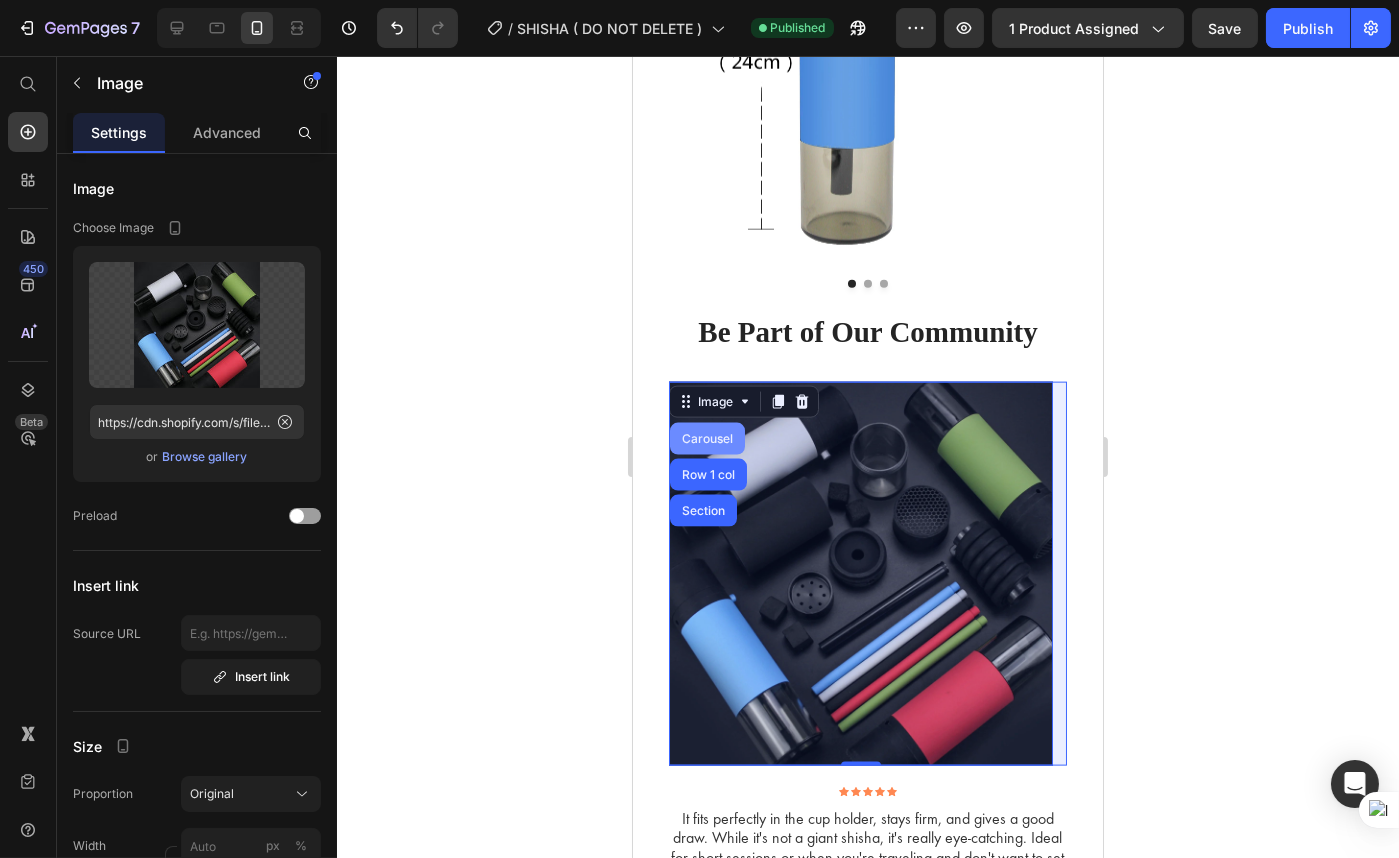 click on "Carousel" at bounding box center (706, 439) 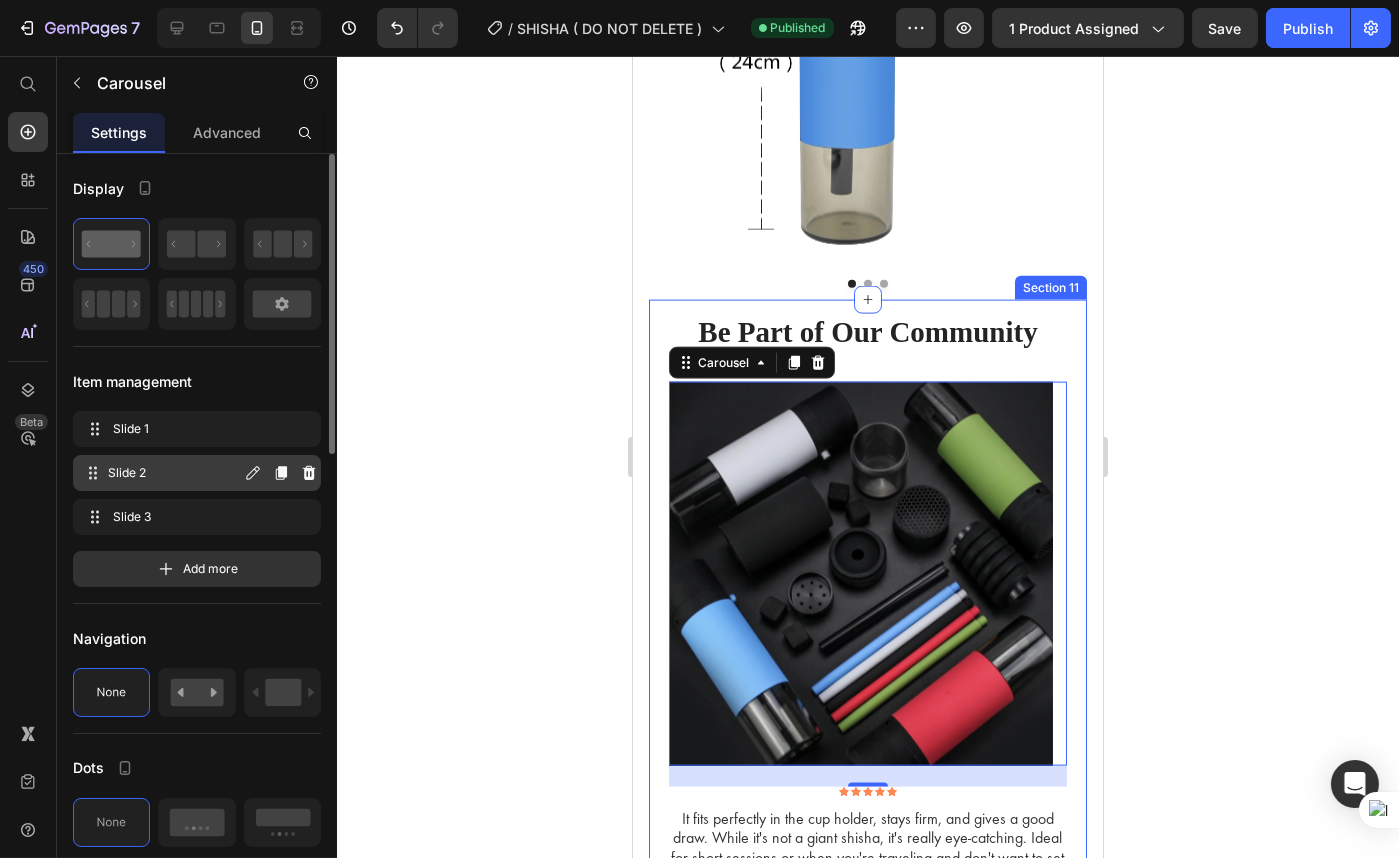 click on "Slide 2" at bounding box center [174, 473] 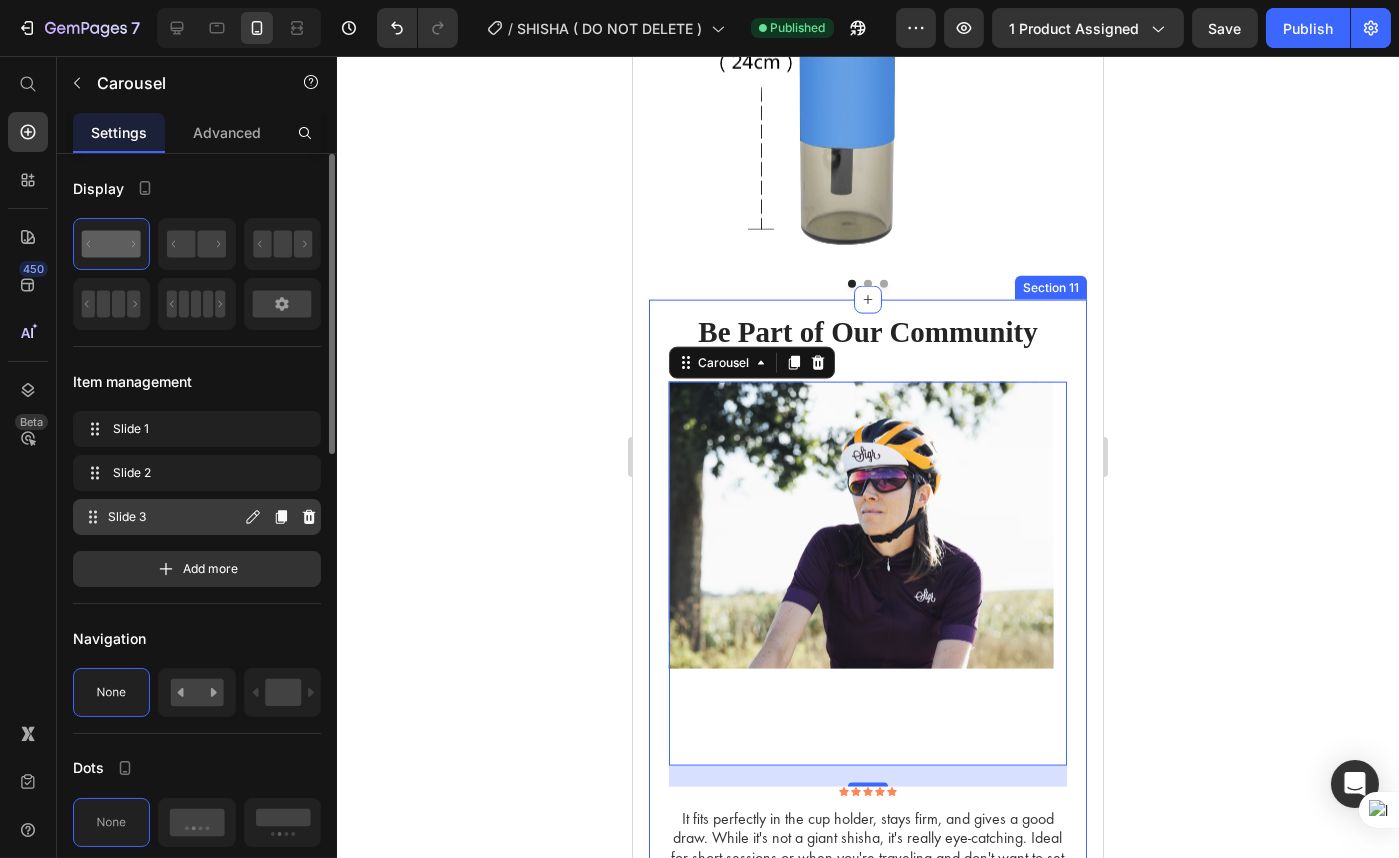click on "Slide 3" at bounding box center [174, 517] 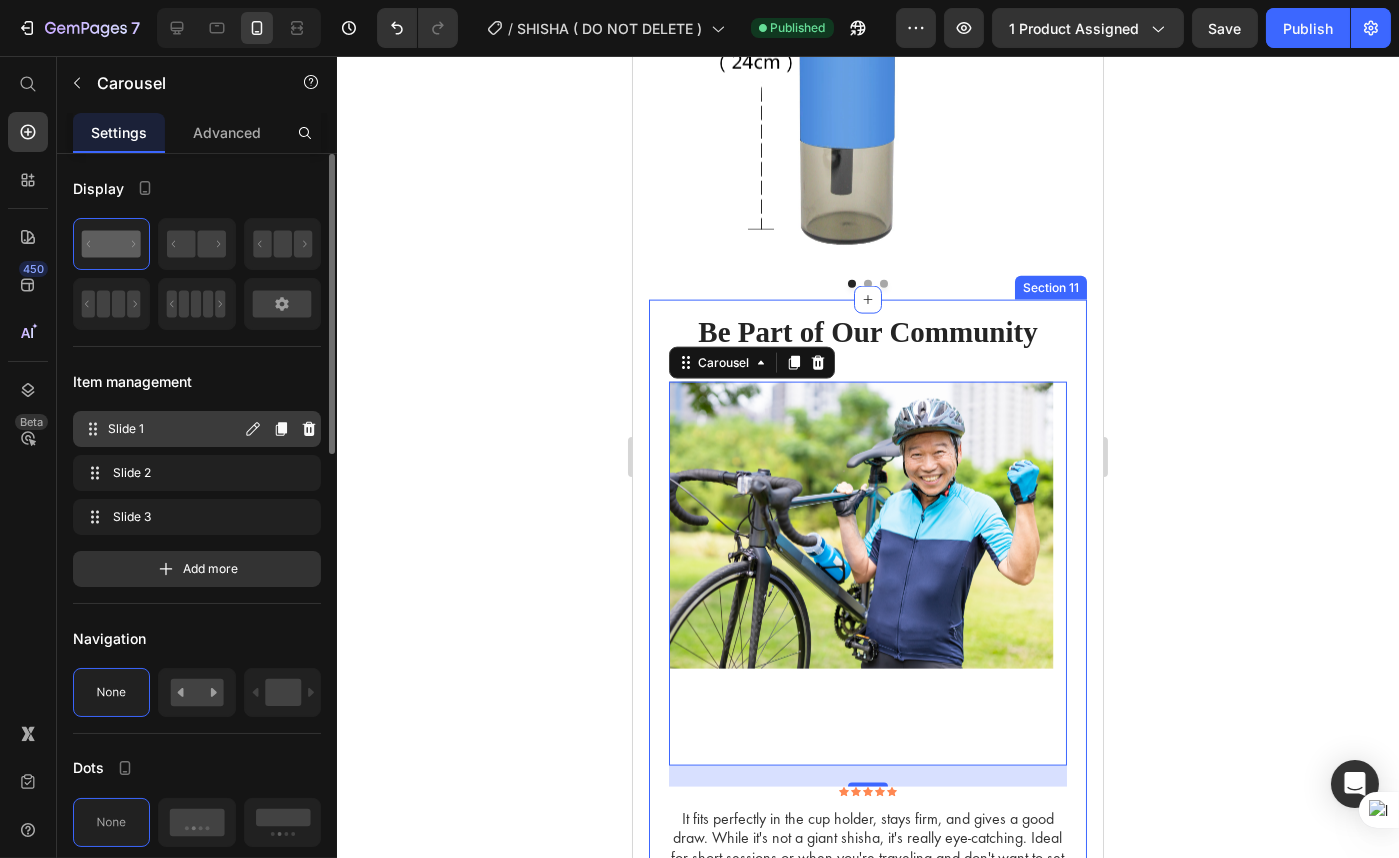 click on "Slide 1" at bounding box center (174, 429) 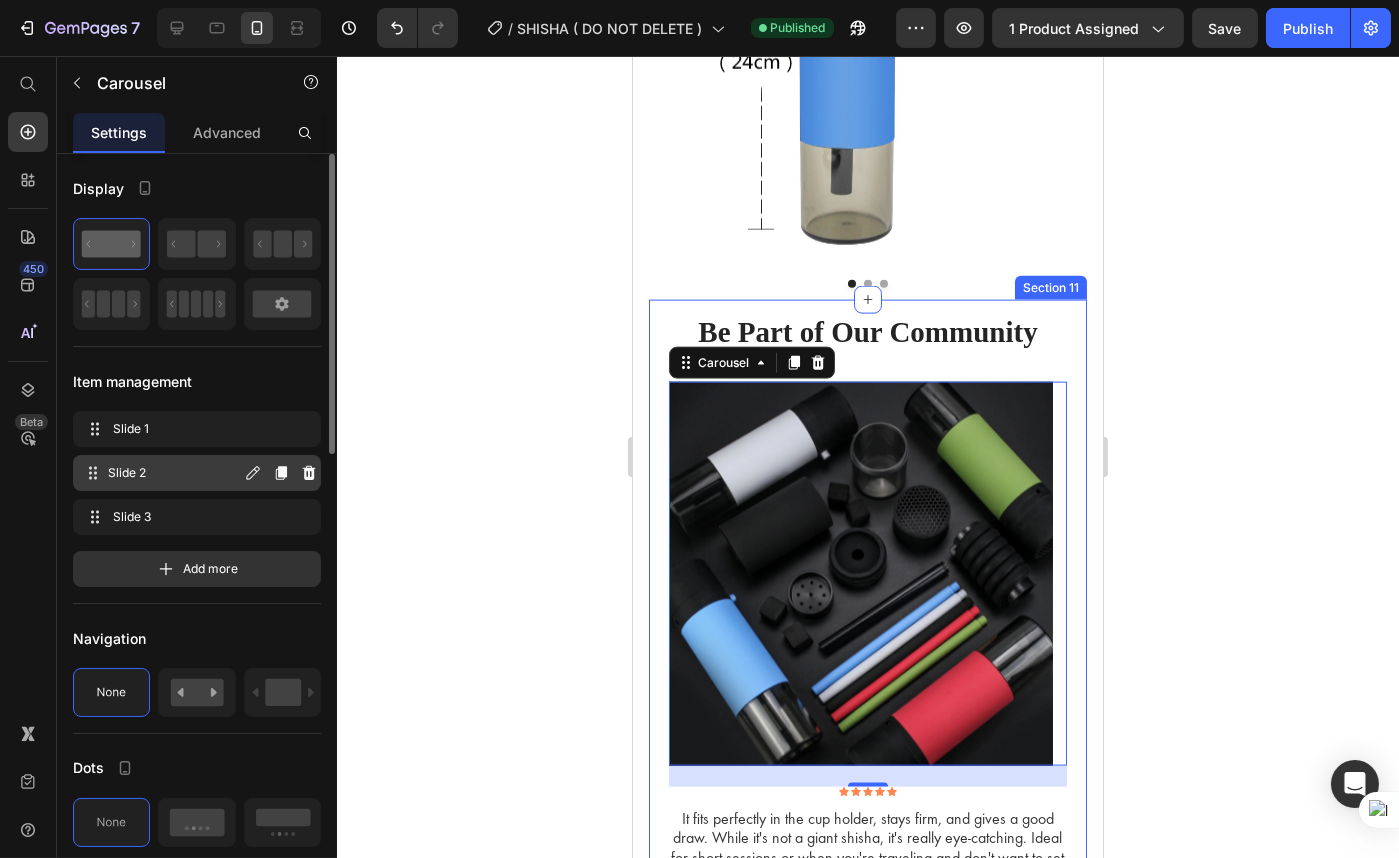 click on "Slide 2" at bounding box center [174, 473] 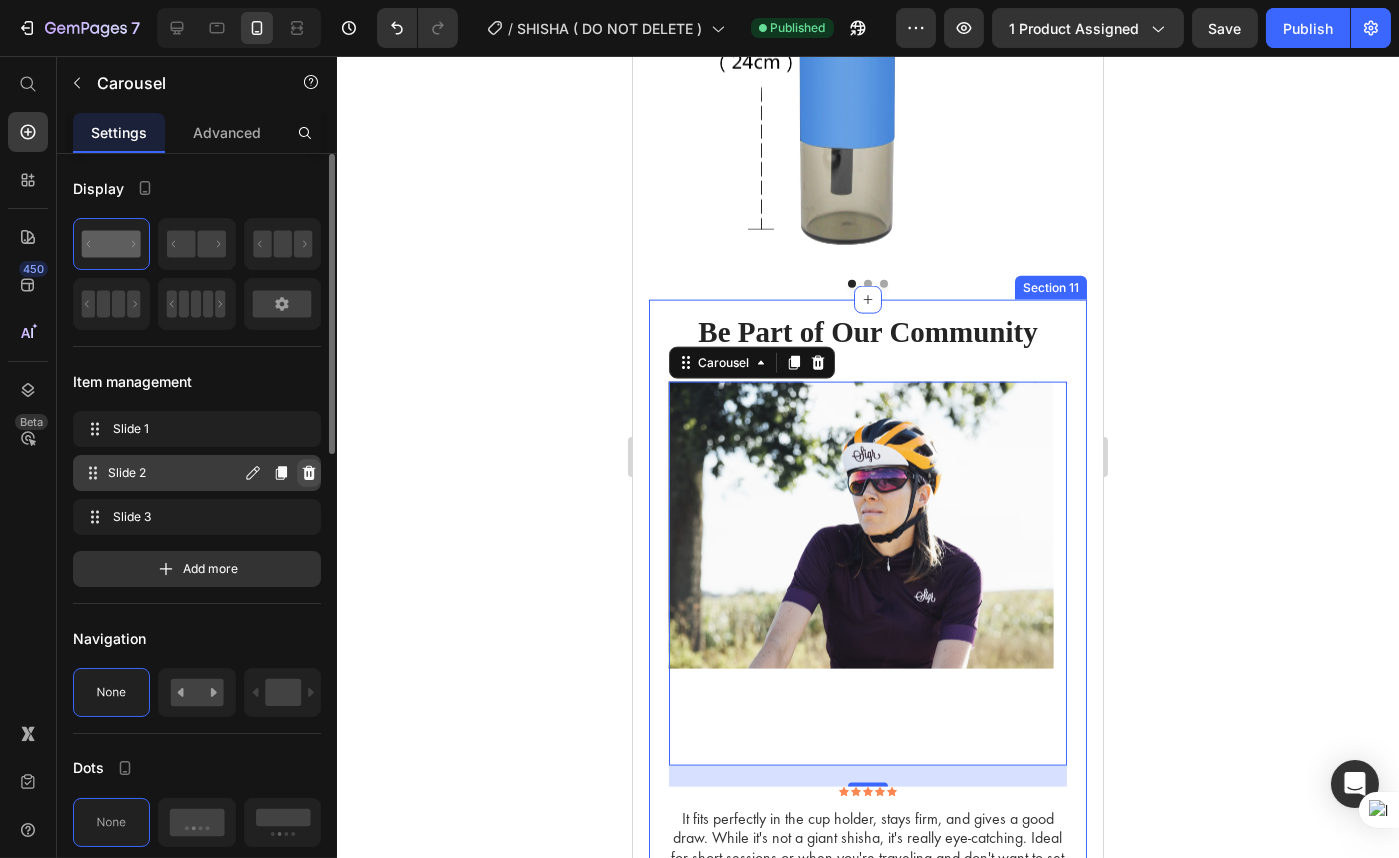click 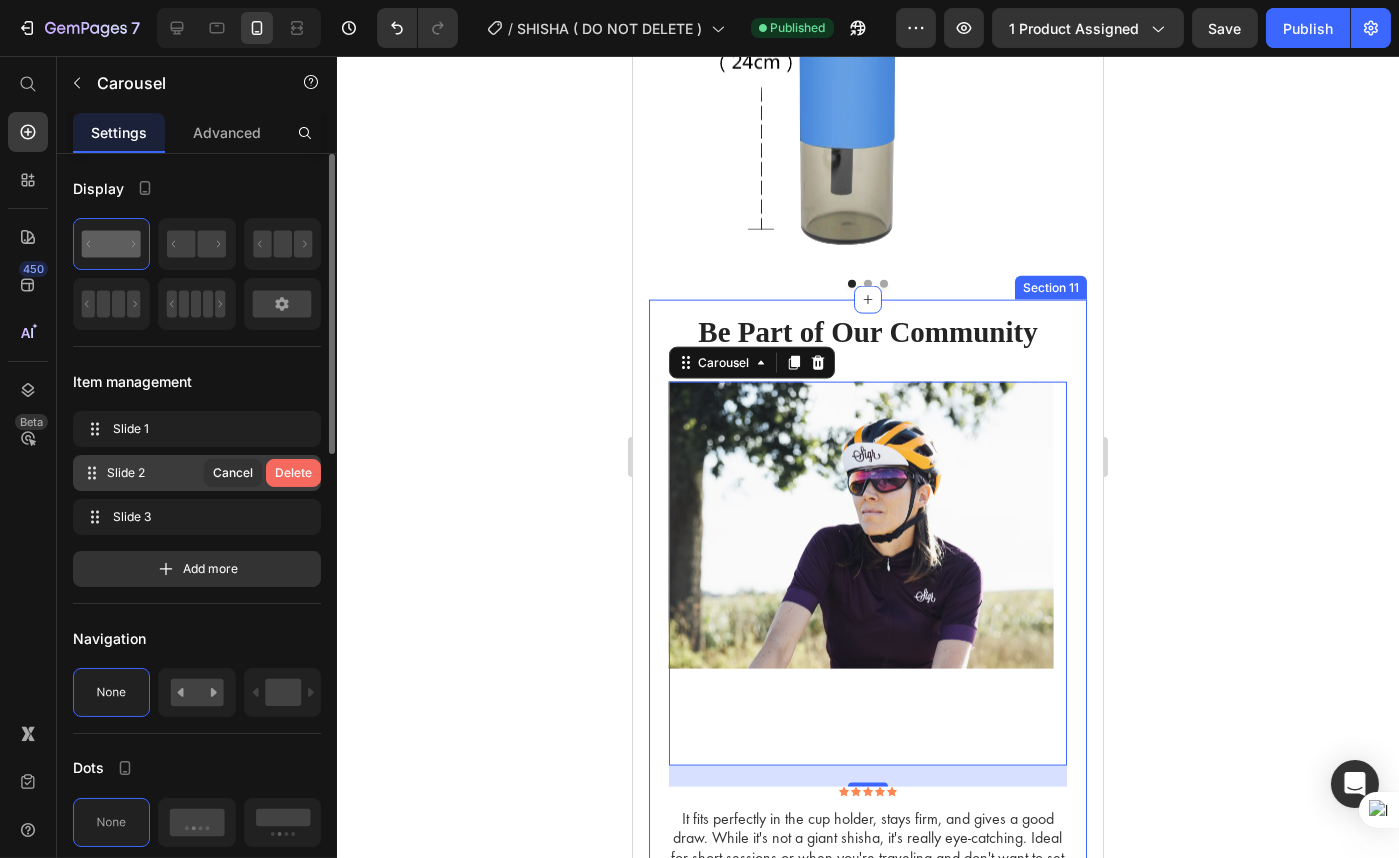 click on "Delete" at bounding box center [293, 473] 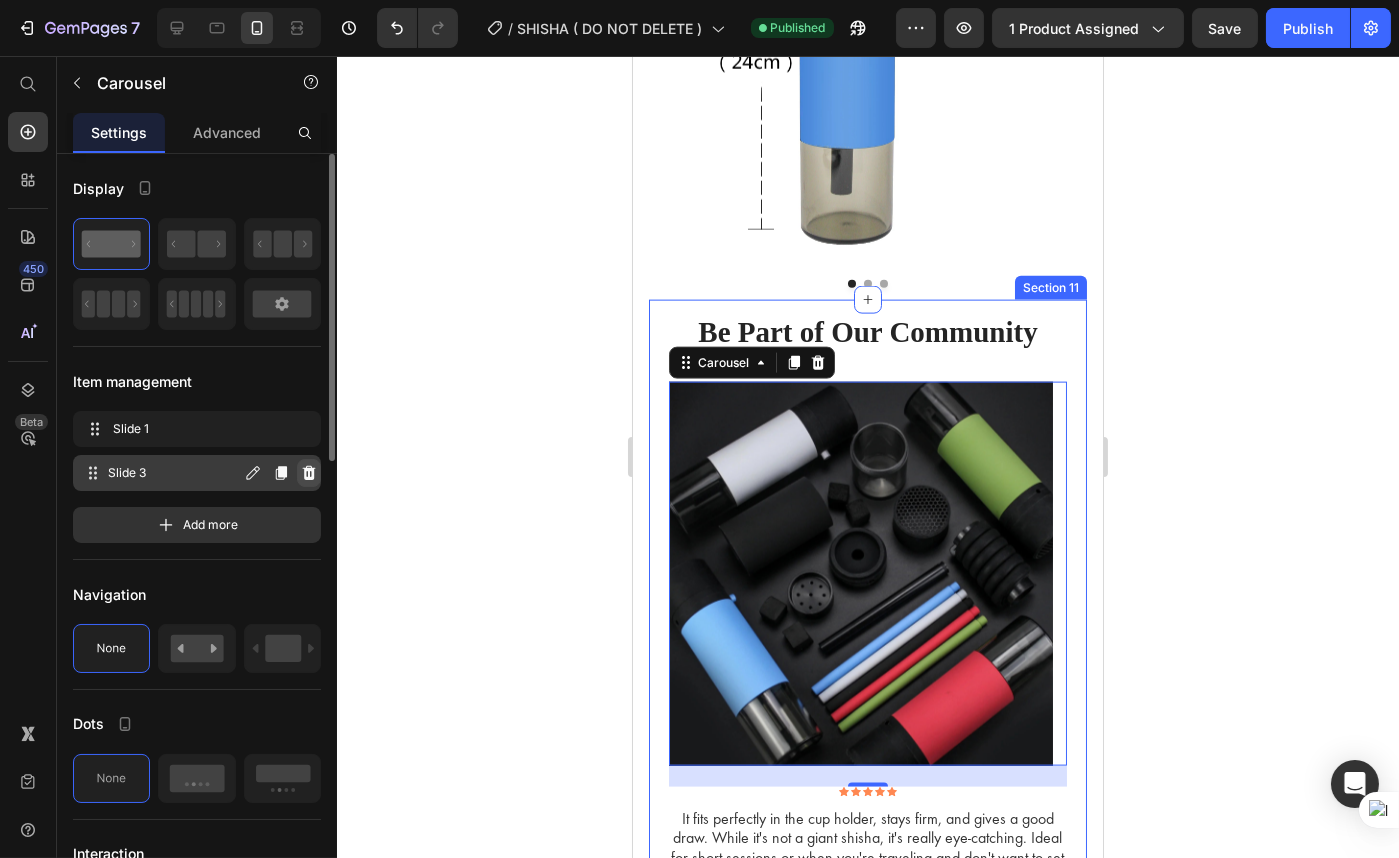 click 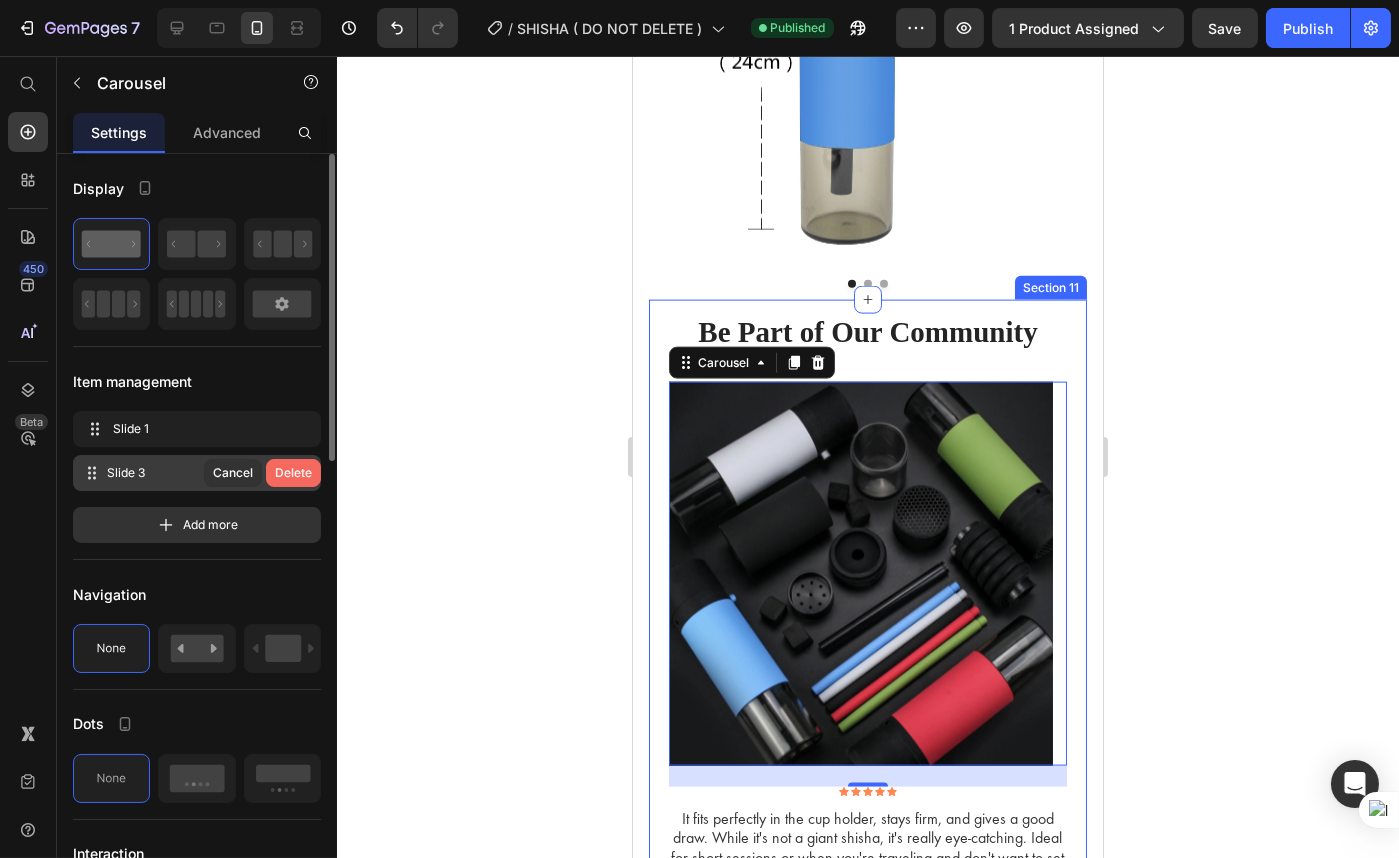 click on "Delete" at bounding box center (293, 473) 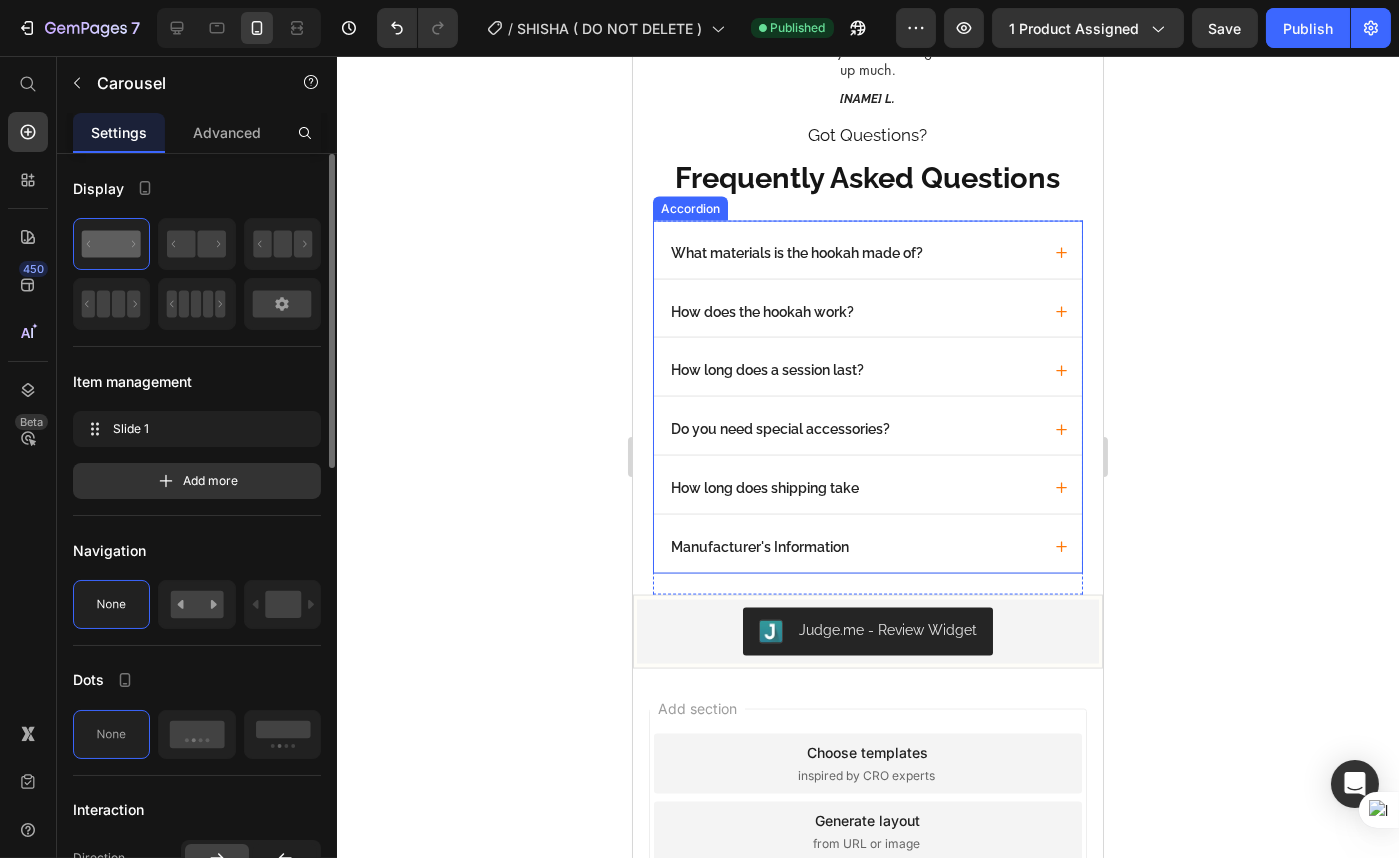 scroll, scrollTop: 6363, scrollLeft: 0, axis: vertical 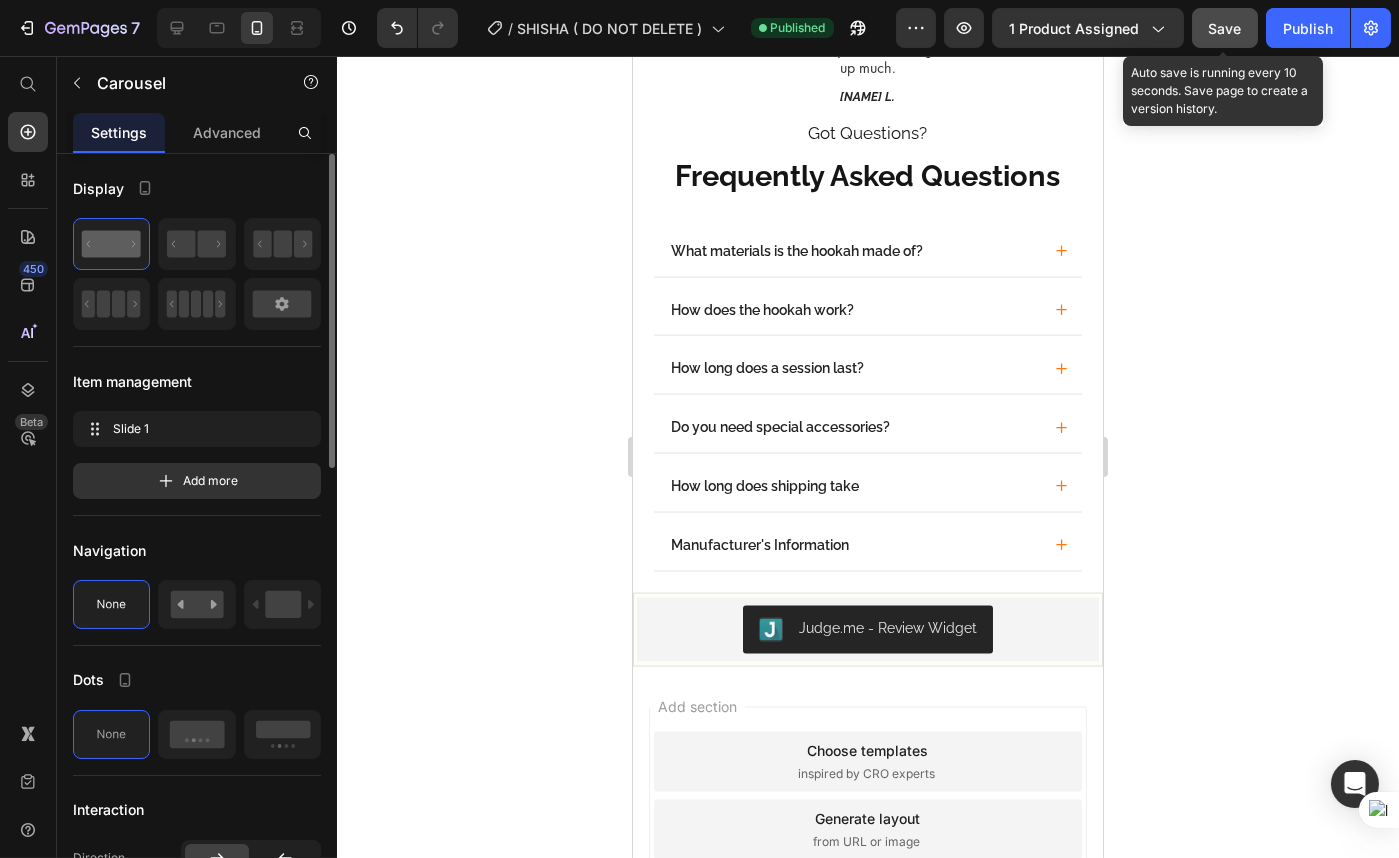 click on "Save" at bounding box center (1225, 28) 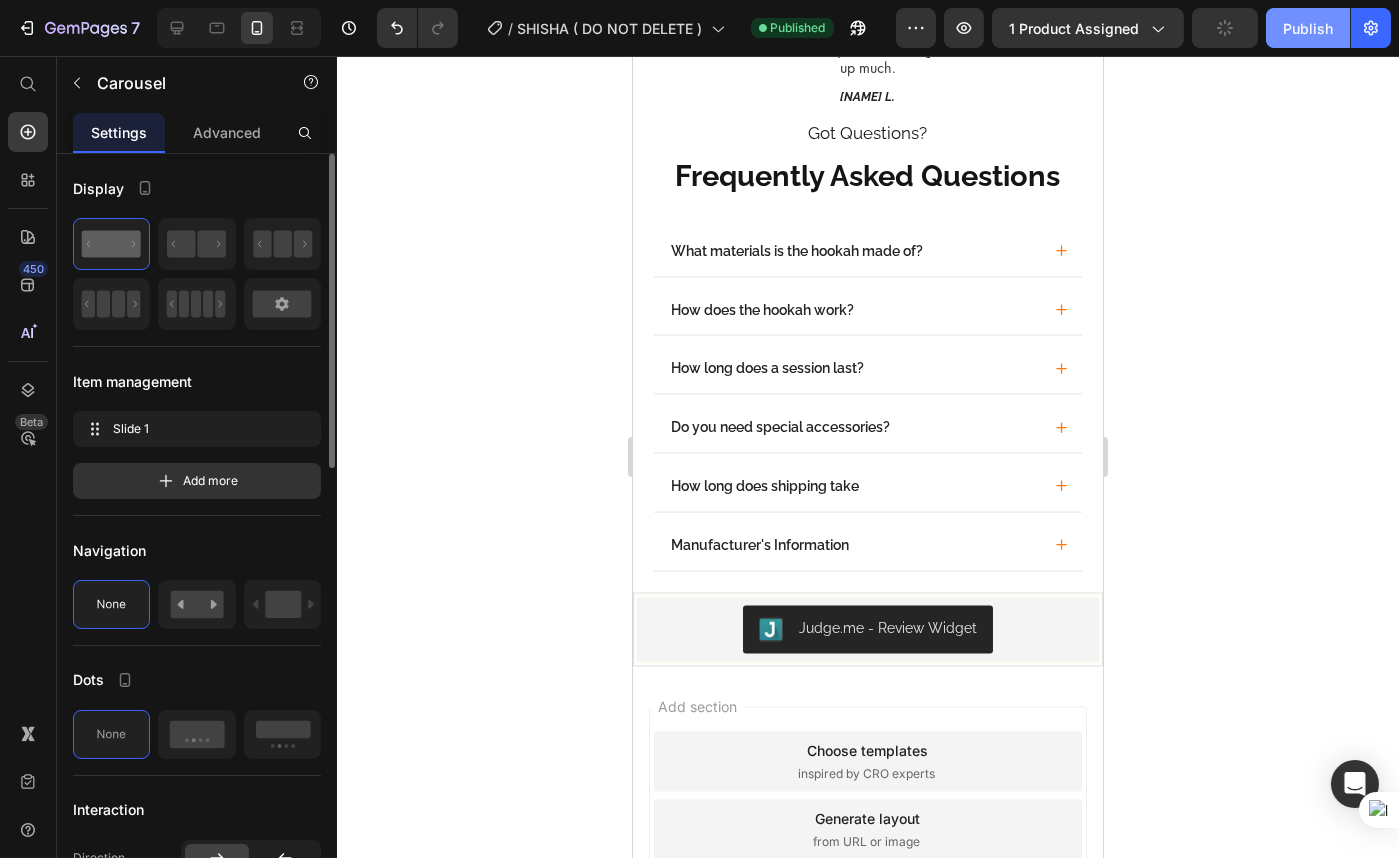 click on "Publish" at bounding box center [1308, 28] 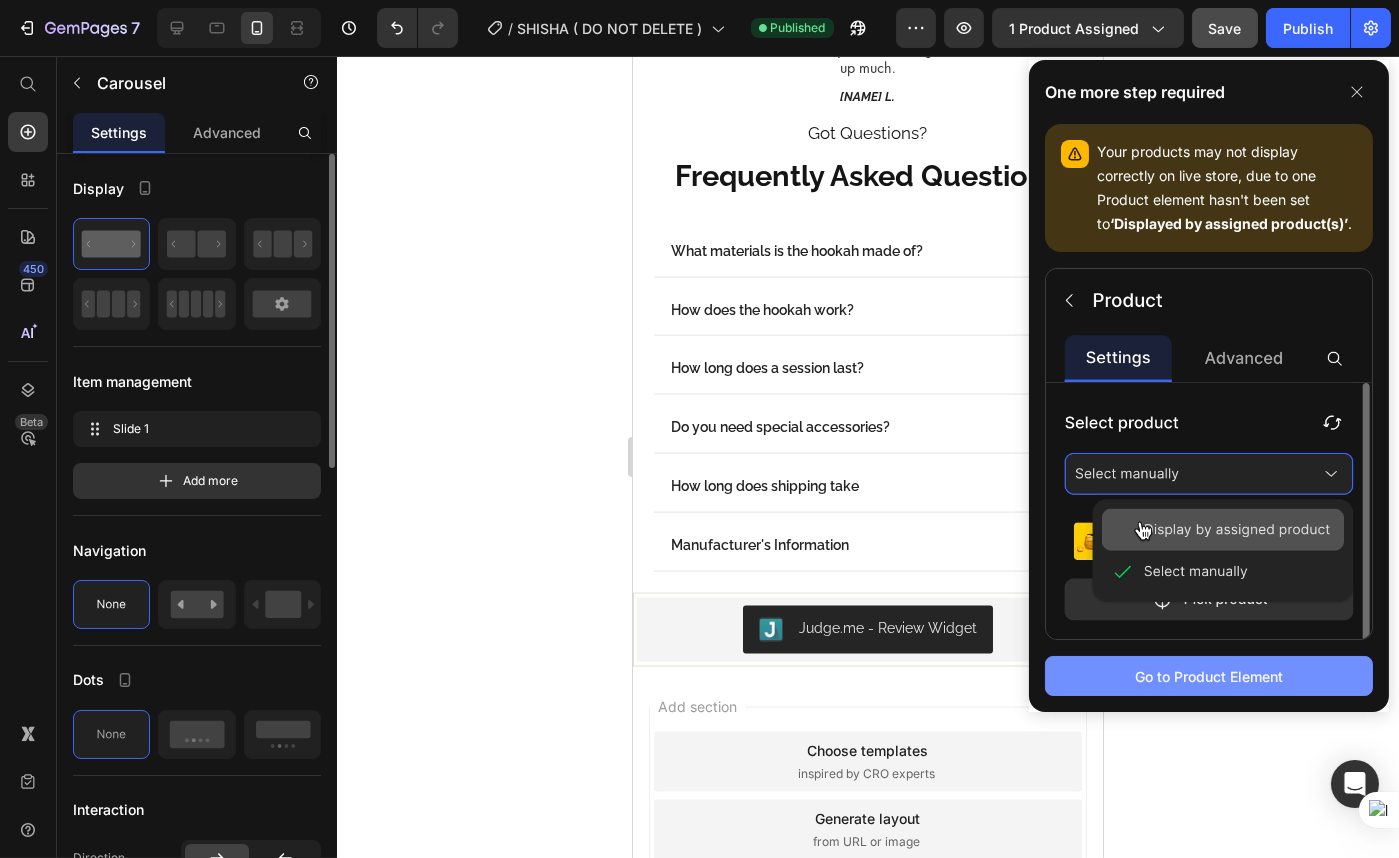 click on "Go to Product Element" at bounding box center (1209, 676) 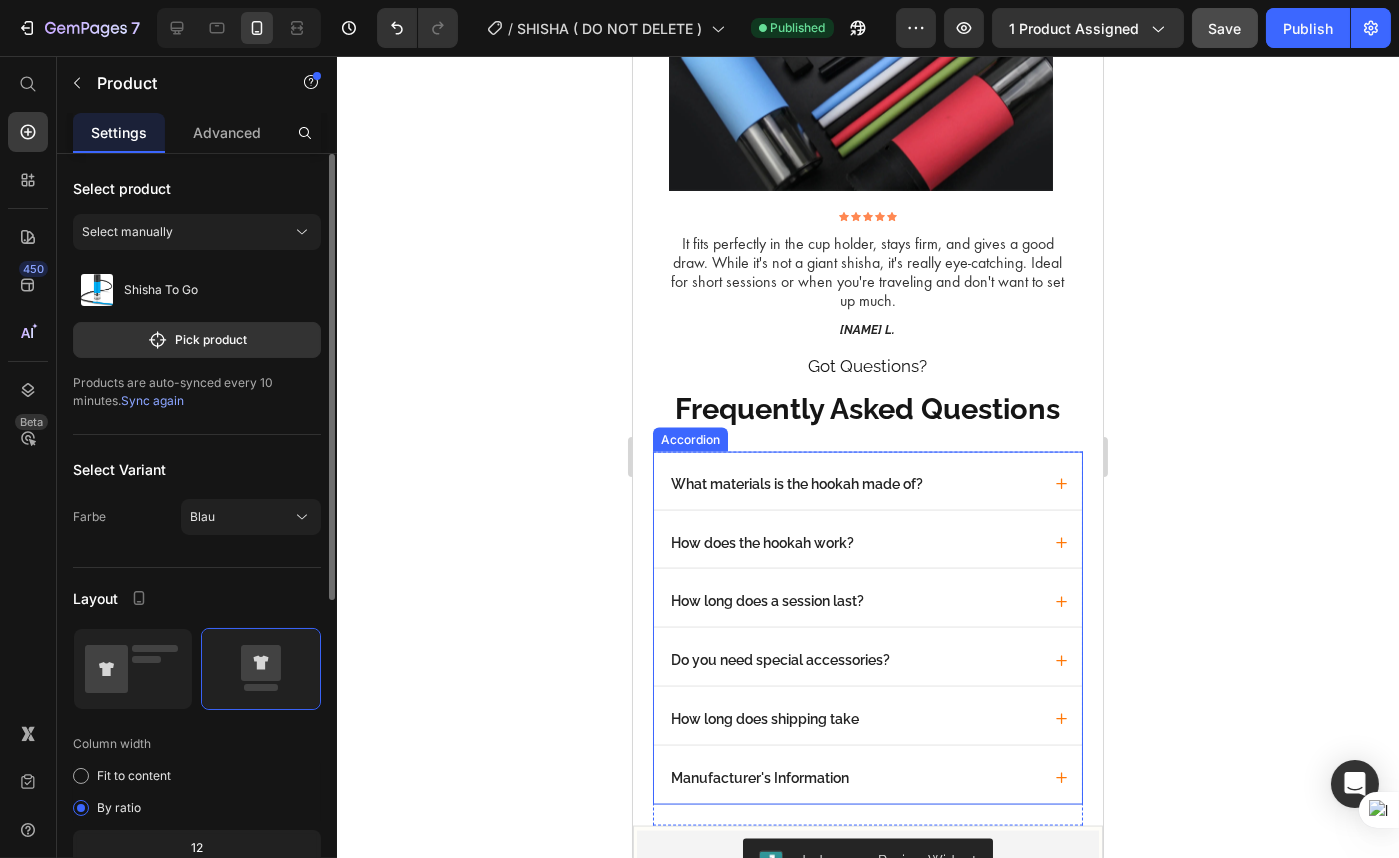 scroll, scrollTop: 6000, scrollLeft: 0, axis: vertical 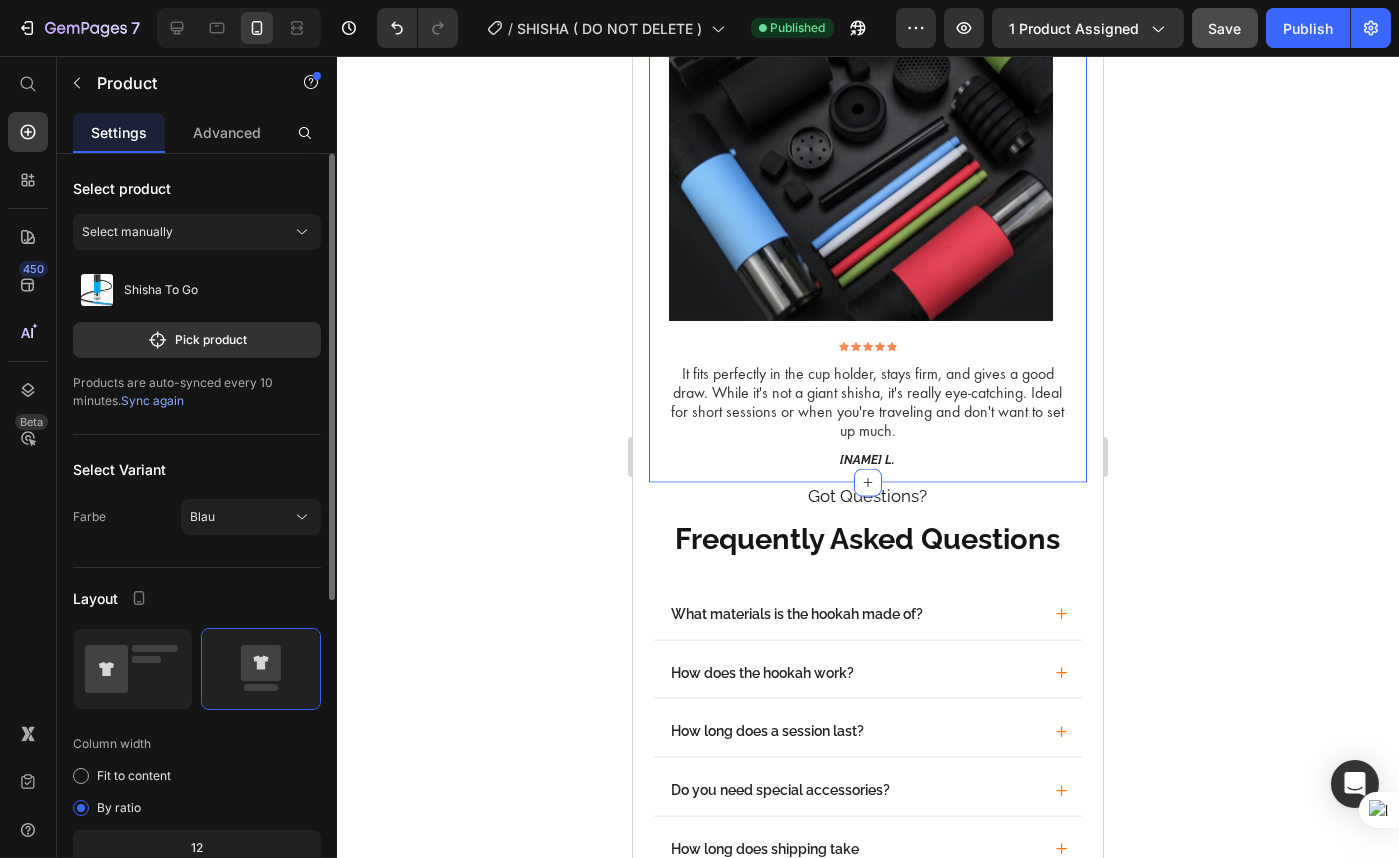 click on "Be Part of Our Community Heading Image Carousel Row Icon Icon Icon Icon Icon Icon List It fits perfectly in the cup holder, stays firm, and gives a good draw. While it's not a giant shisha, it's really eye-catching. Ideal for short sessions or when you're traveling and don't want to set up much. Text Block Amber L. Text Block Row Section 11" at bounding box center [867, 169] 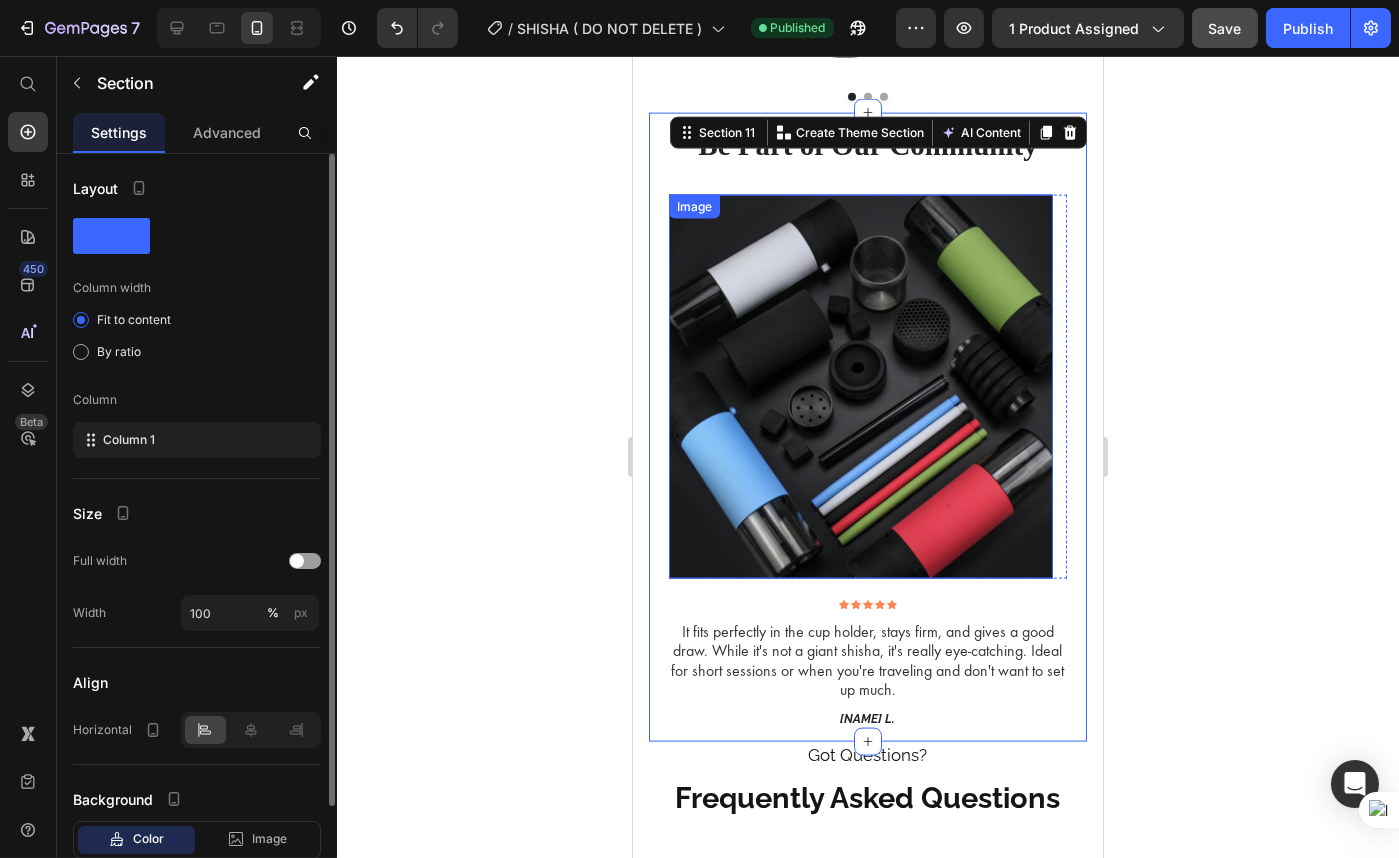 scroll, scrollTop: 5728, scrollLeft: 0, axis: vertical 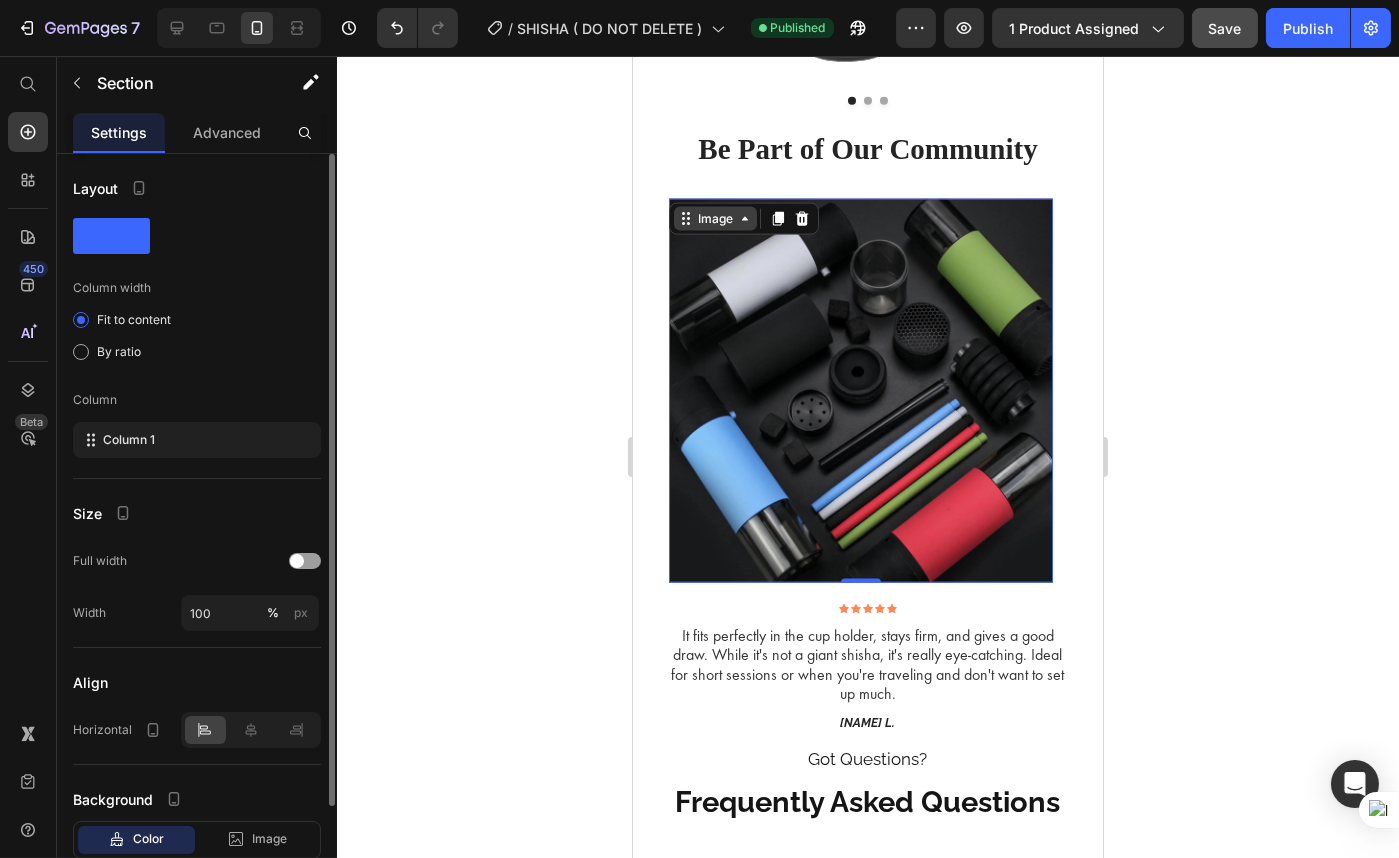 click on "Image" at bounding box center [714, 219] 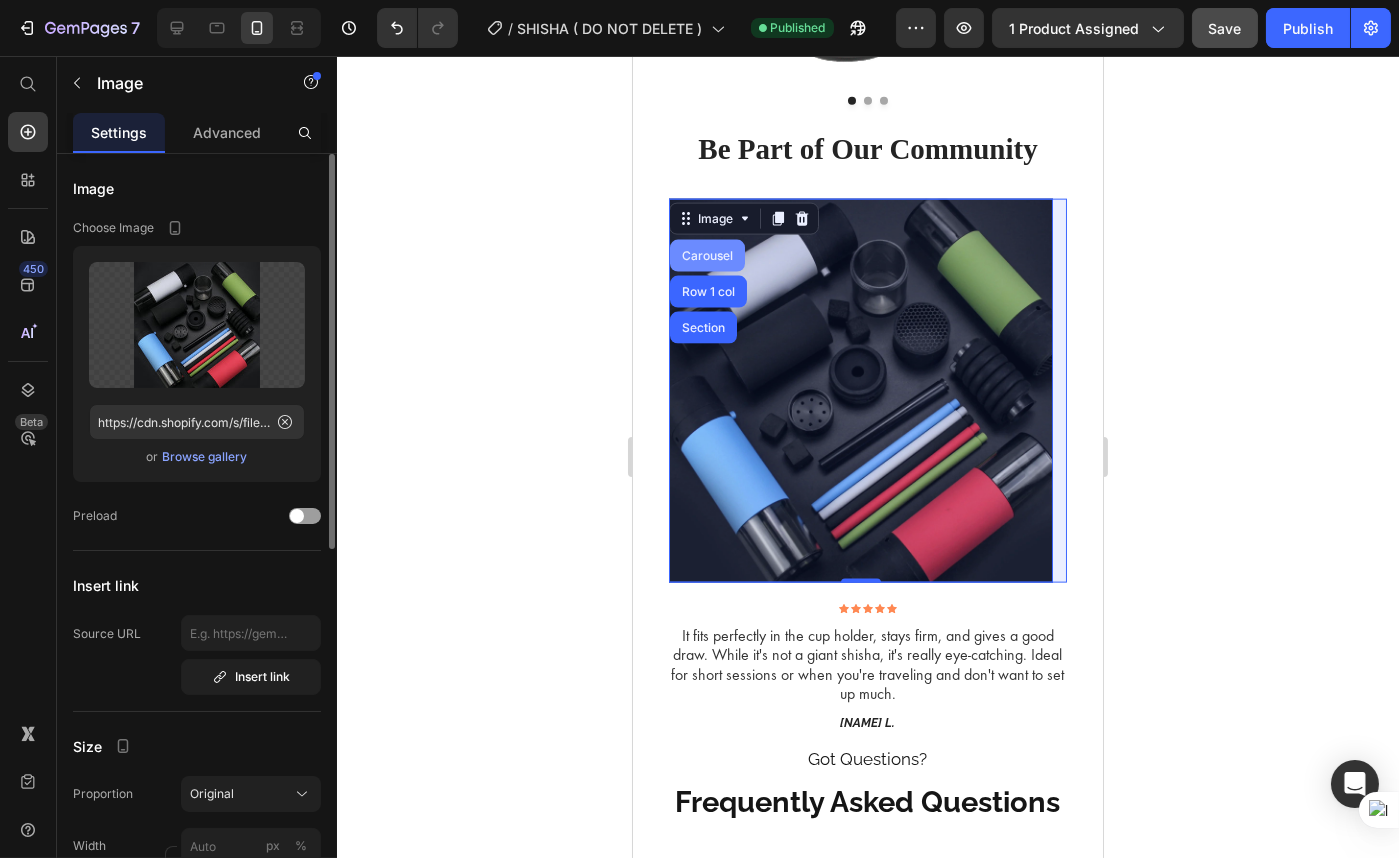 click on "Carousel" at bounding box center (706, 256) 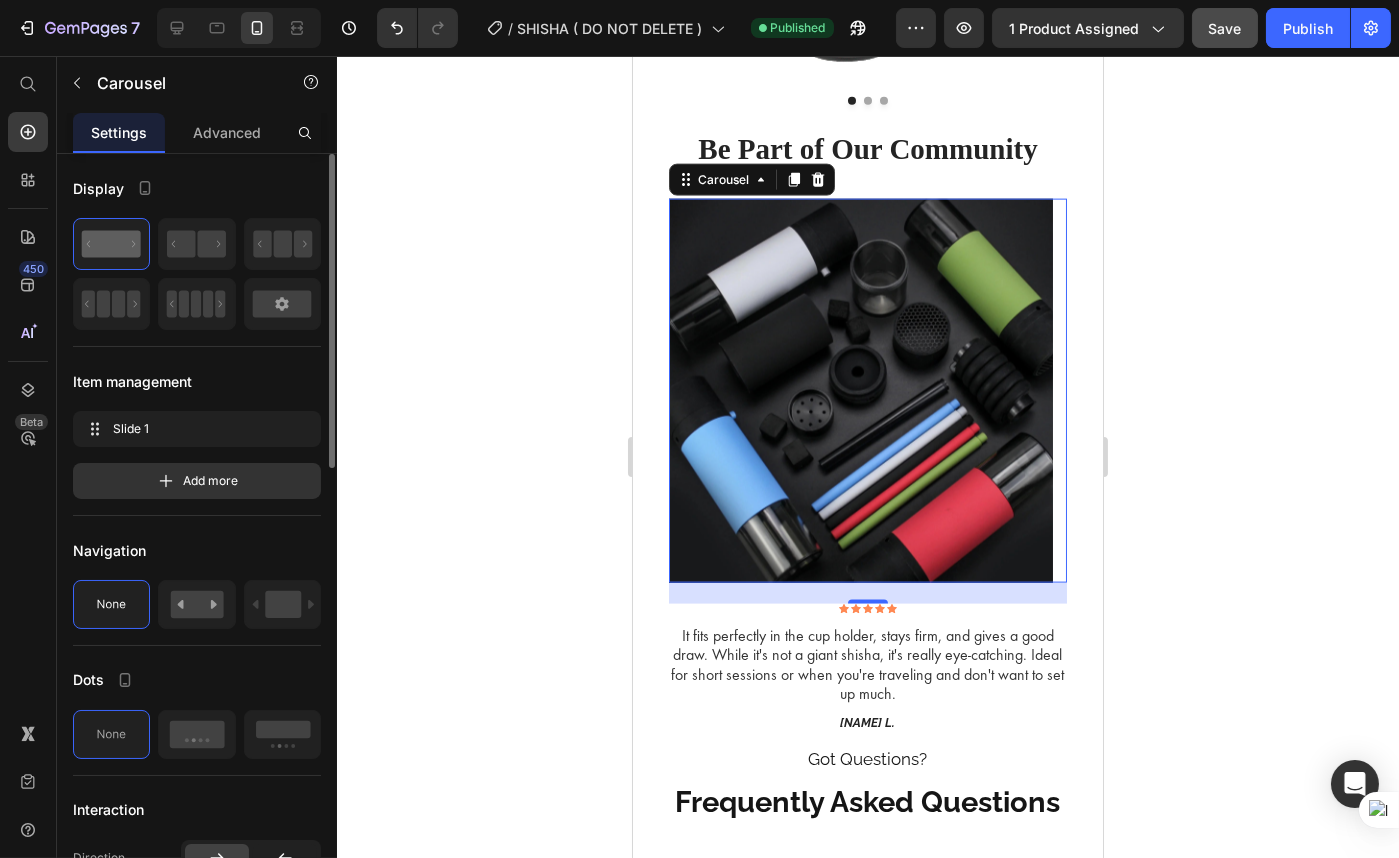 click 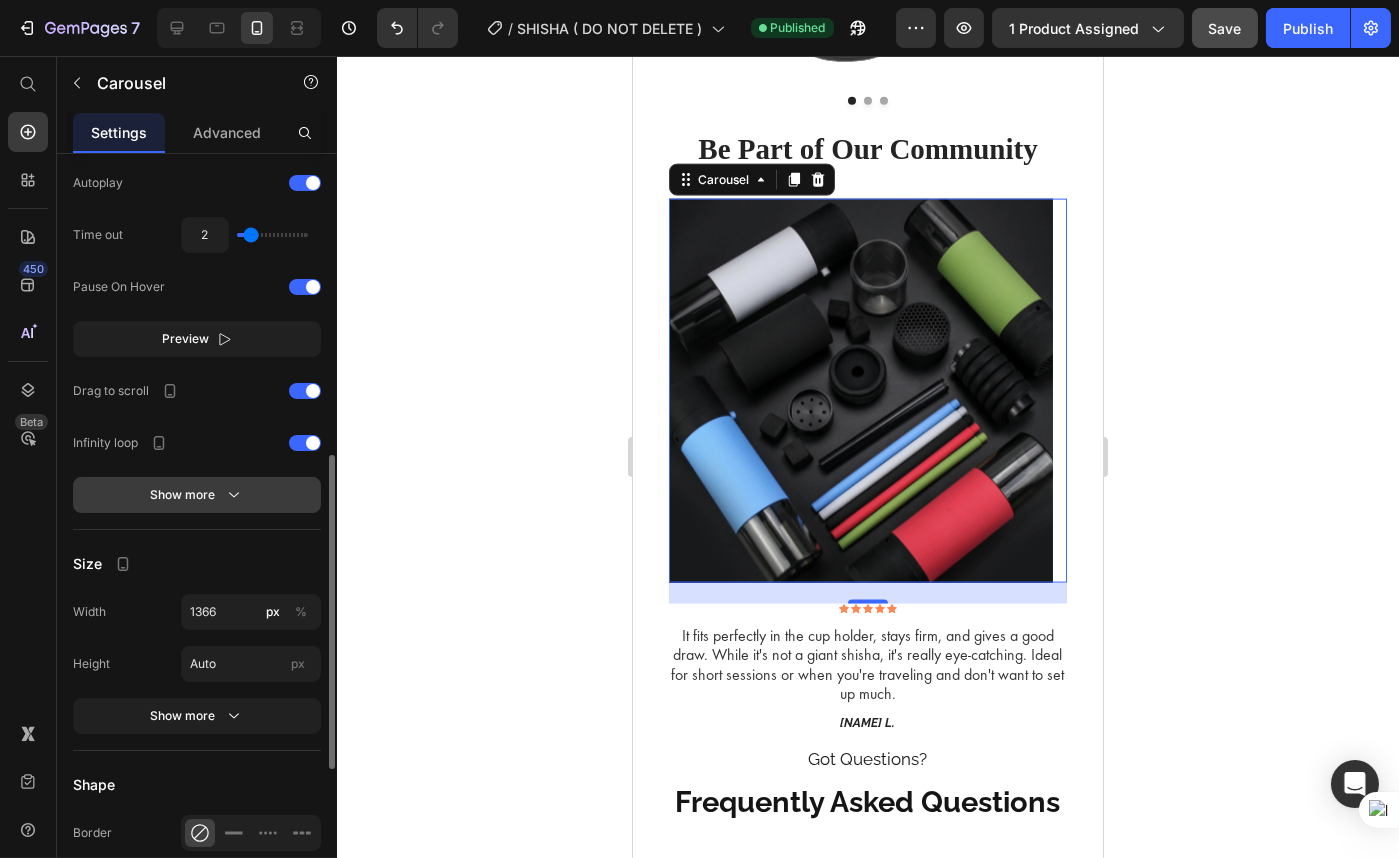 scroll, scrollTop: 454, scrollLeft: 0, axis: vertical 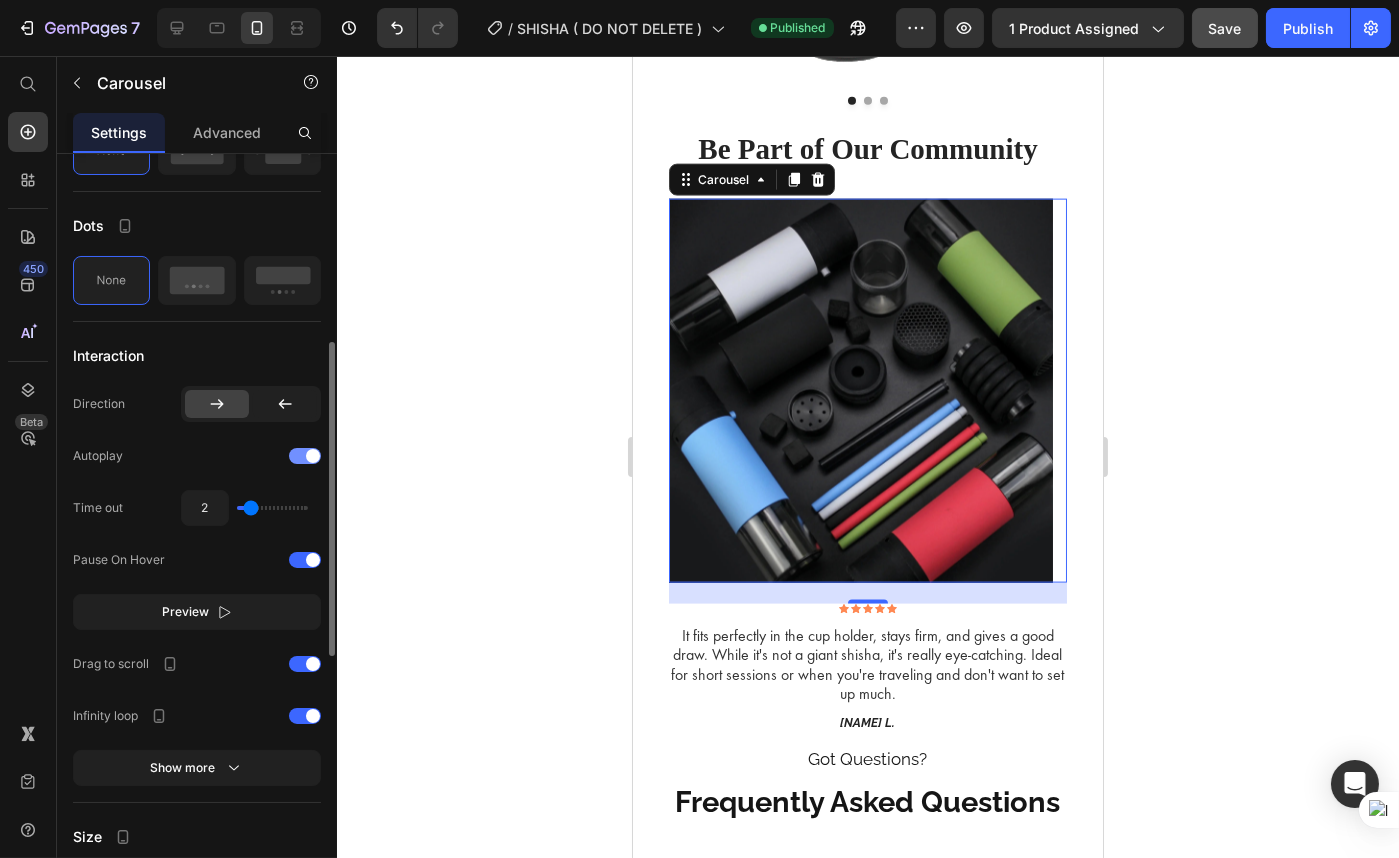 click at bounding box center (305, 456) 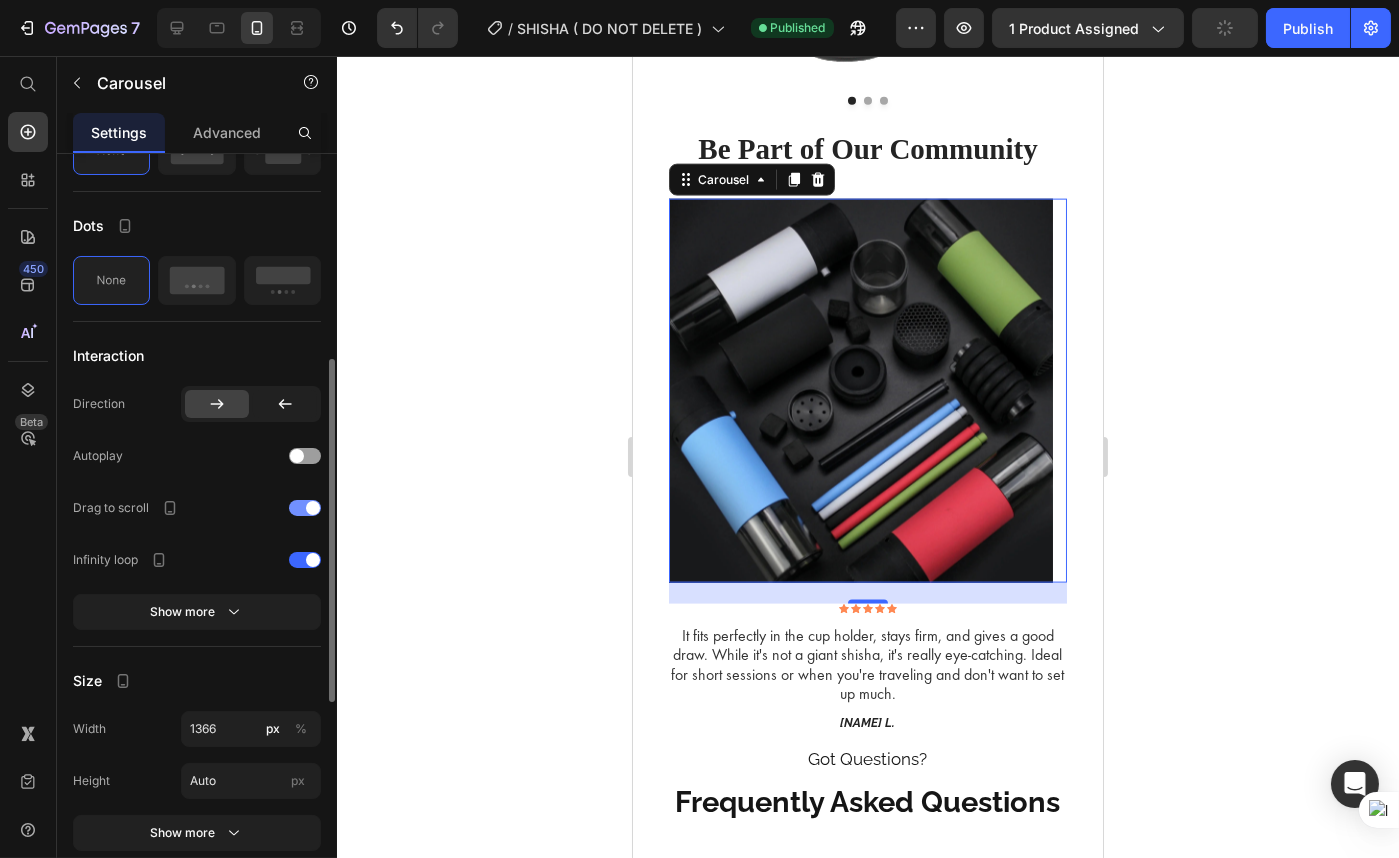 click at bounding box center [305, 508] 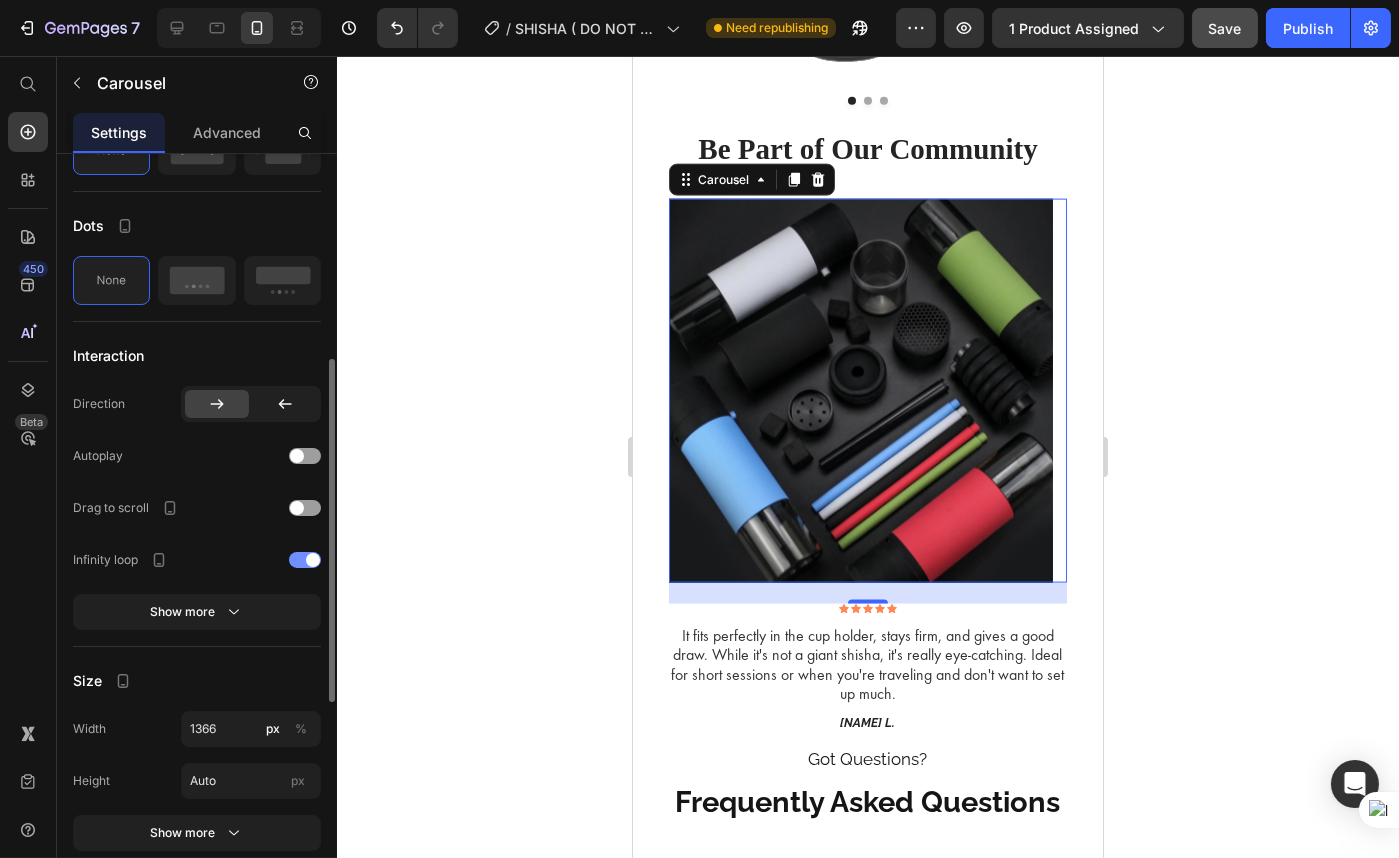 click on "Infinity loop" 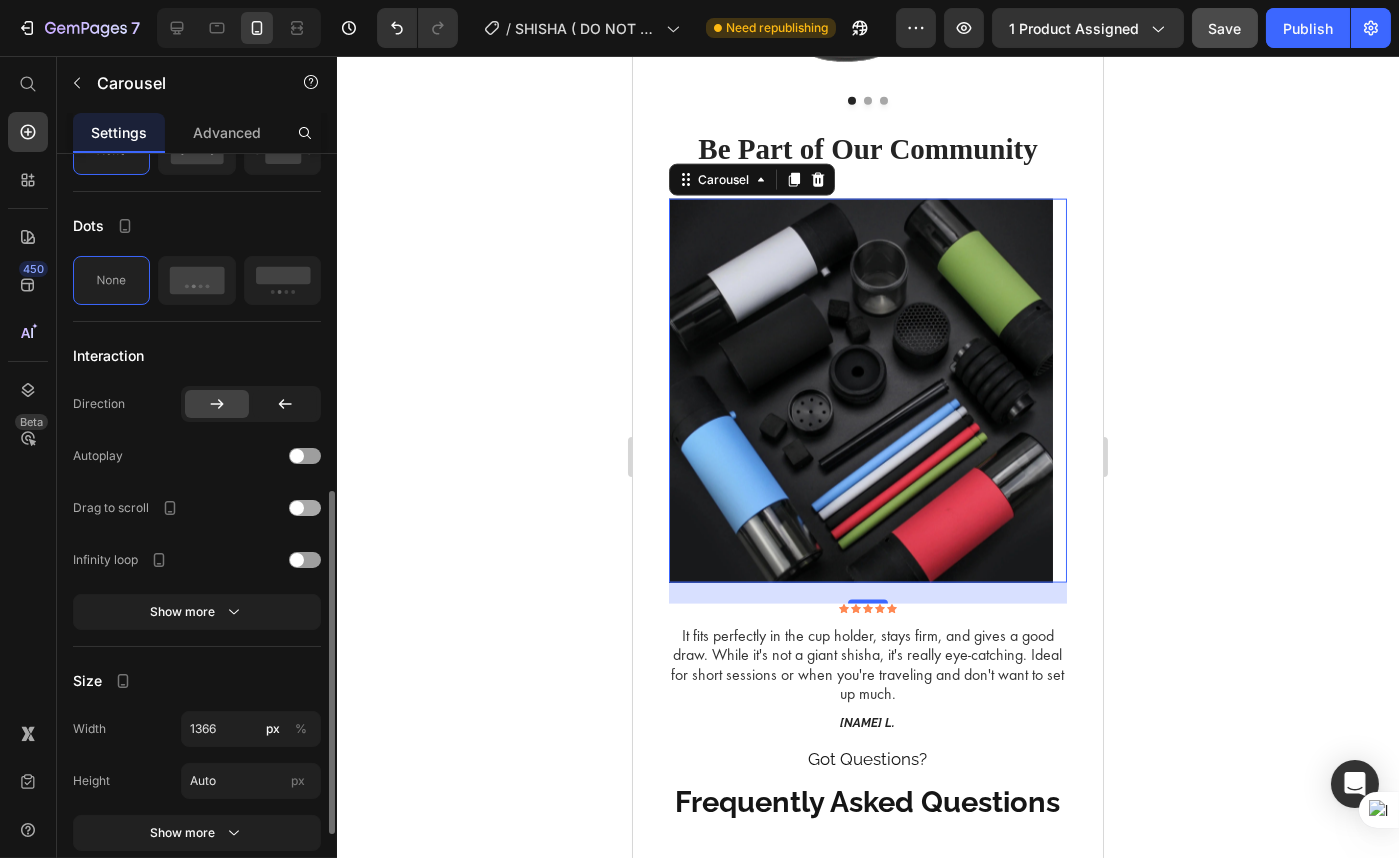 scroll, scrollTop: 636, scrollLeft: 0, axis: vertical 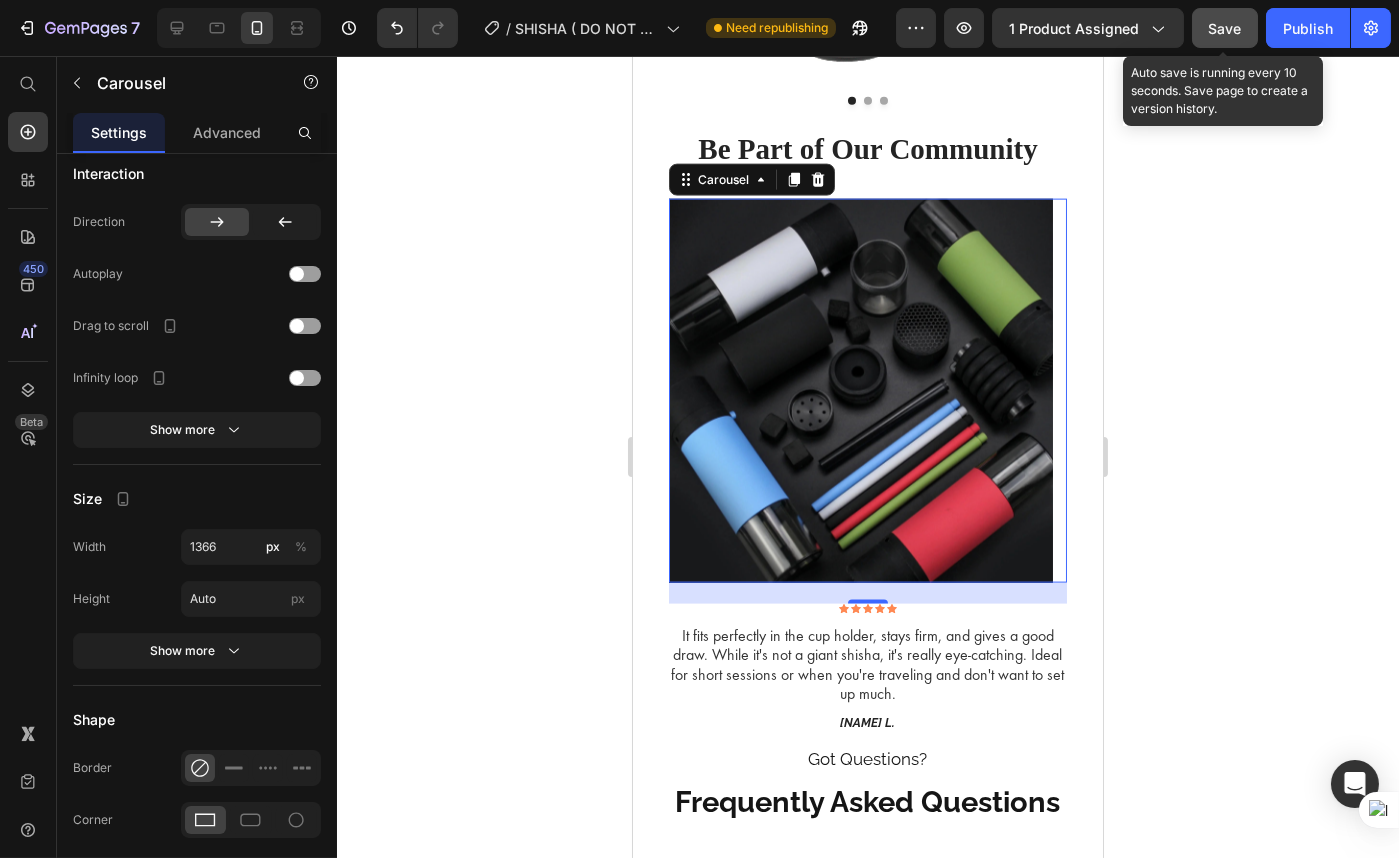 click on "Save" at bounding box center [1225, 28] 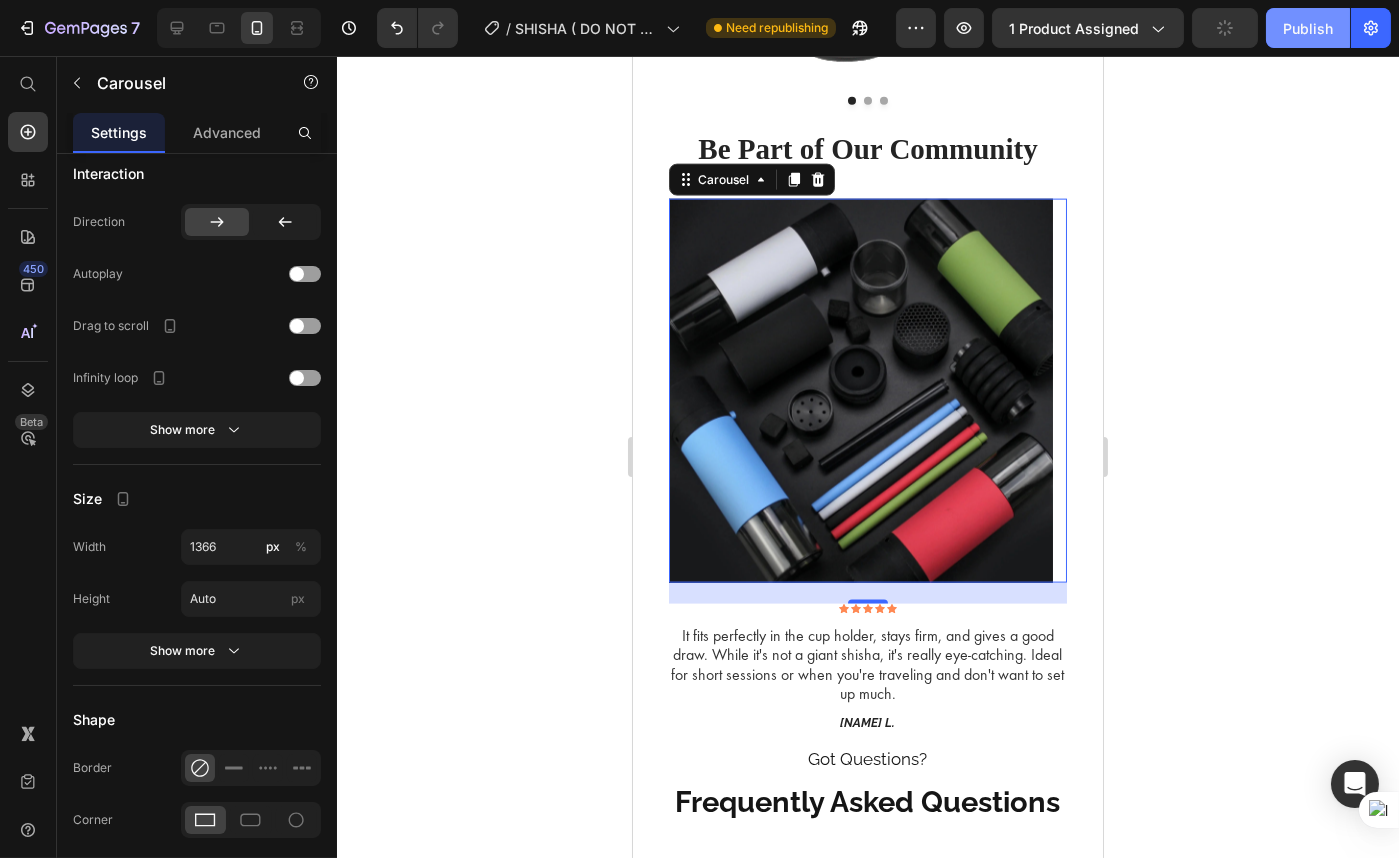 click on "Publish" at bounding box center (1308, 28) 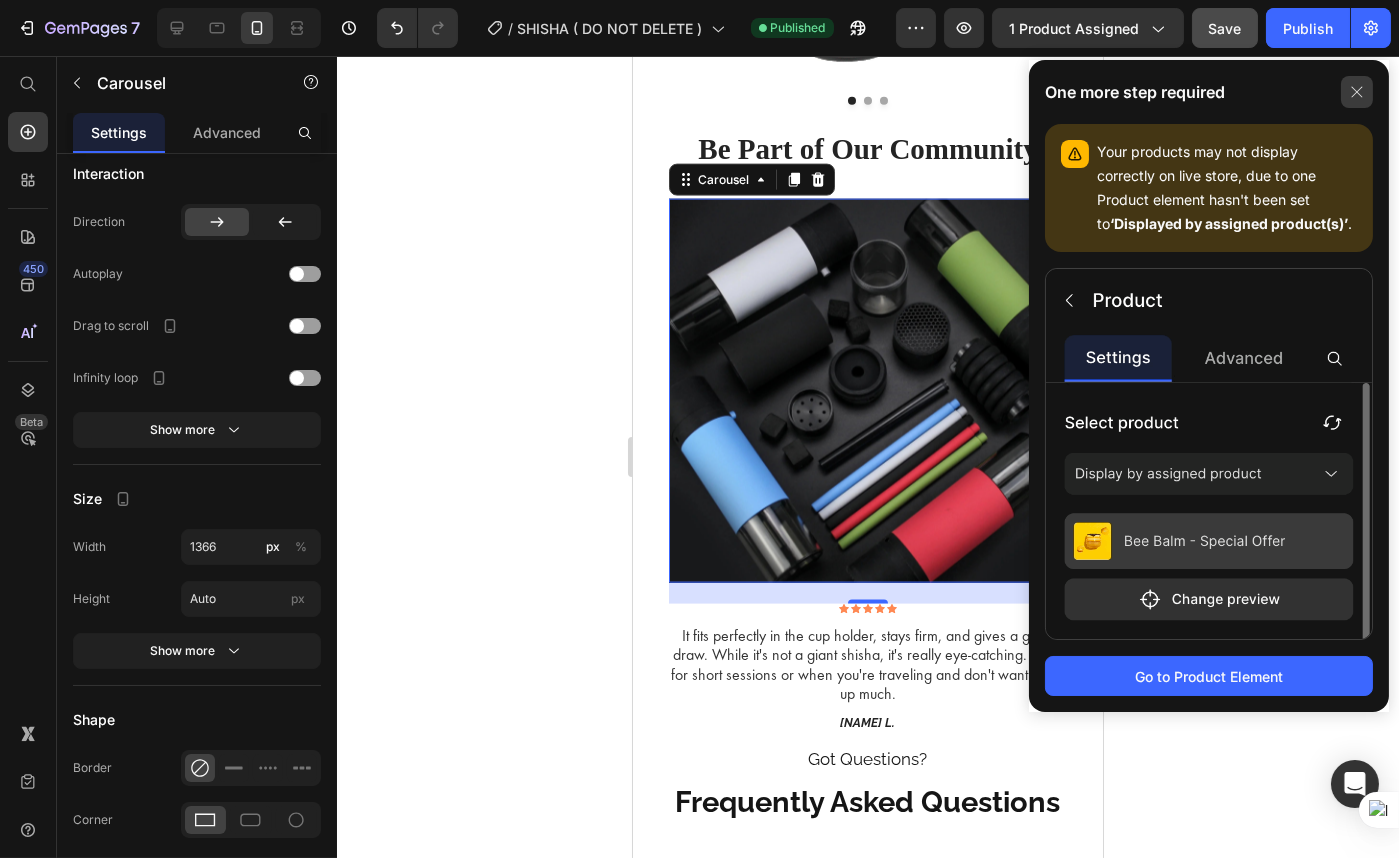 click 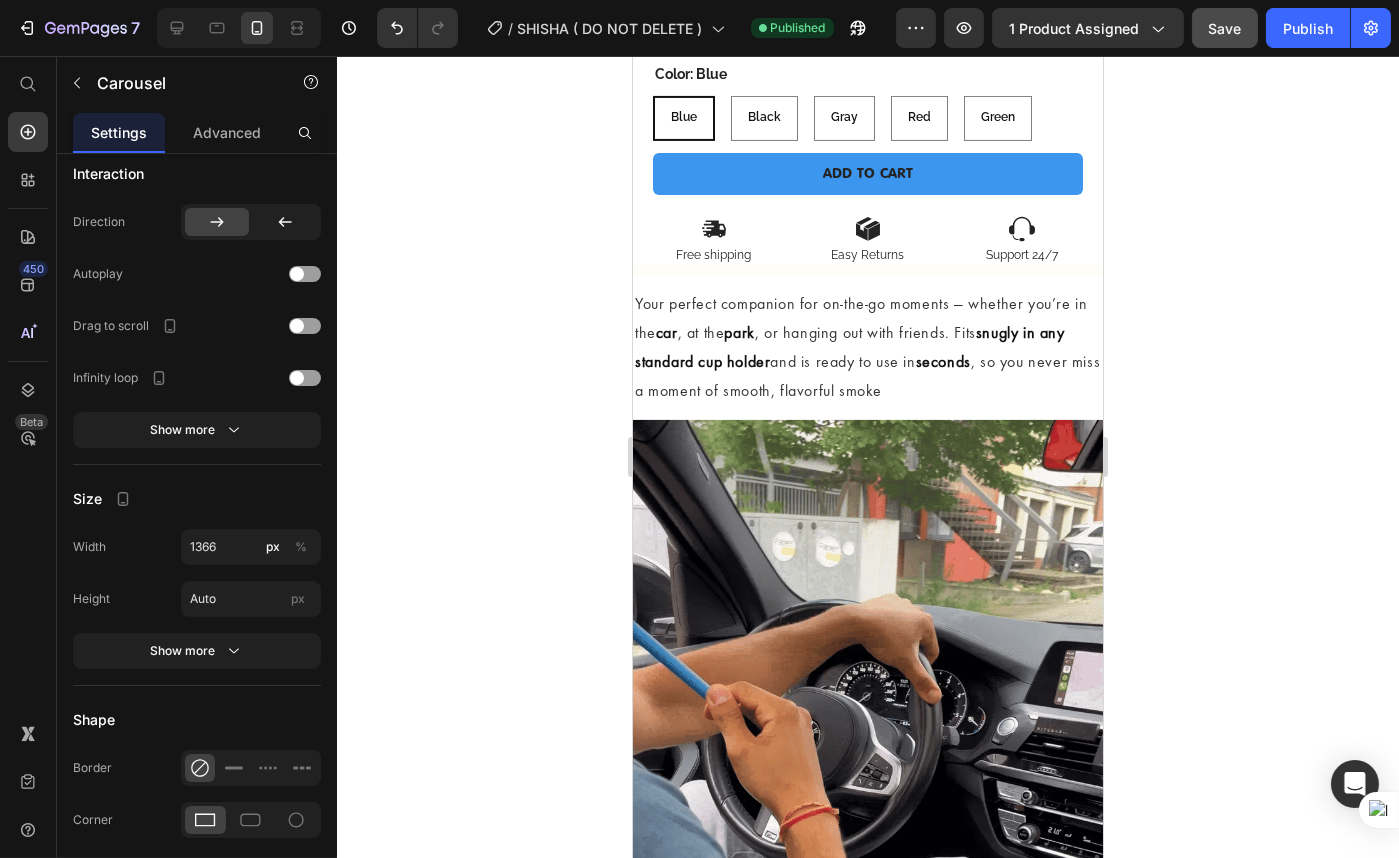 scroll, scrollTop: 994, scrollLeft: 0, axis: vertical 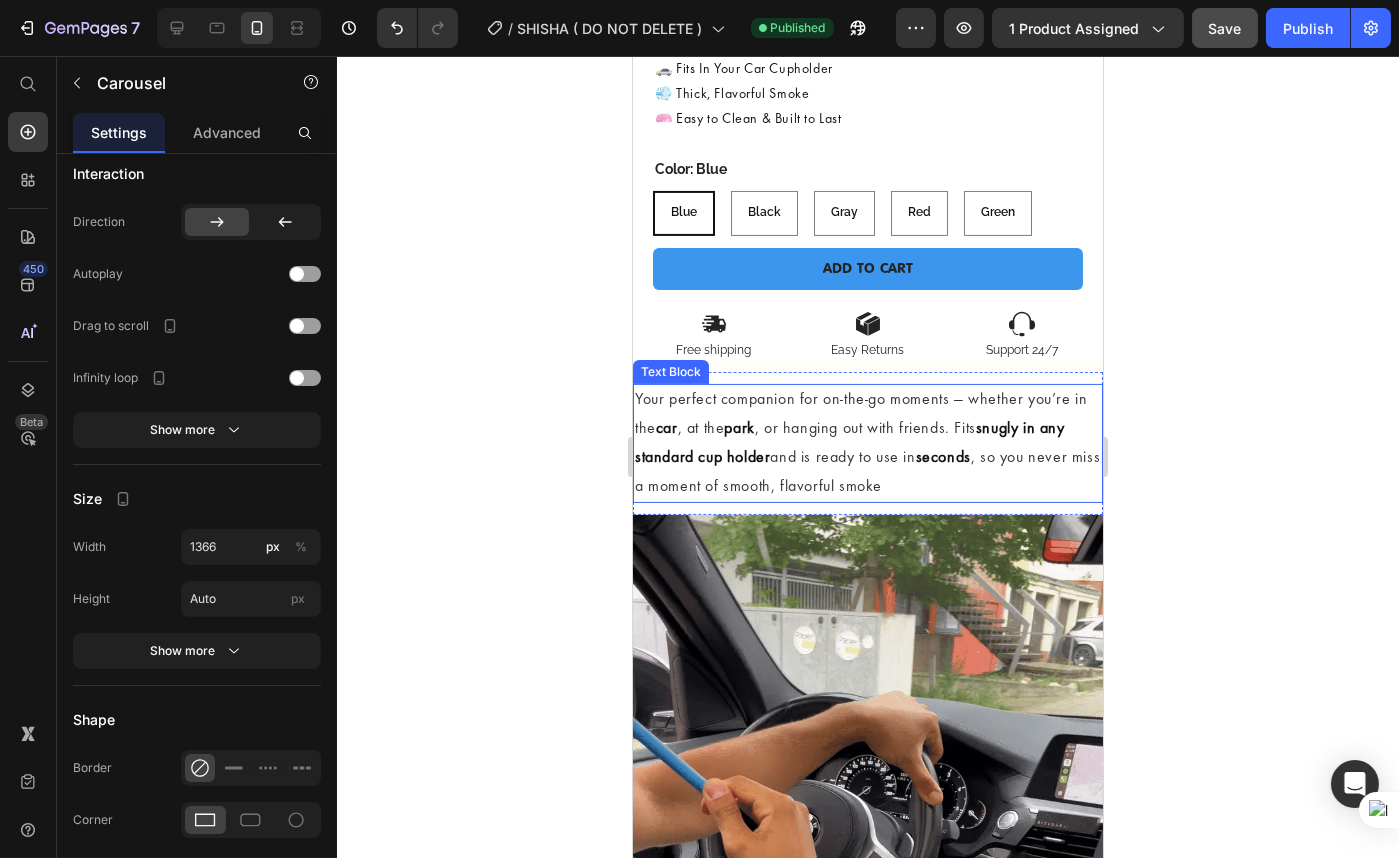 click on "and is ready to use in" at bounding box center (841, 458) 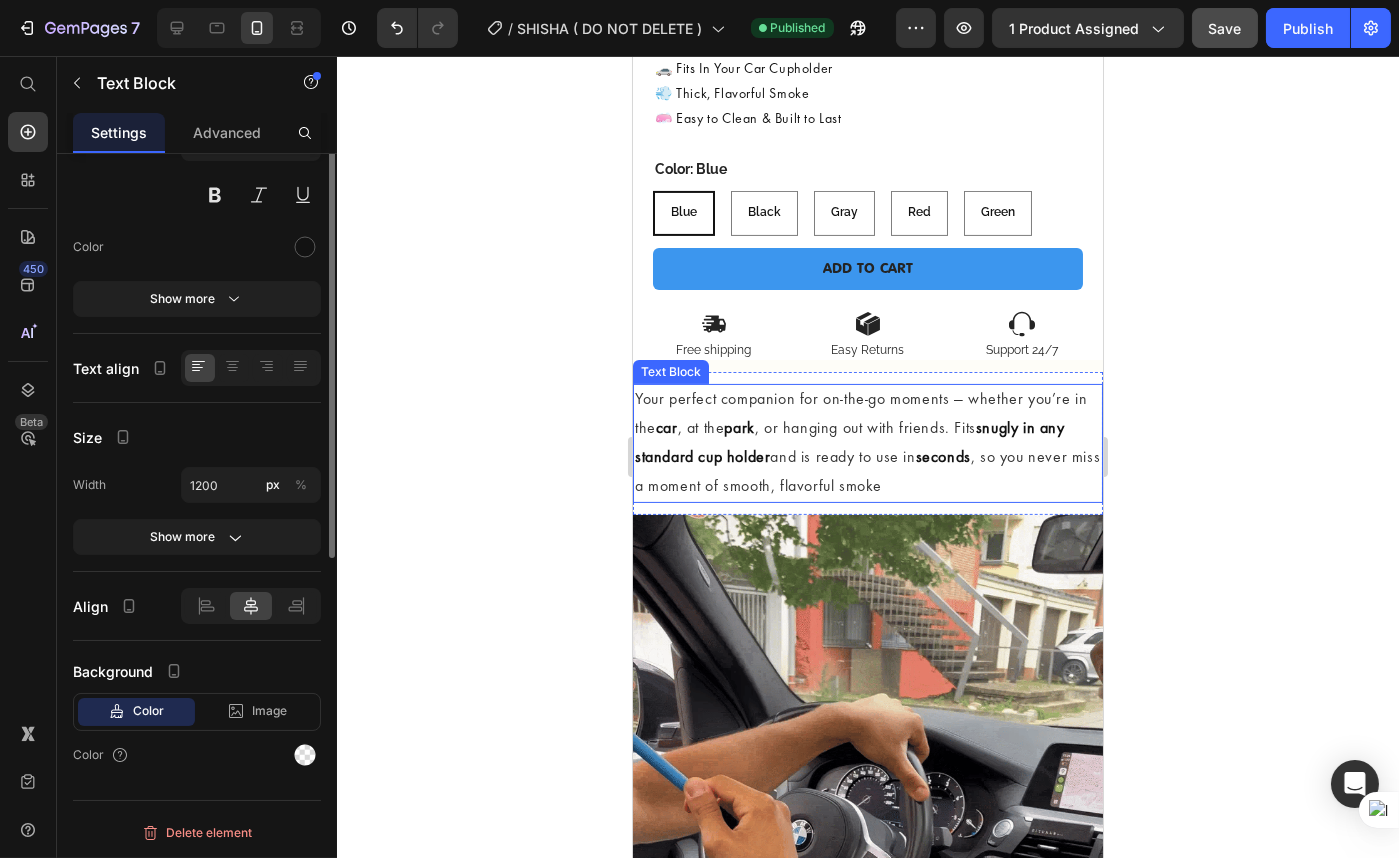 scroll, scrollTop: 0, scrollLeft: 0, axis: both 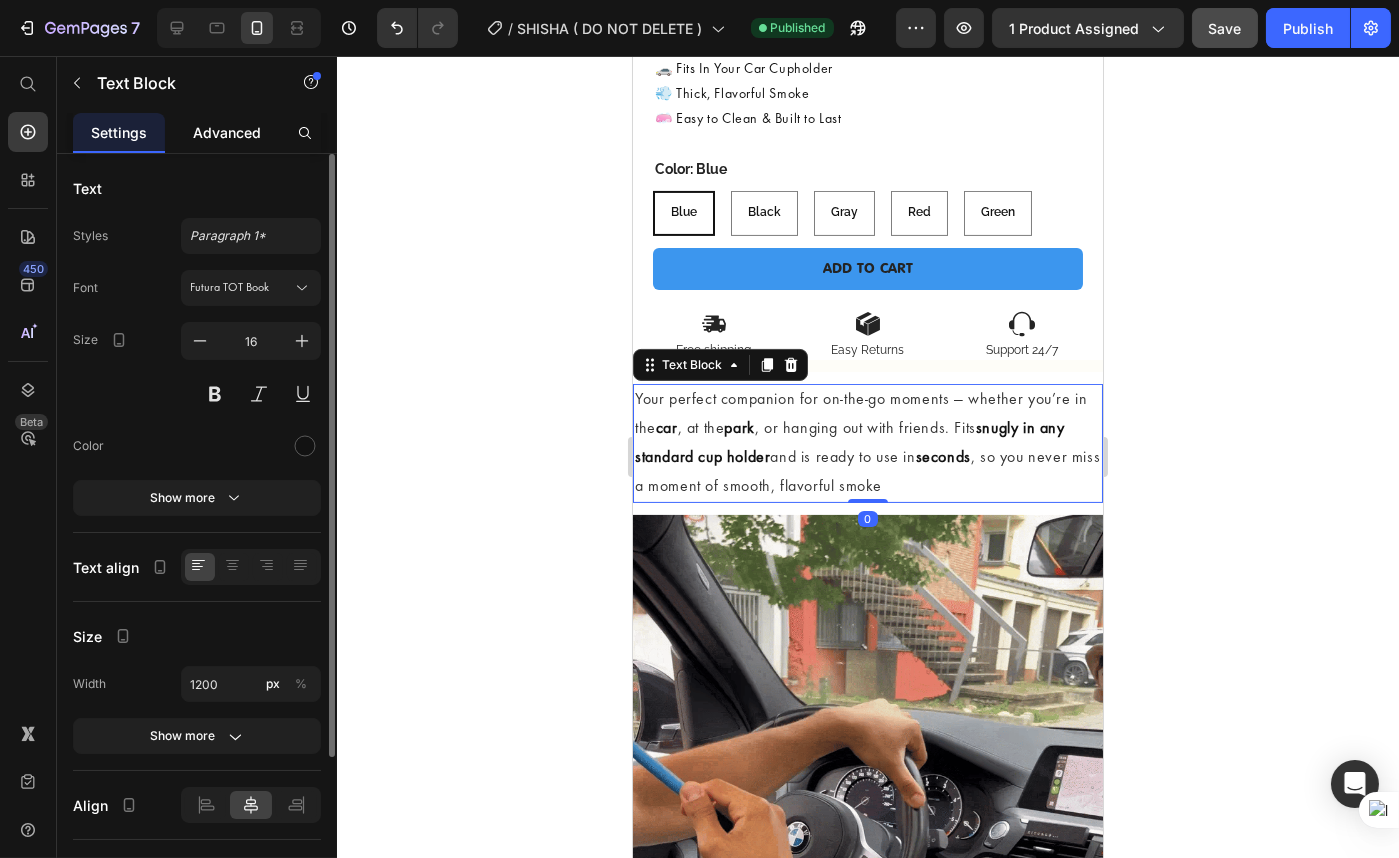 click on "Advanced" at bounding box center [227, 132] 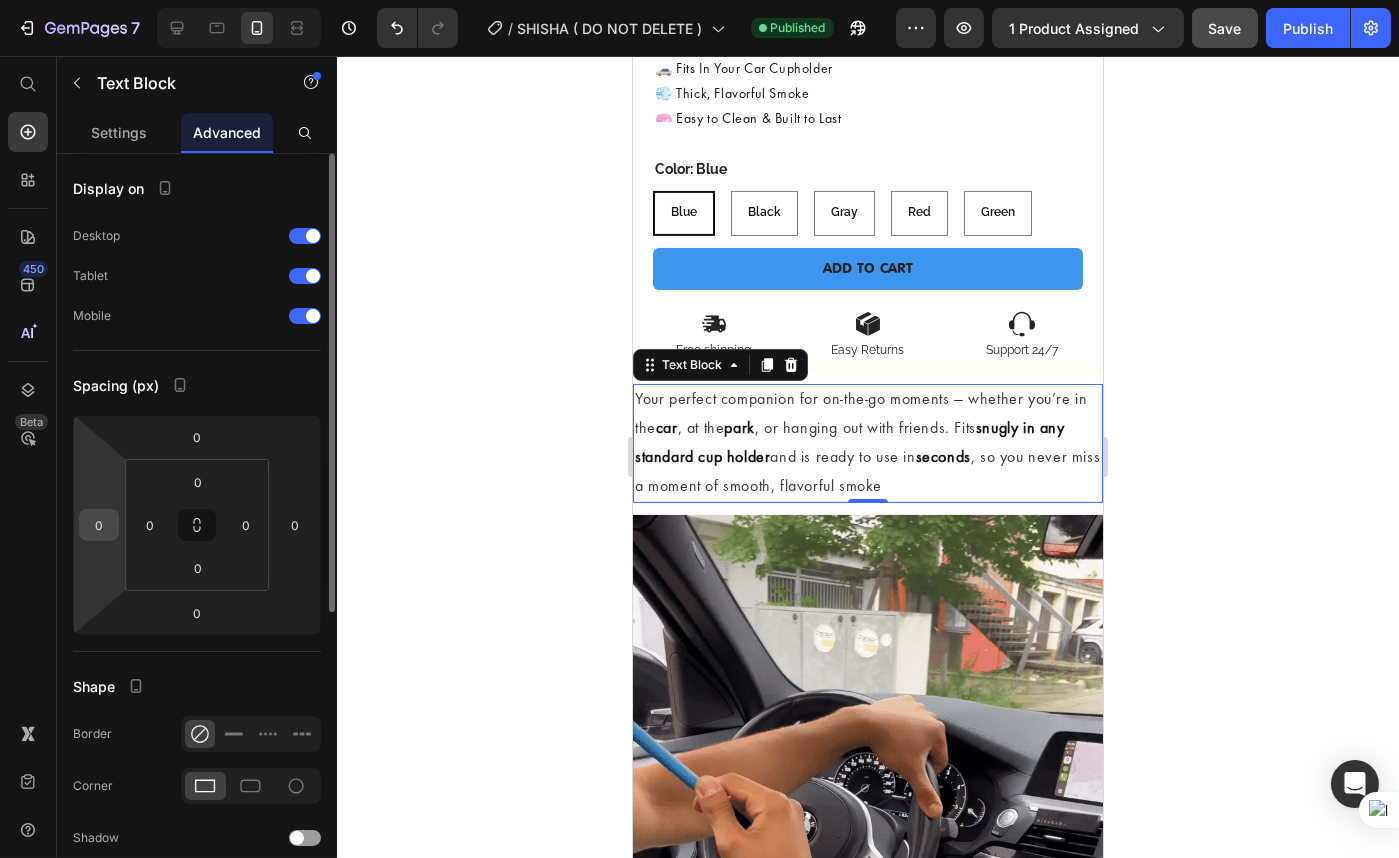 click on "0" at bounding box center (99, 525) 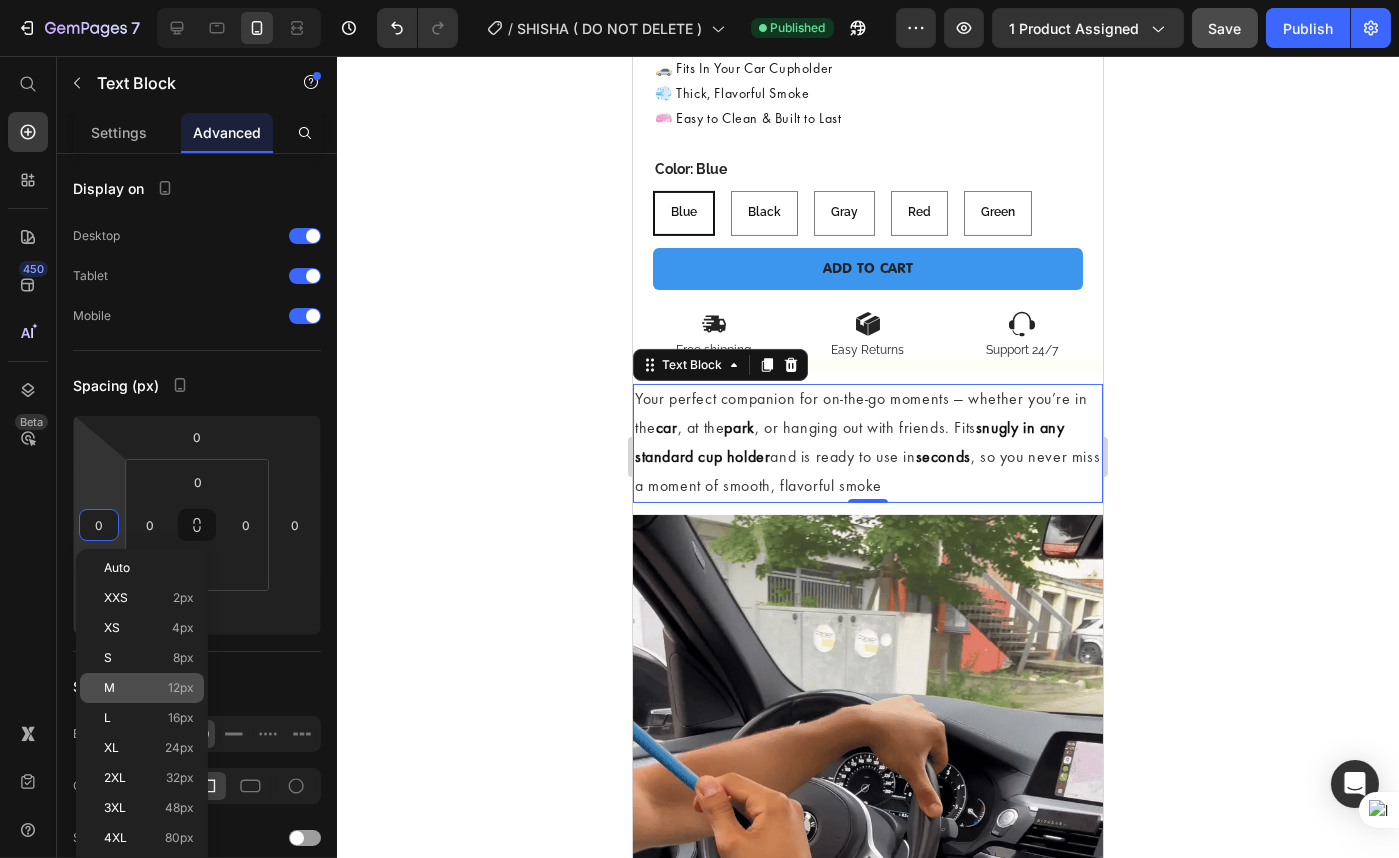 click on "M 12px" 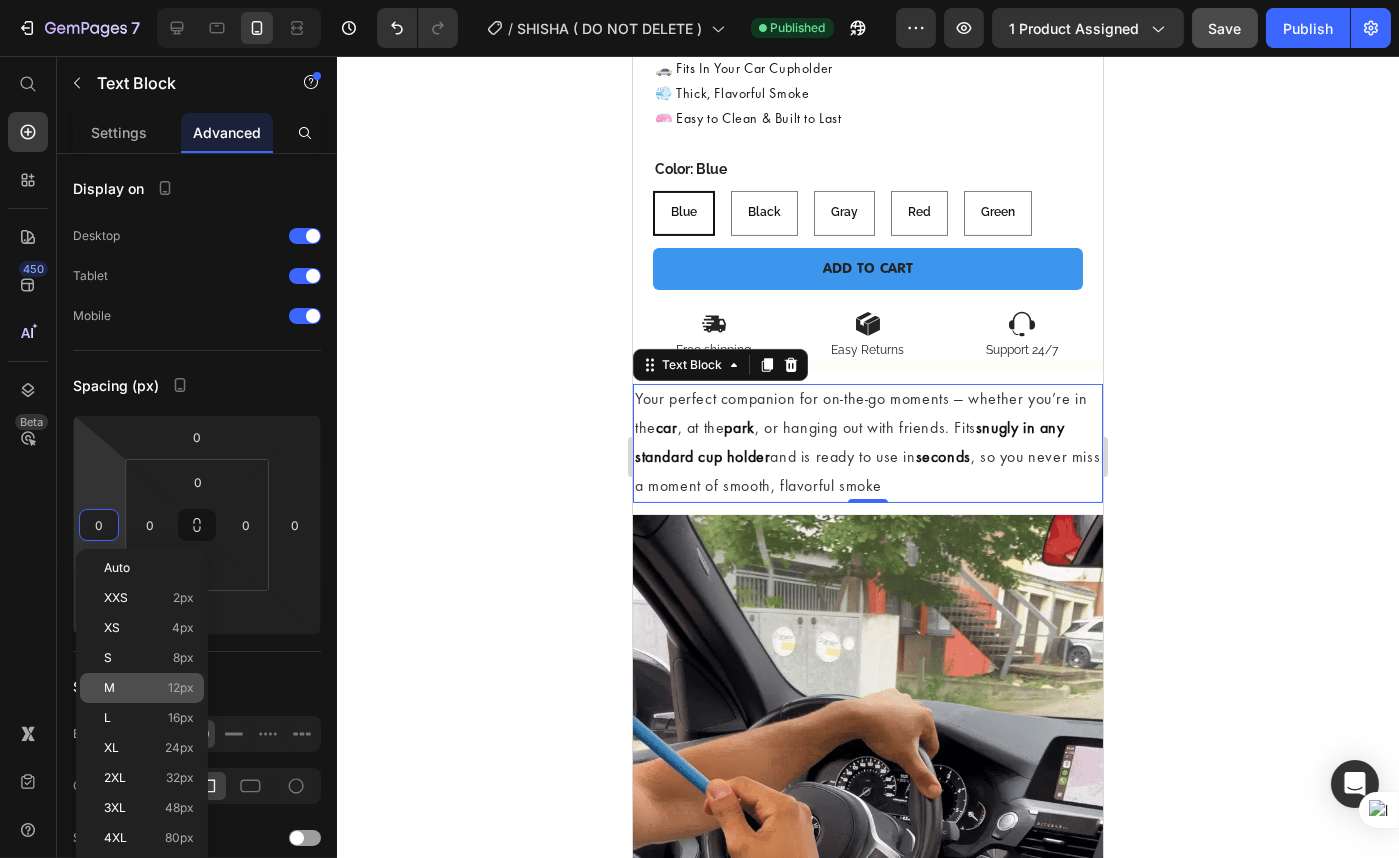 type on "12" 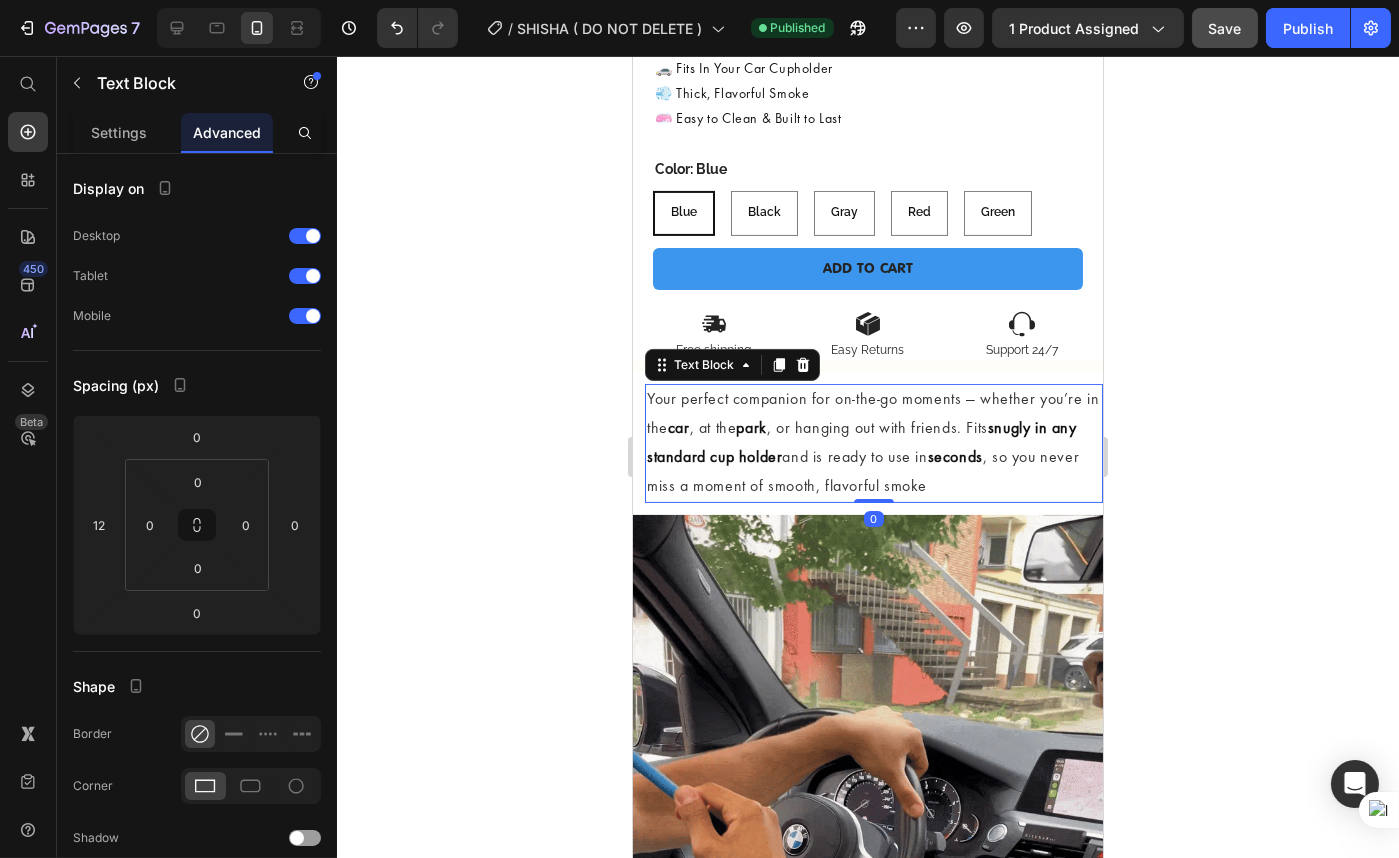 click 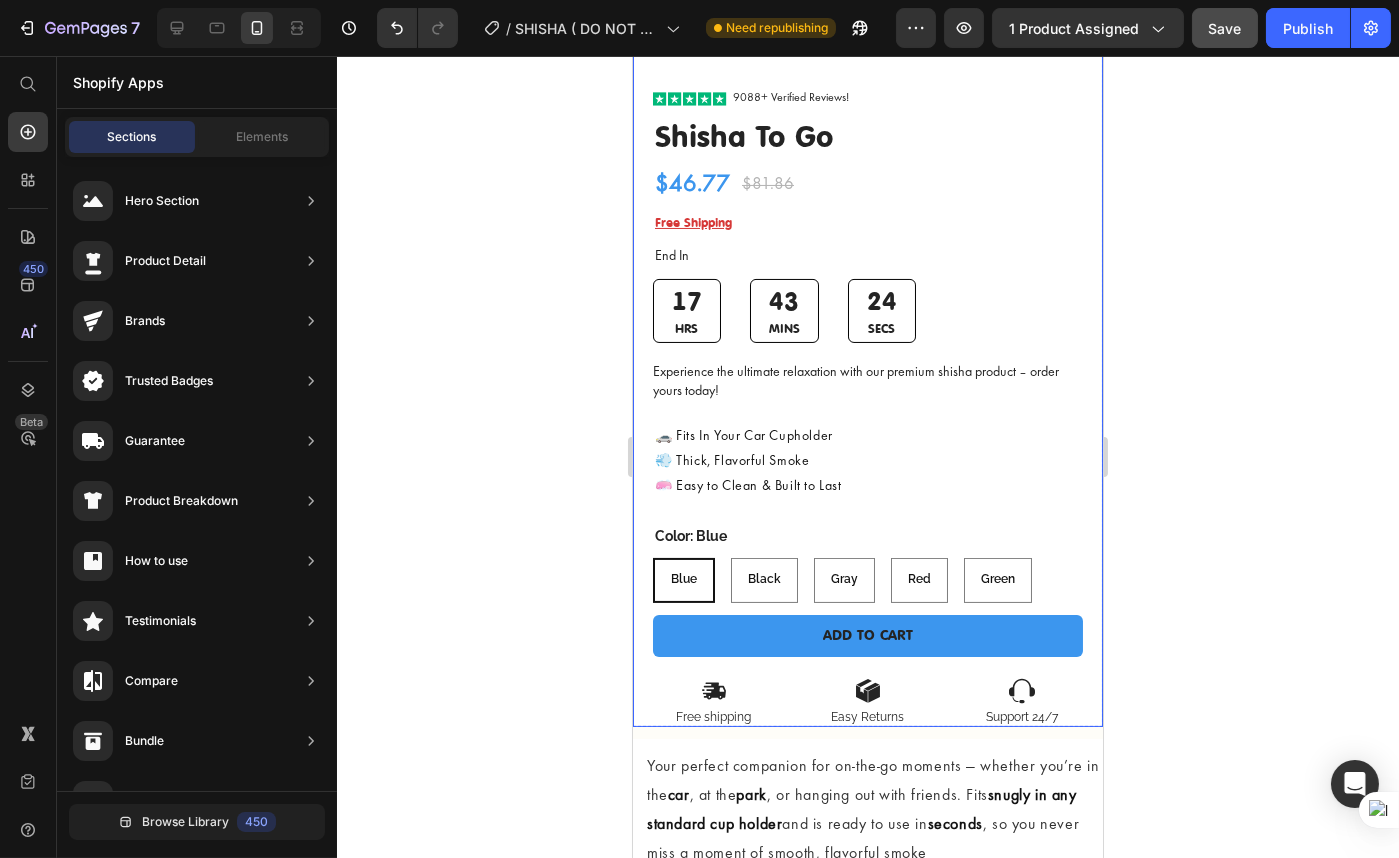 scroll, scrollTop: 630, scrollLeft: 0, axis: vertical 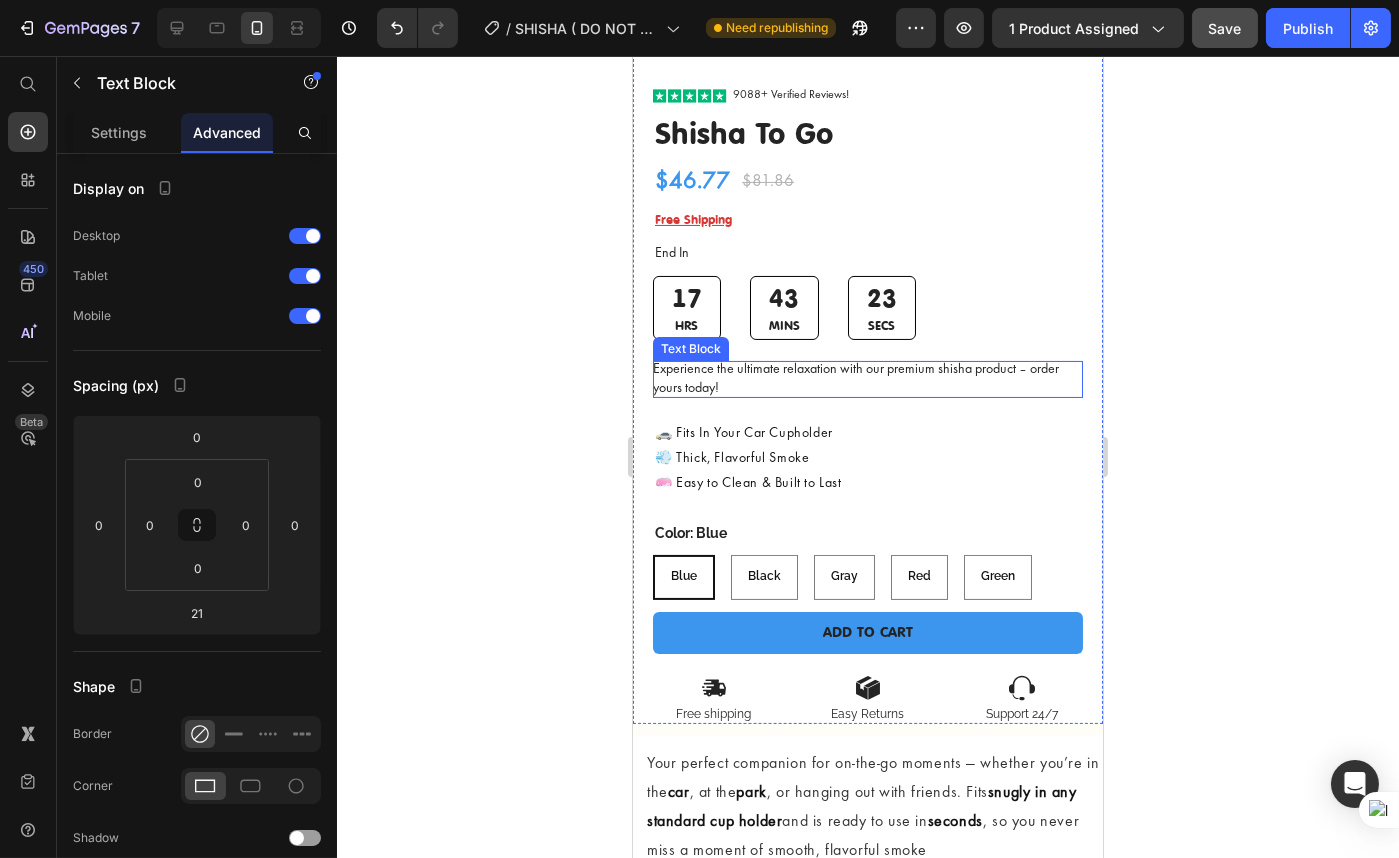 click on "Experience the ultimate relaxation with our premium shisha product – order yours today!" at bounding box center (867, 379) 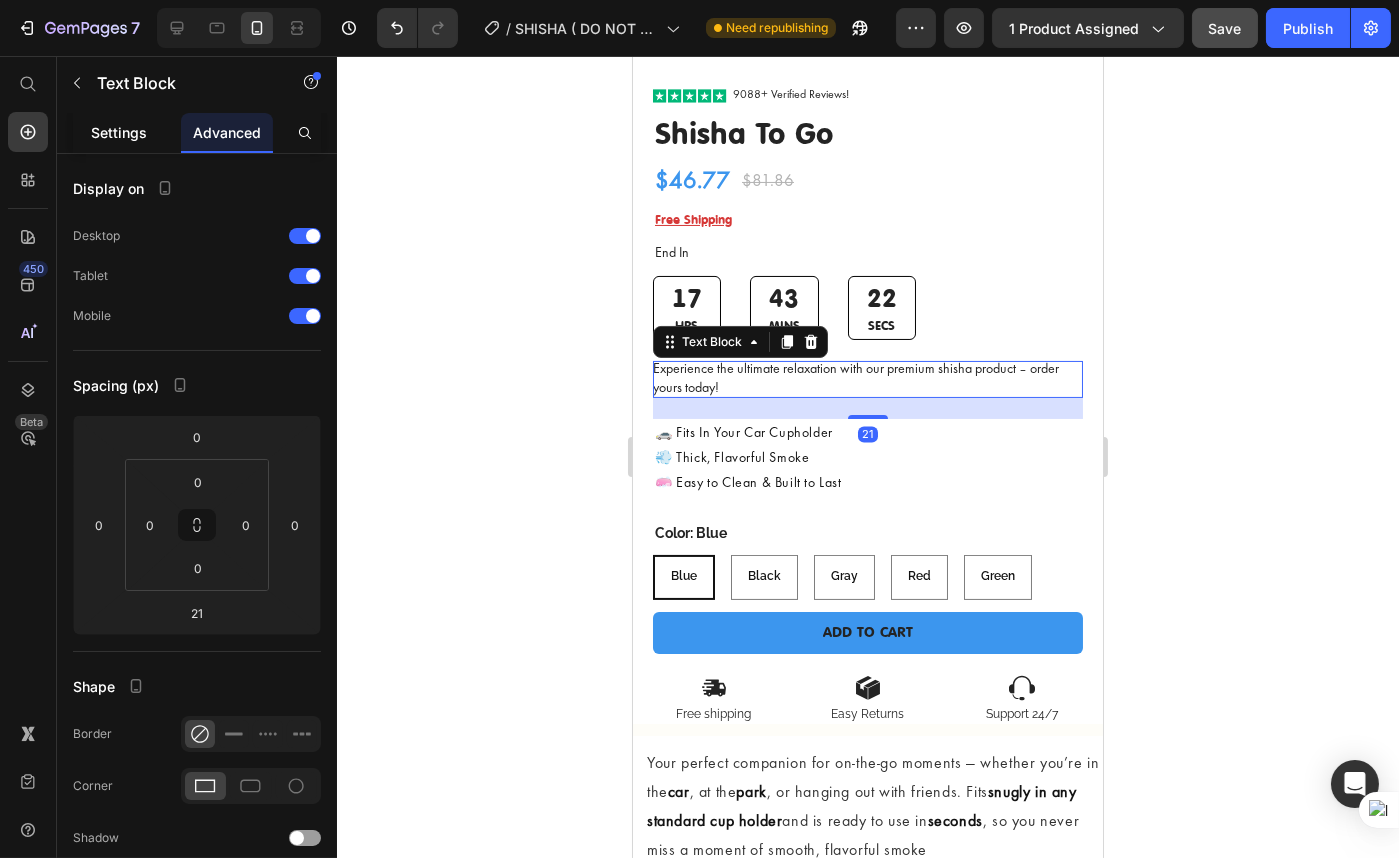 click on "Settings" at bounding box center (119, 132) 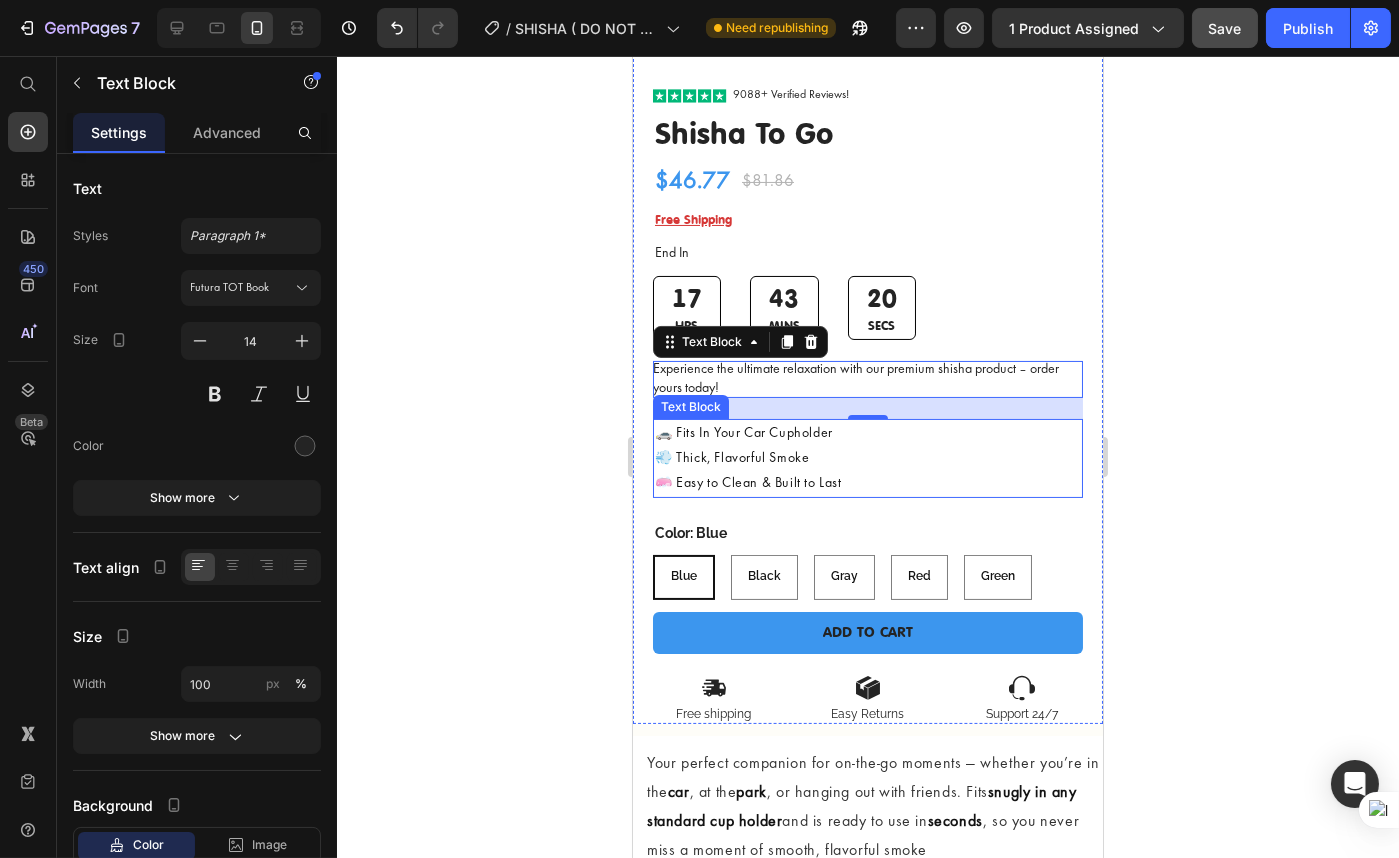 click on "💨 Thick, Flavorful Smoke" at bounding box center [867, 458] 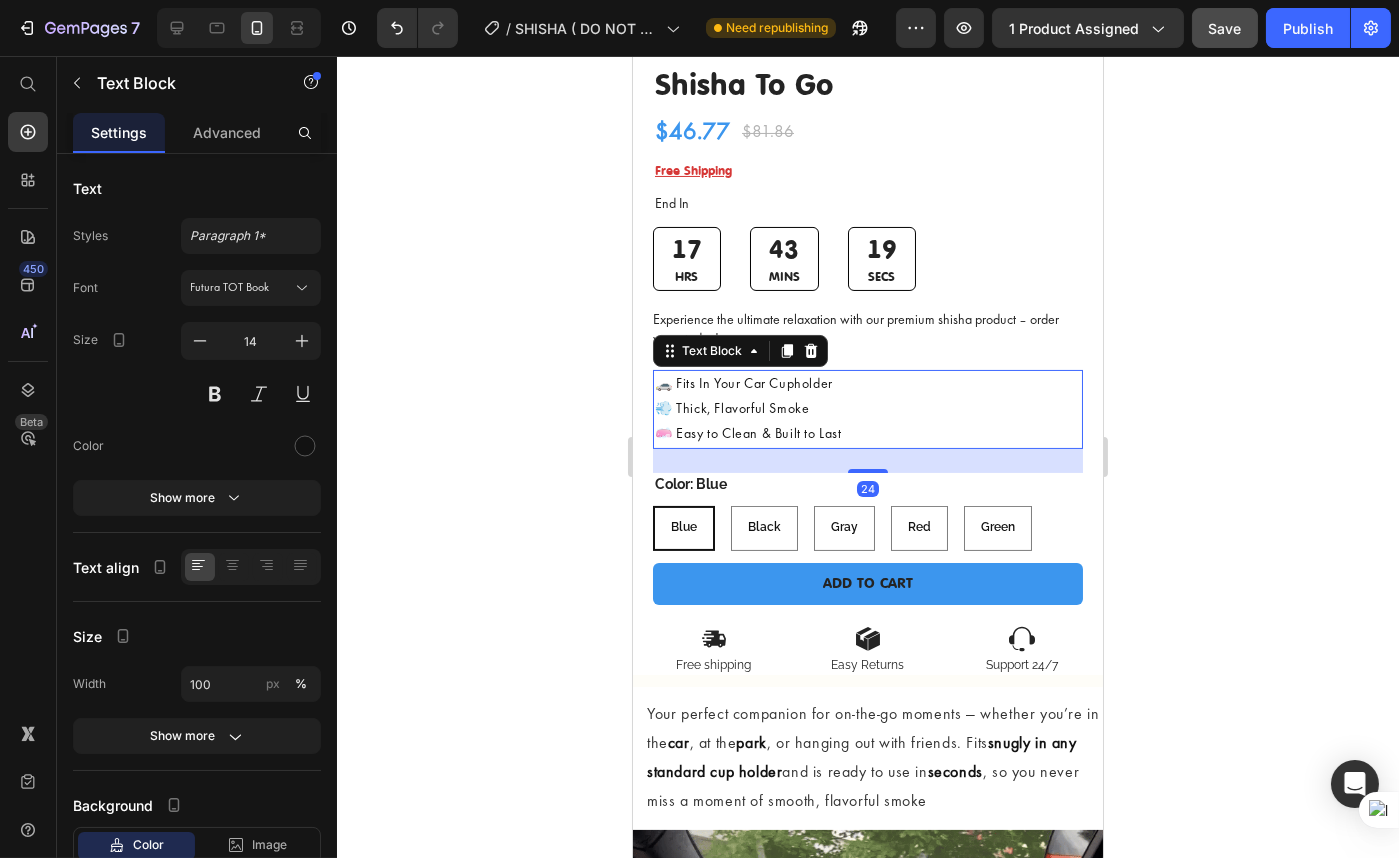 scroll, scrollTop: 721, scrollLeft: 0, axis: vertical 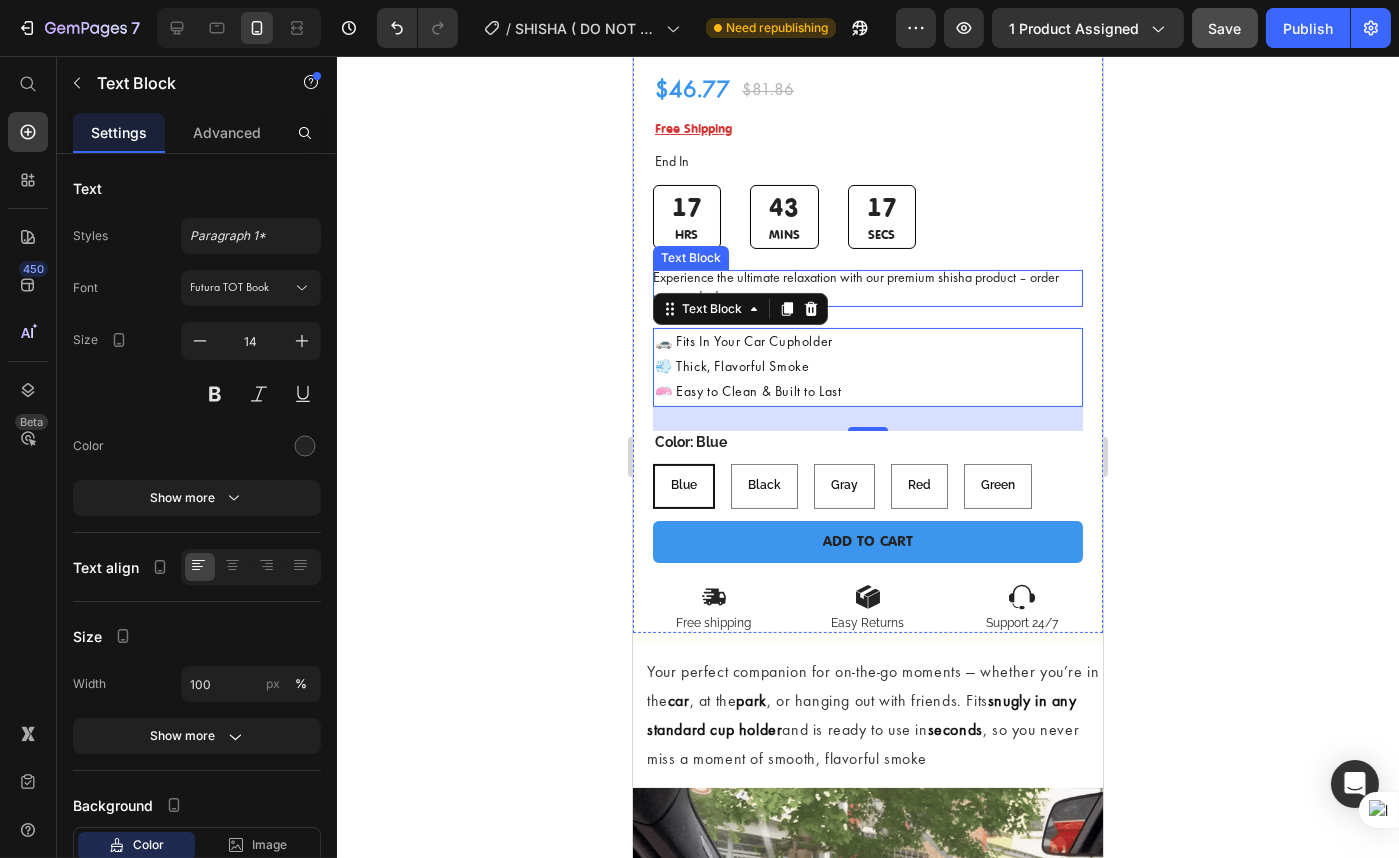 click on "Experience the ultimate relaxation with our premium shisha product – order yours today!" at bounding box center [867, 288] 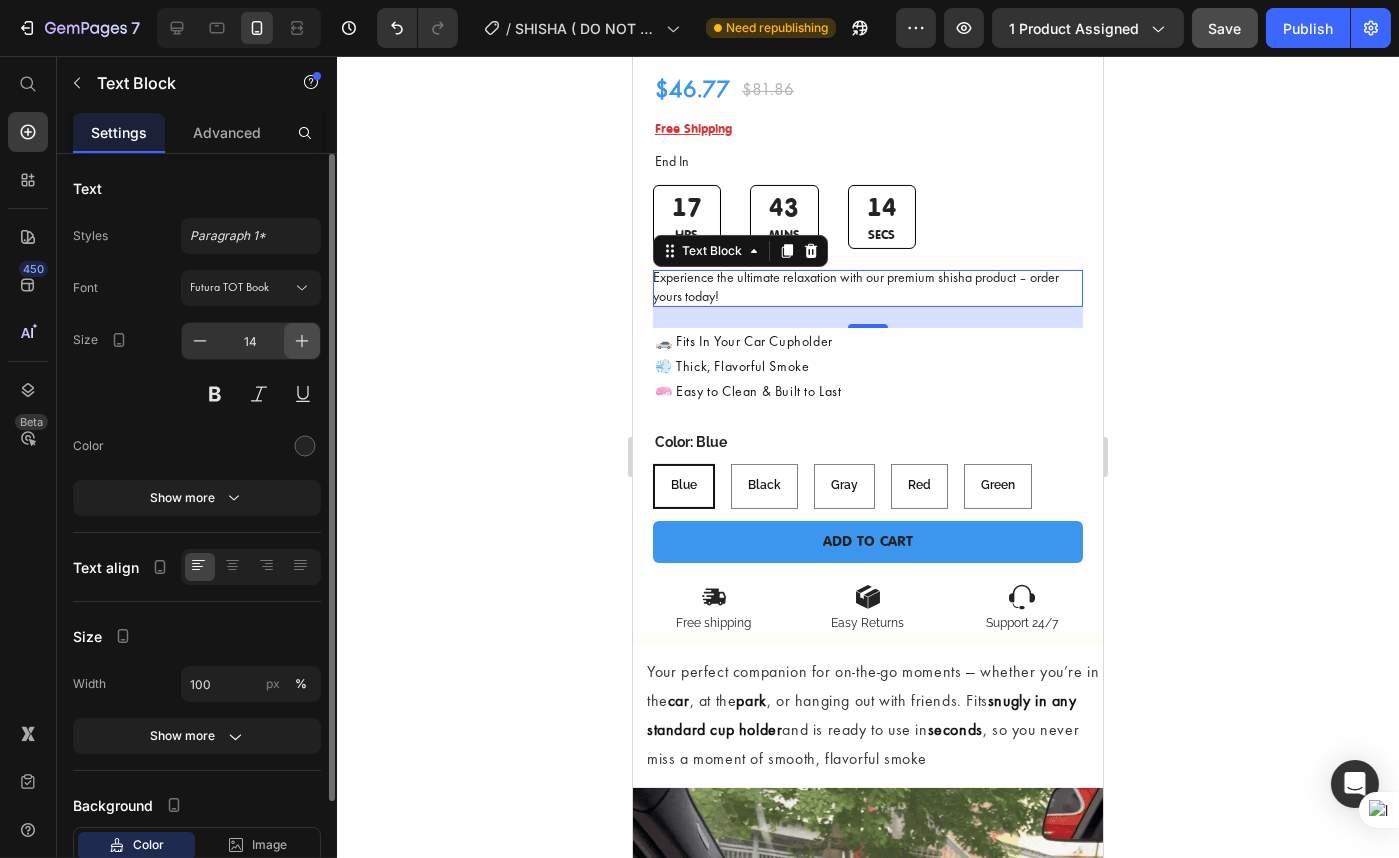 click 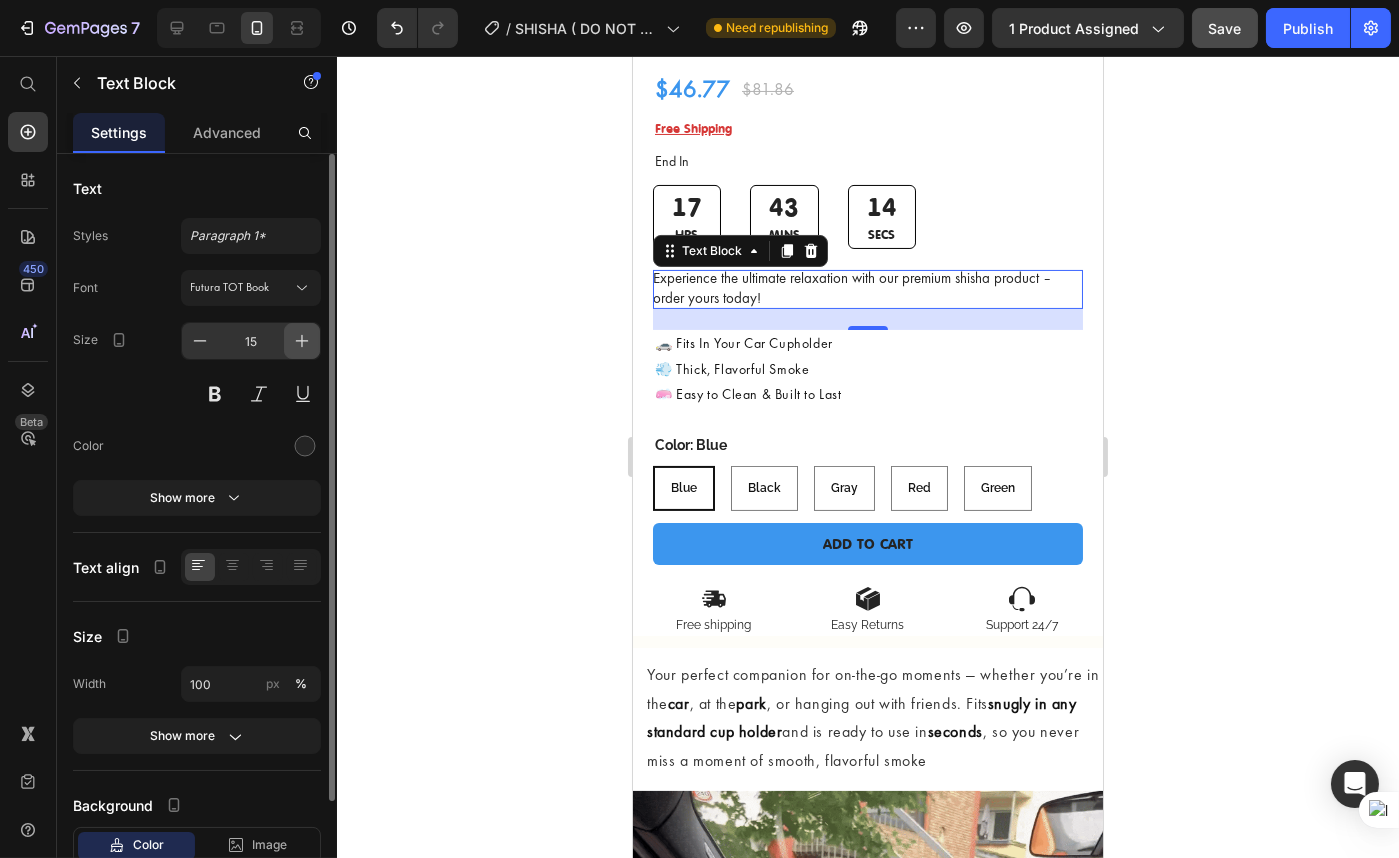 click 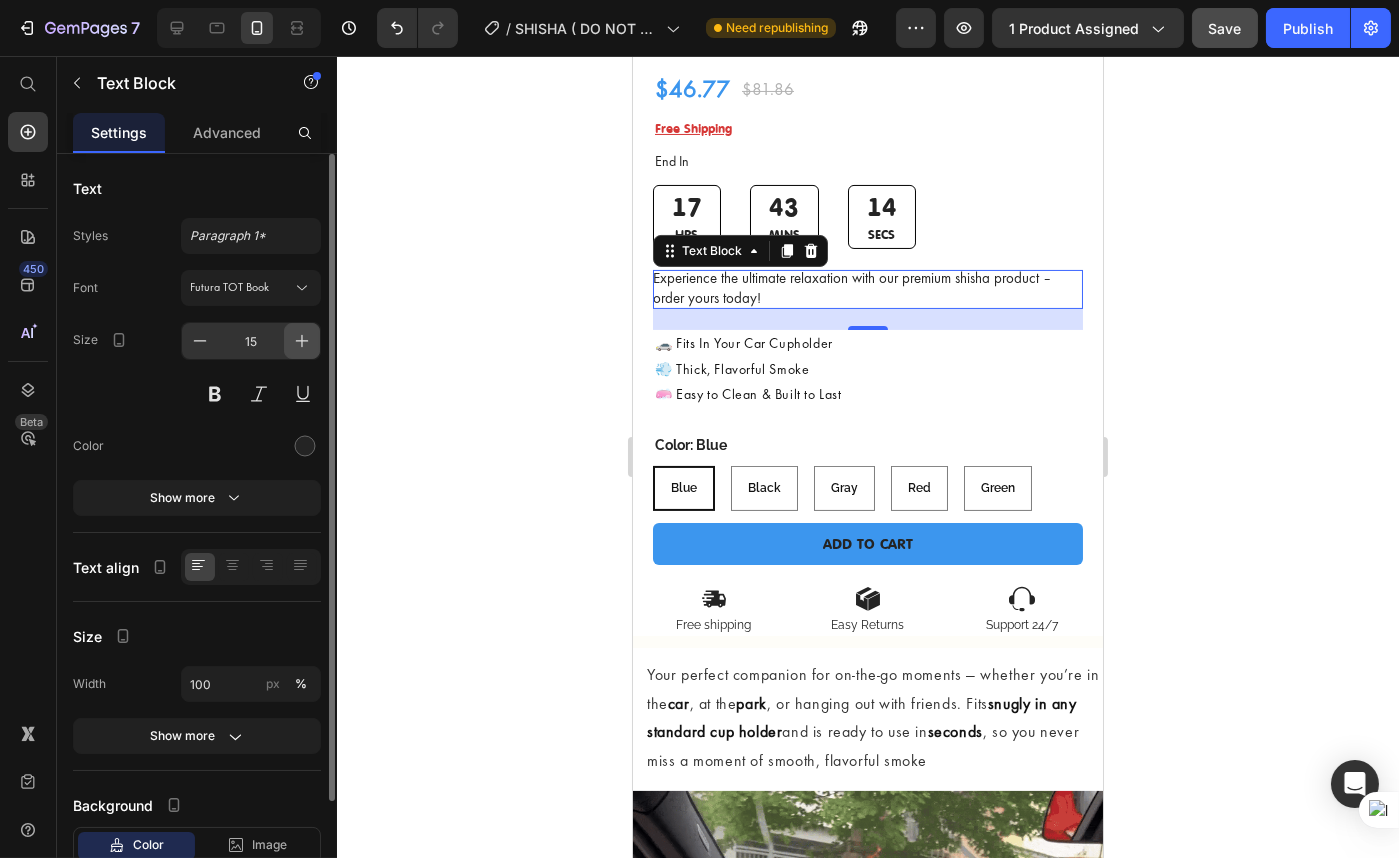 type on "16" 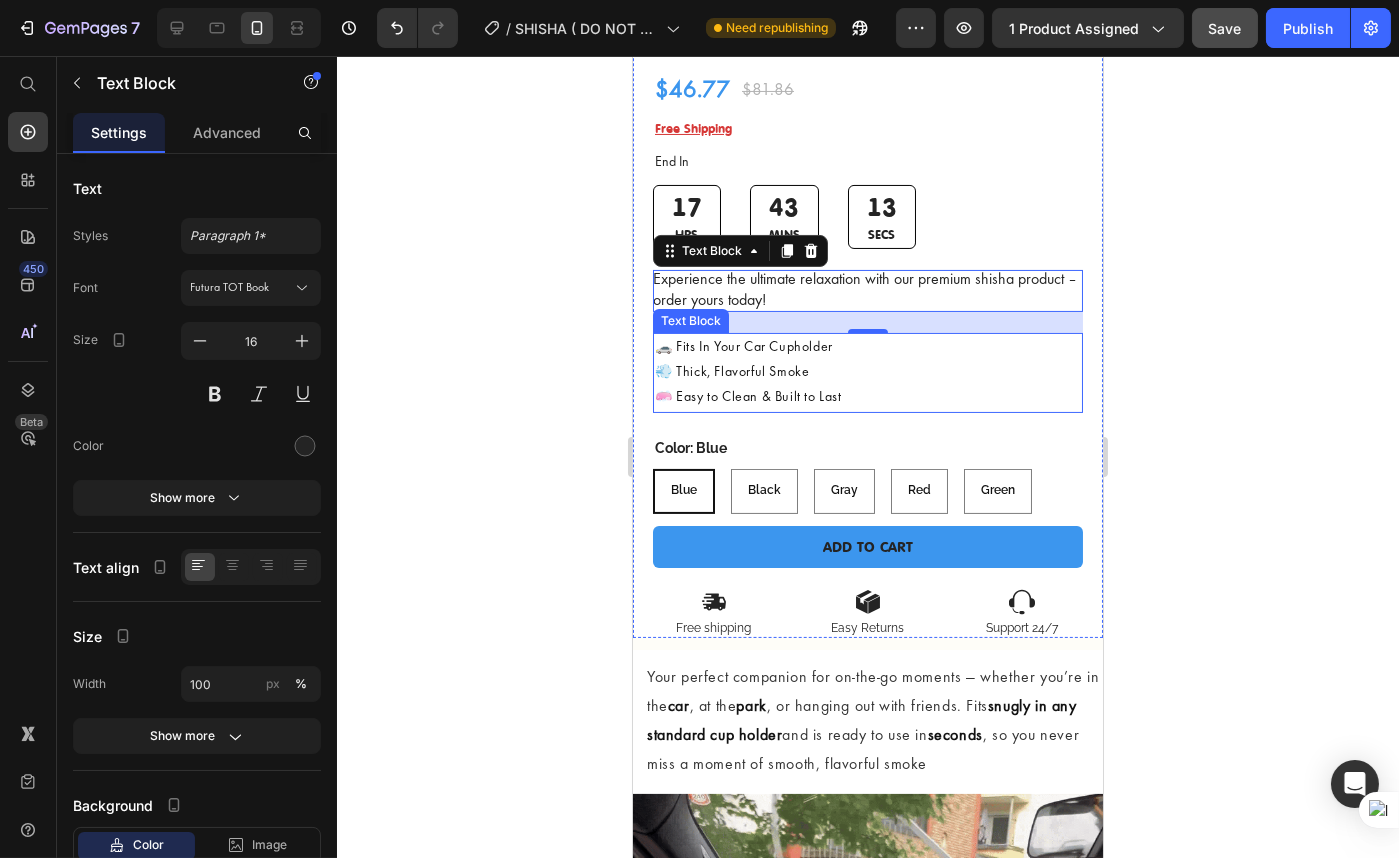 click on "🧼 Easy to Clean & Built to Last" at bounding box center [867, 397] 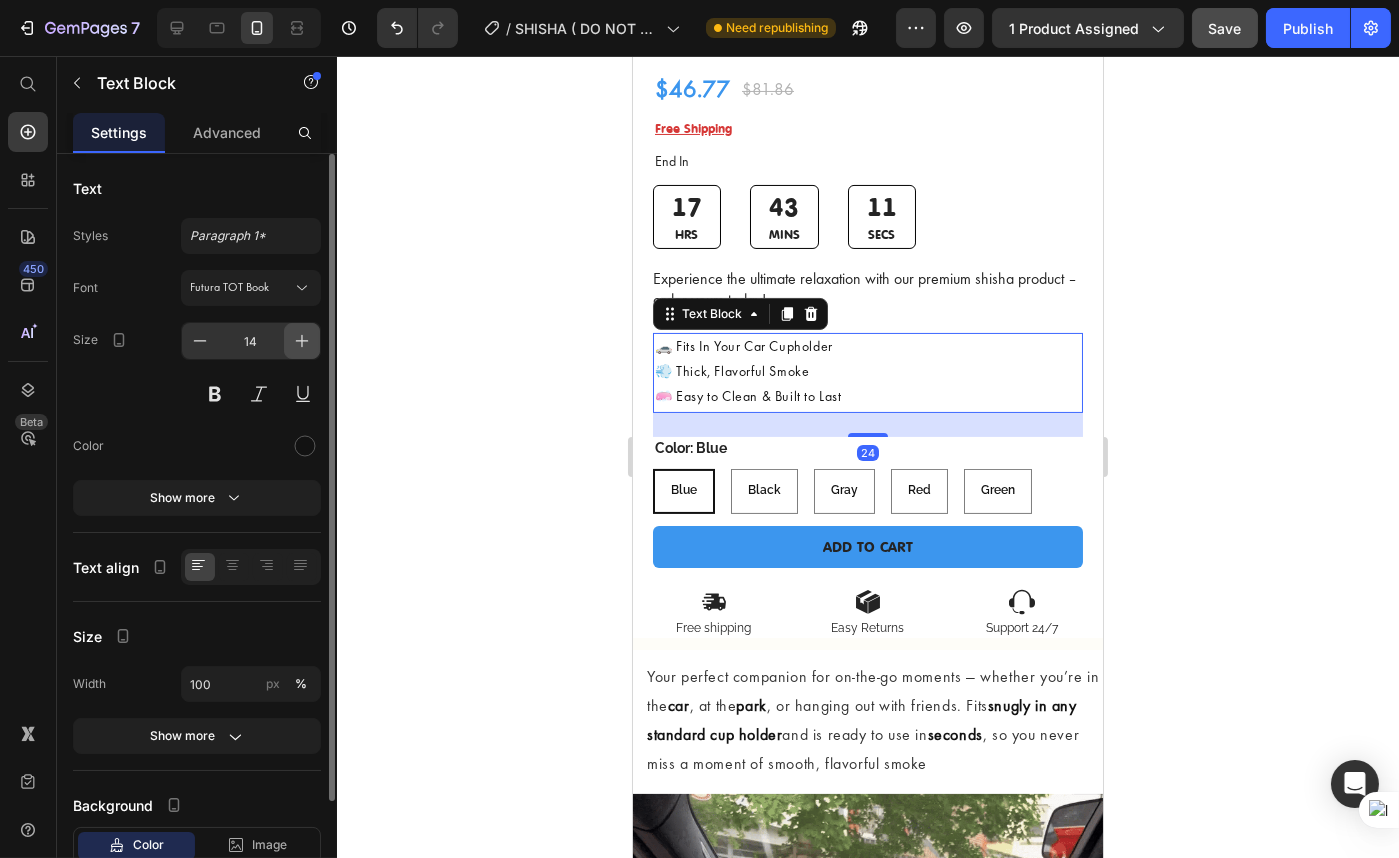 click 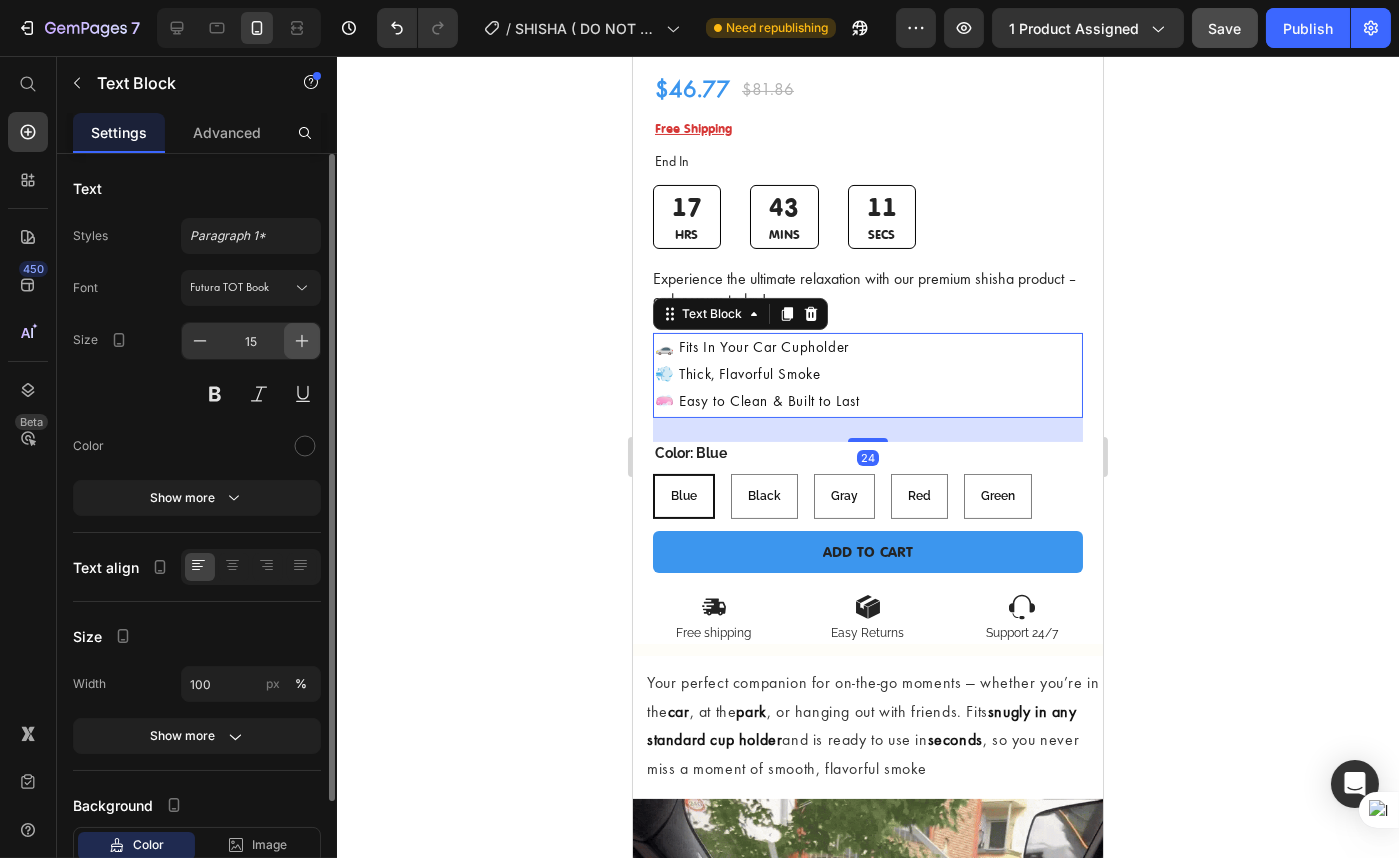 click 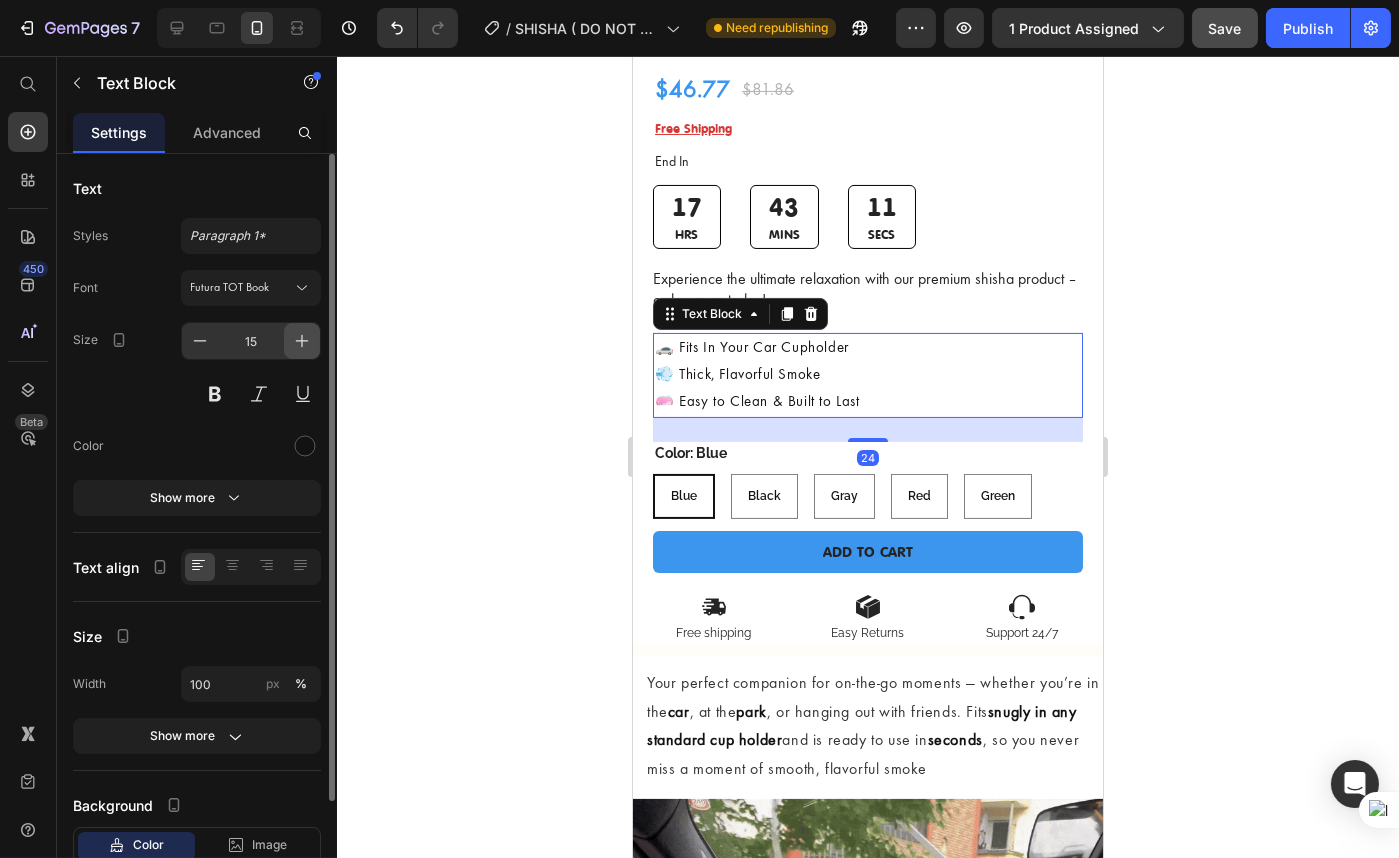 type on "16" 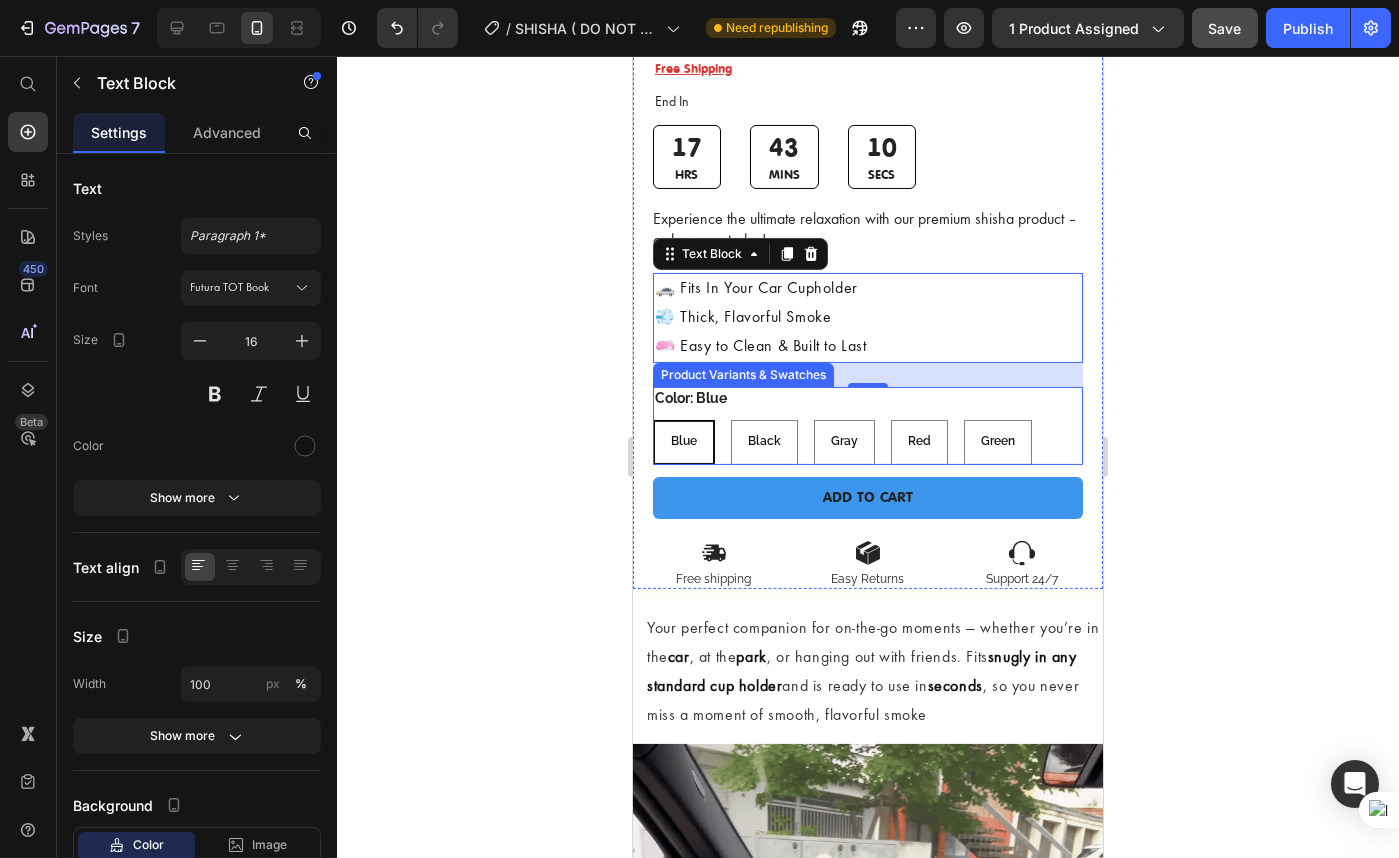 scroll, scrollTop: 812, scrollLeft: 0, axis: vertical 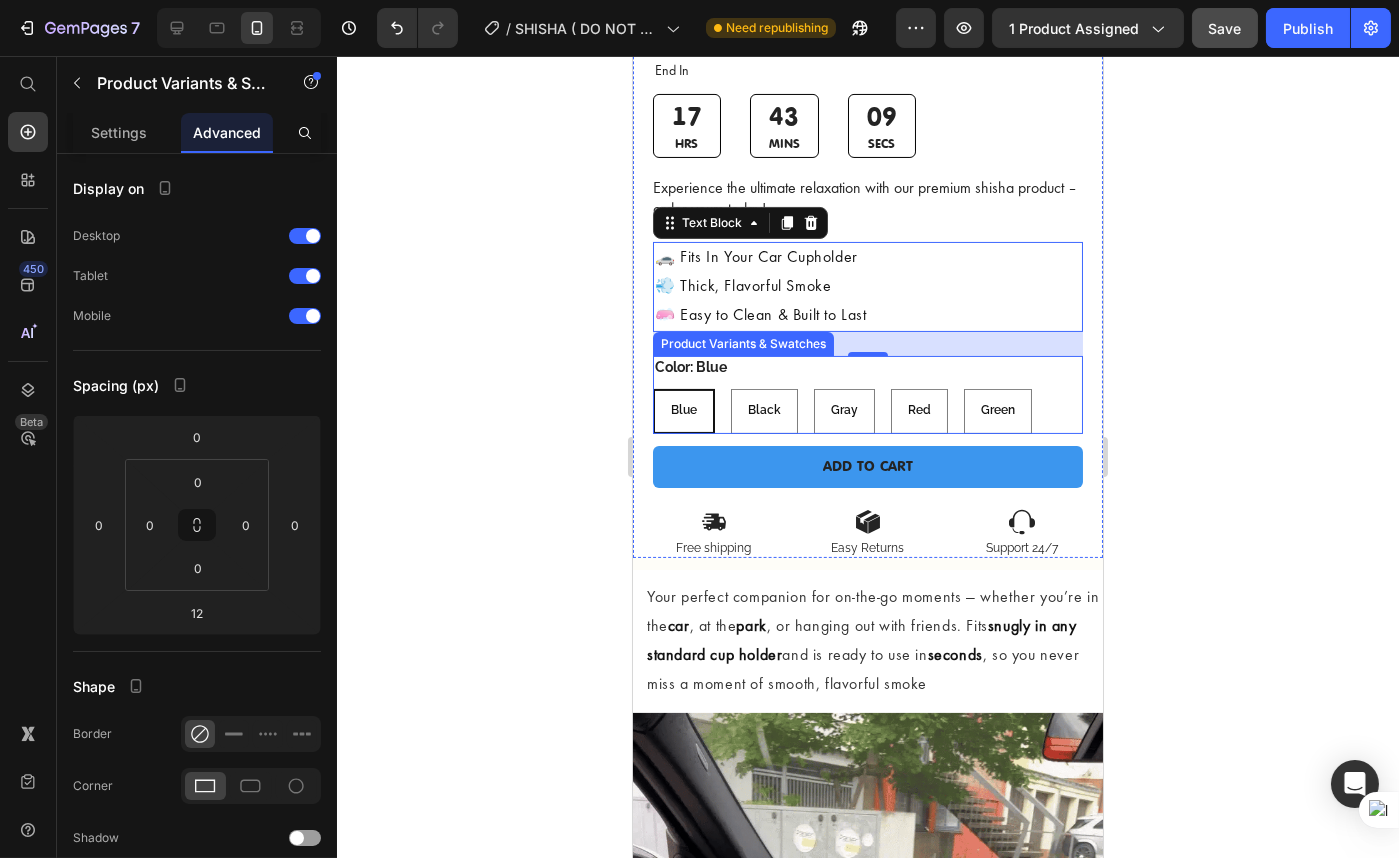click on "Blue Blue Blue Black Black Black Gray Gray Gray Red Red Red Green Green Green" at bounding box center [867, 411] 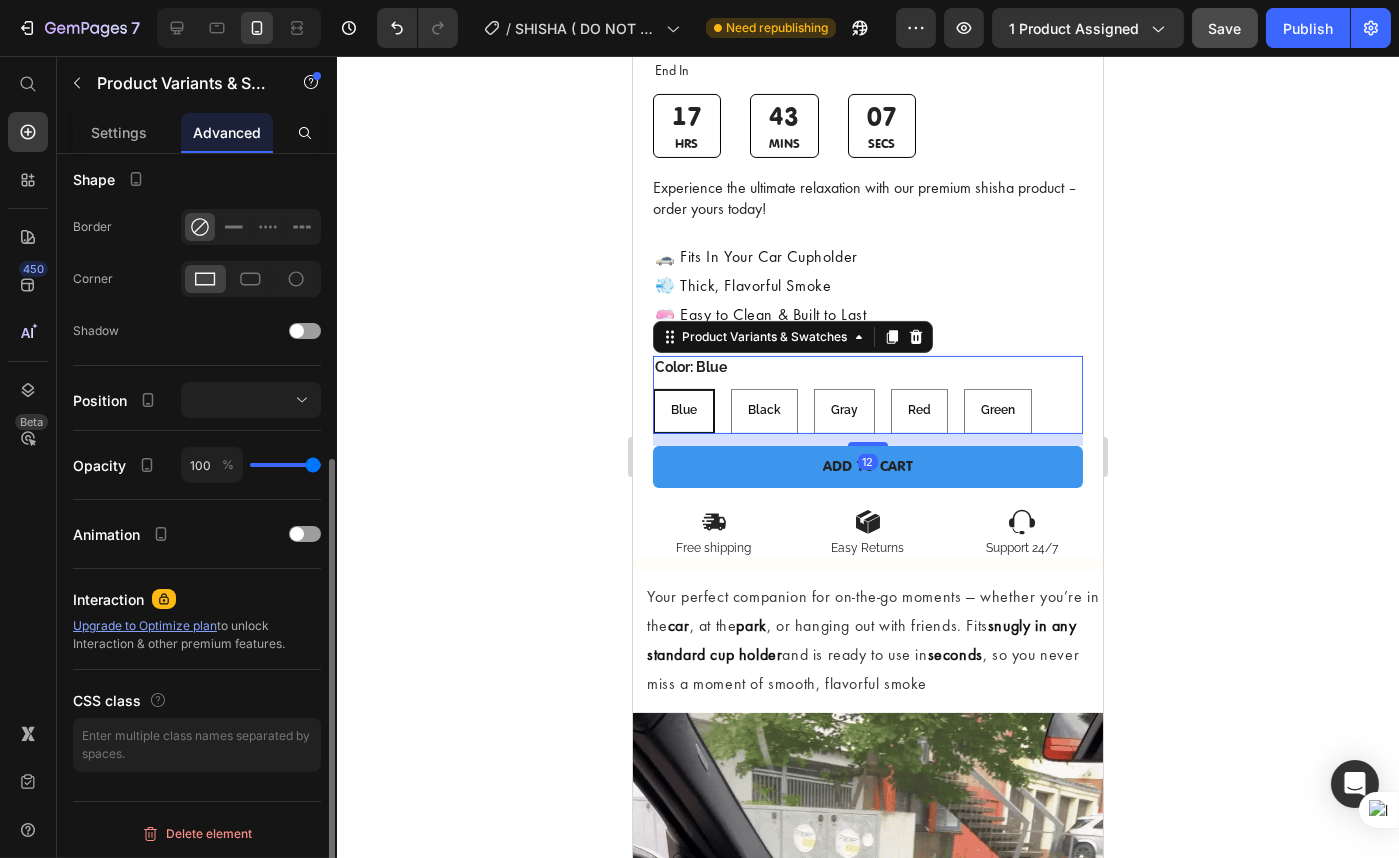 scroll, scrollTop: 143, scrollLeft: 0, axis: vertical 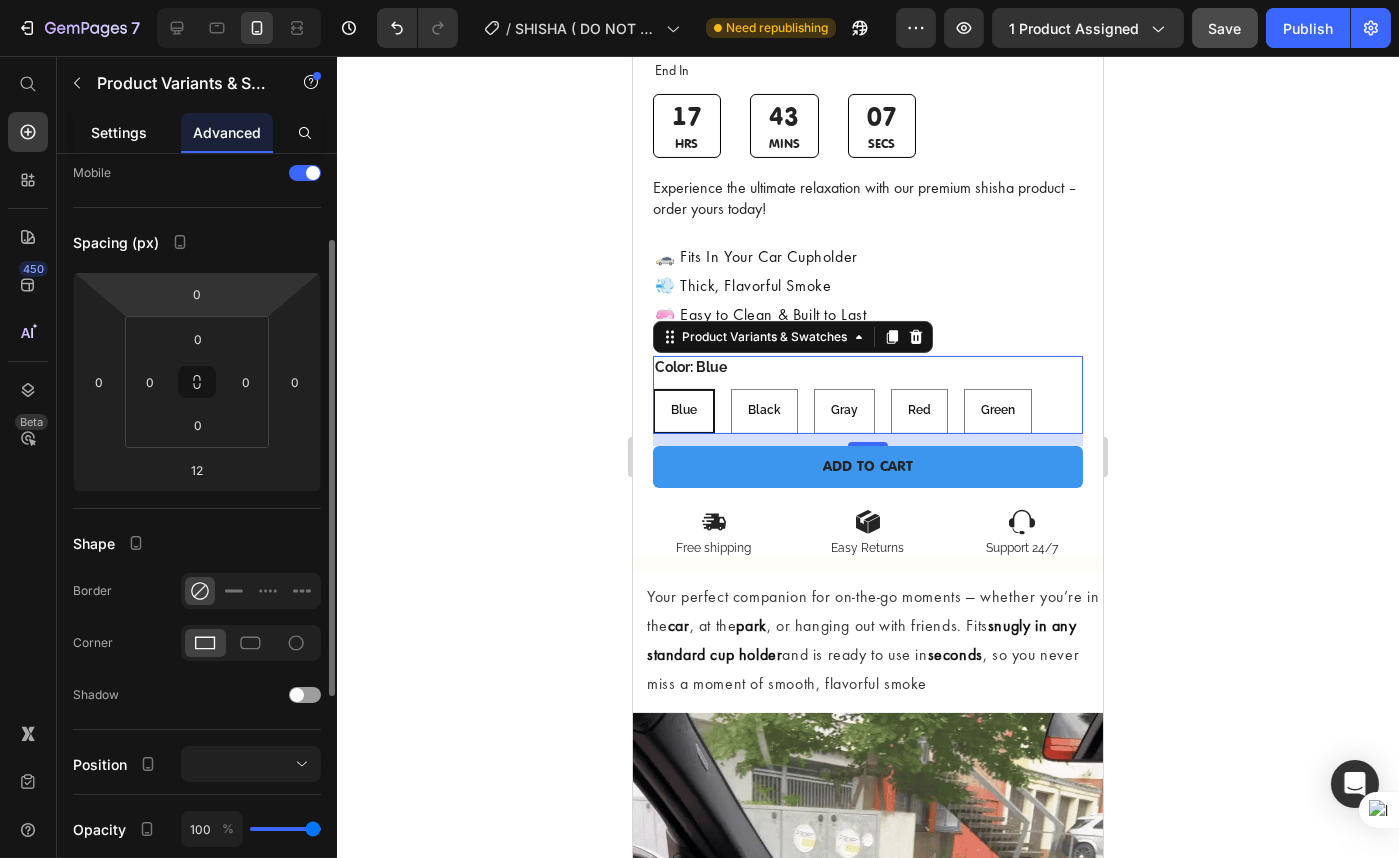 click on "Settings" at bounding box center [119, 132] 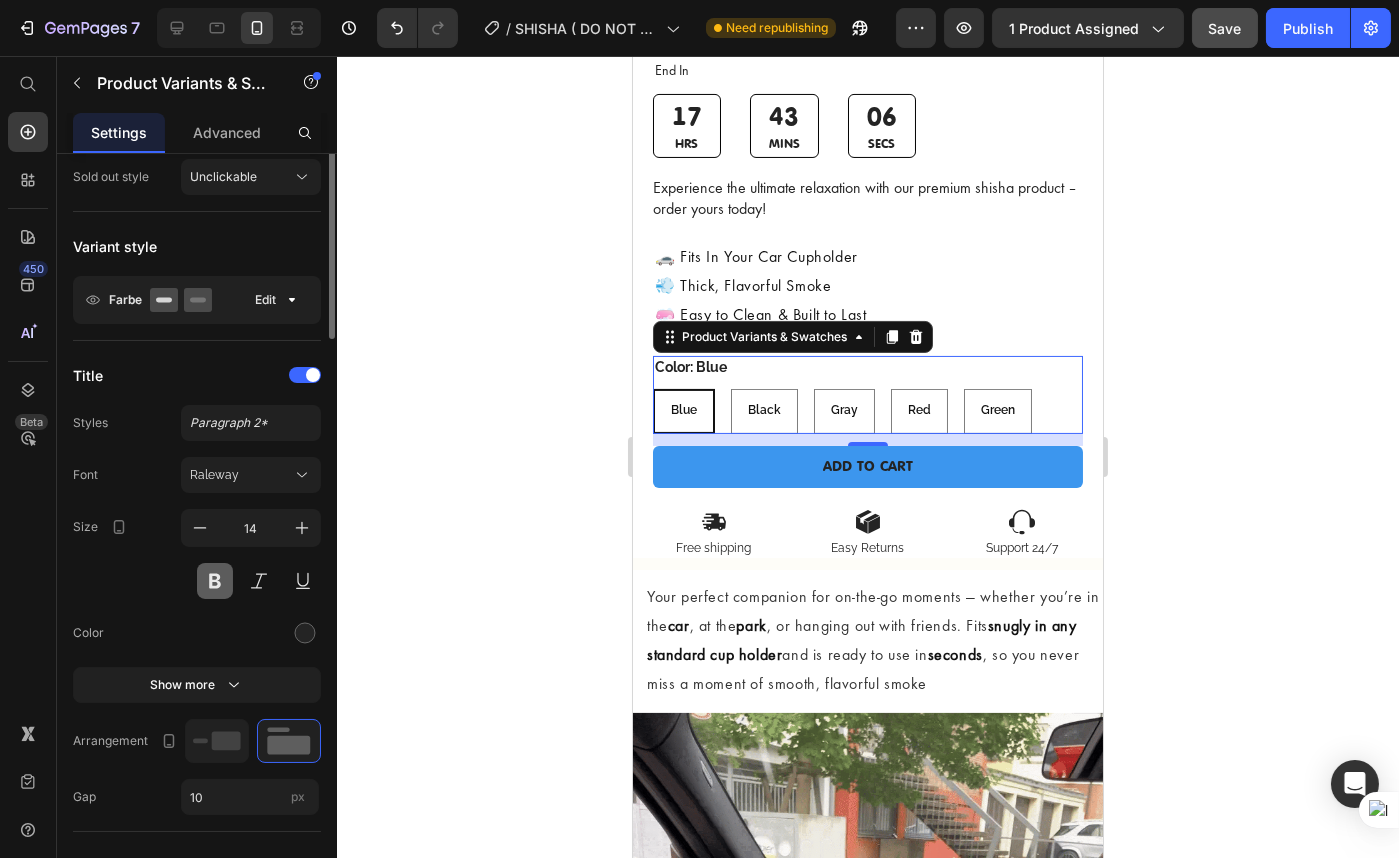 scroll, scrollTop: 363, scrollLeft: 0, axis: vertical 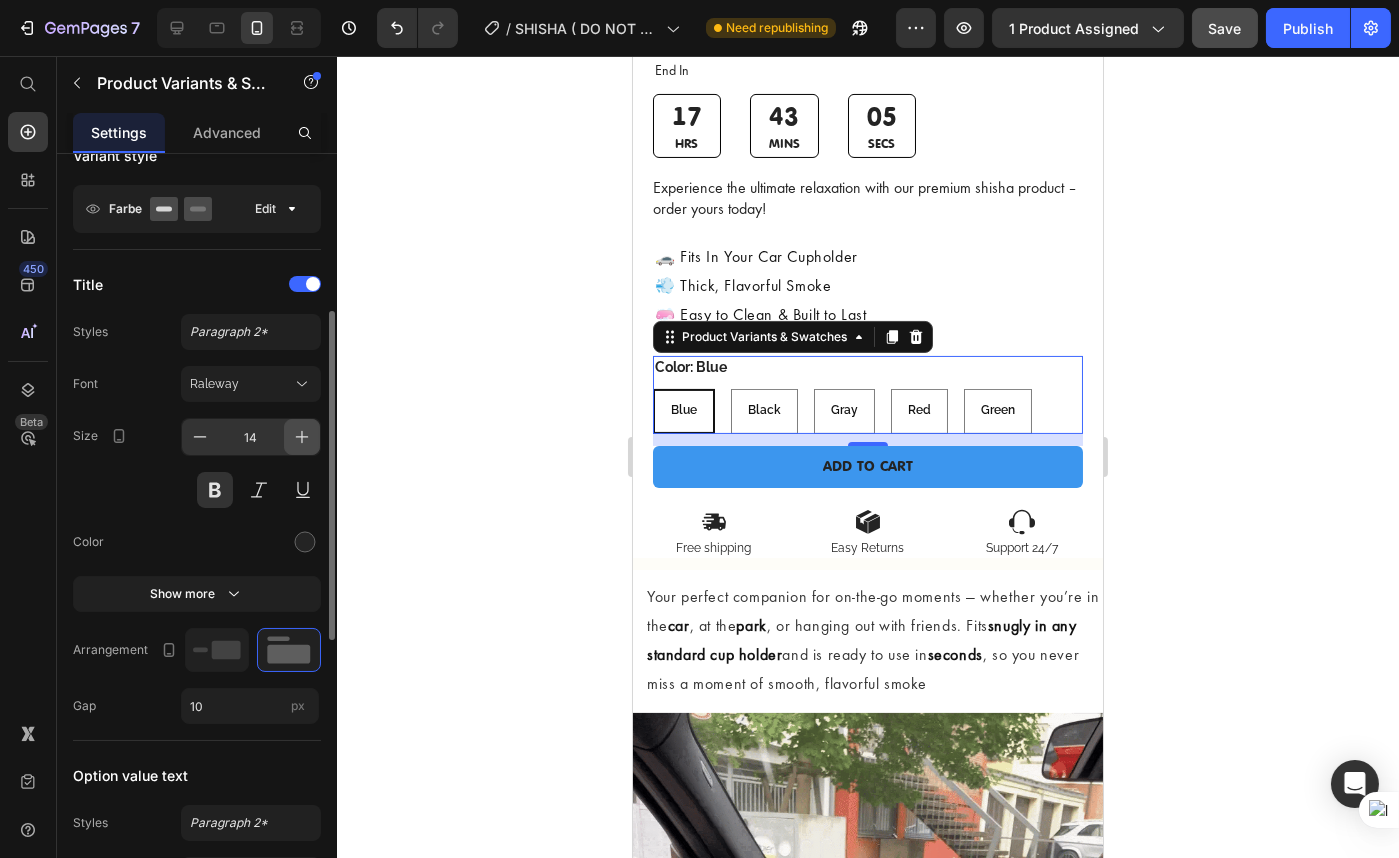 click 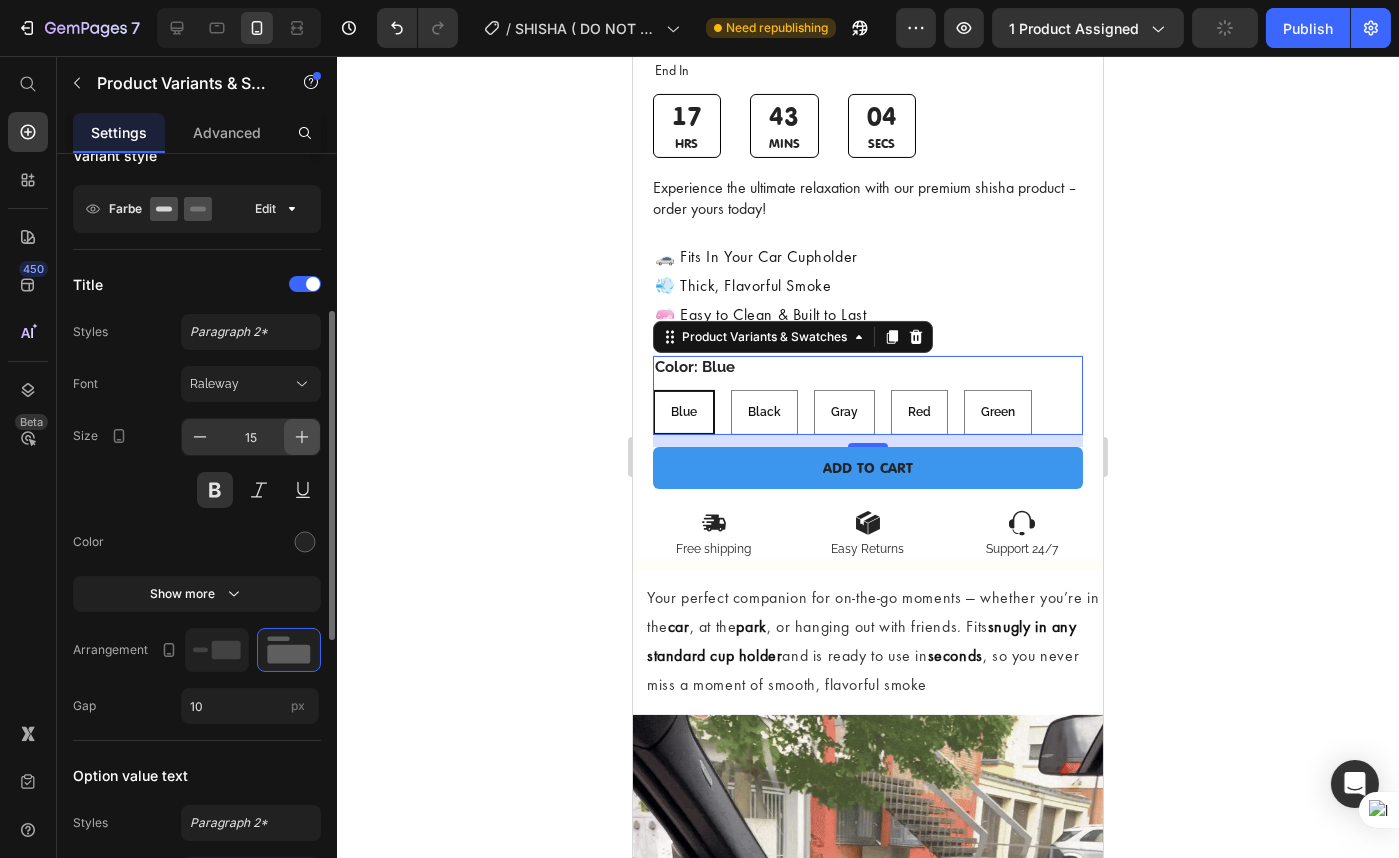 click 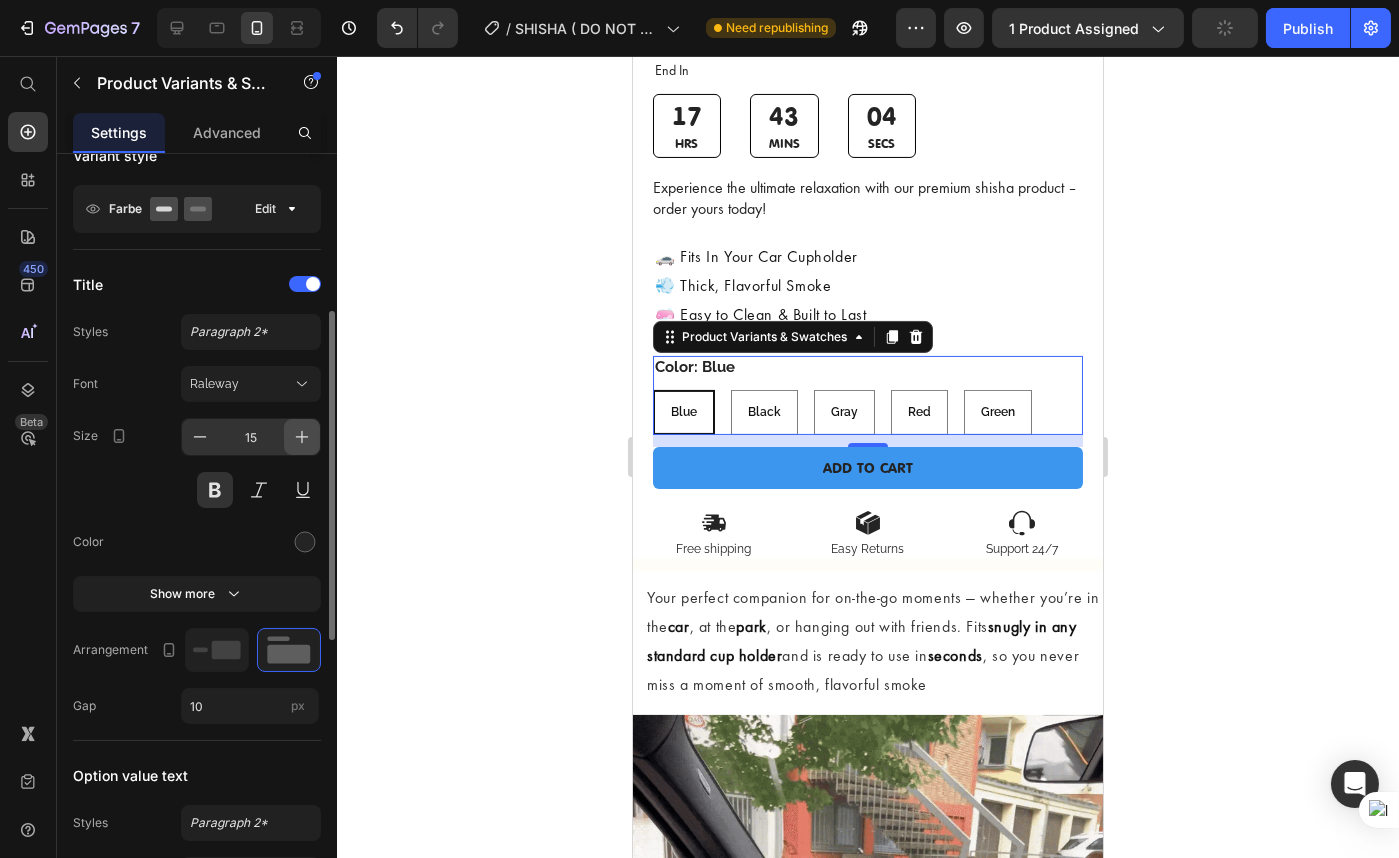 type on "16" 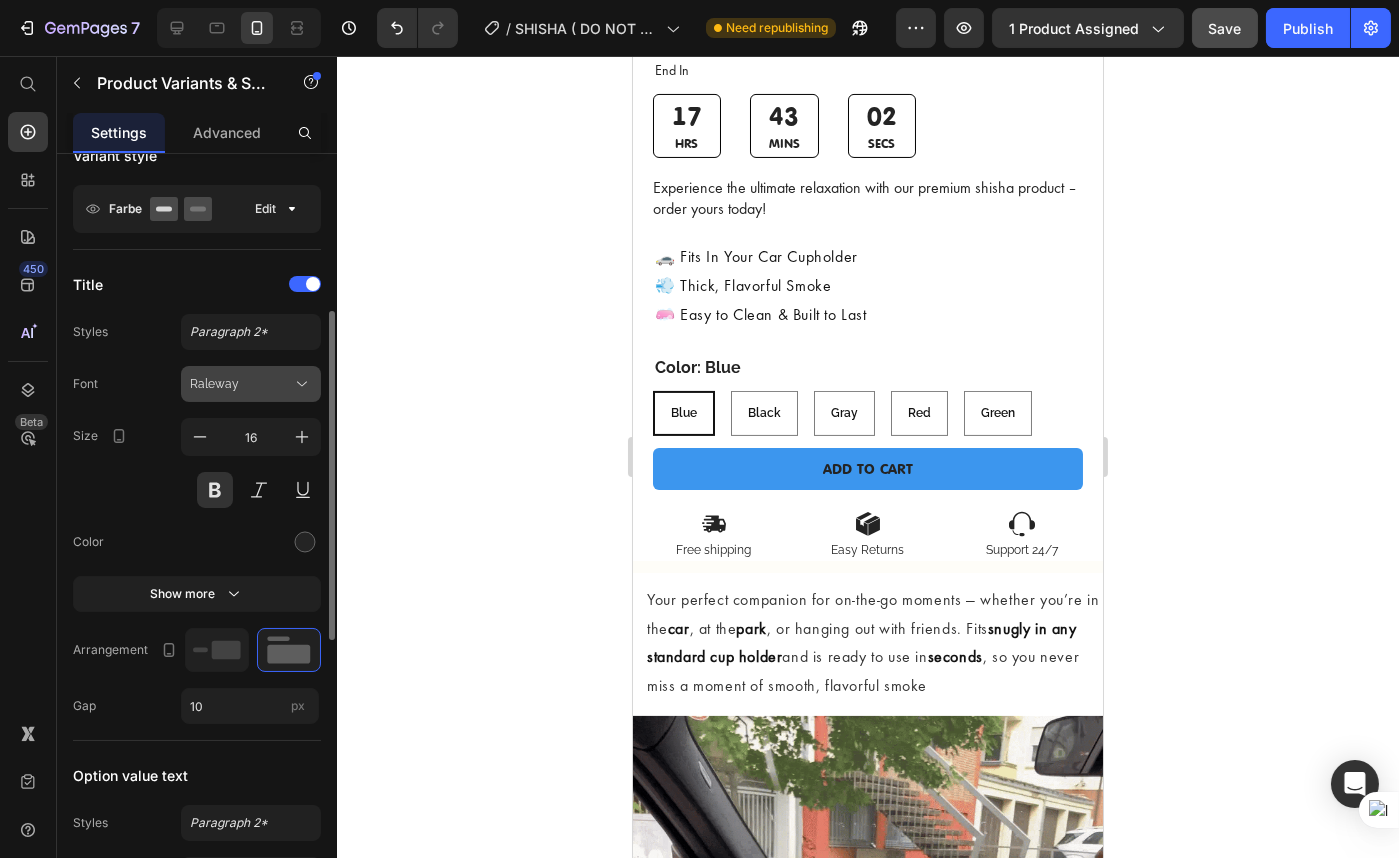 click on "Raleway" at bounding box center [241, 384] 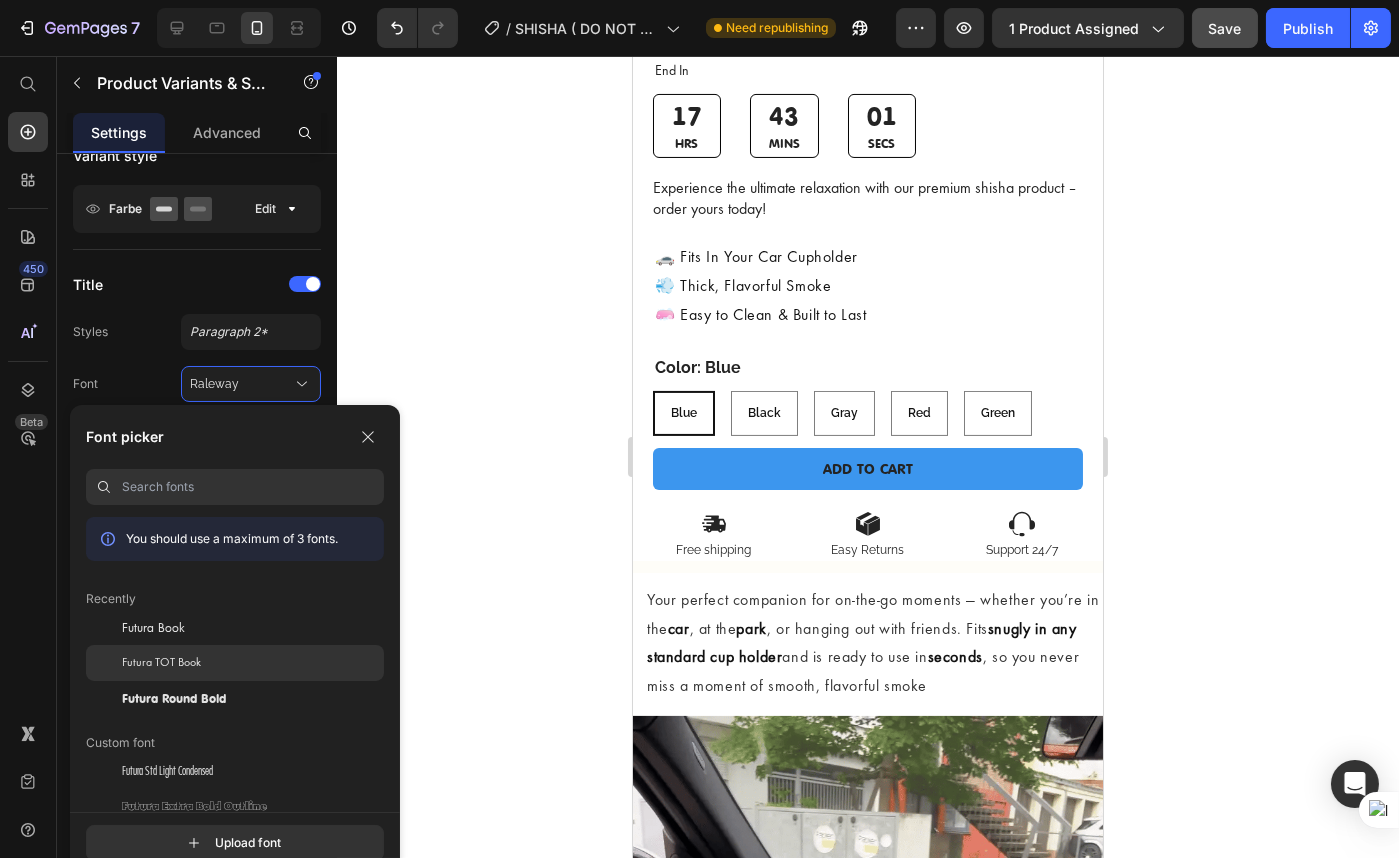 click on "Futura TOT Book" 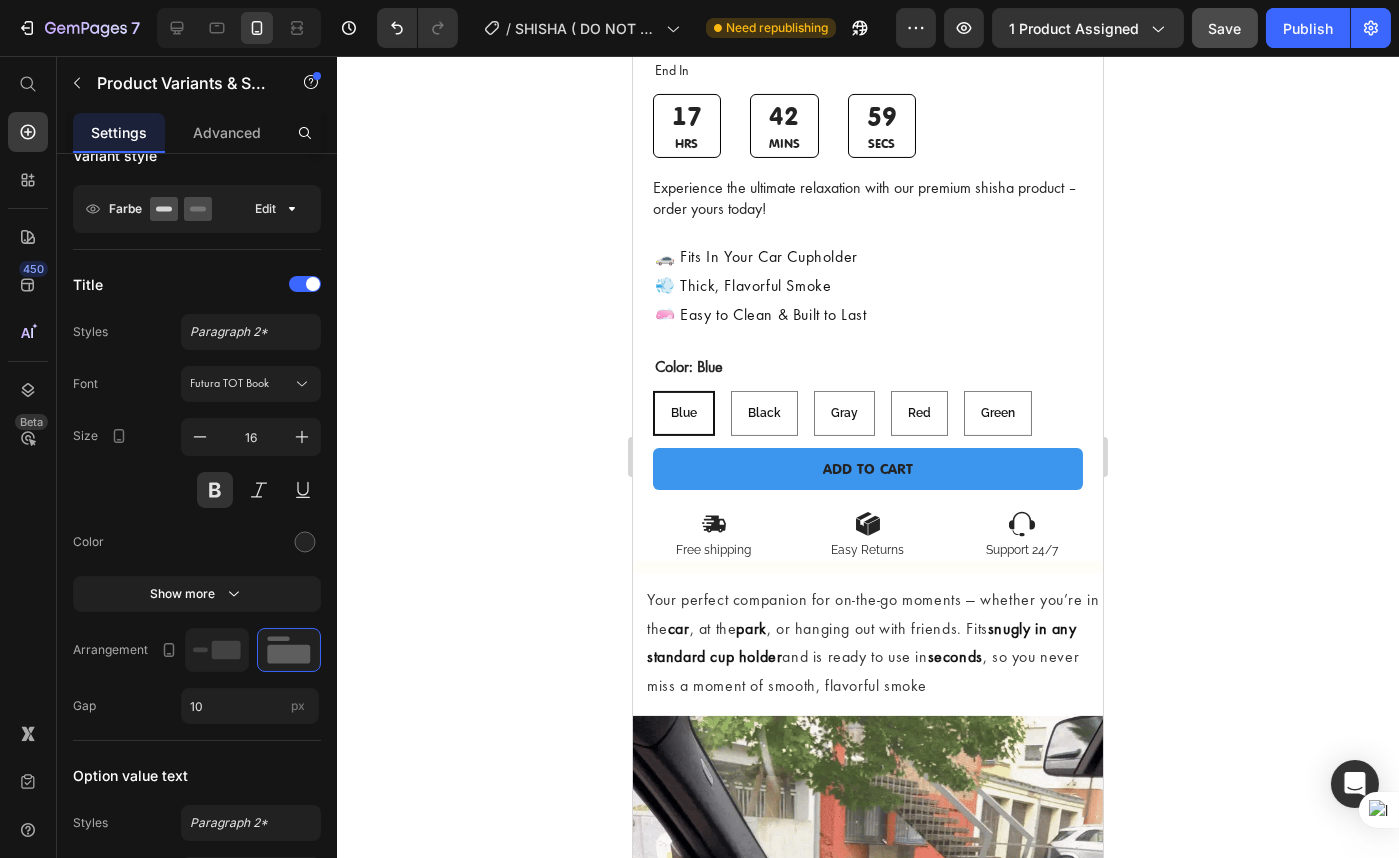 click on "Blue Blue Blue Black Black Black Gray Gray Gray Red Red Red Green Green Green" at bounding box center (867, 413) 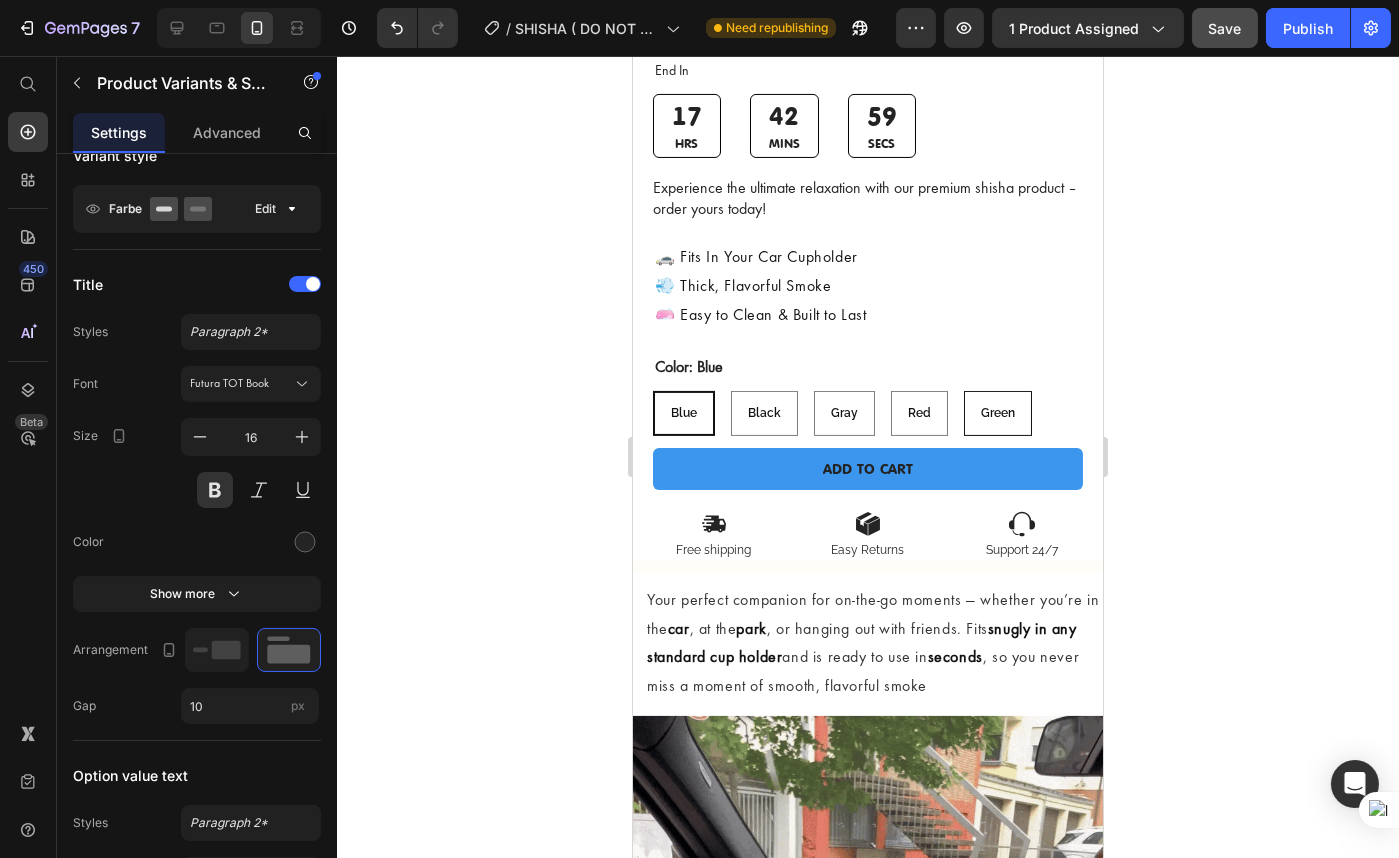 click on "Green" at bounding box center [997, 413] 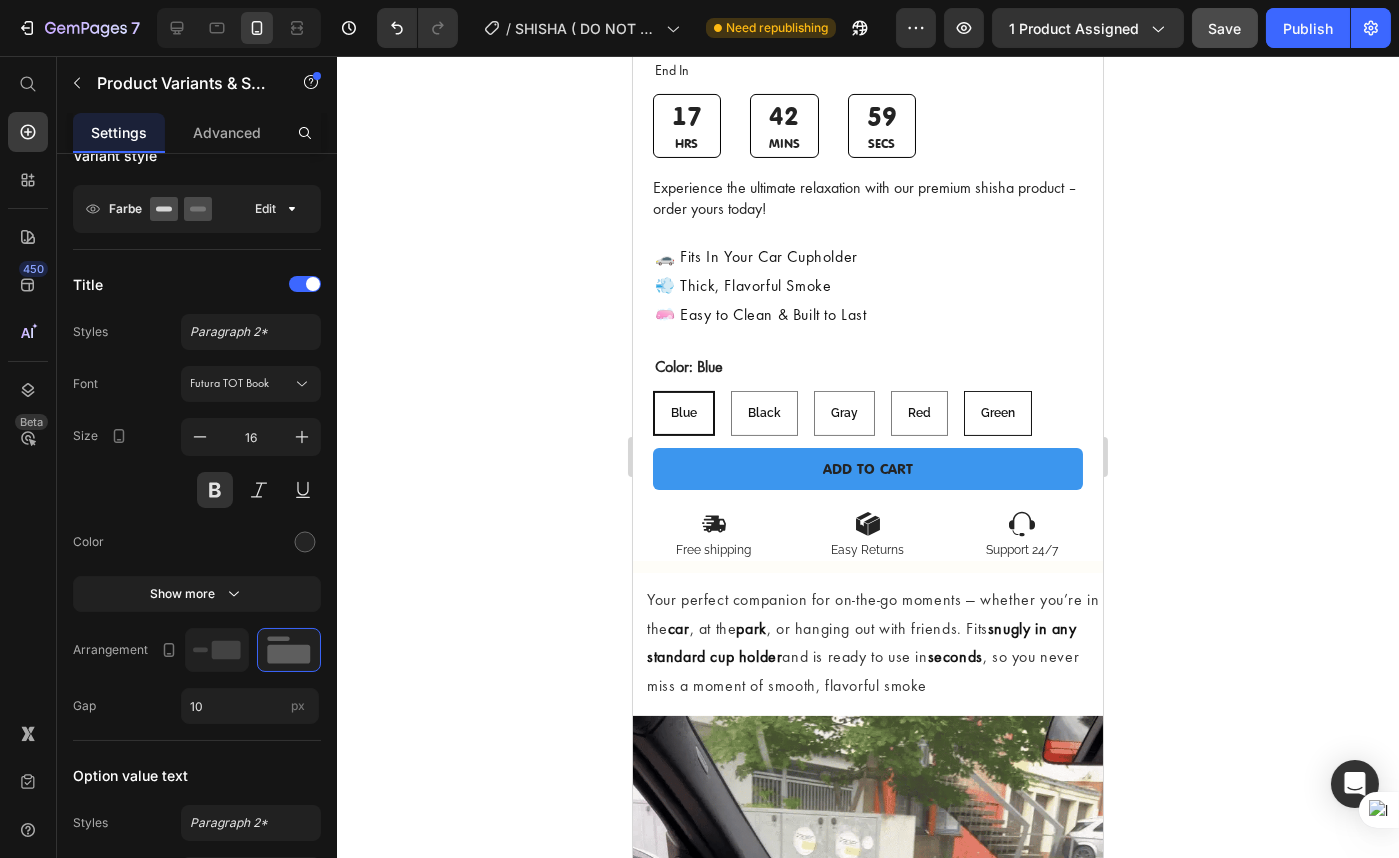 click on "Green Green Green" at bounding box center (962, 390) 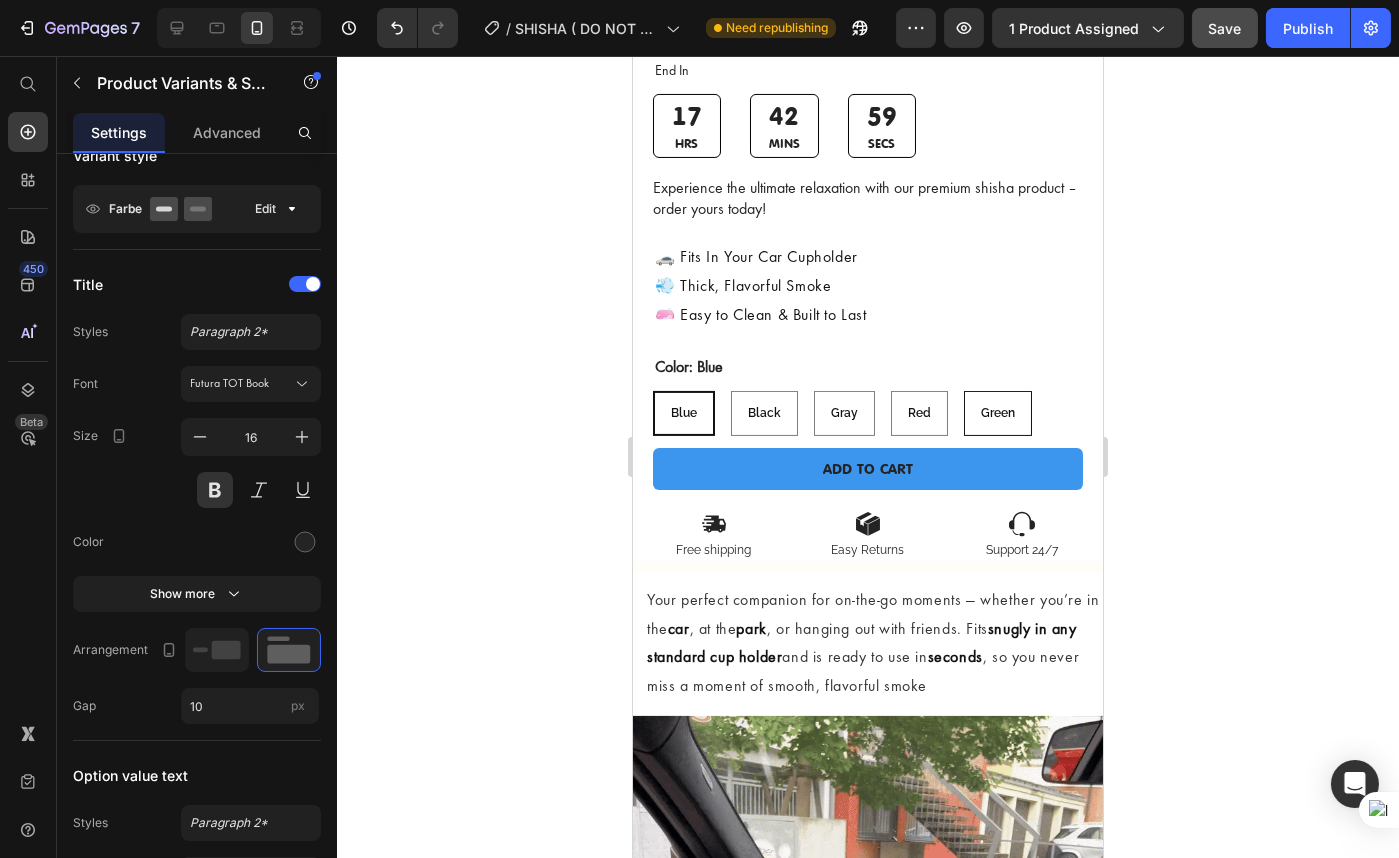 radio on "true" 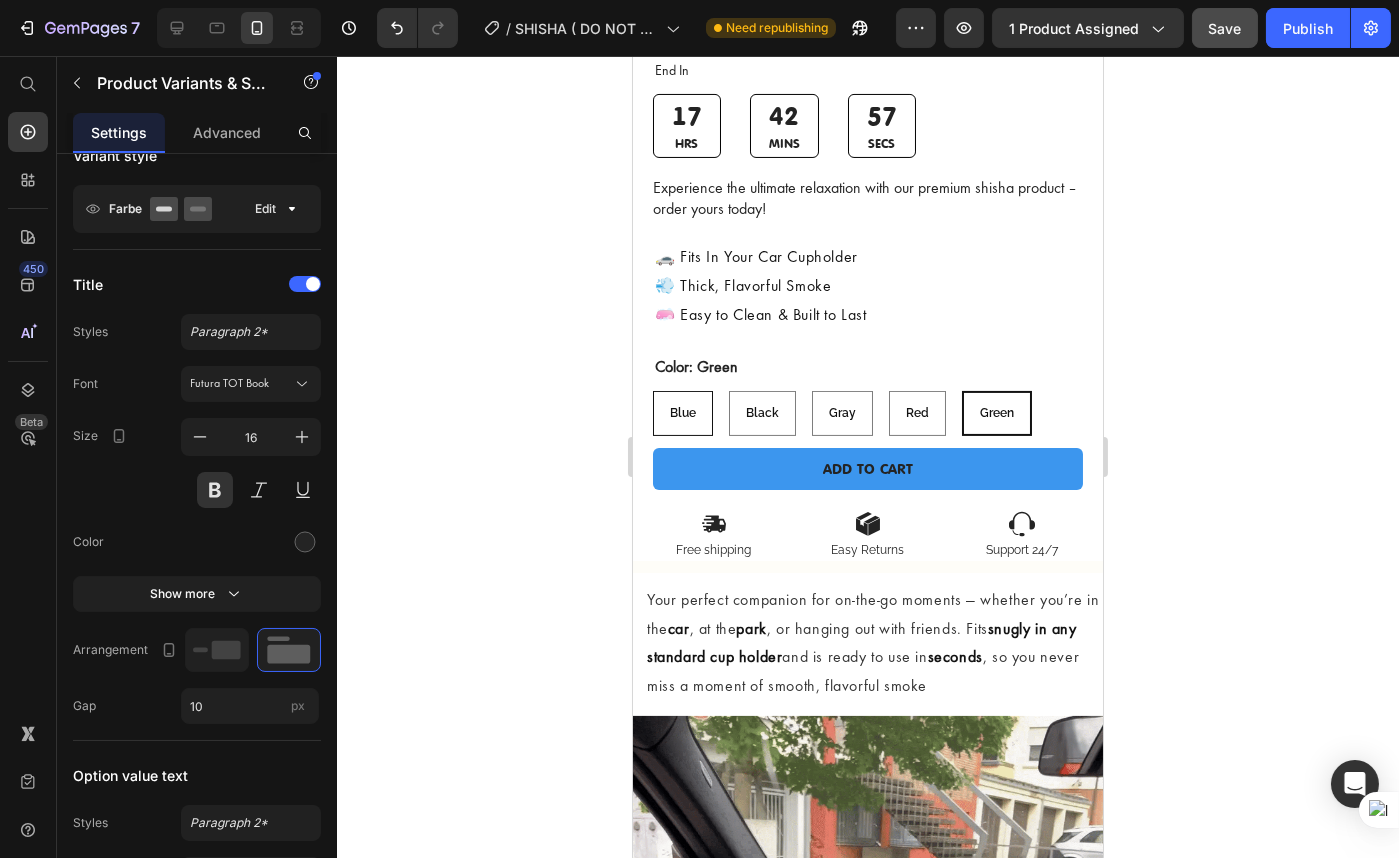 click on "Blue" at bounding box center (682, 414) 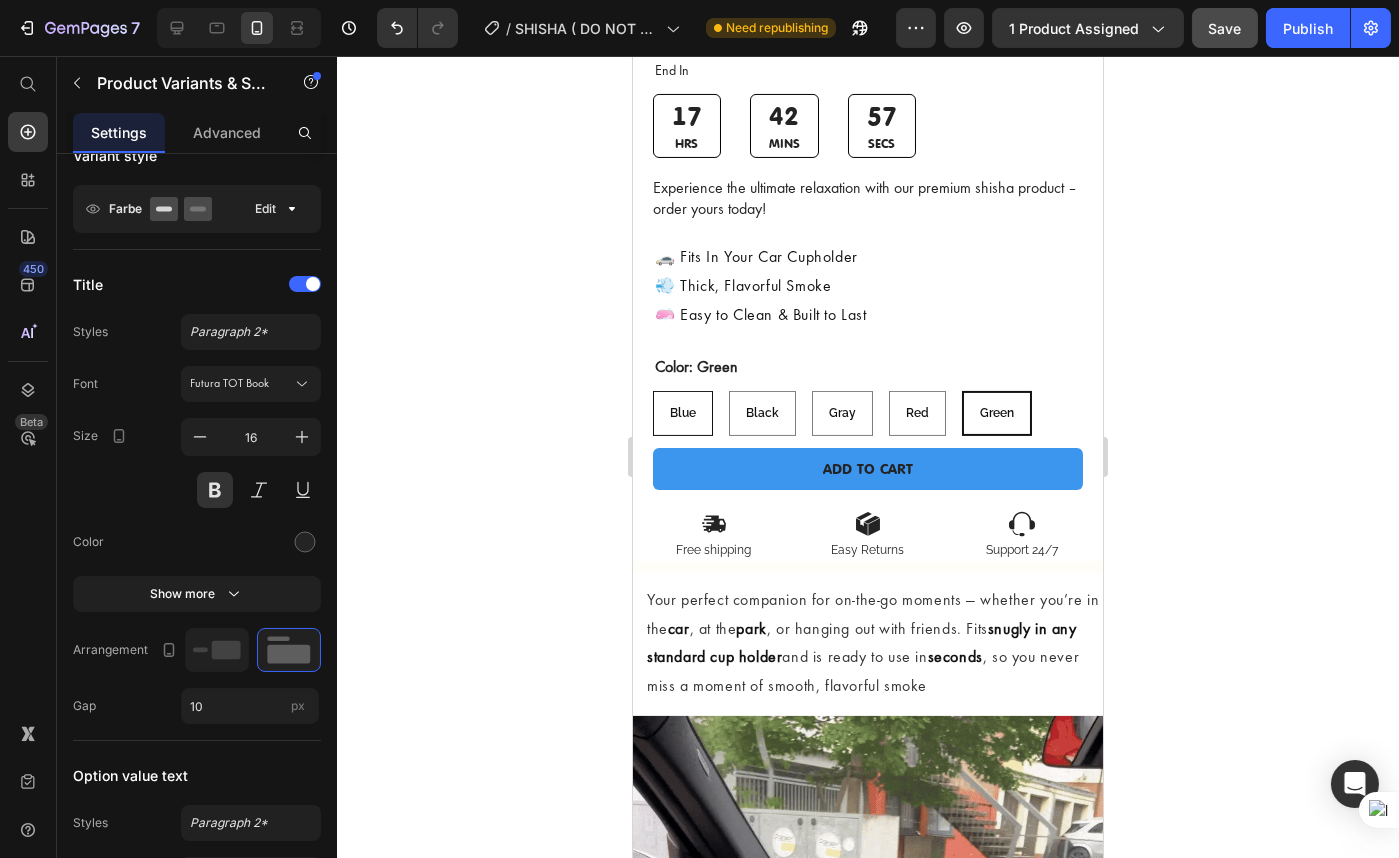 click on "Blue Blue Blue" at bounding box center (651, 390) 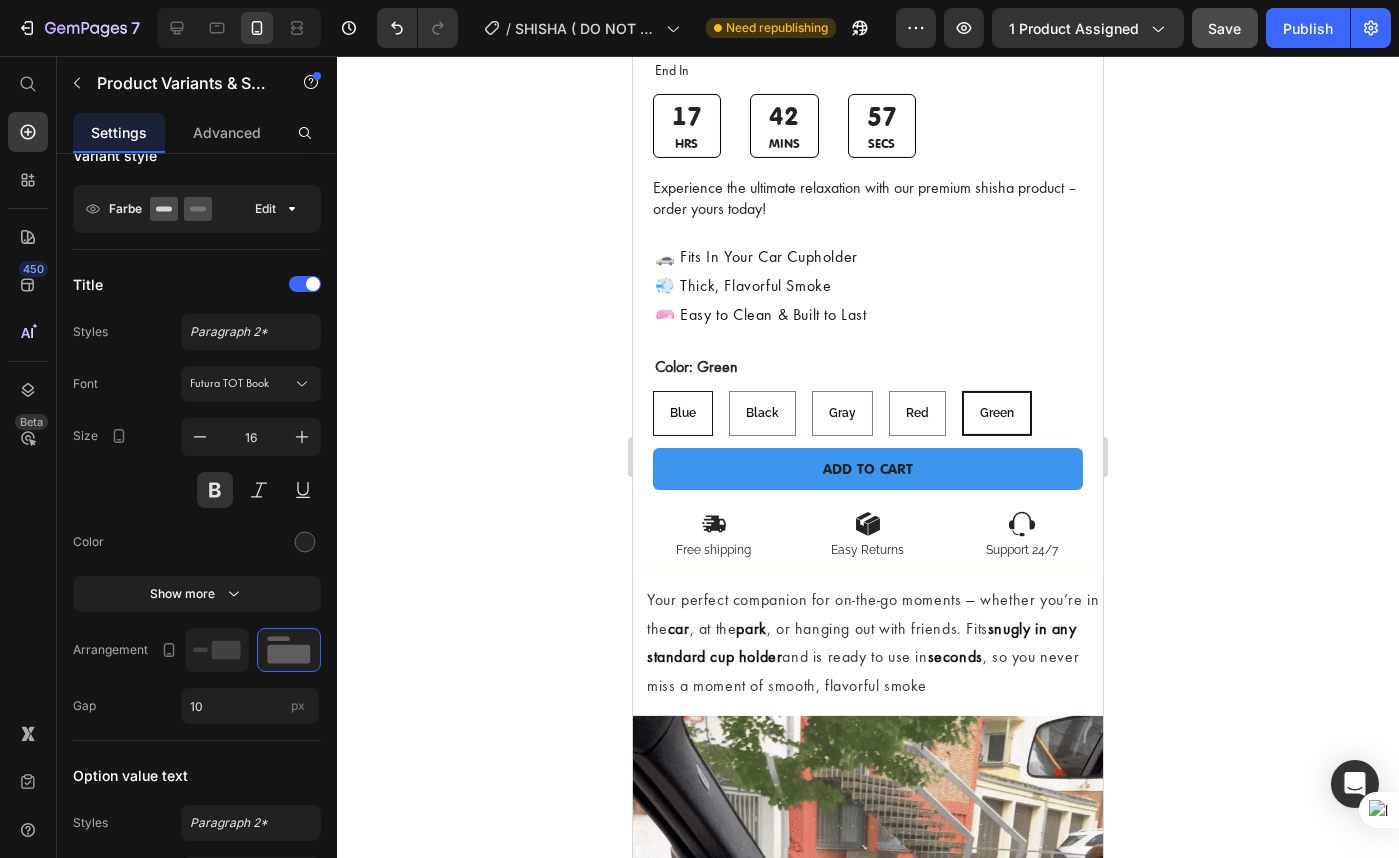 radio on "true" 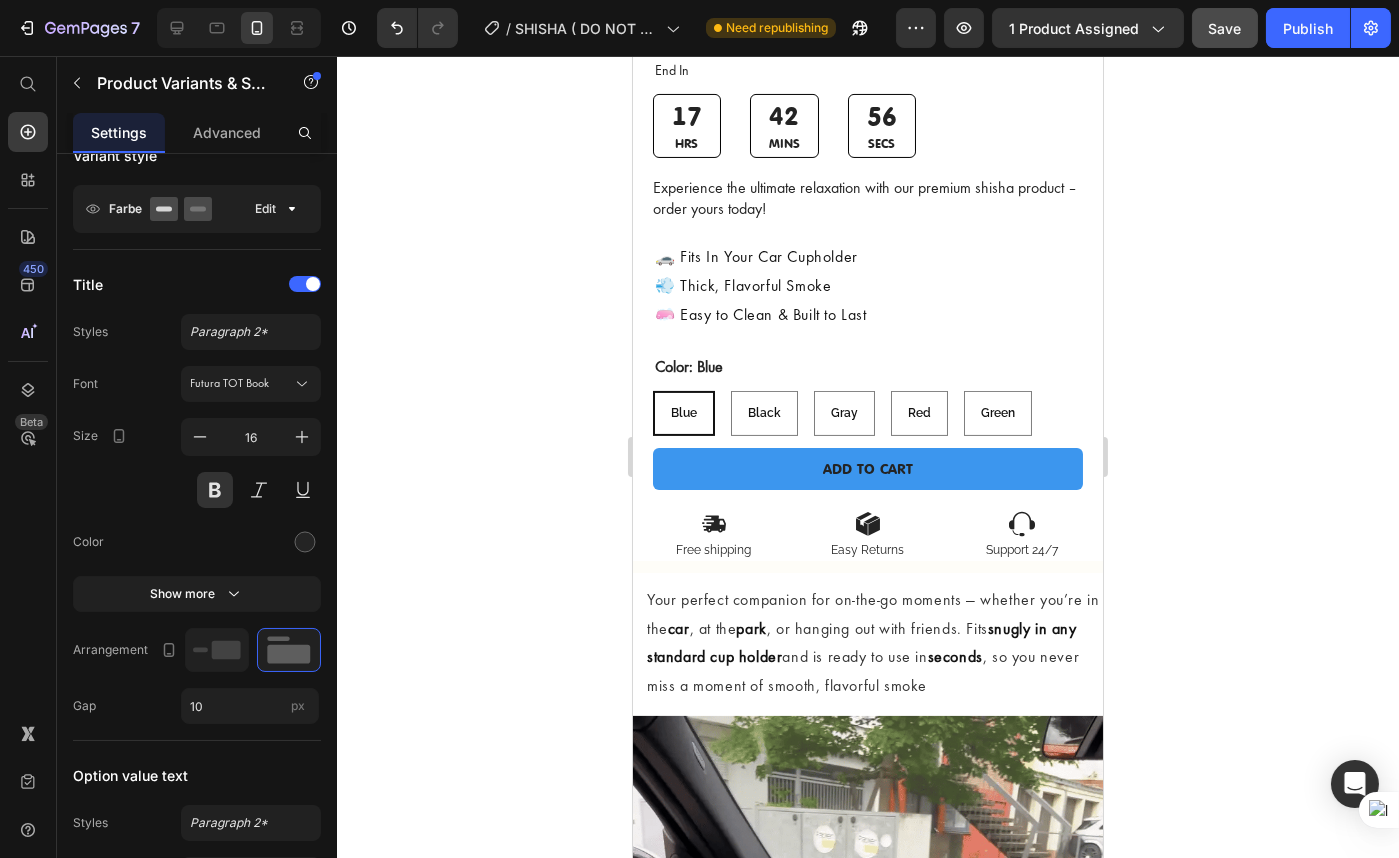 click 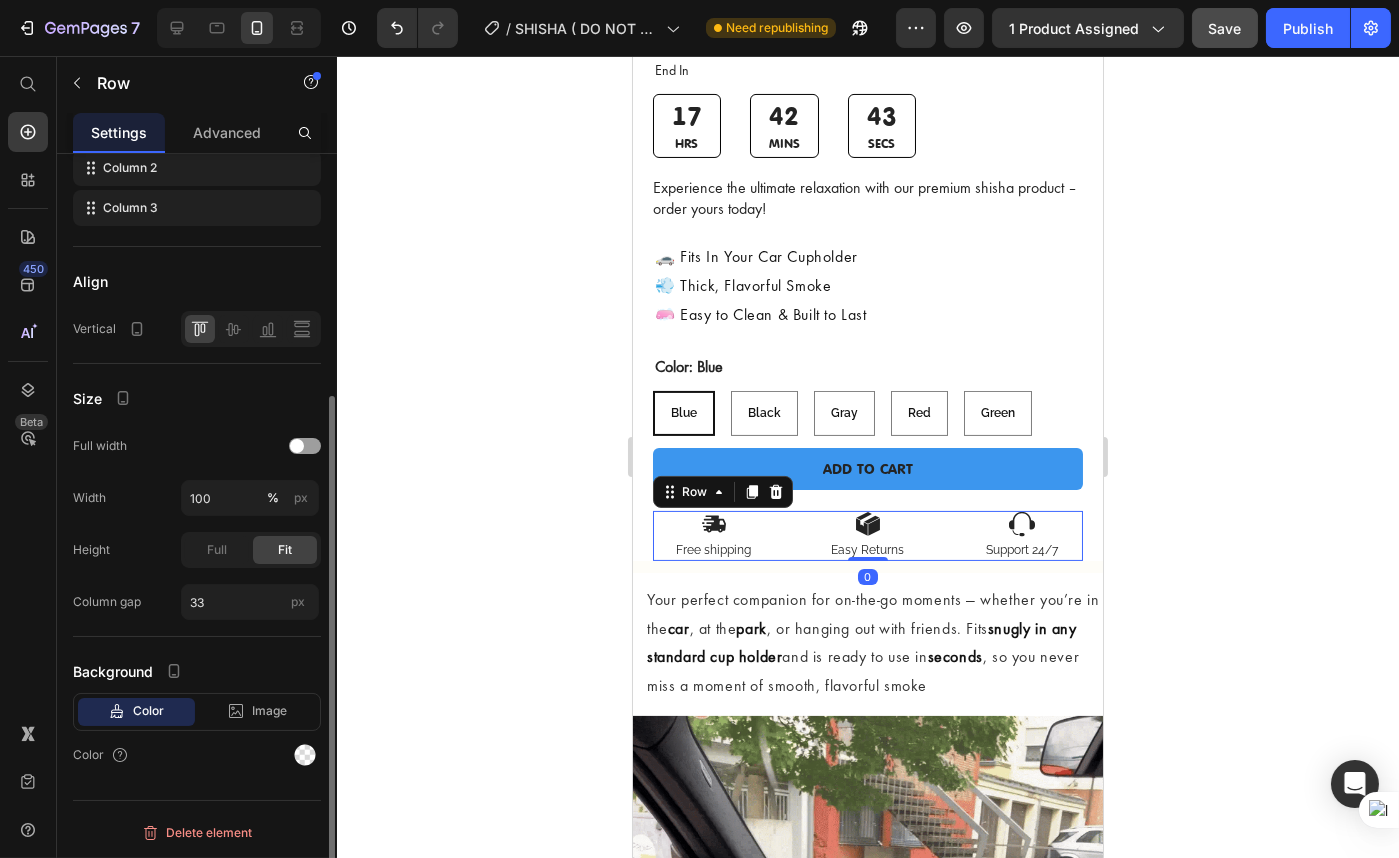 scroll, scrollTop: 0, scrollLeft: 0, axis: both 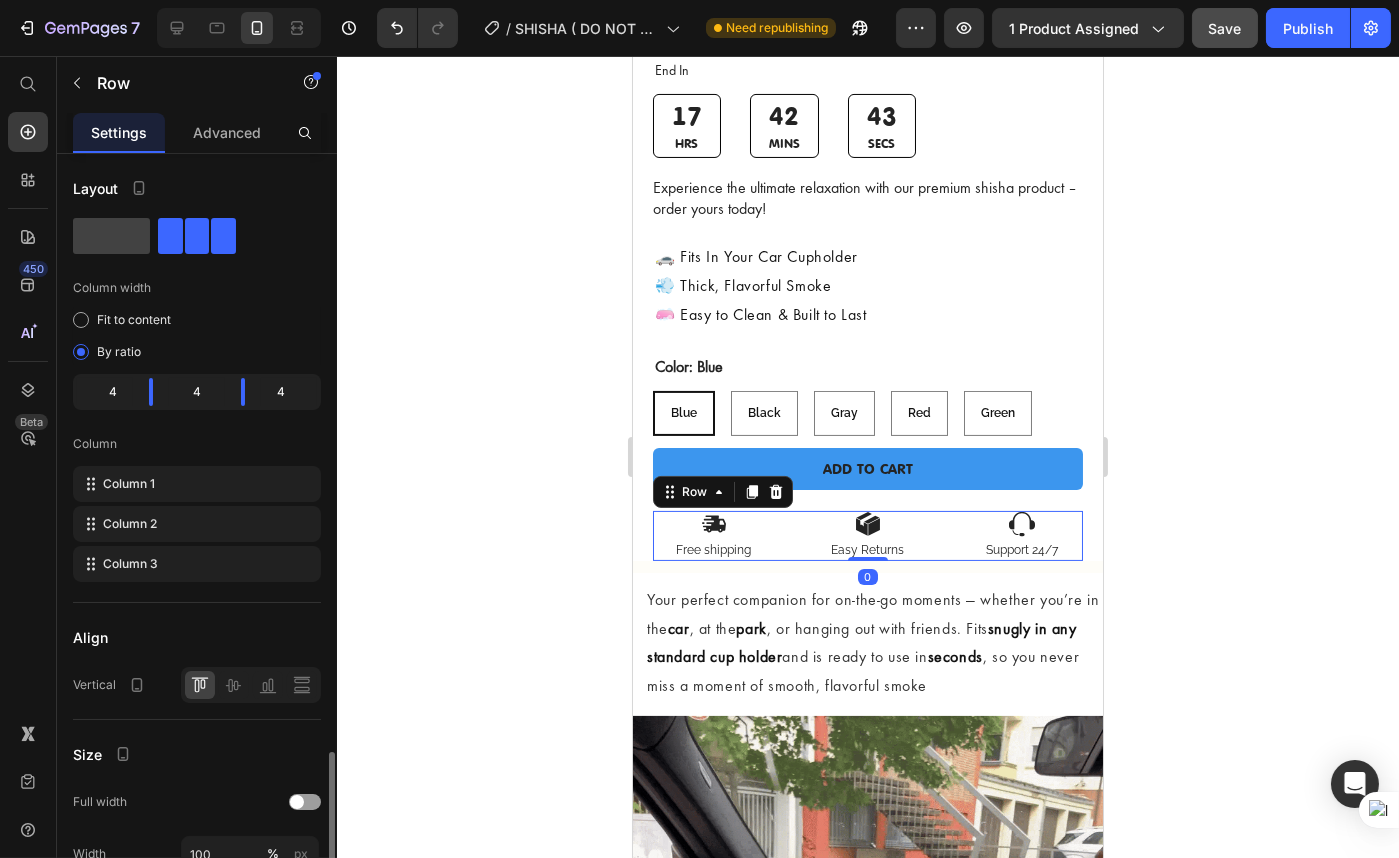 click on "Icon Free shipping  Text Block
Icon Easy Returns Text Block
Icon Support 24/7 Text Block Row   0" at bounding box center [867, 536] 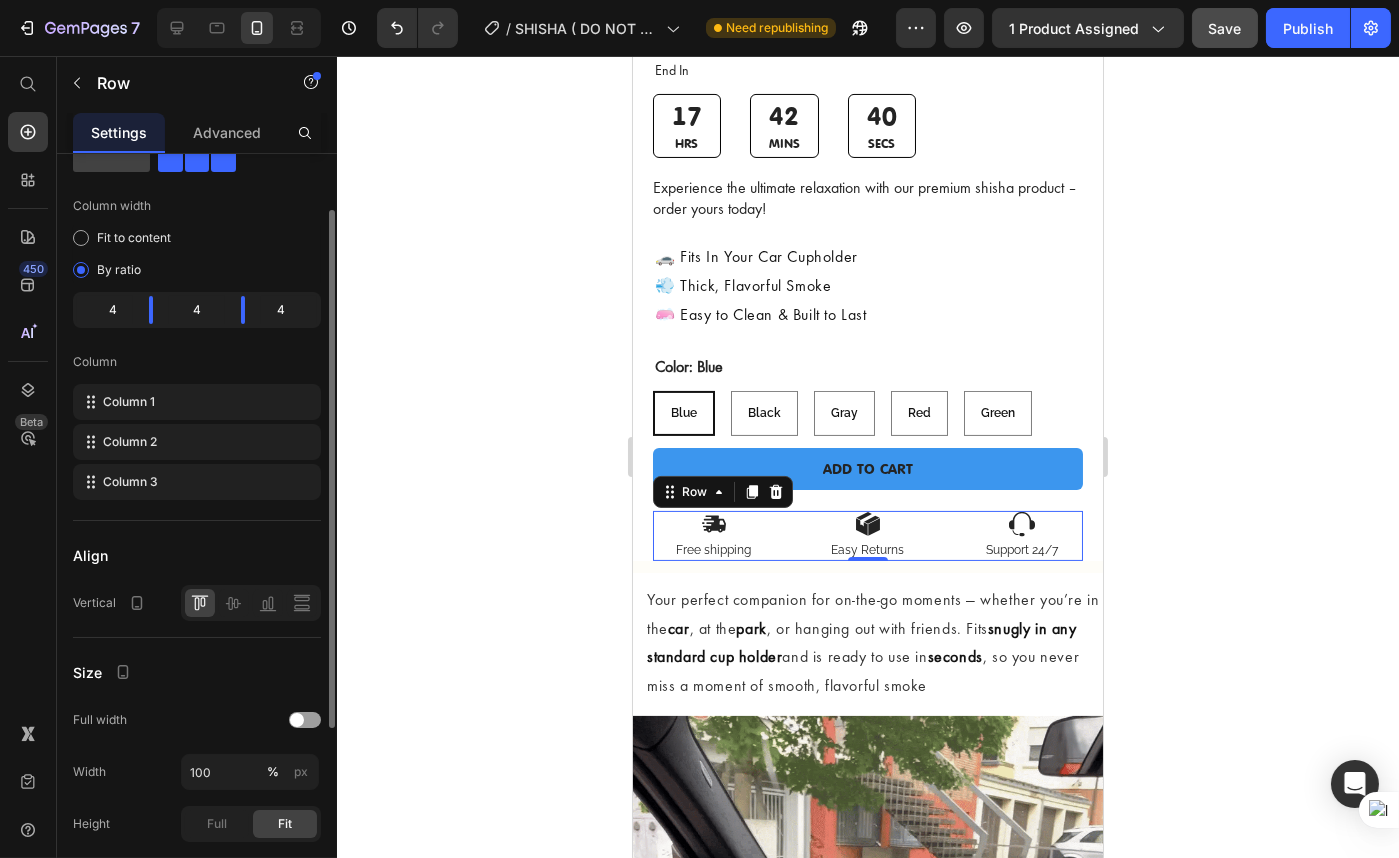 scroll, scrollTop: 0, scrollLeft: 0, axis: both 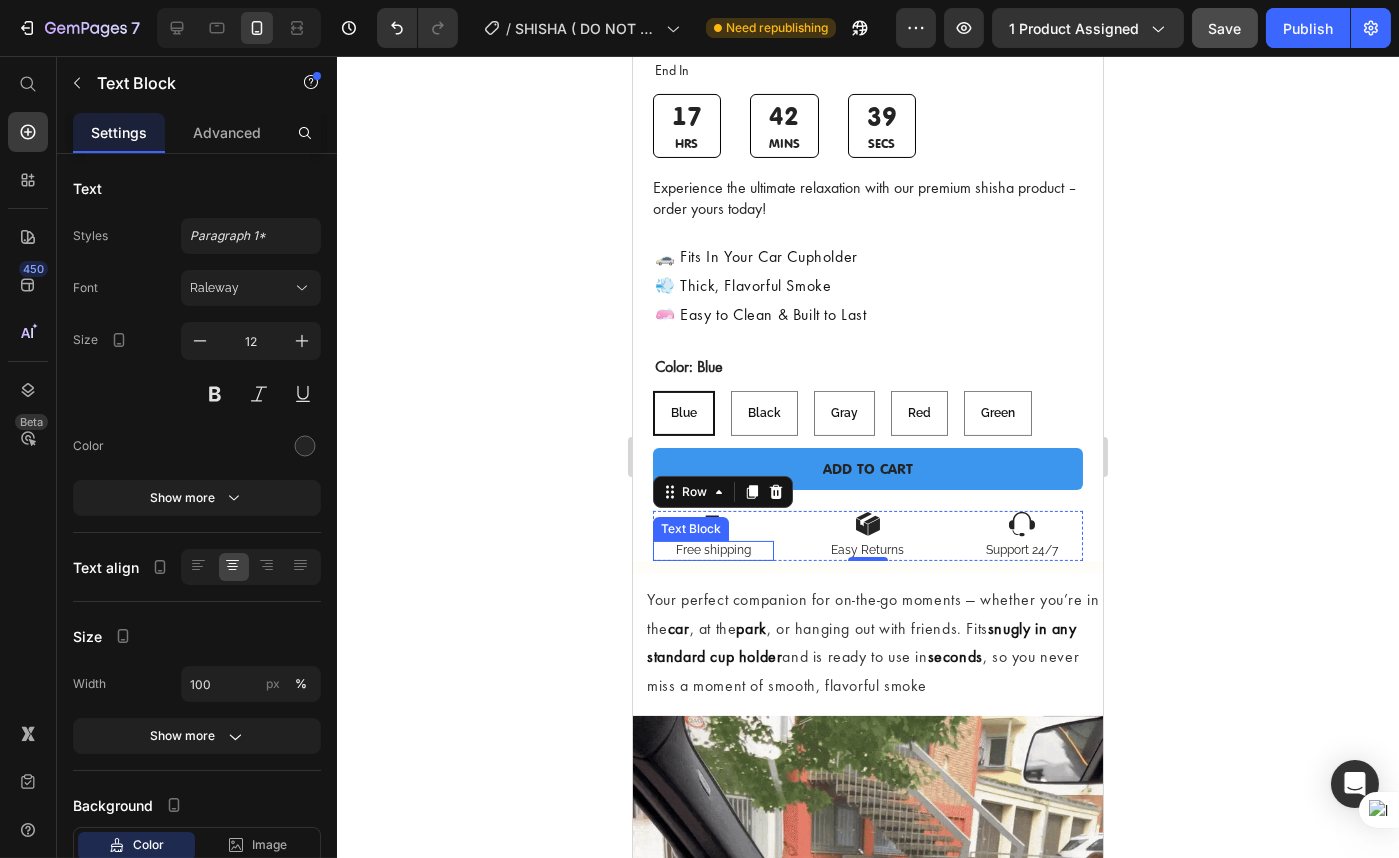 click on "Free shipping" at bounding box center (712, 551) 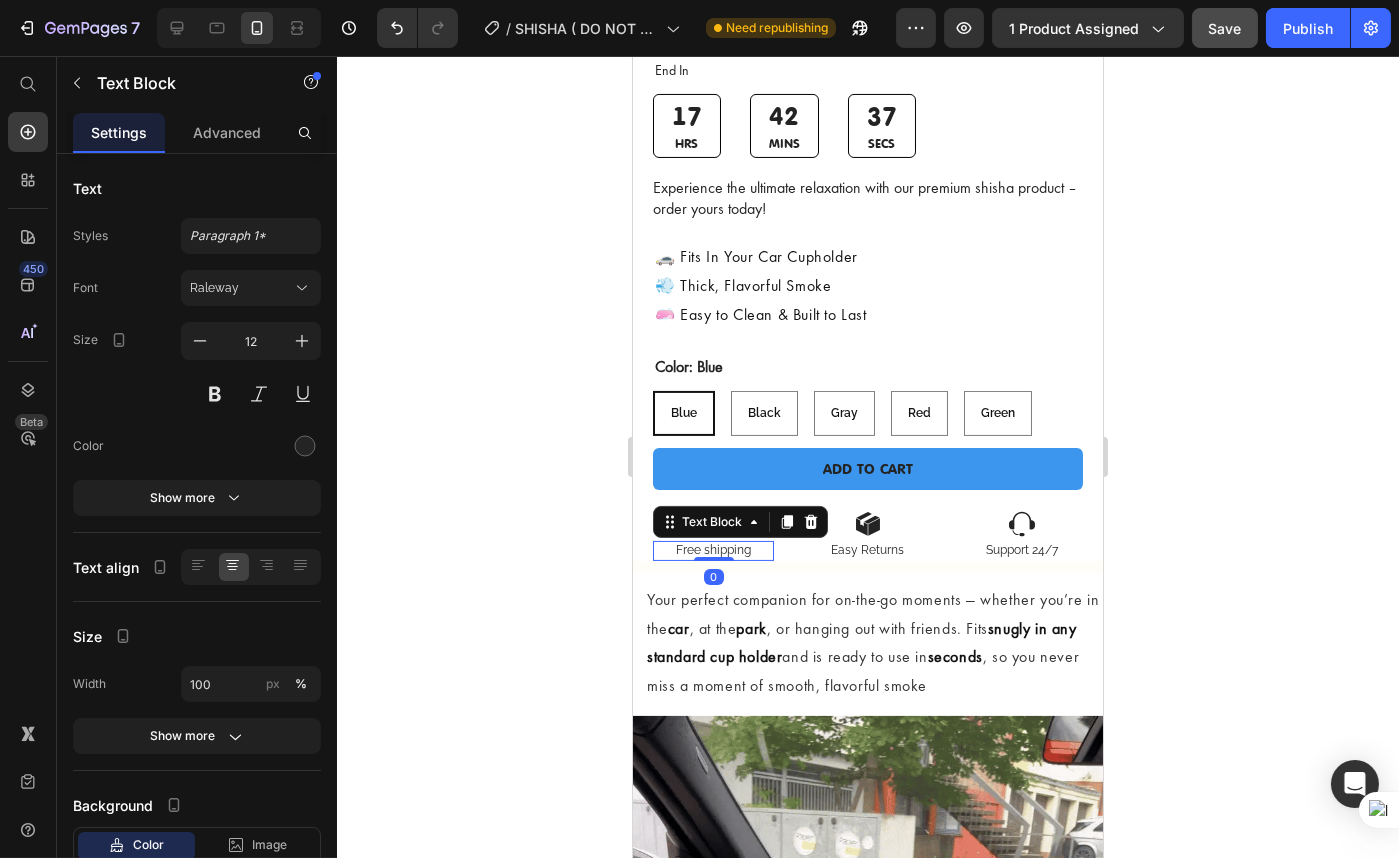 drag, startPoint x: 222, startPoint y: 297, endPoint x: 231, endPoint y: 309, distance: 15 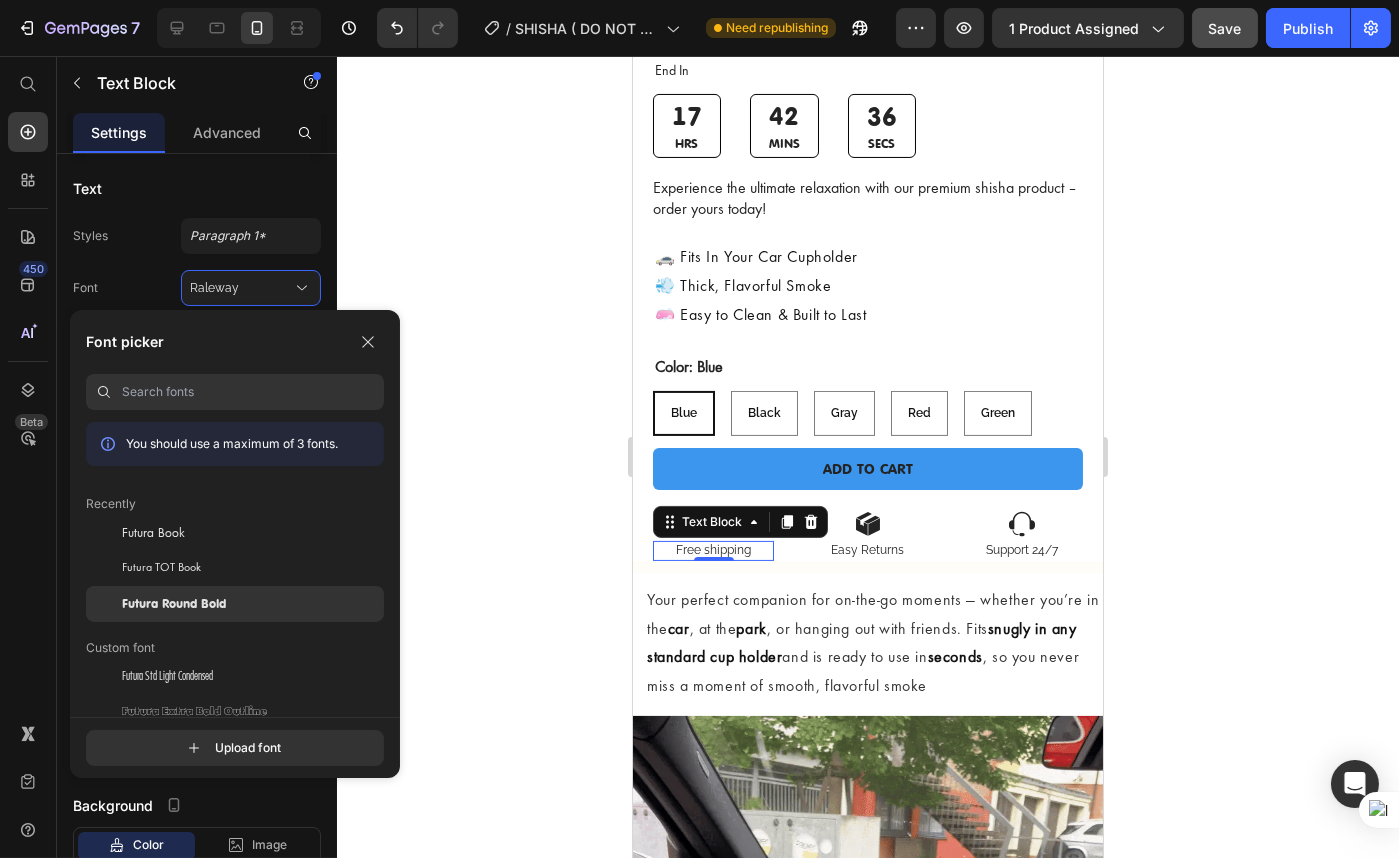 click on "Futura Round Bold" 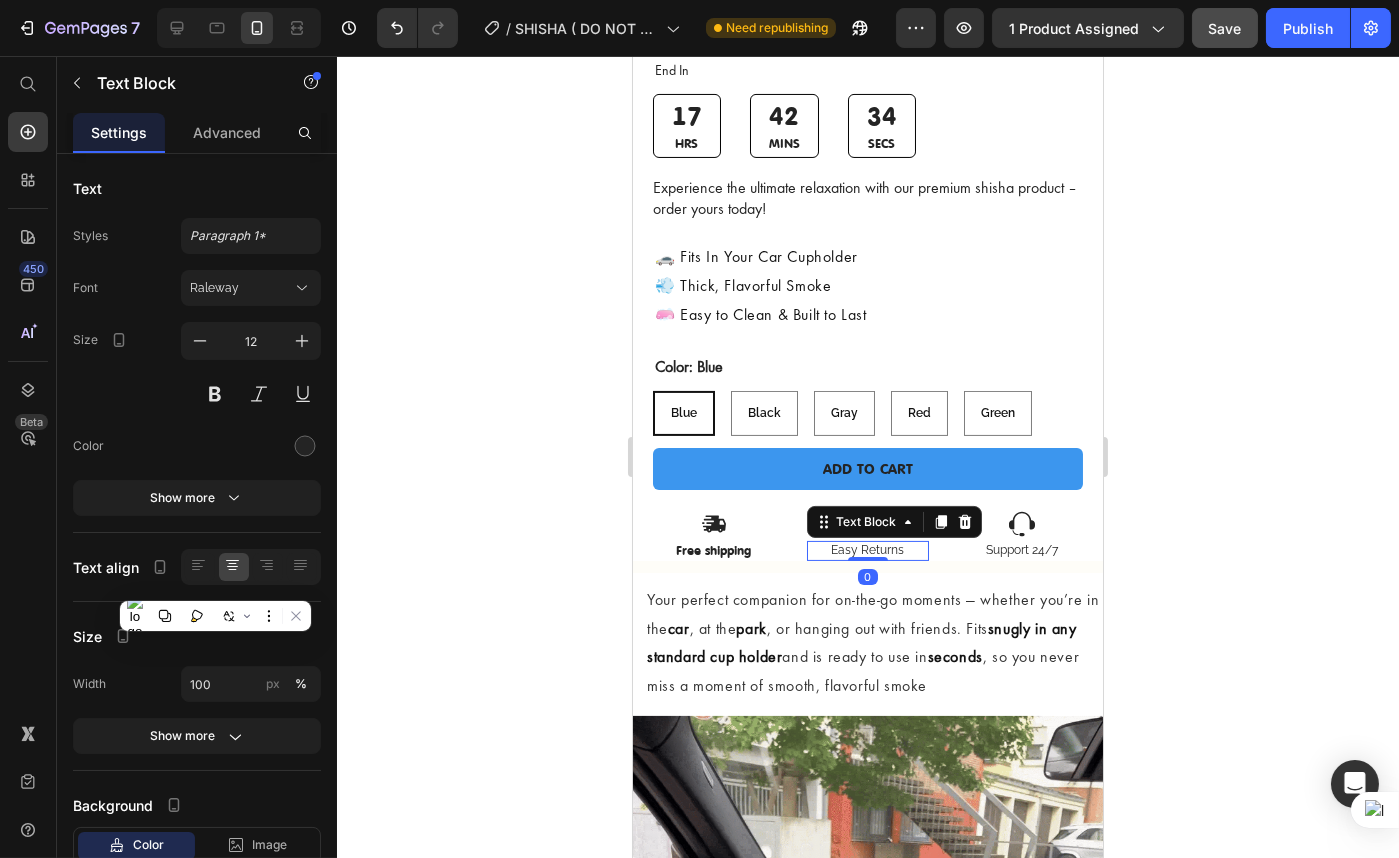 click on "Easy Returns" at bounding box center [866, 551] 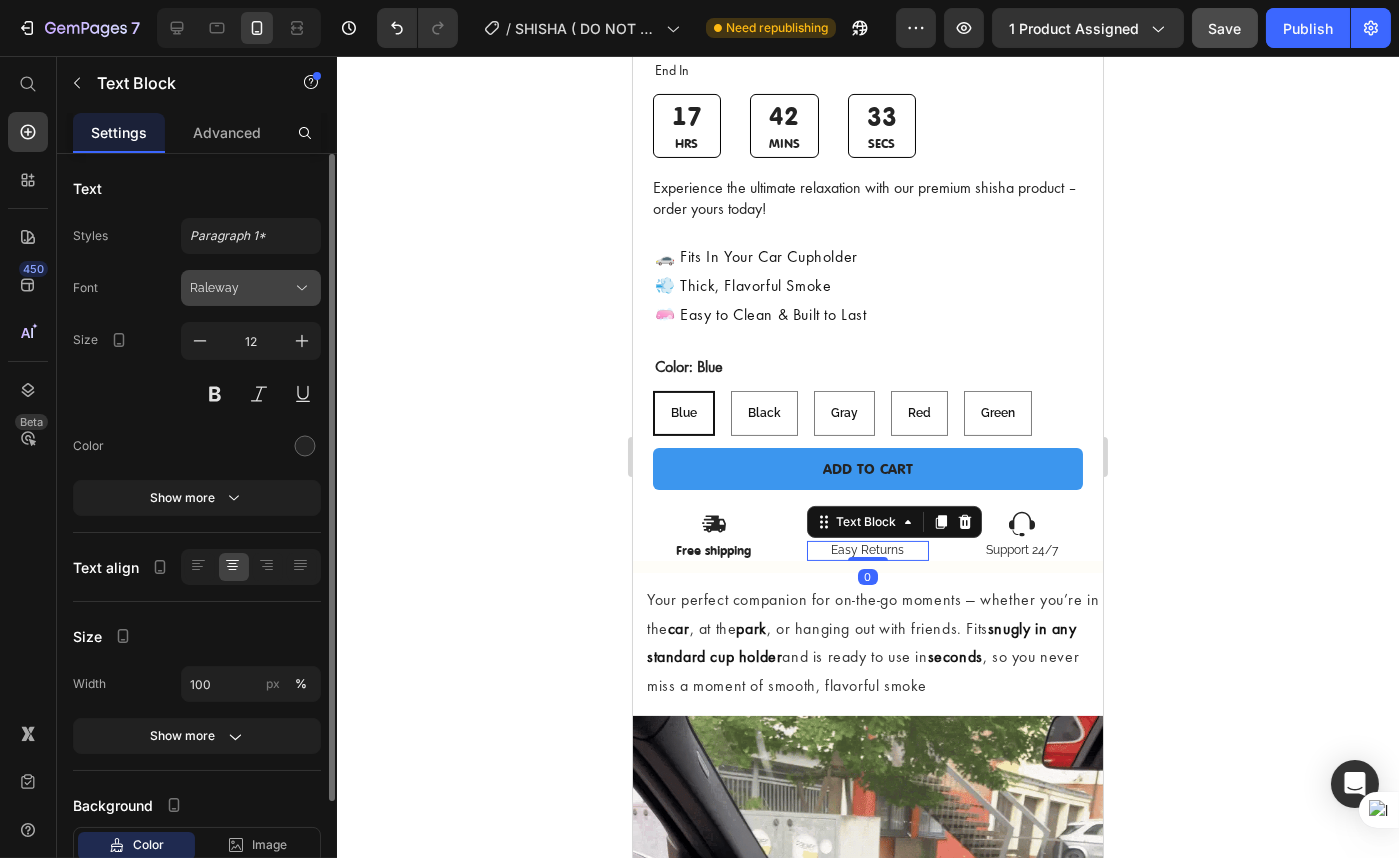 click on "Raleway" at bounding box center [241, 288] 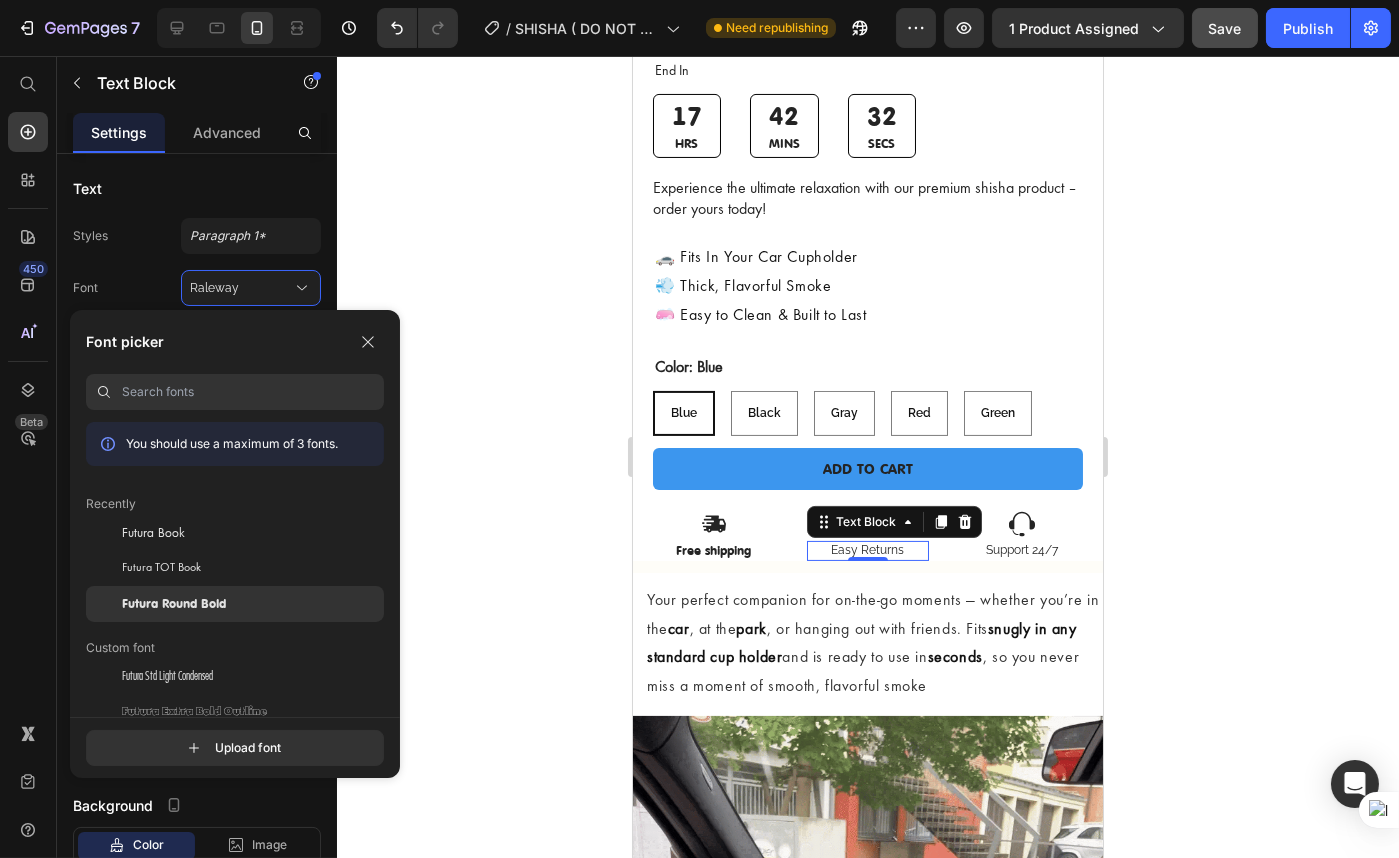click on "Futura Round Bold" 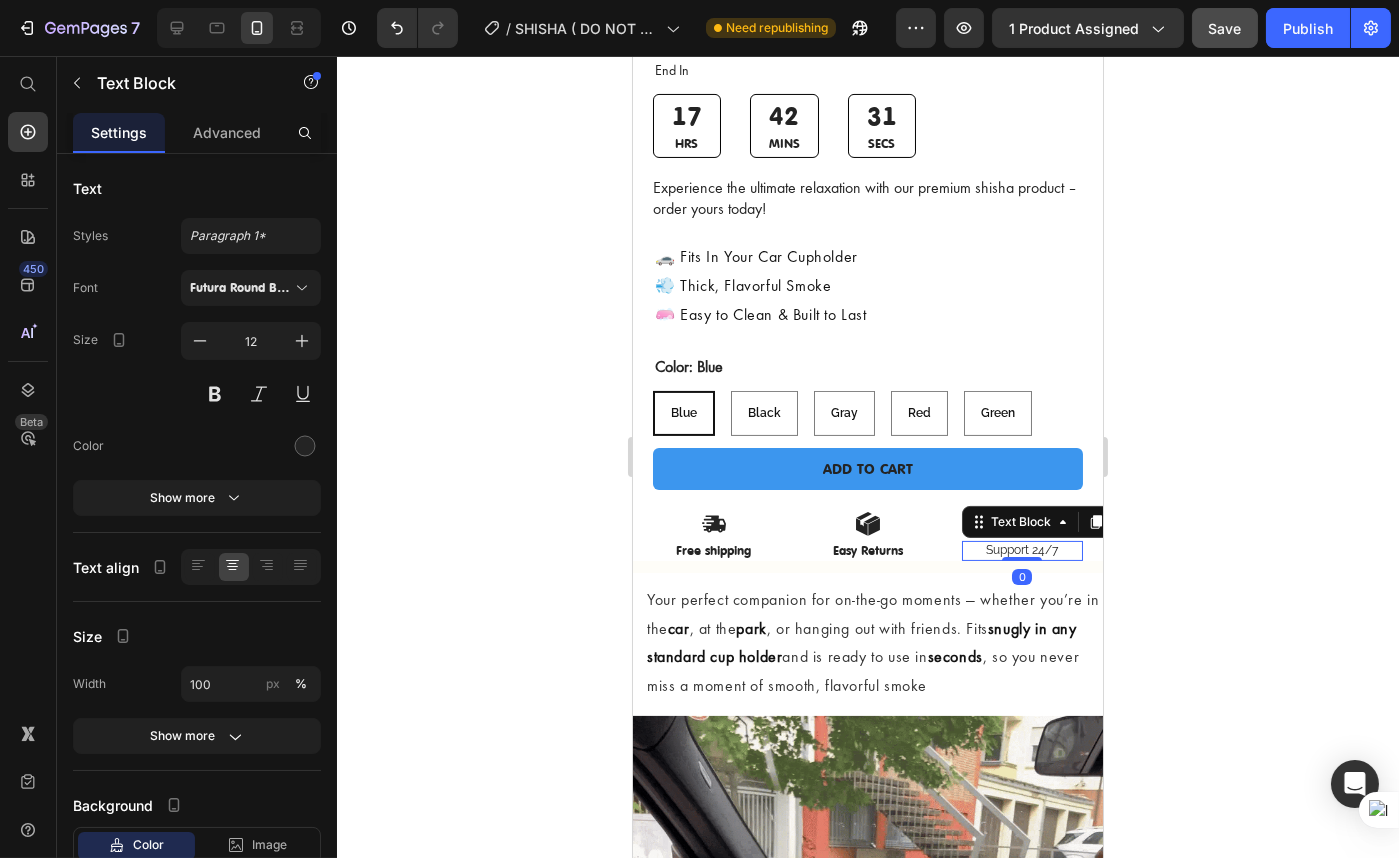 click on "Support 24/7" at bounding box center (1021, 551) 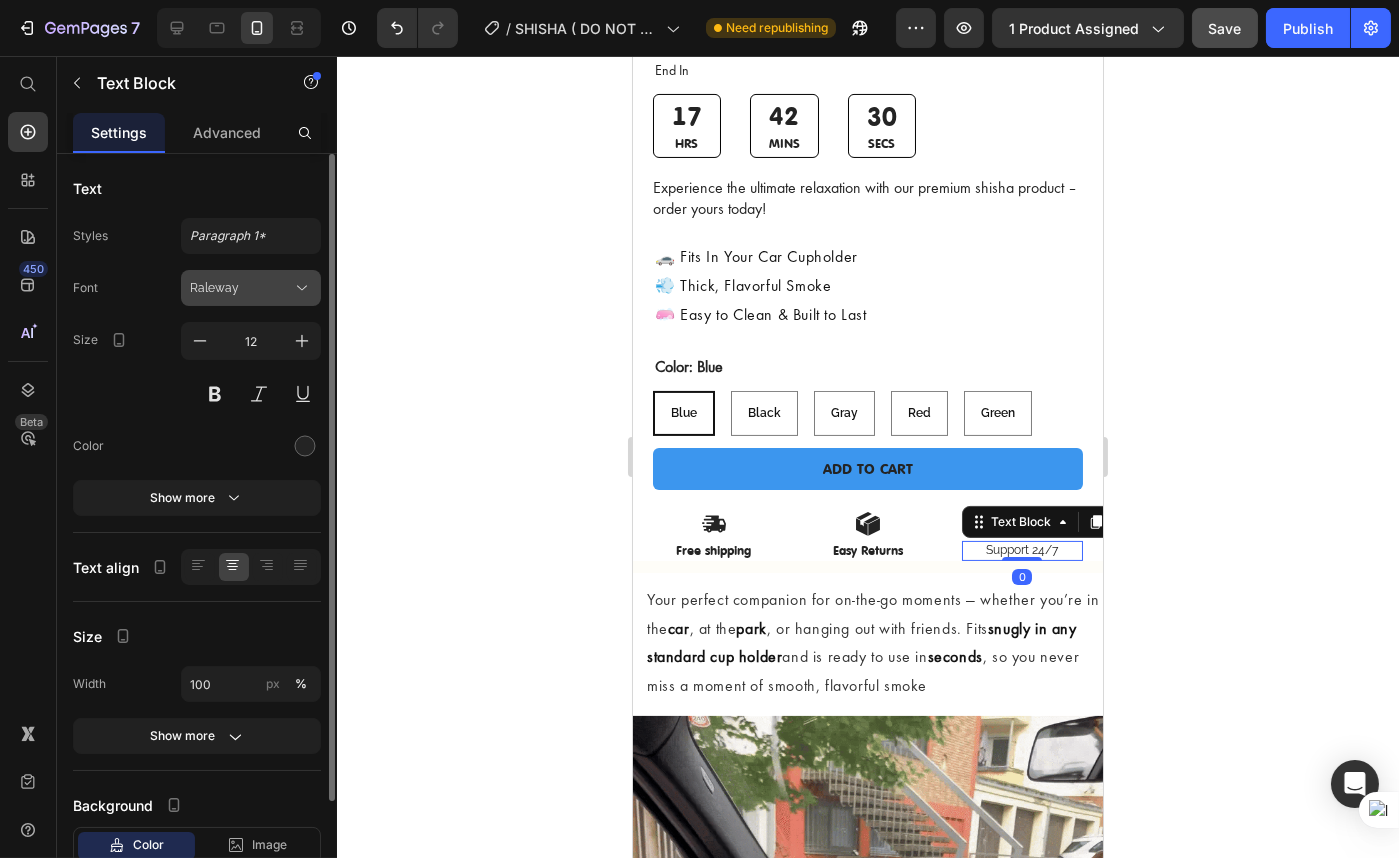 click on "Raleway" at bounding box center (241, 288) 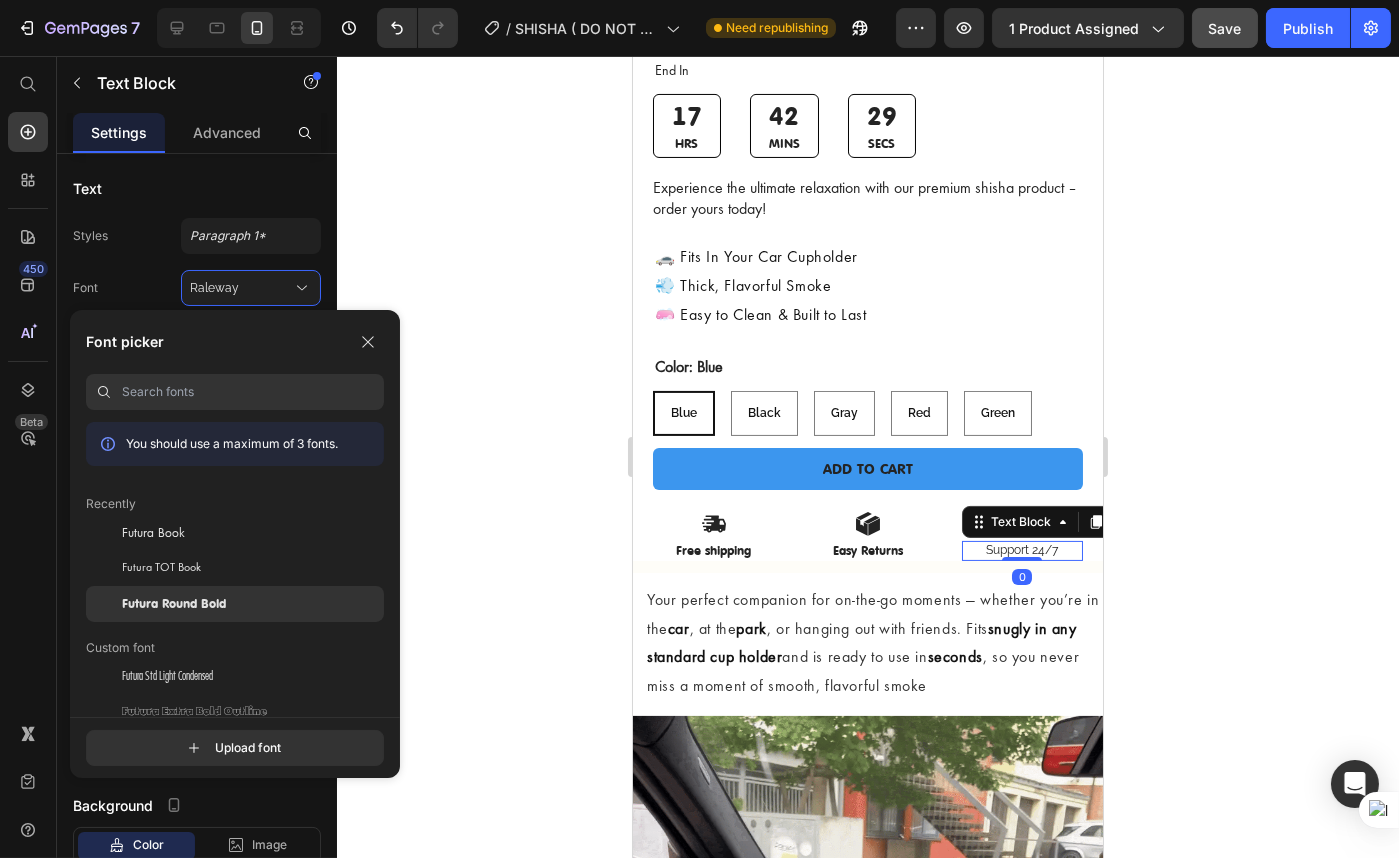 click on "Futura Round Bold" at bounding box center [174, 604] 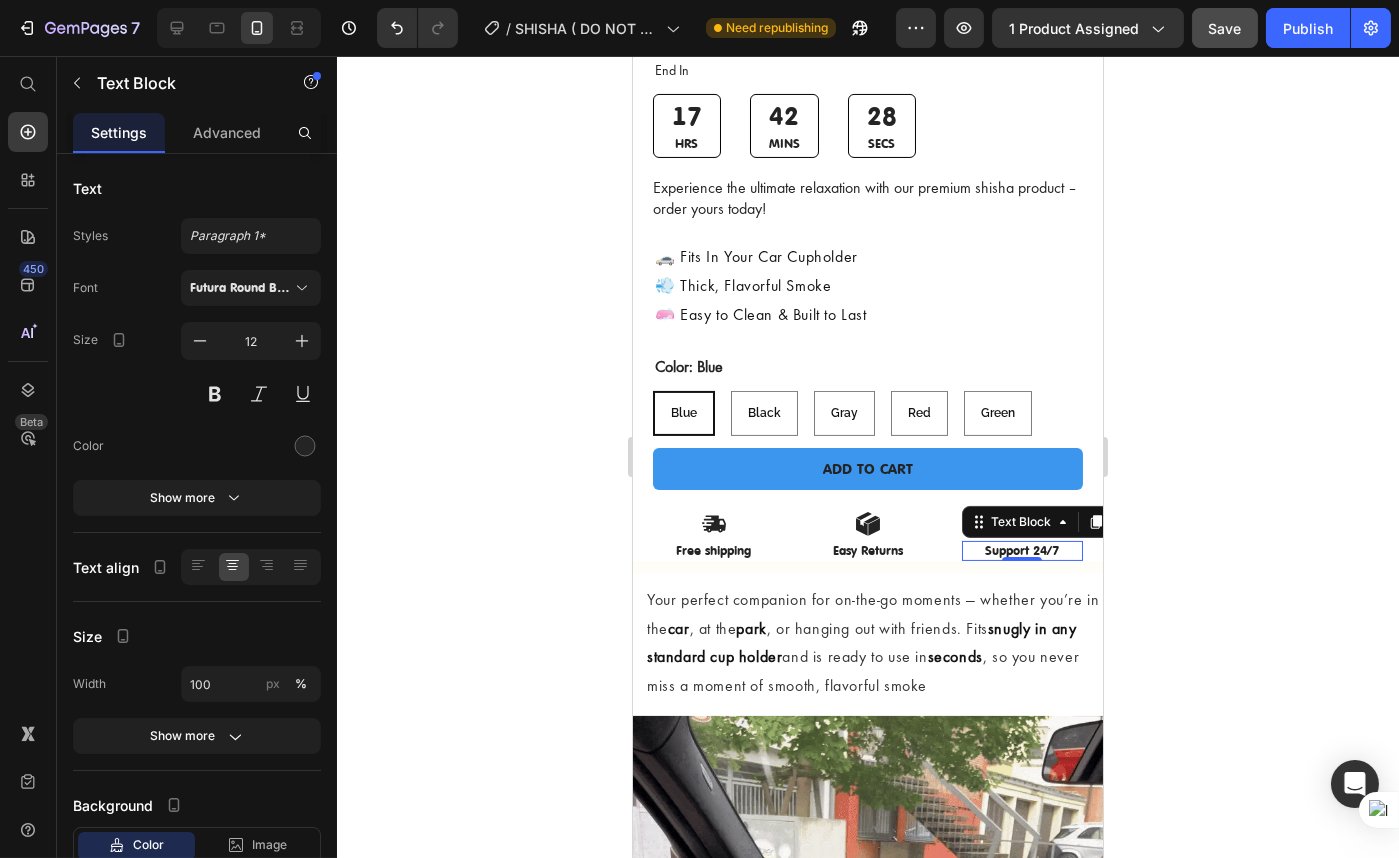 click 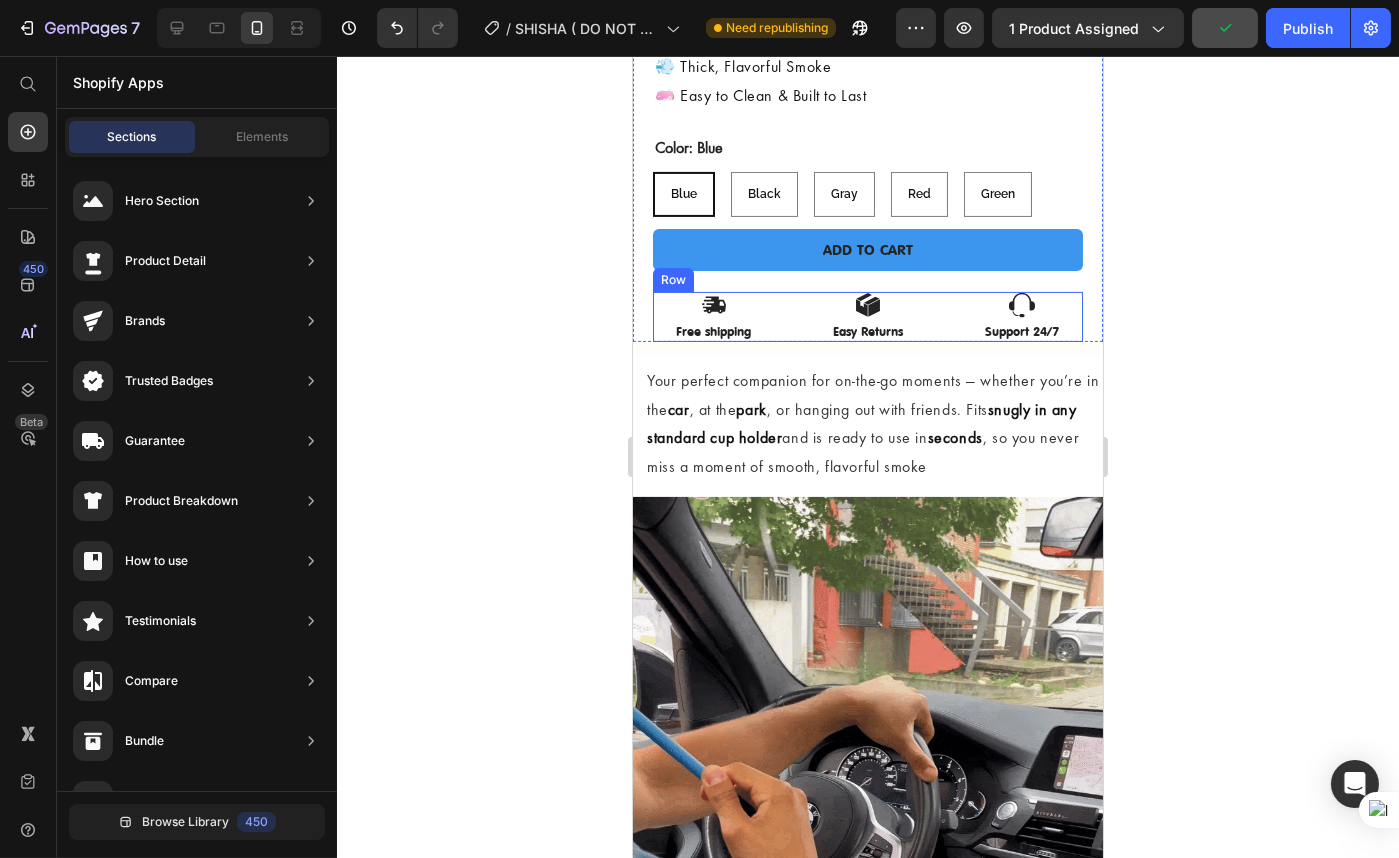 scroll, scrollTop: 1085, scrollLeft: 0, axis: vertical 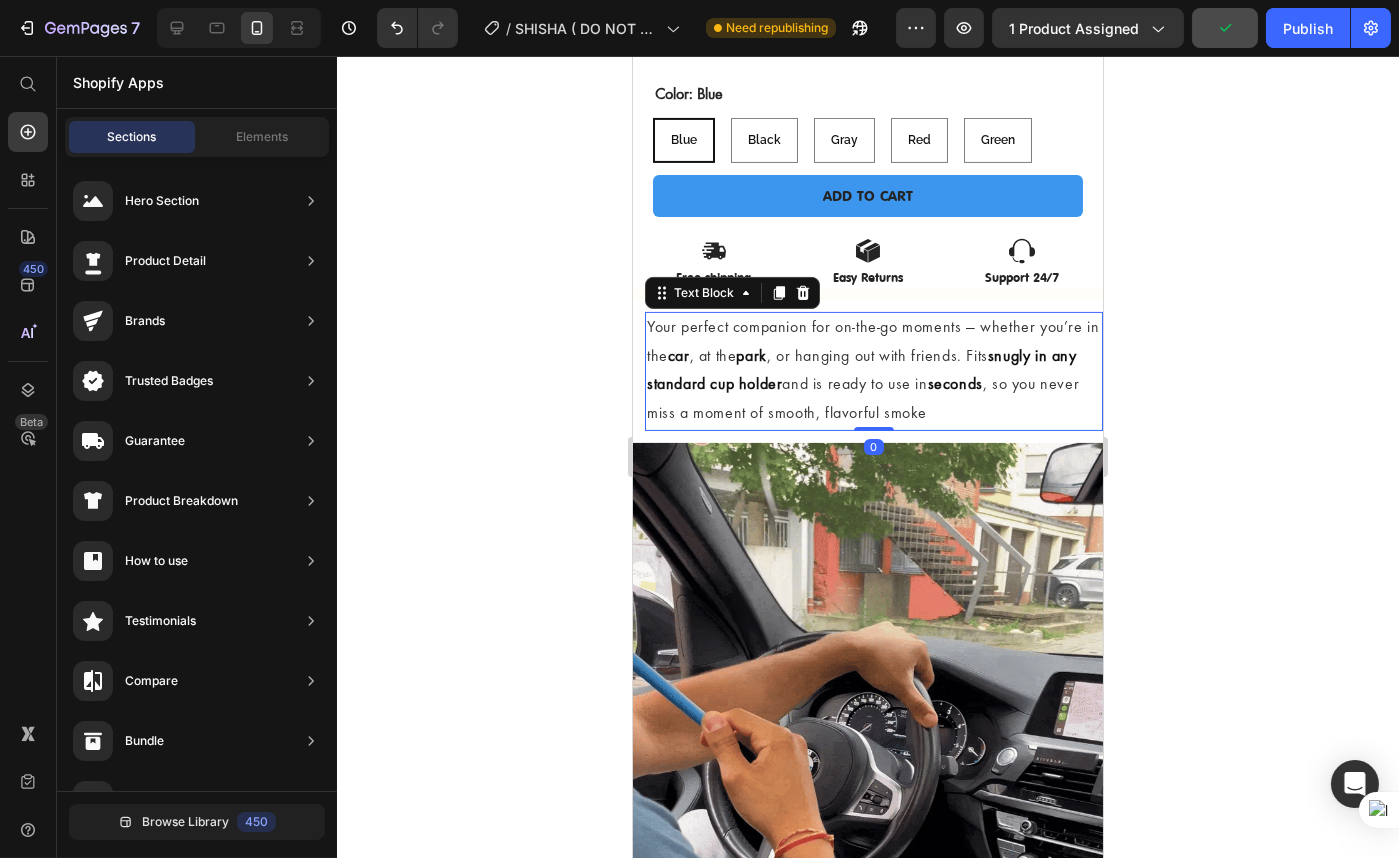 click on "Your perfect companion for on-the-go moments — whether you’re in the  car , at the  park , or hanging out with friends. Fits  snugly in any standard cup holder  and is ready to use in  seconds , so you never miss a moment of smooth, flavorful smoke" at bounding box center (873, 371) 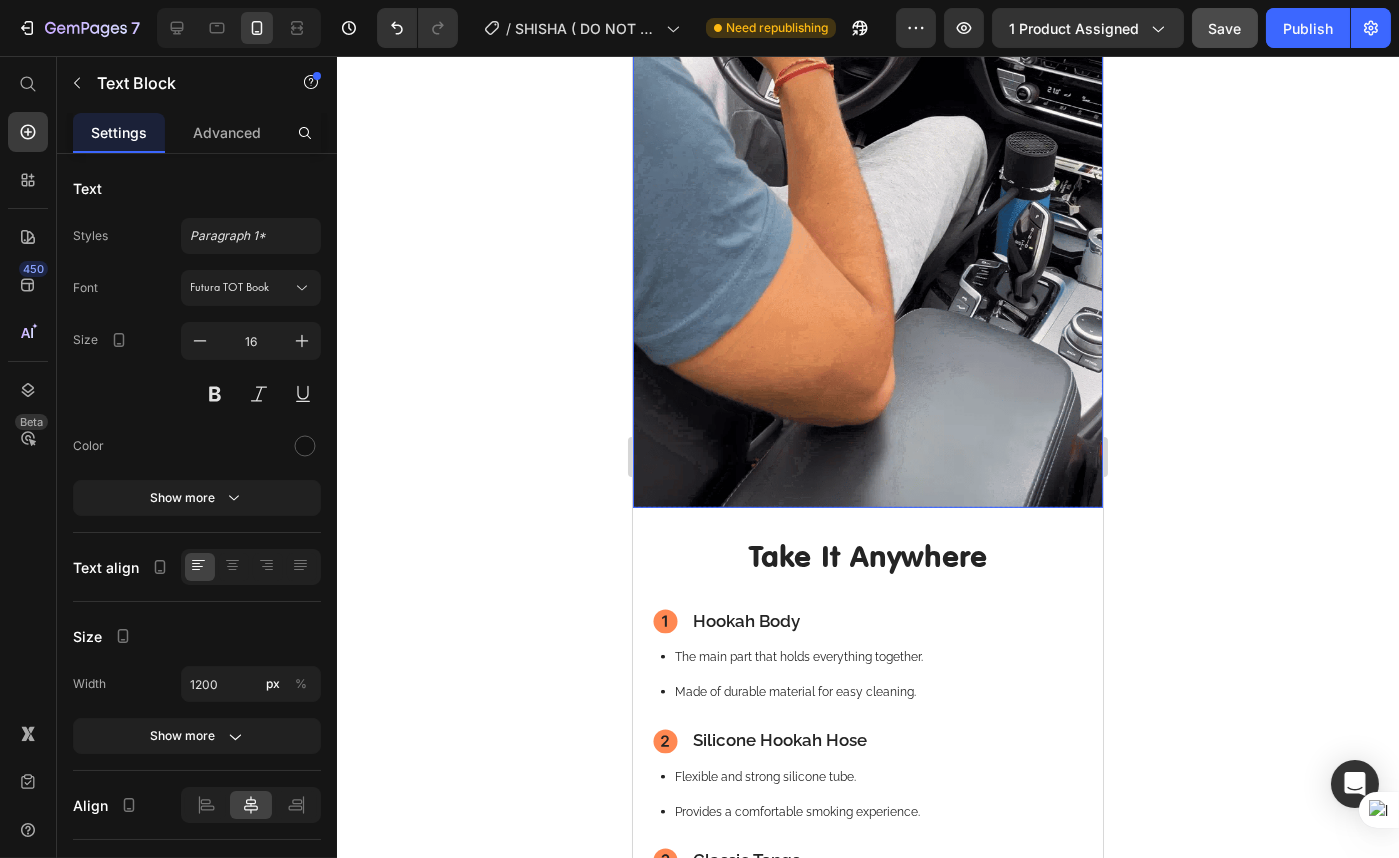 scroll, scrollTop: 1994, scrollLeft: 0, axis: vertical 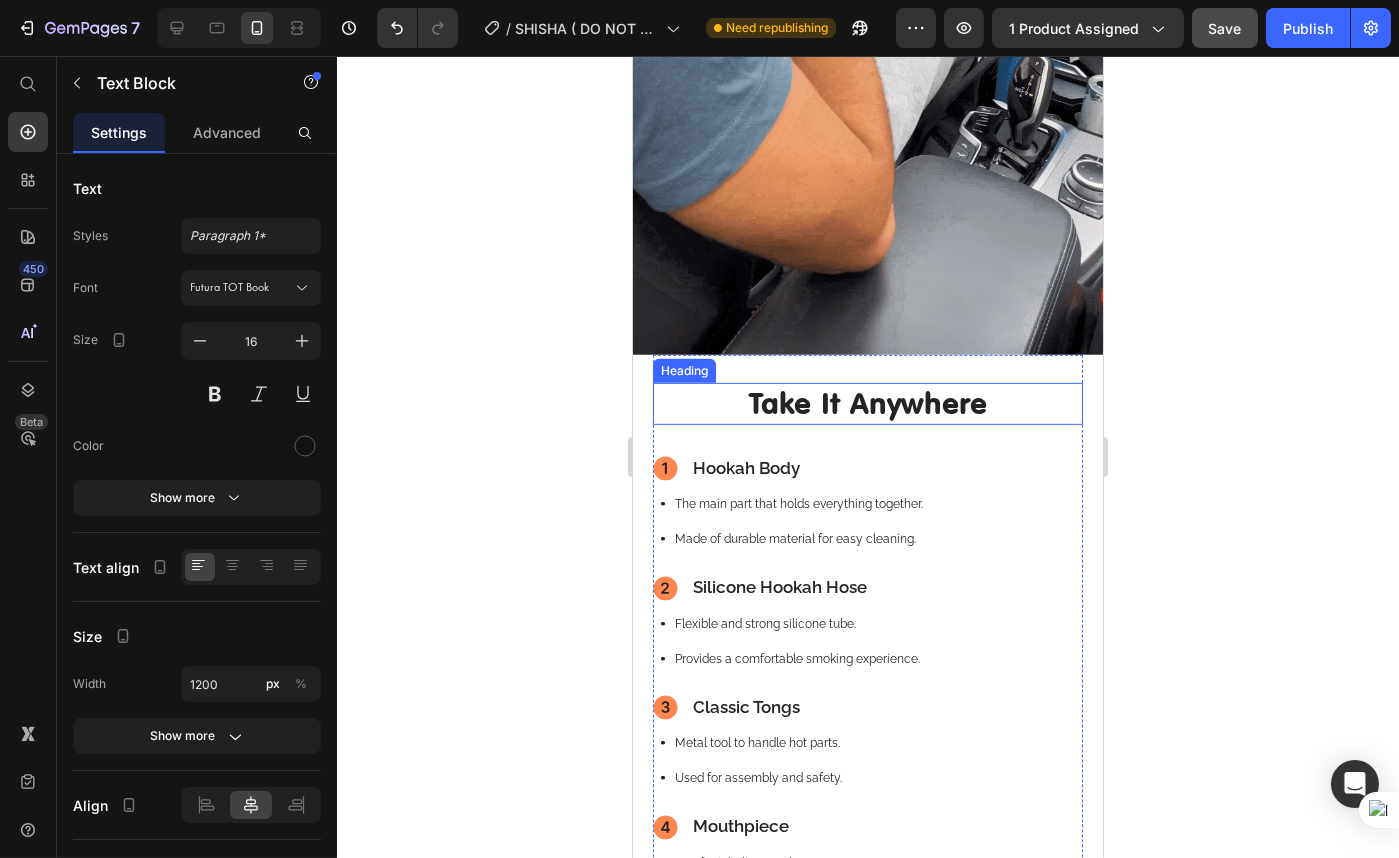 click on "Take It Anywhere" at bounding box center [867, 403] 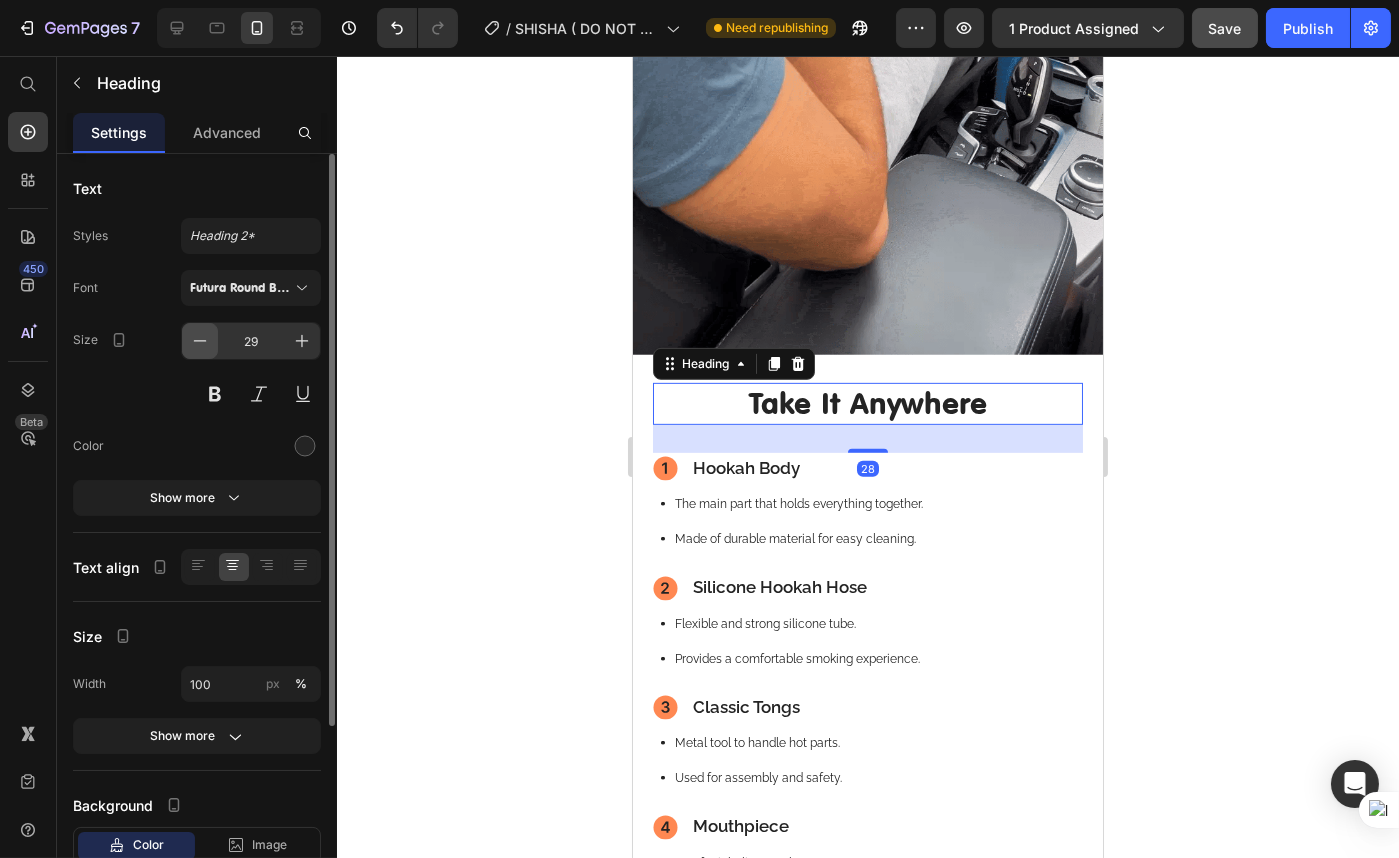 click 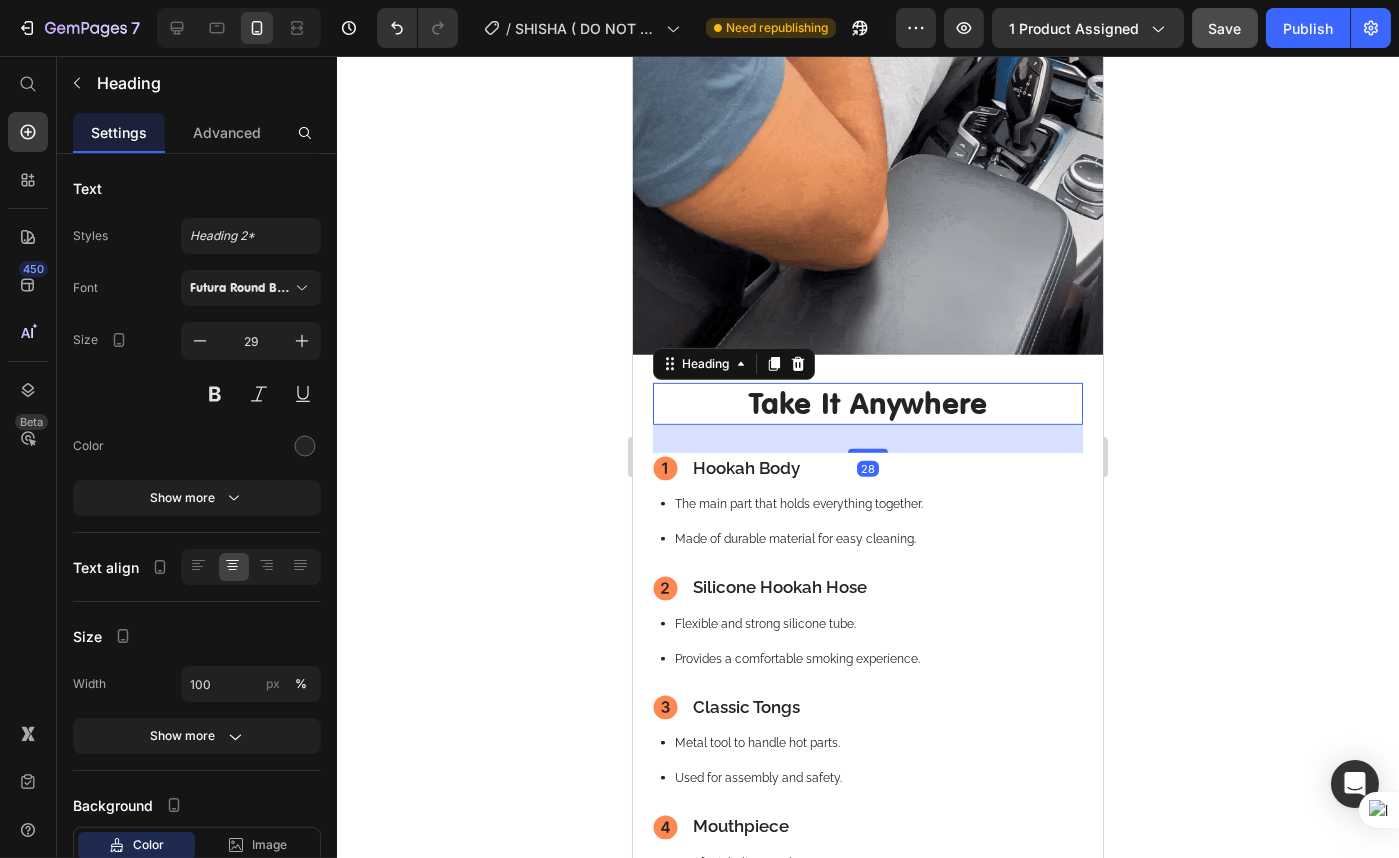 type on "28" 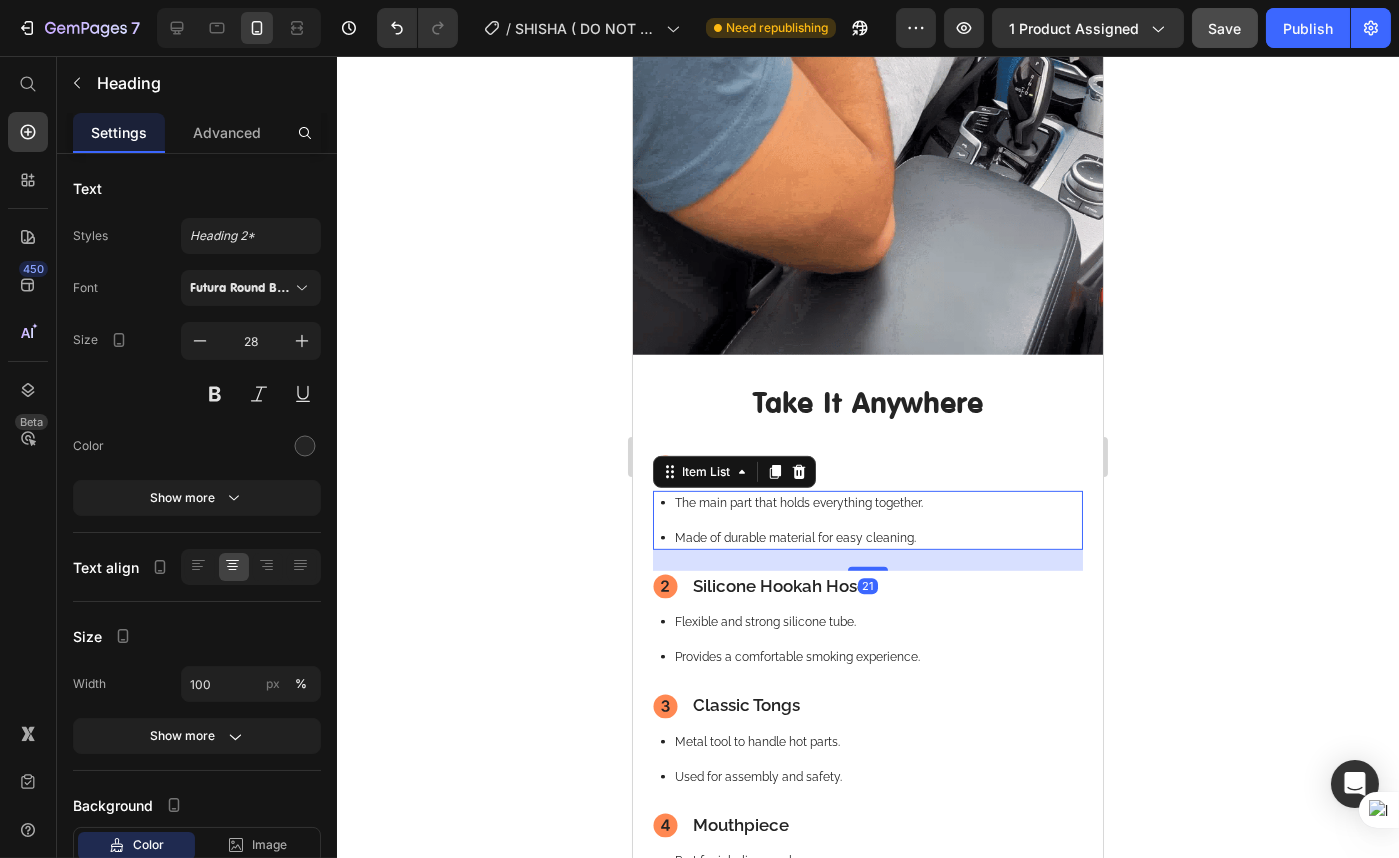 click on "The main part that holds everything together.
Made of durable material for easy cleaning." at bounding box center [871, 520] 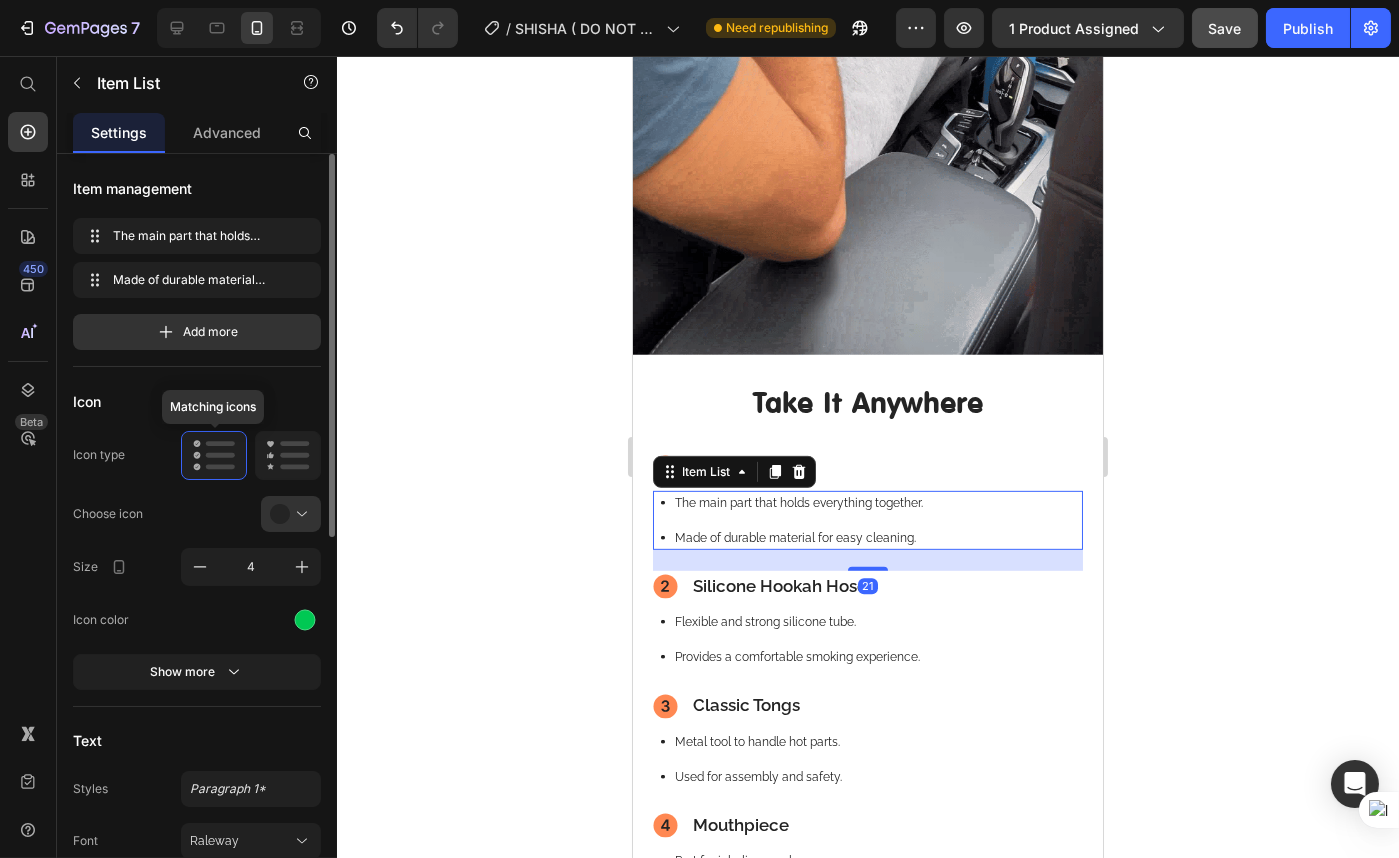 scroll, scrollTop: 363, scrollLeft: 0, axis: vertical 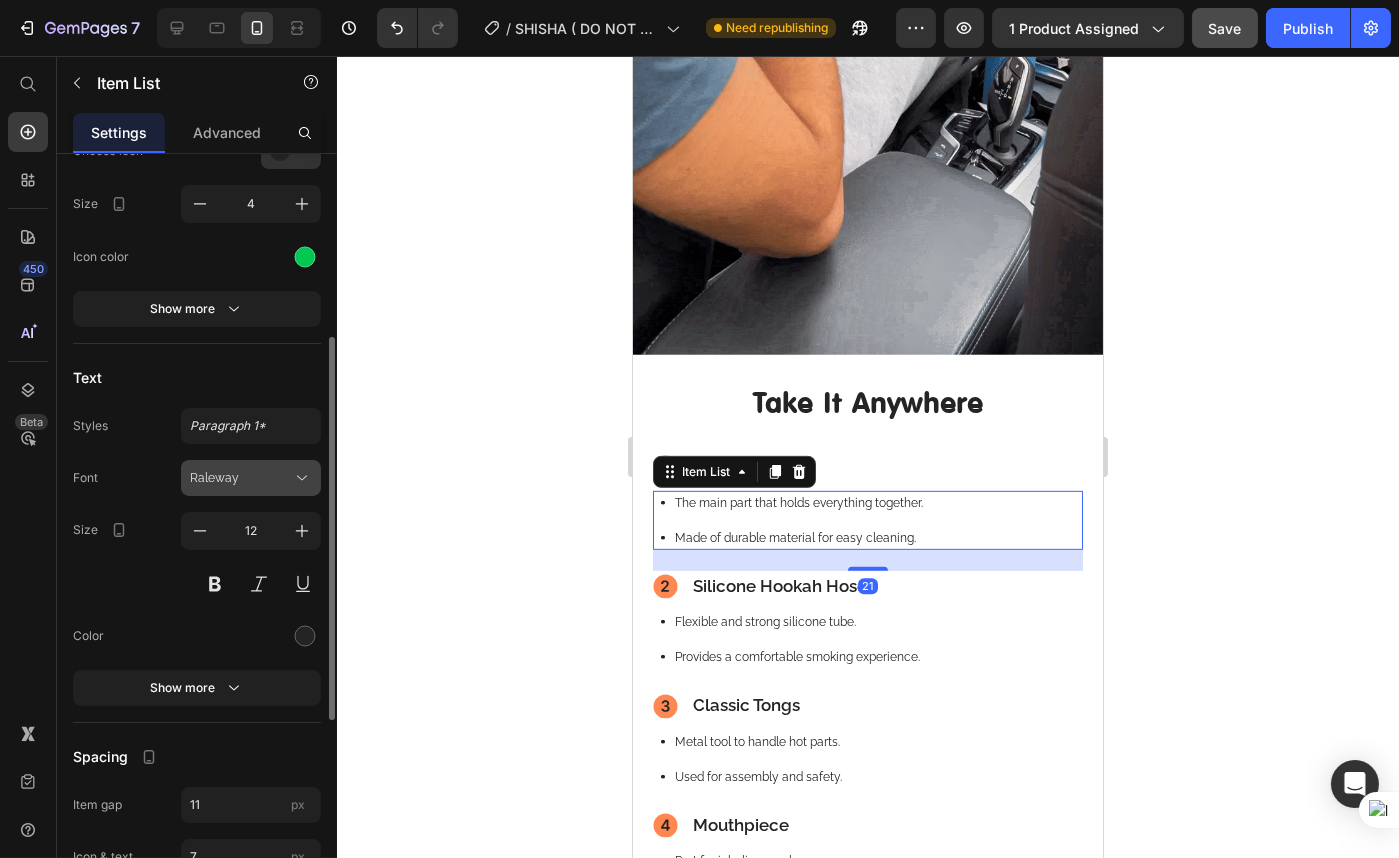 click on "Raleway" at bounding box center (241, 478) 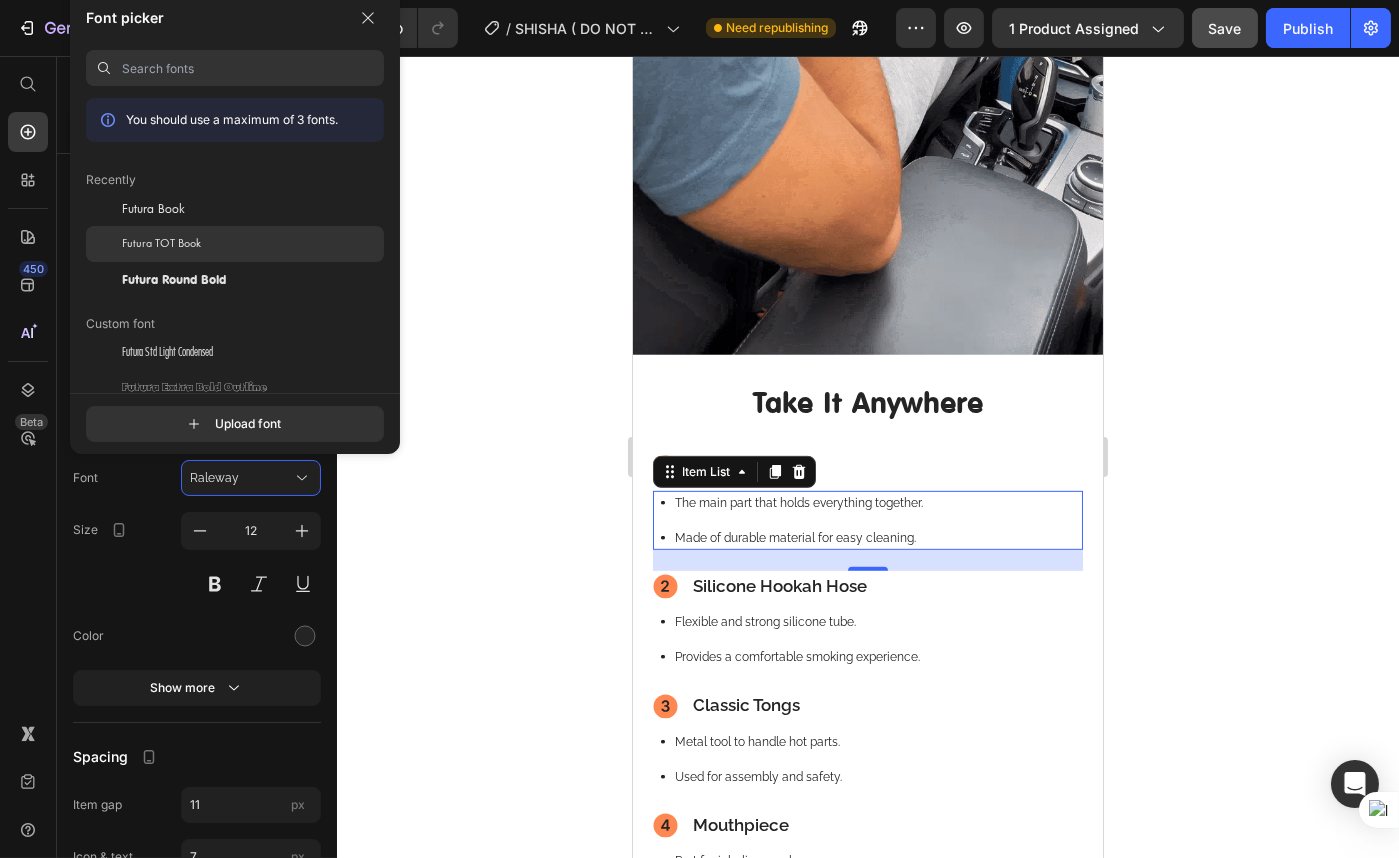 click on "Futura TOT Book" at bounding box center [161, 244] 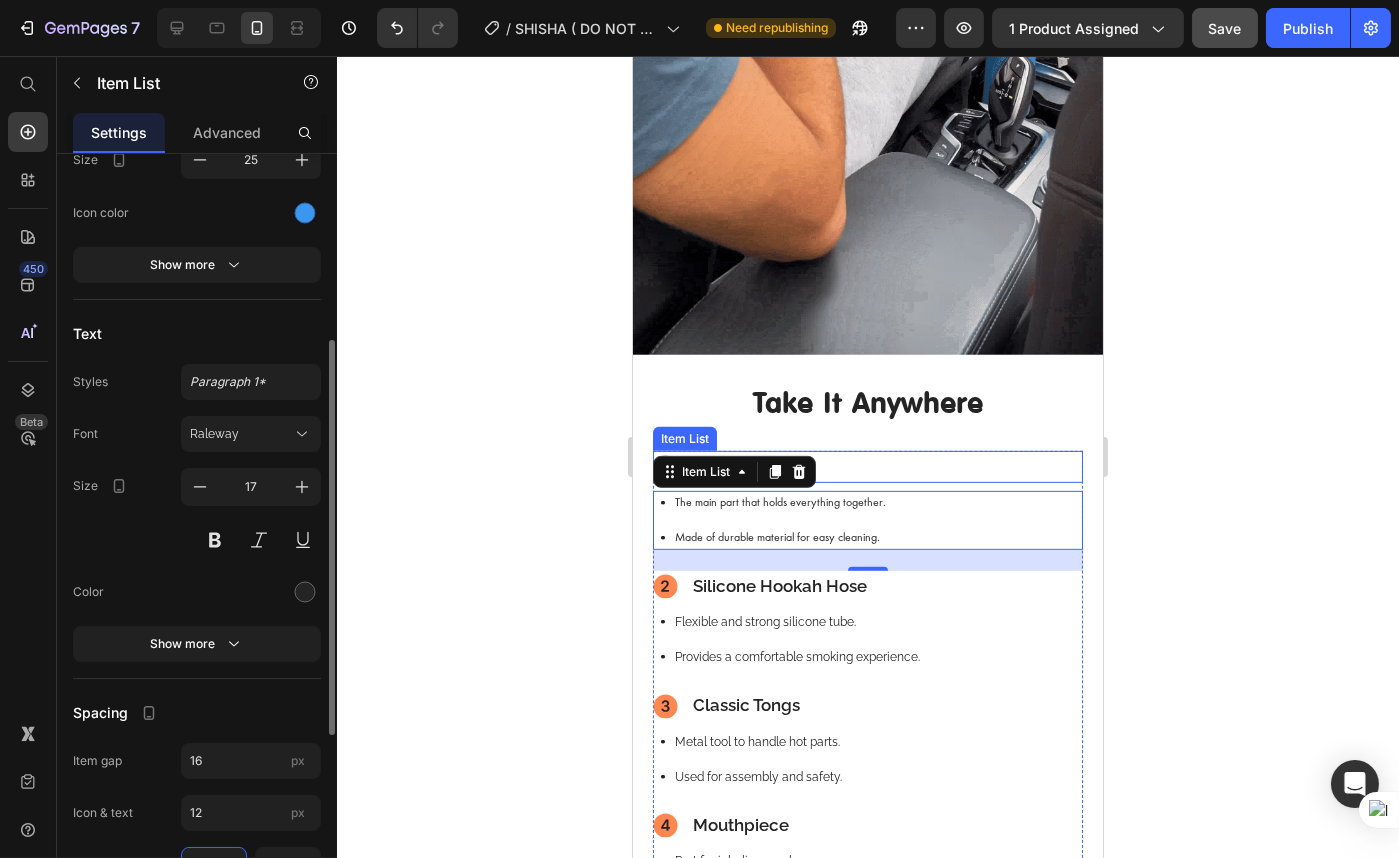 click on "Hookah Body" at bounding box center [867, 467] 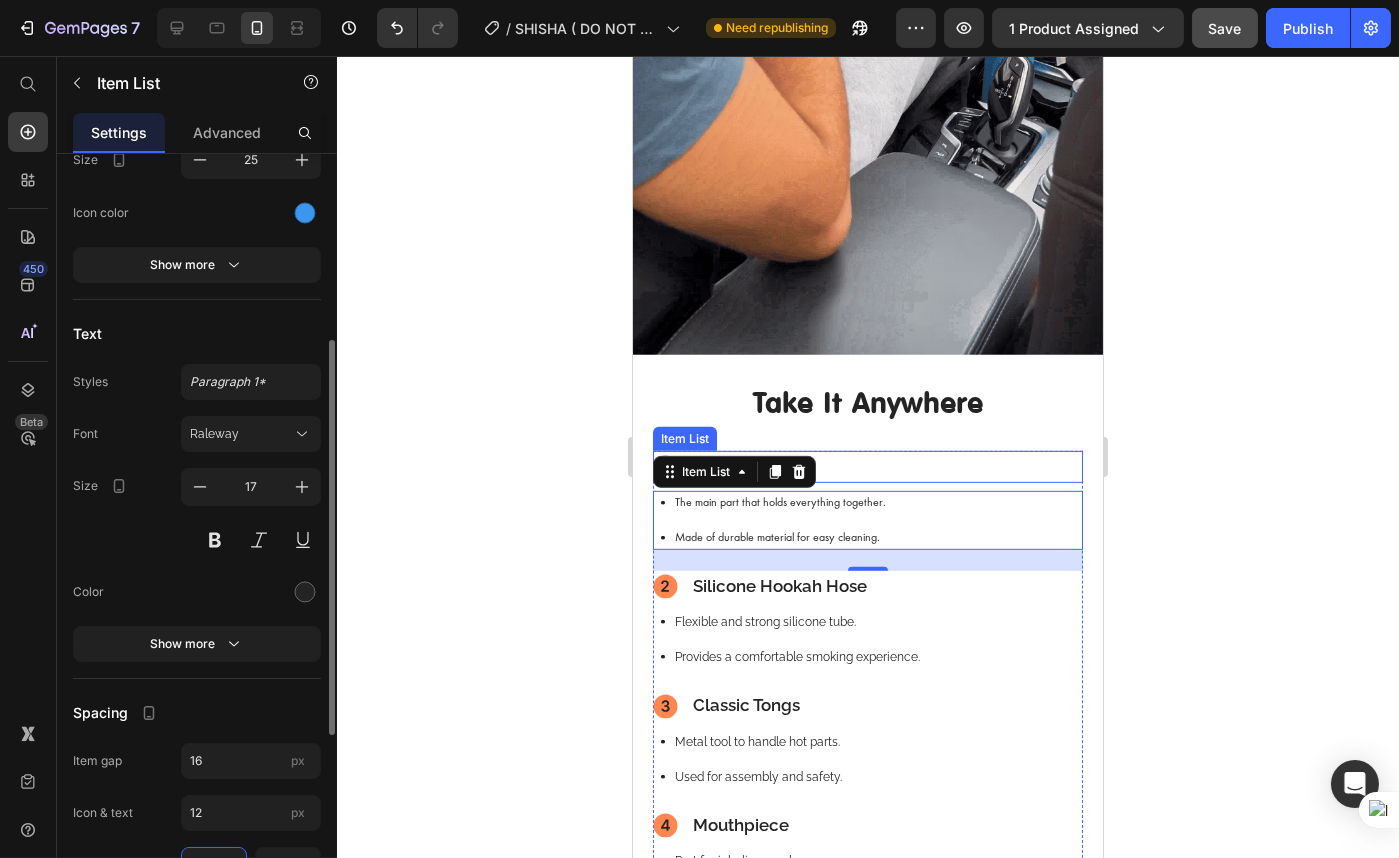 scroll, scrollTop: 362, scrollLeft: 0, axis: vertical 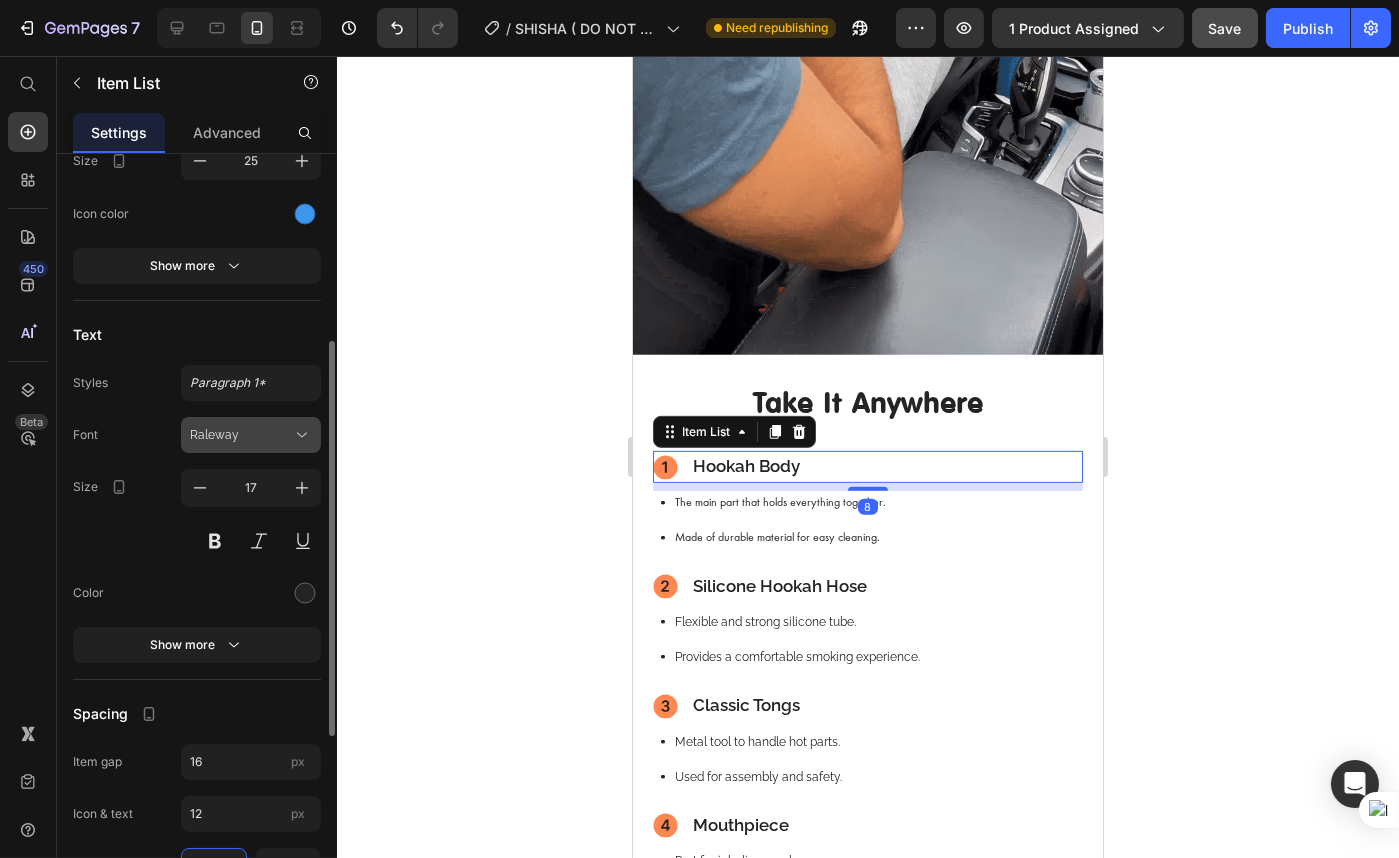 click on "Raleway" at bounding box center (241, 435) 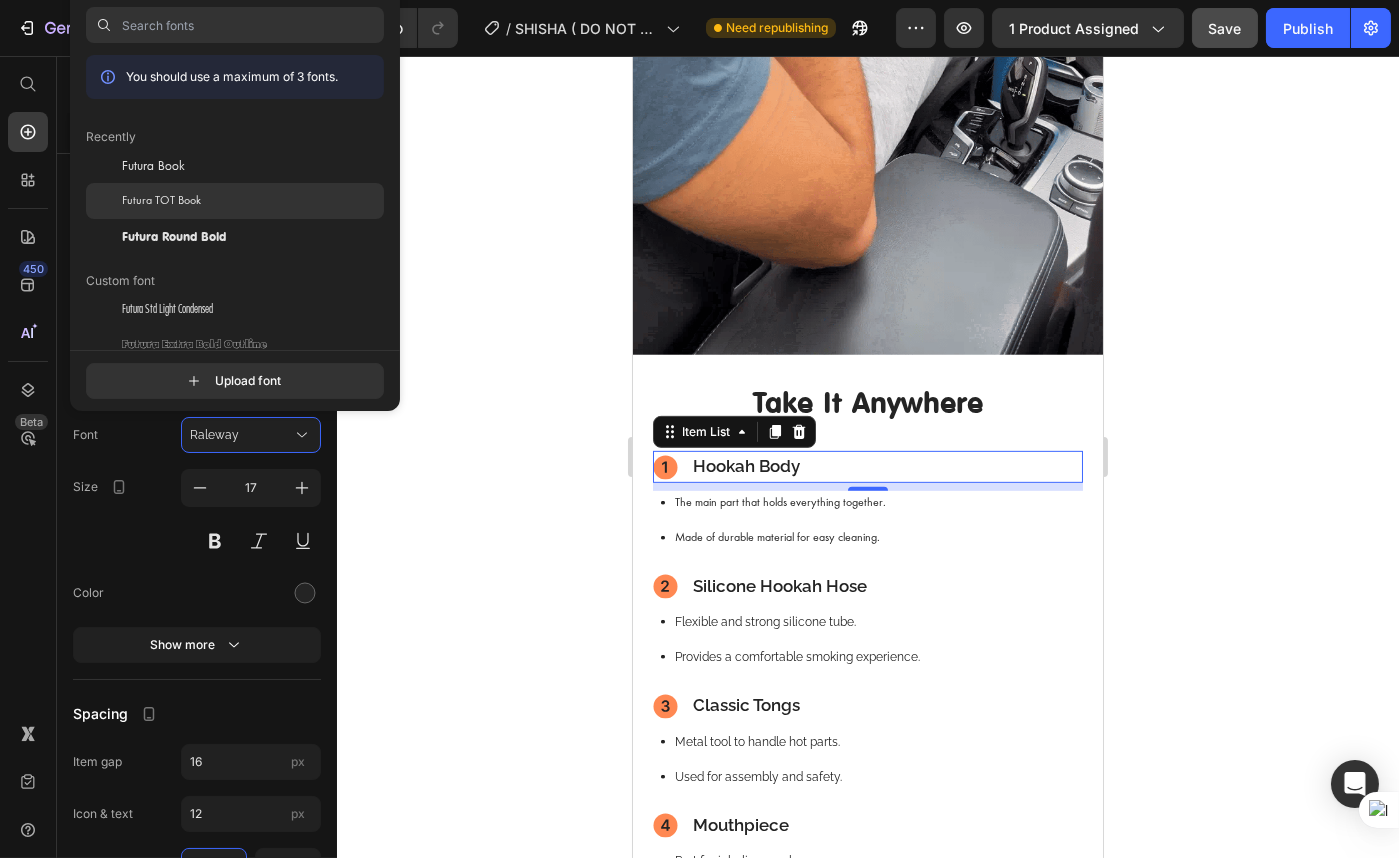 click on "Futura TOT Book" at bounding box center [161, 201] 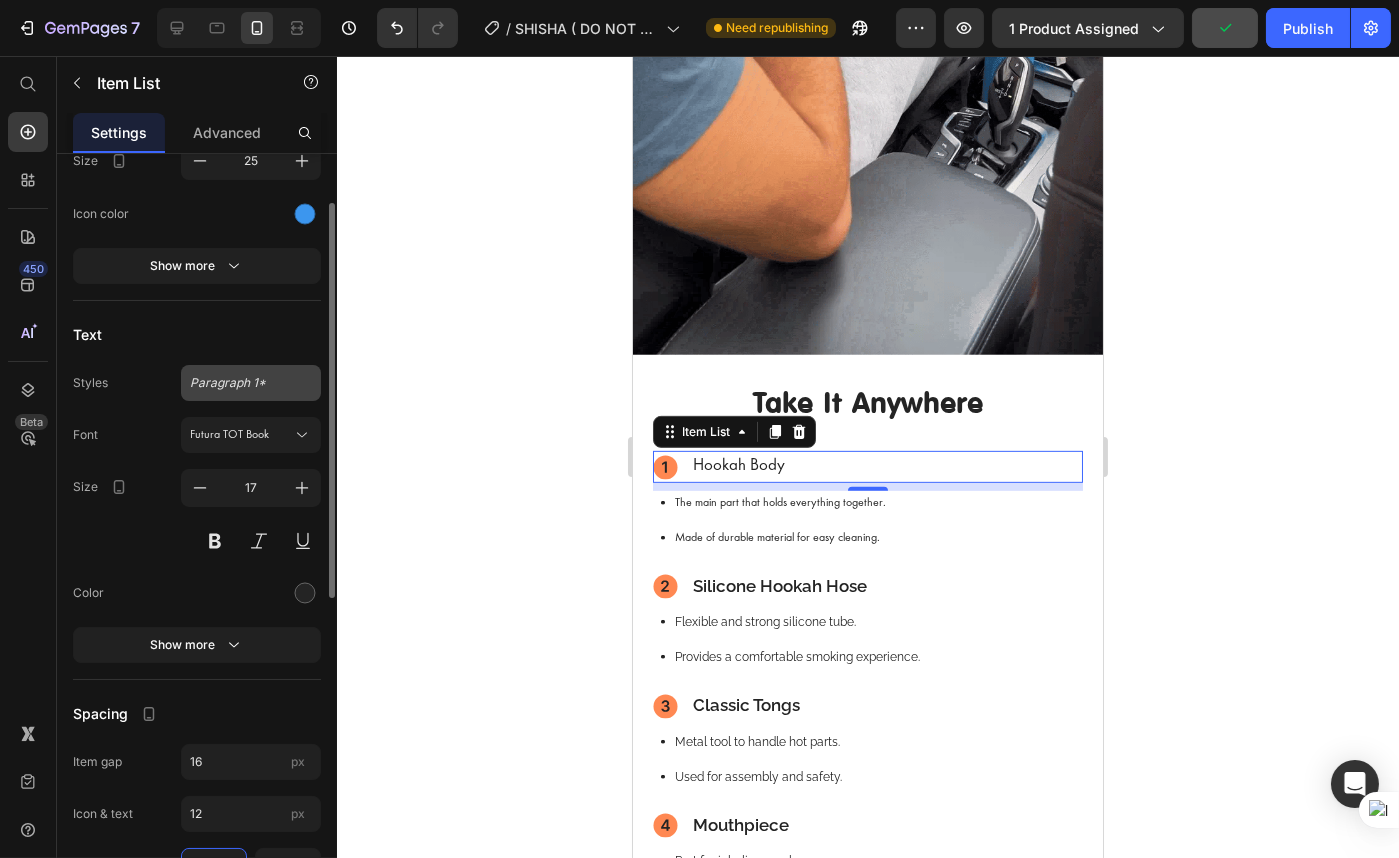 scroll, scrollTop: 90, scrollLeft: 0, axis: vertical 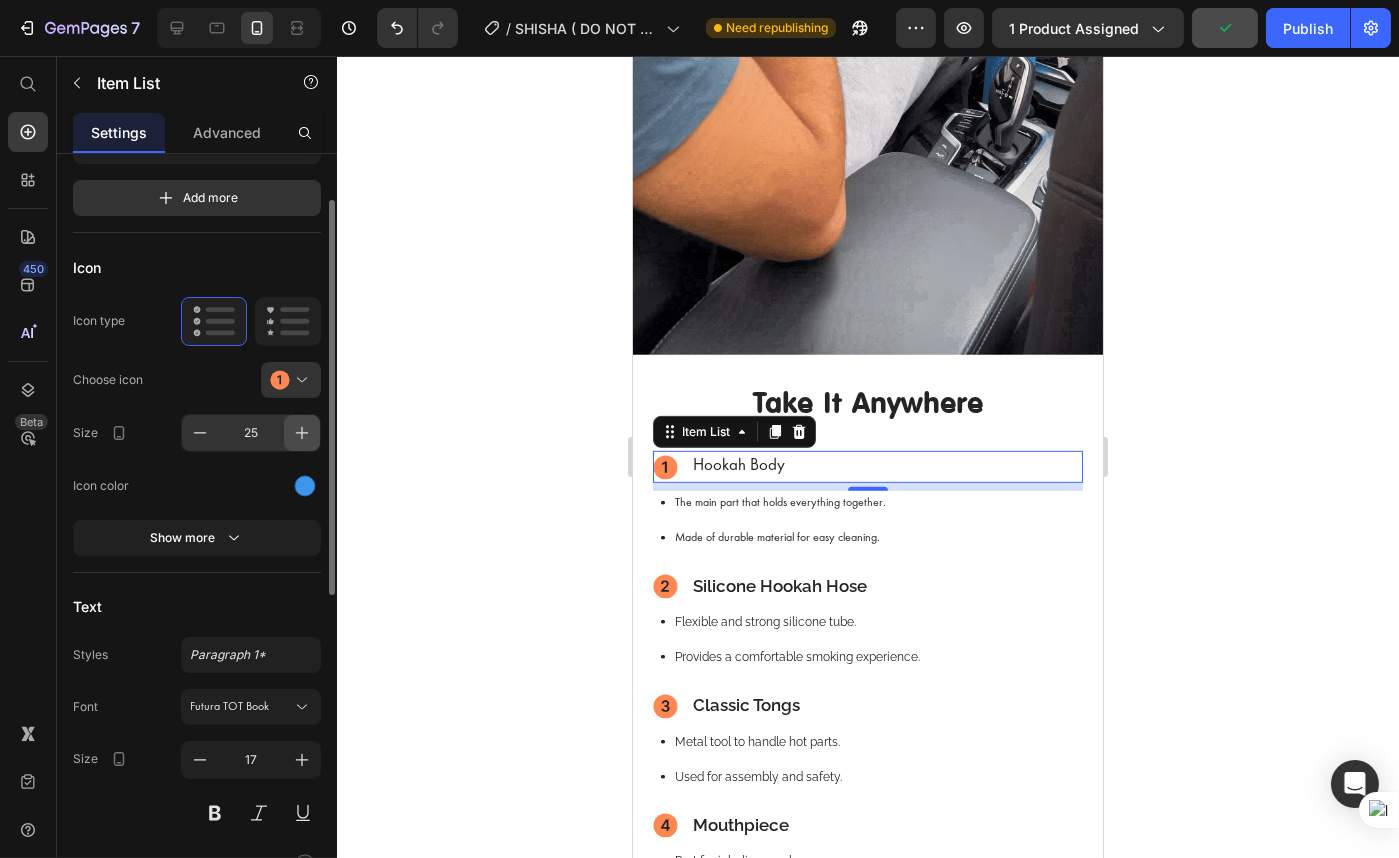 click at bounding box center [302, 433] 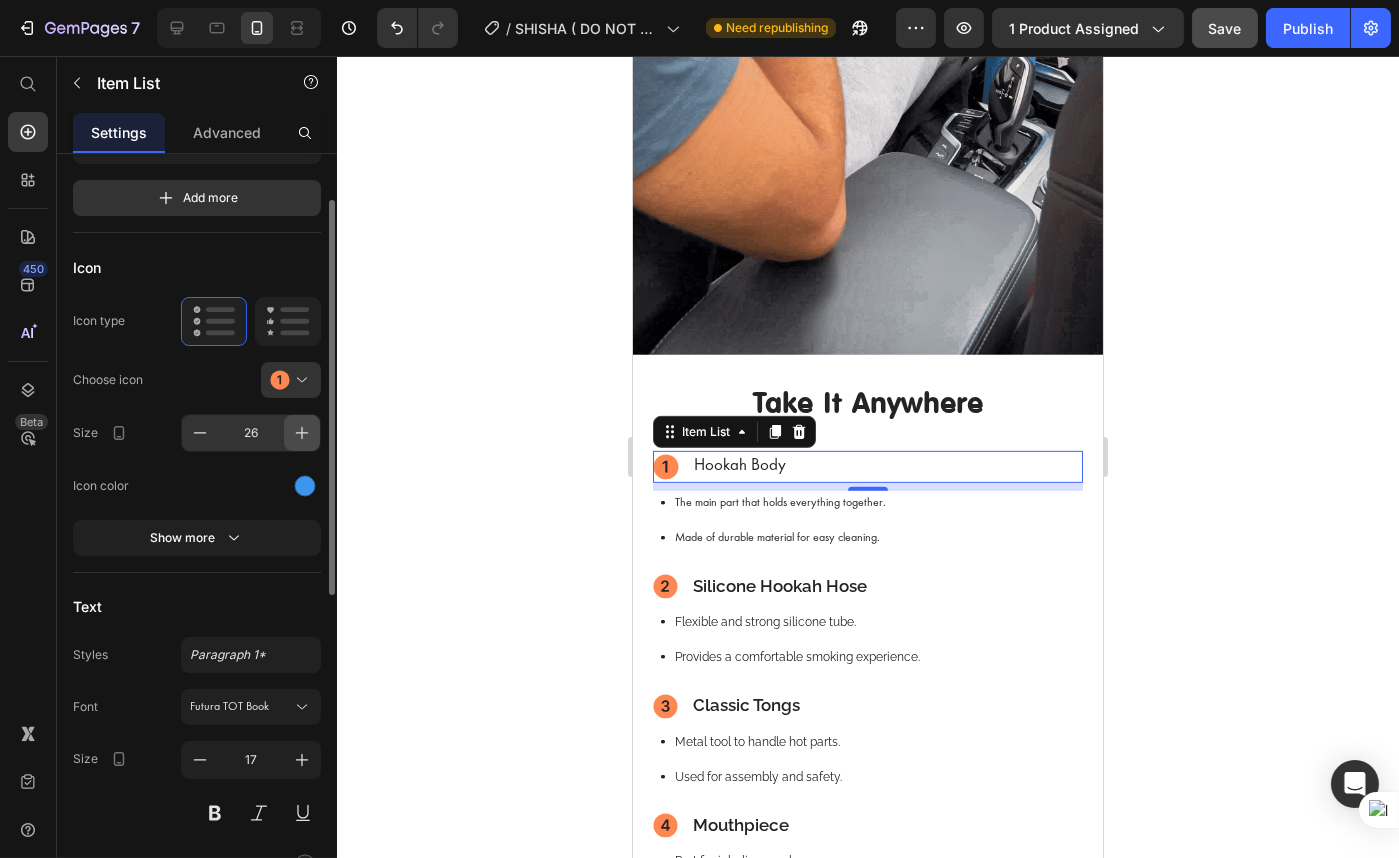 click 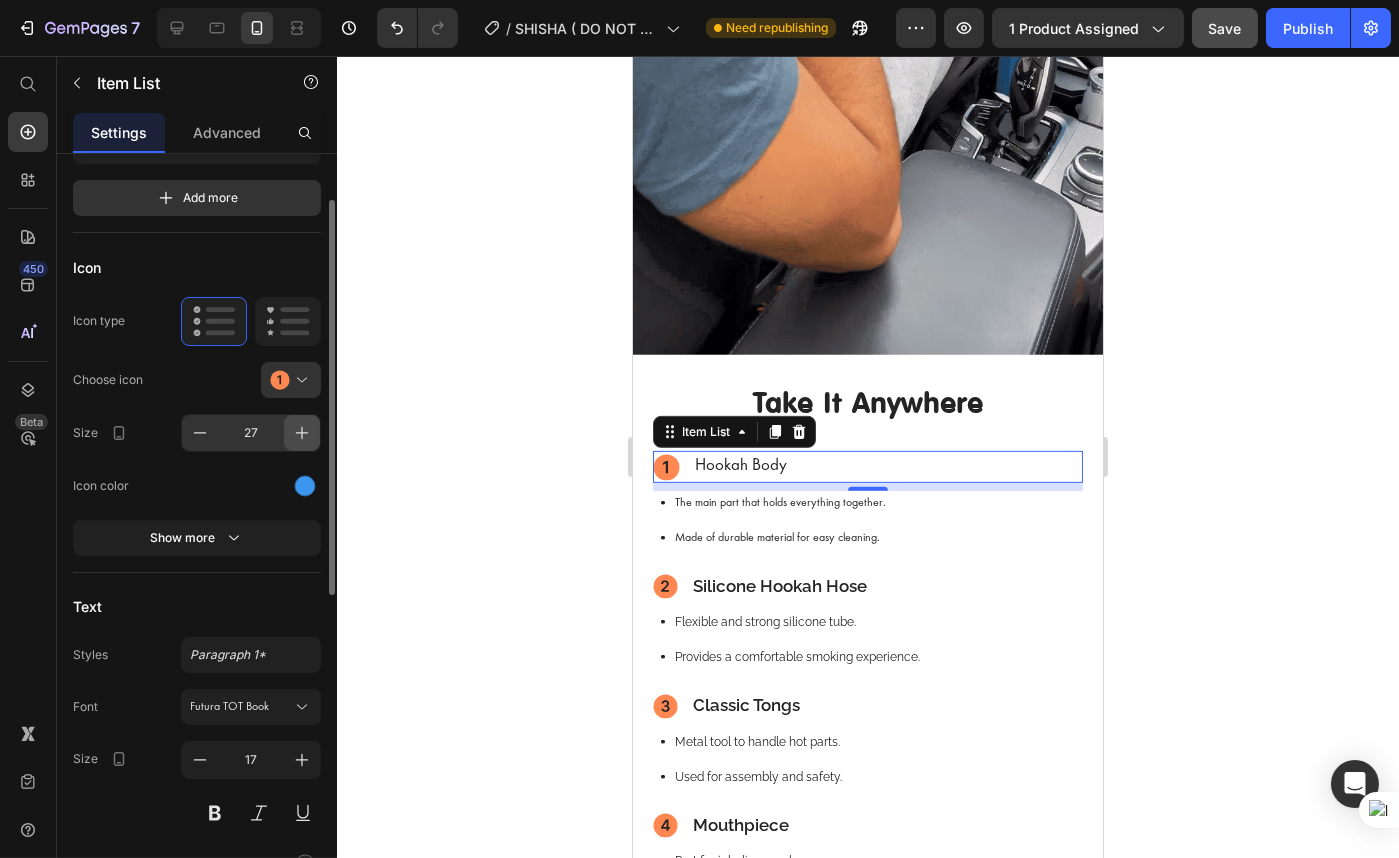 click 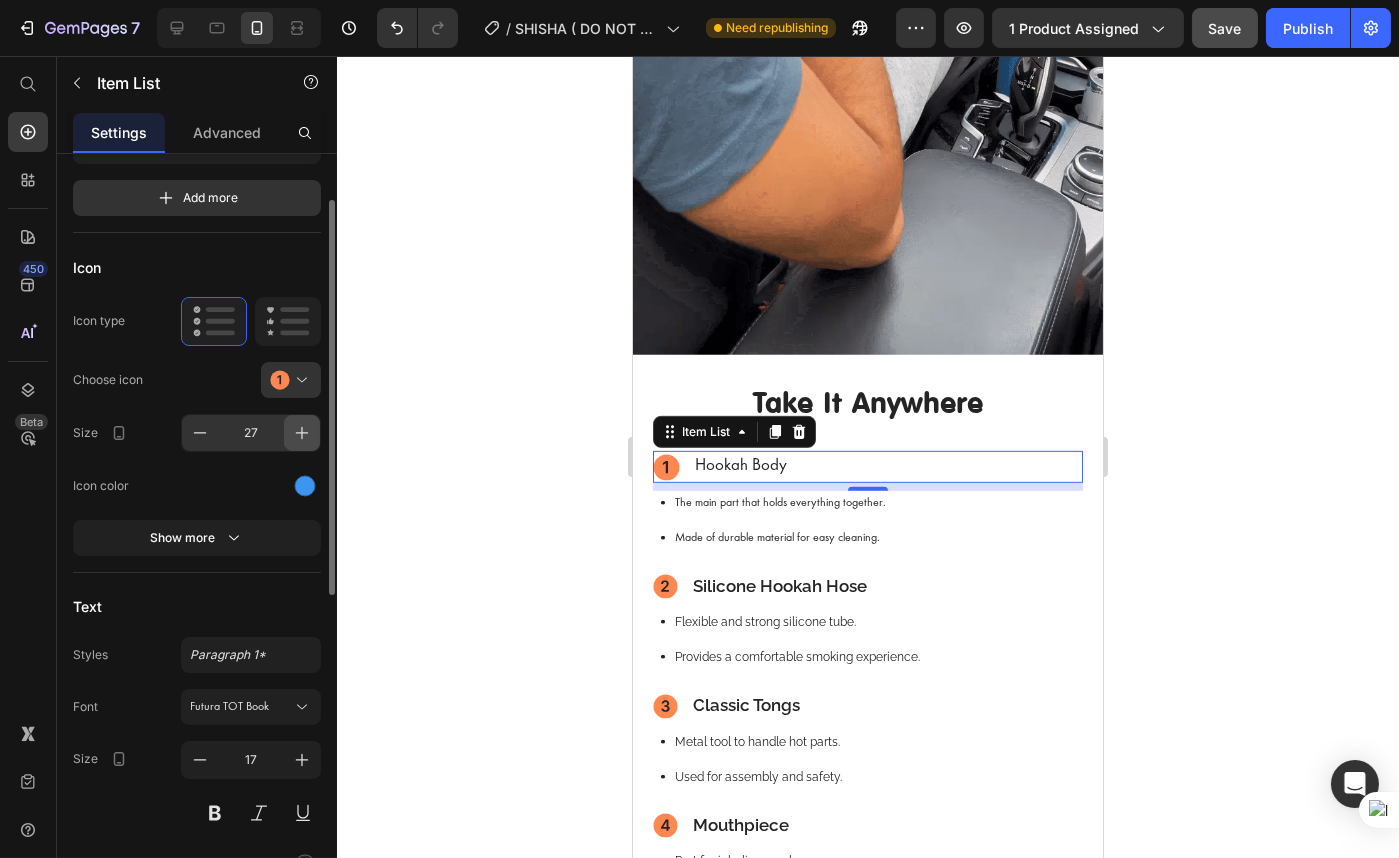 type on "28" 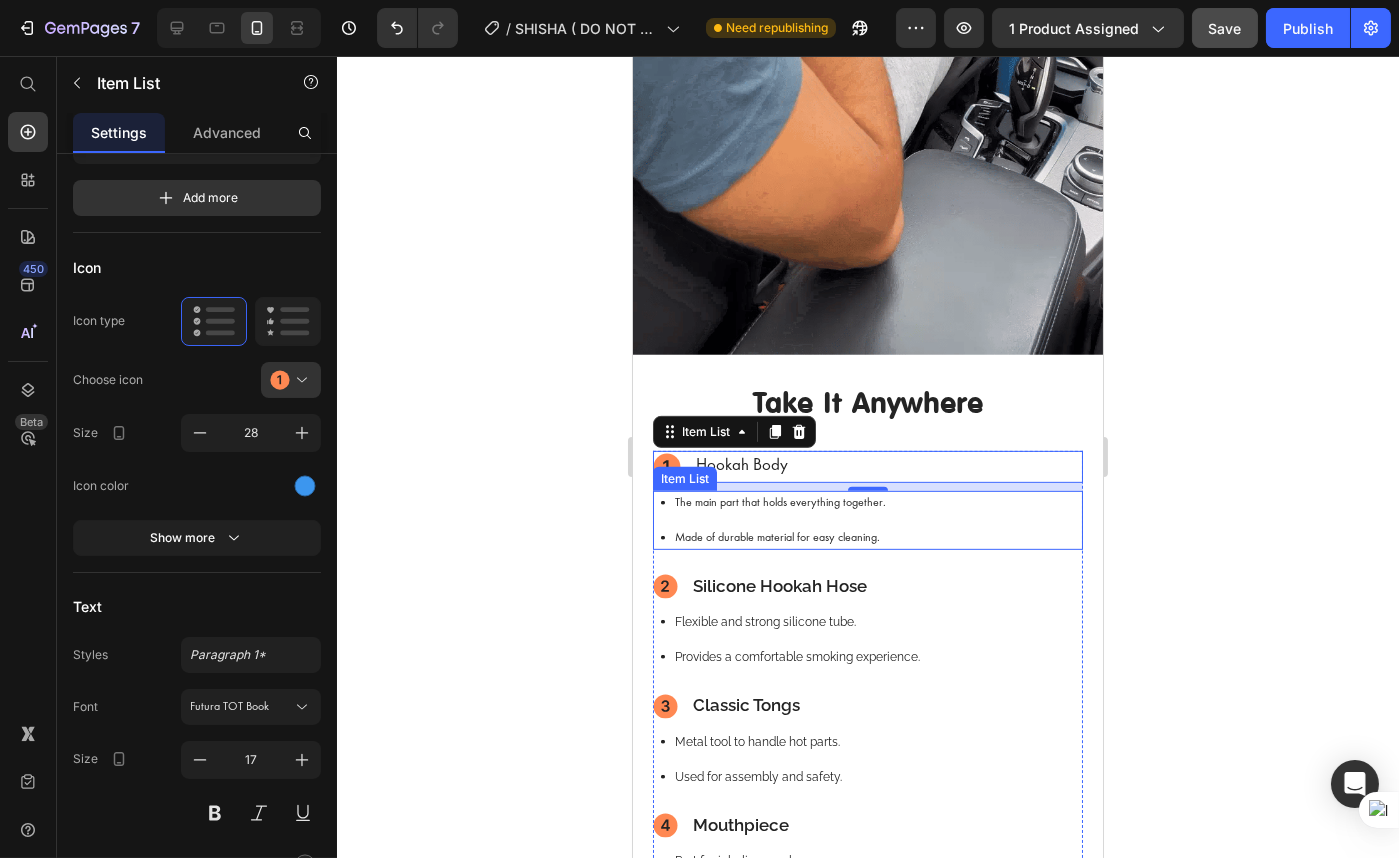 click on "The main part that holds everything together.
Made of durable material for easy cleaning." at bounding box center [871, 520] 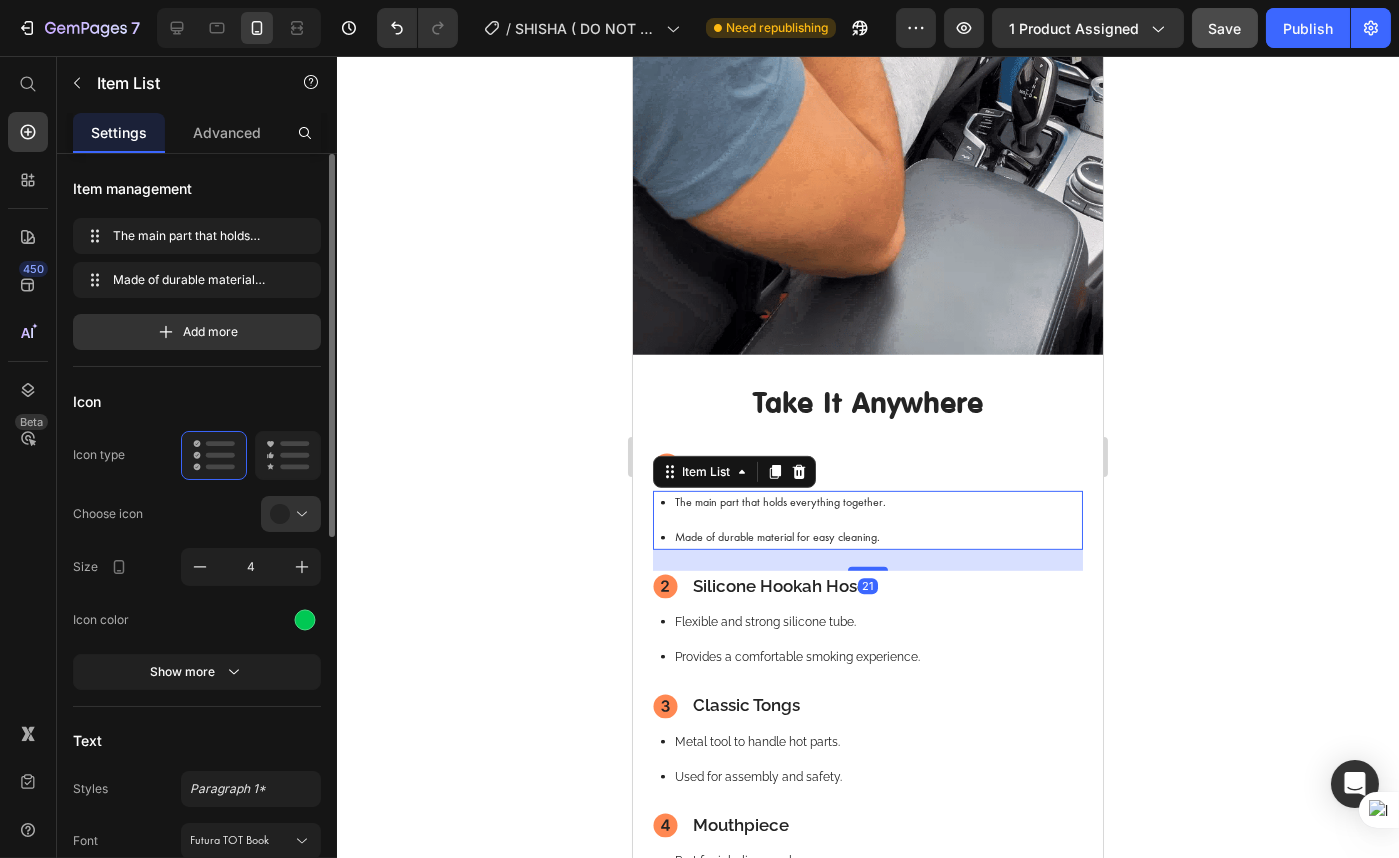 scroll, scrollTop: 363, scrollLeft: 0, axis: vertical 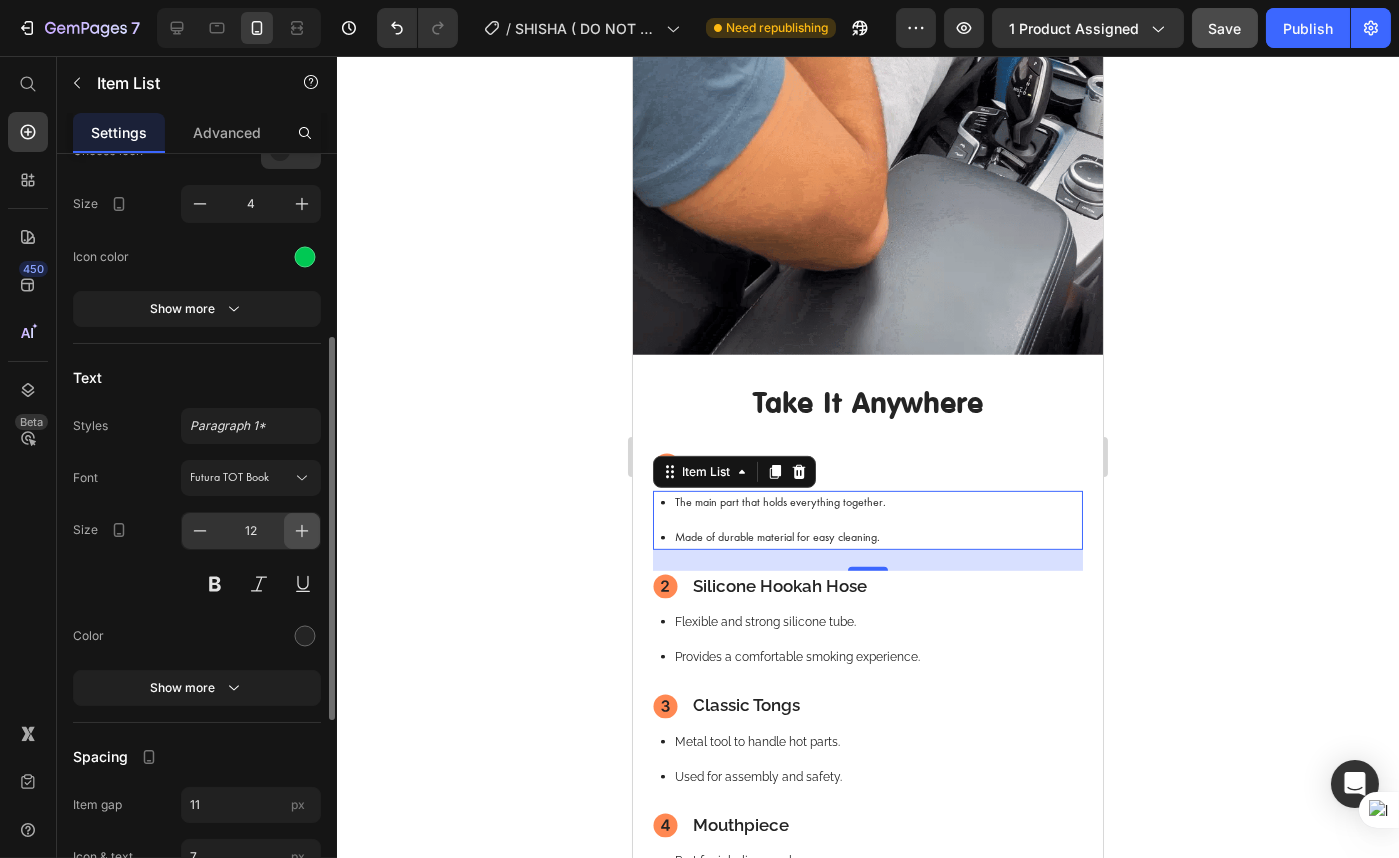 click 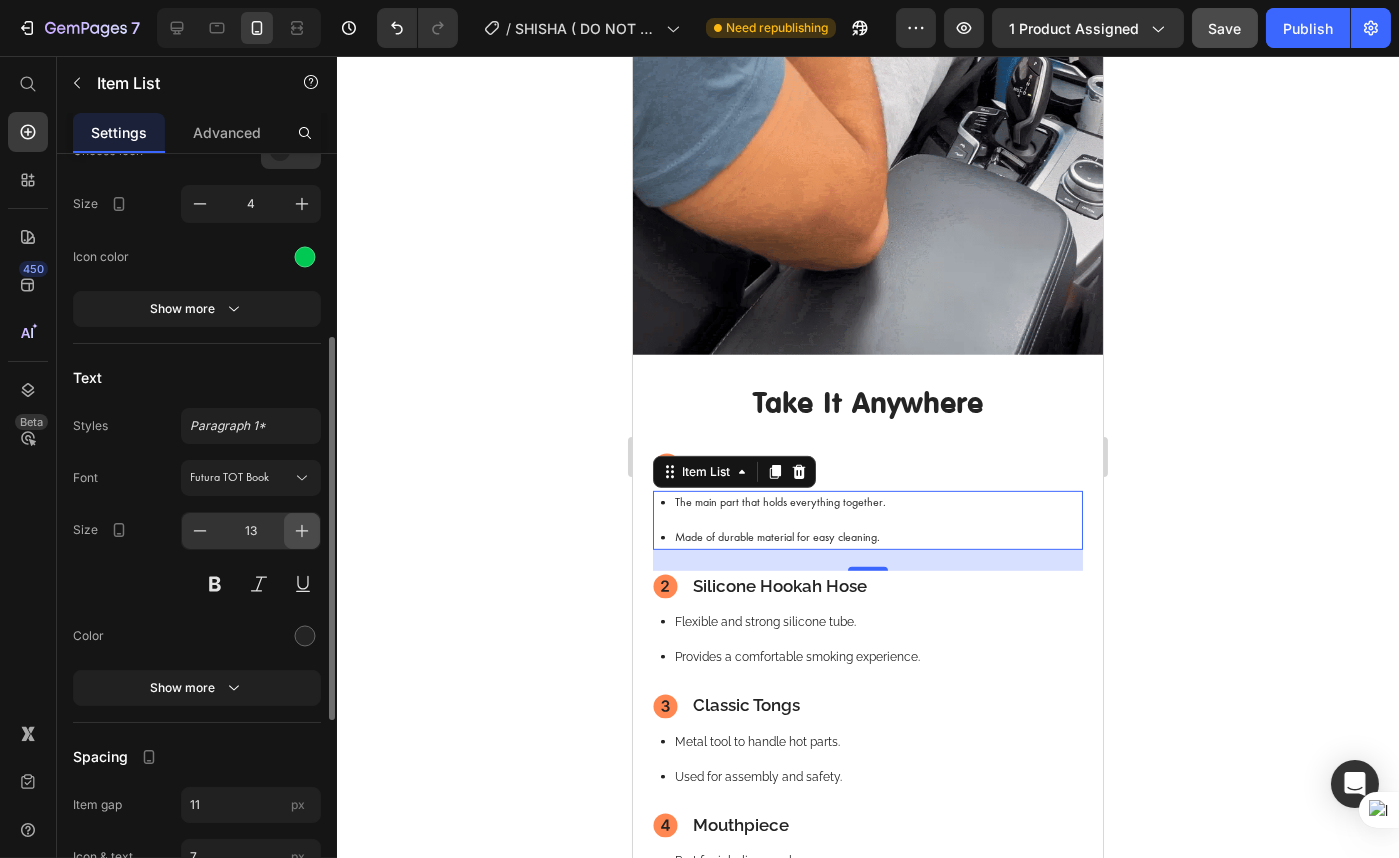 click 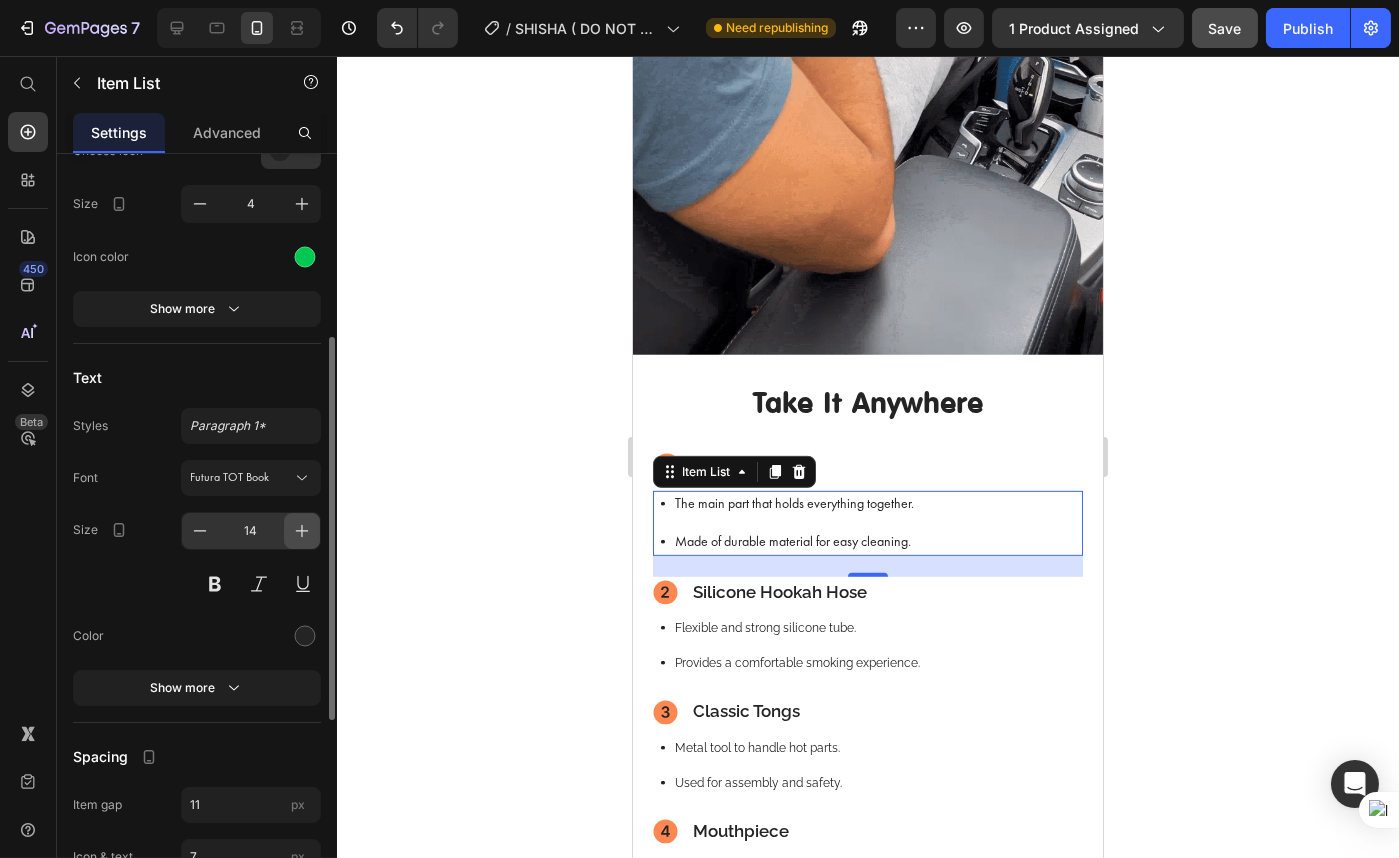 click 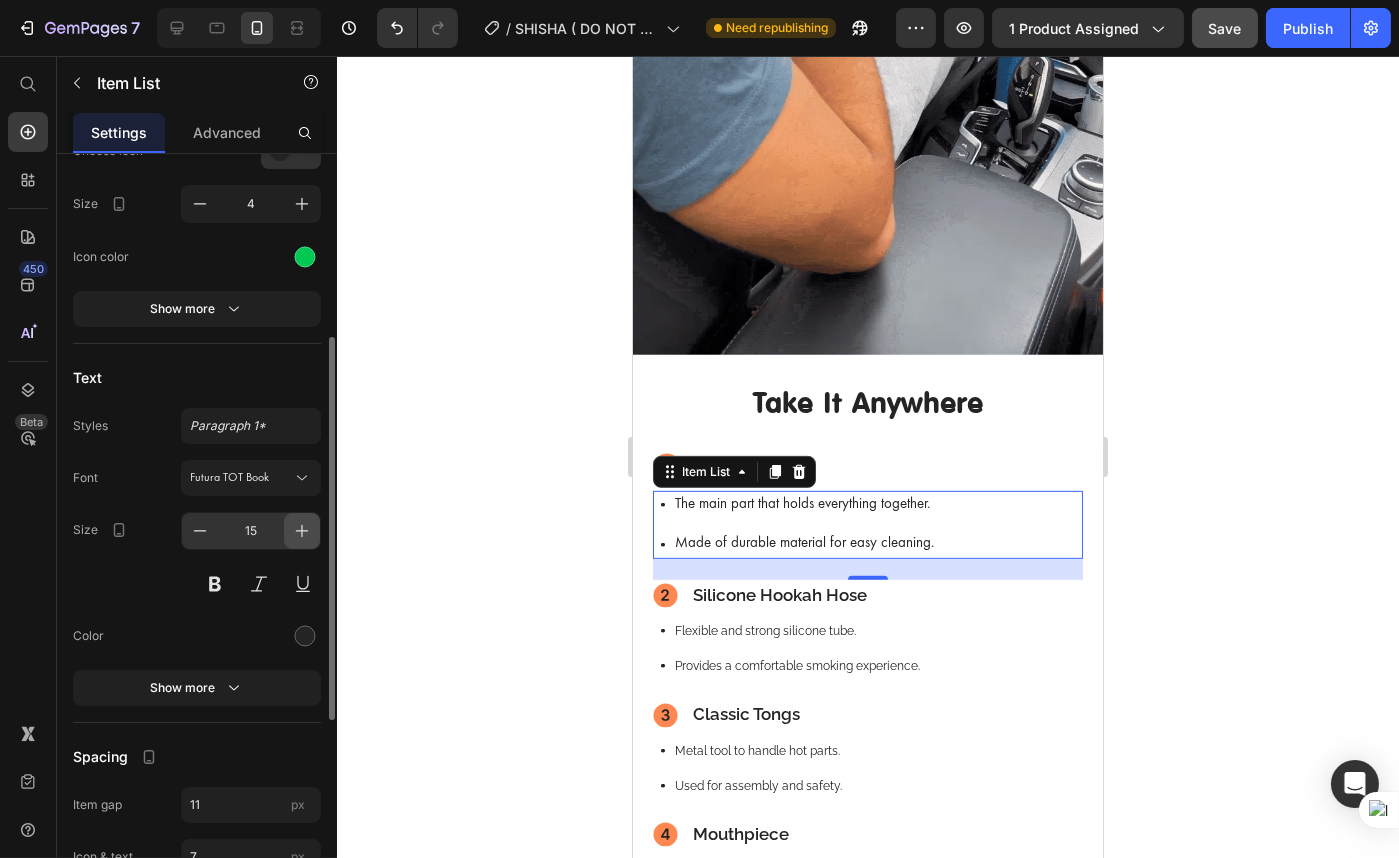 click 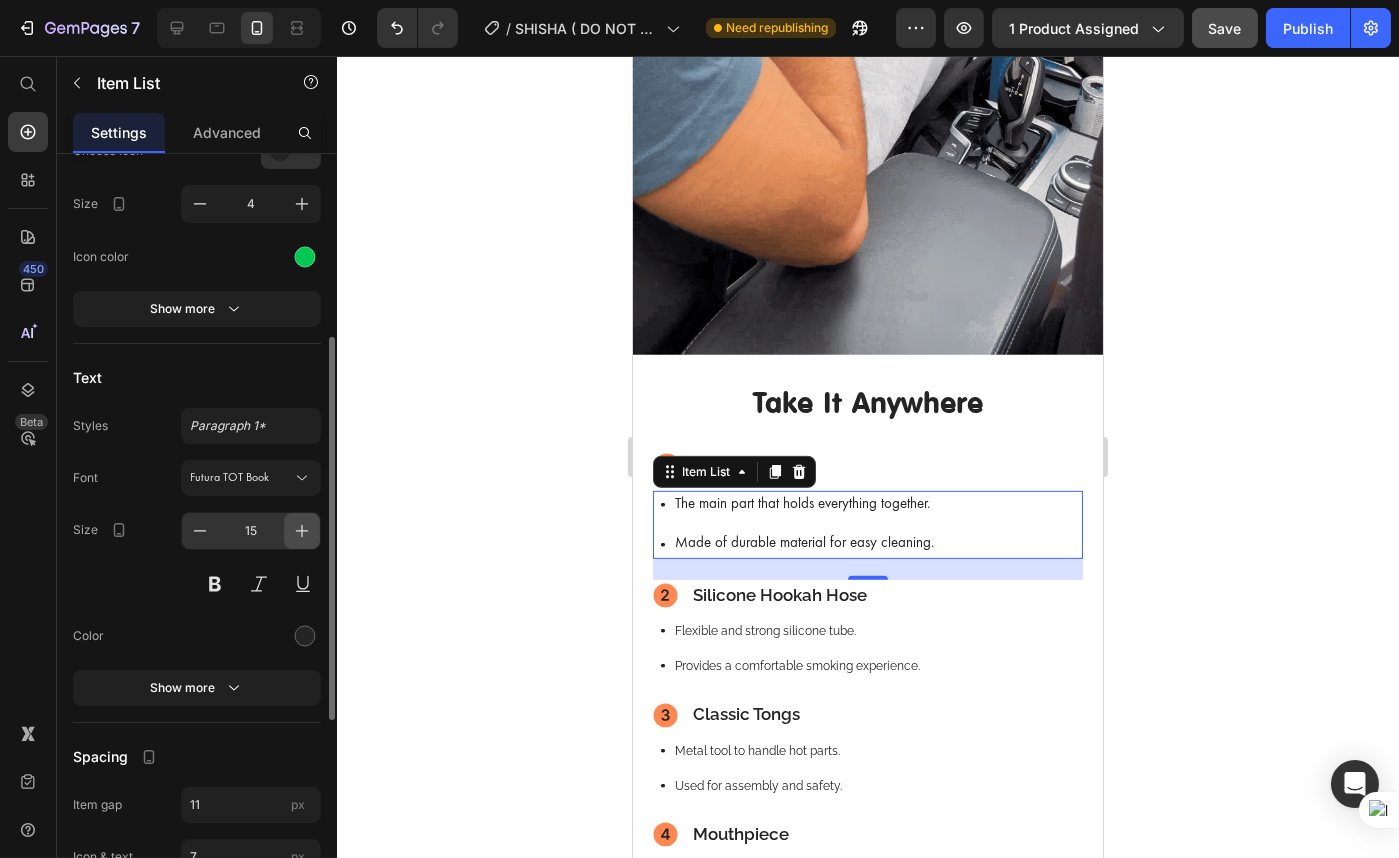 type on "16" 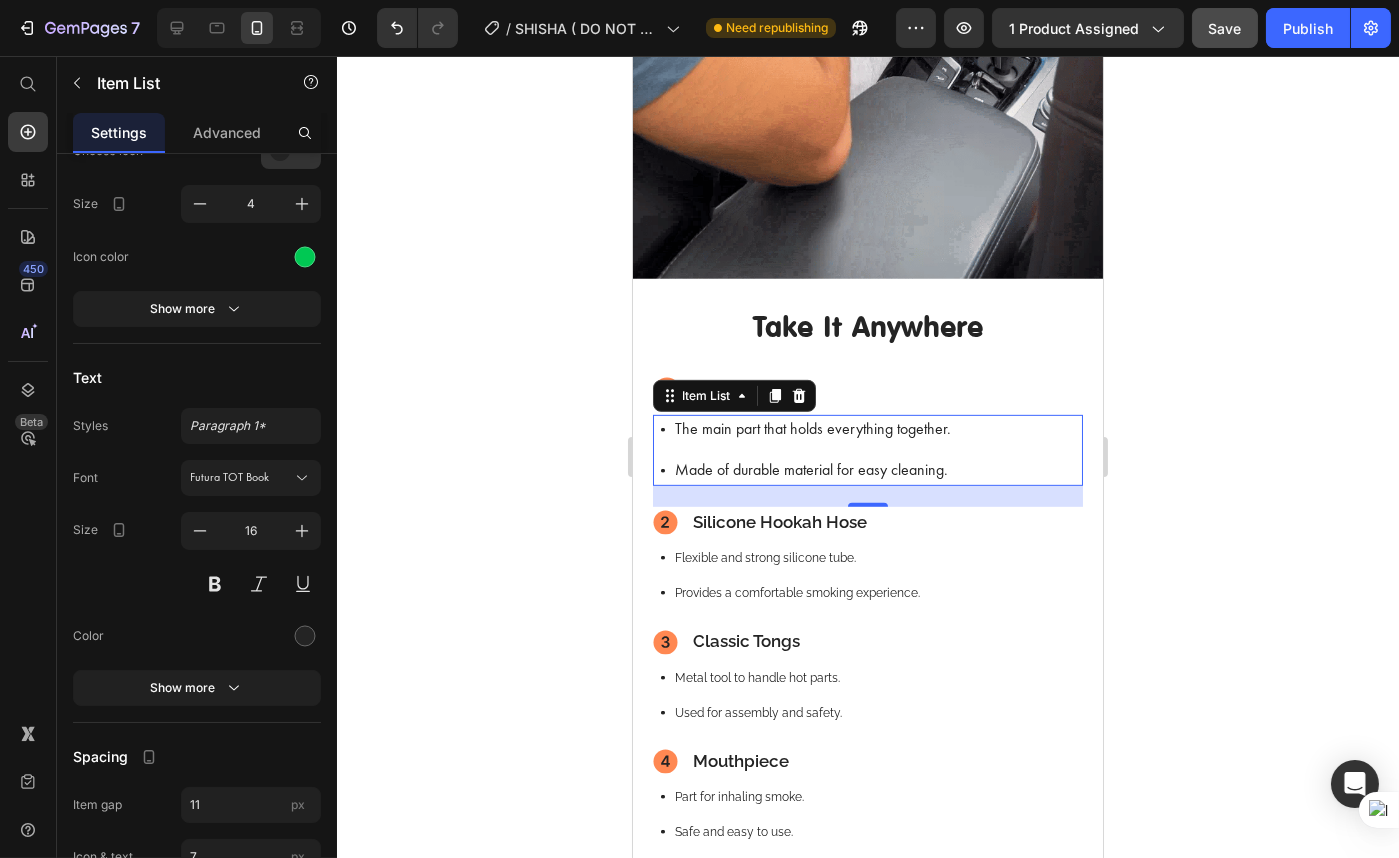scroll, scrollTop: 2176, scrollLeft: 0, axis: vertical 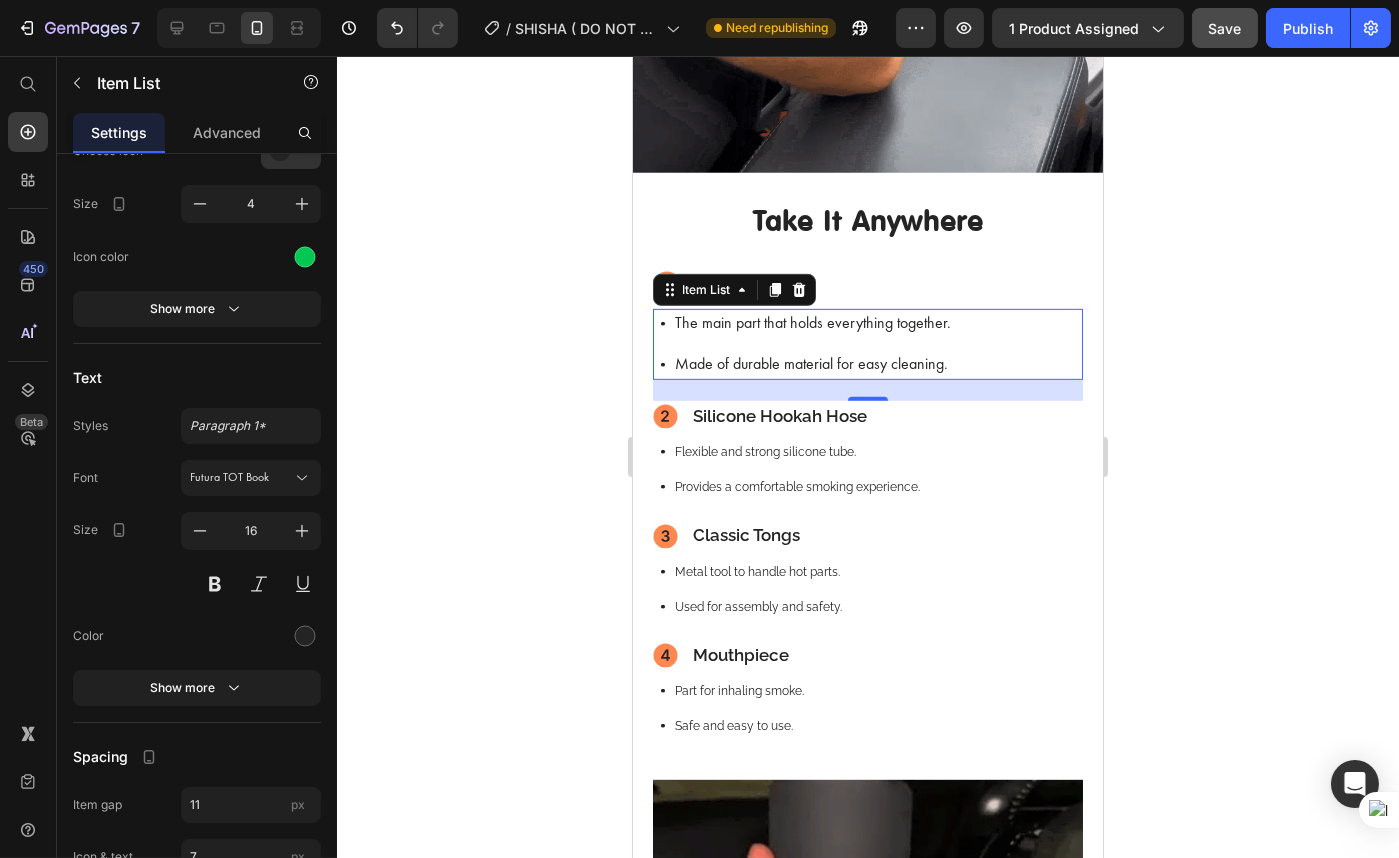 click on "21" at bounding box center (867, 417) 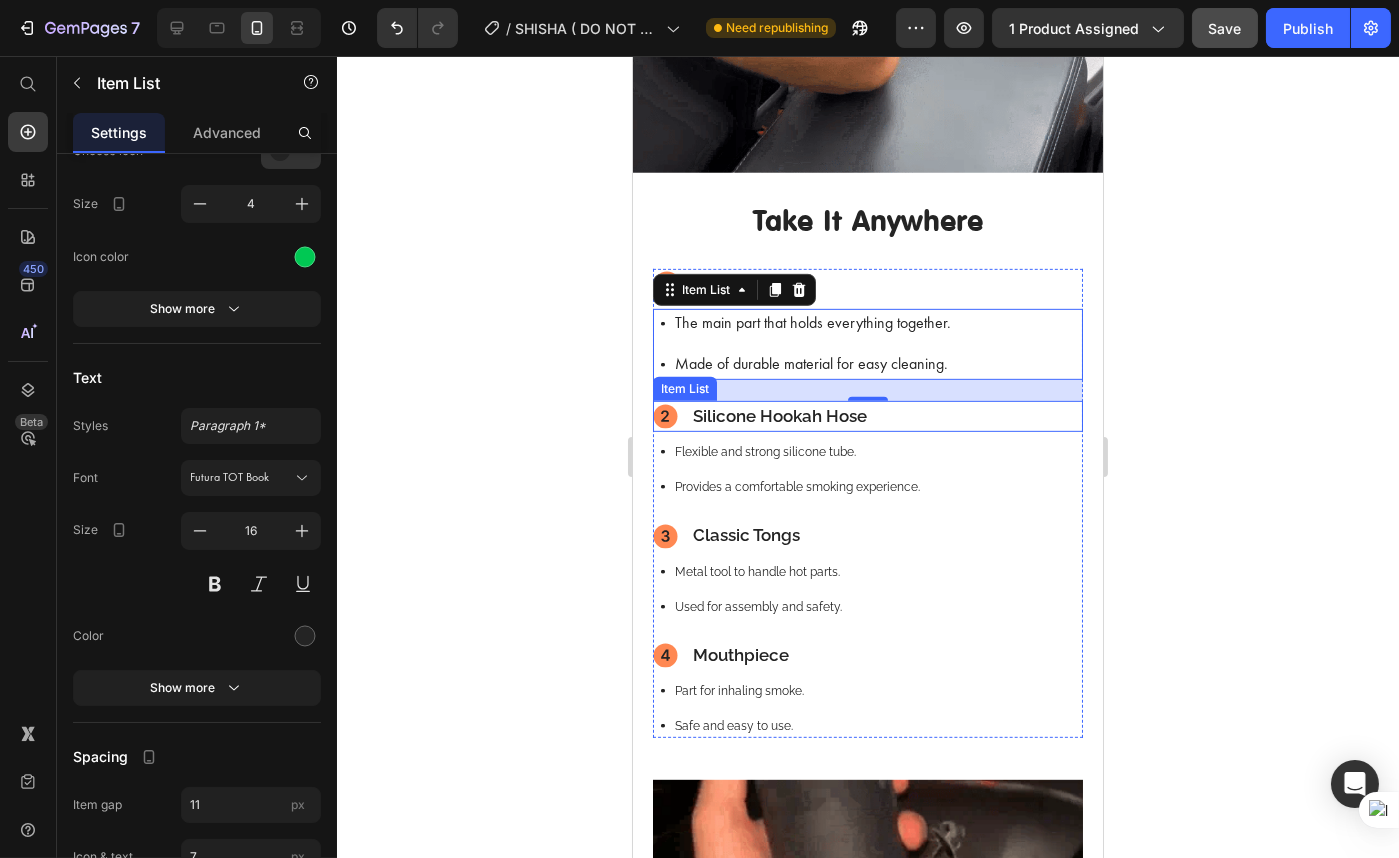 click on "Silicone Hookah Hose" at bounding box center [779, 417] 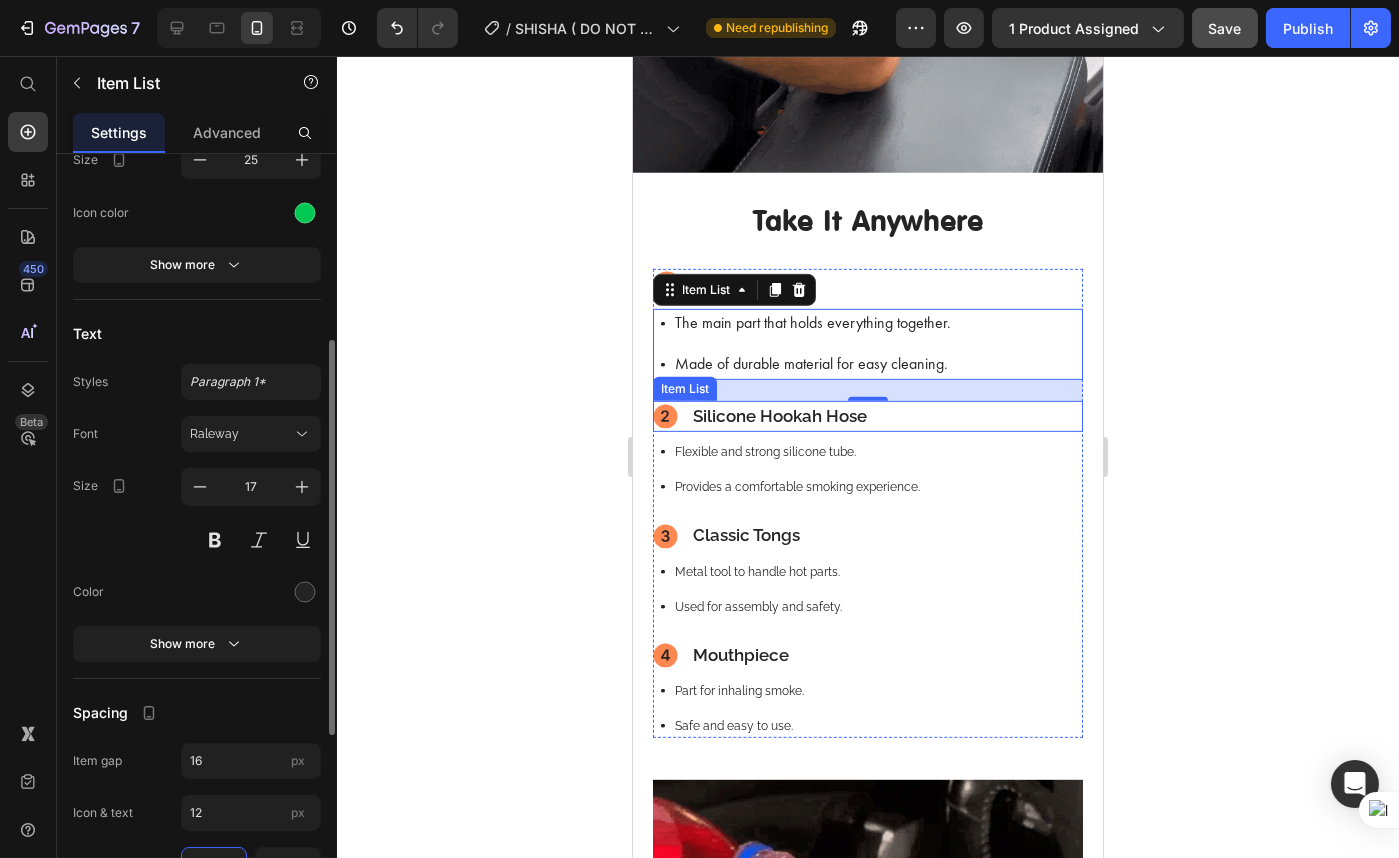 scroll, scrollTop: 362, scrollLeft: 0, axis: vertical 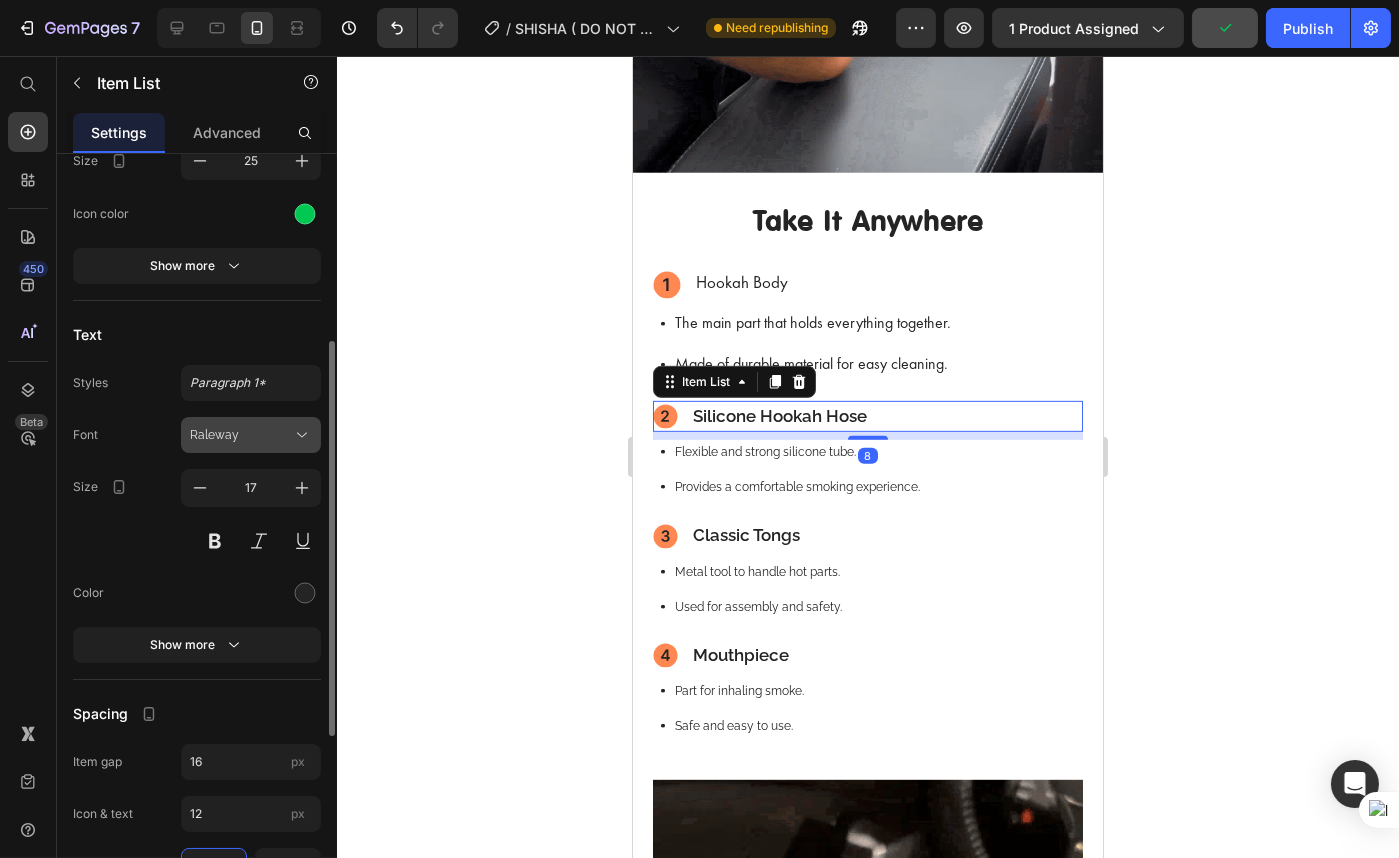 click on "Raleway" at bounding box center (241, 435) 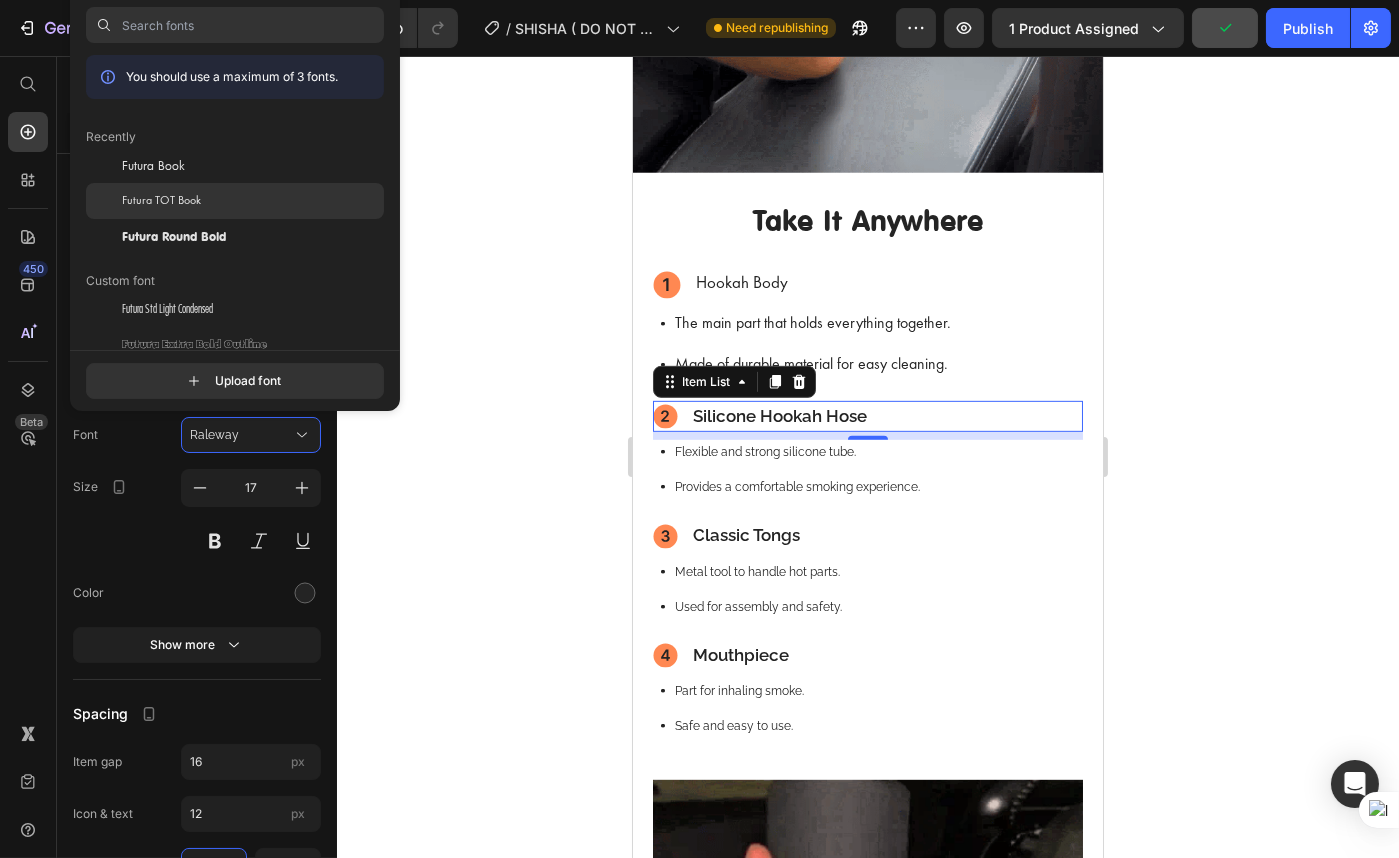 click on "Futura TOT Book" at bounding box center [161, 201] 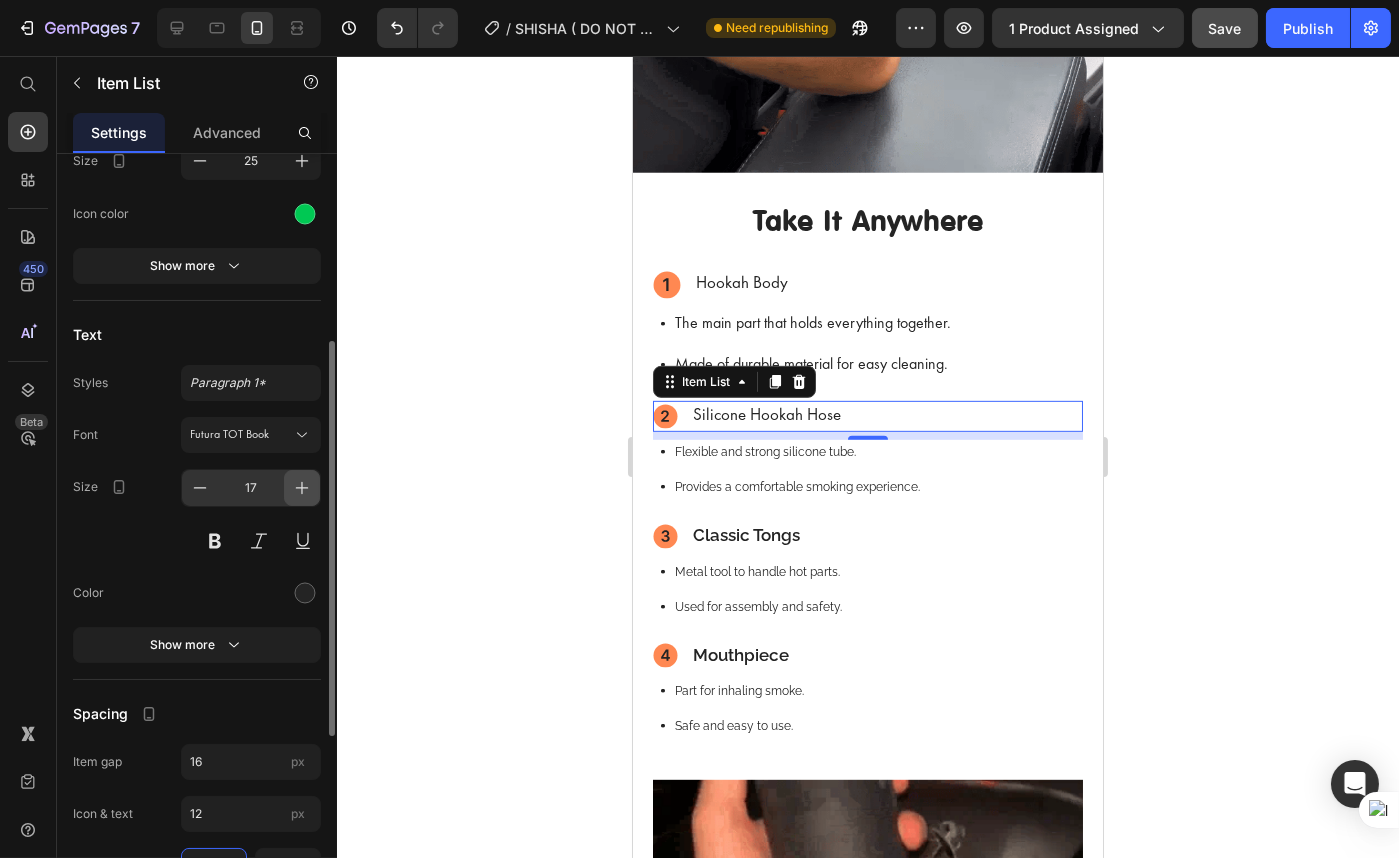 click 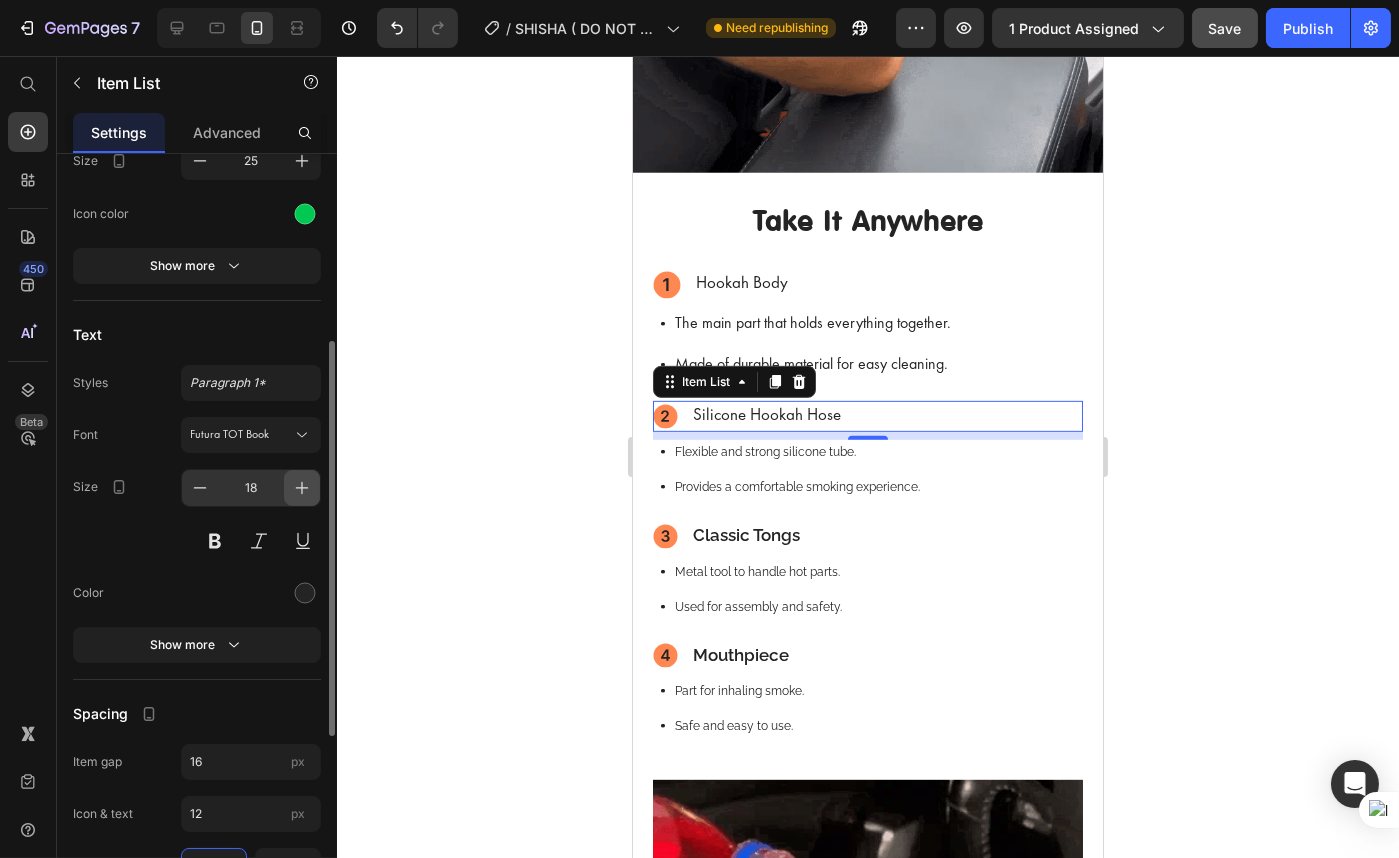click 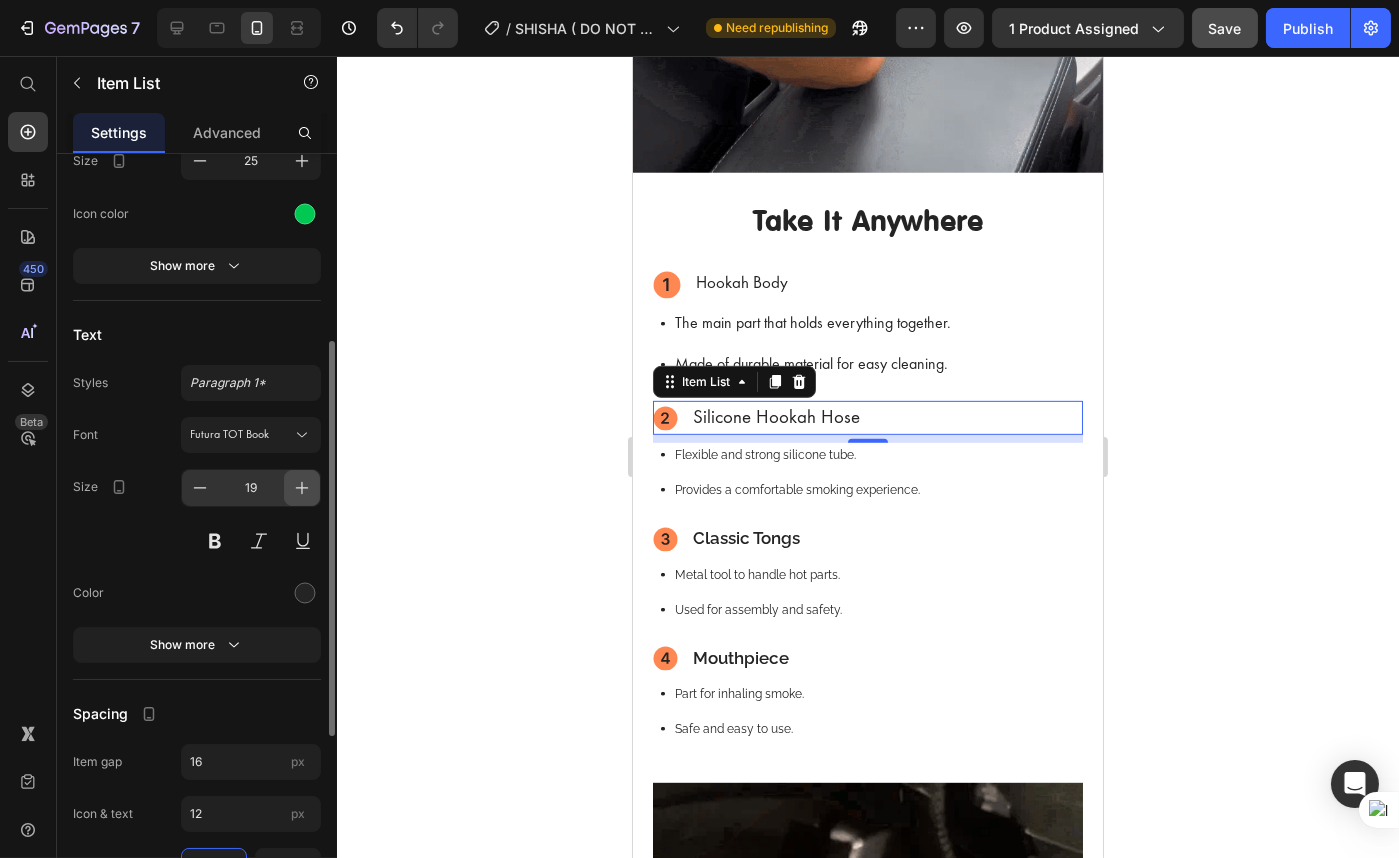 click 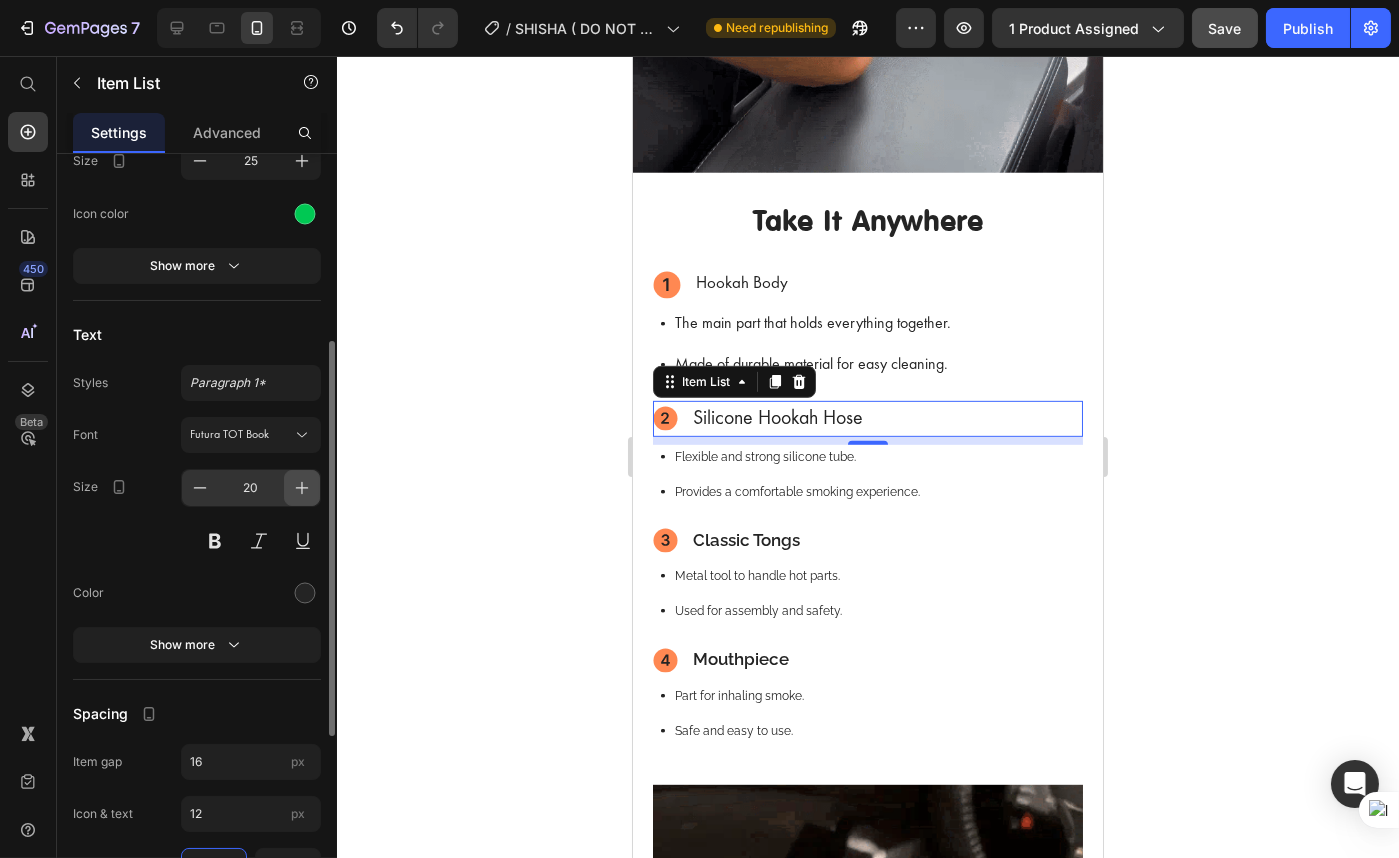 click 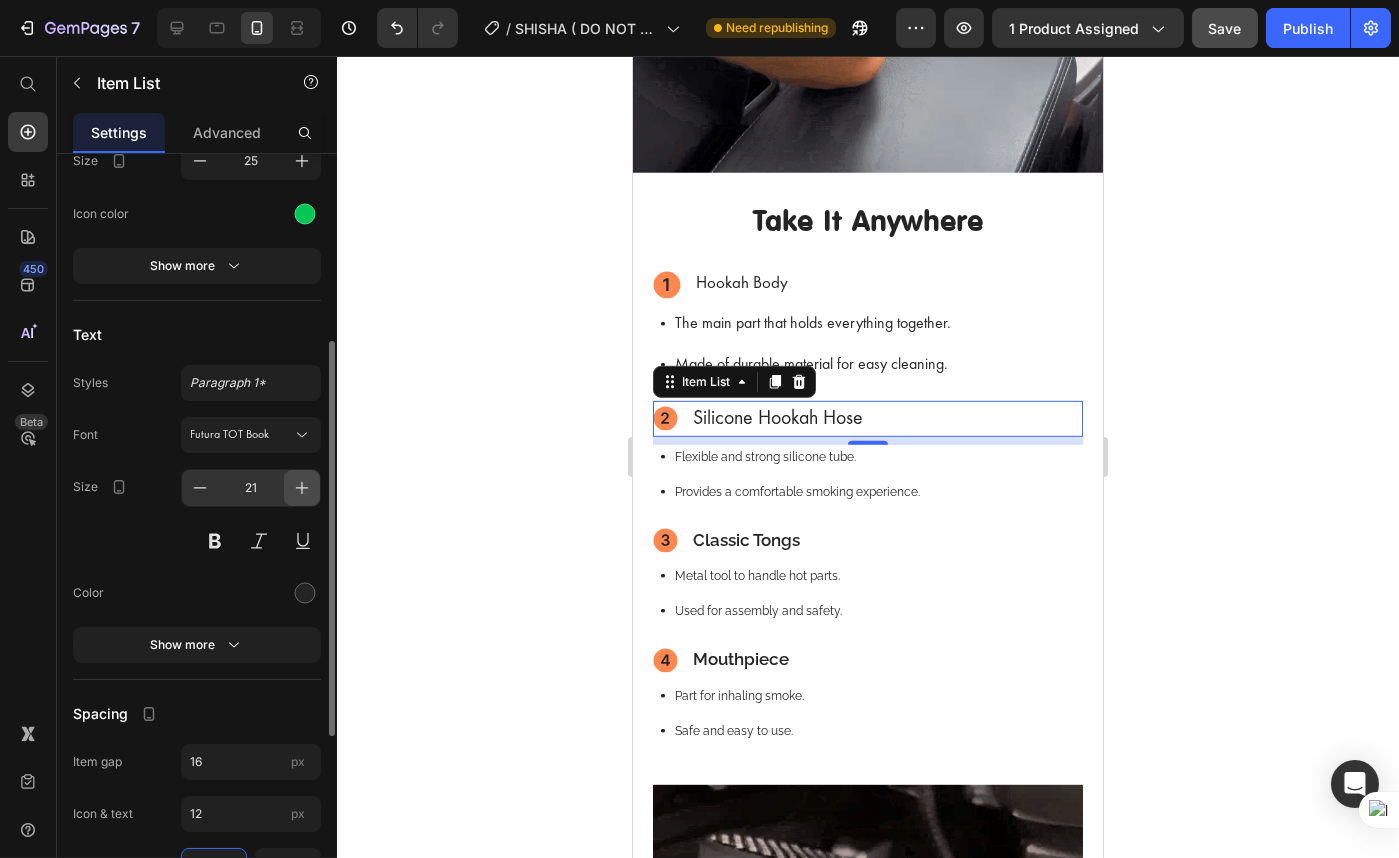 click 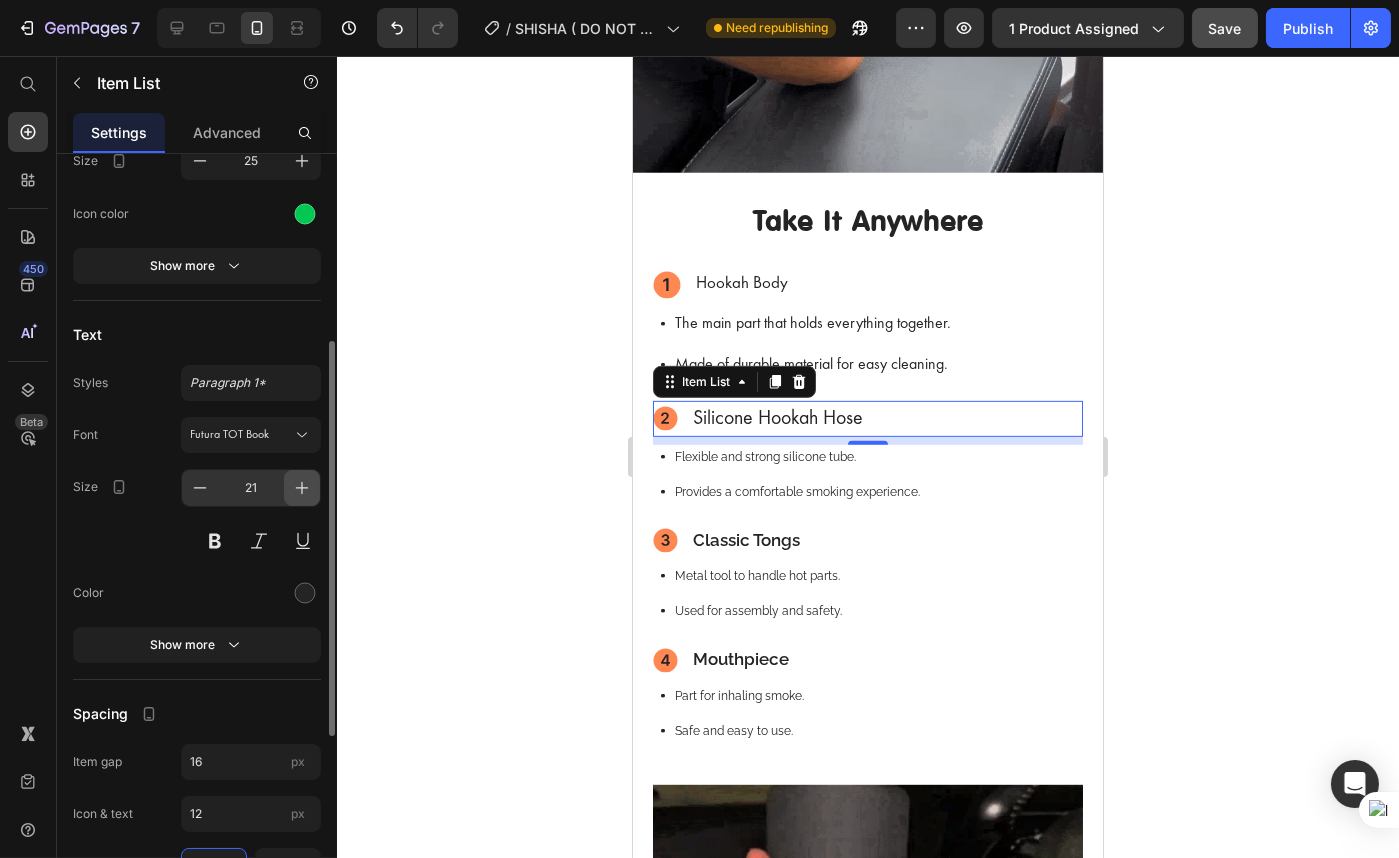 type on "22" 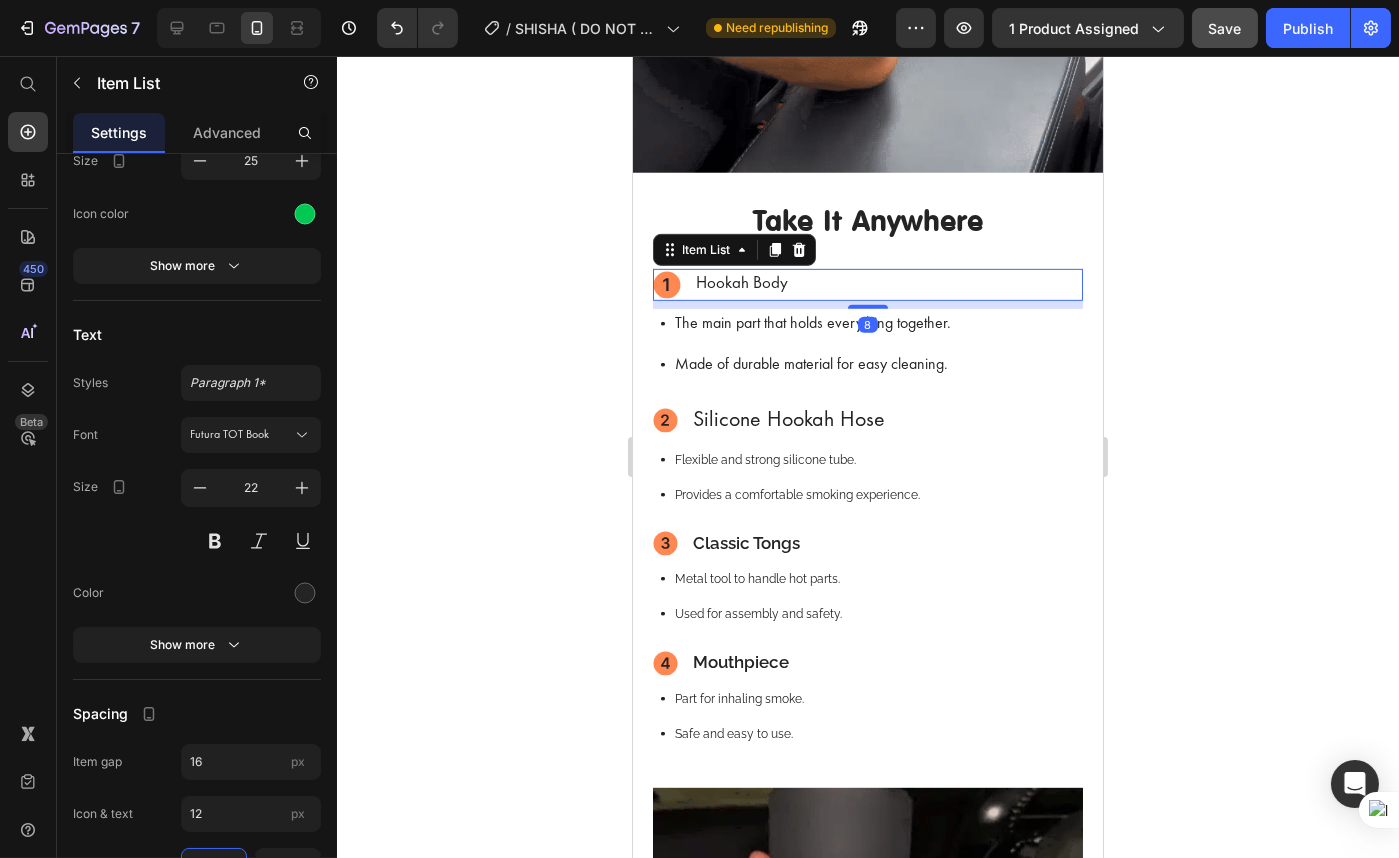 click on "Hookah Body" at bounding box center (741, 285) 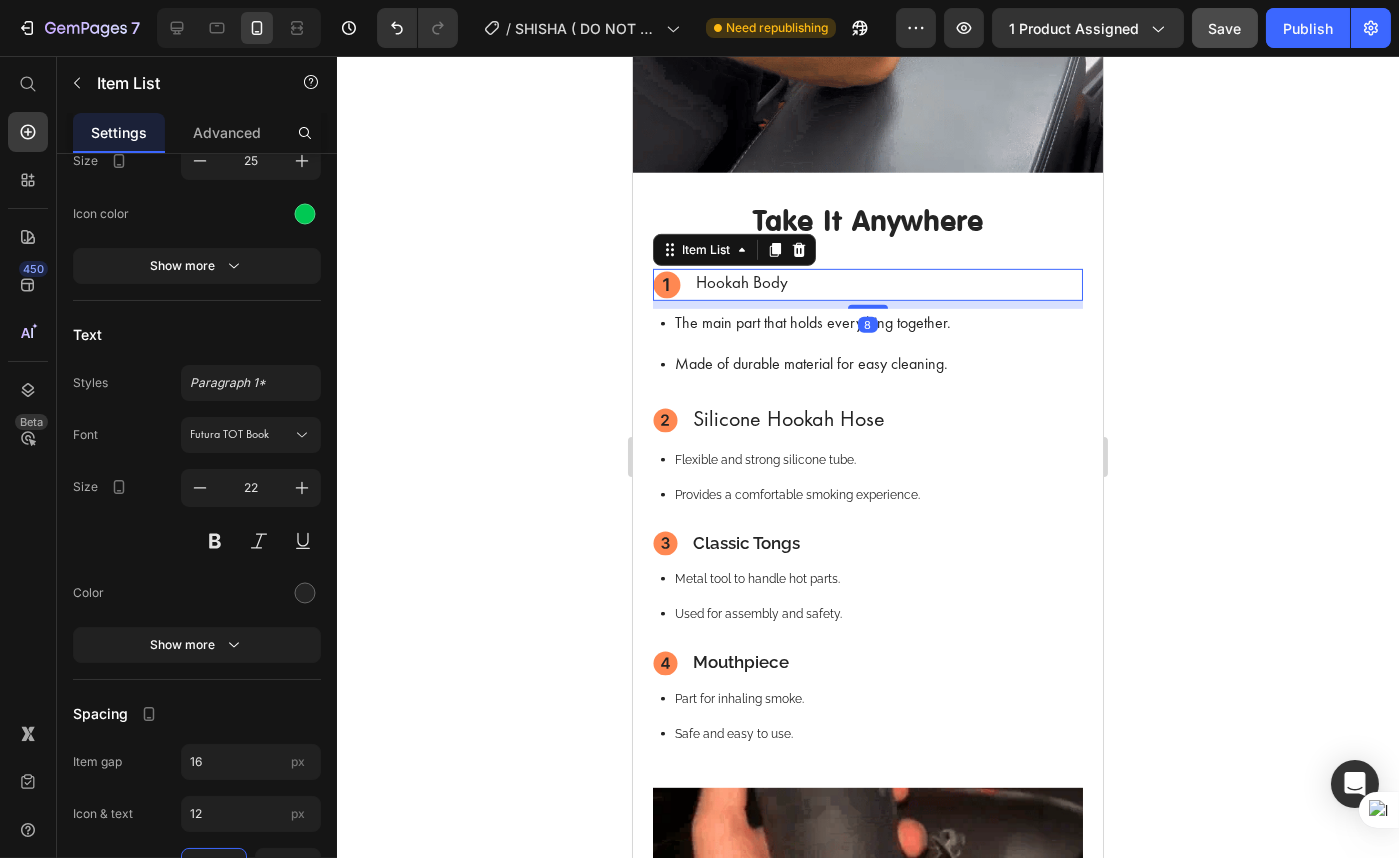scroll, scrollTop: 361, scrollLeft: 0, axis: vertical 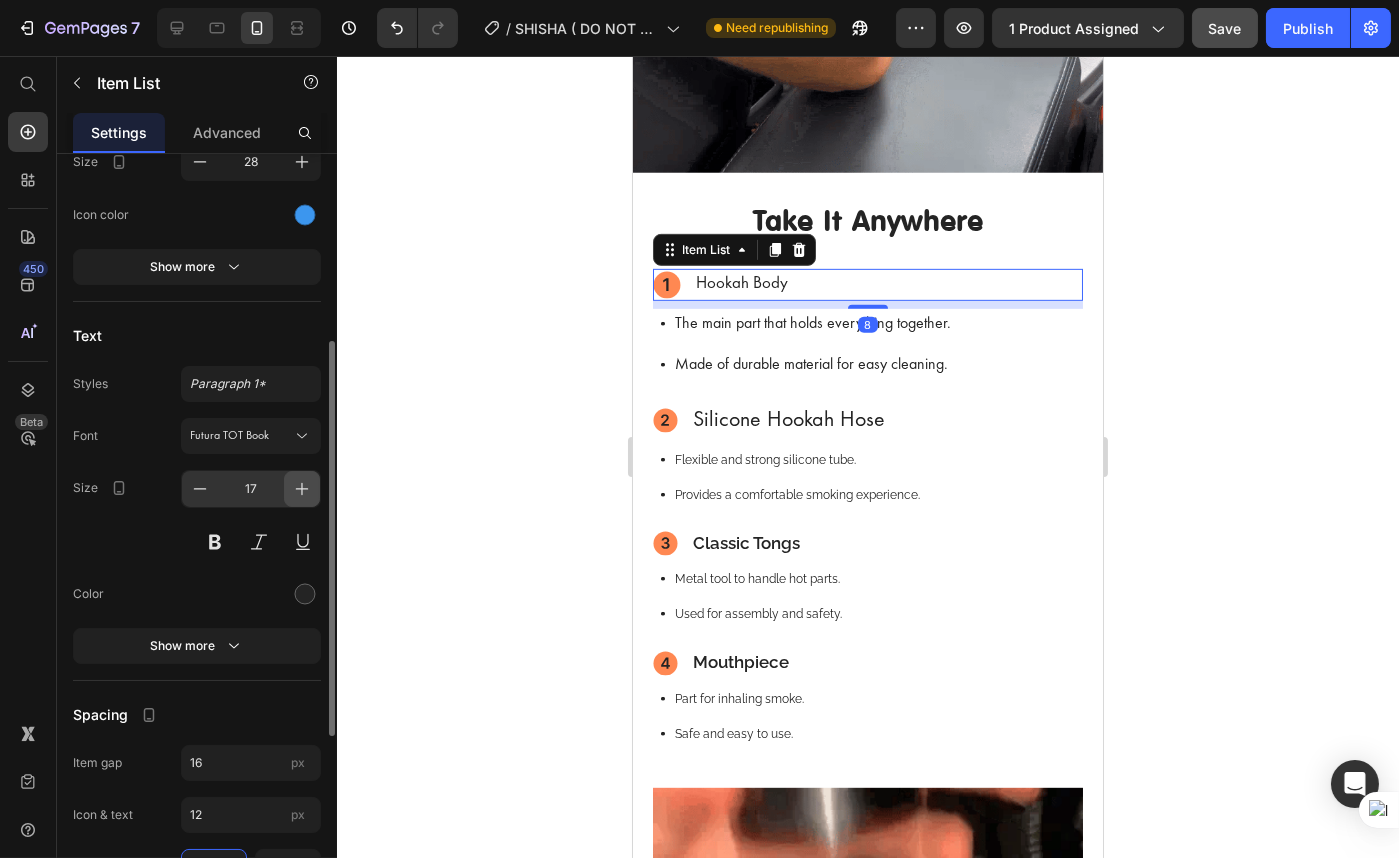 click 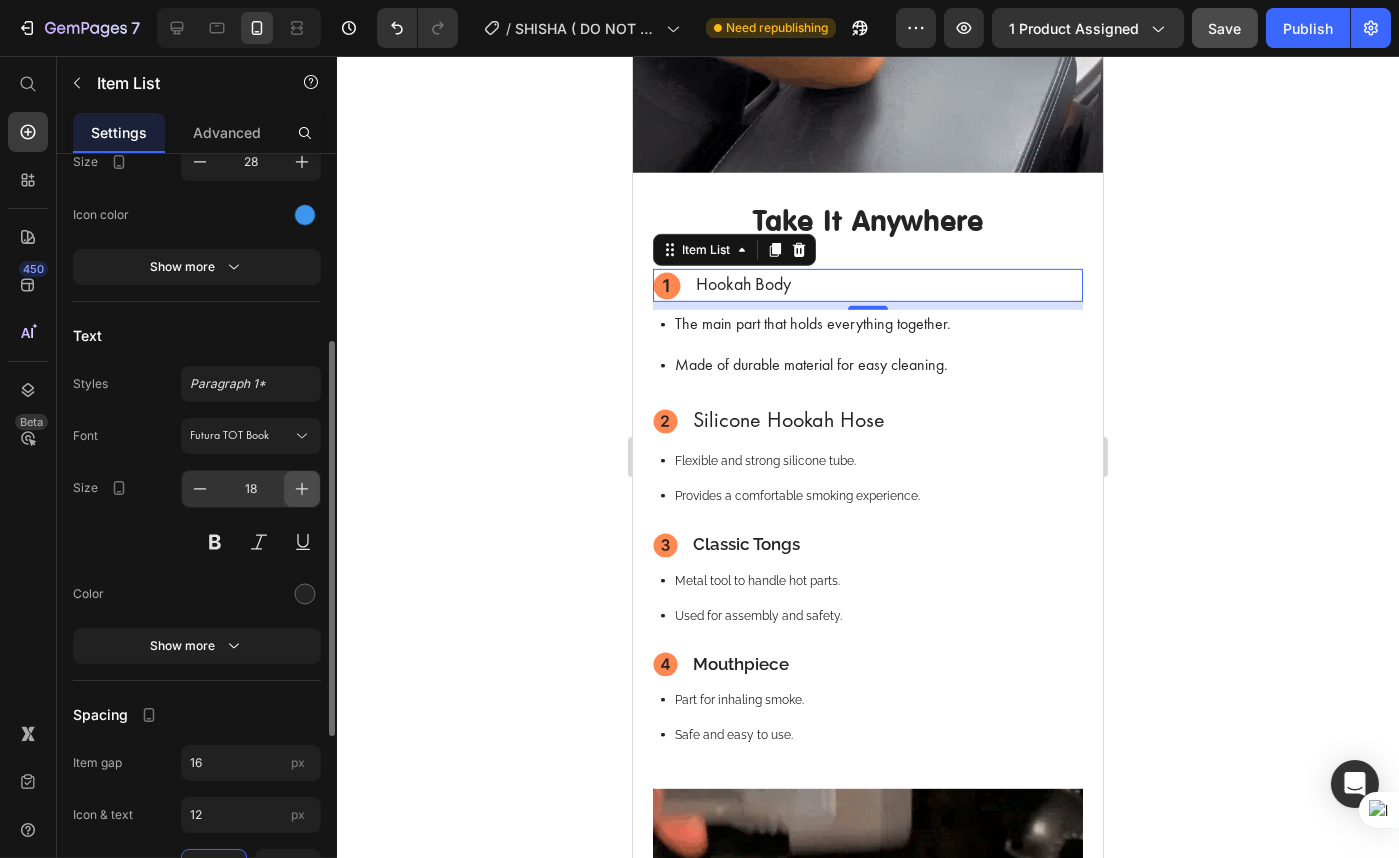 click 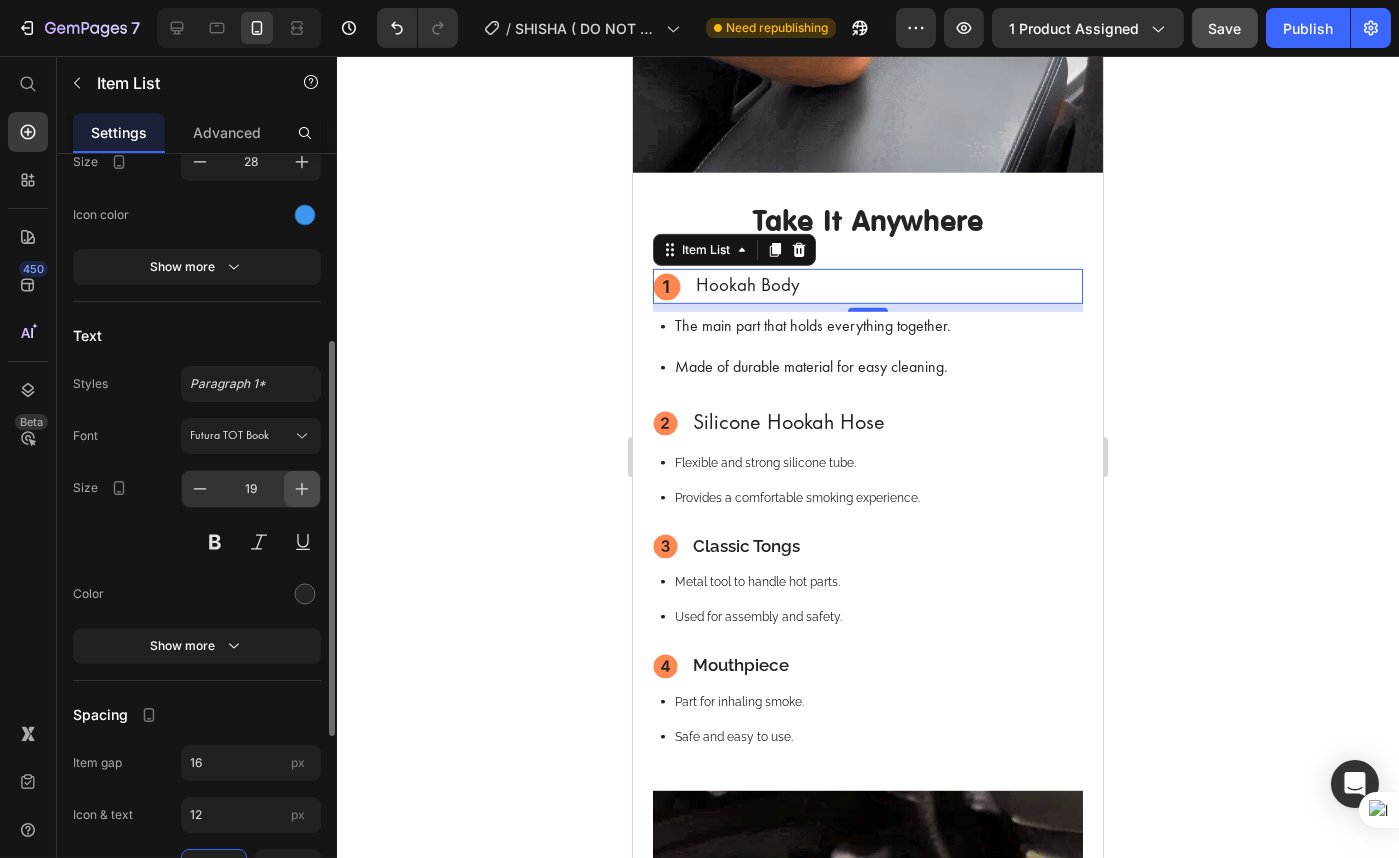 click 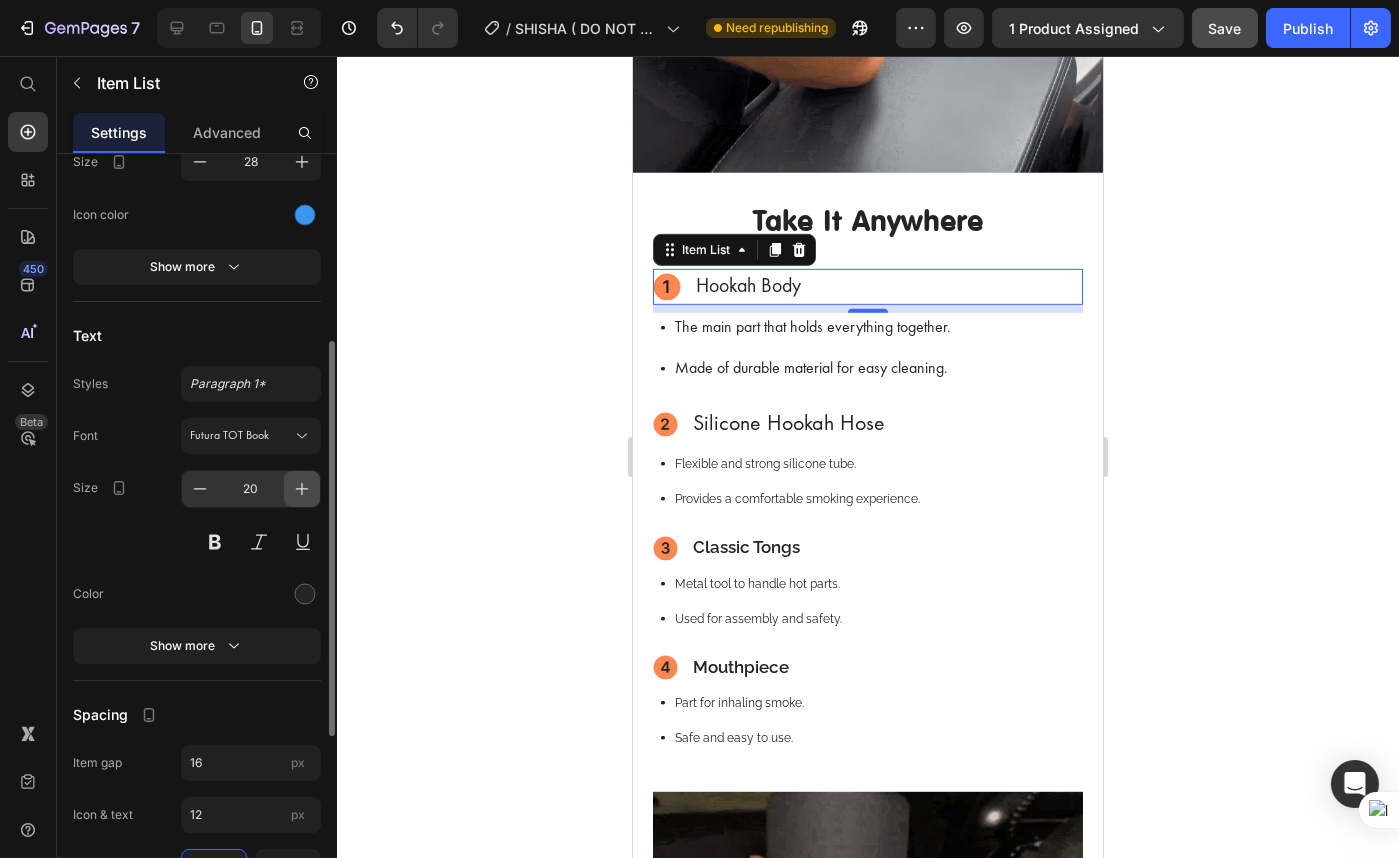 click 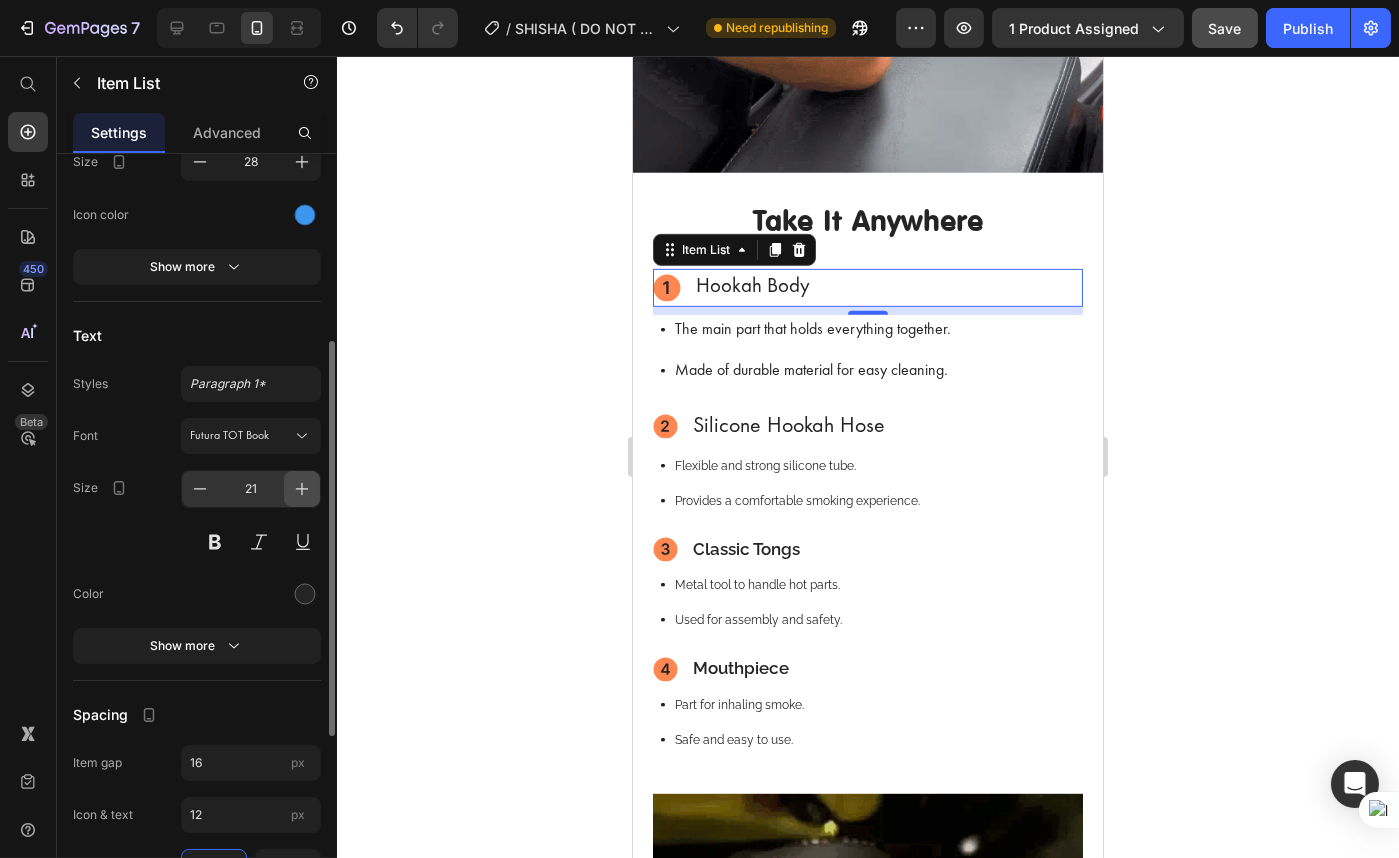click 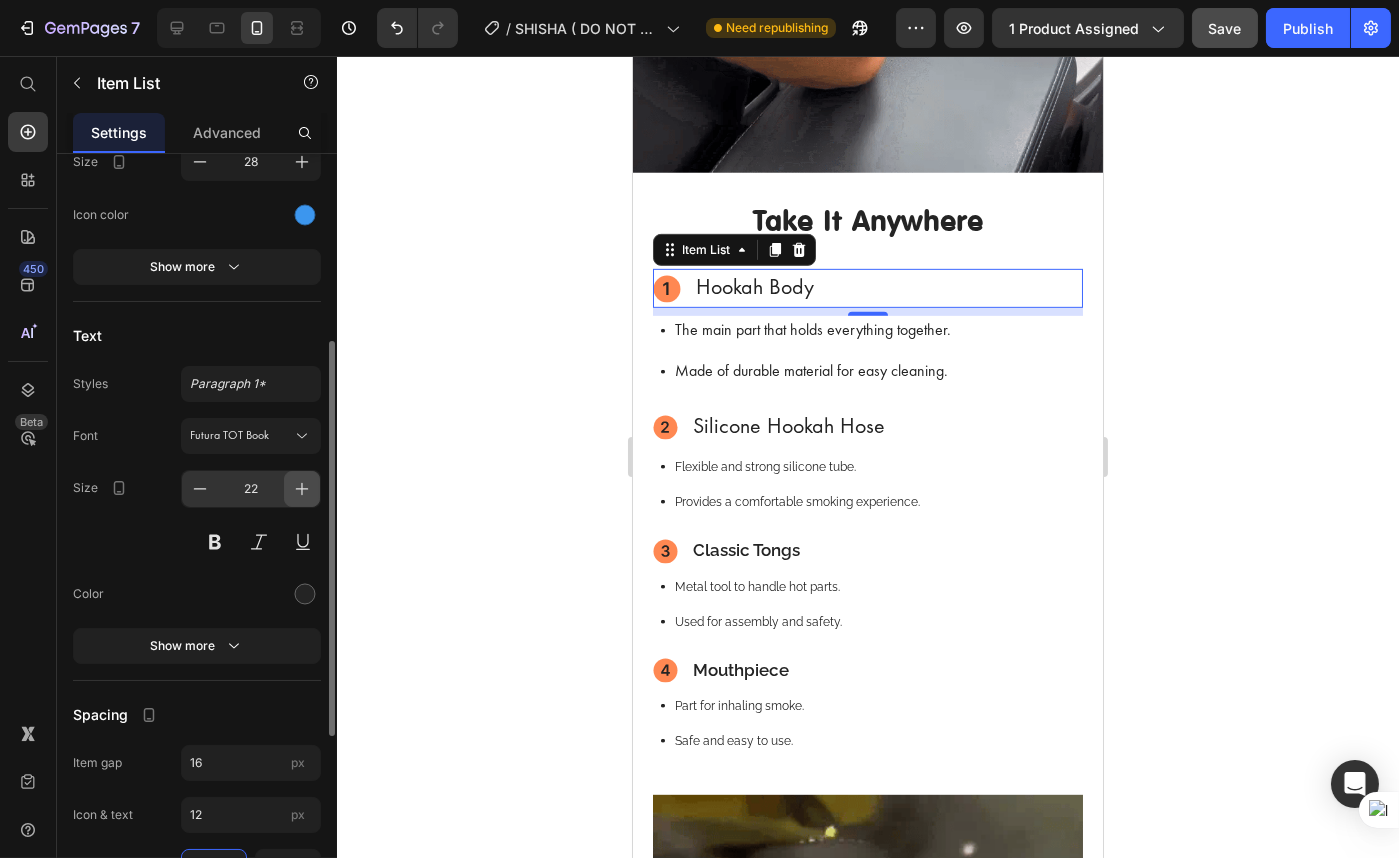 click 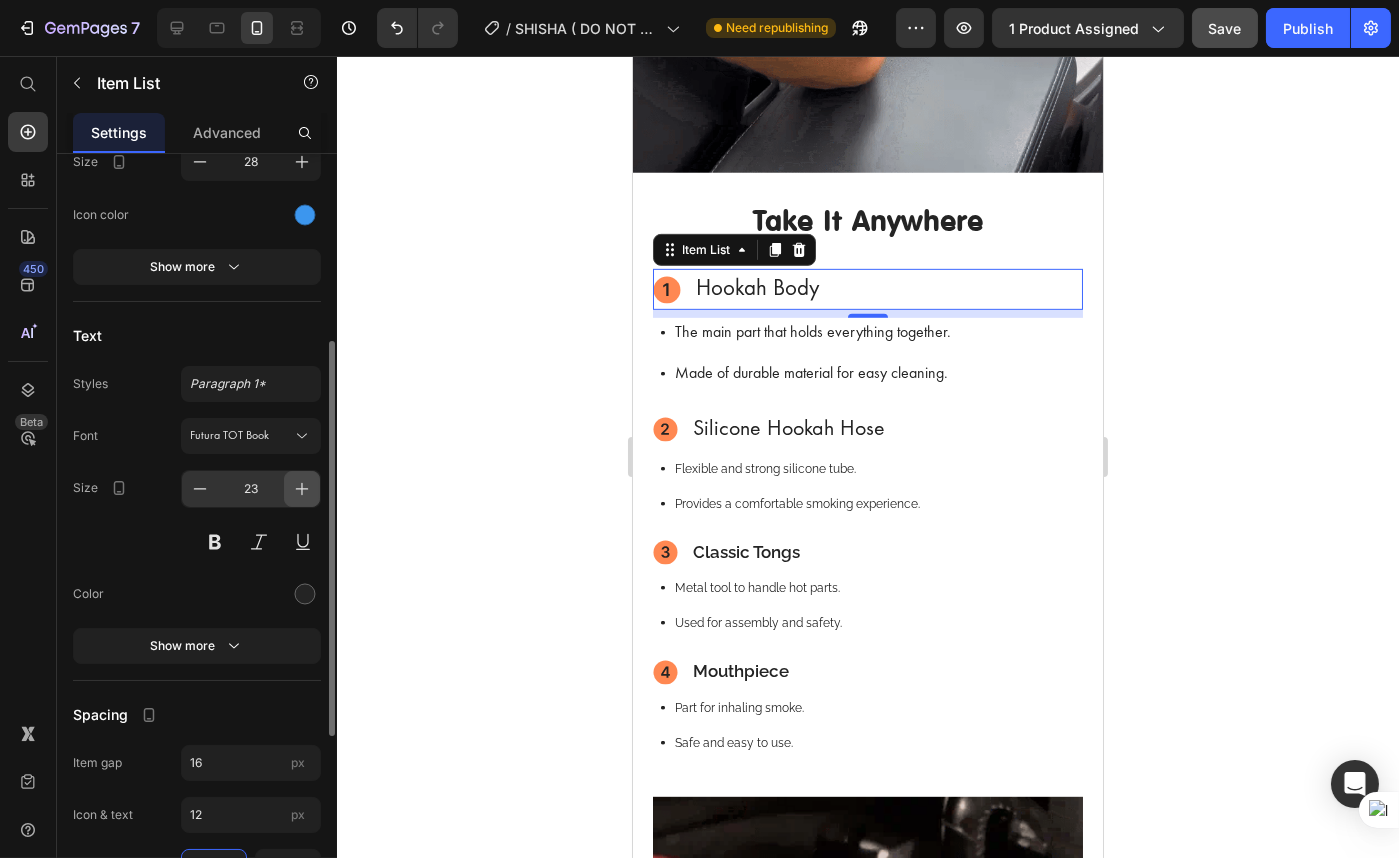 click 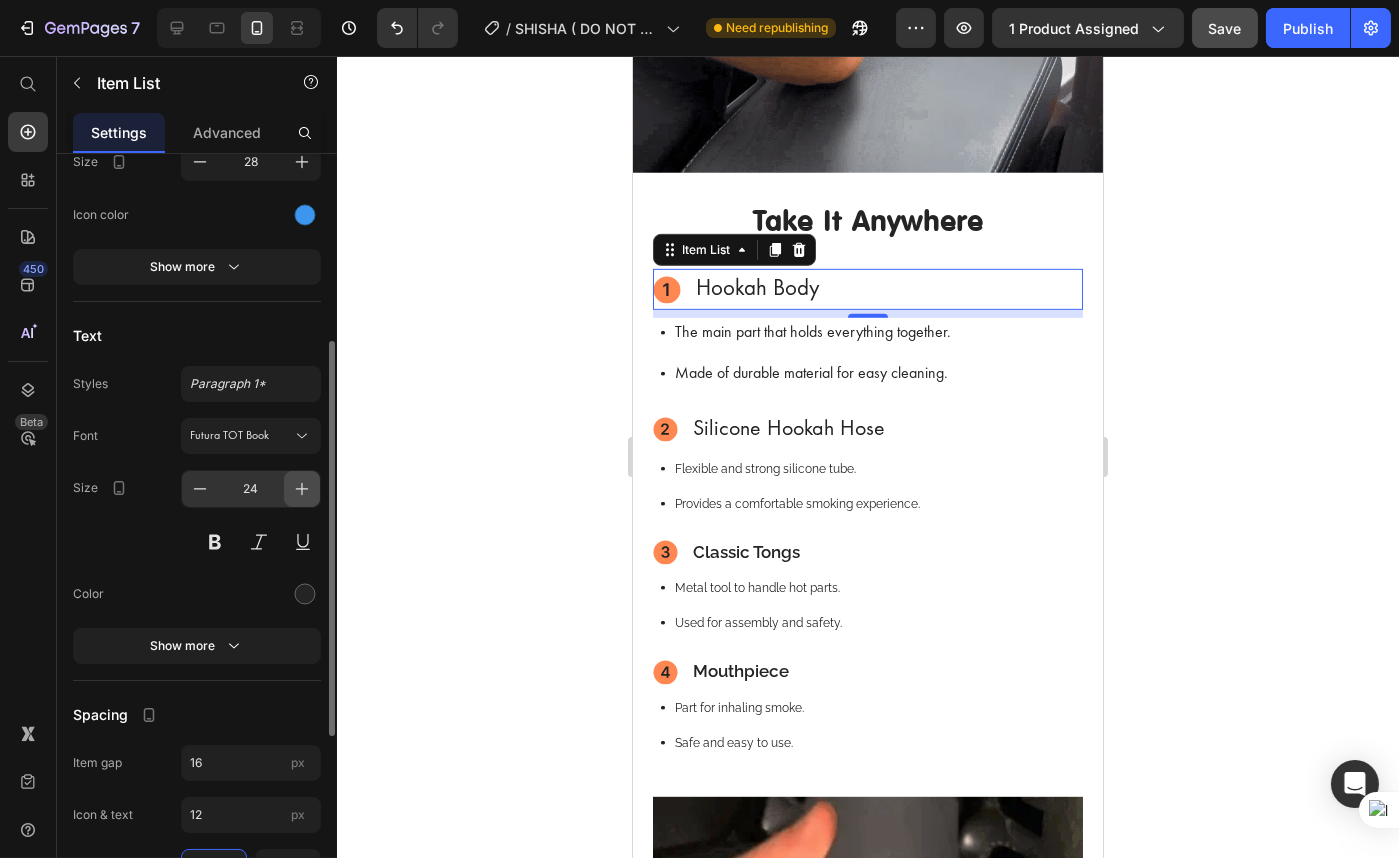 click 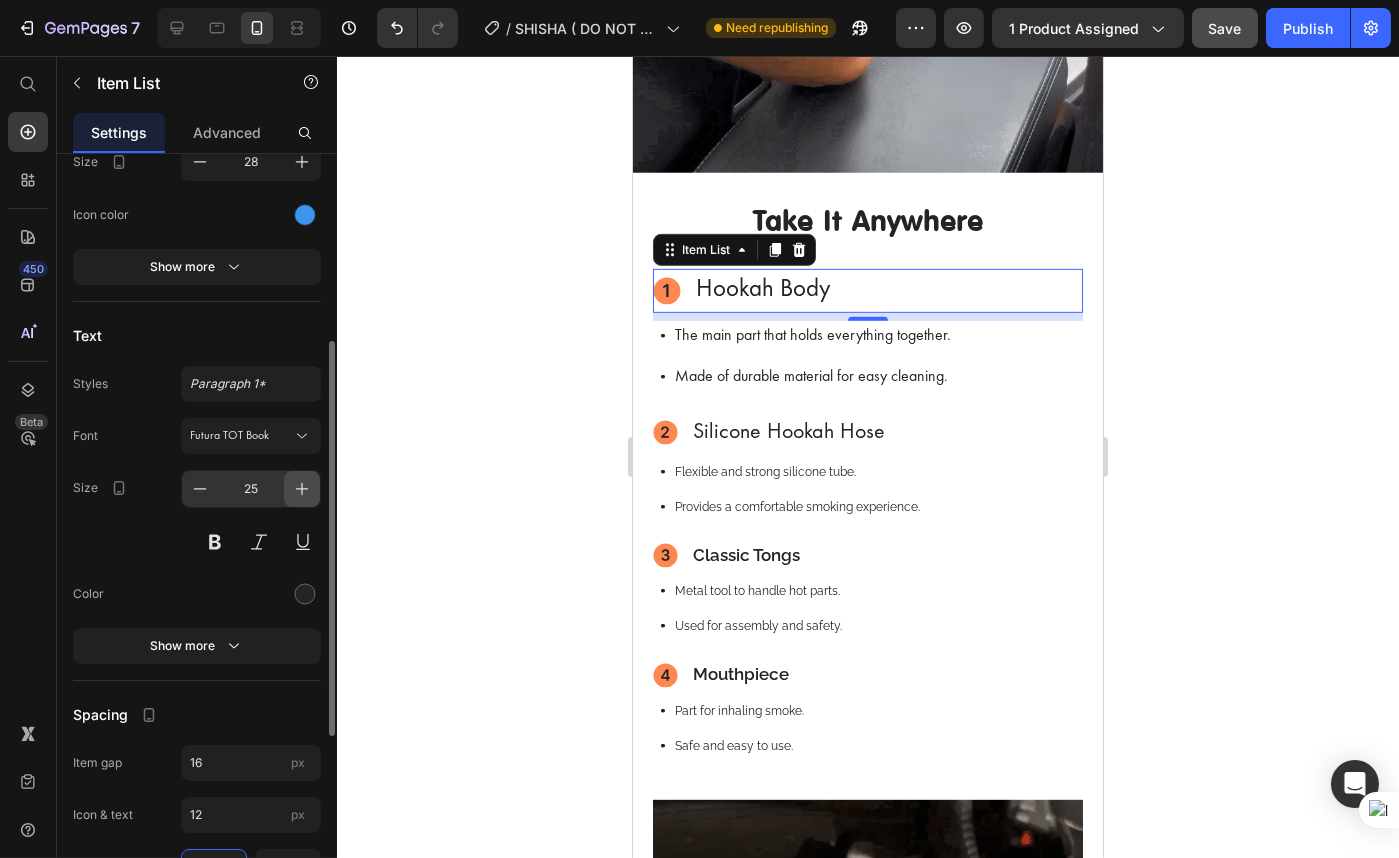 click 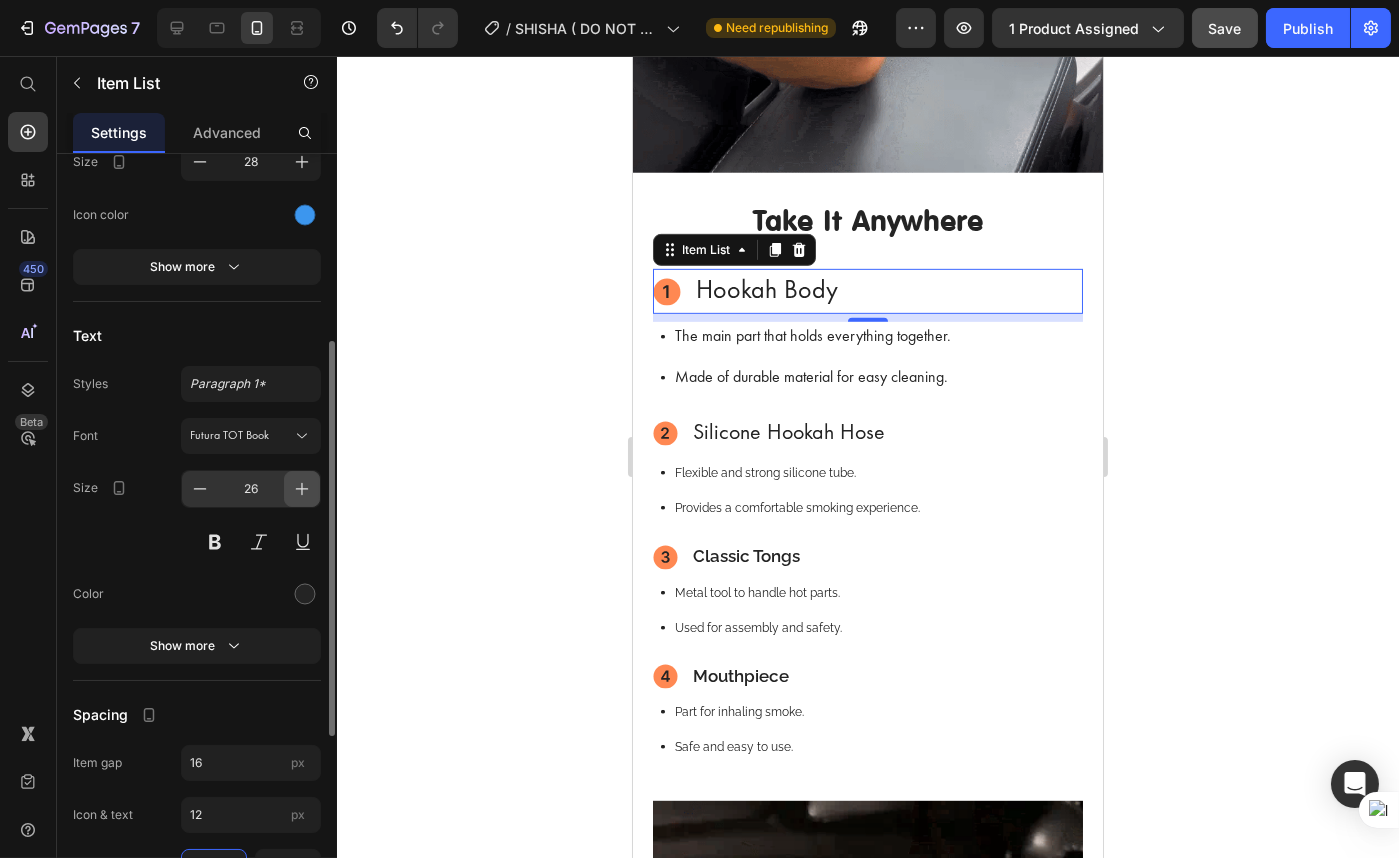 click 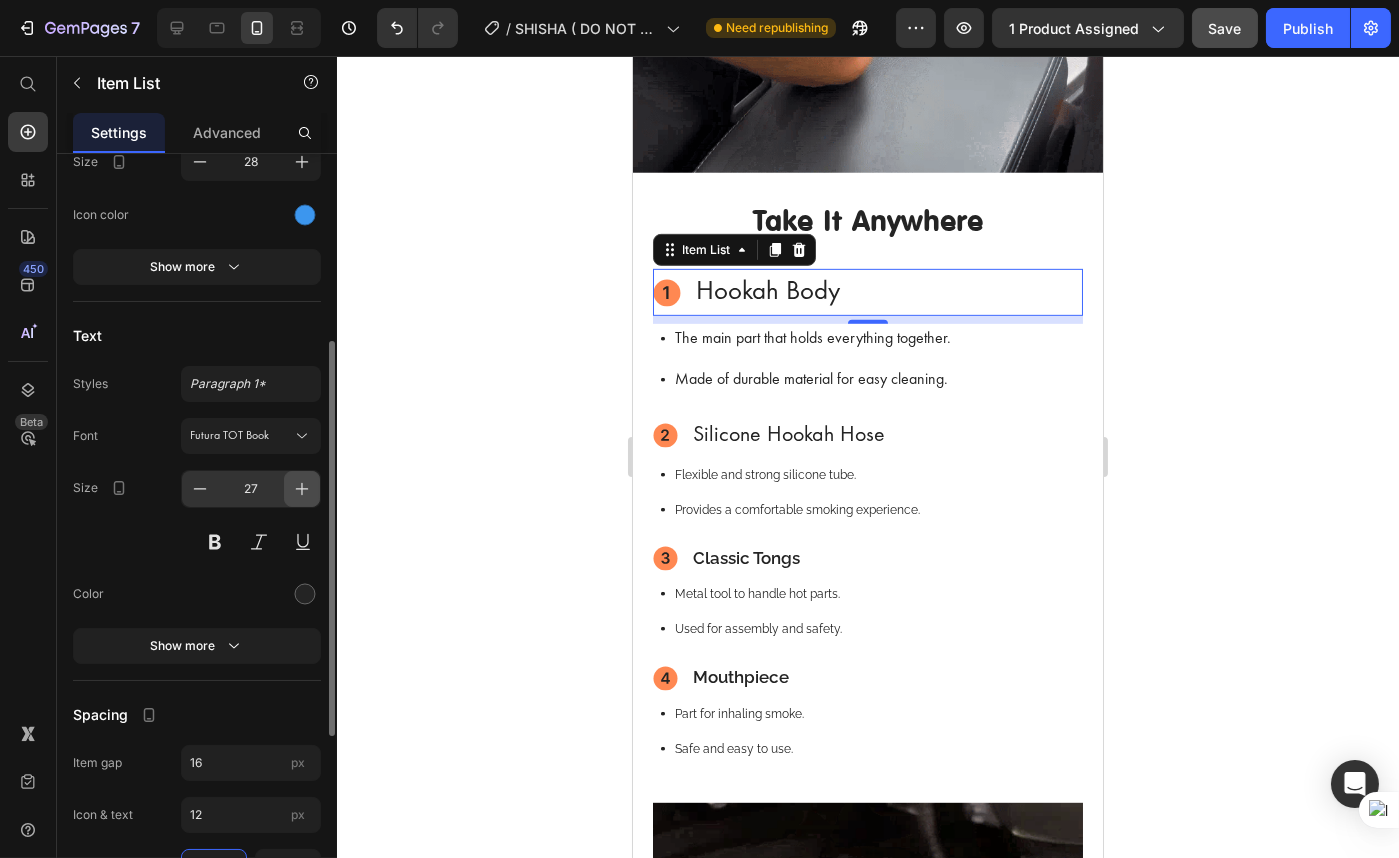 click 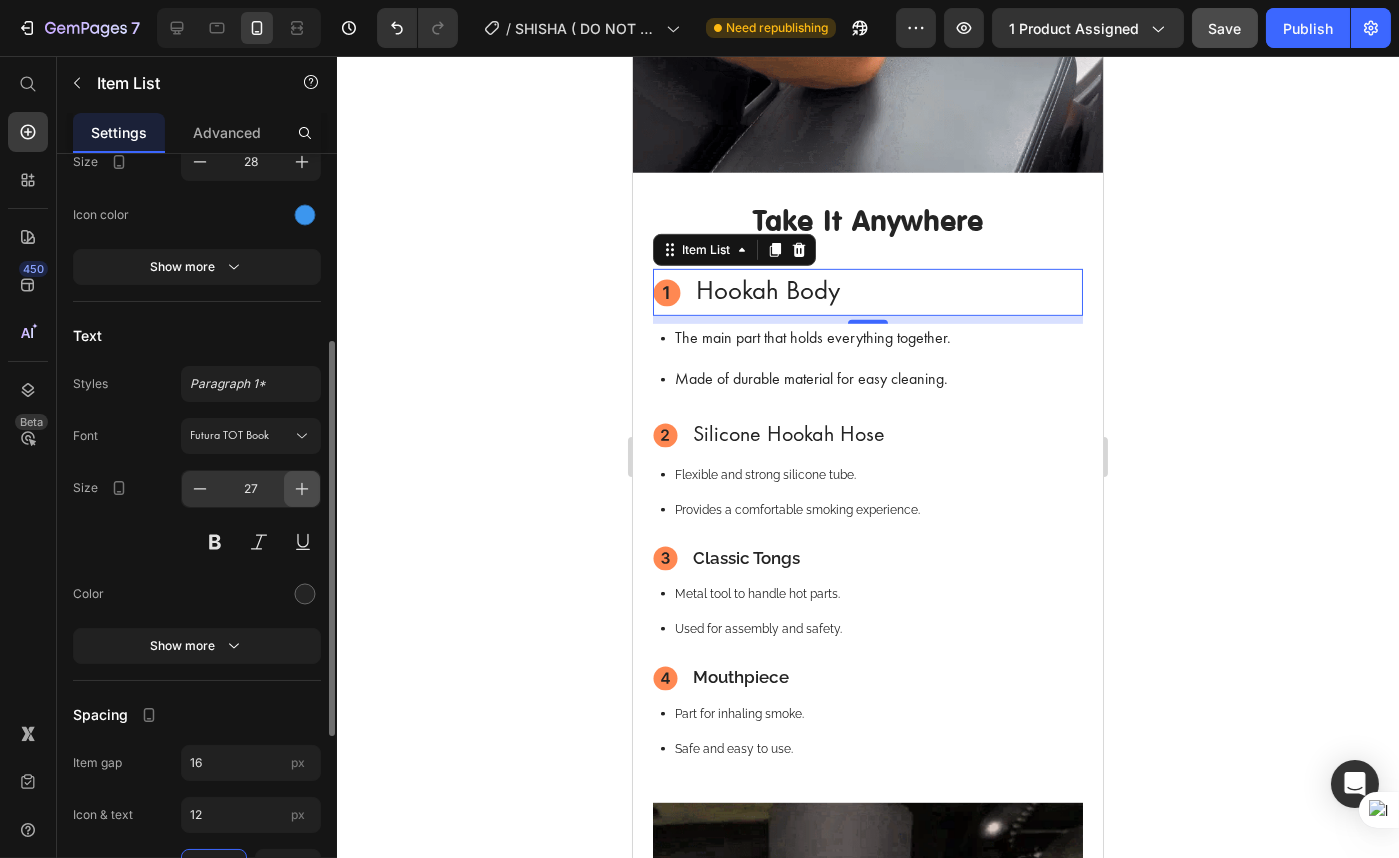type on "28" 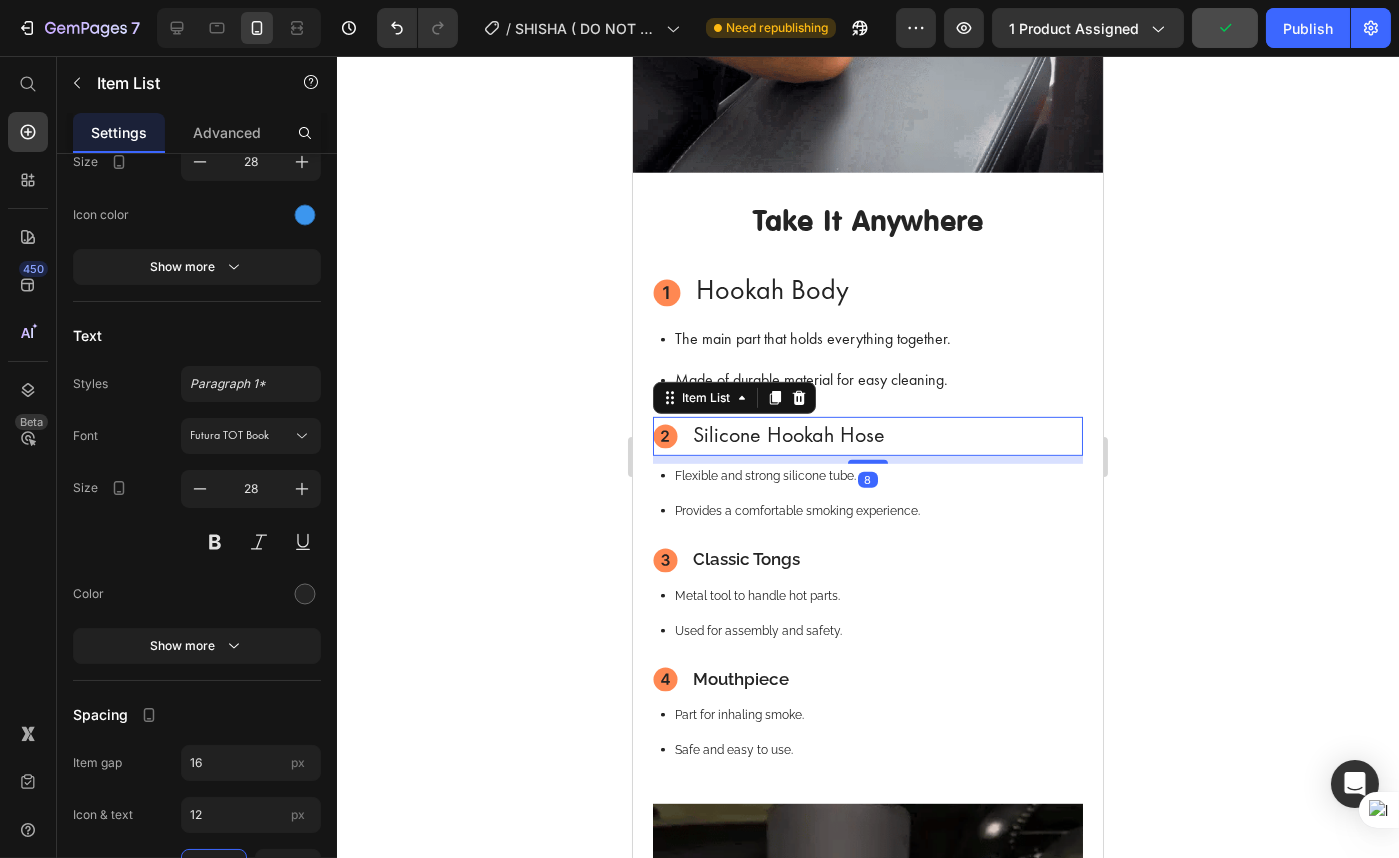 click on "Silicone Hookah Hose" at bounding box center (788, 436) 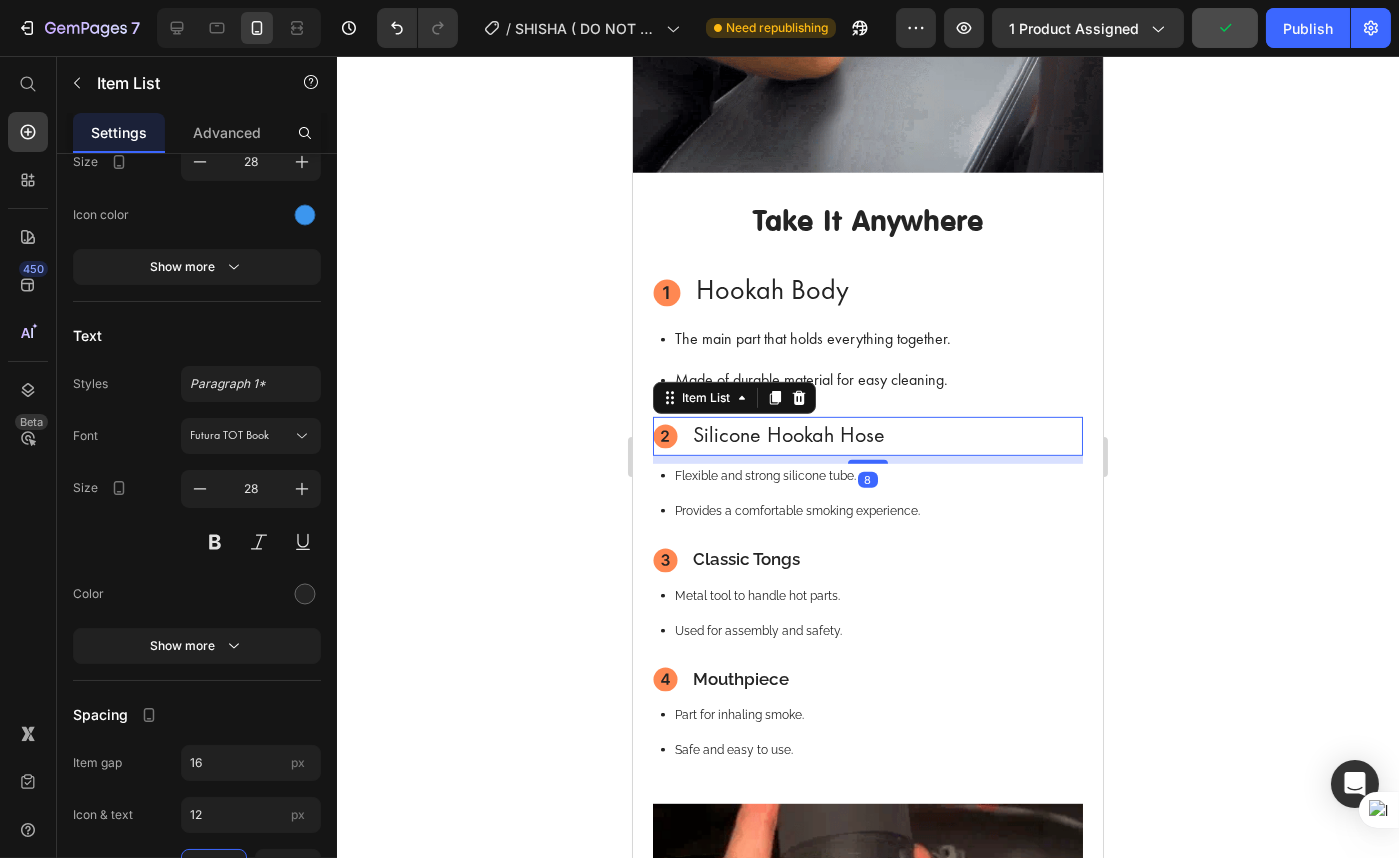 scroll, scrollTop: 360, scrollLeft: 0, axis: vertical 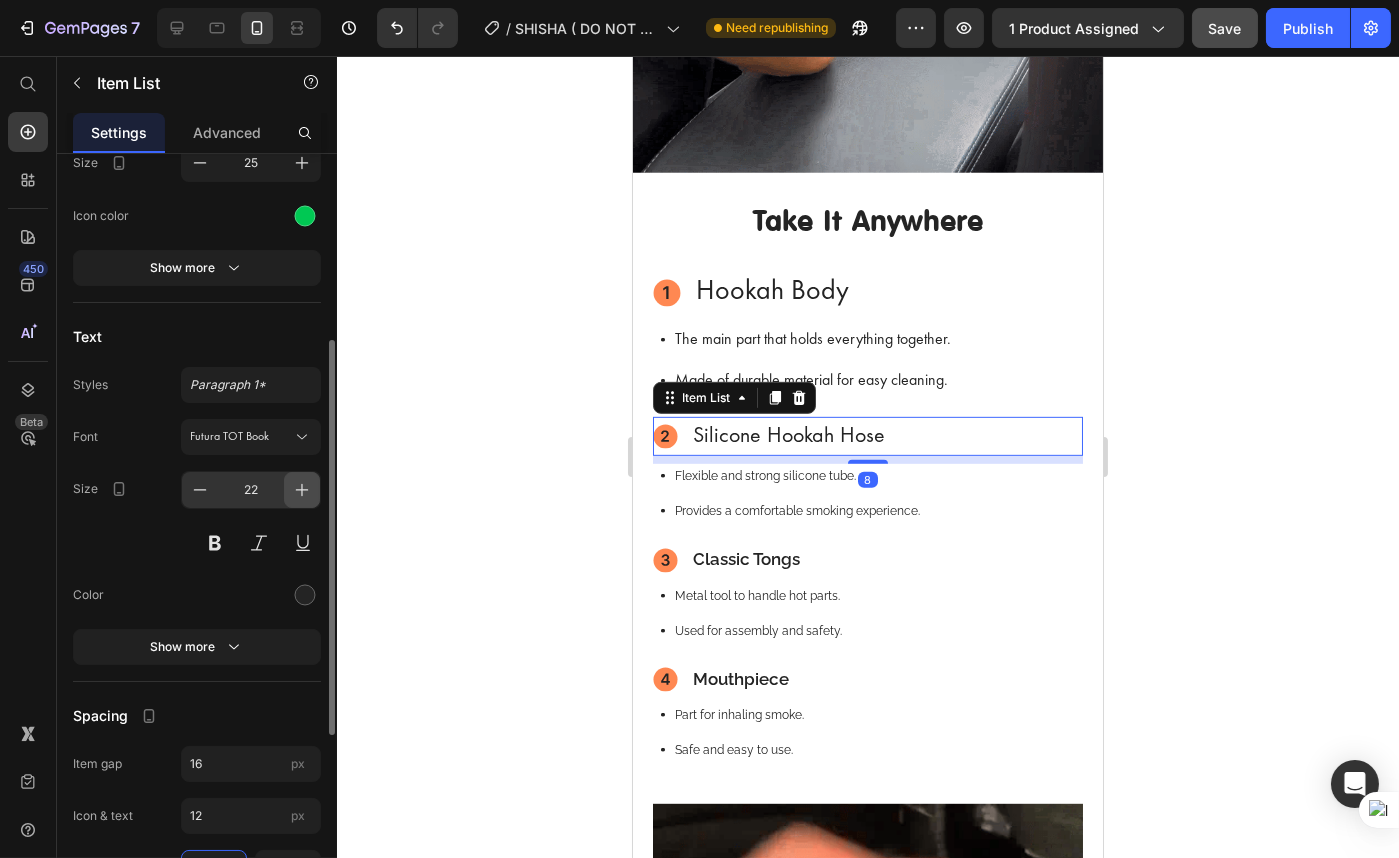 click 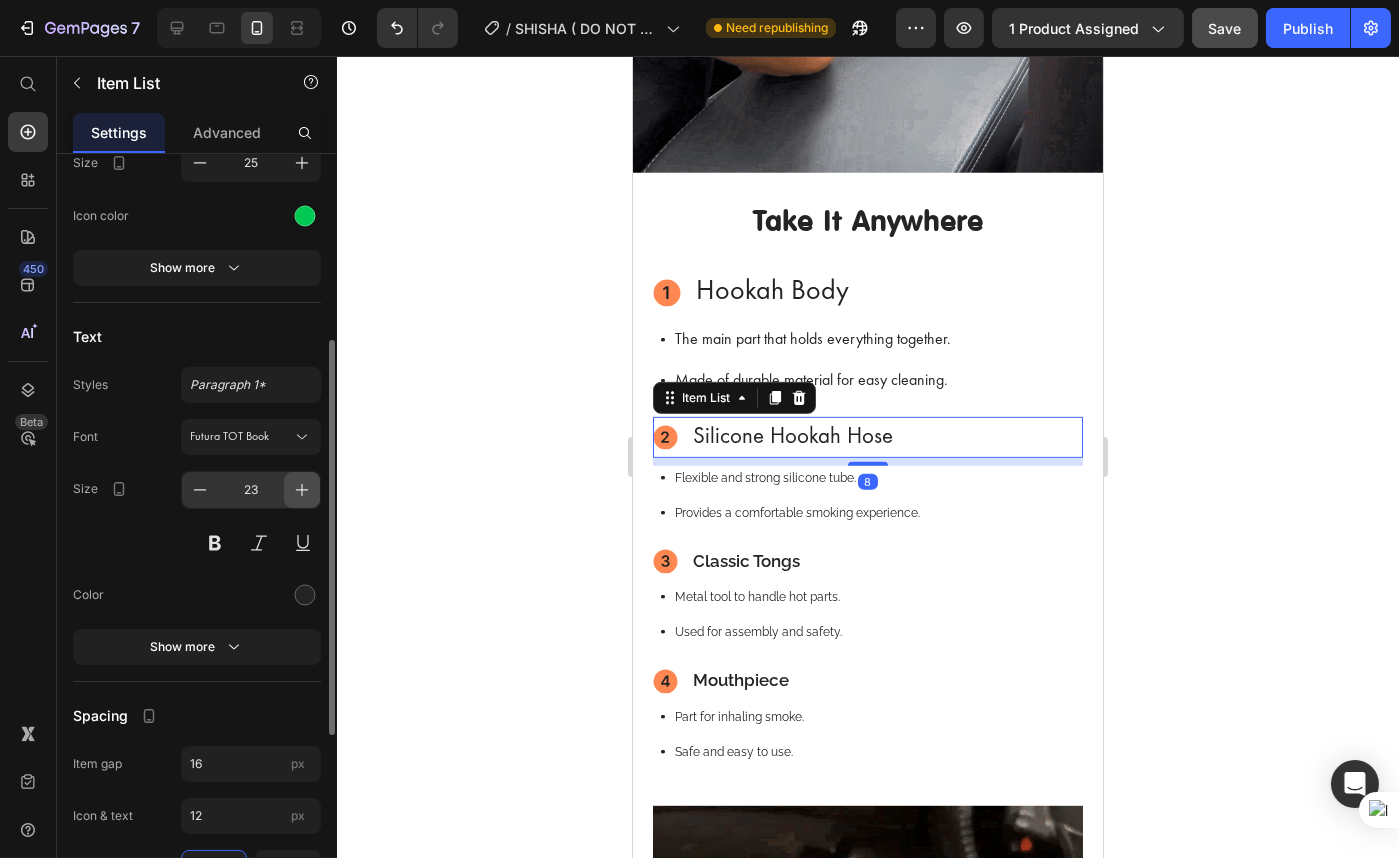 click 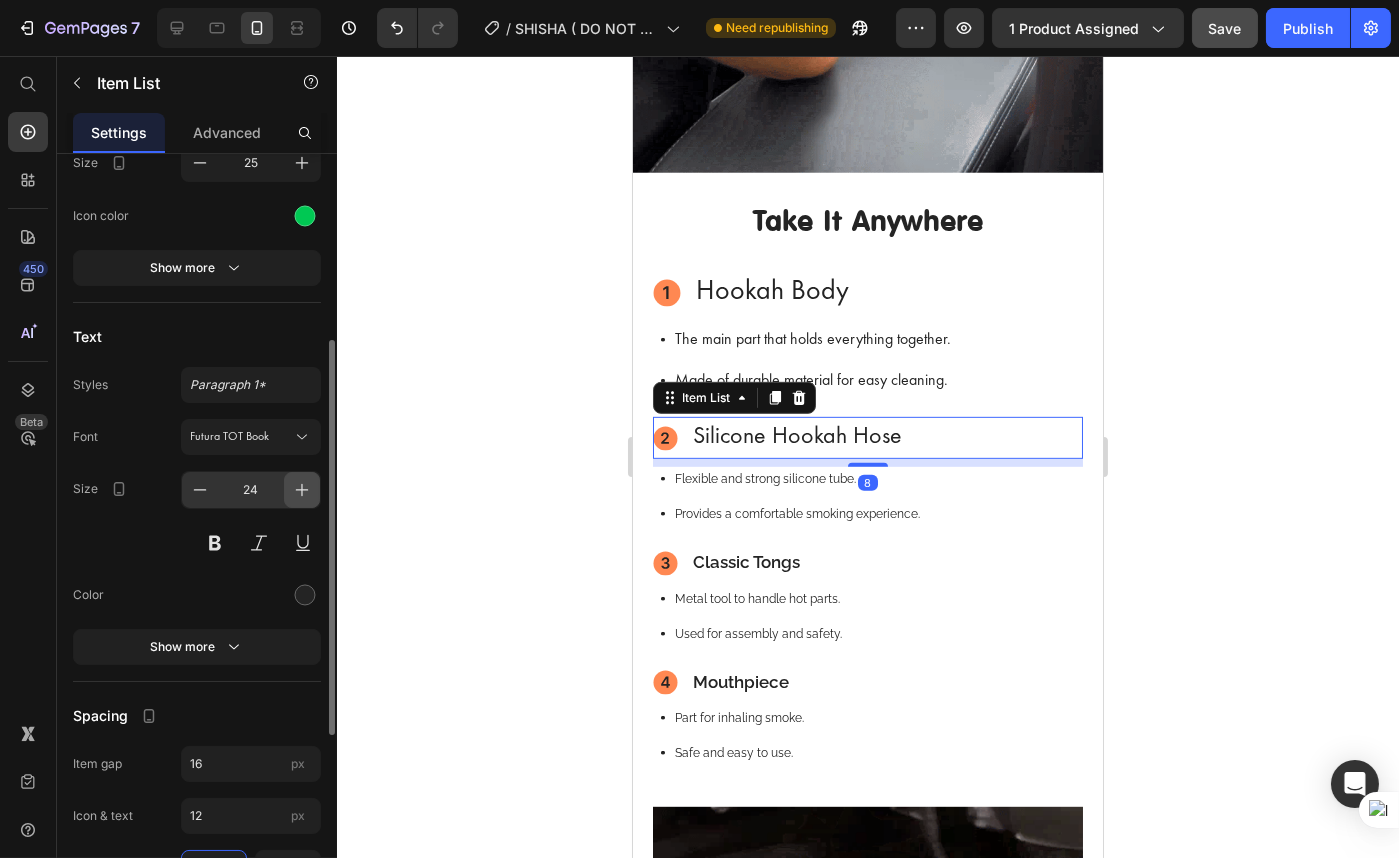 click 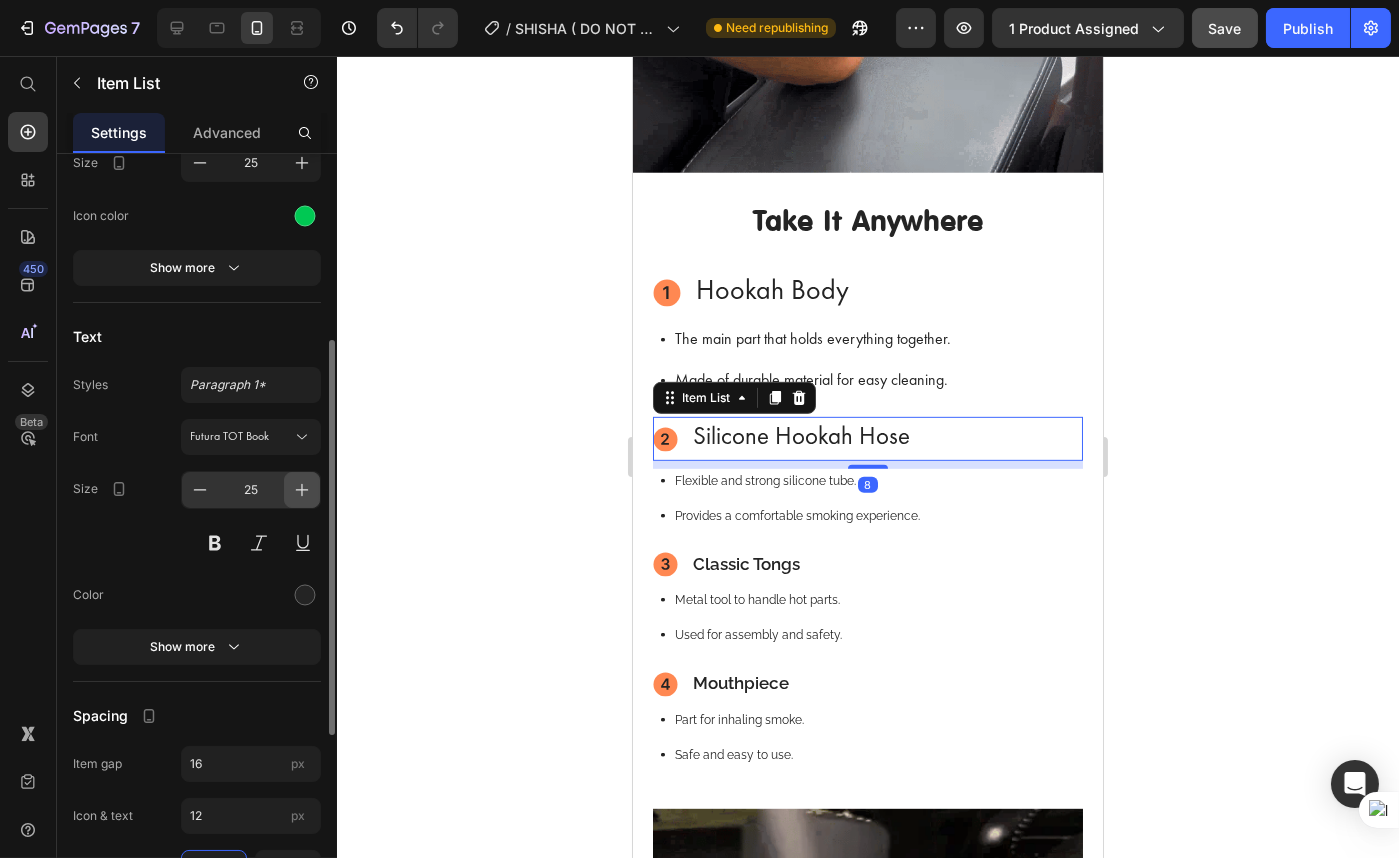 click 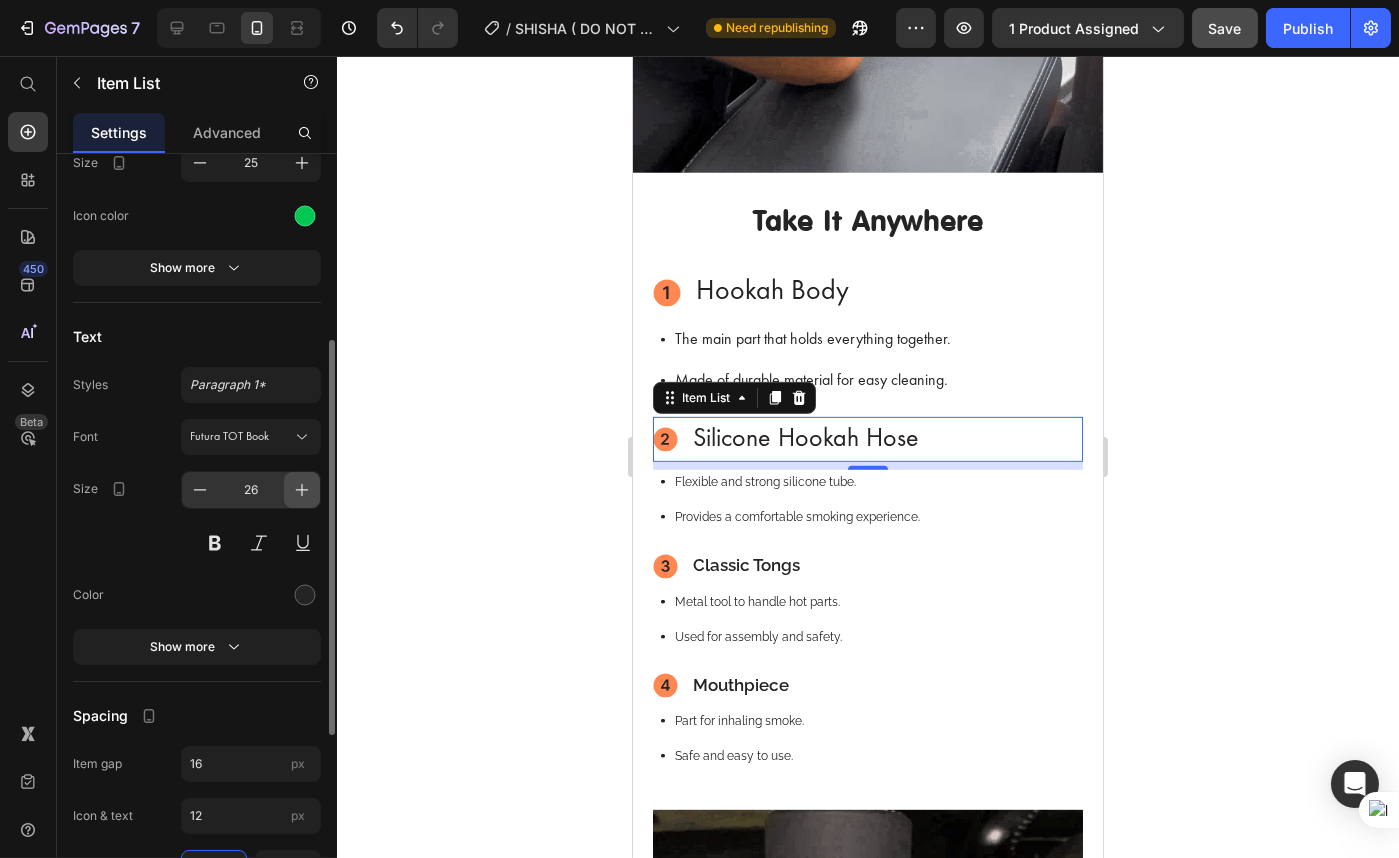 click 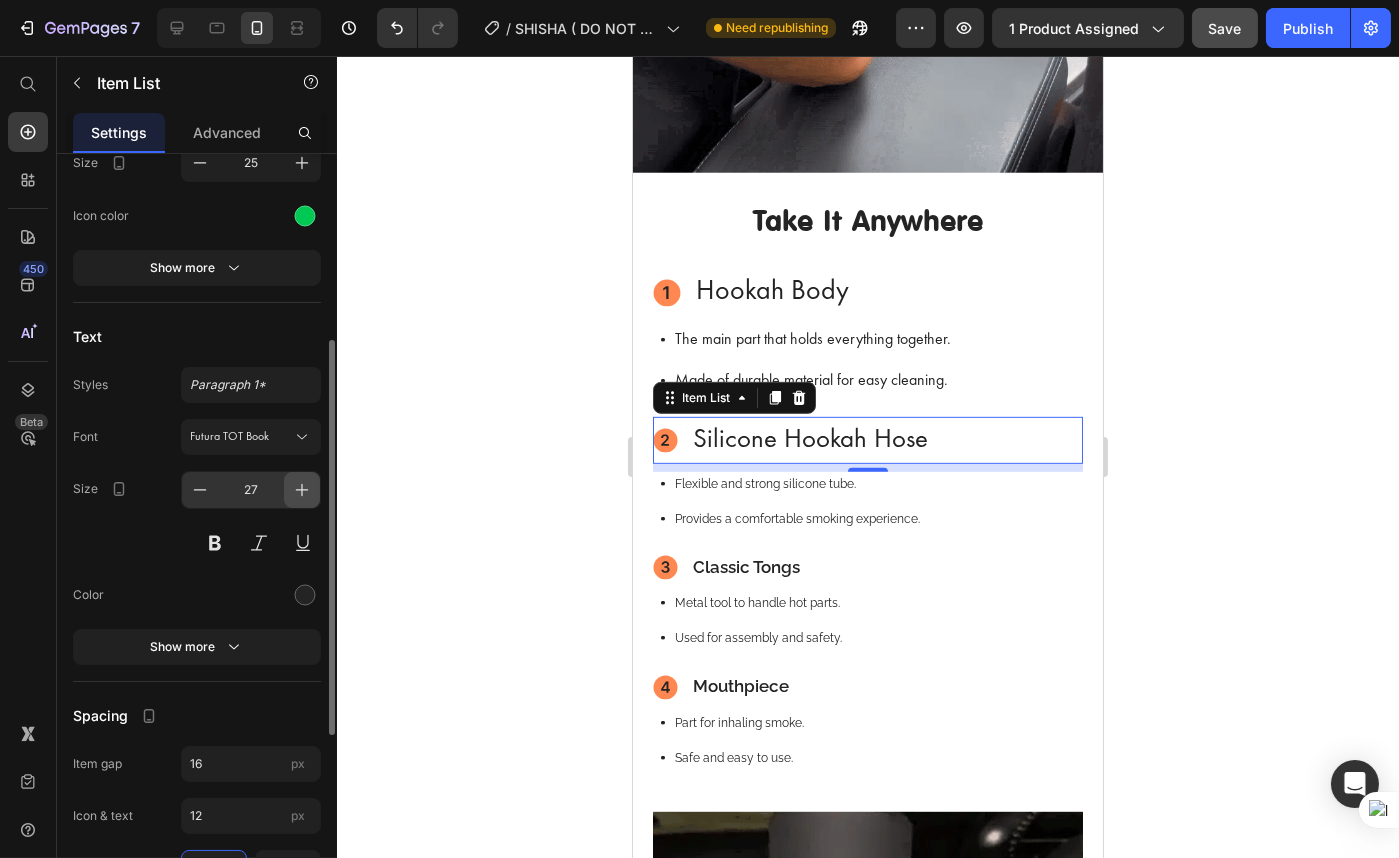 click 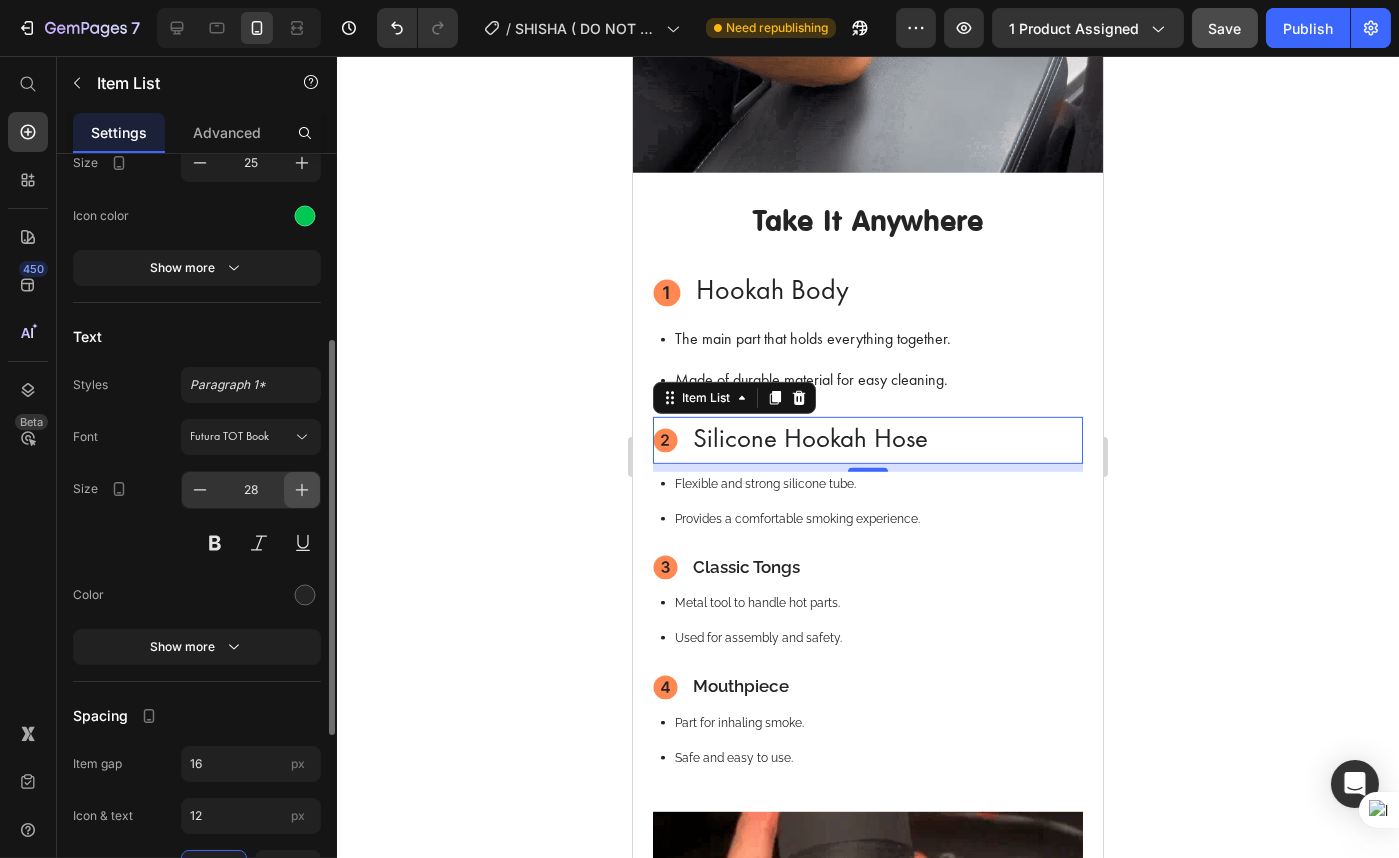 click 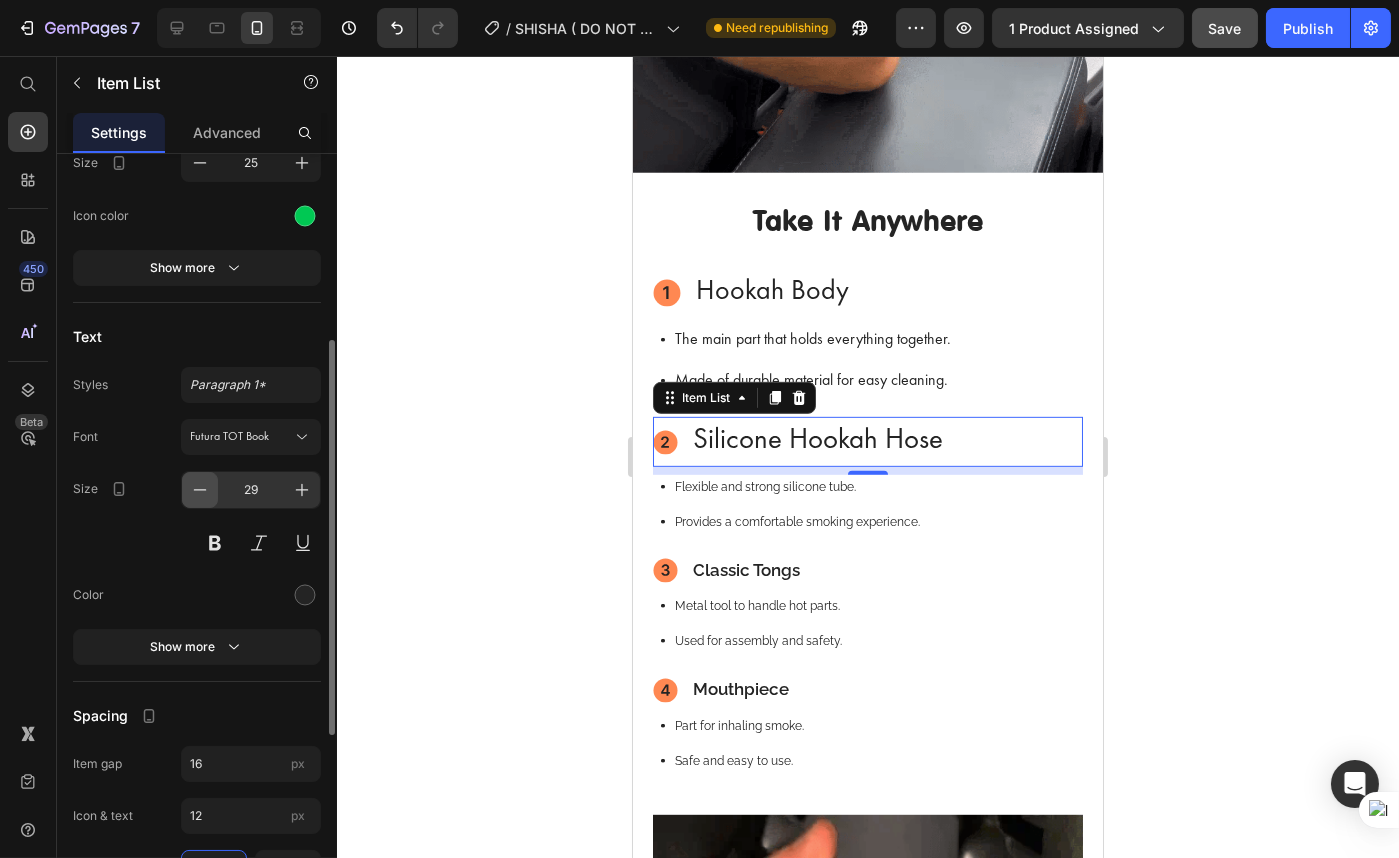click 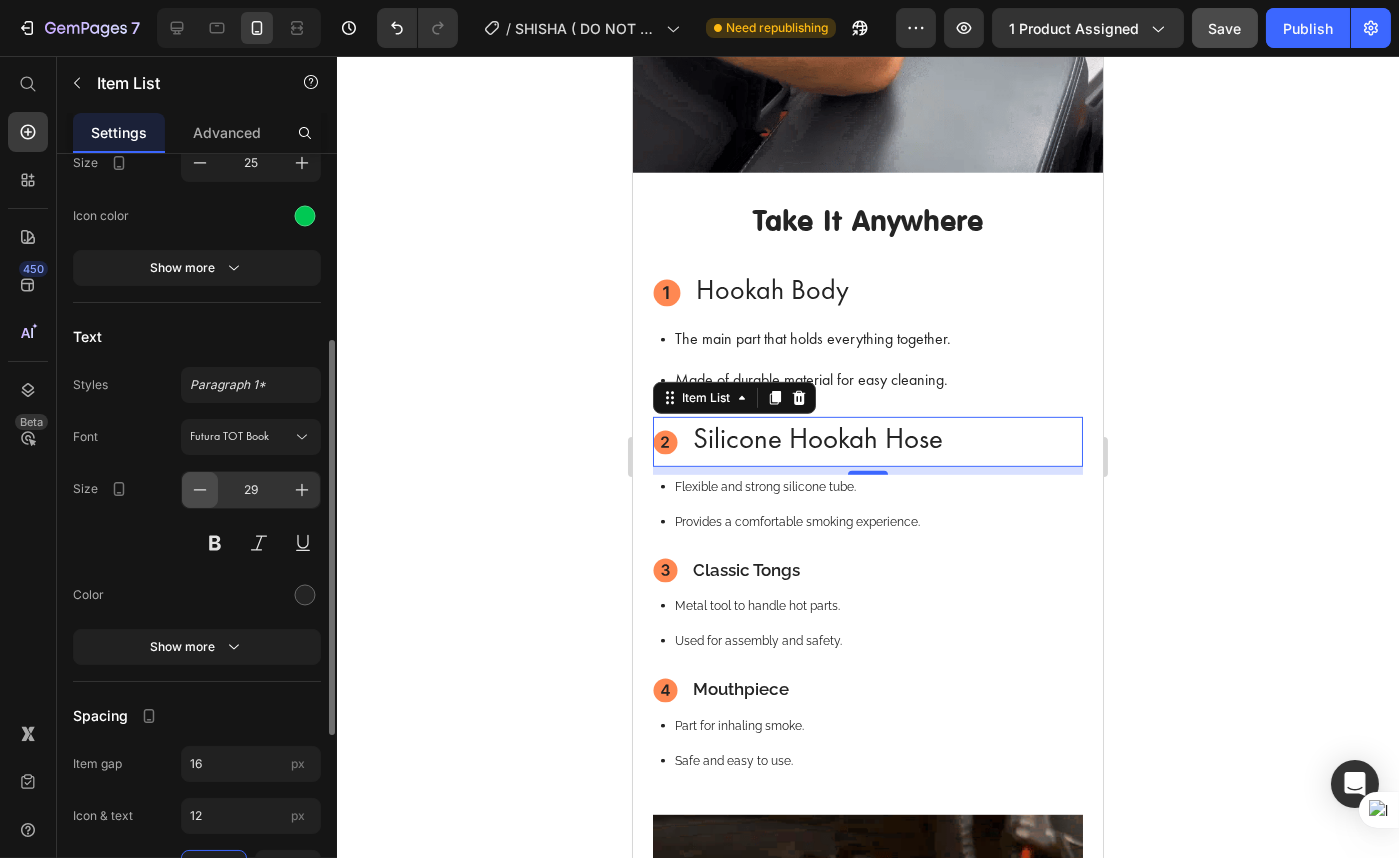 type on "28" 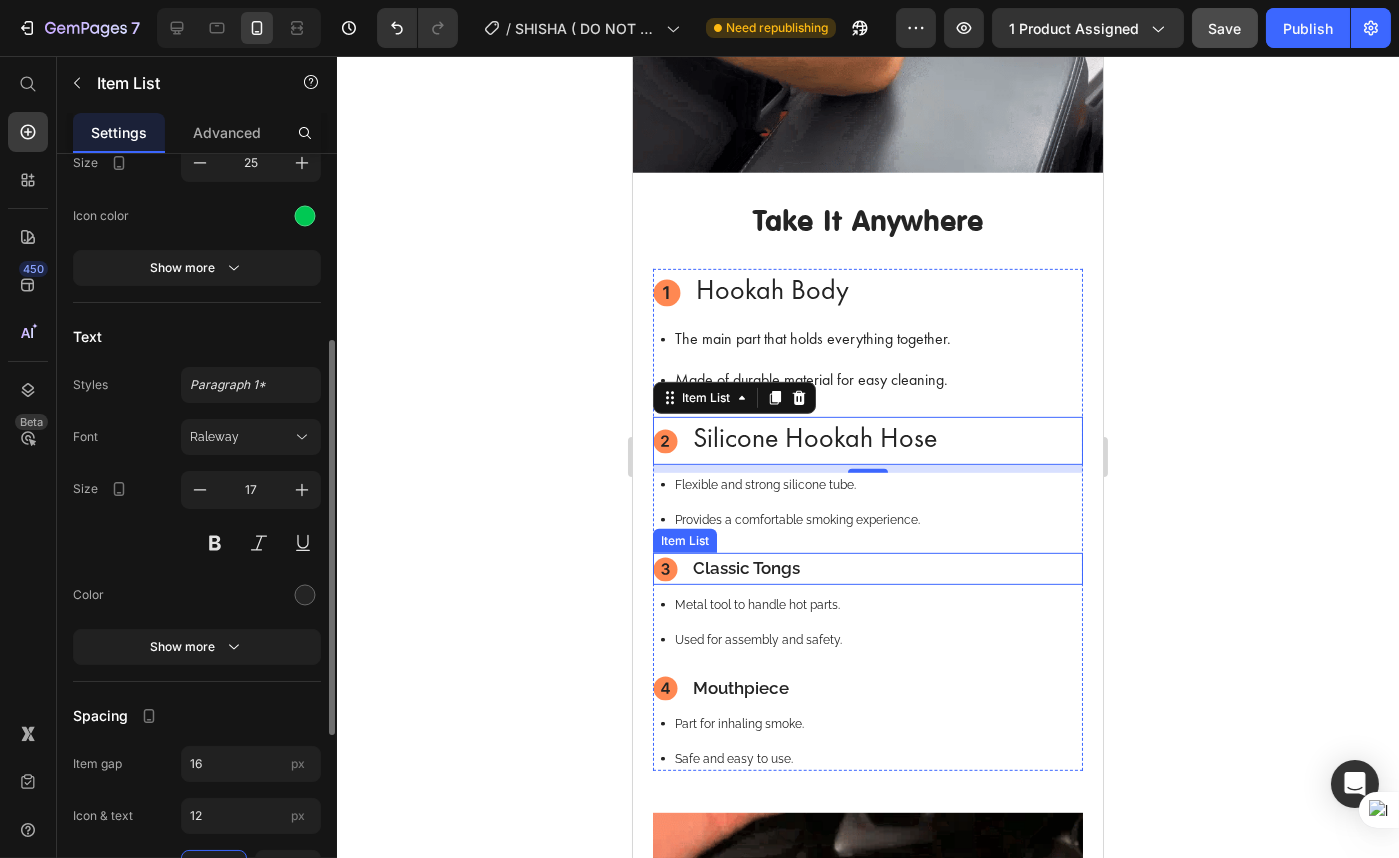 click on "Classic Tongs" at bounding box center [745, 569] 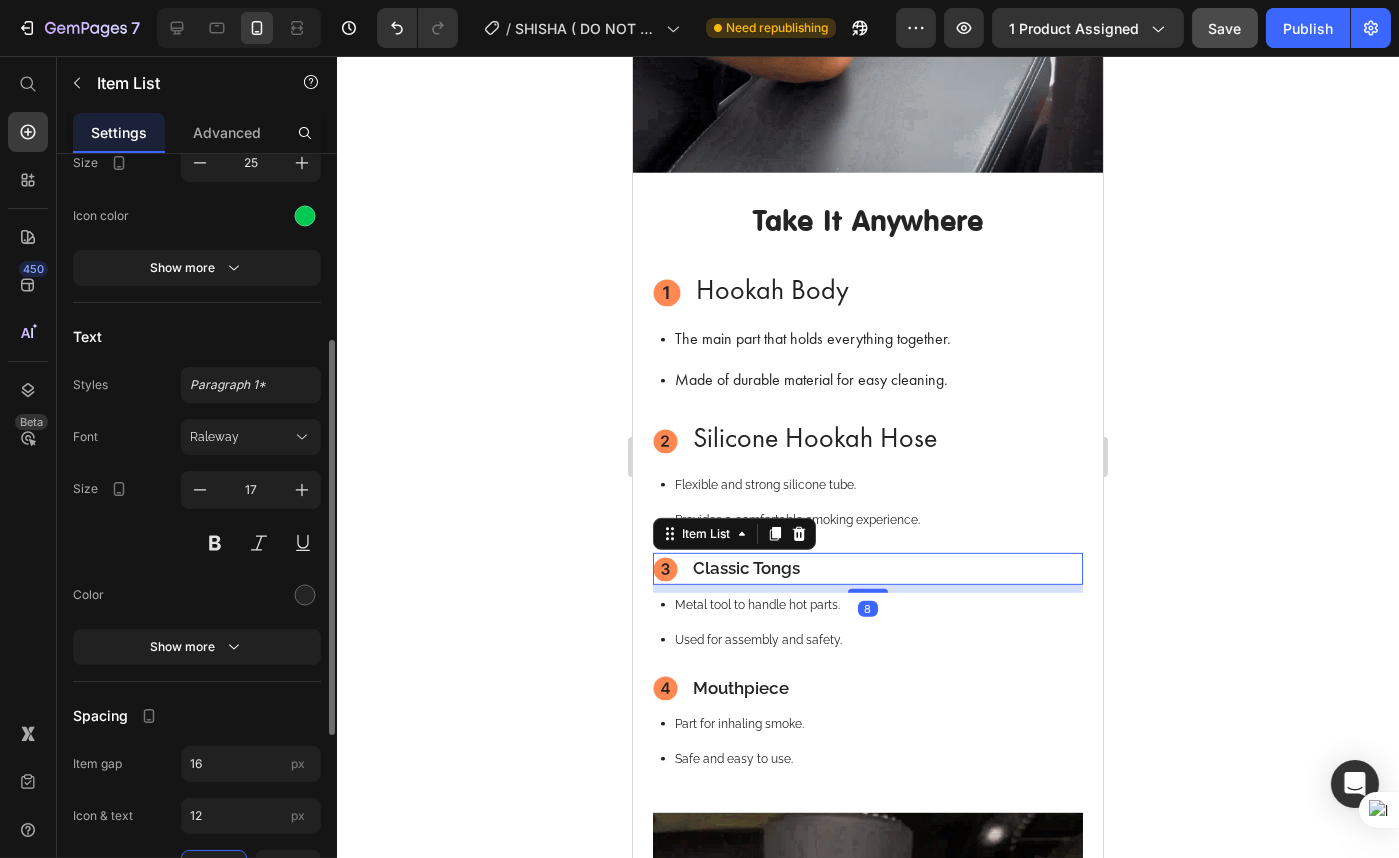 scroll, scrollTop: 360, scrollLeft: 0, axis: vertical 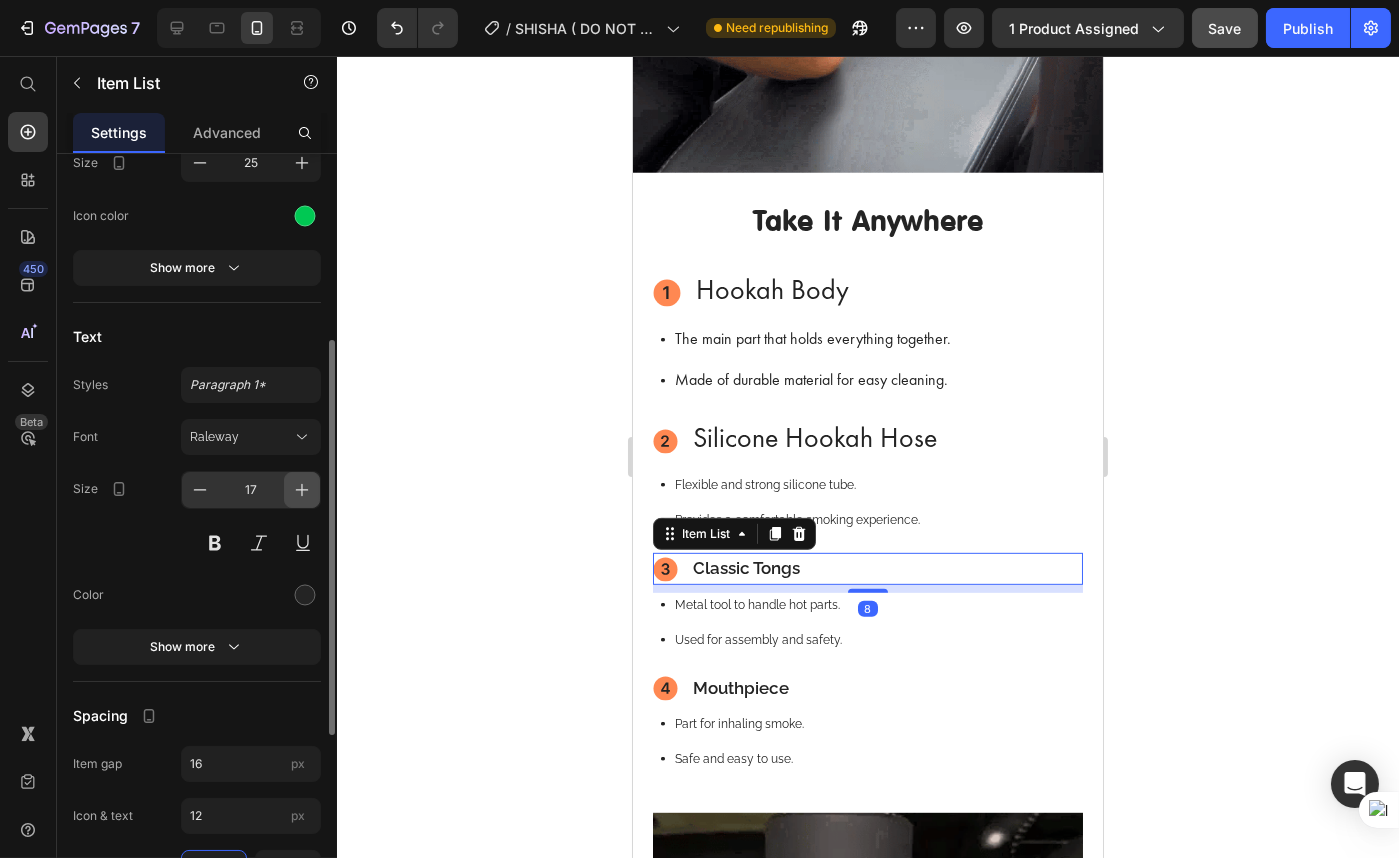 click 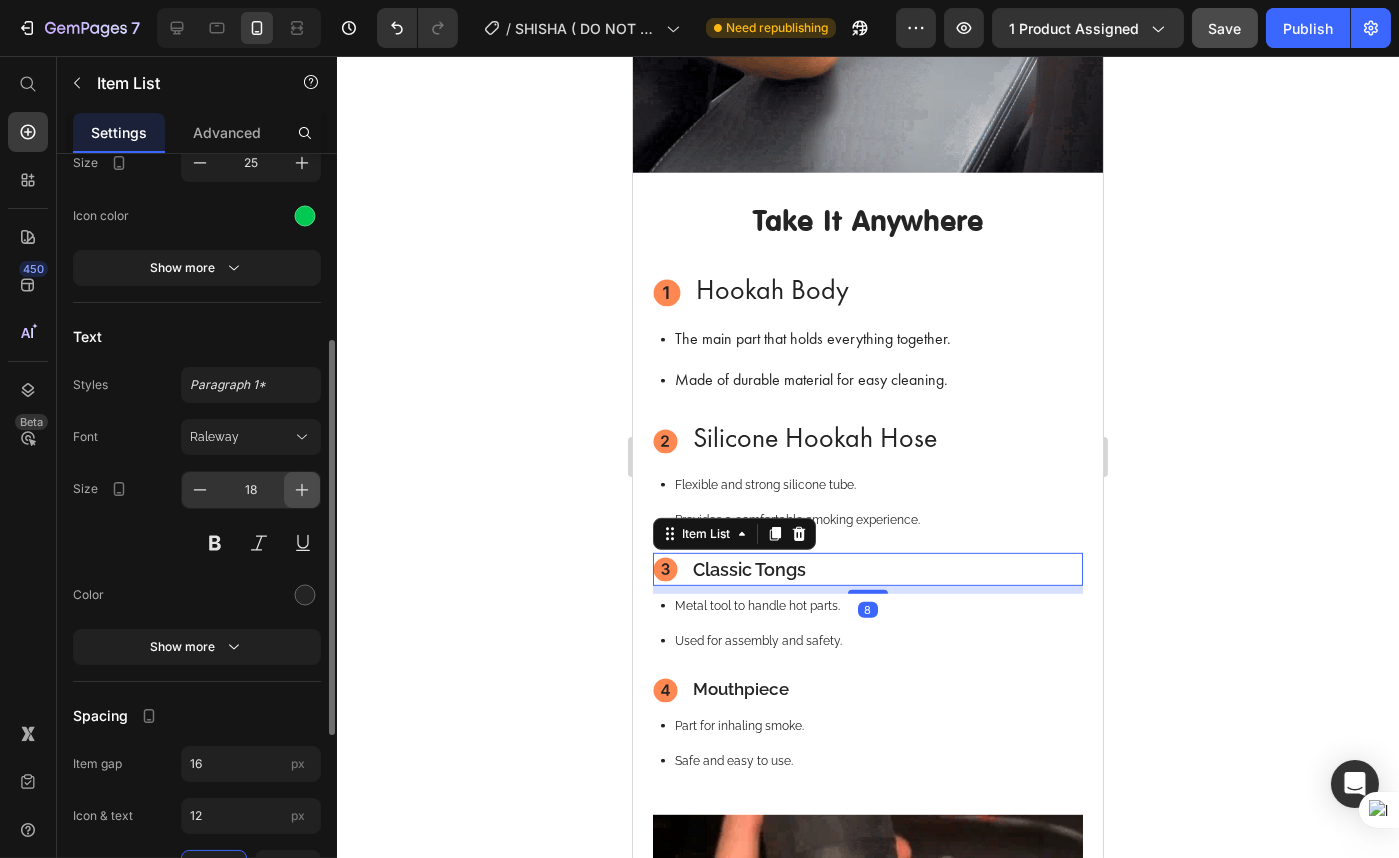 click 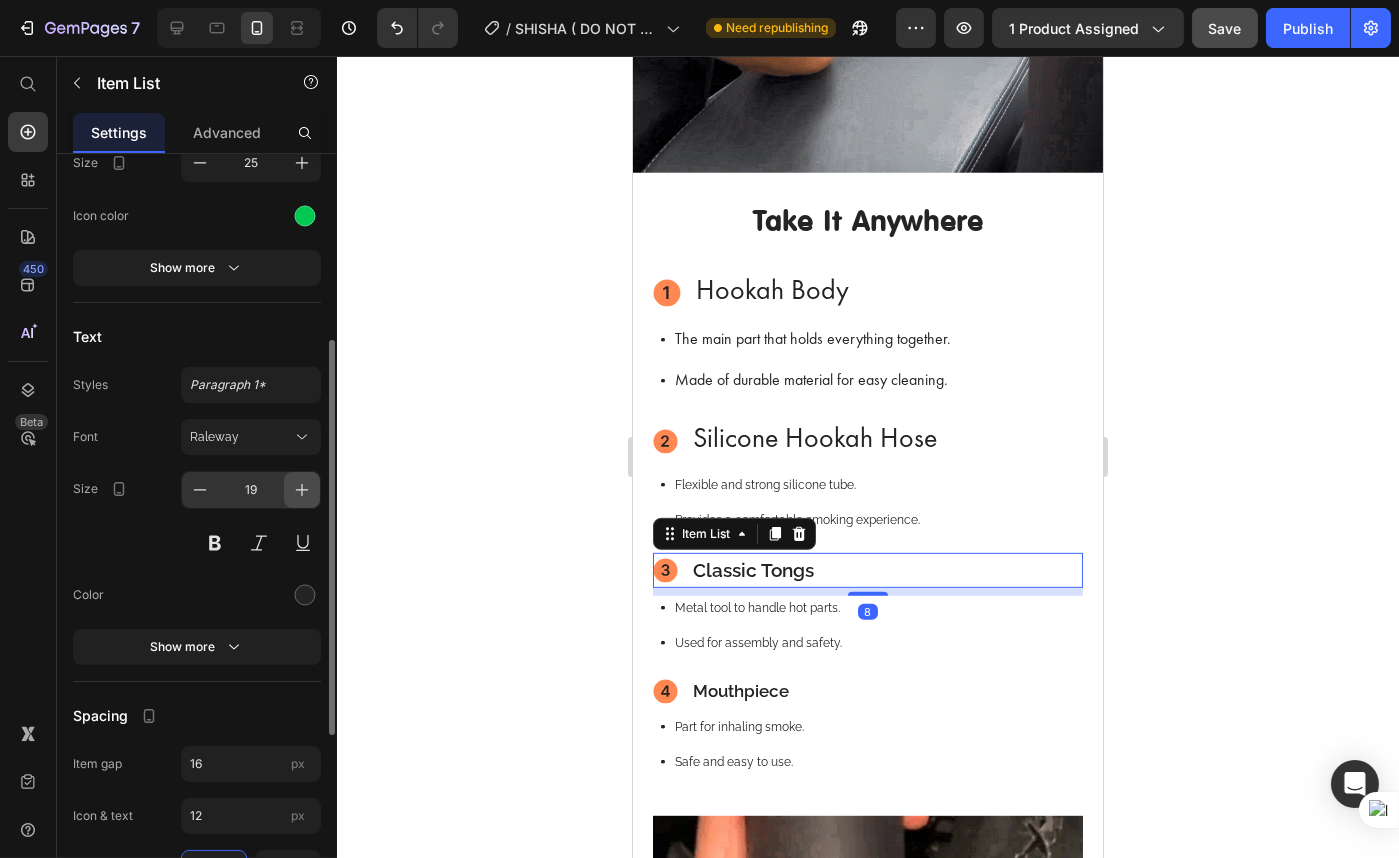 click 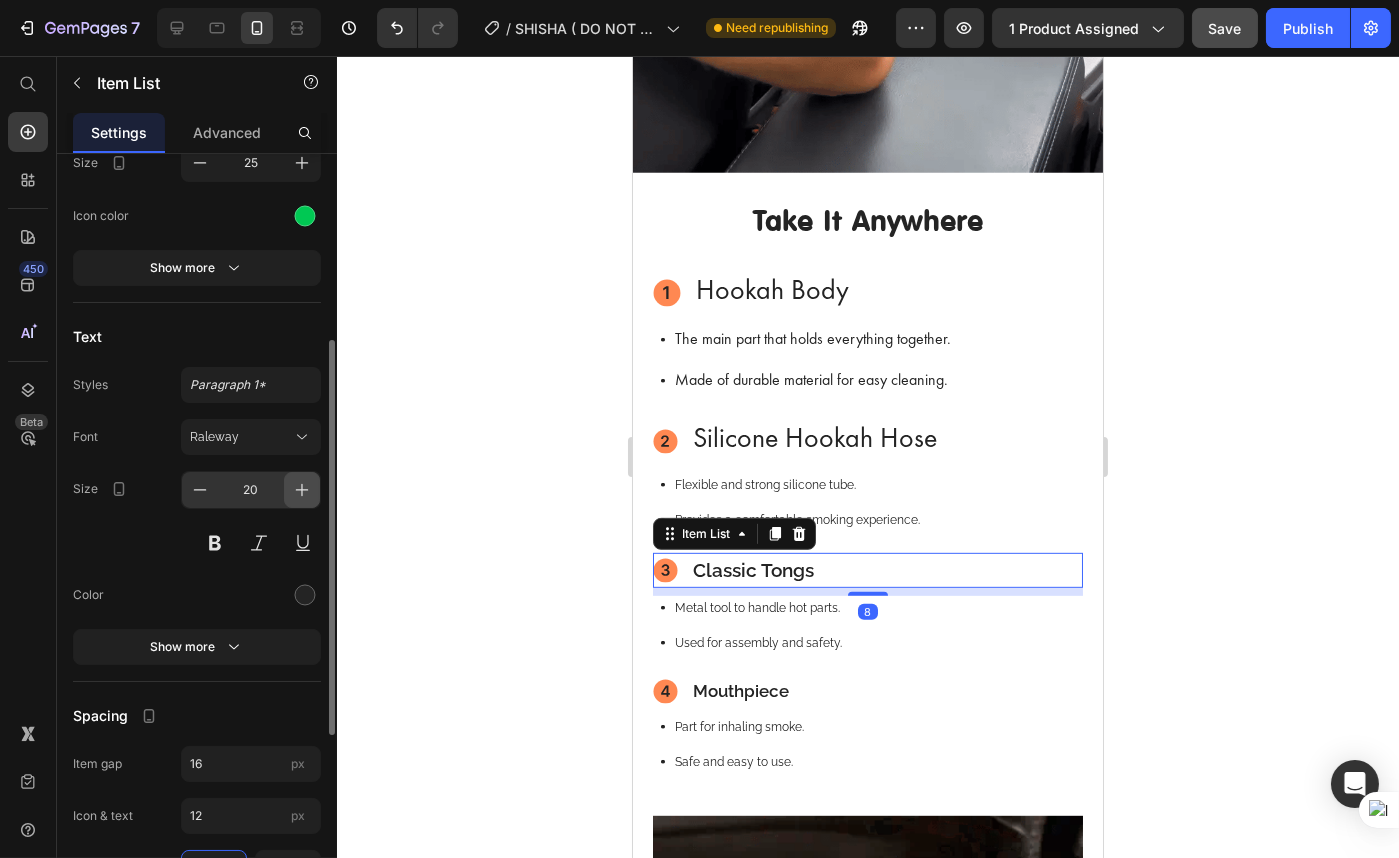 click 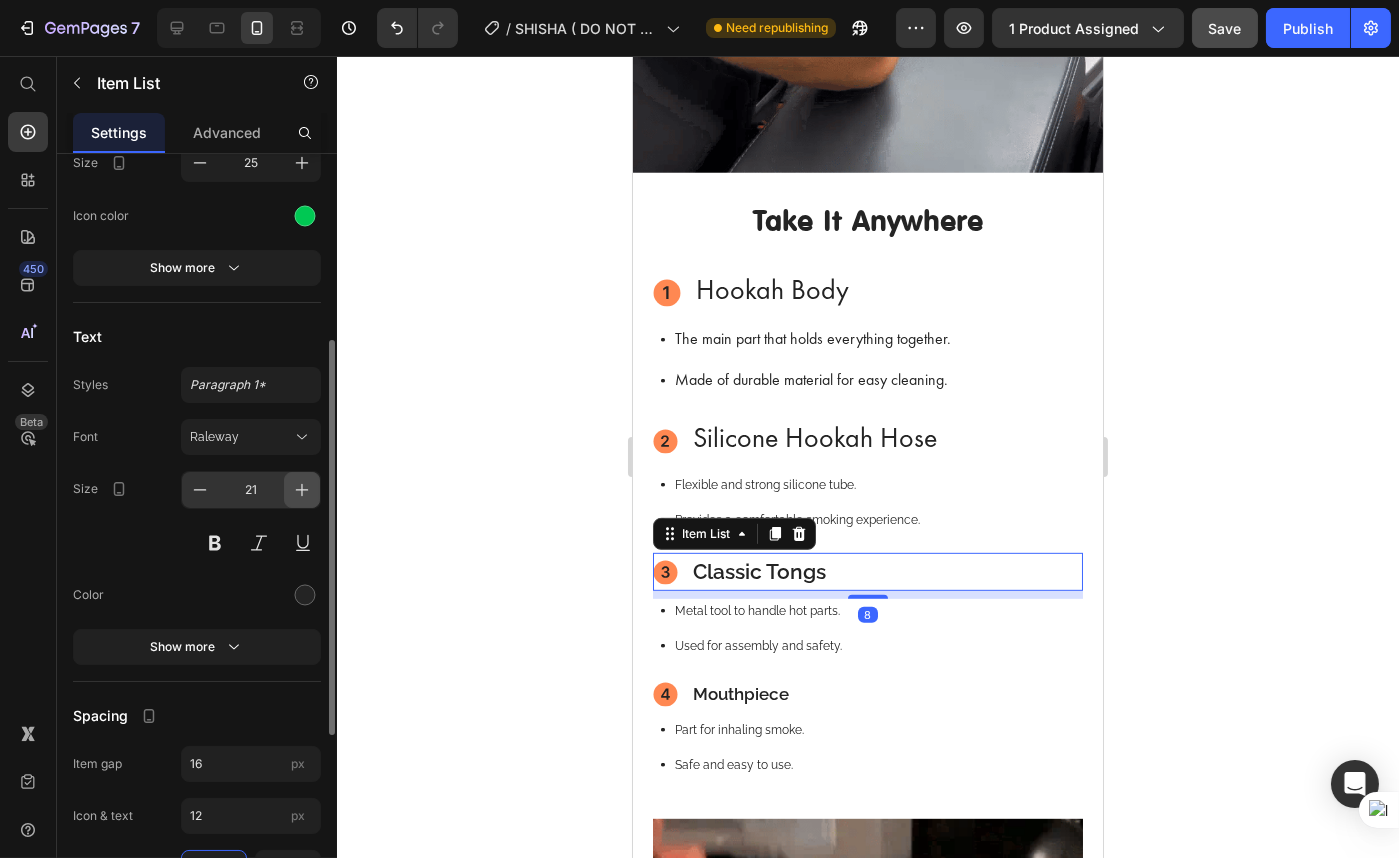 click 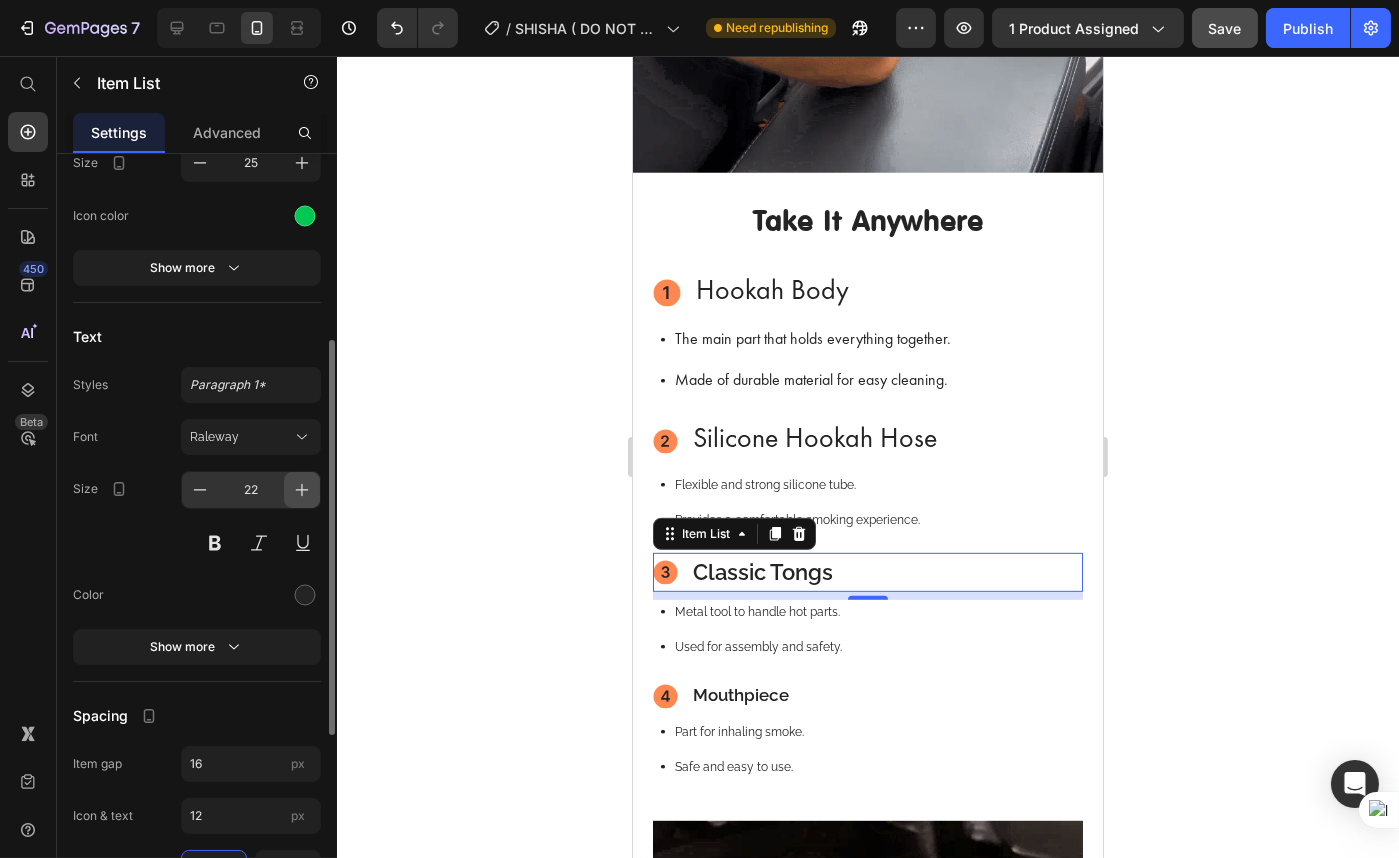 click 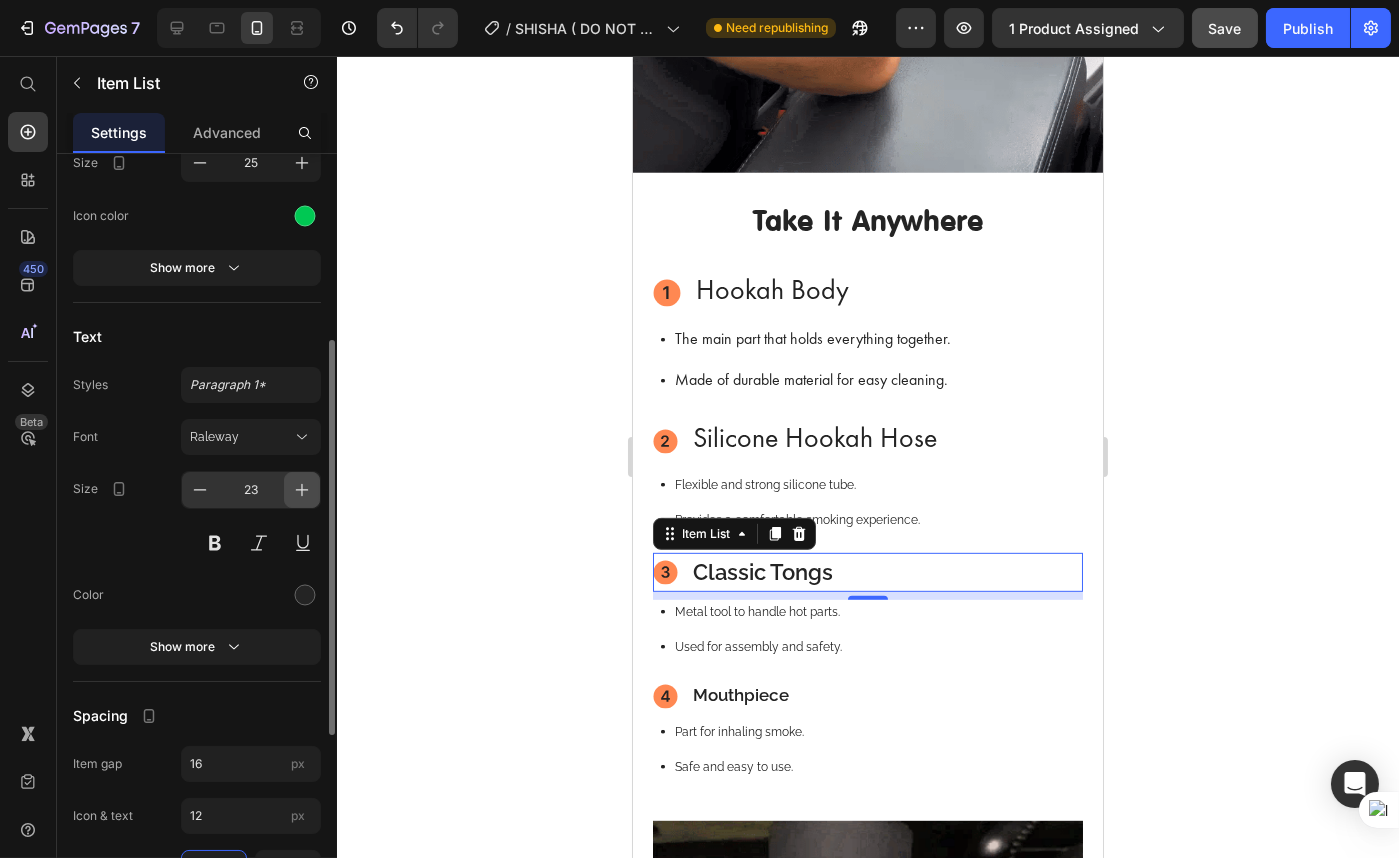 click 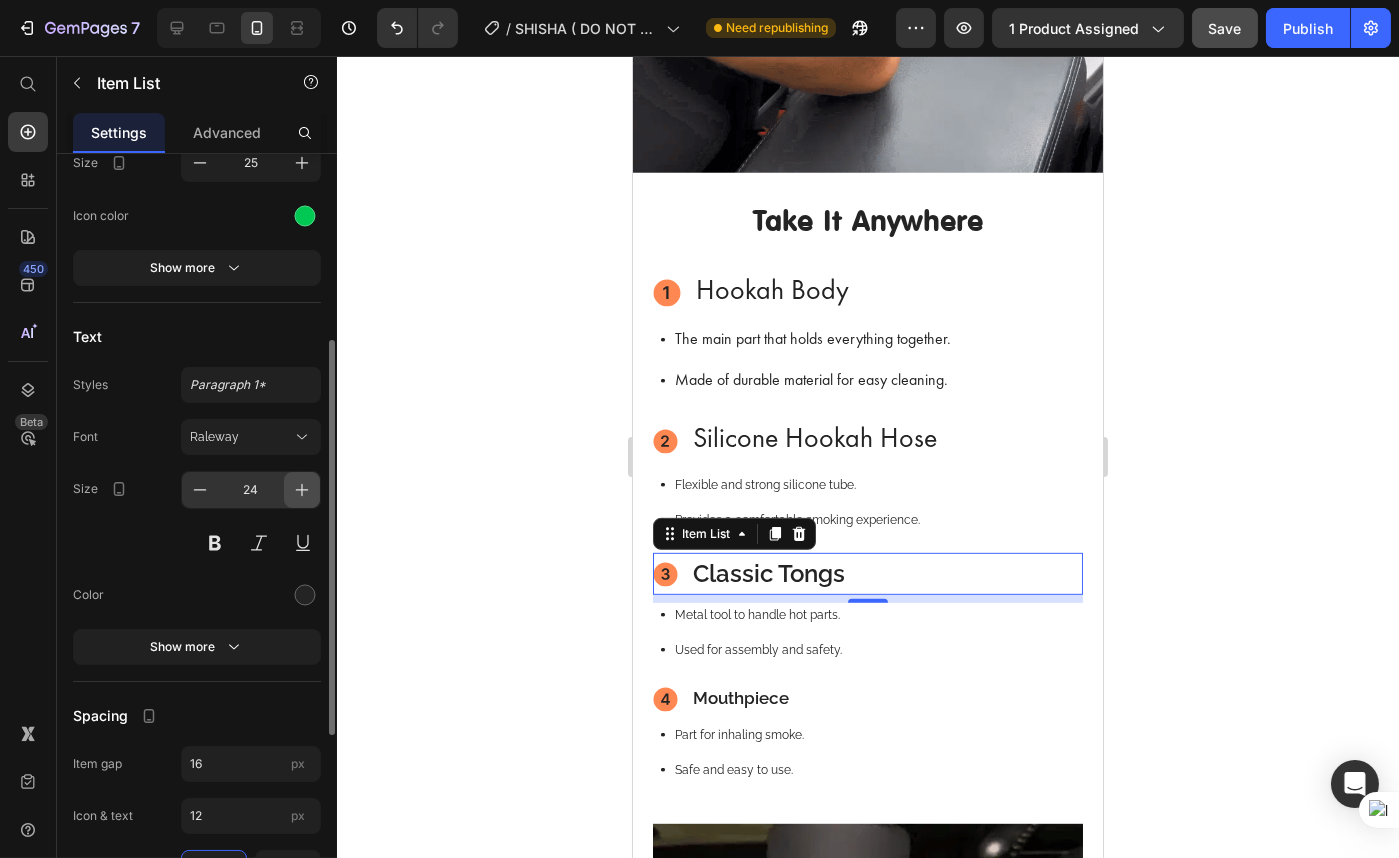 click 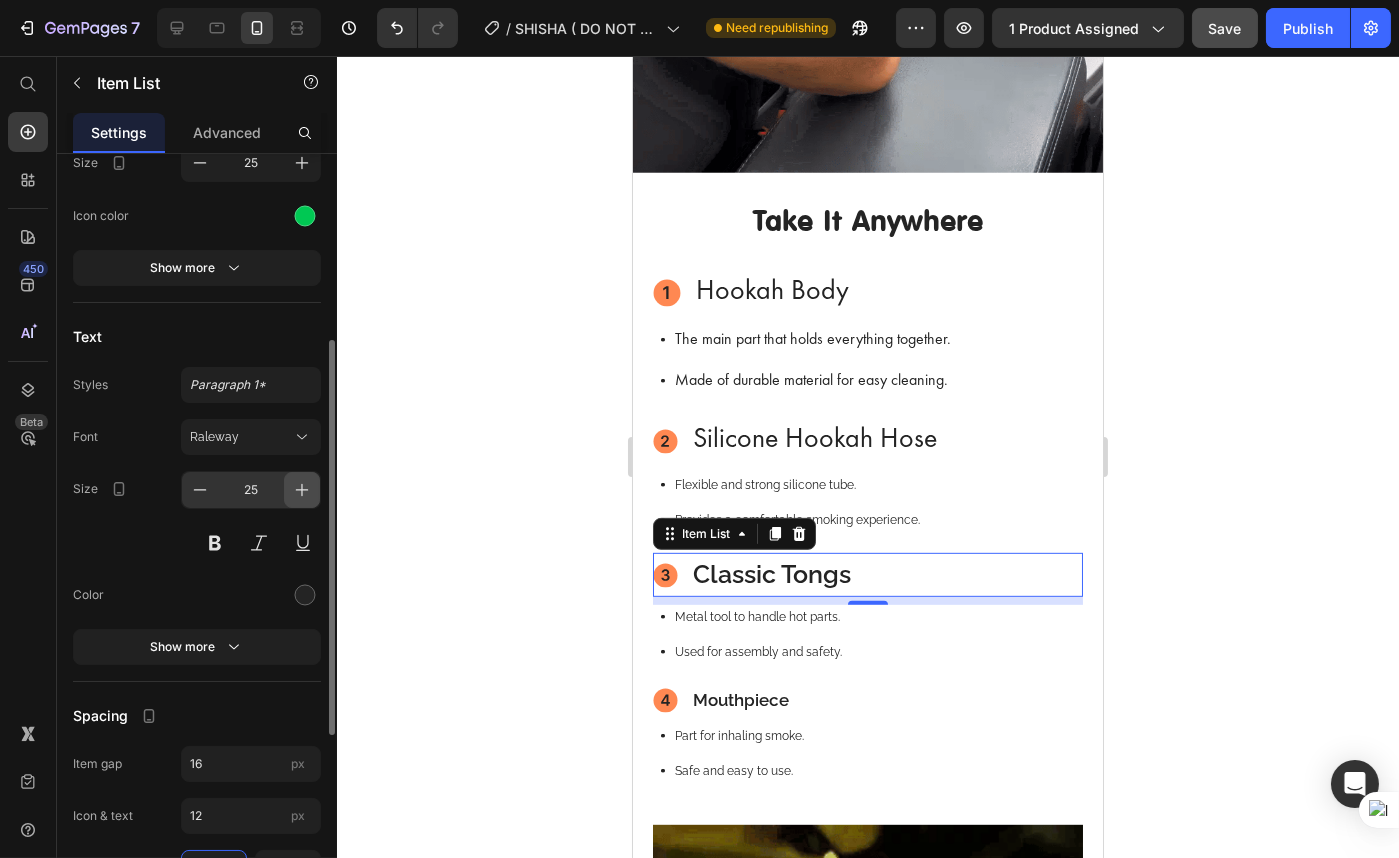 click 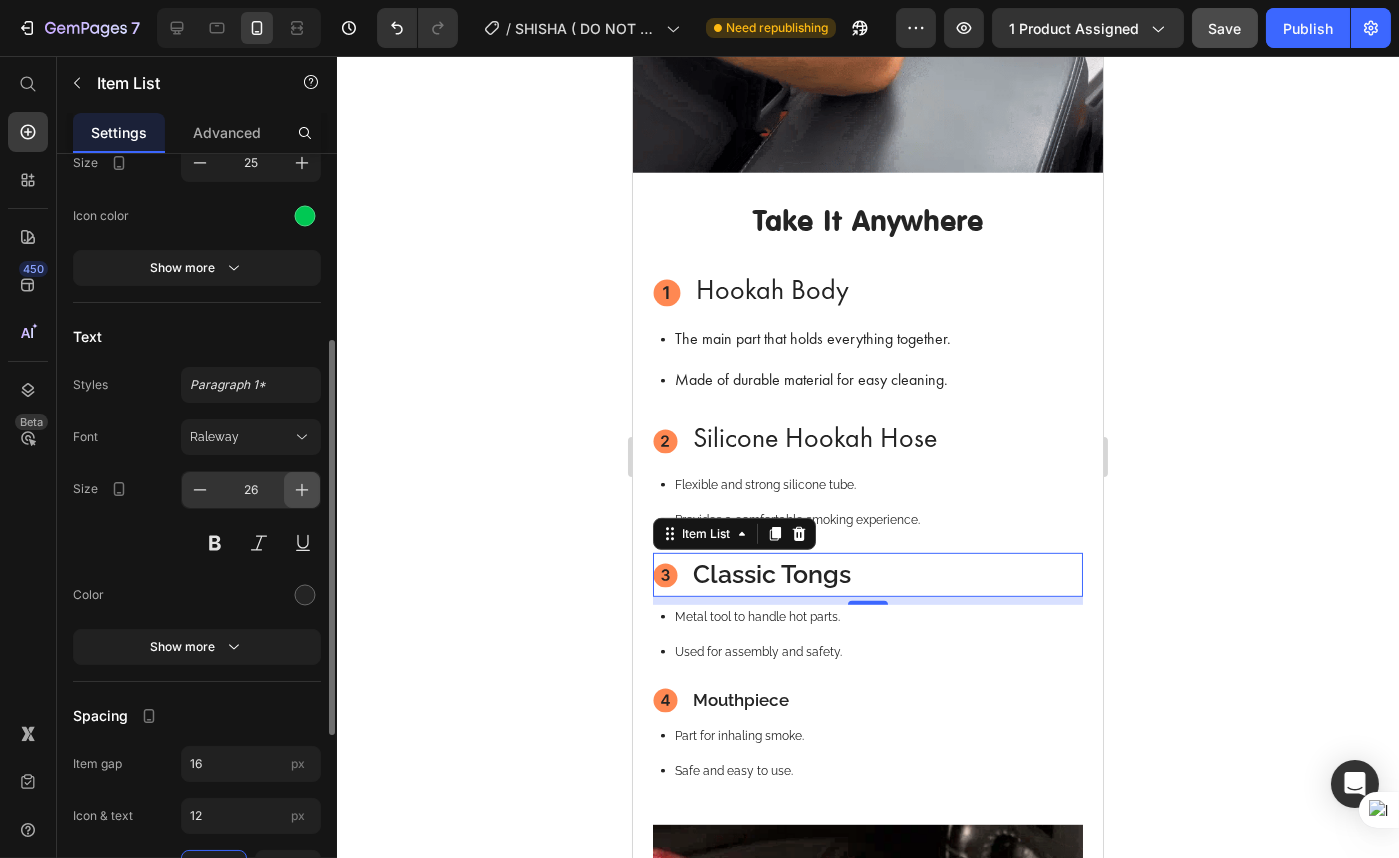 click 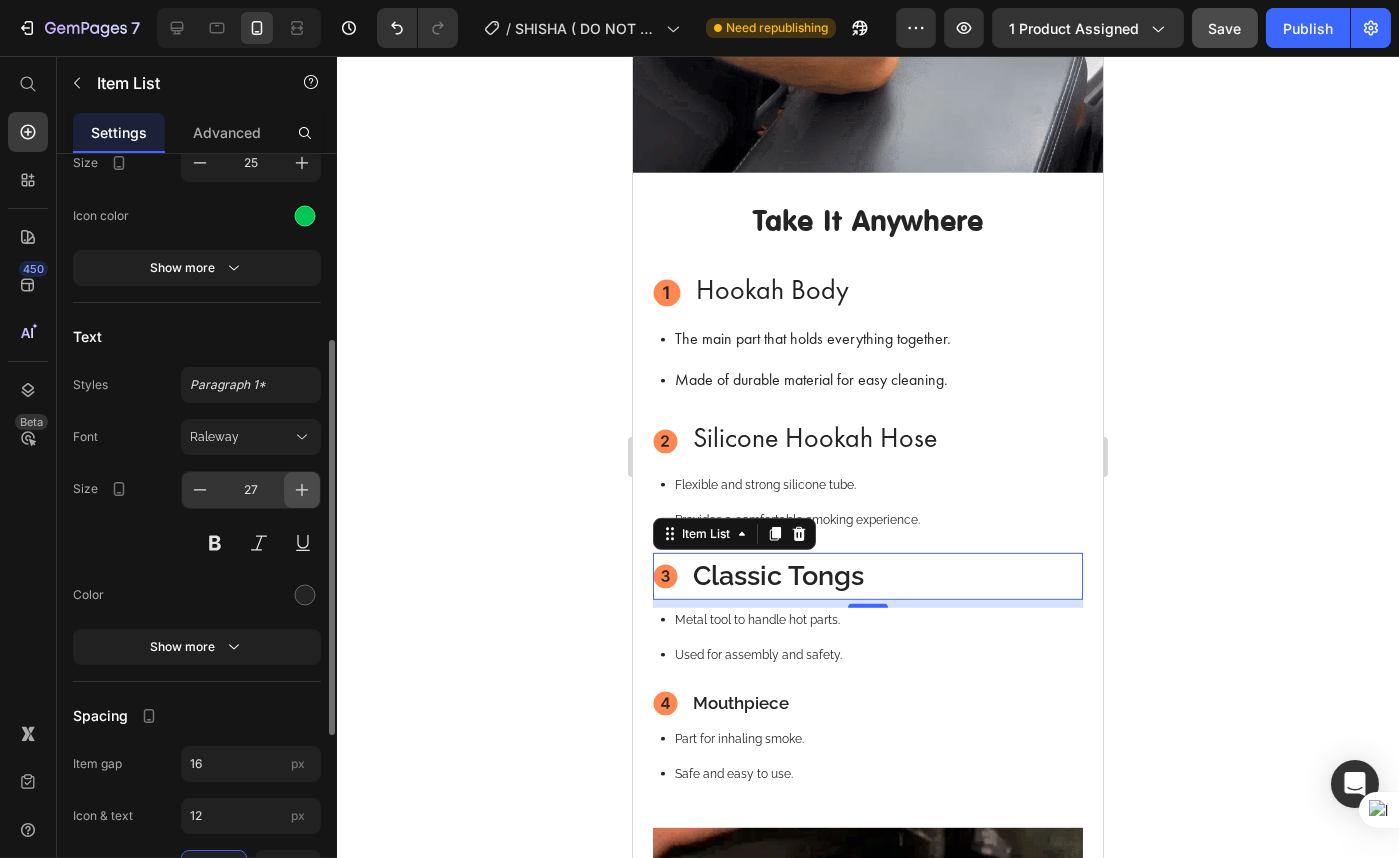 click 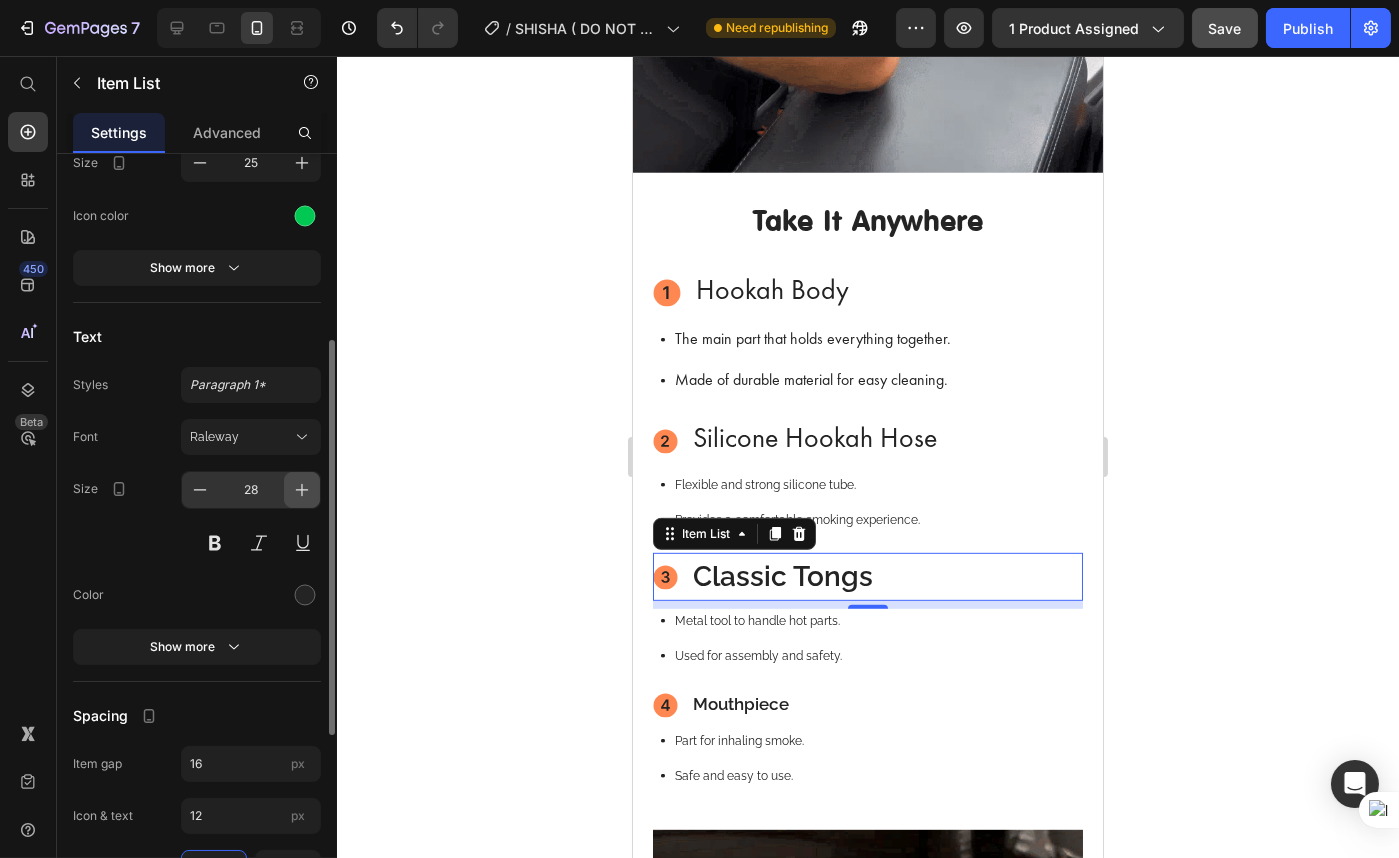 click 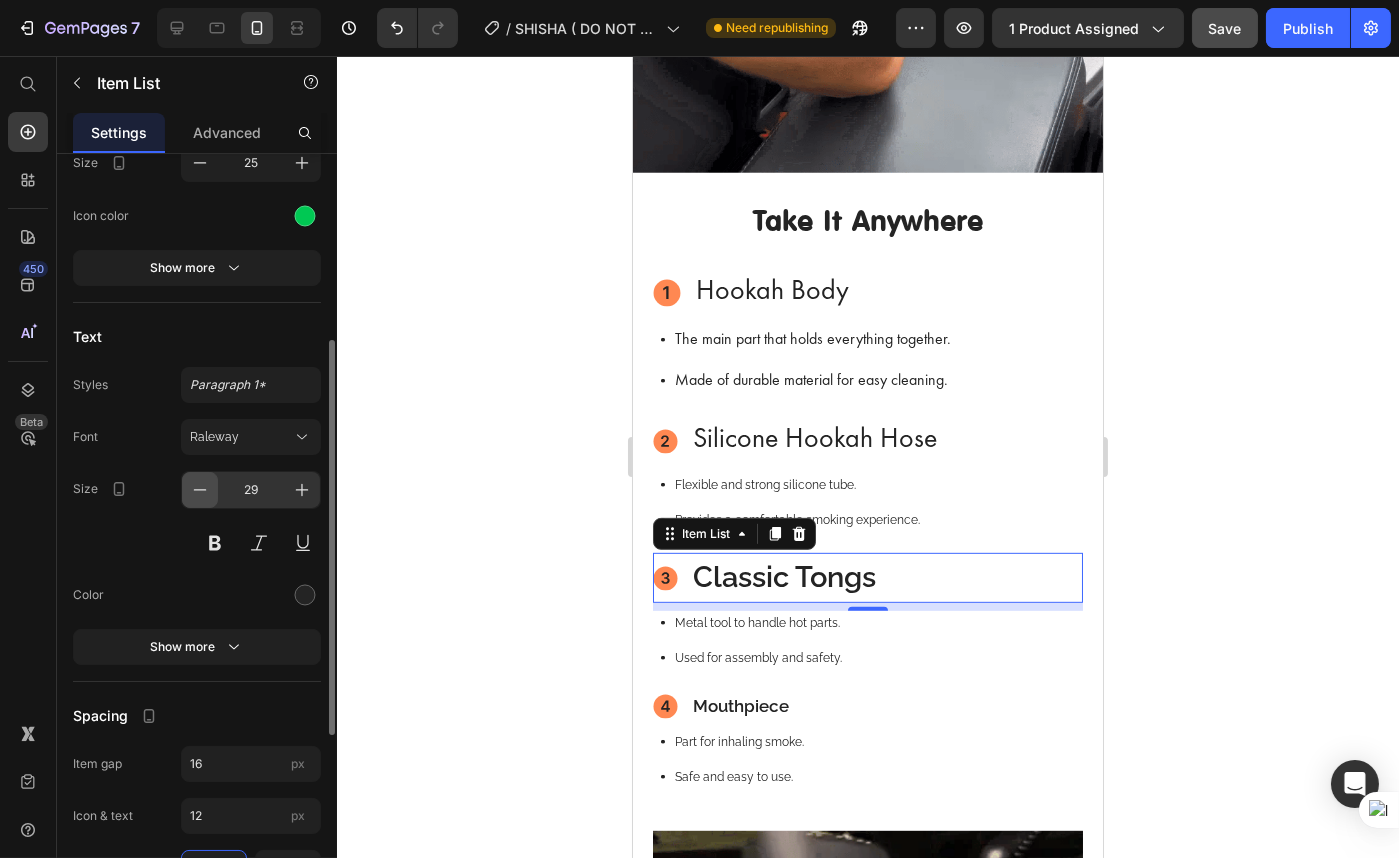 click 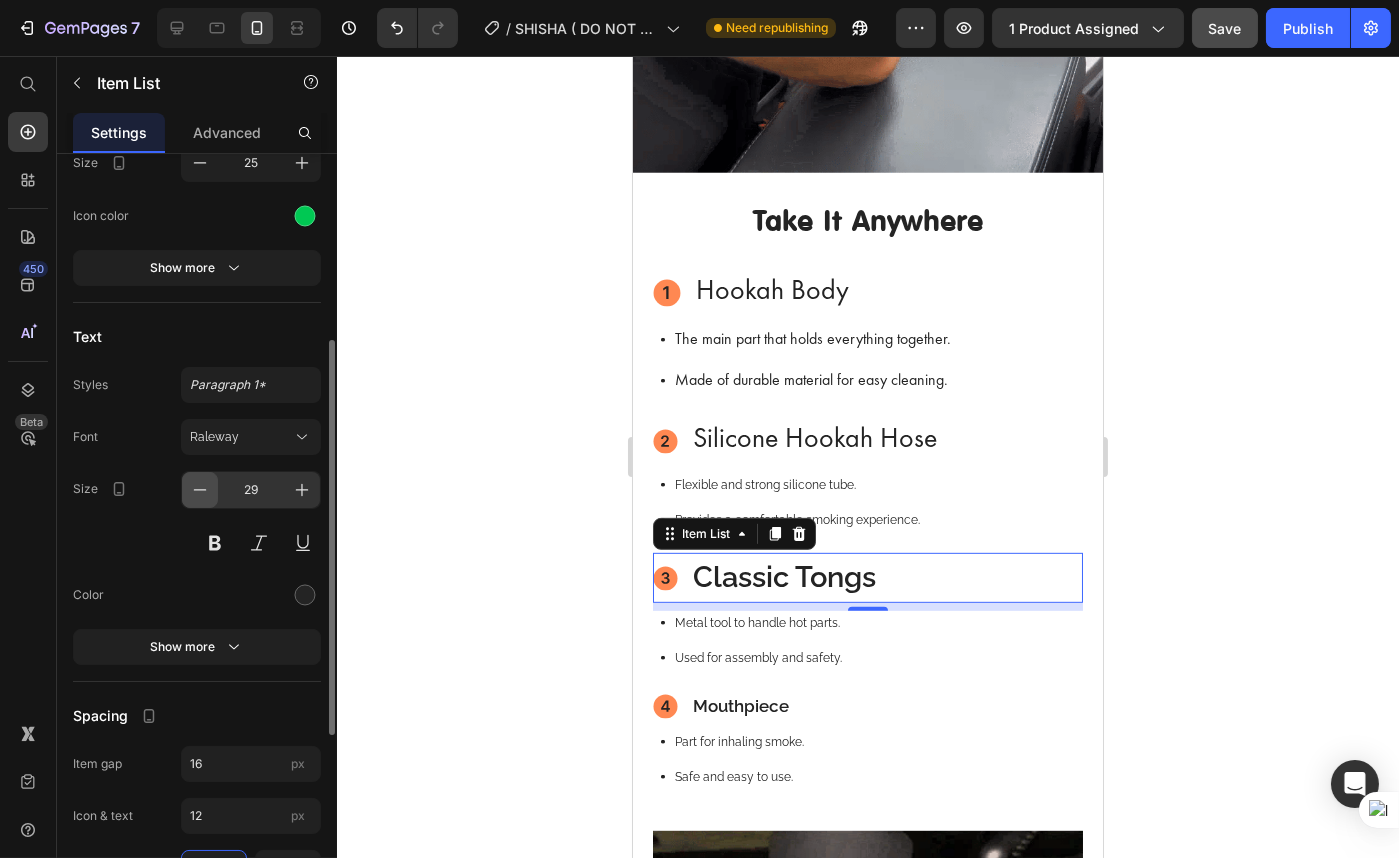 type on "28" 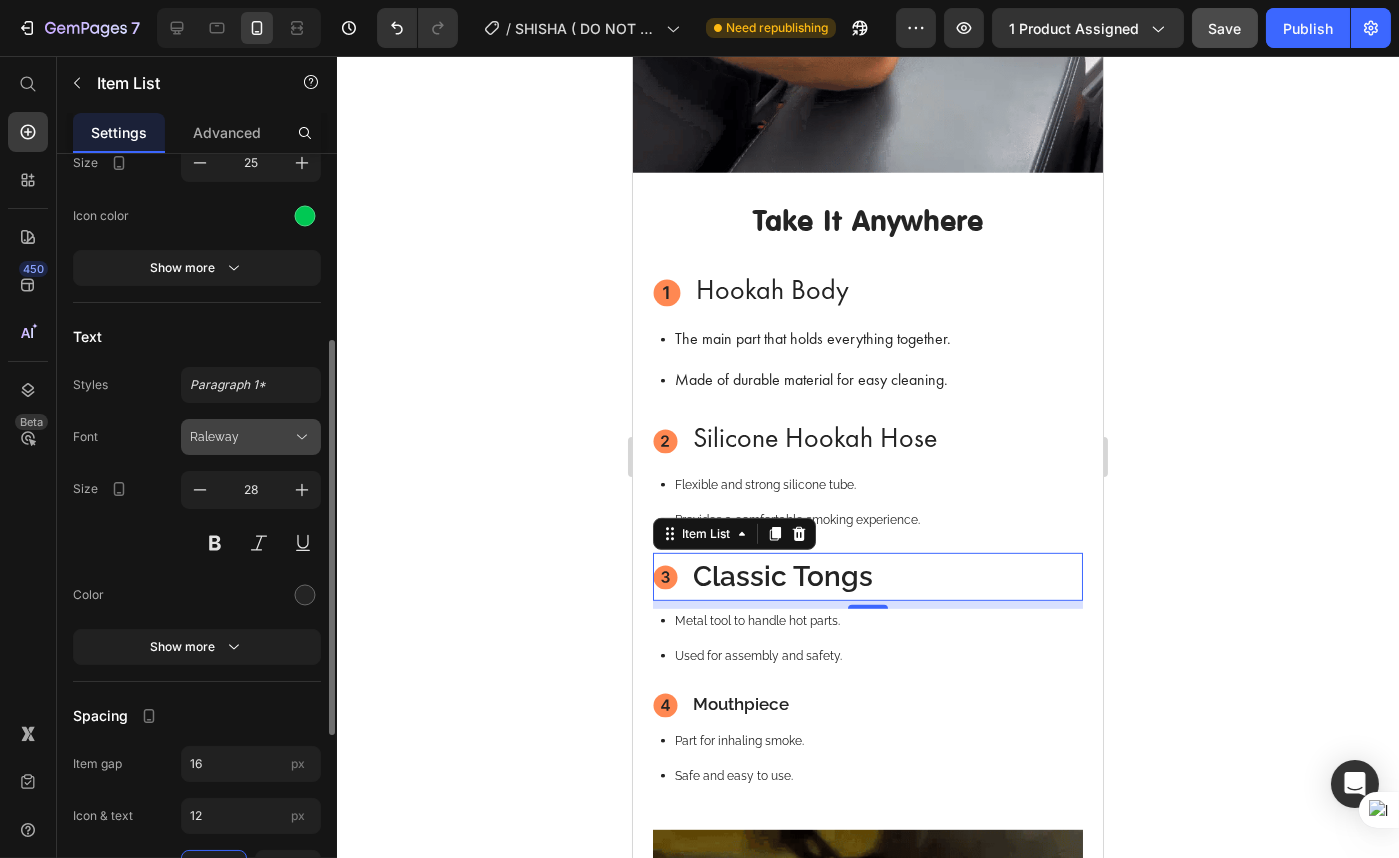 click on "Raleway" at bounding box center (241, 437) 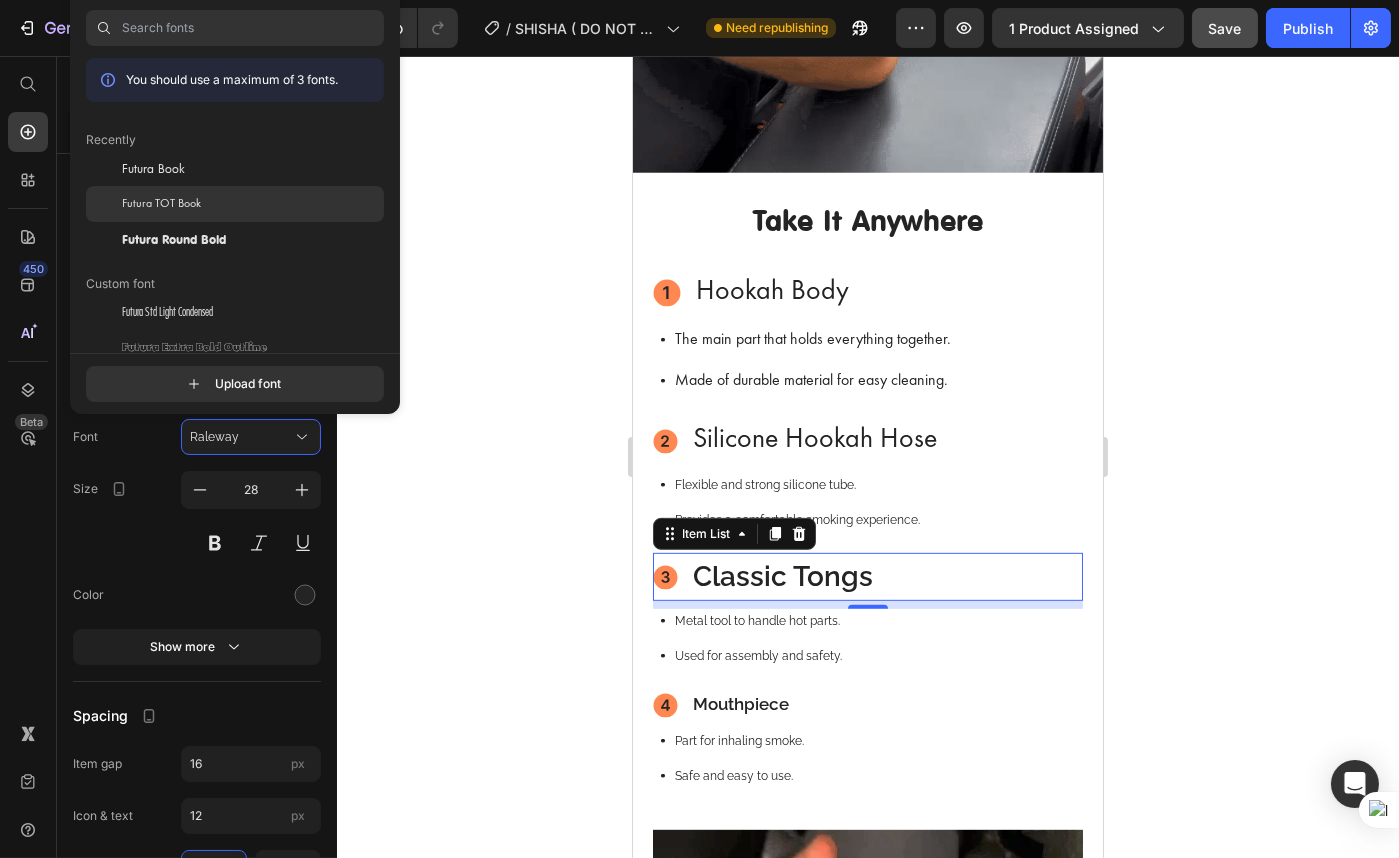 click on "Futura TOT Book" at bounding box center [161, 204] 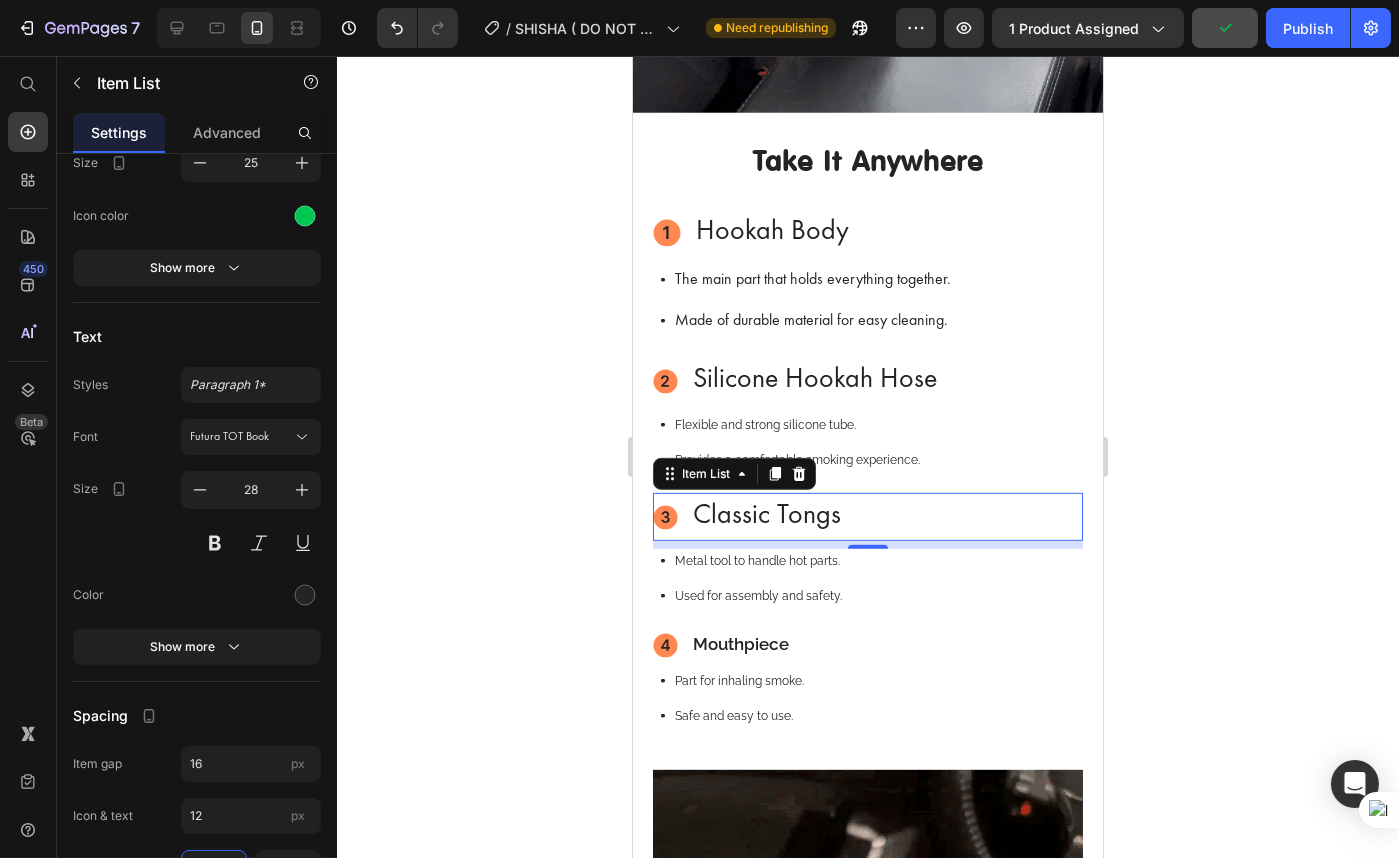 scroll, scrollTop: 2267, scrollLeft: 0, axis: vertical 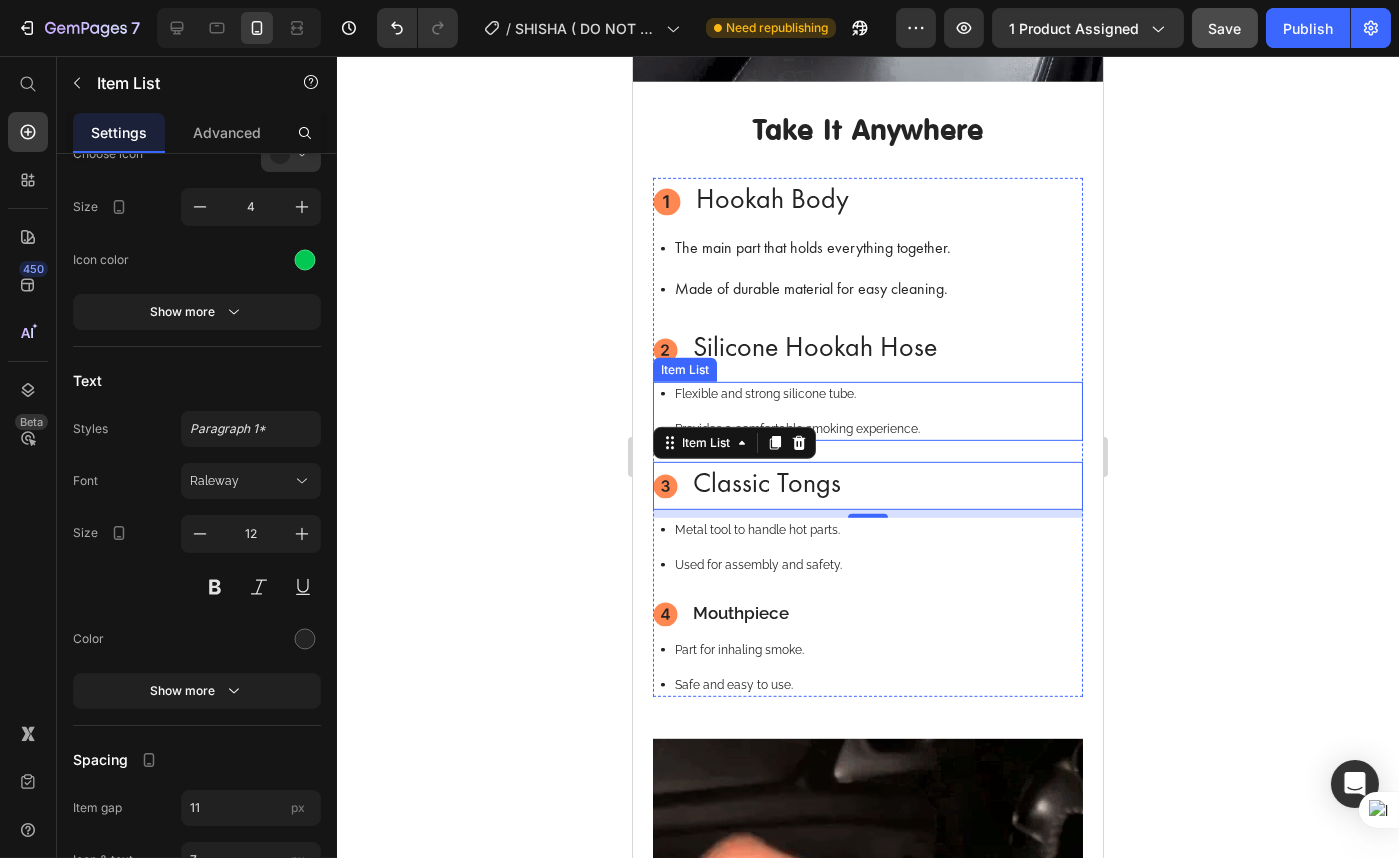 click on "Flexible and strong silicone tube.
Provides a comfortable smoking experience." at bounding box center [871, 411] 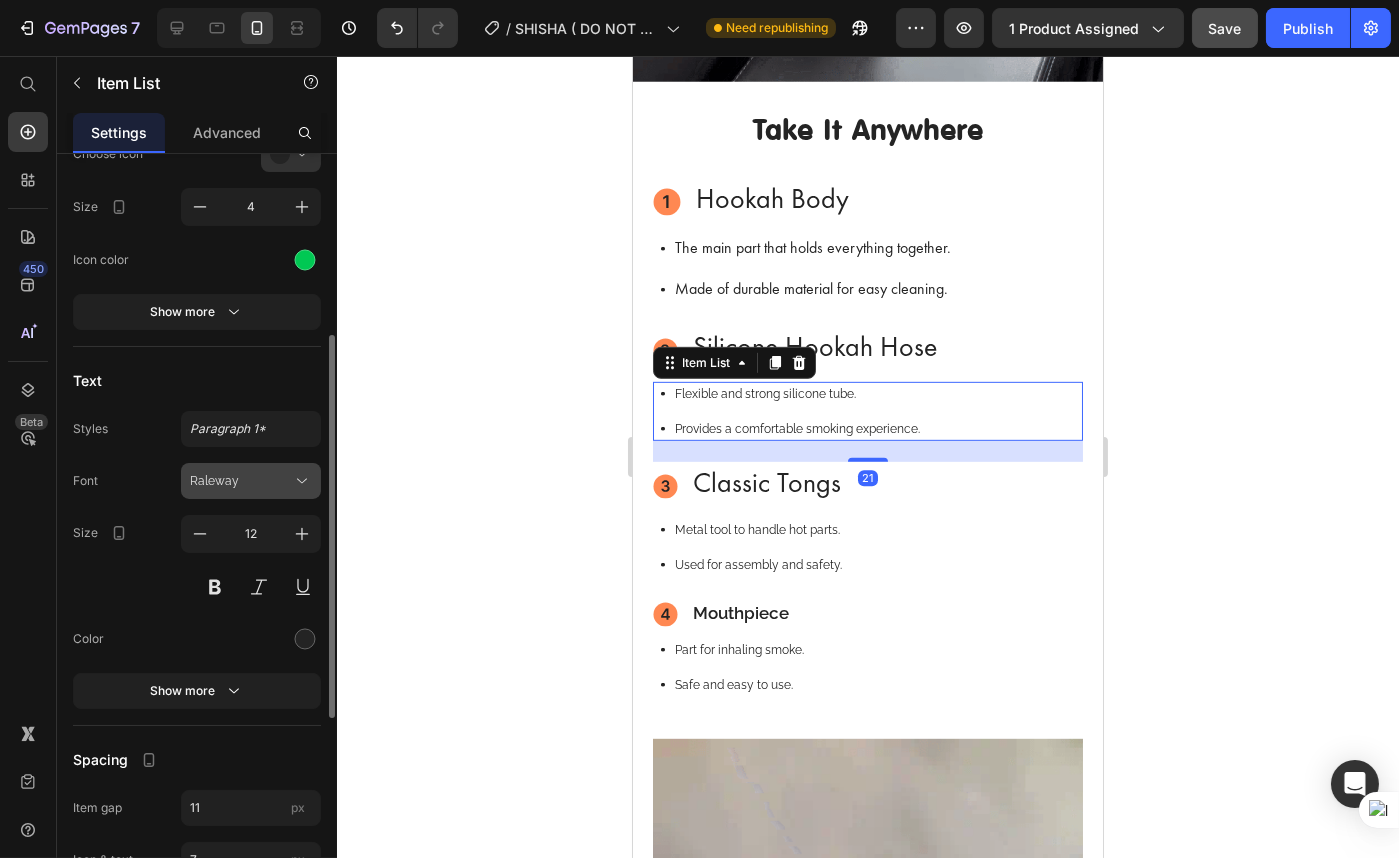 click on "Raleway" at bounding box center [241, 481] 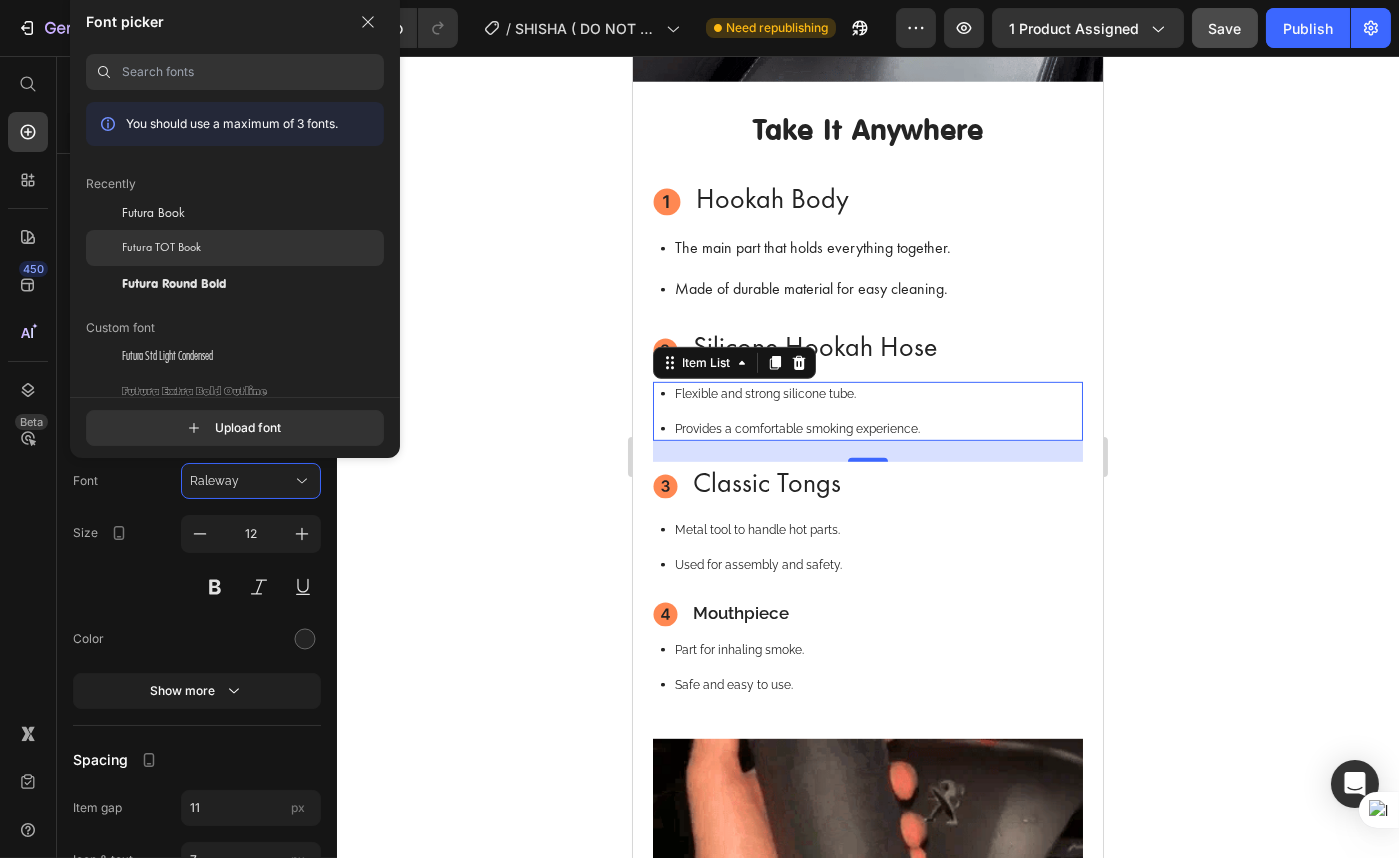 click on "Futura TOT Book" at bounding box center (161, 248) 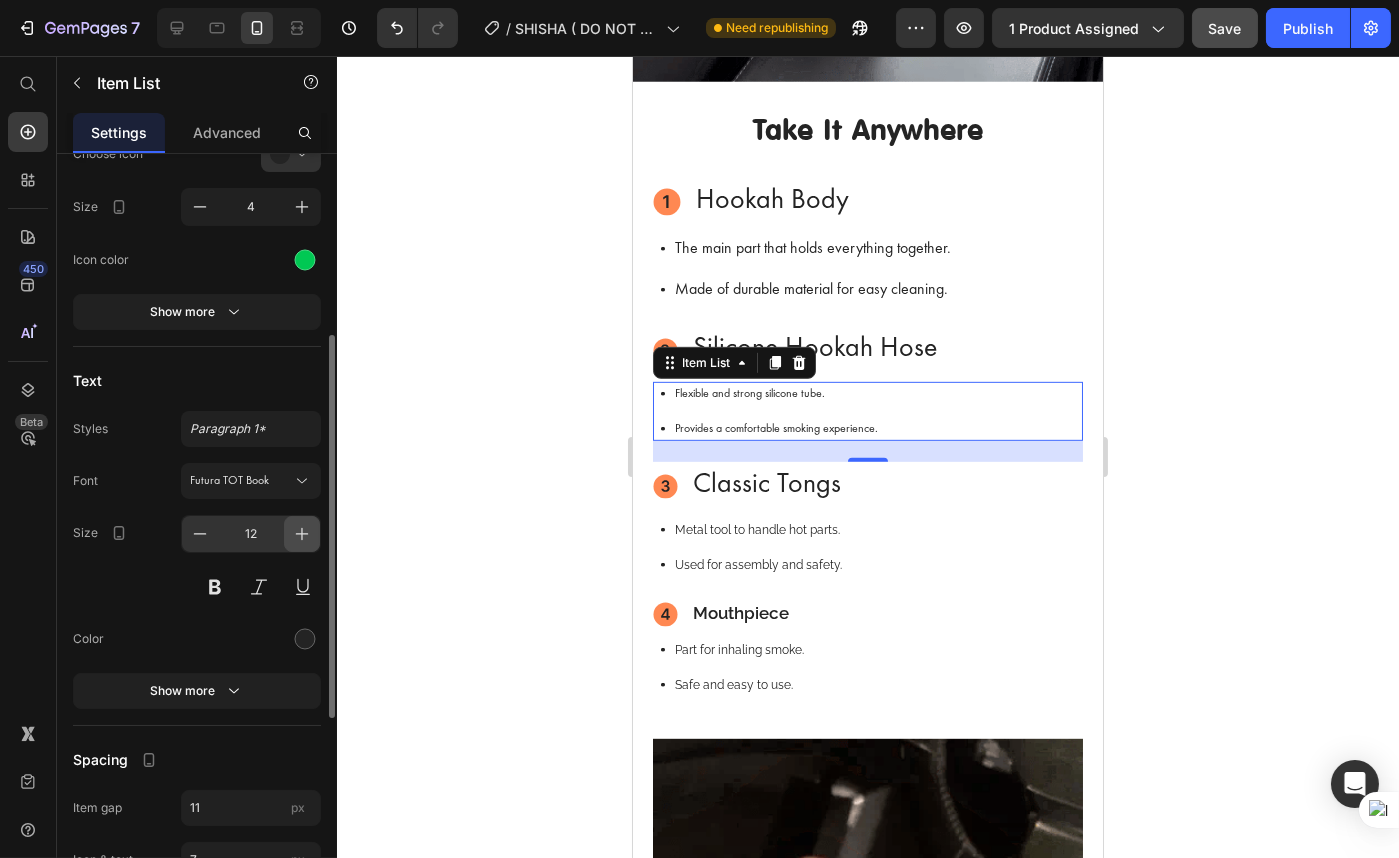 click 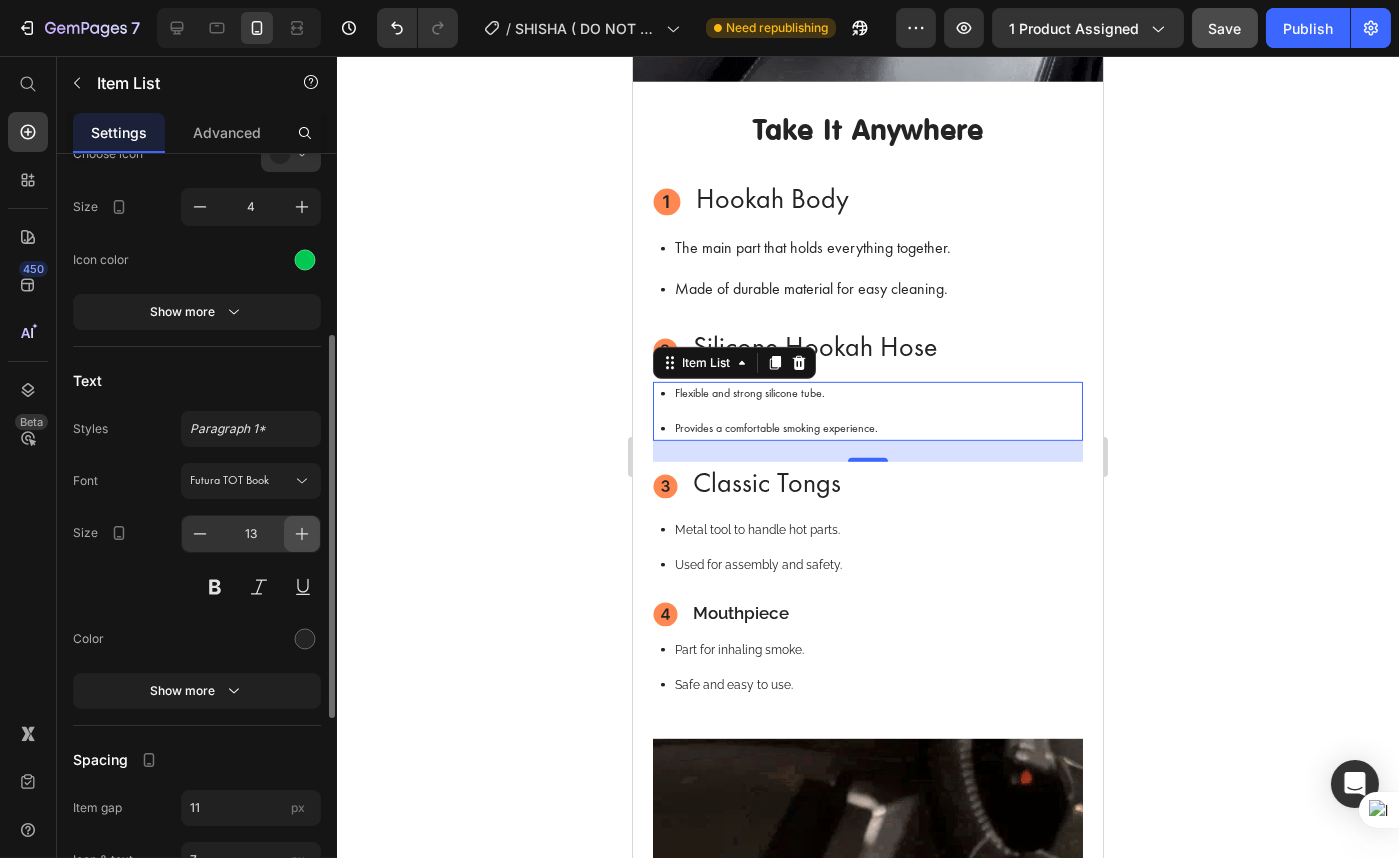click 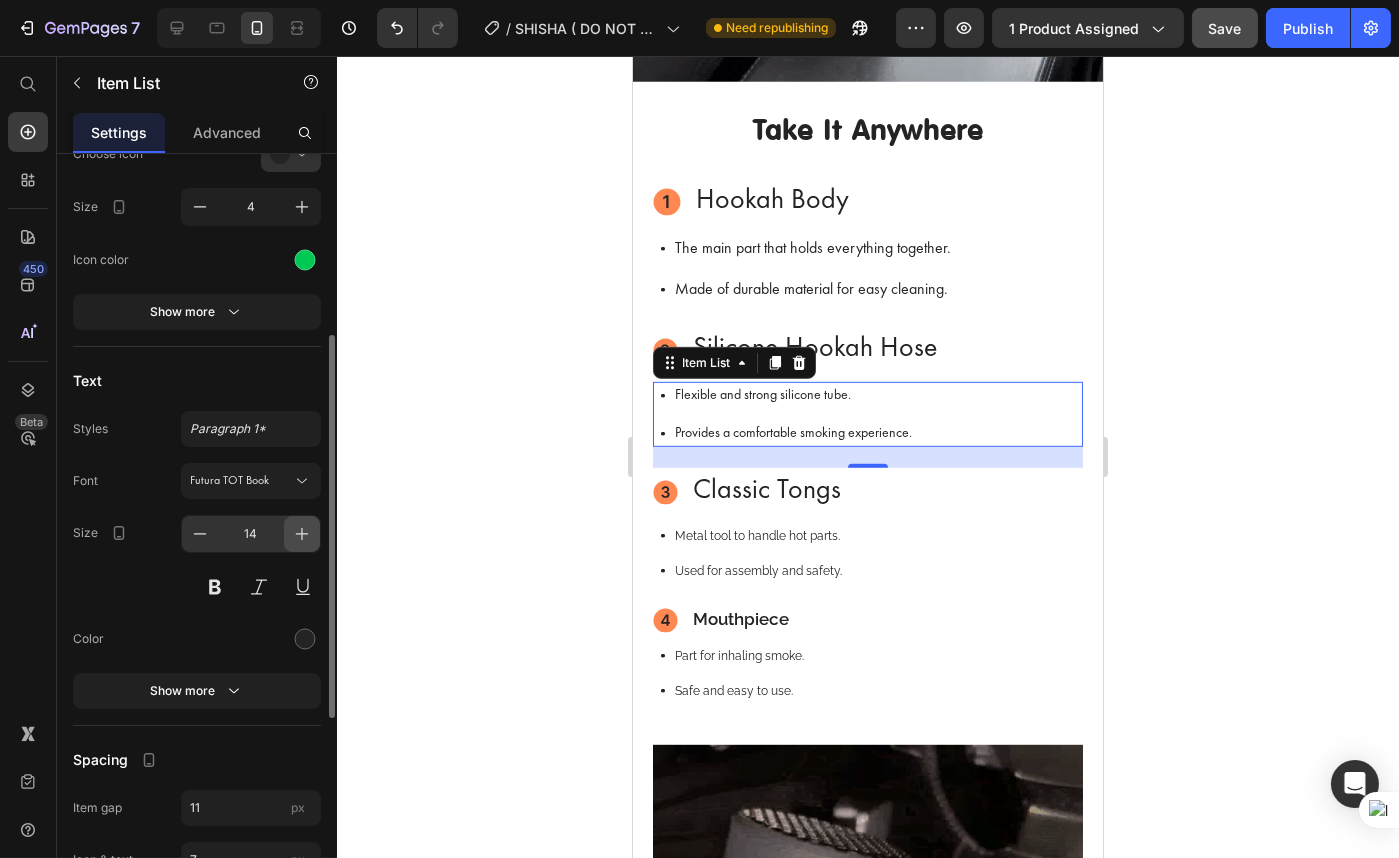 click 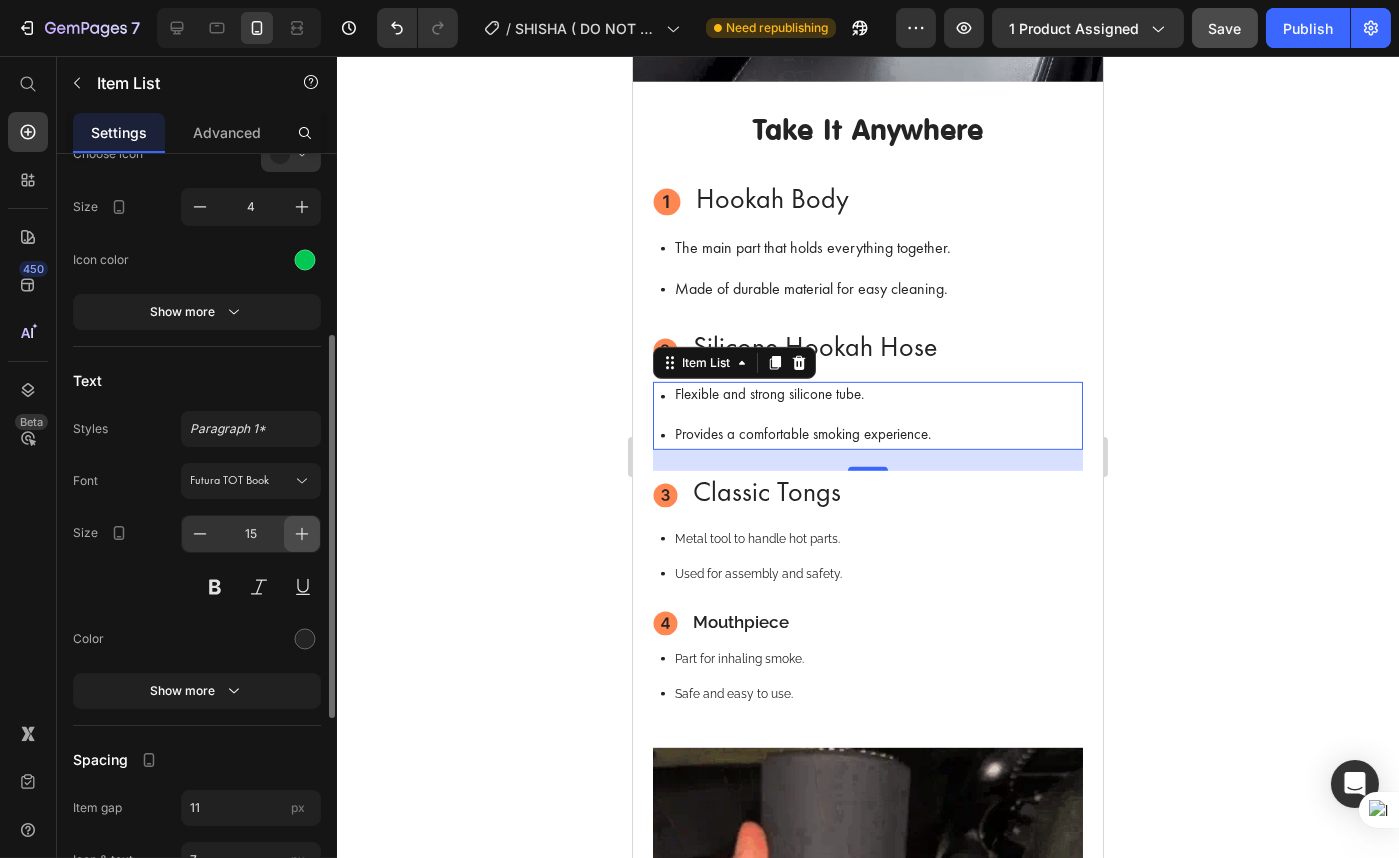 click 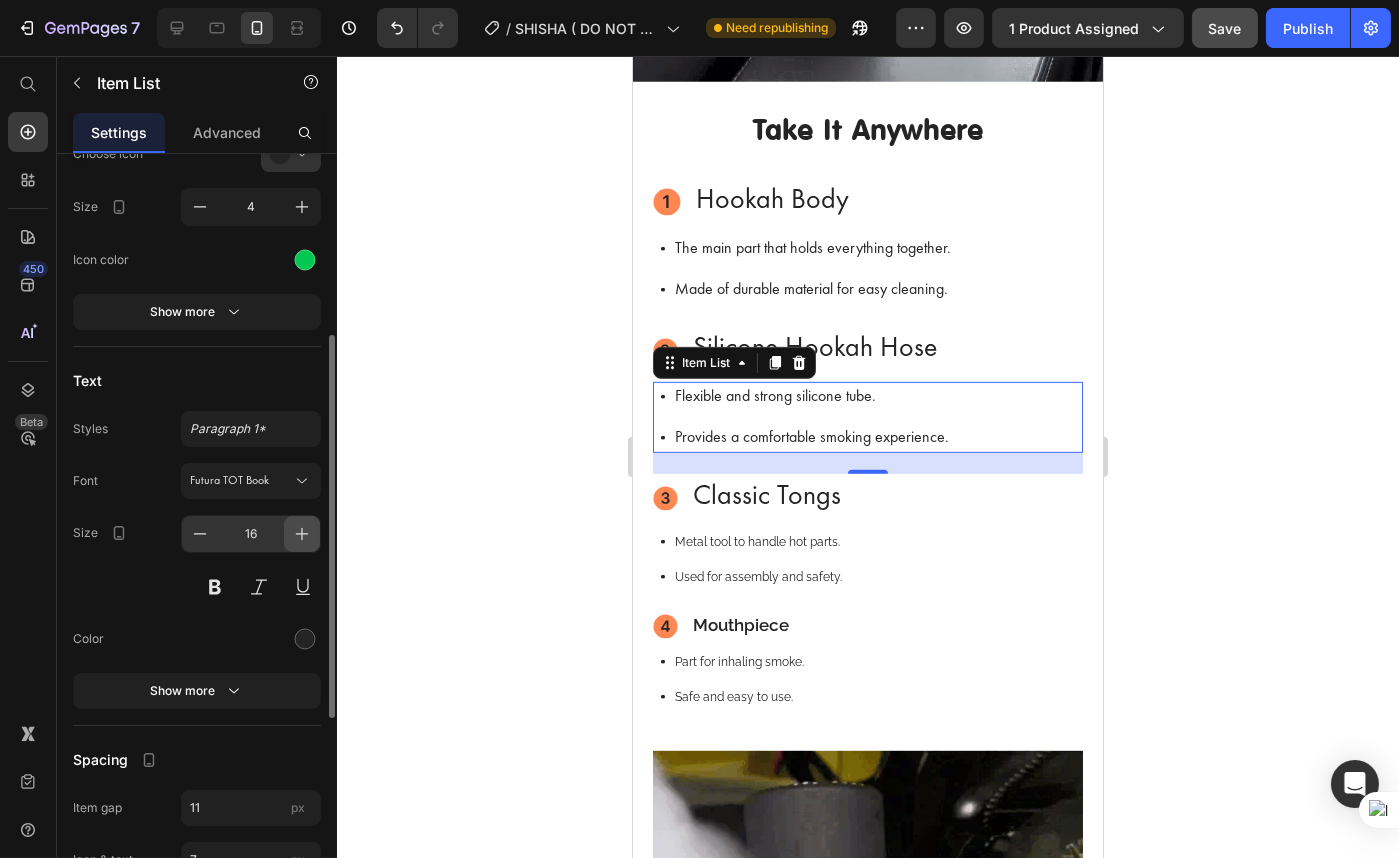 click 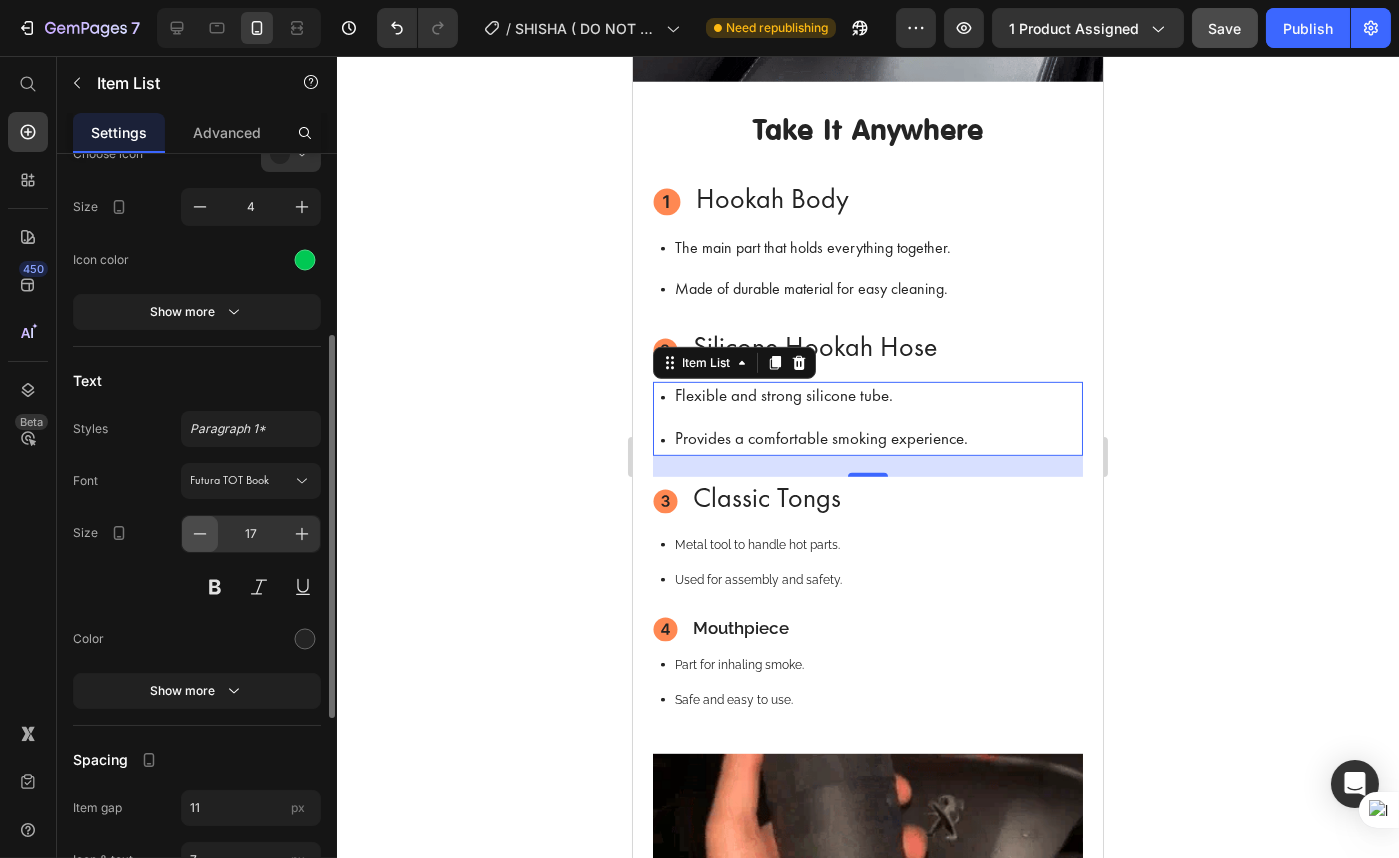 click 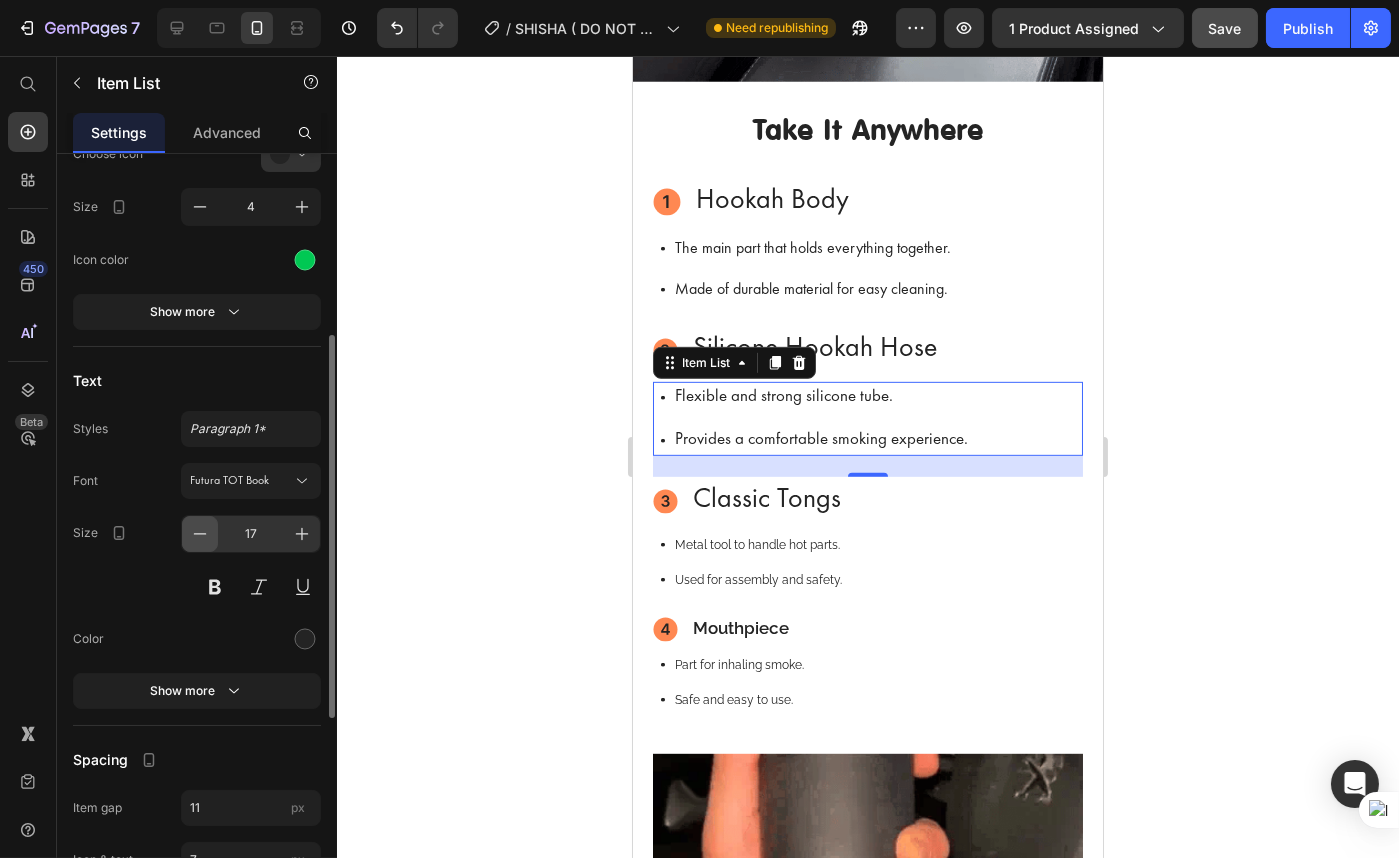 type on "16" 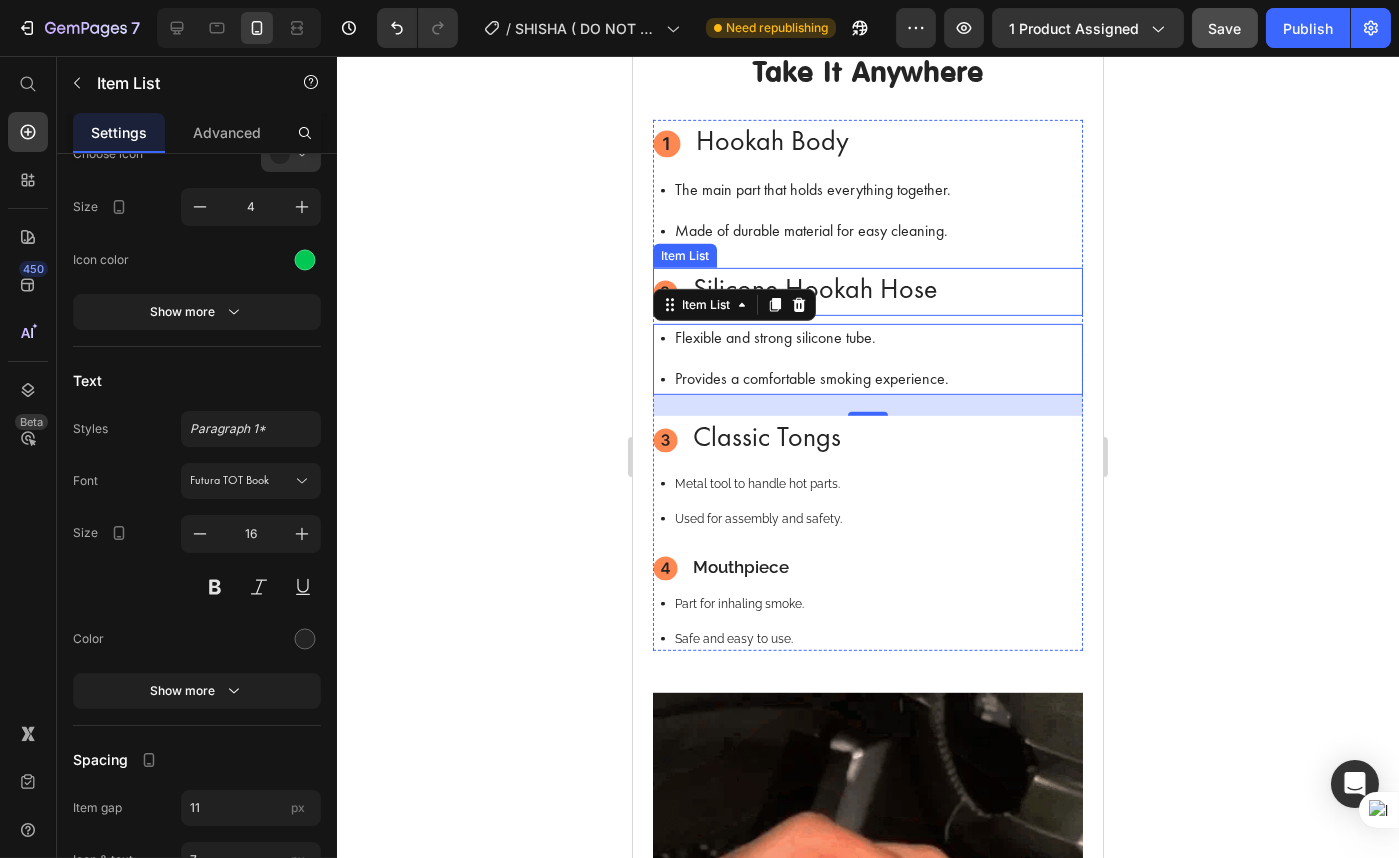 scroll, scrollTop: 2358, scrollLeft: 0, axis: vertical 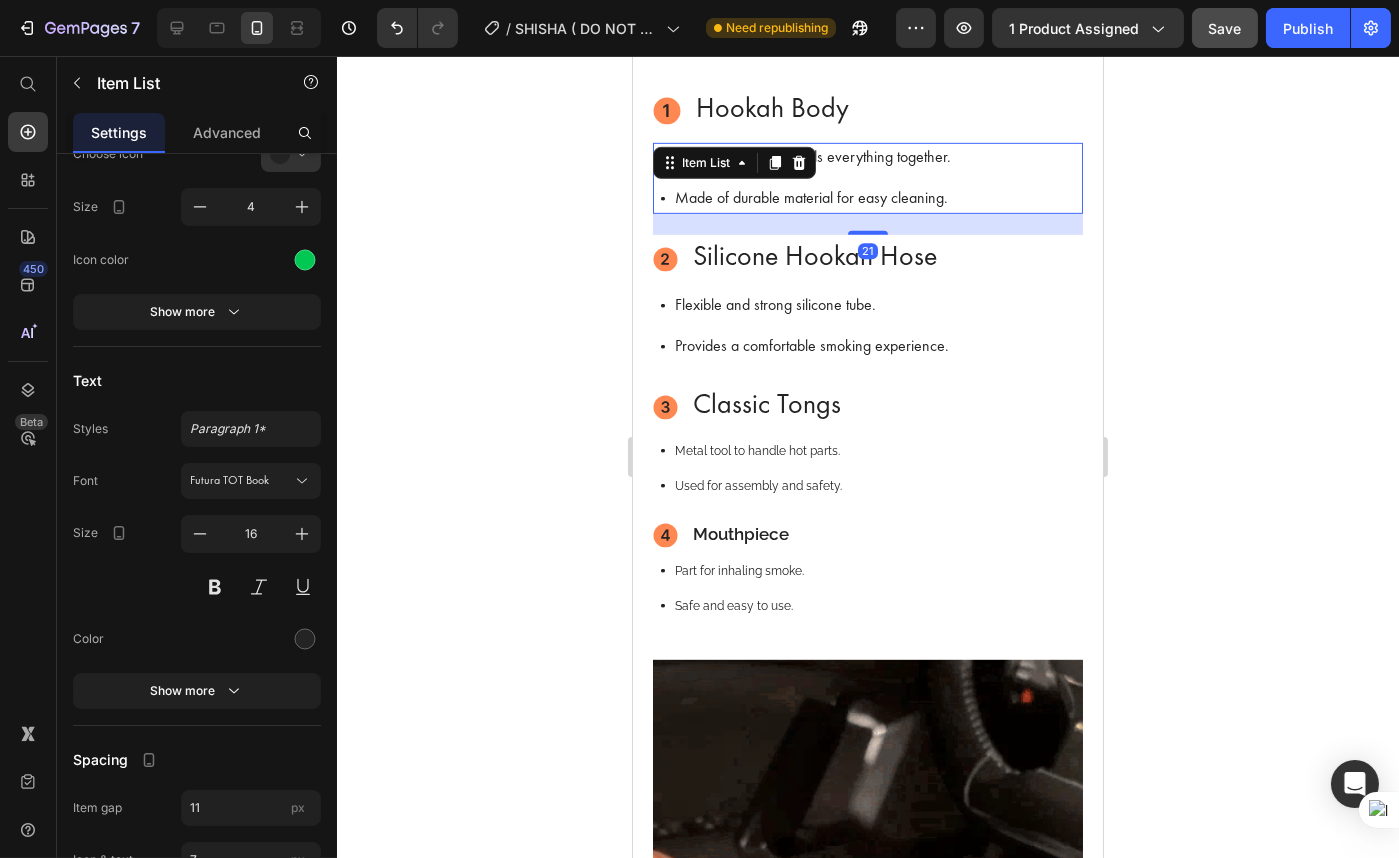 click on "The main part that holds everything together.
Made of durable material for easy cleaning." at bounding box center [871, 178] 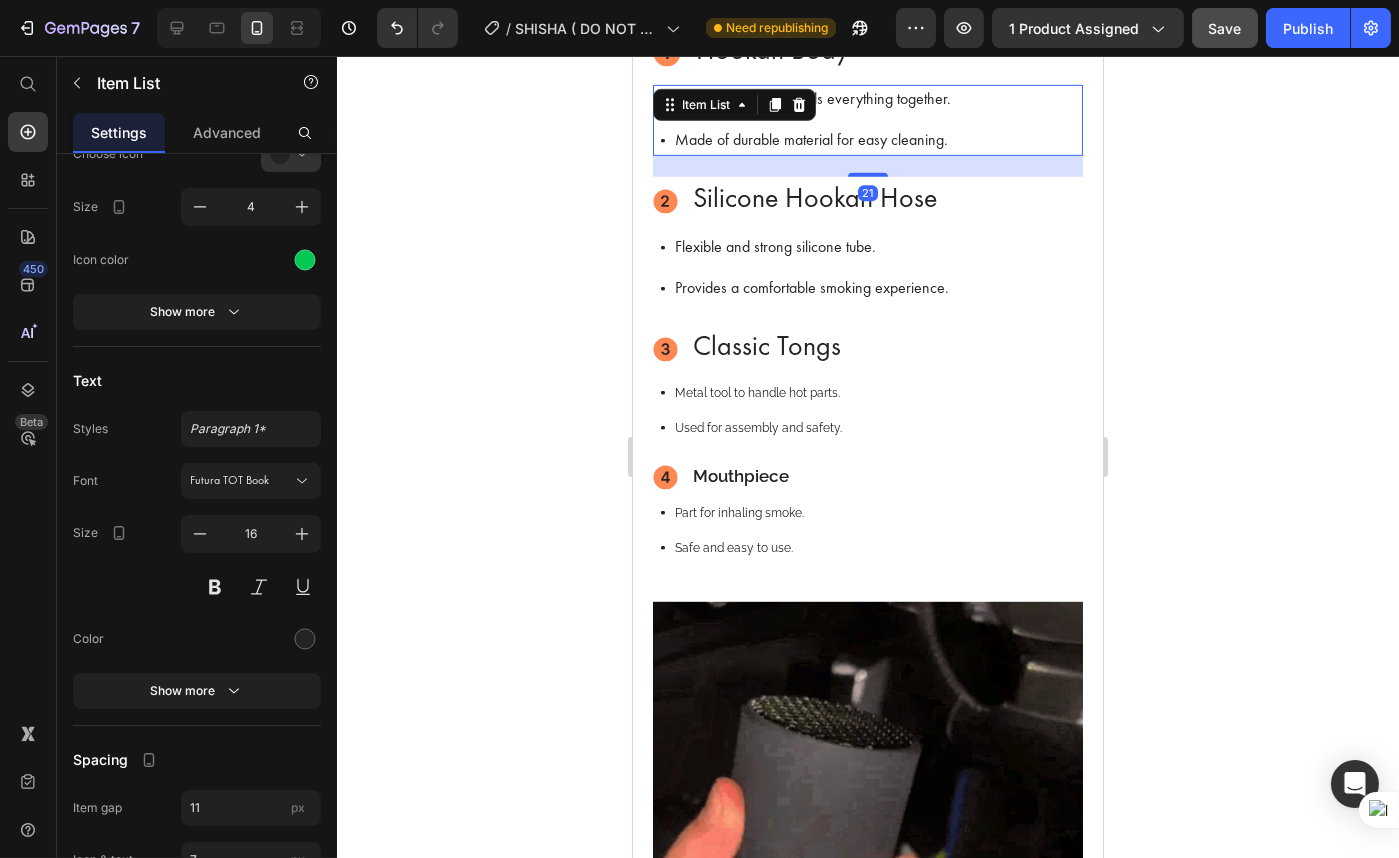 scroll, scrollTop: 2449, scrollLeft: 0, axis: vertical 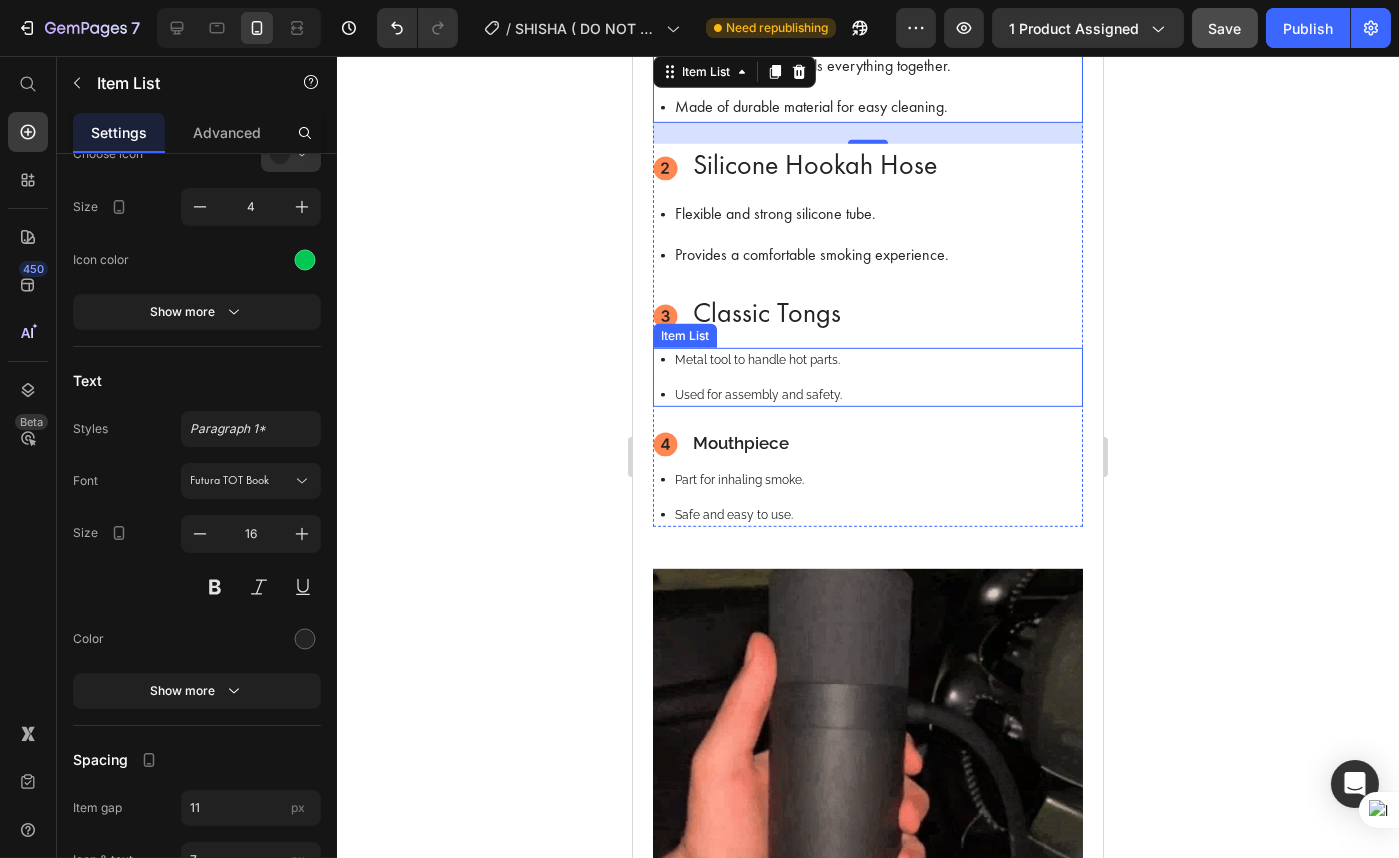 click on "Metal tool to handle hot parts.
Used for assembly and safety." at bounding box center [865, 377] 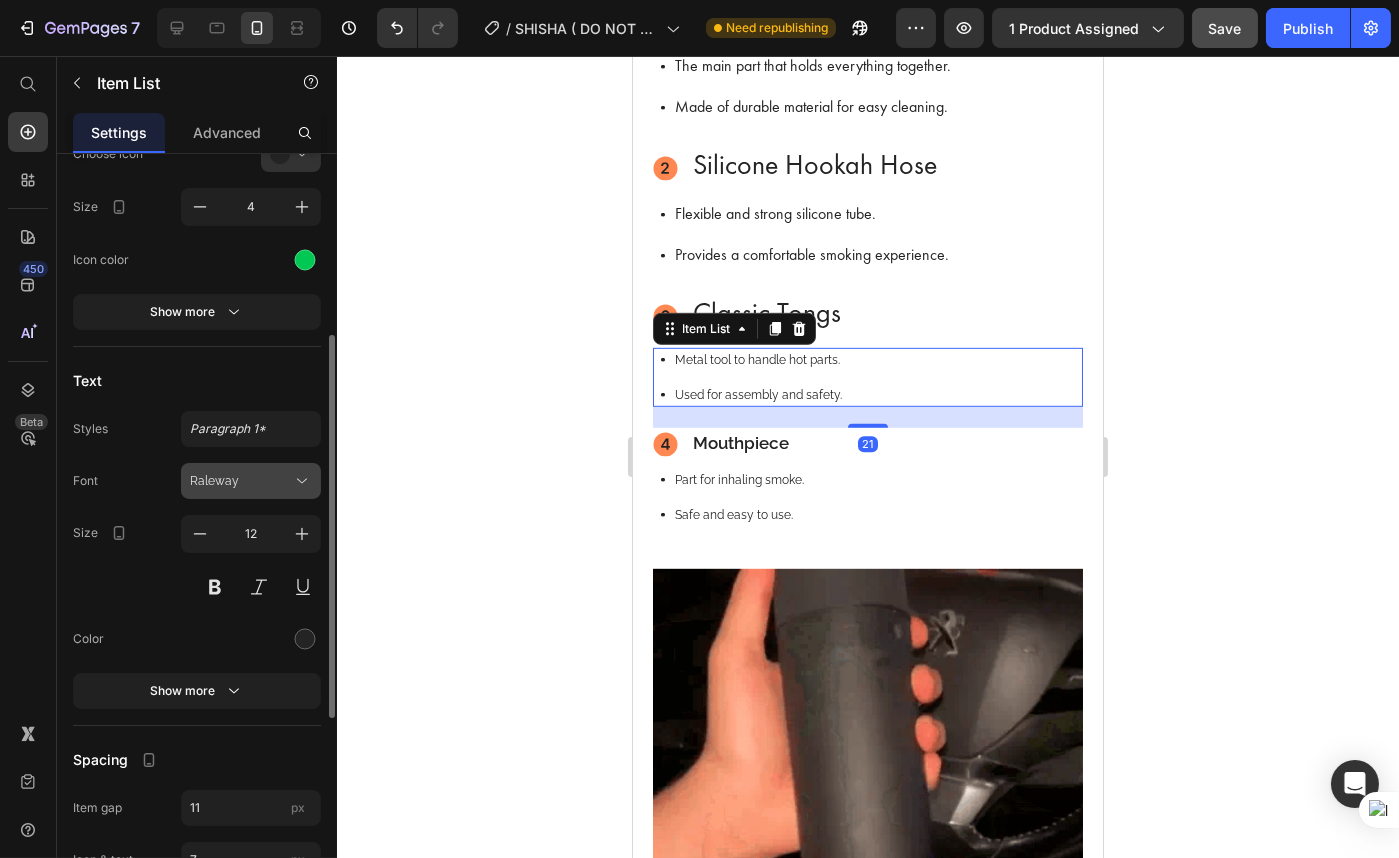 click 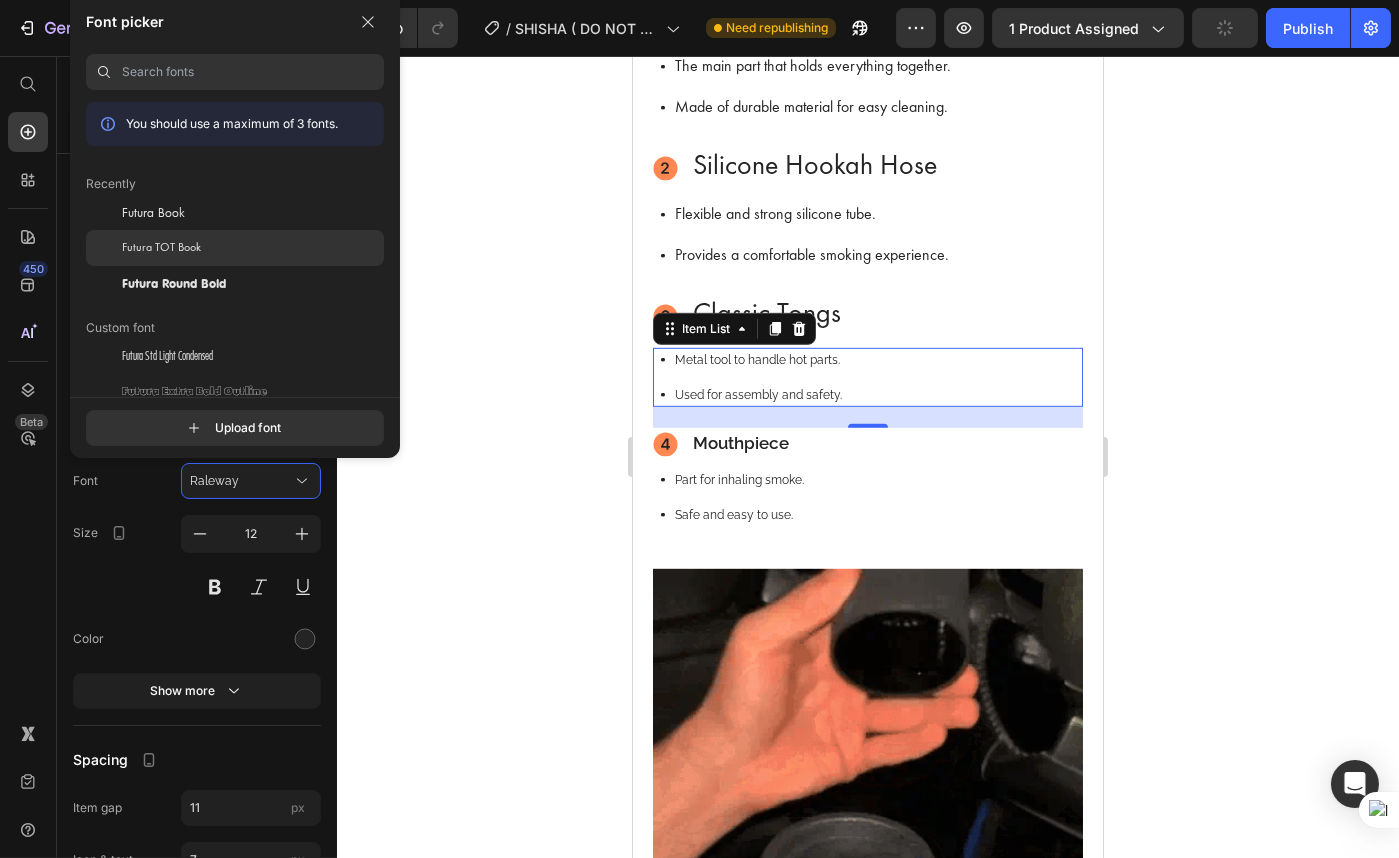 click on "Futura TOT Book" 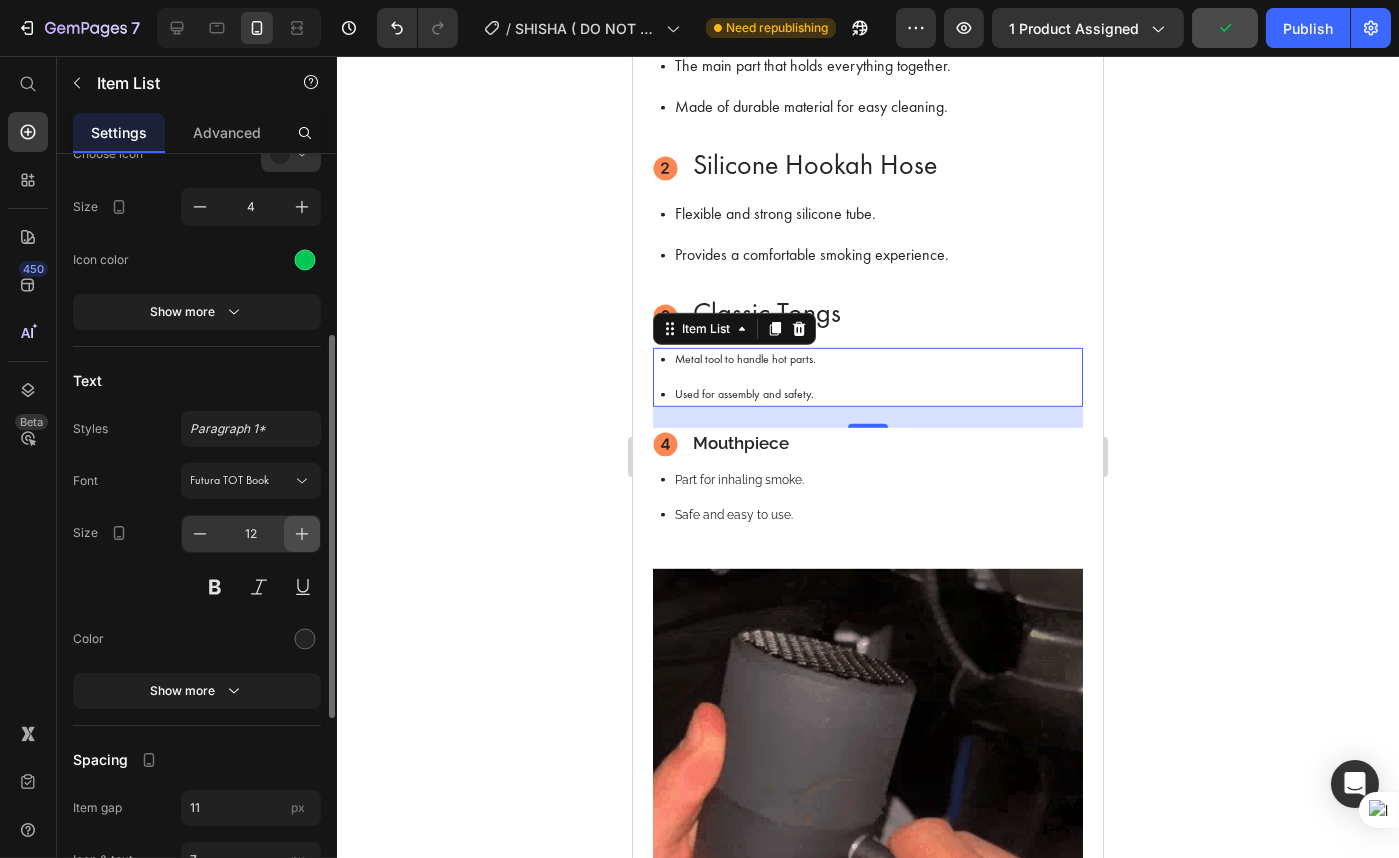 click 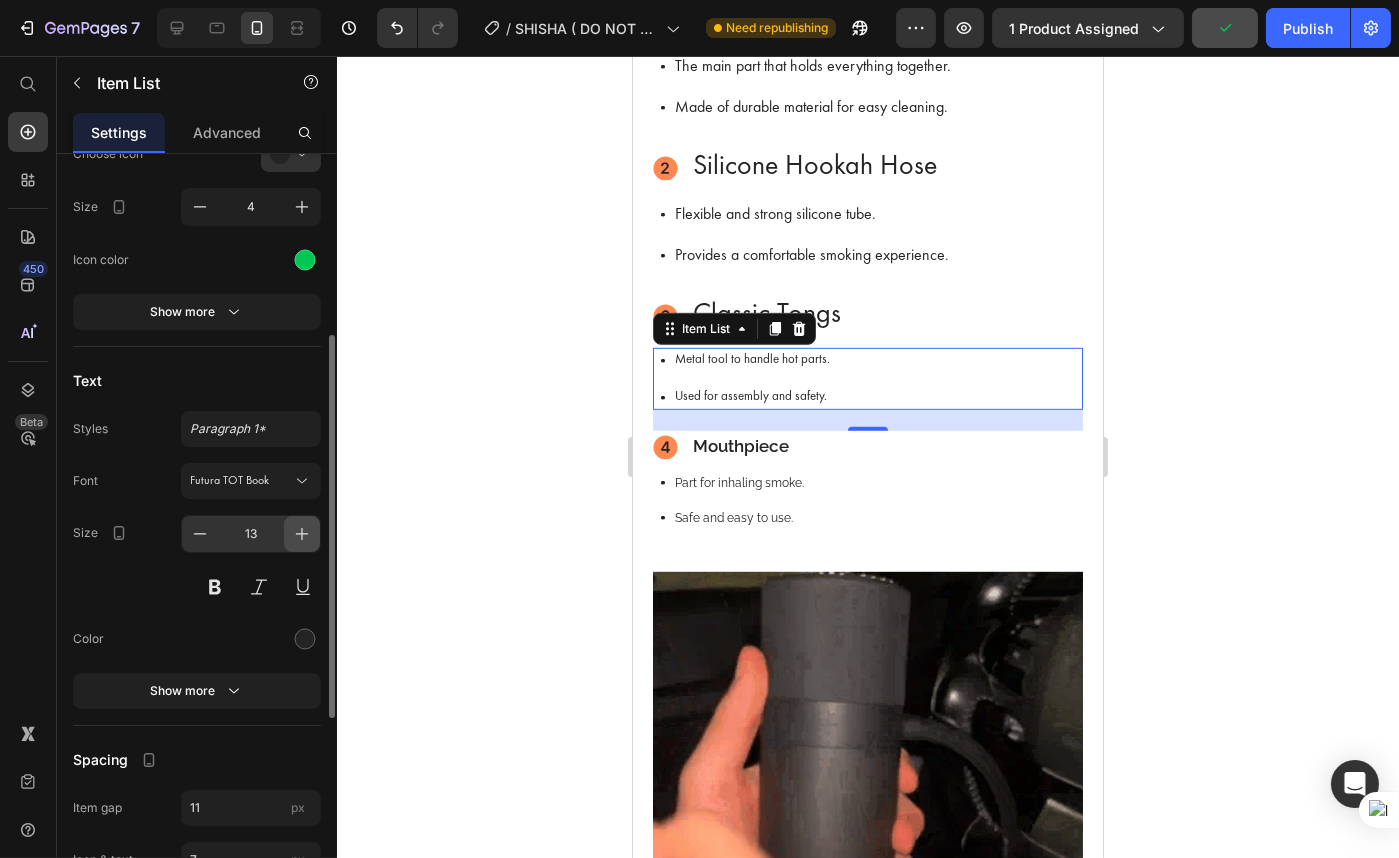 click 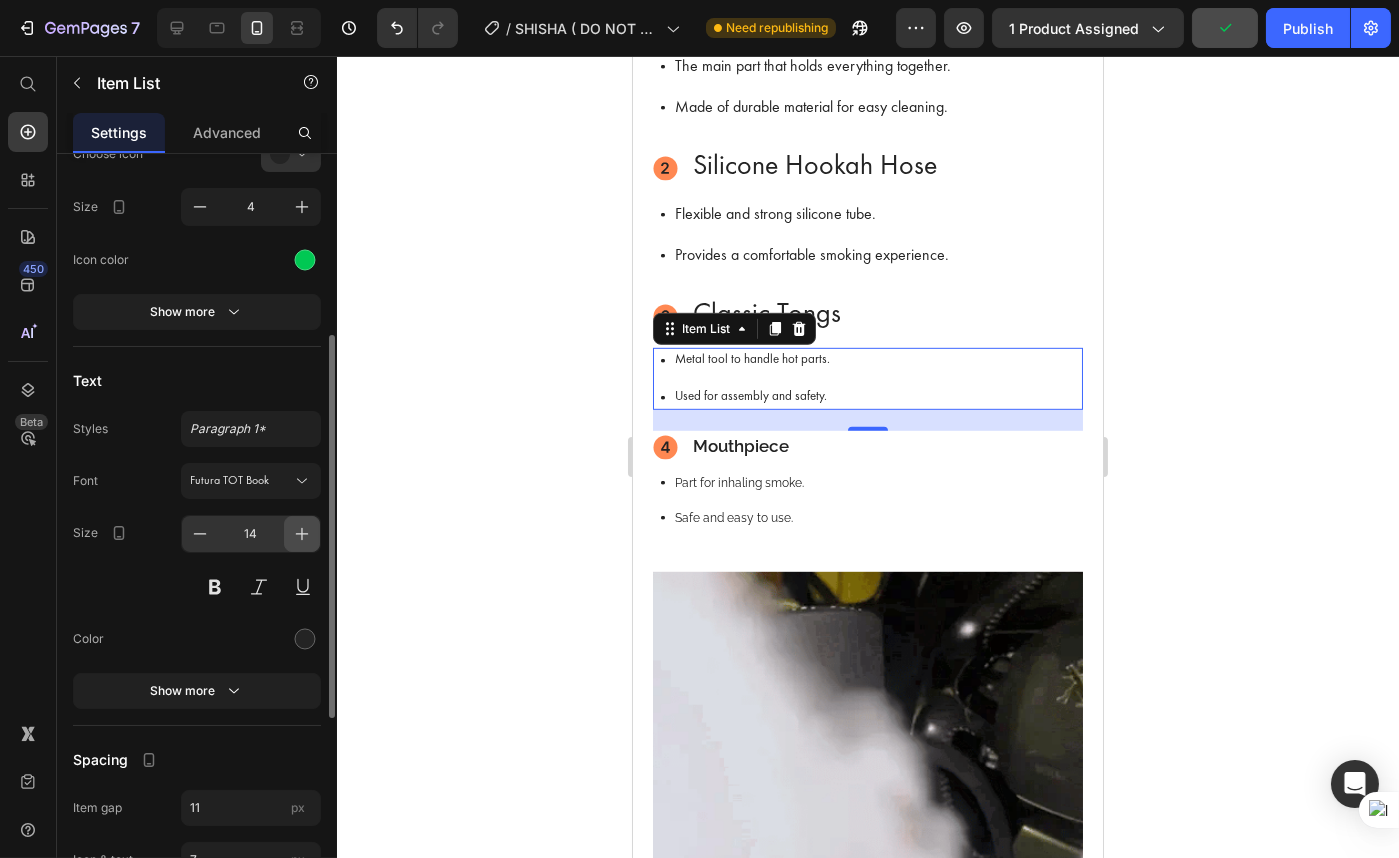 click 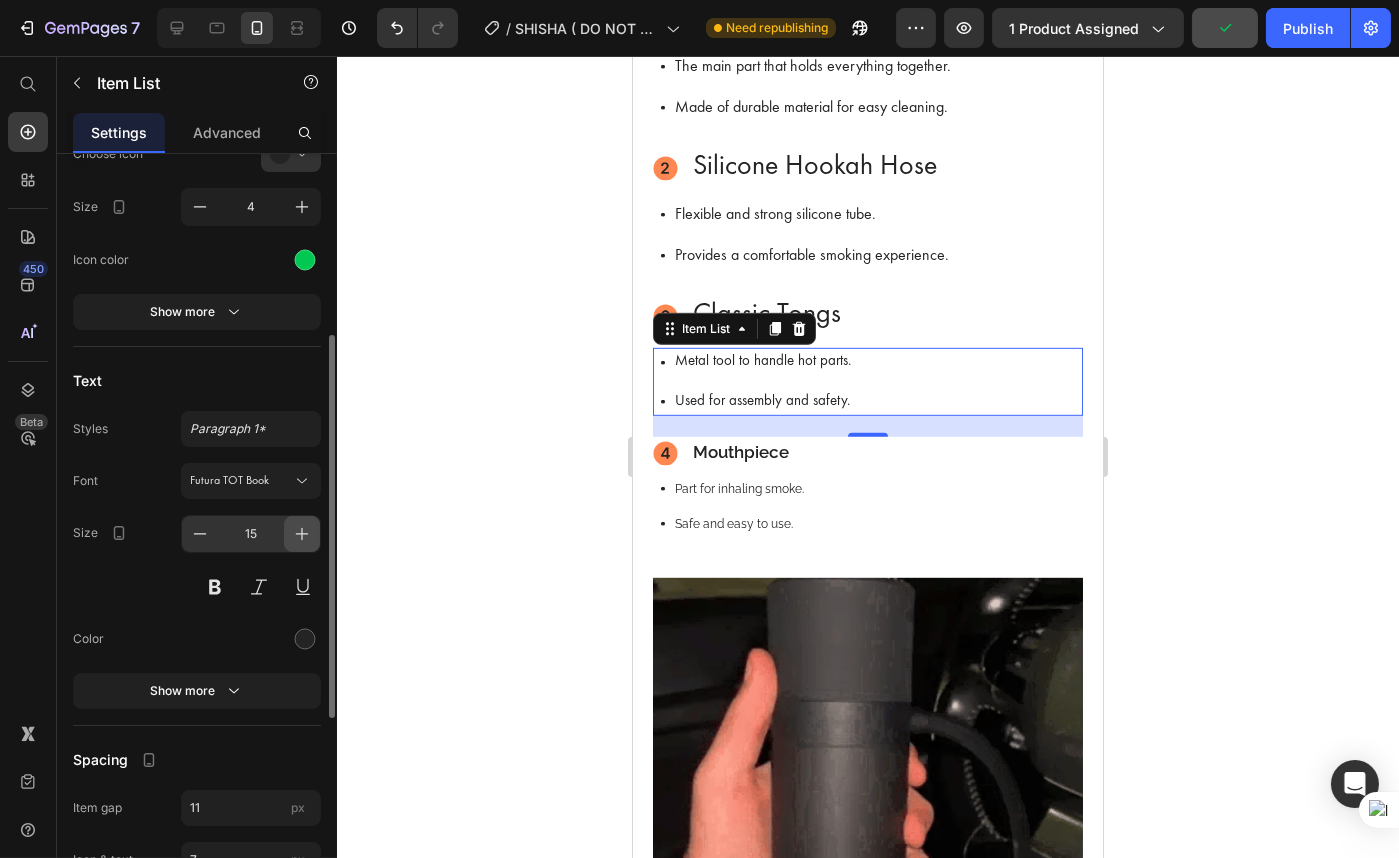 click 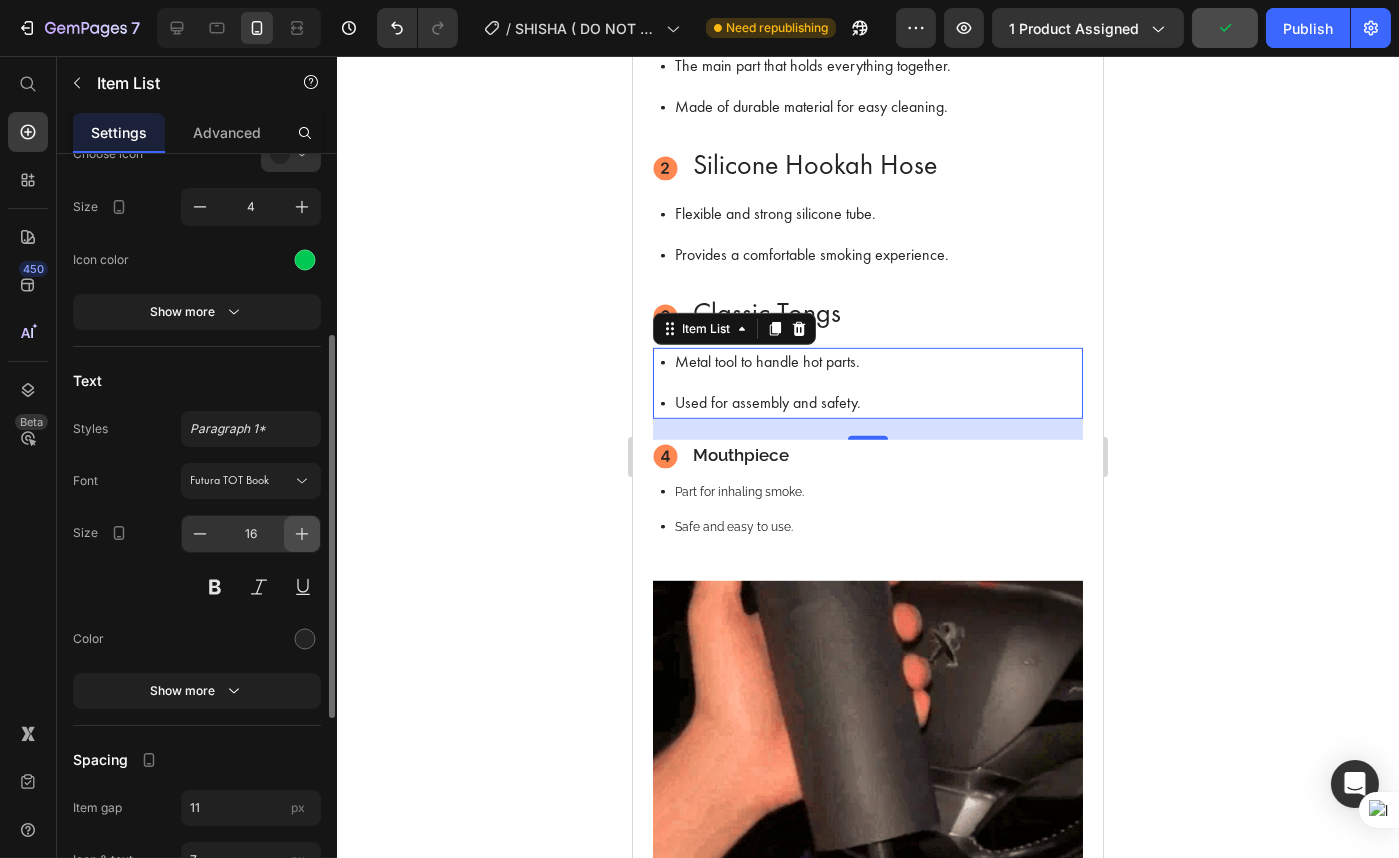 click 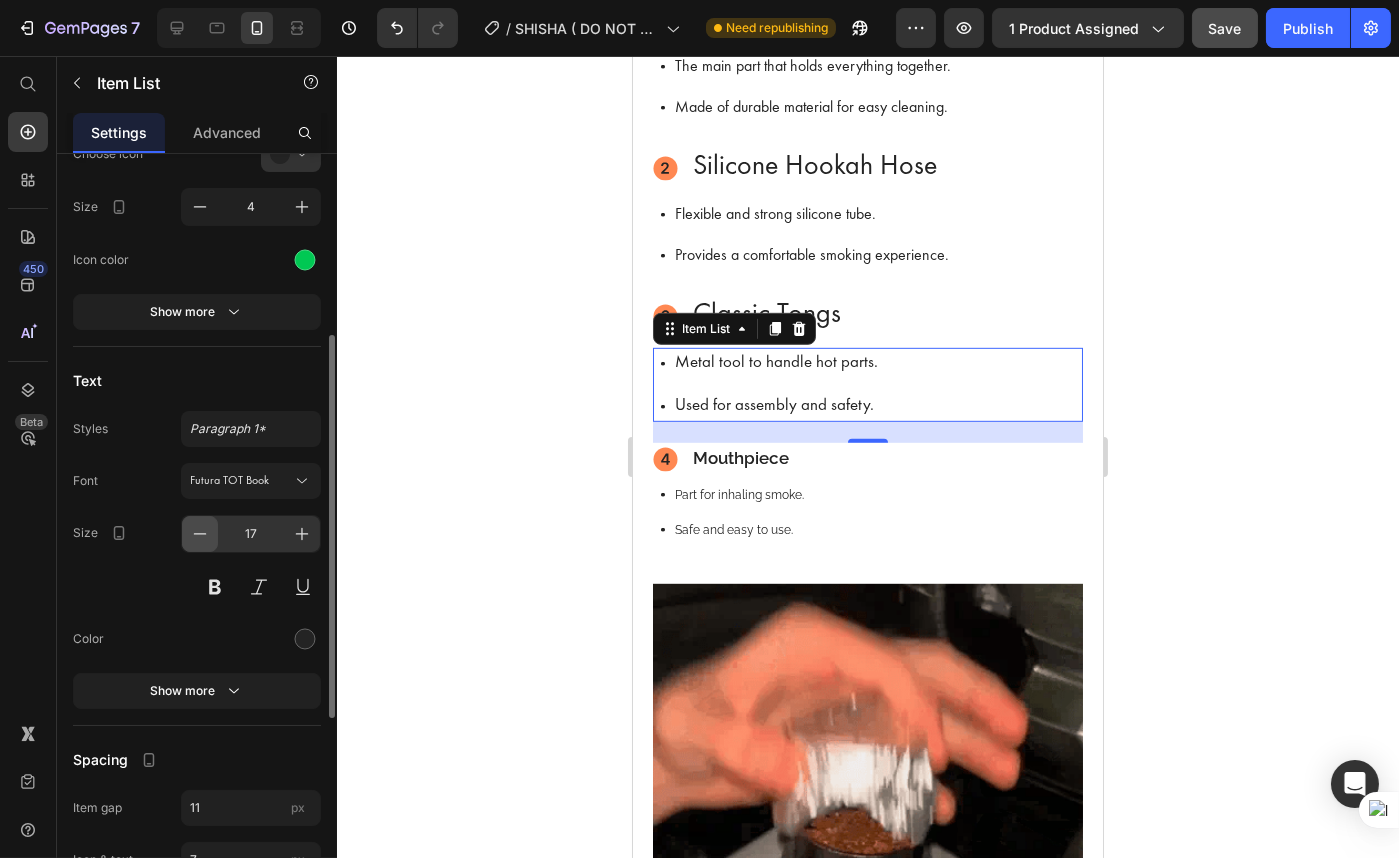 click 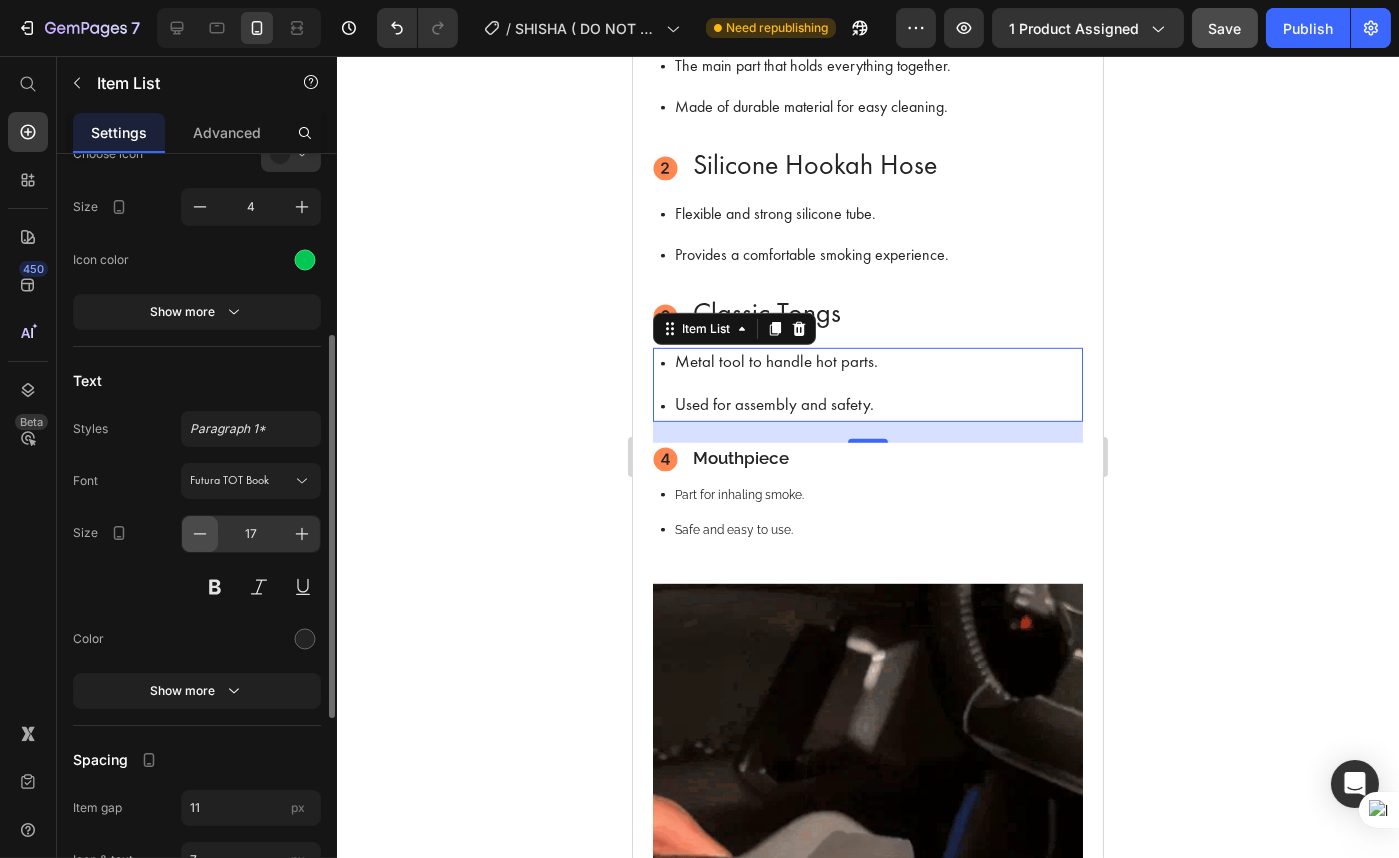 type on "16" 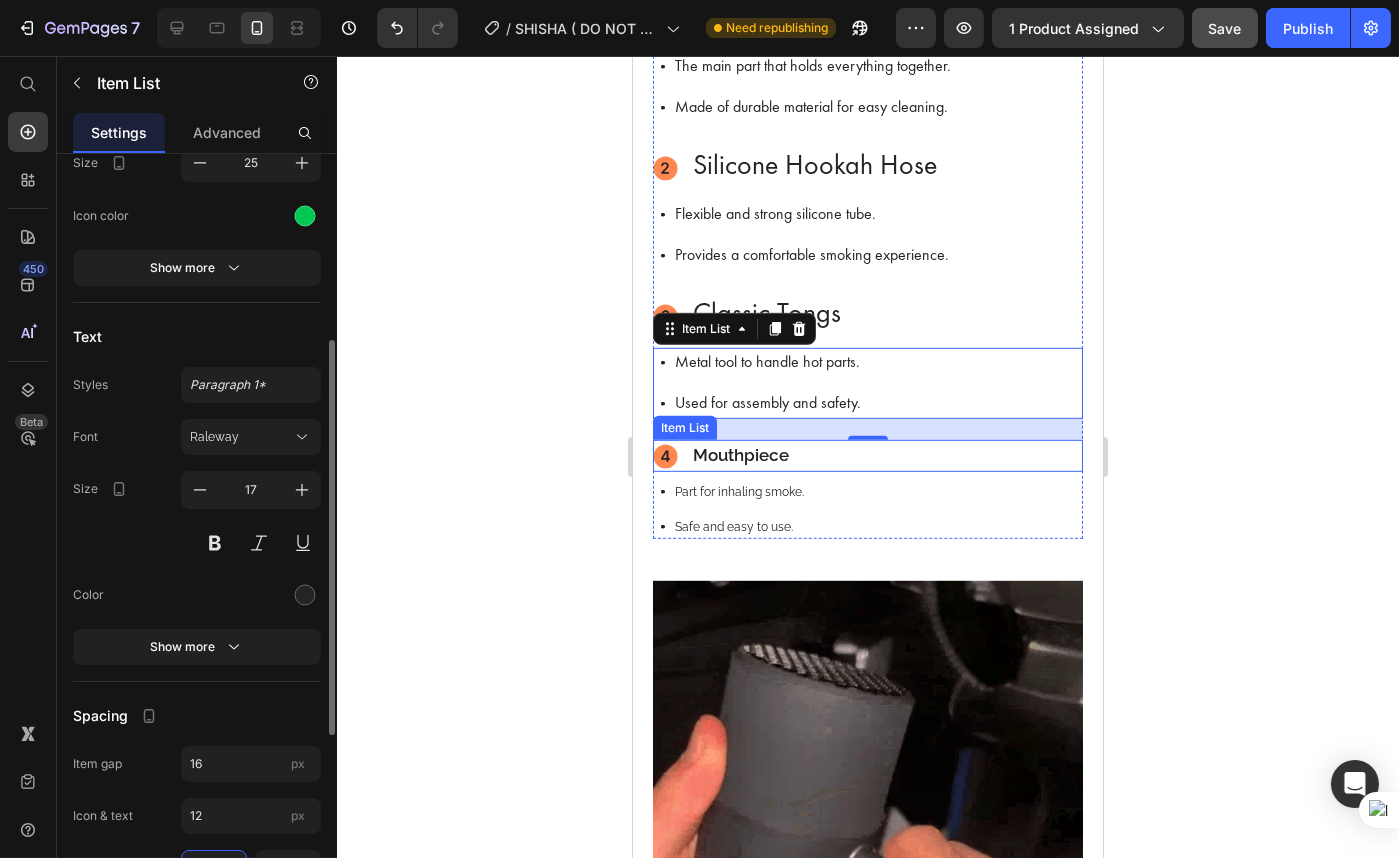 click on "Mouthpiece" at bounding box center [867, 456] 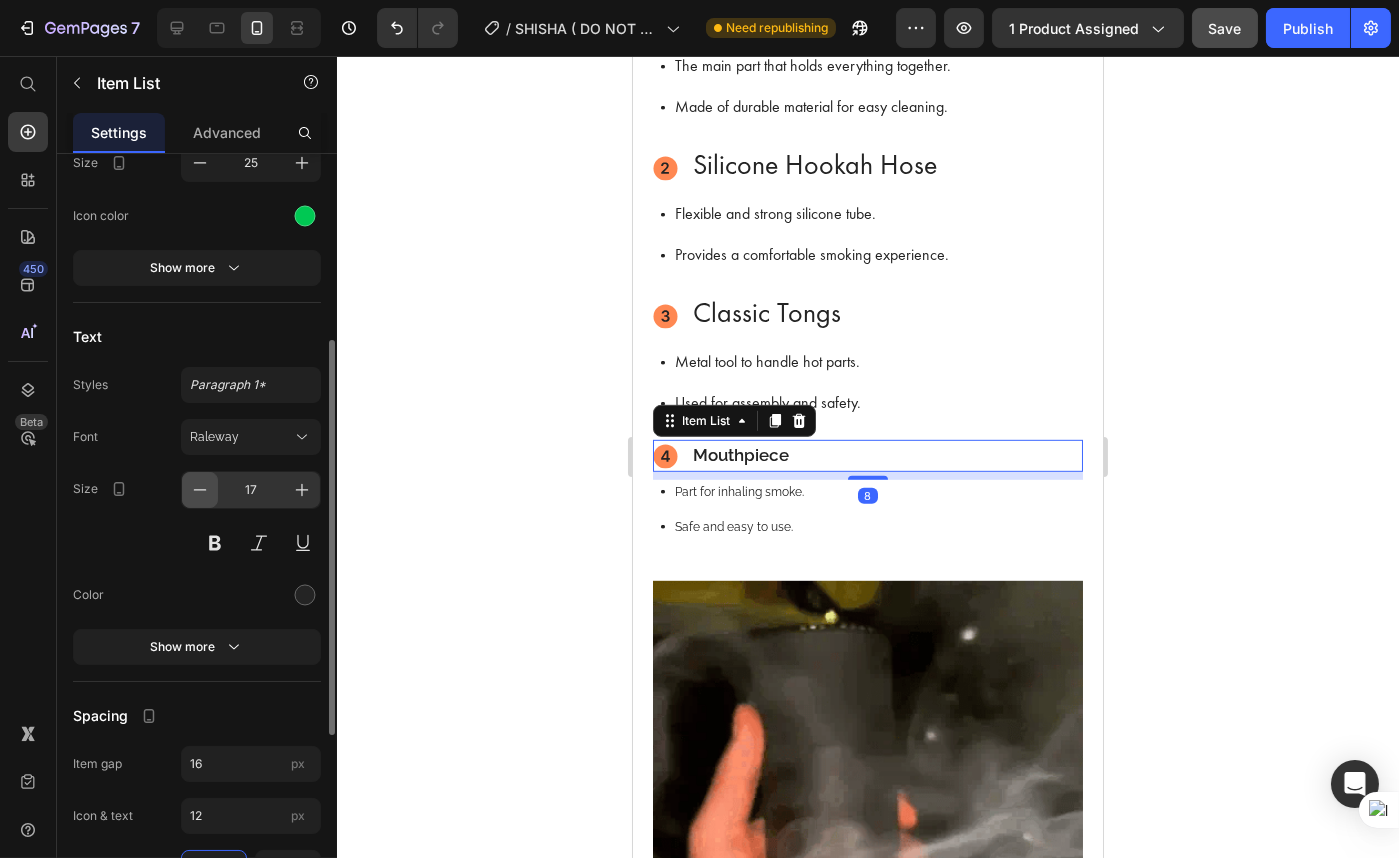 click 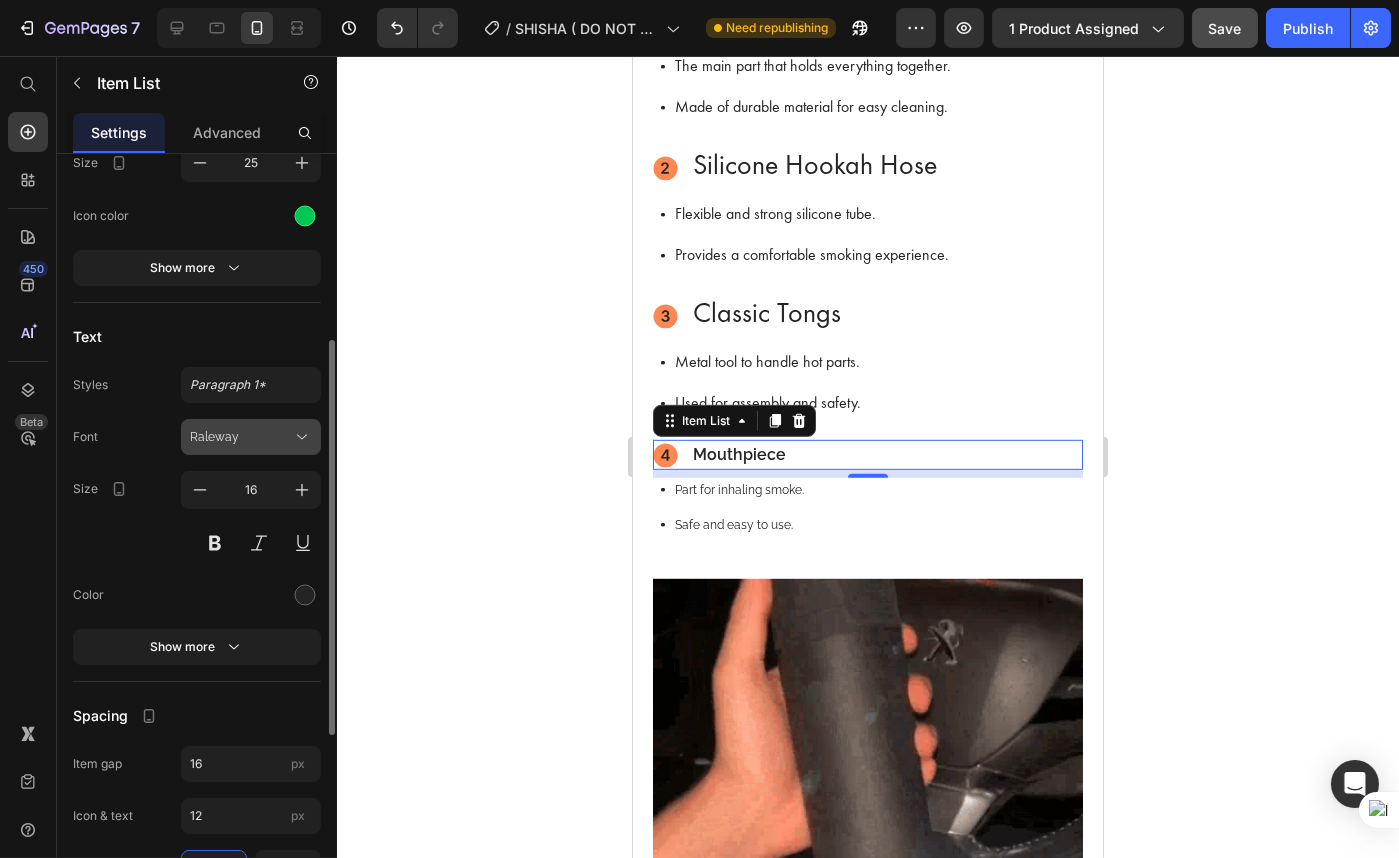 click on "Raleway" at bounding box center [241, 437] 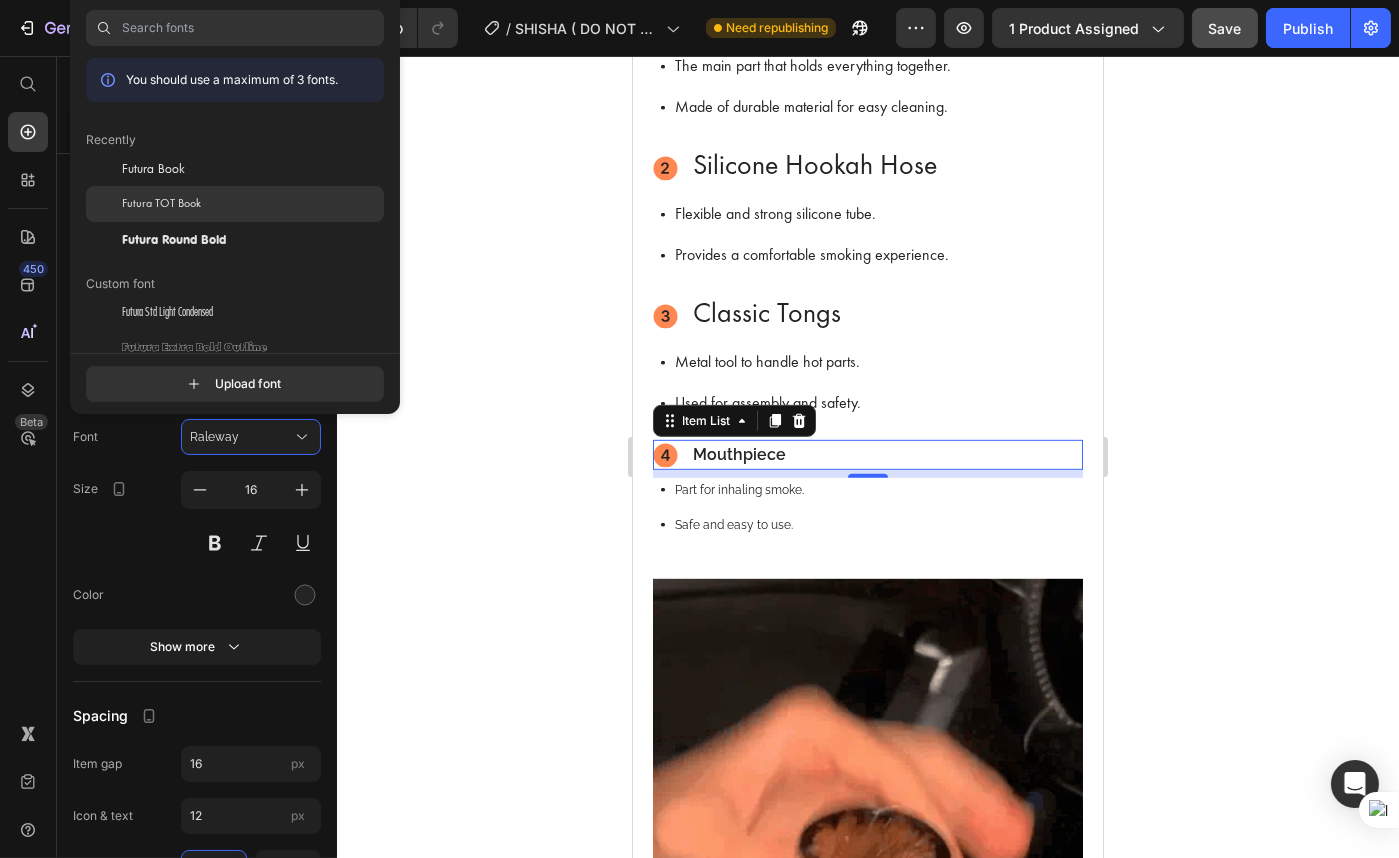 click on "Futura TOT Book" at bounding box center (161, 204) 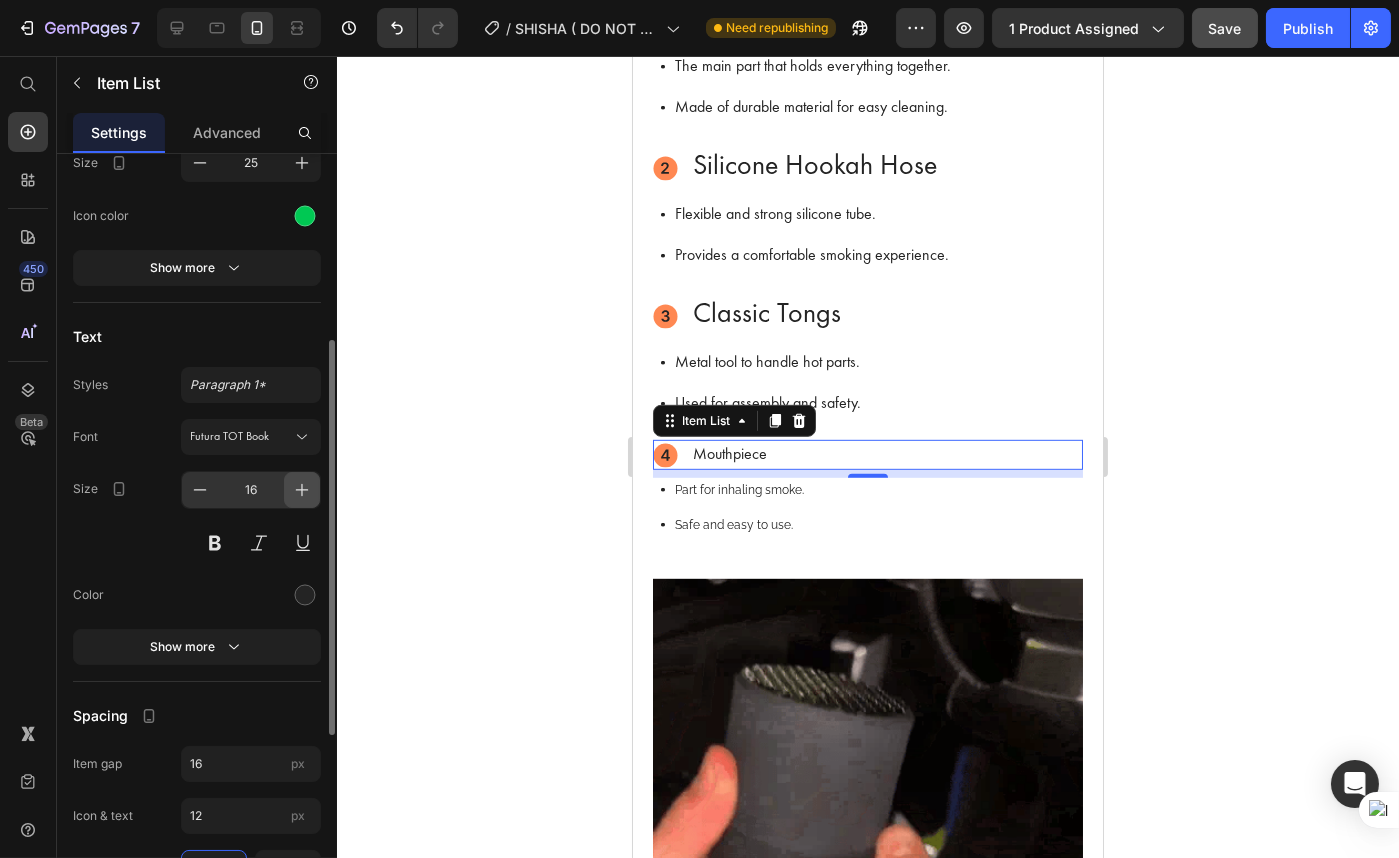 click 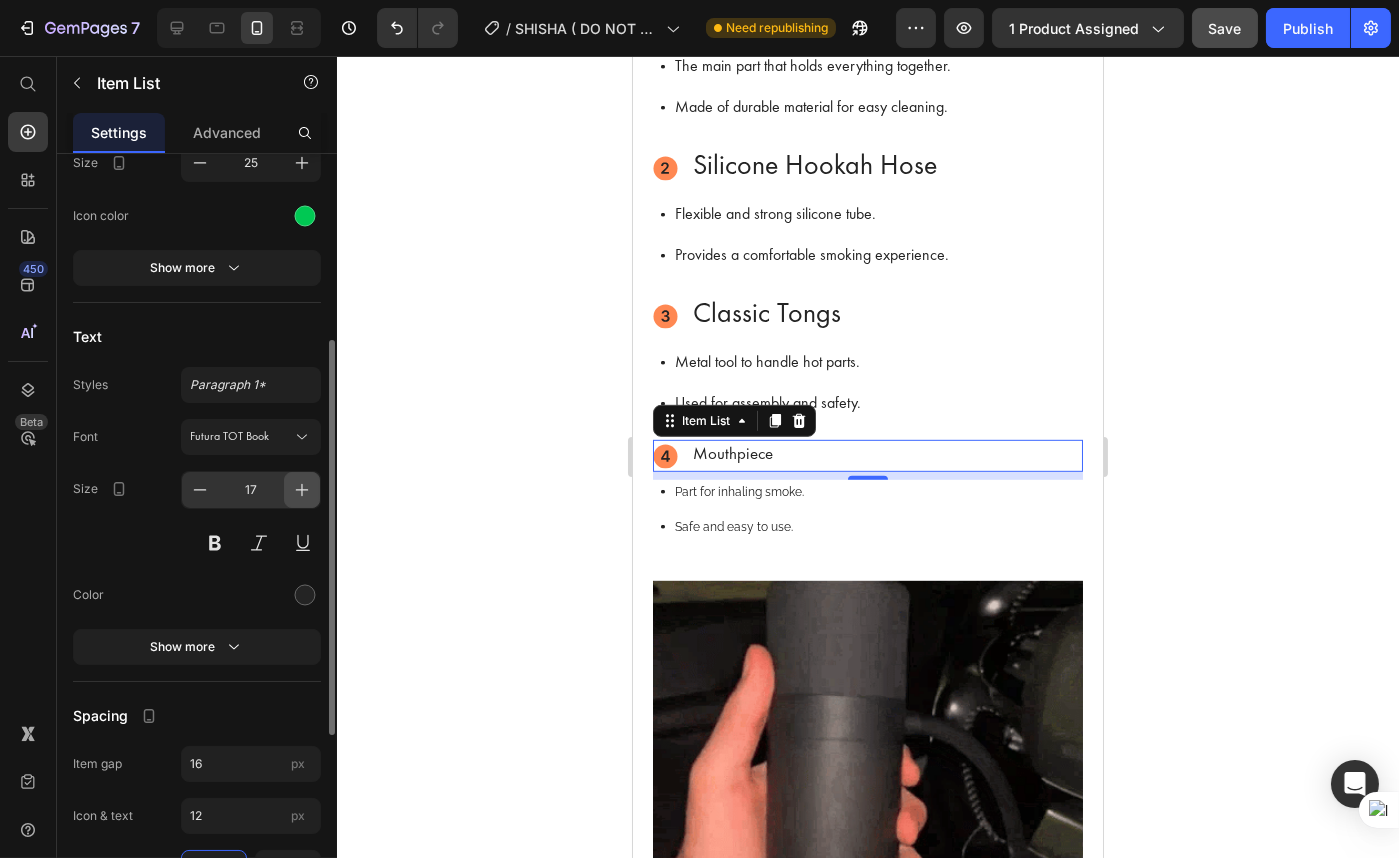 click 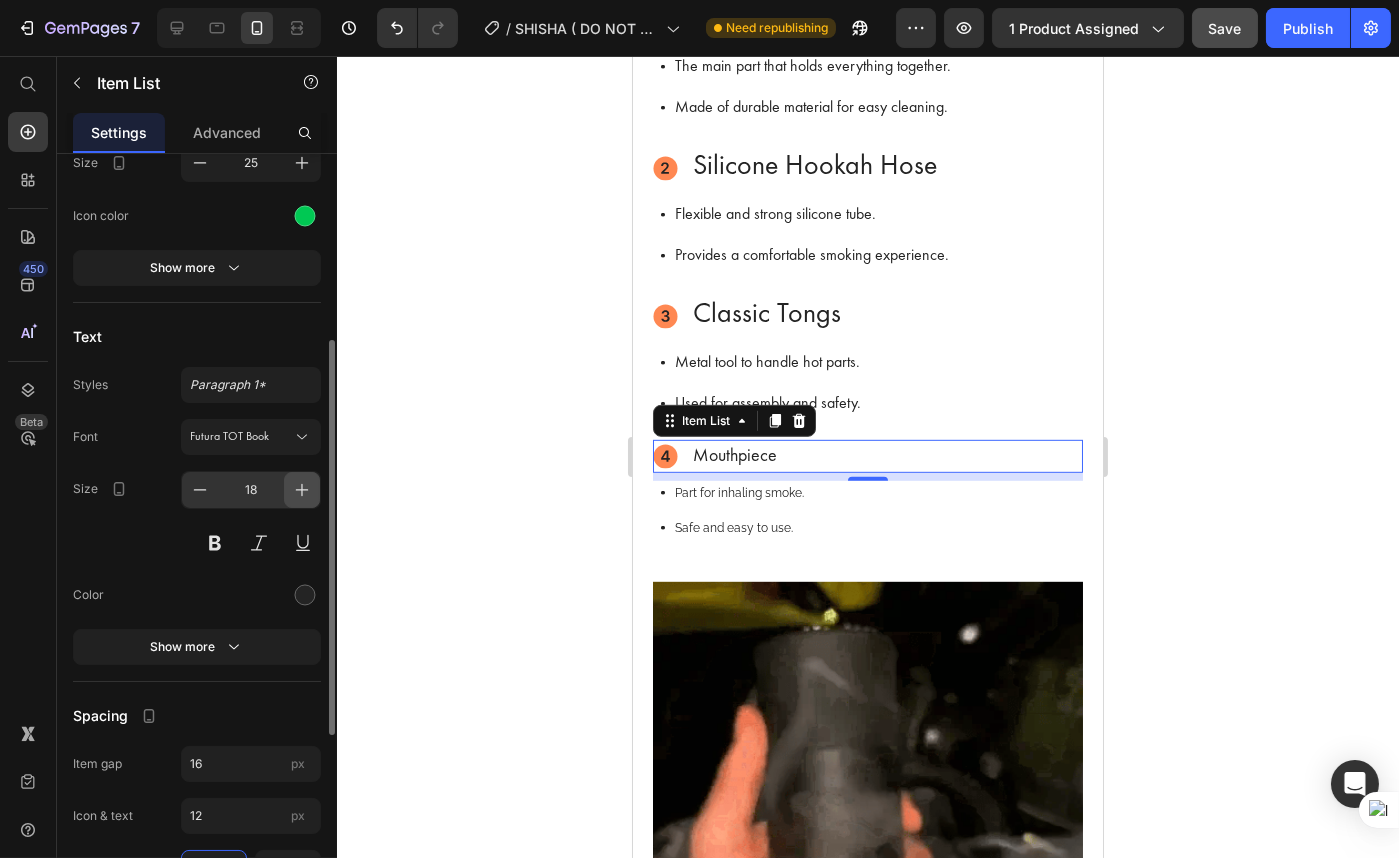 click 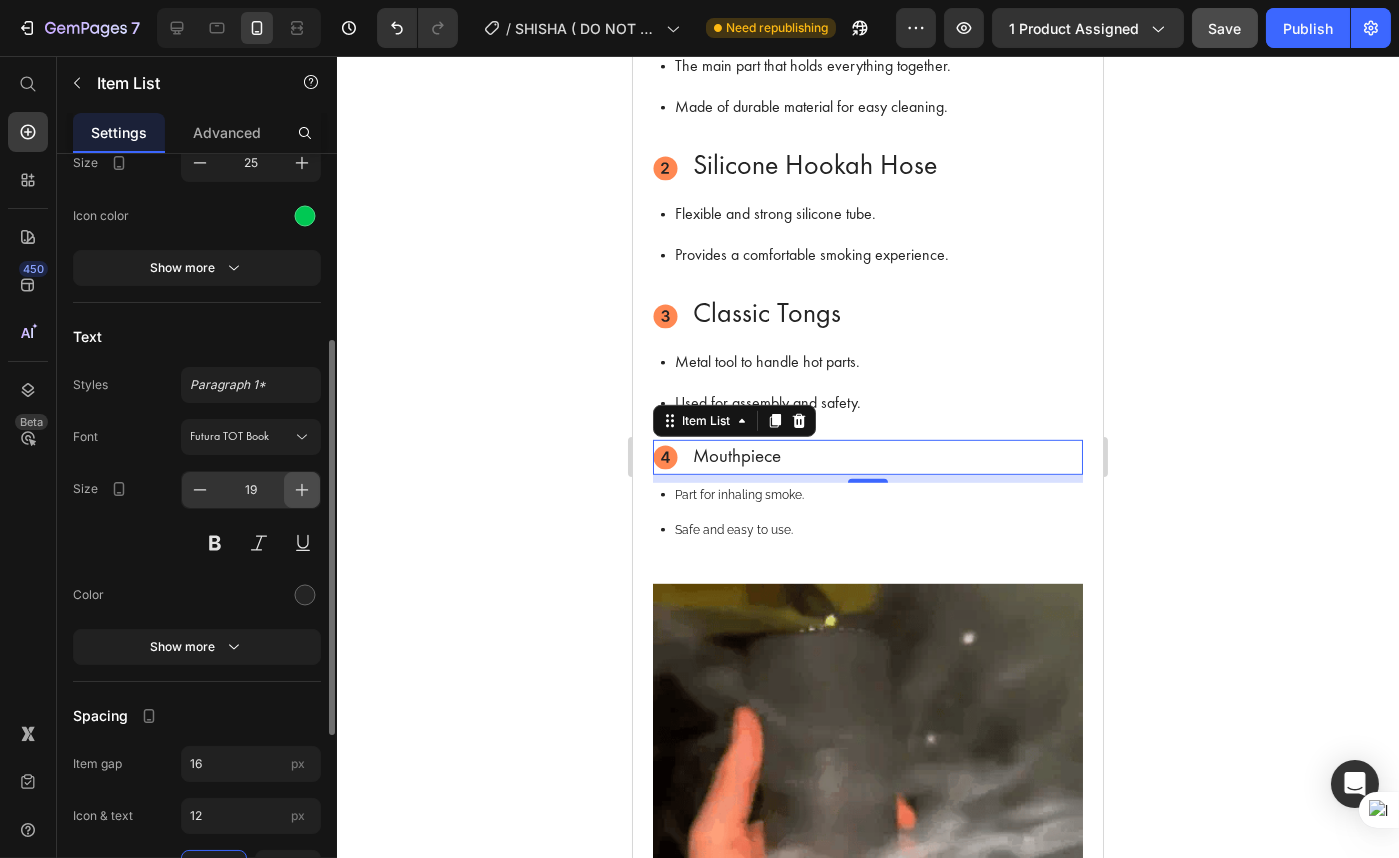 click 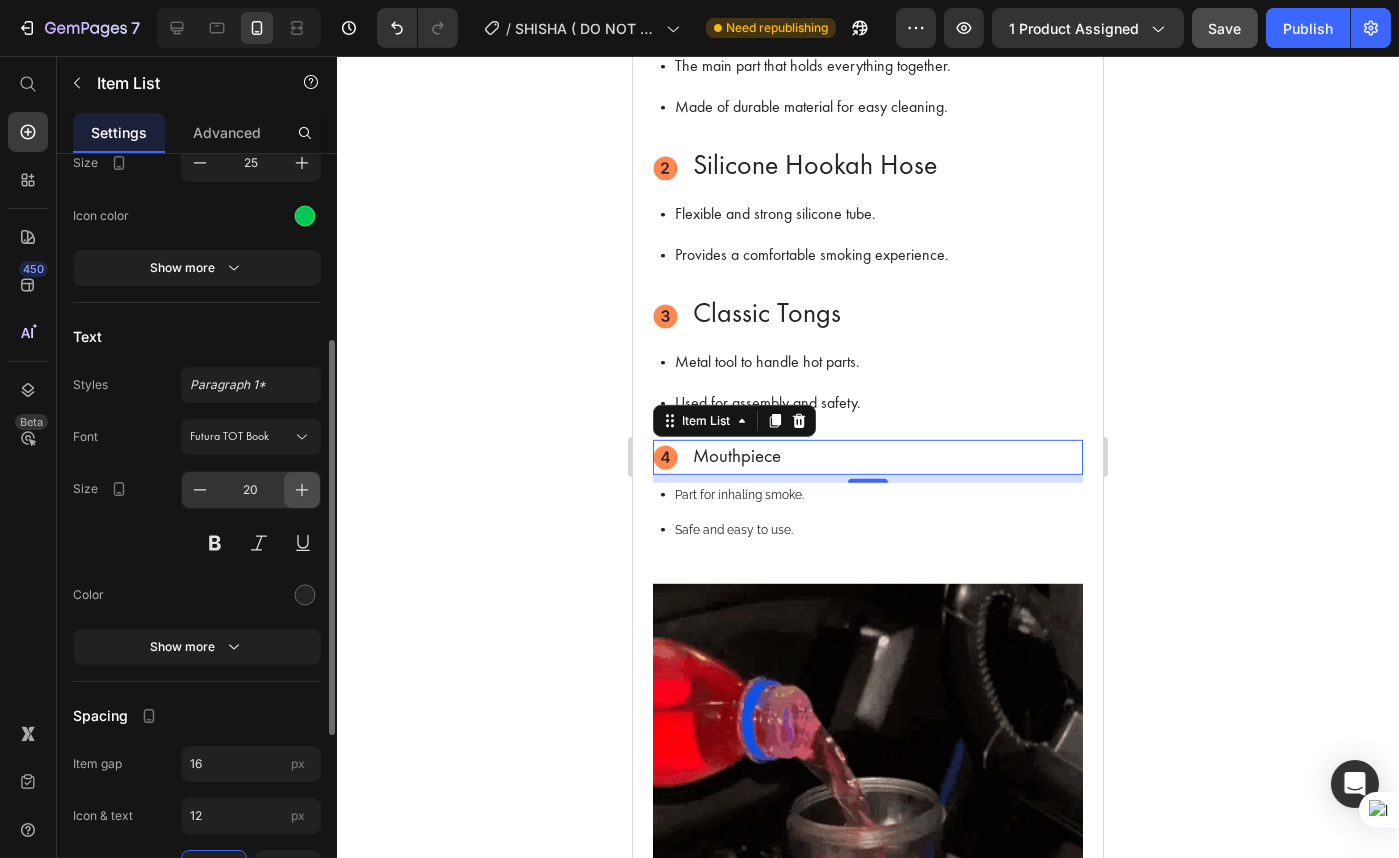 click 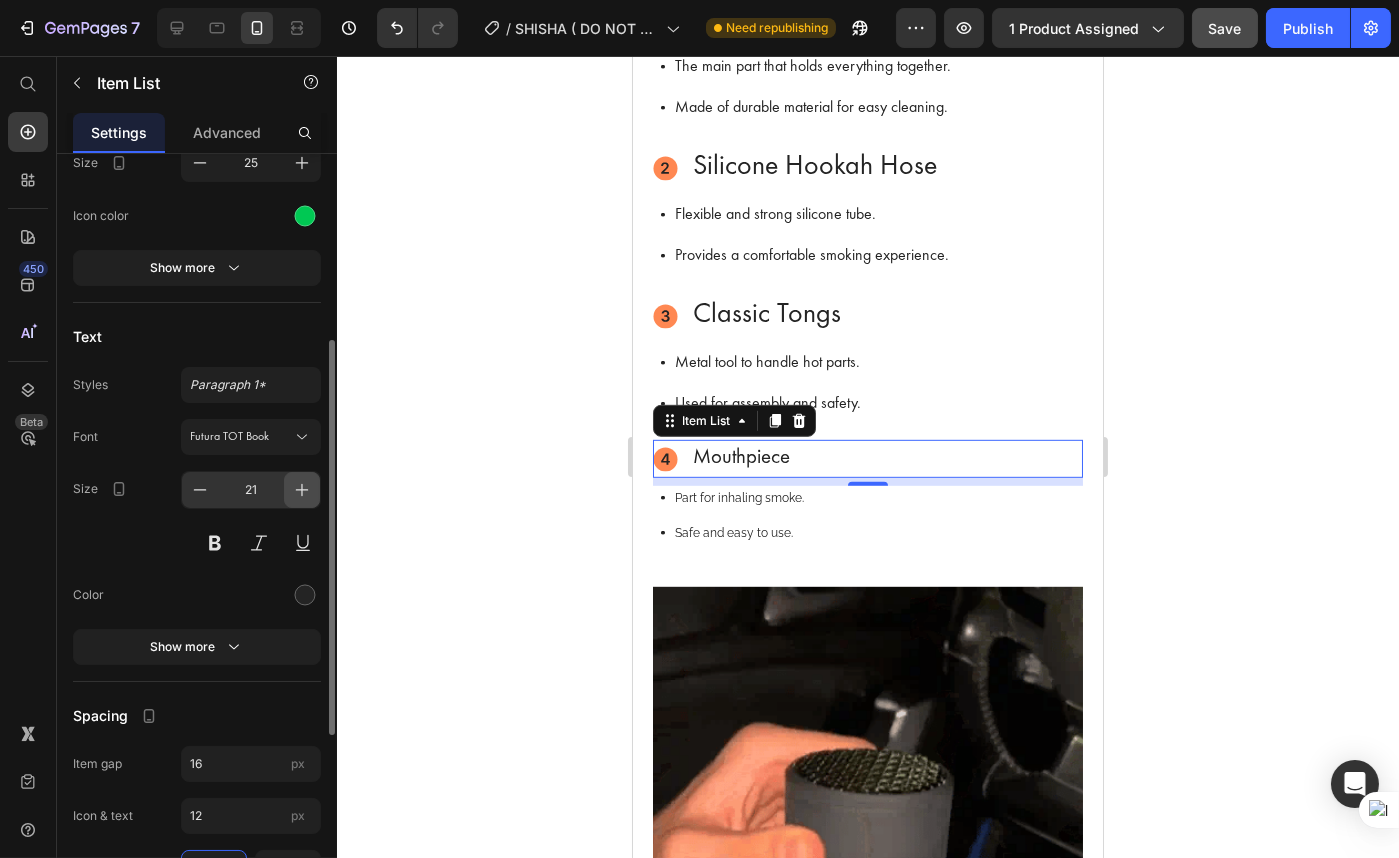 click 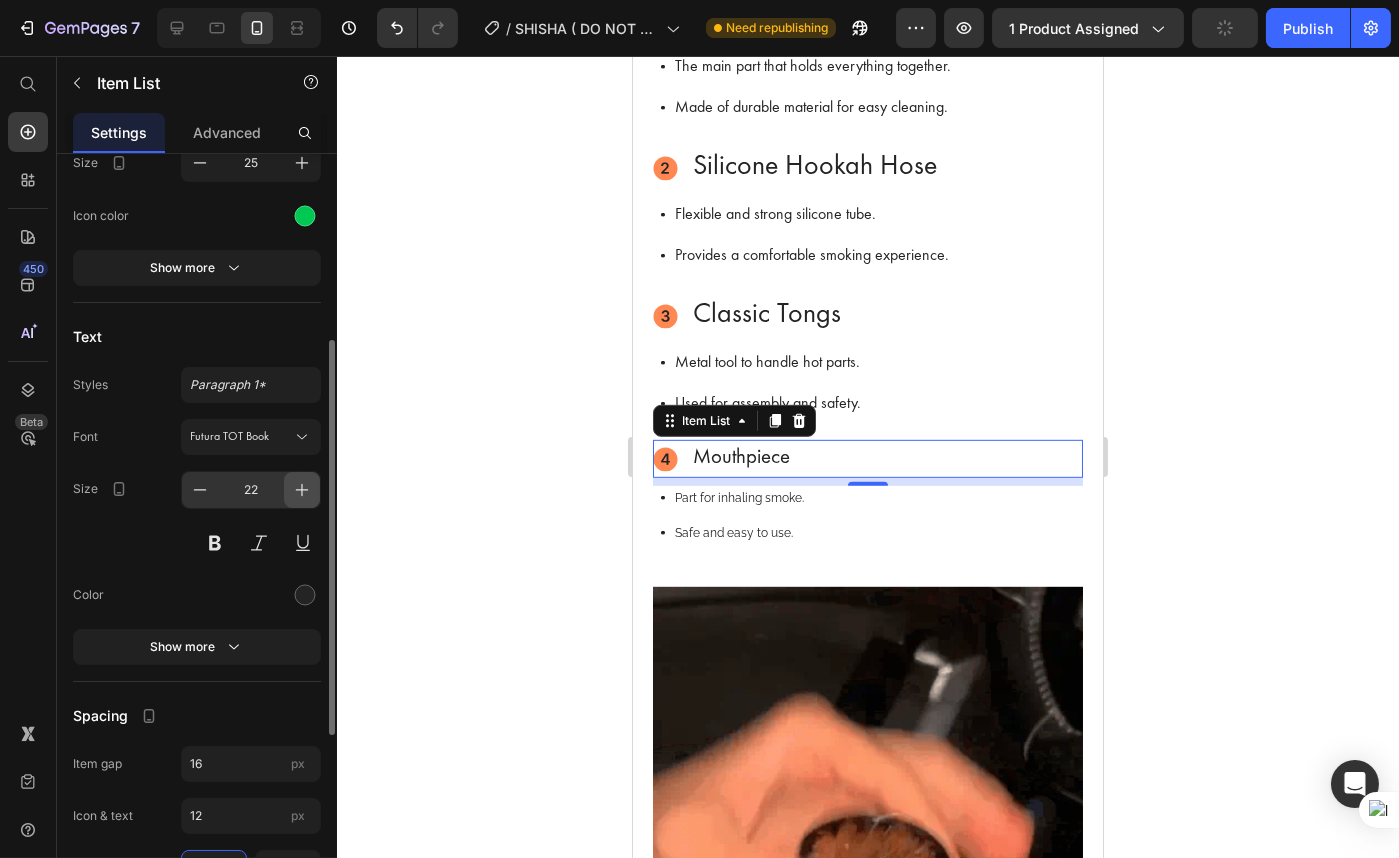 click 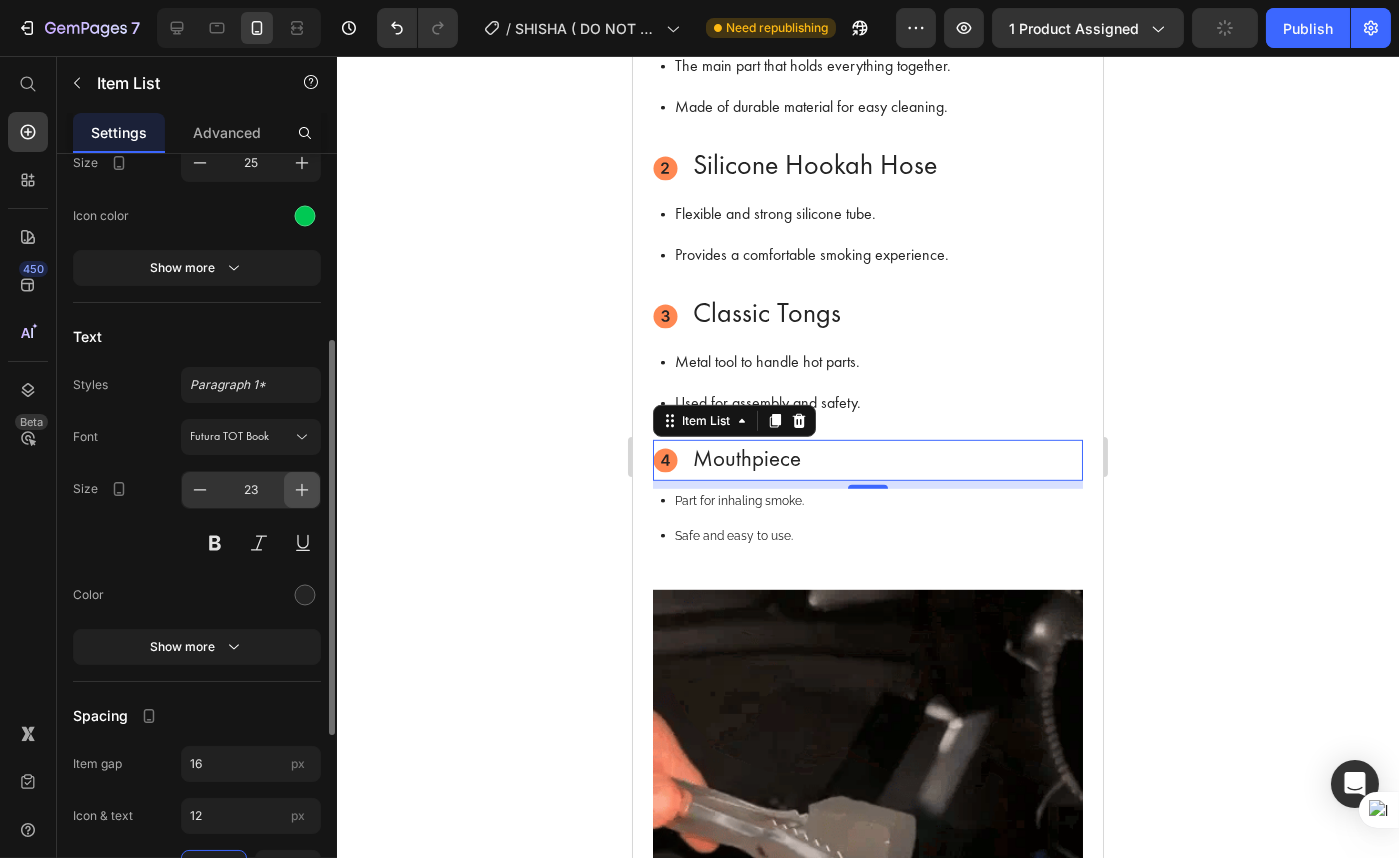 click 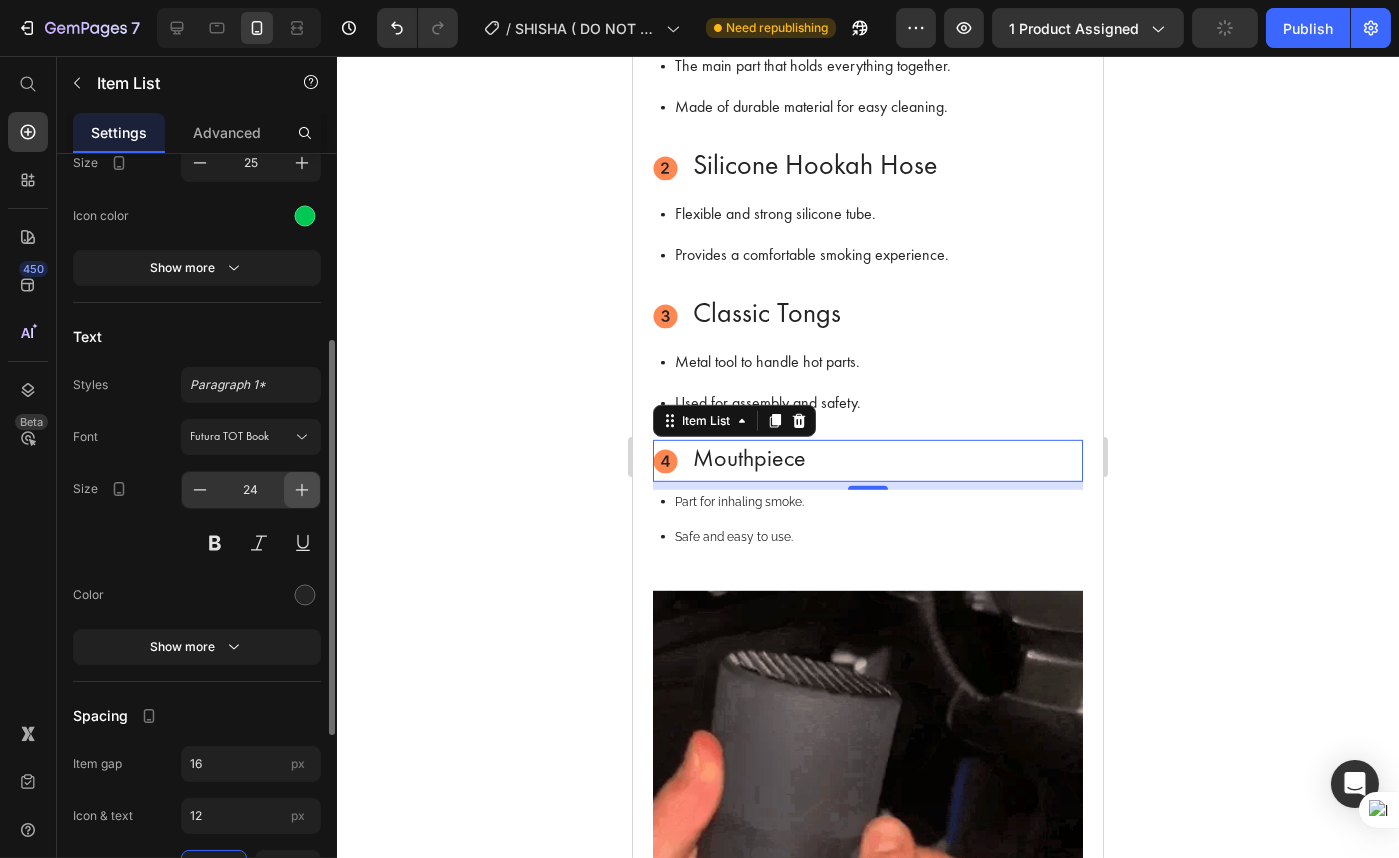 click 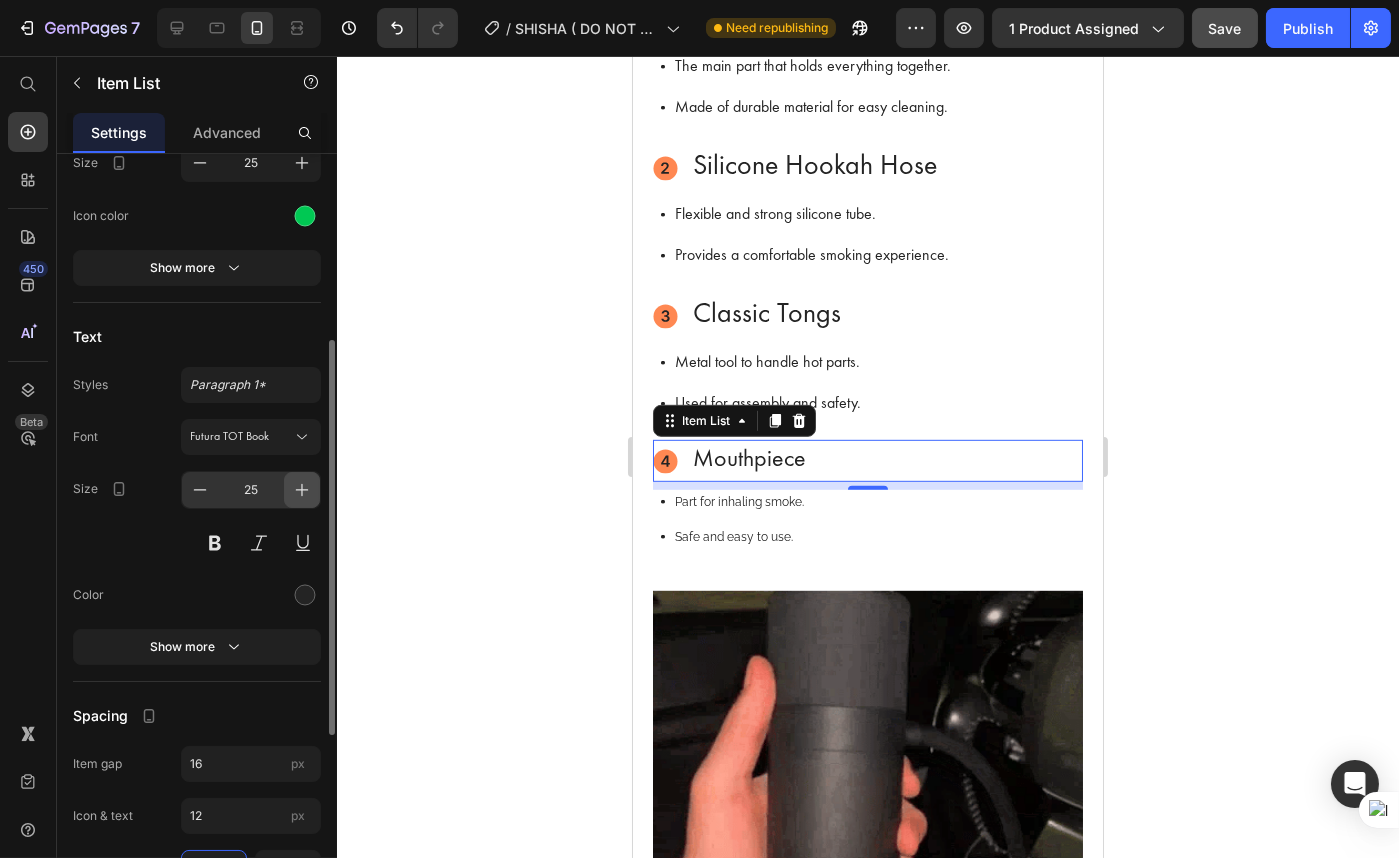 click 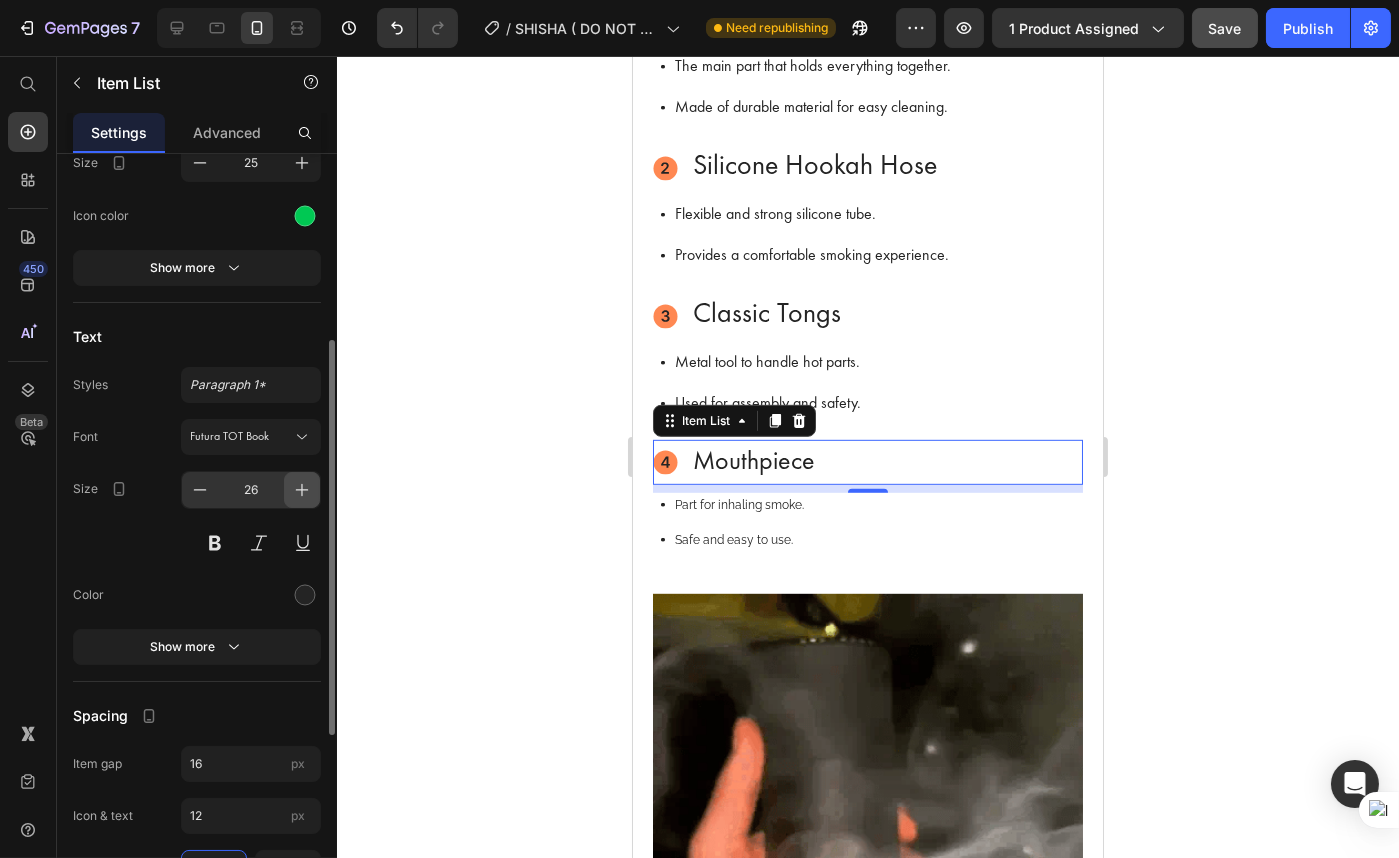 click 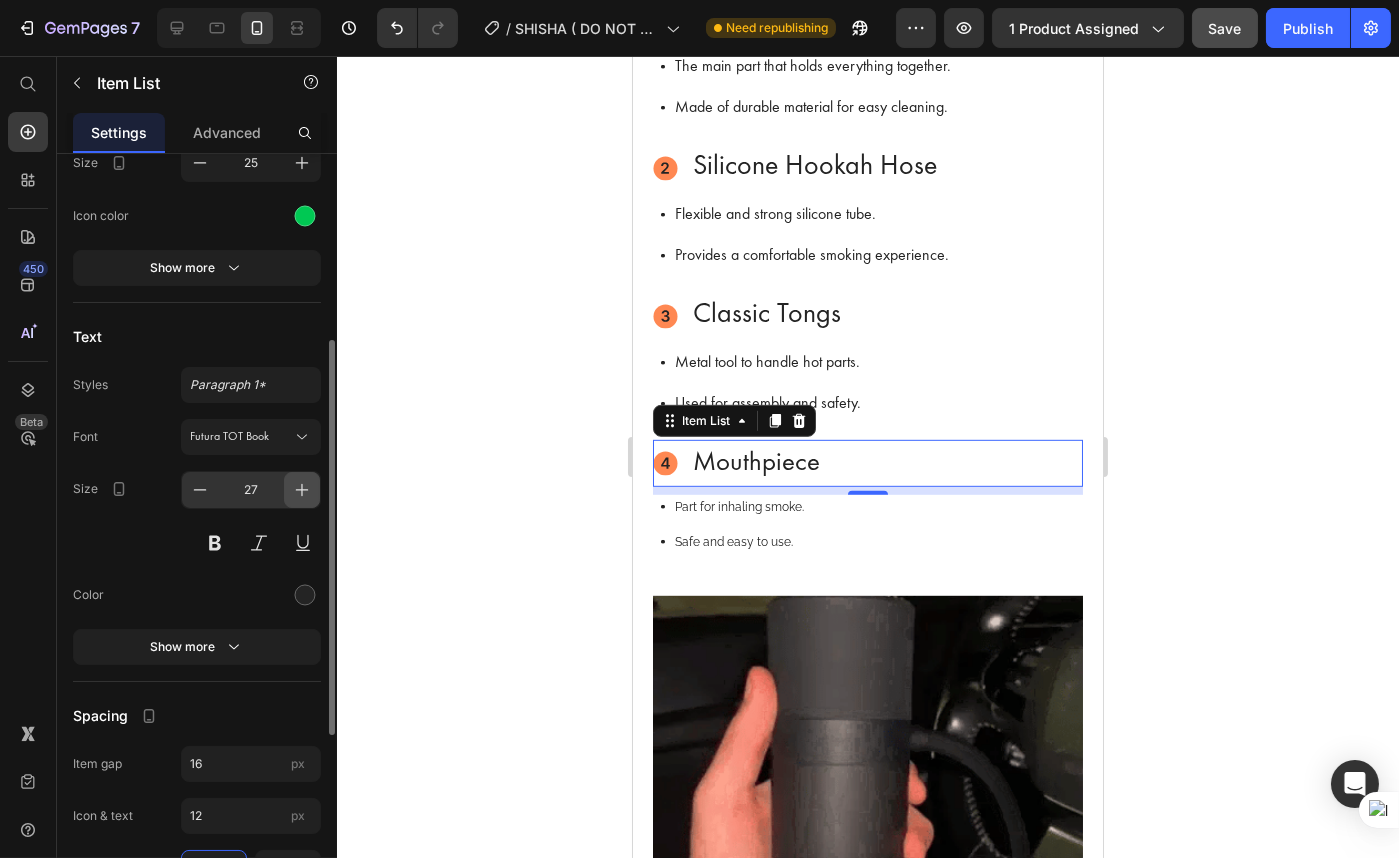 click 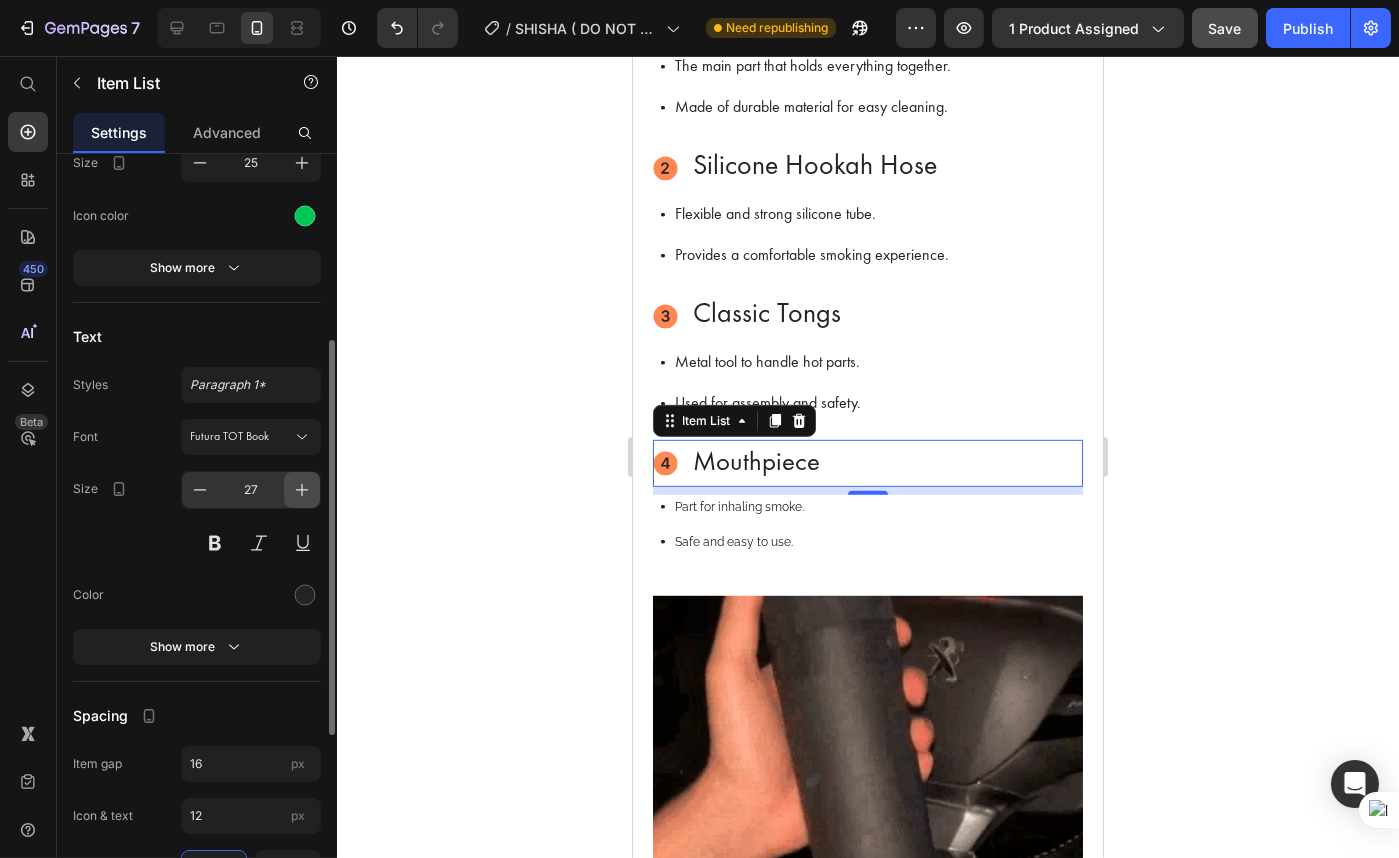 type on "28" 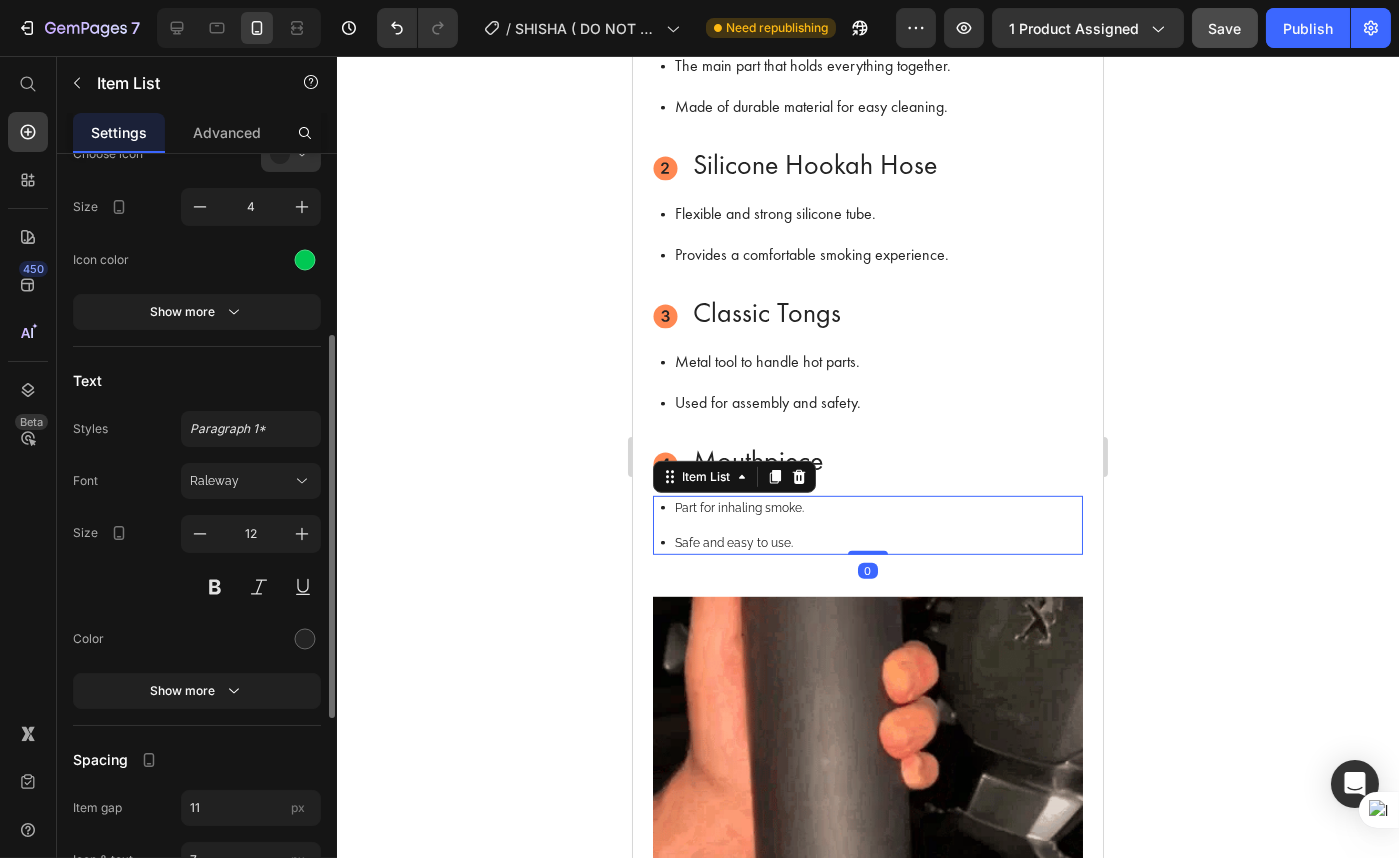 click on "Part for inhaling smoke.
Safe and easy to use." at bounding box center [871, 525] 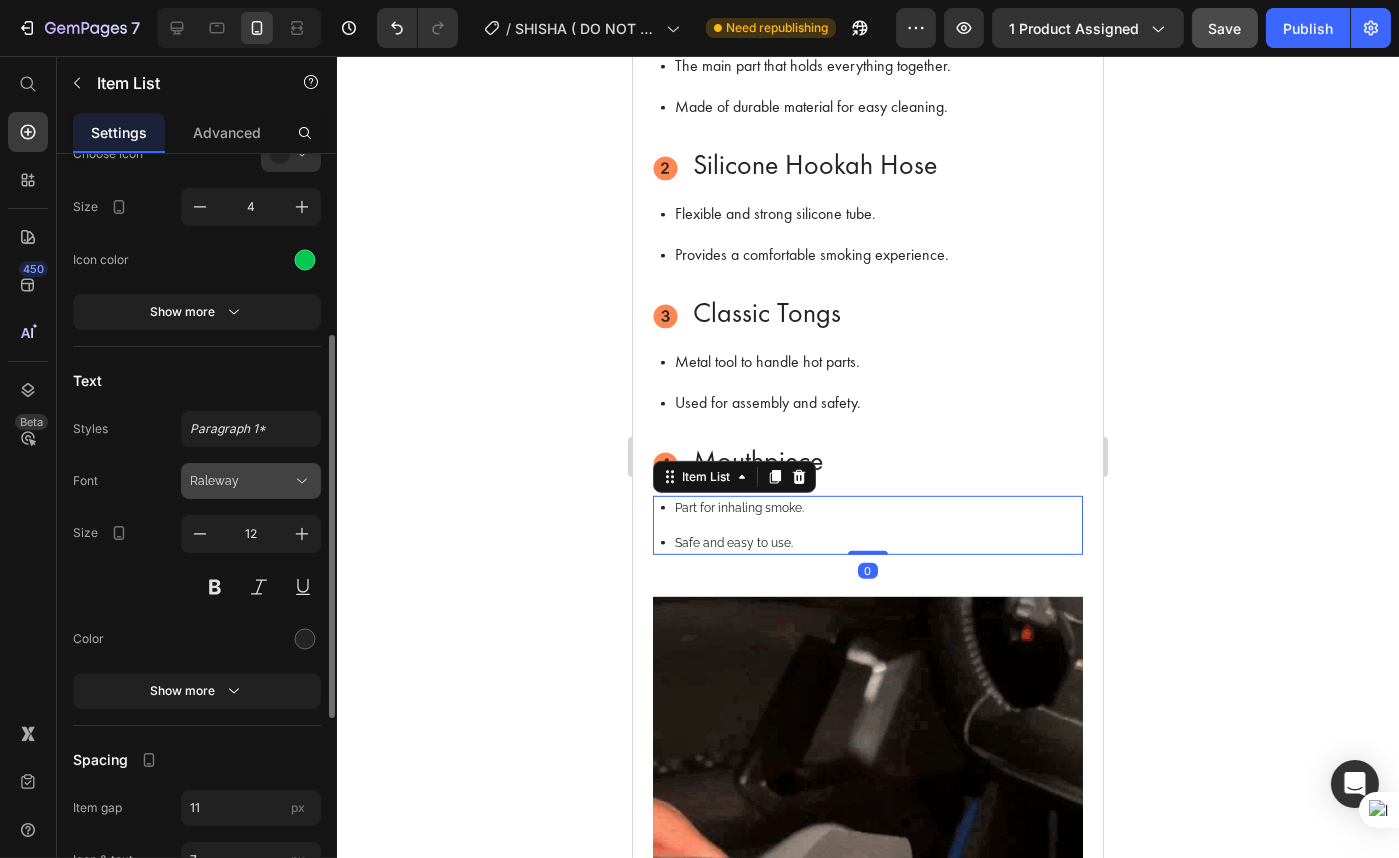 click on "Raleway" at bounding box center [241, 481] 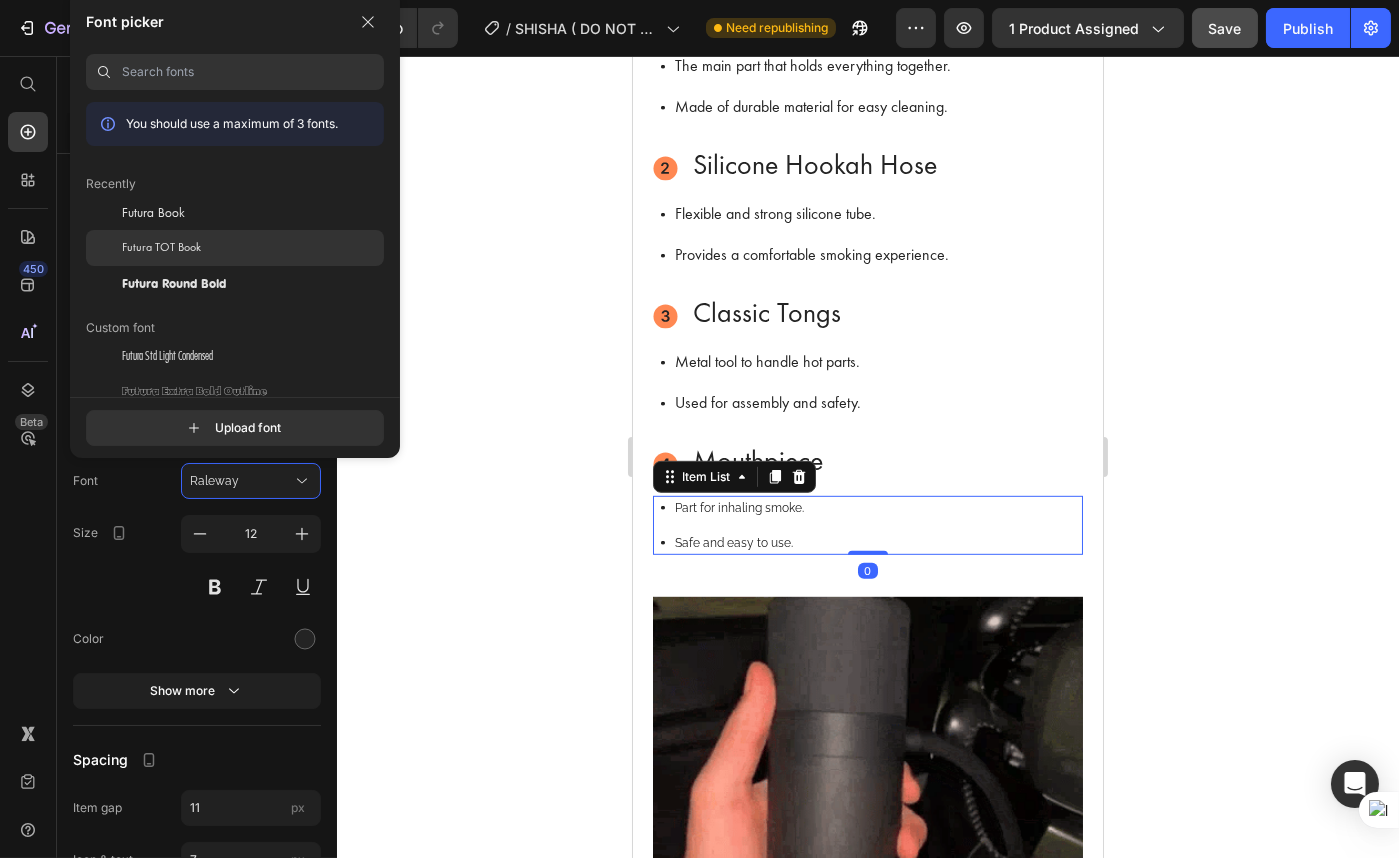 click on "Futura TOT Book" at bounding box center [161, 248] 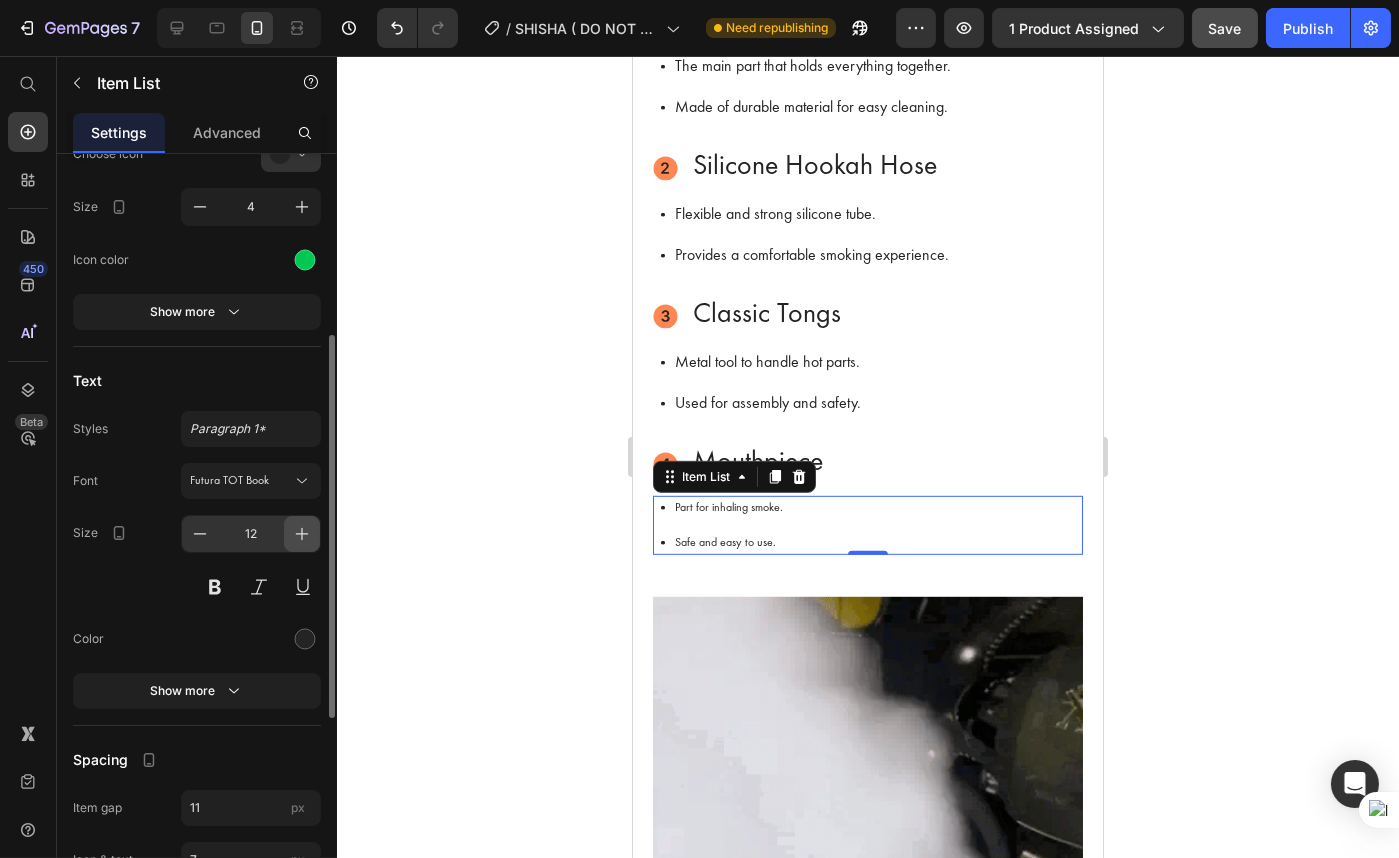 click 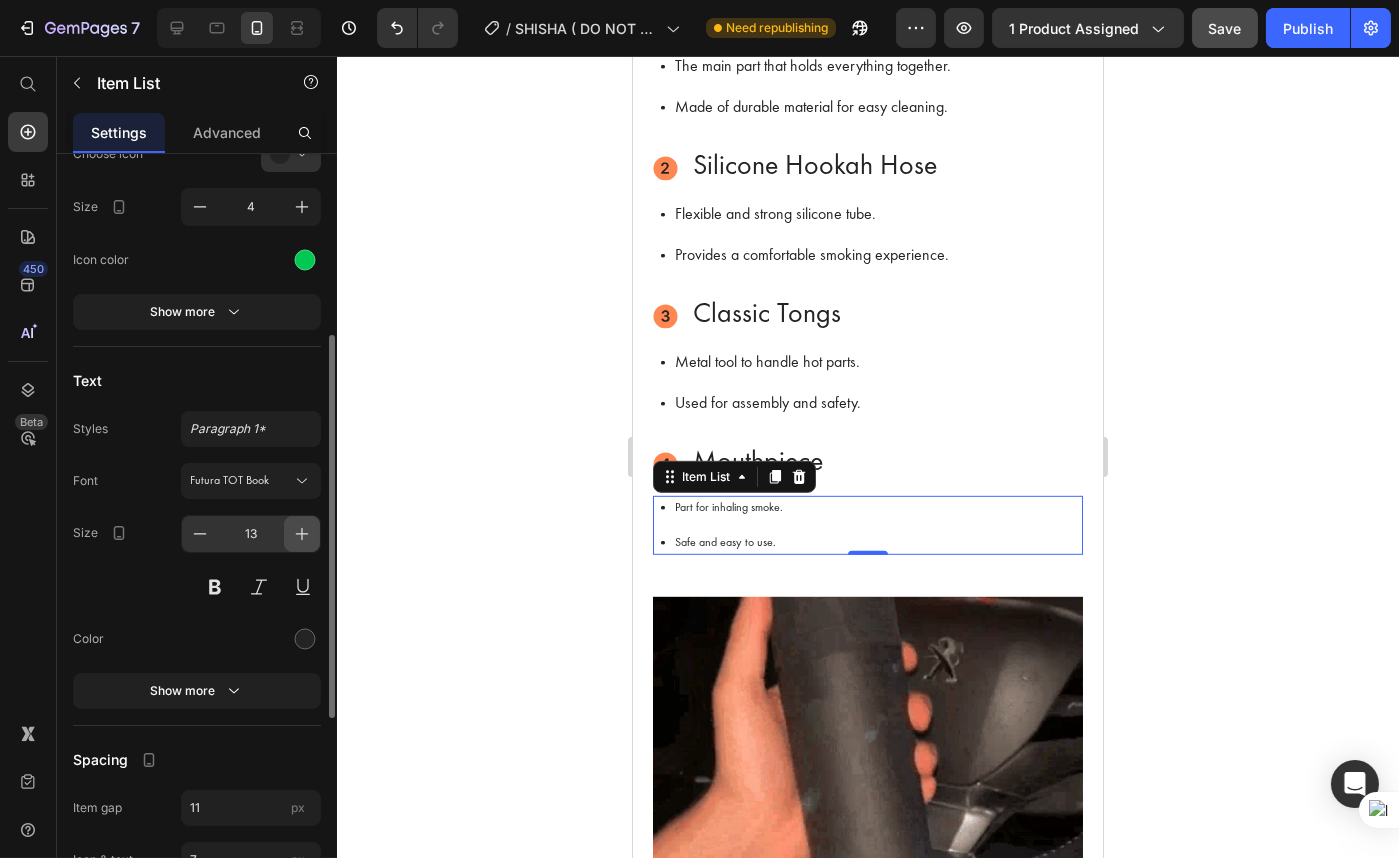 click 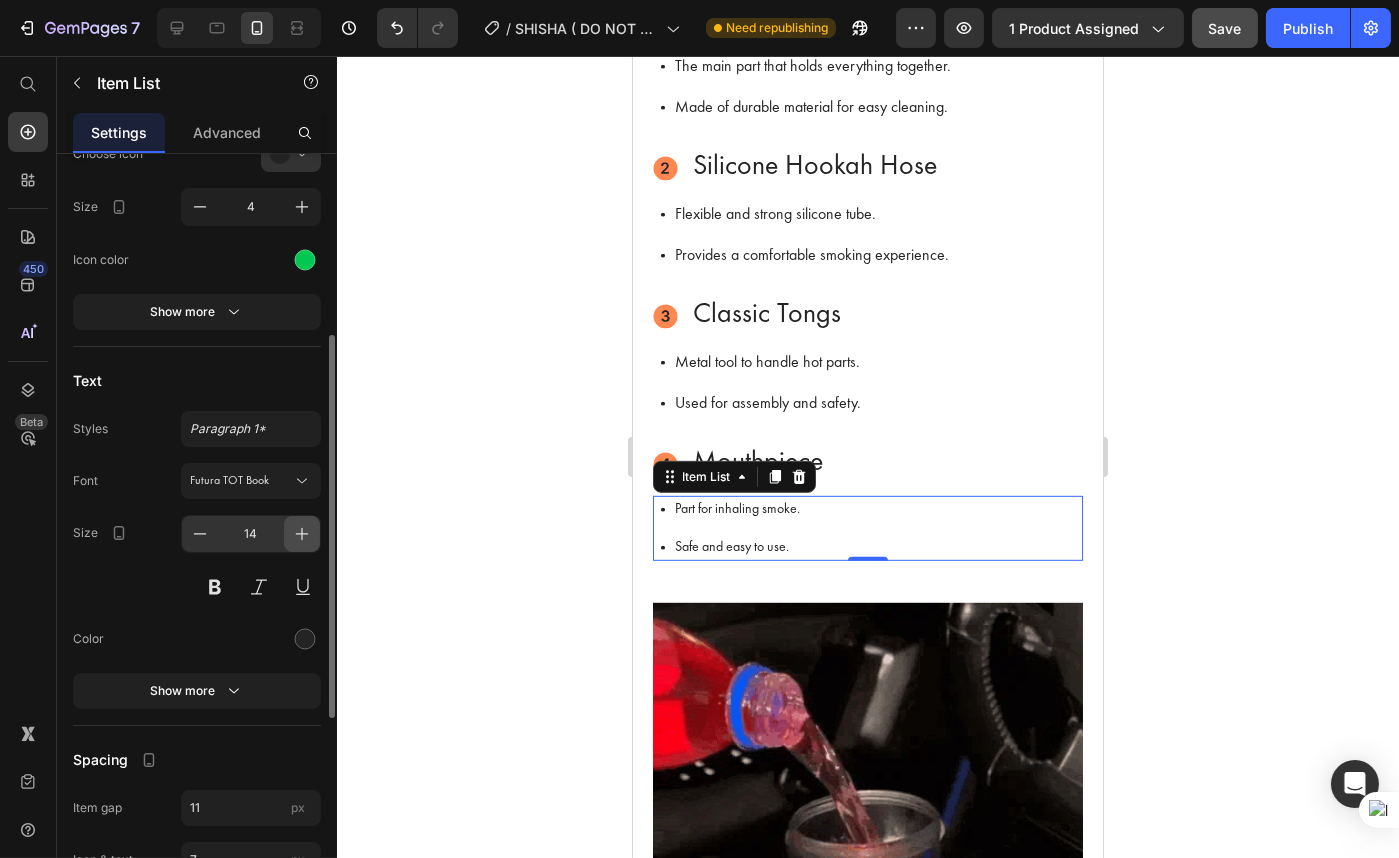 click 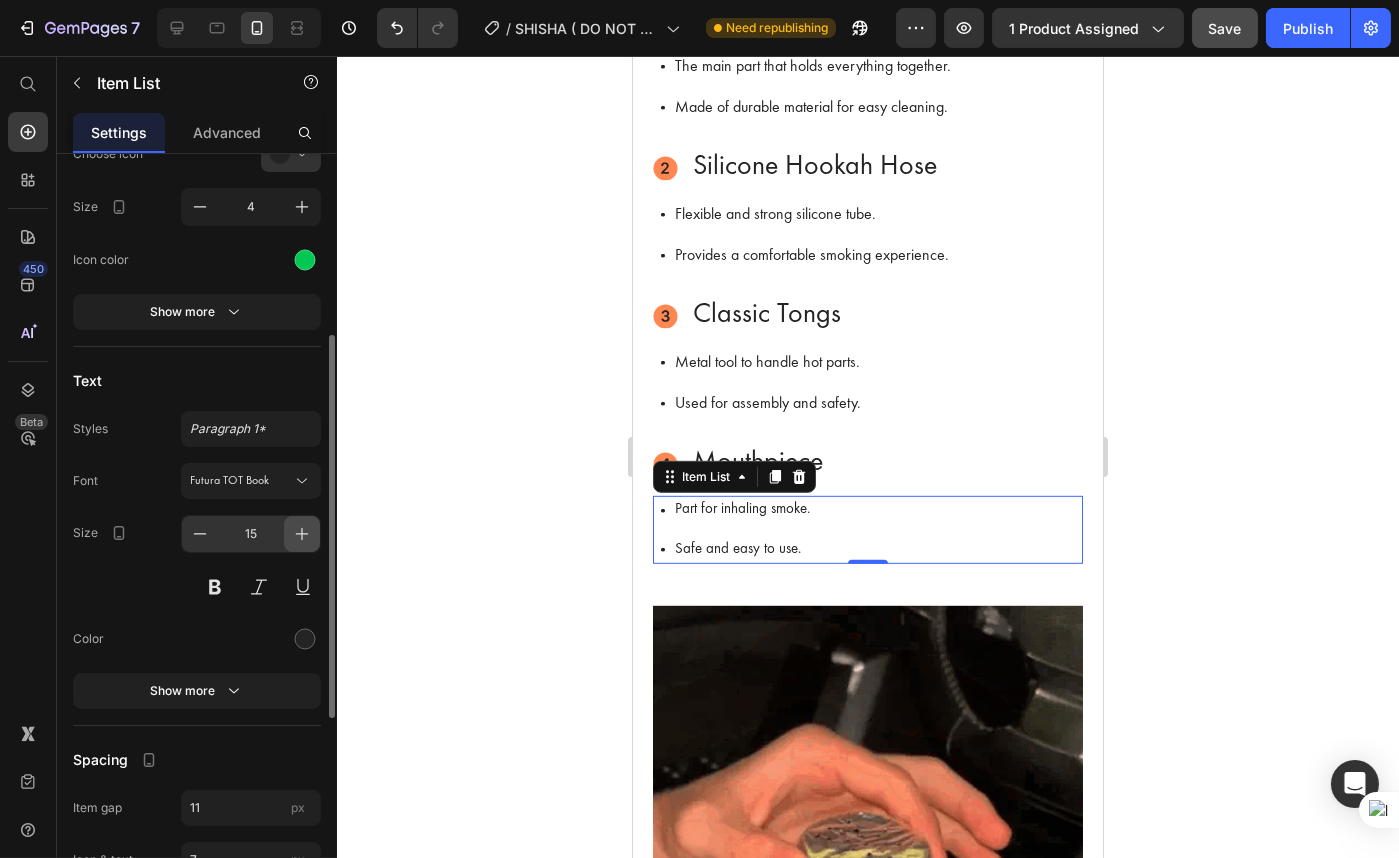 click 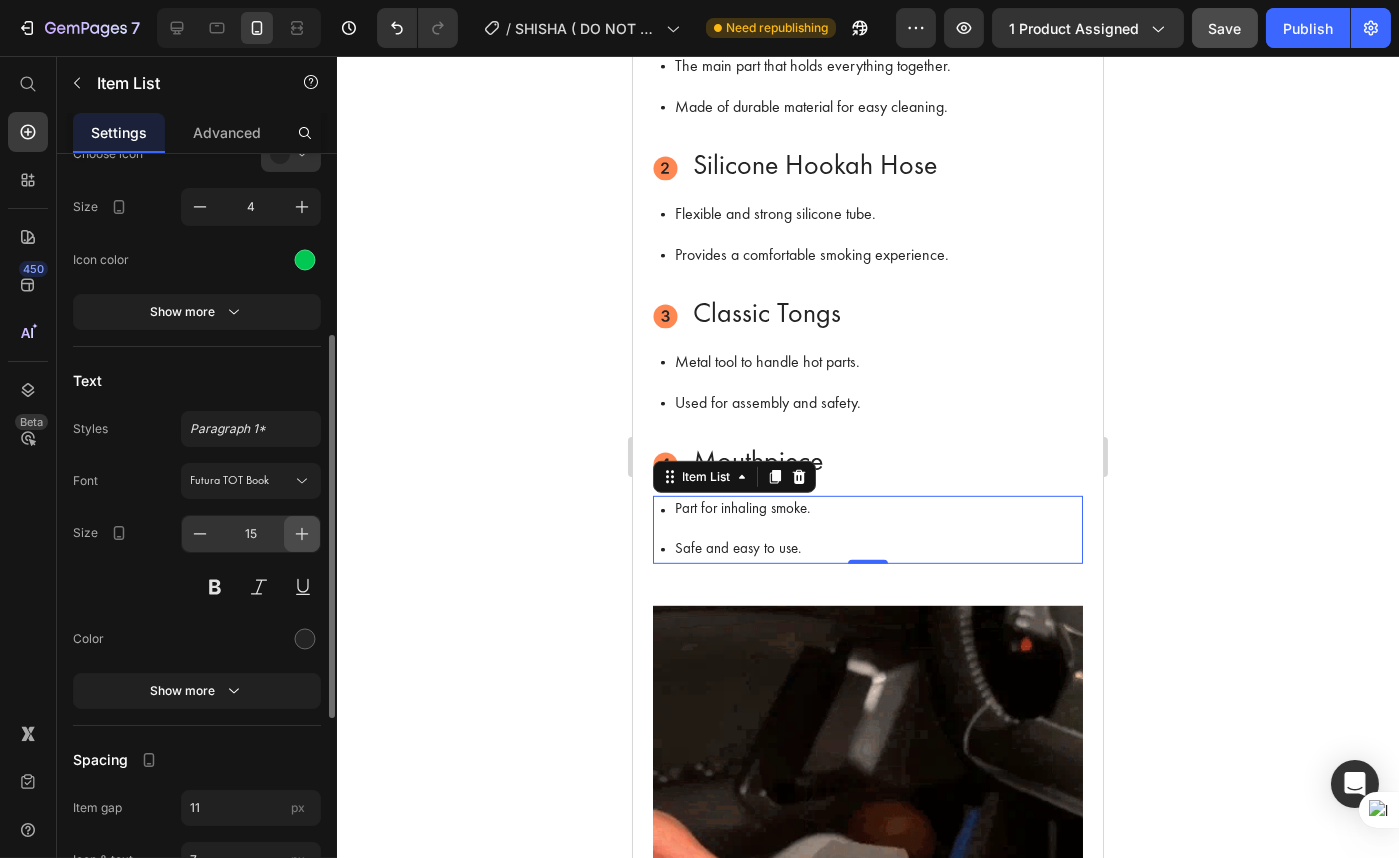 type on "16" 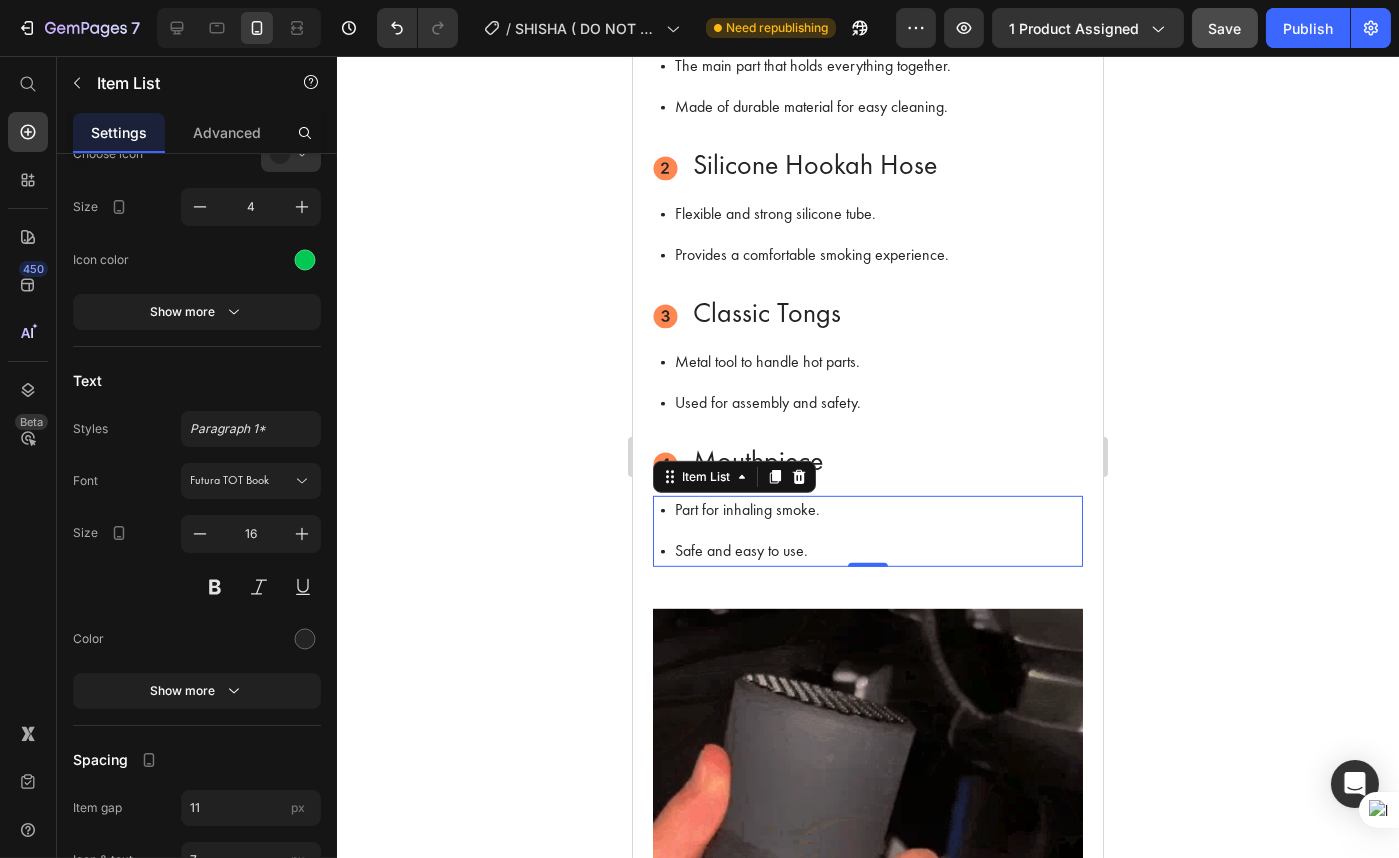 click 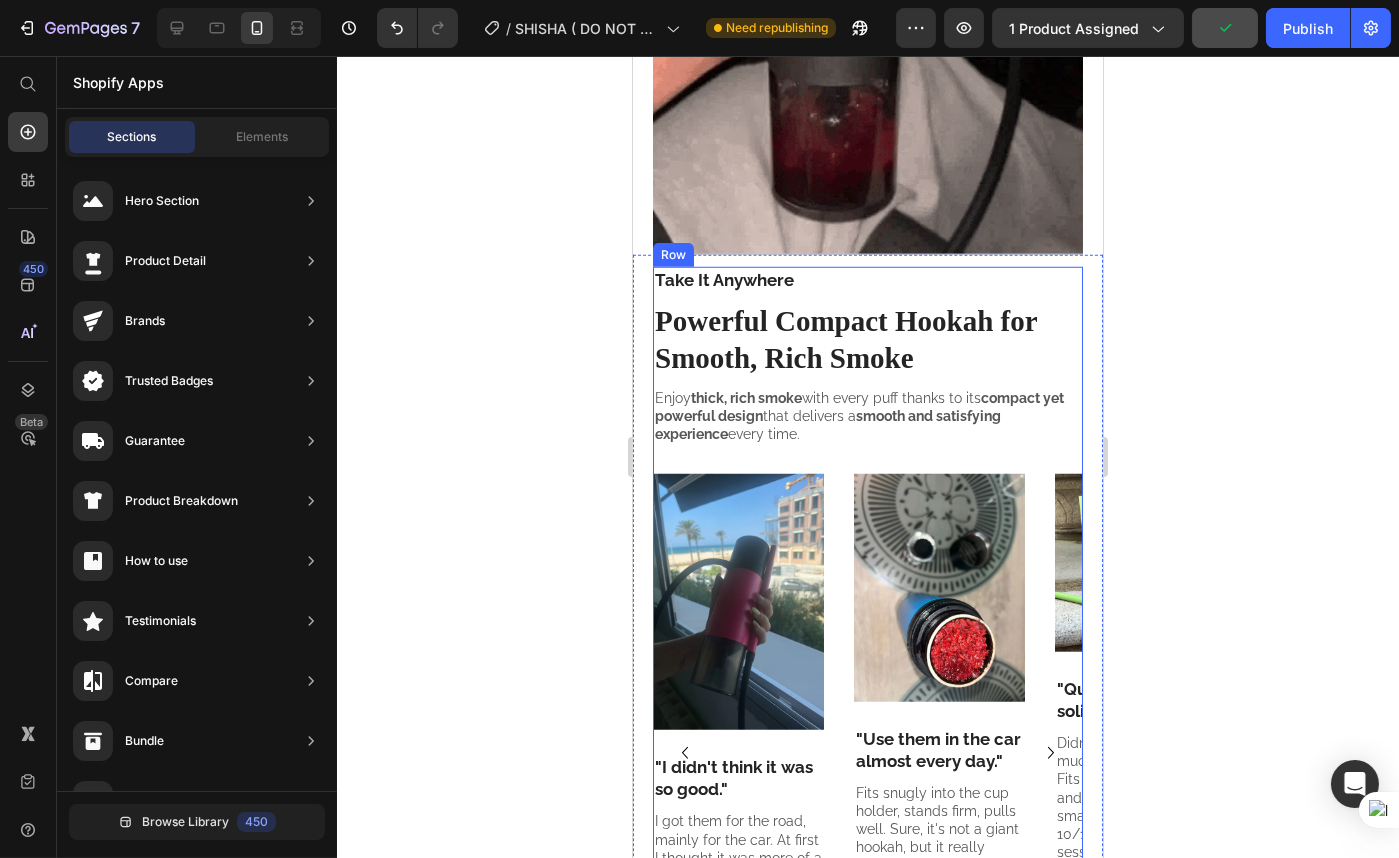 scroll, scrollTop: 3358, scrollLeft: 0, axis: vertical 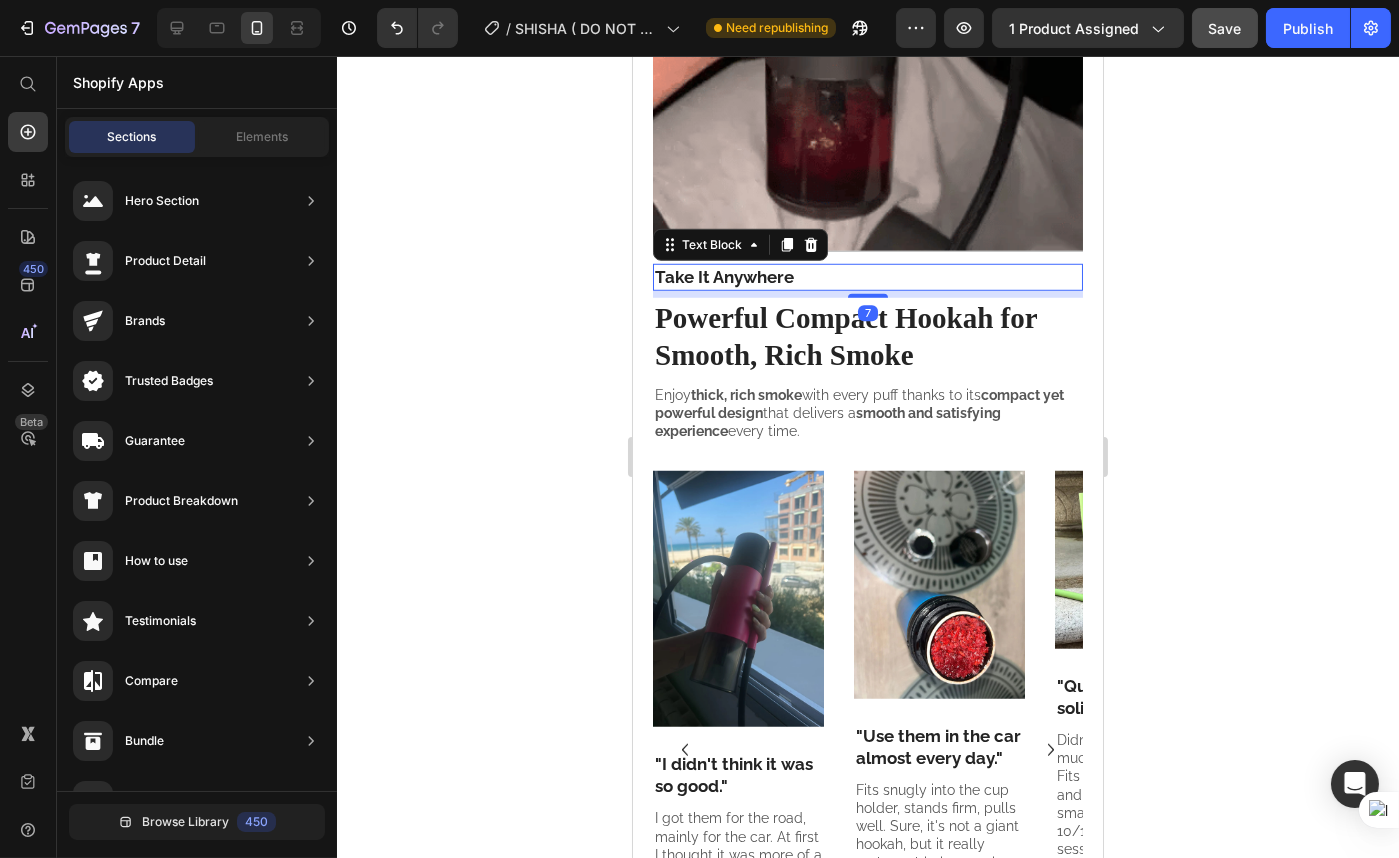 click on "Take It Anywhere" at bounding box center (723, 277) 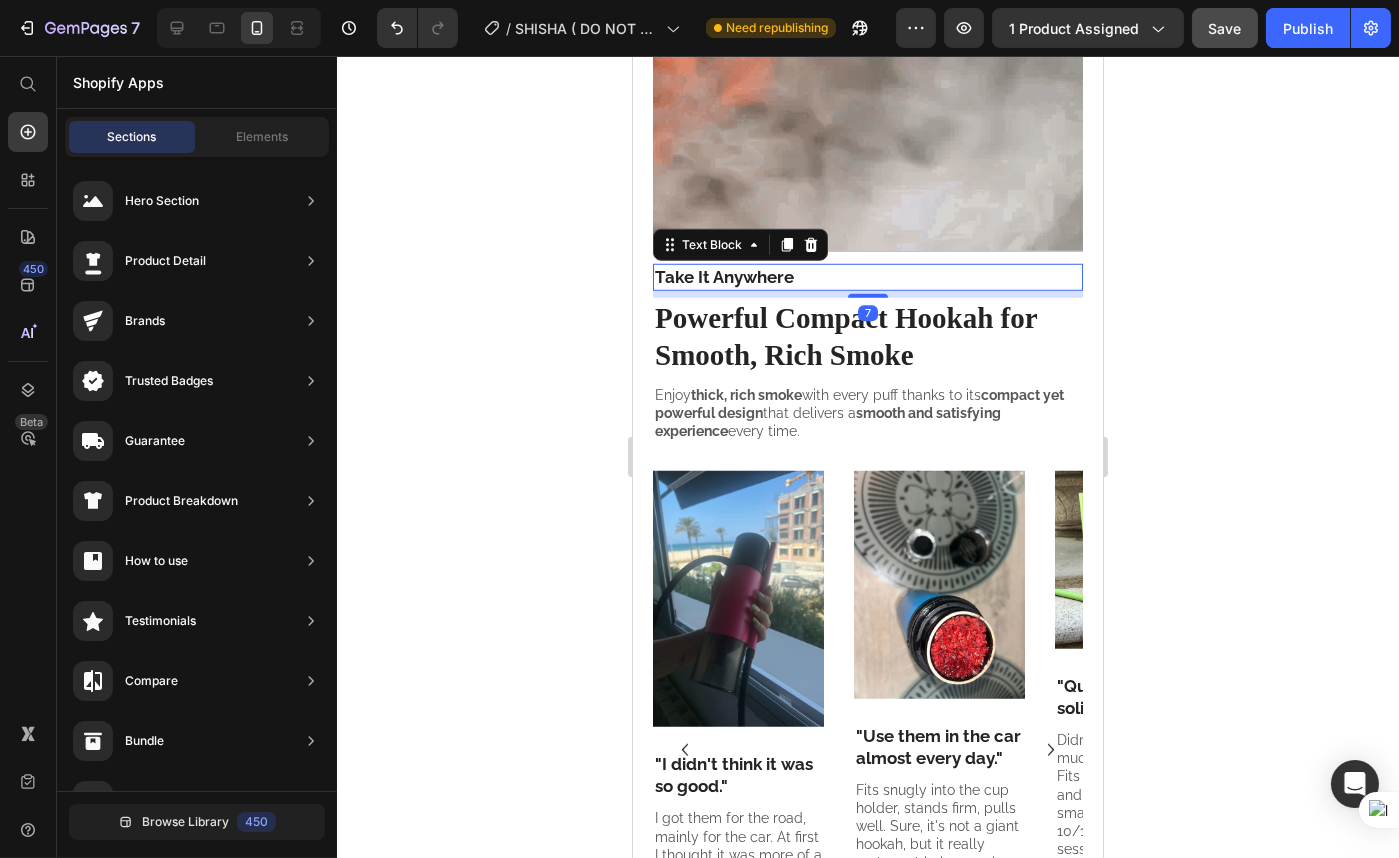 scroll, scrollTop: 0, scrollLeft: 0, axis: both 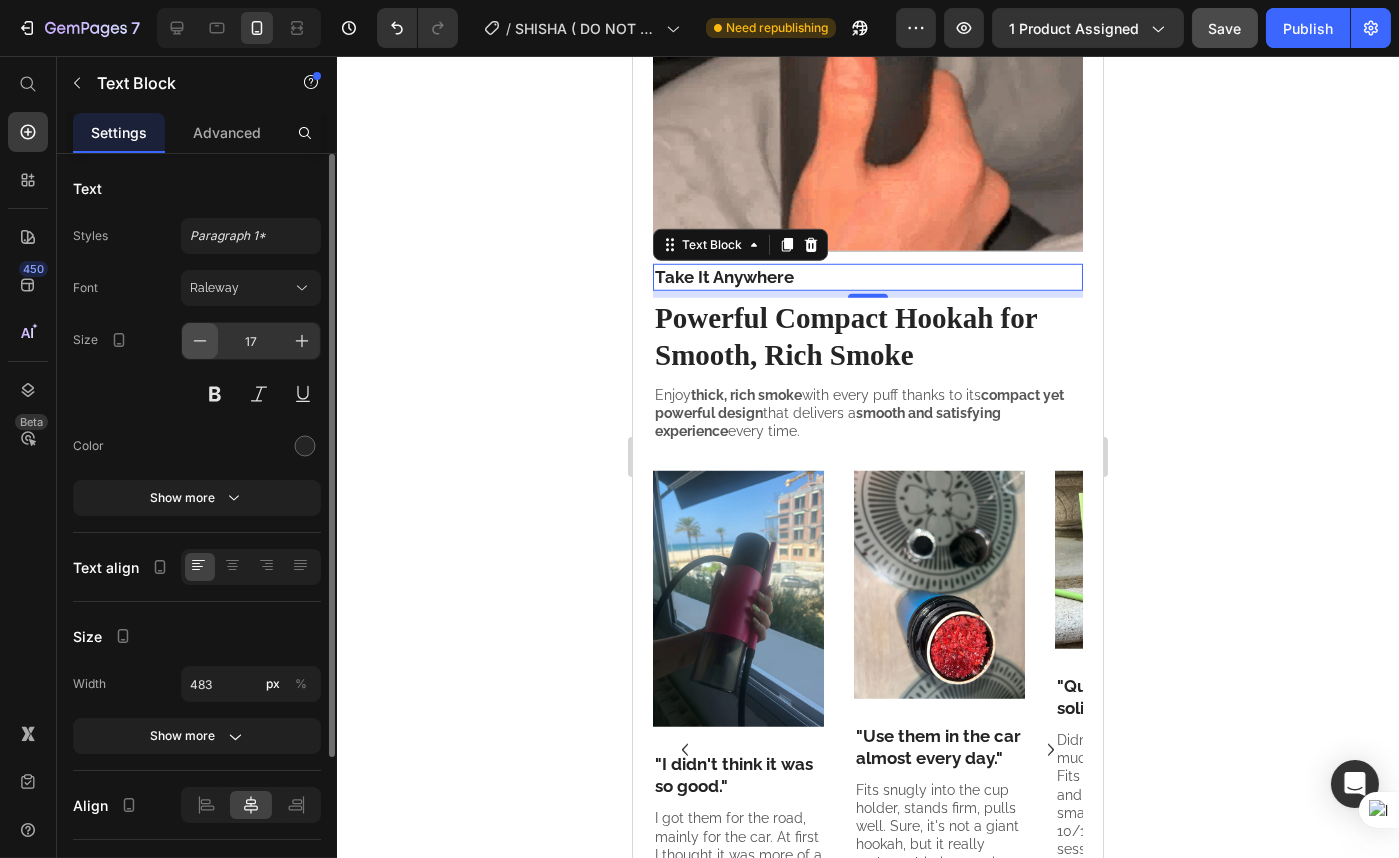 click 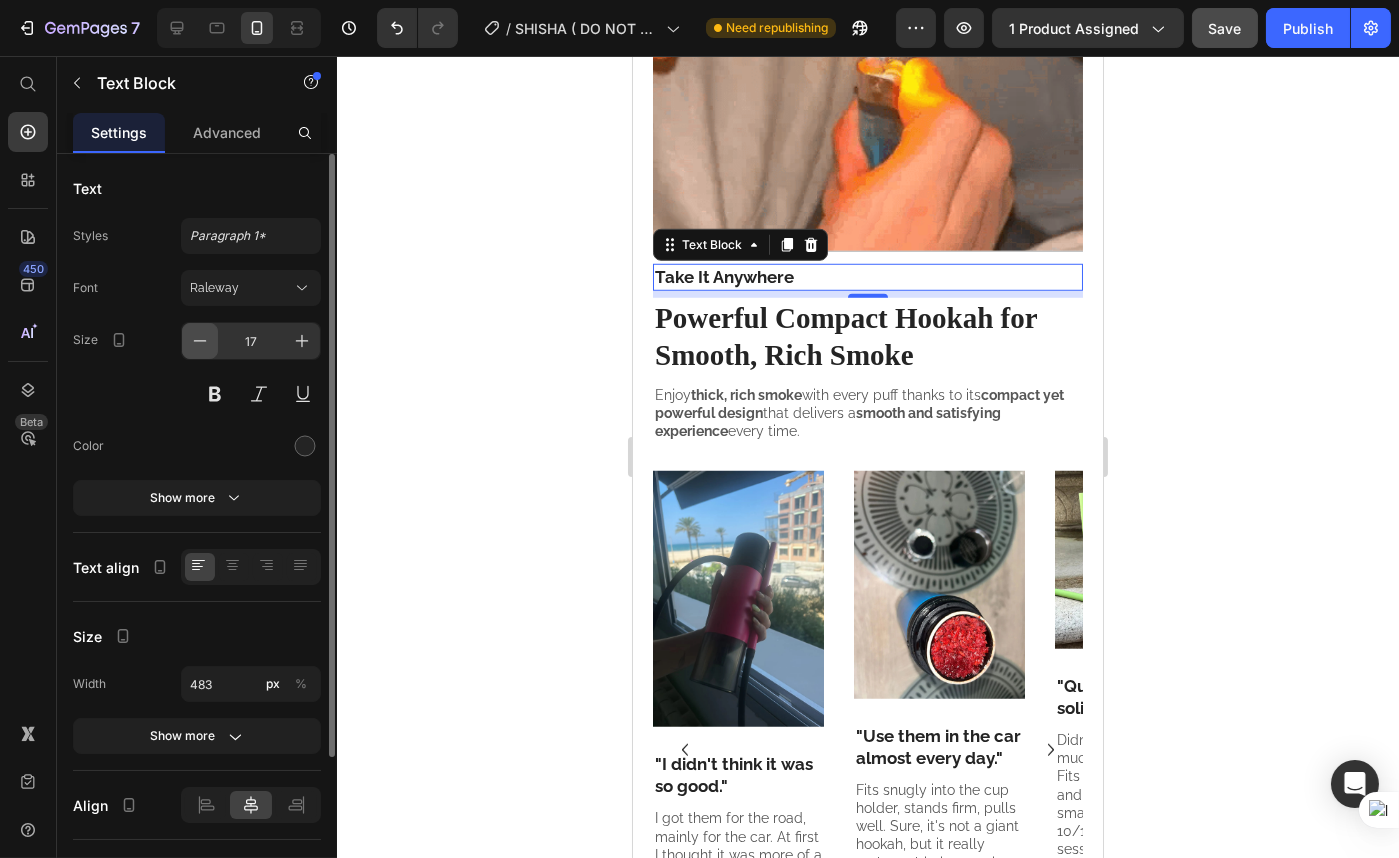 type on "16" 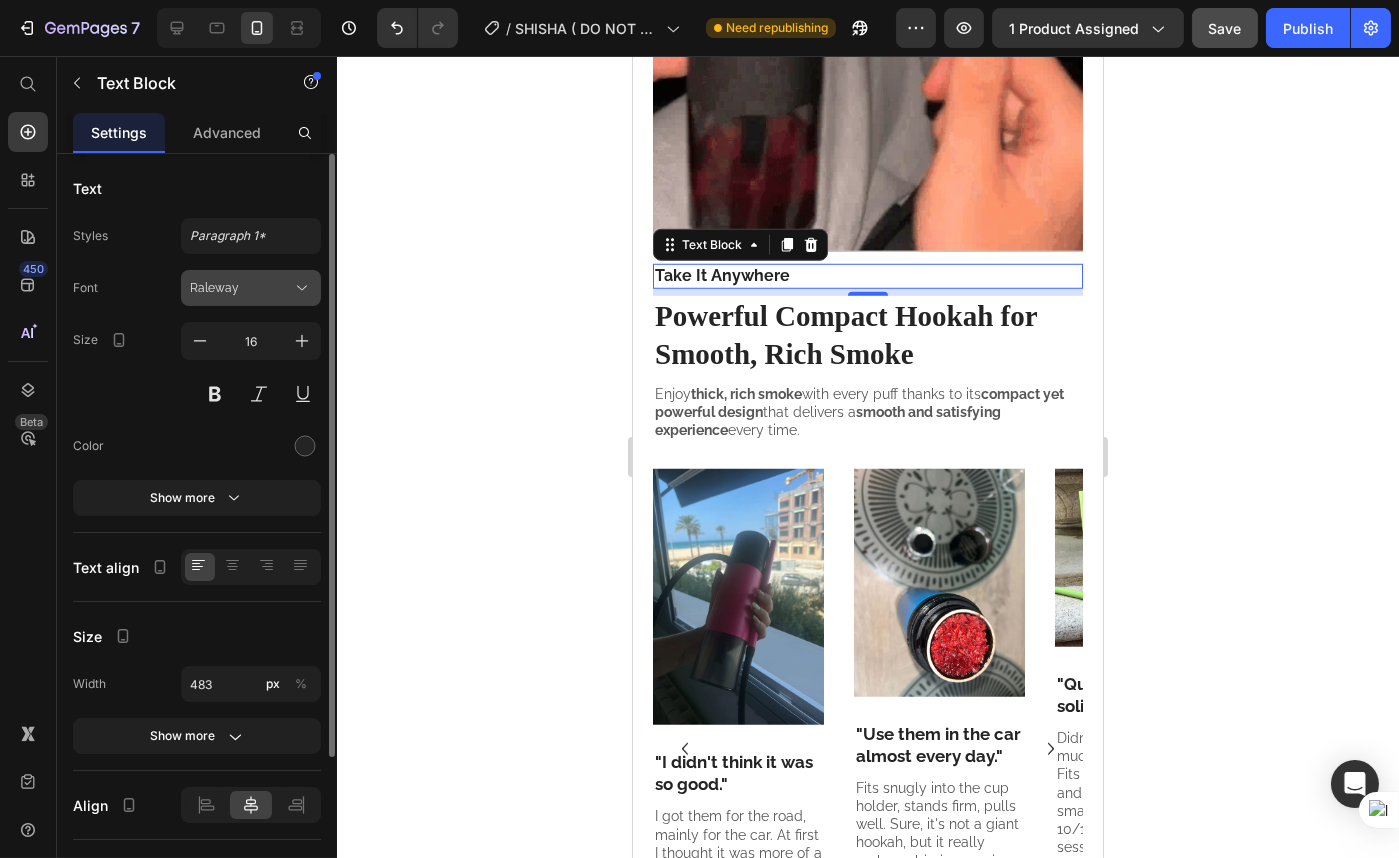 click on "Raleway" at bounding box center (241, 288) 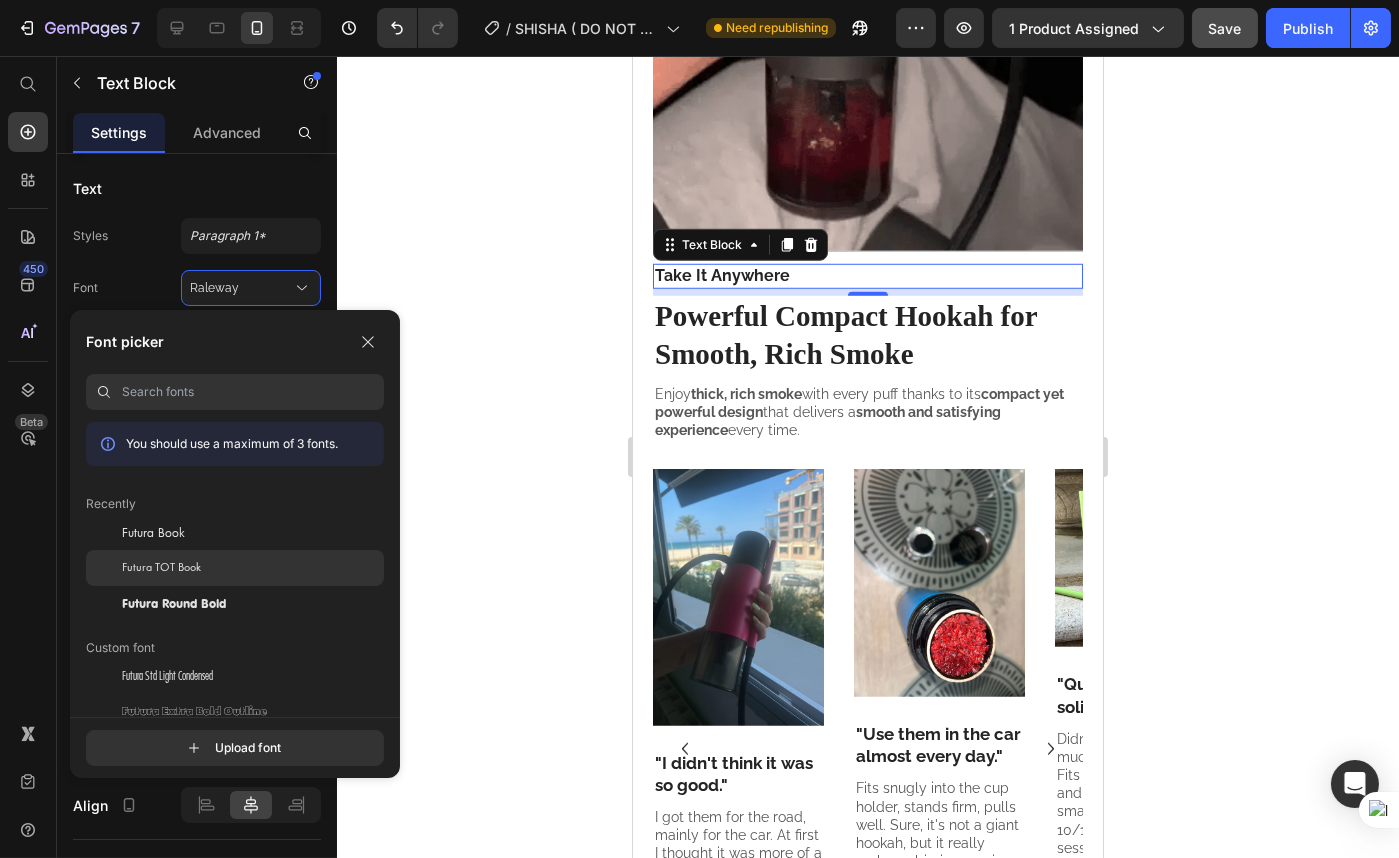 click on "Futura TOT Book" 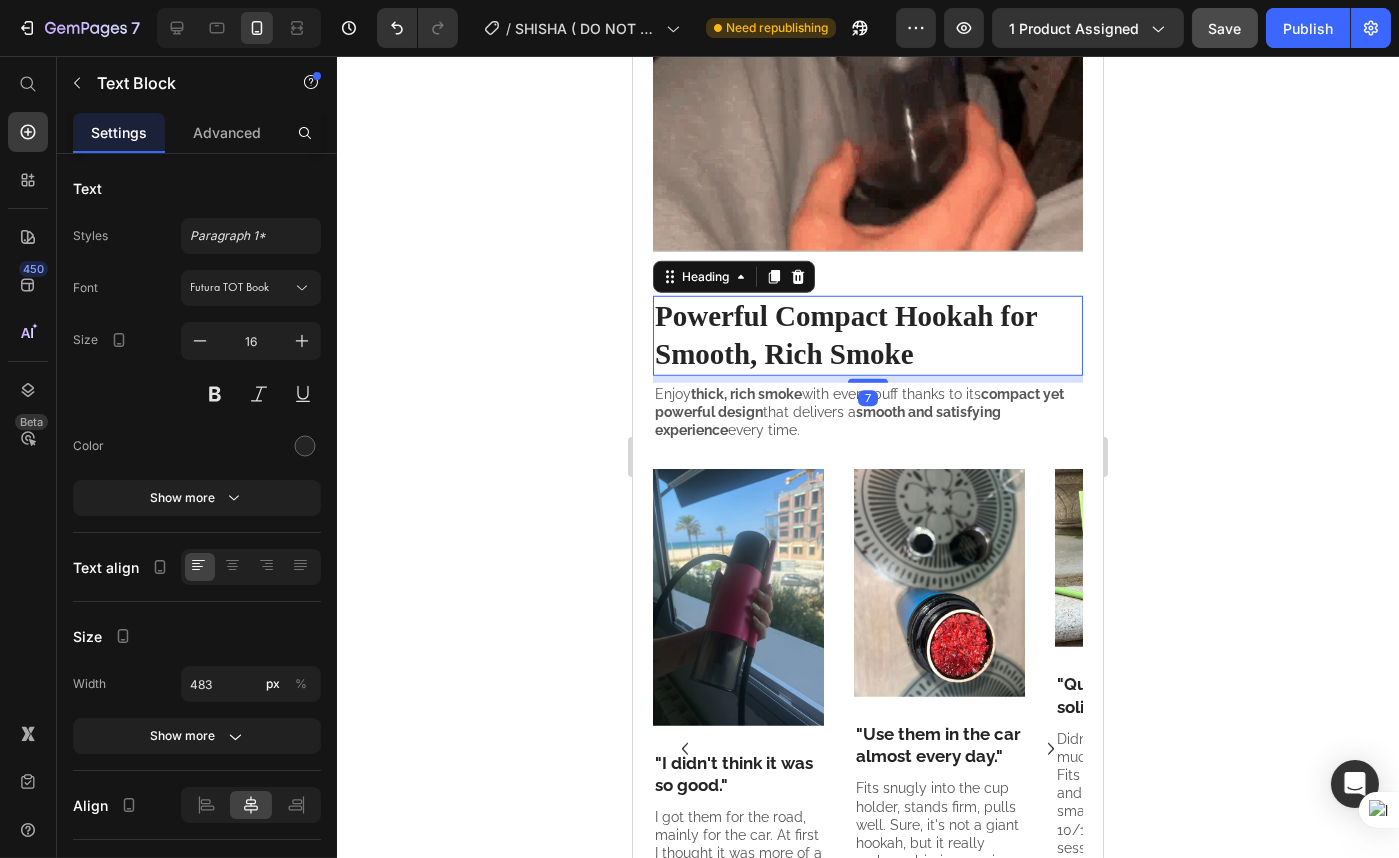 click on "Powerful Compact Hookah for Smooth, Rich Smoke" at bounding box center (845, 335) 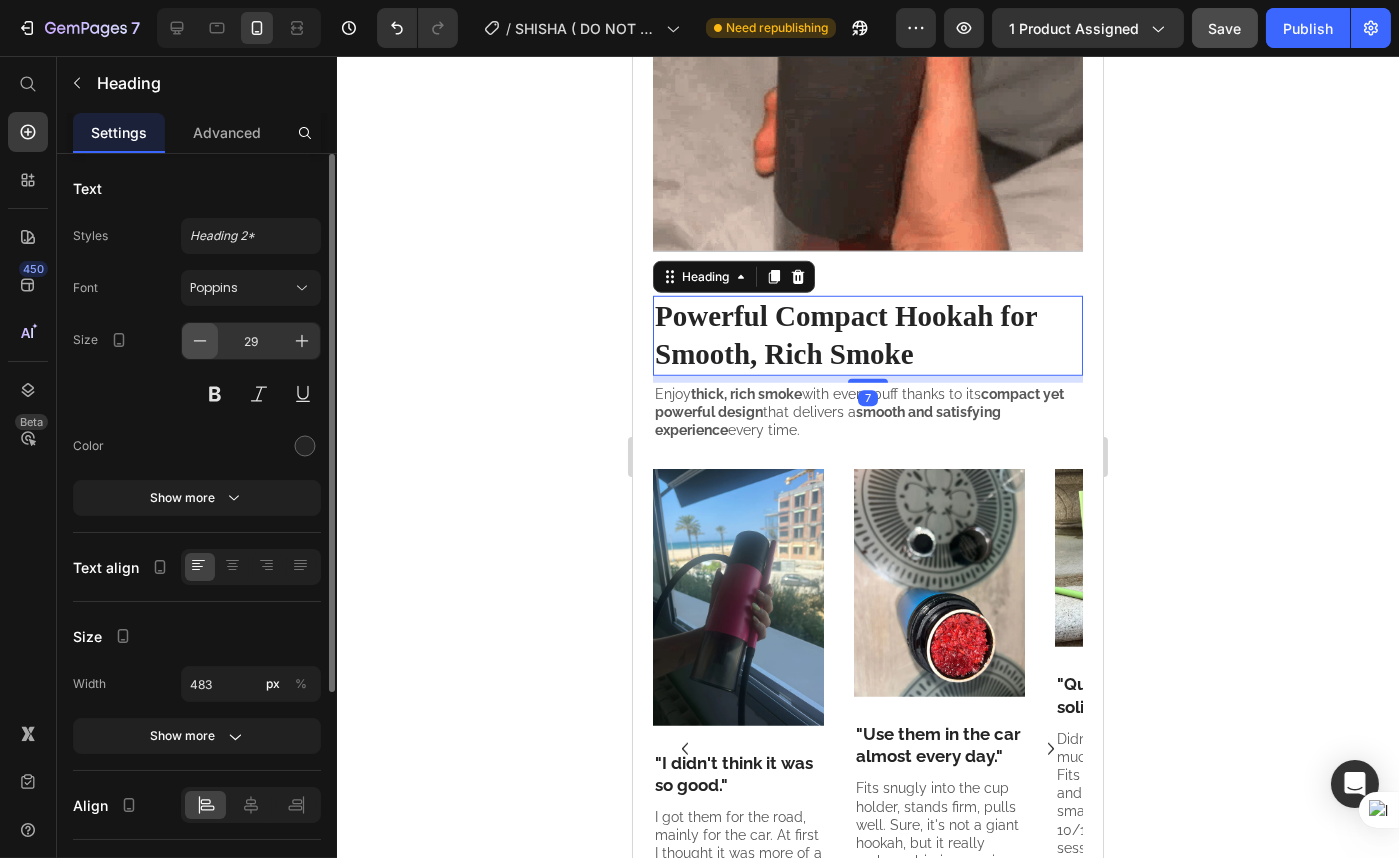 click 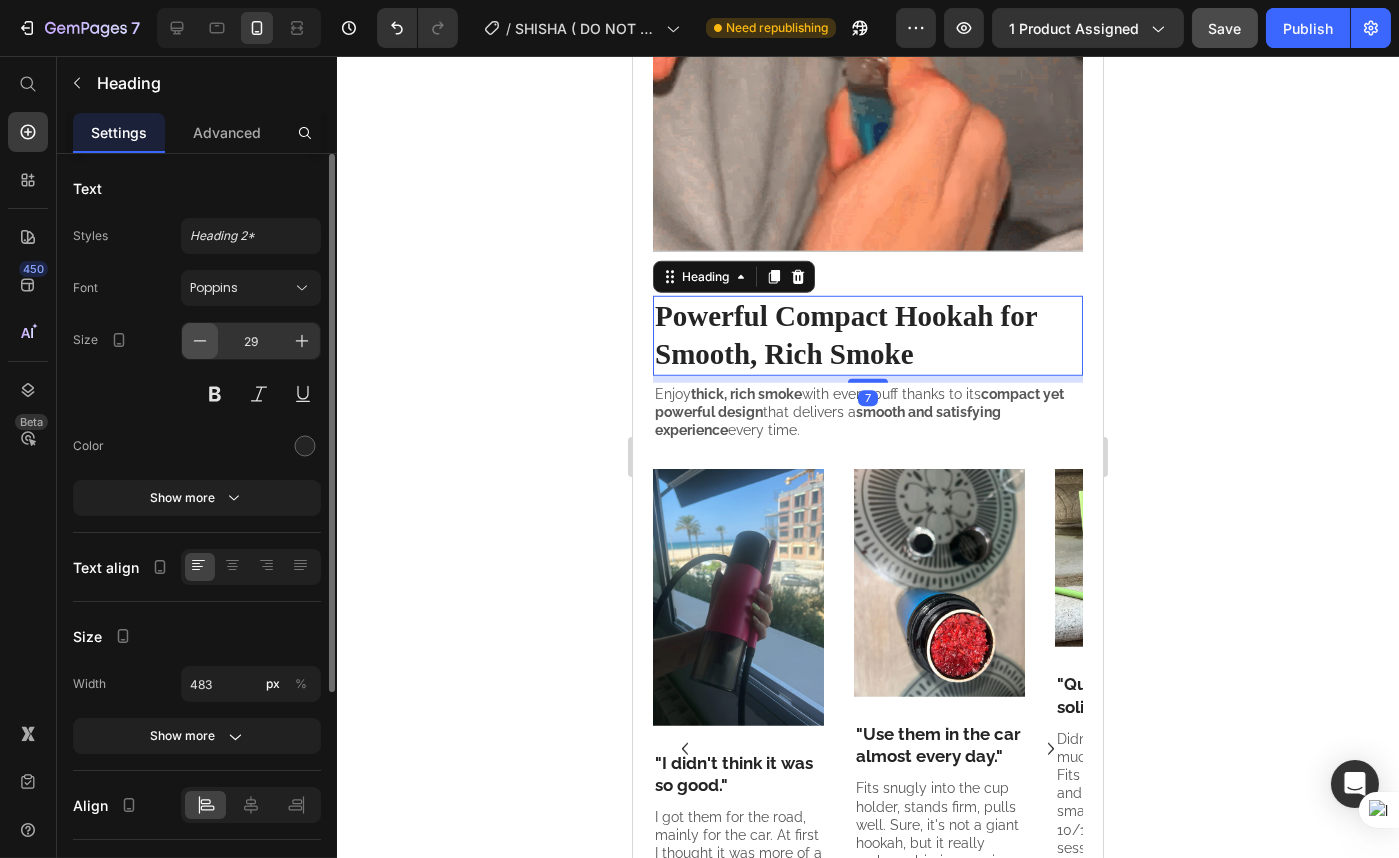 type on "28" 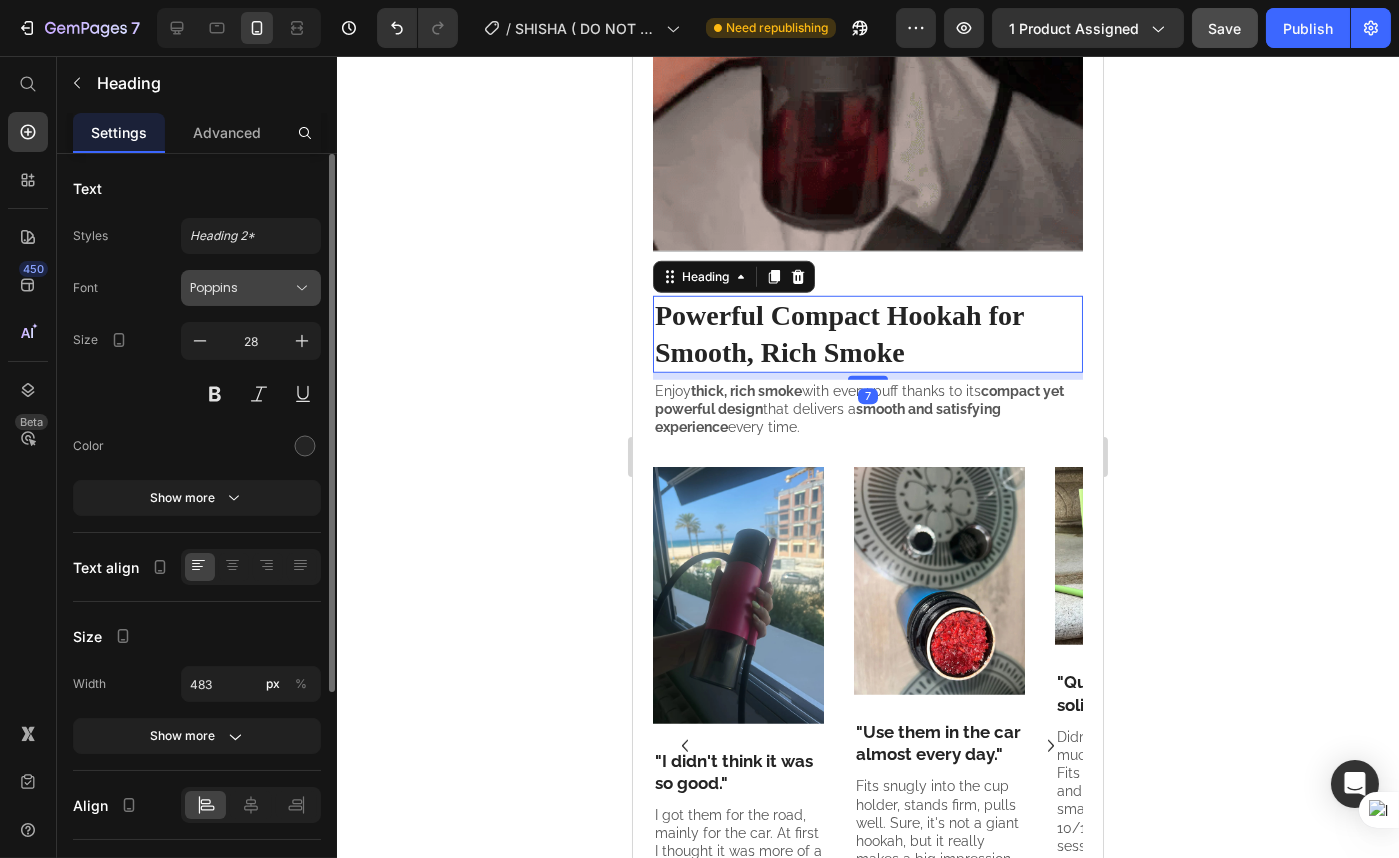 click on "Poppins" at bounding box center (241, 288) 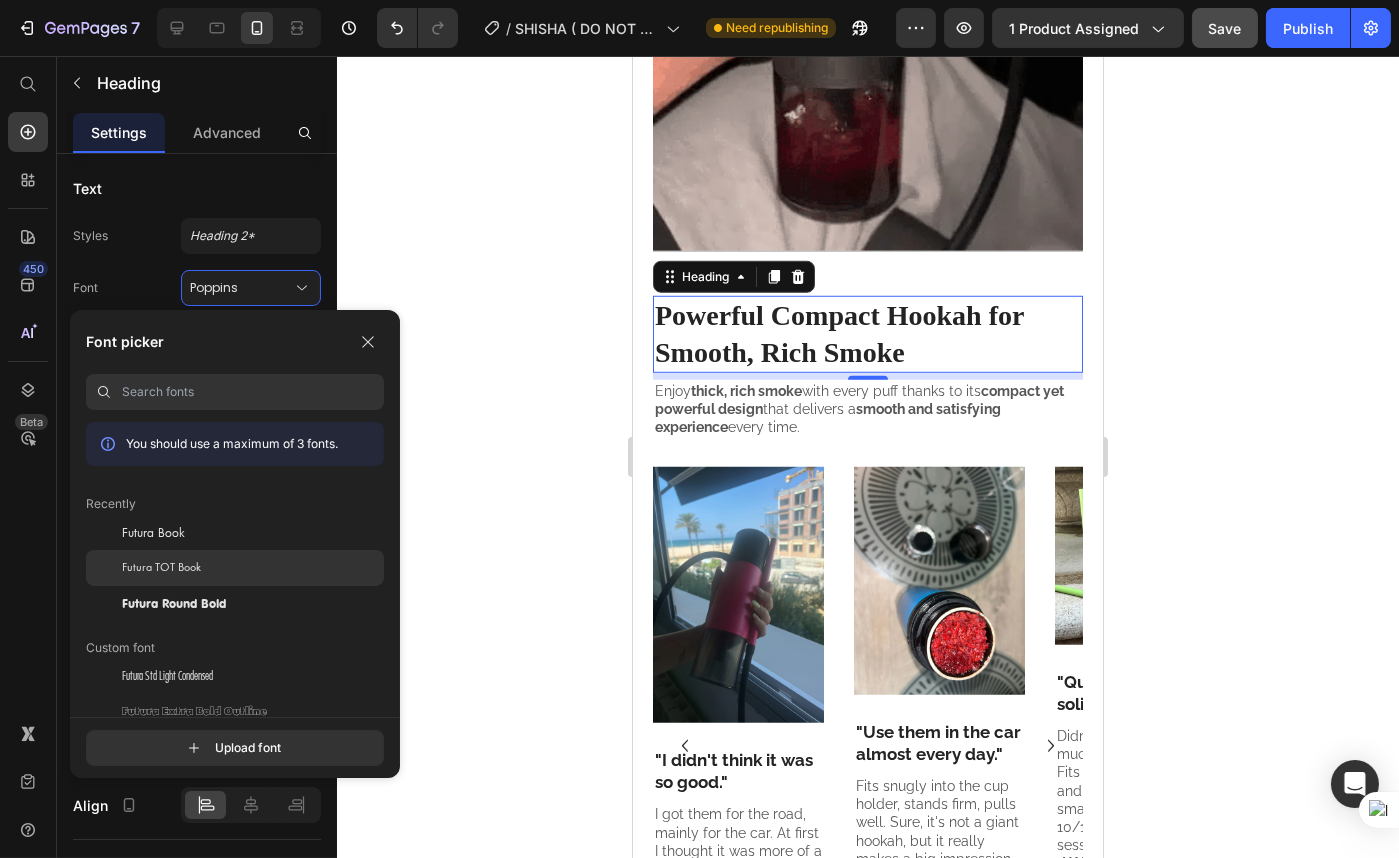 click on "Futura TOT Book" at bounding box center (161, 568) 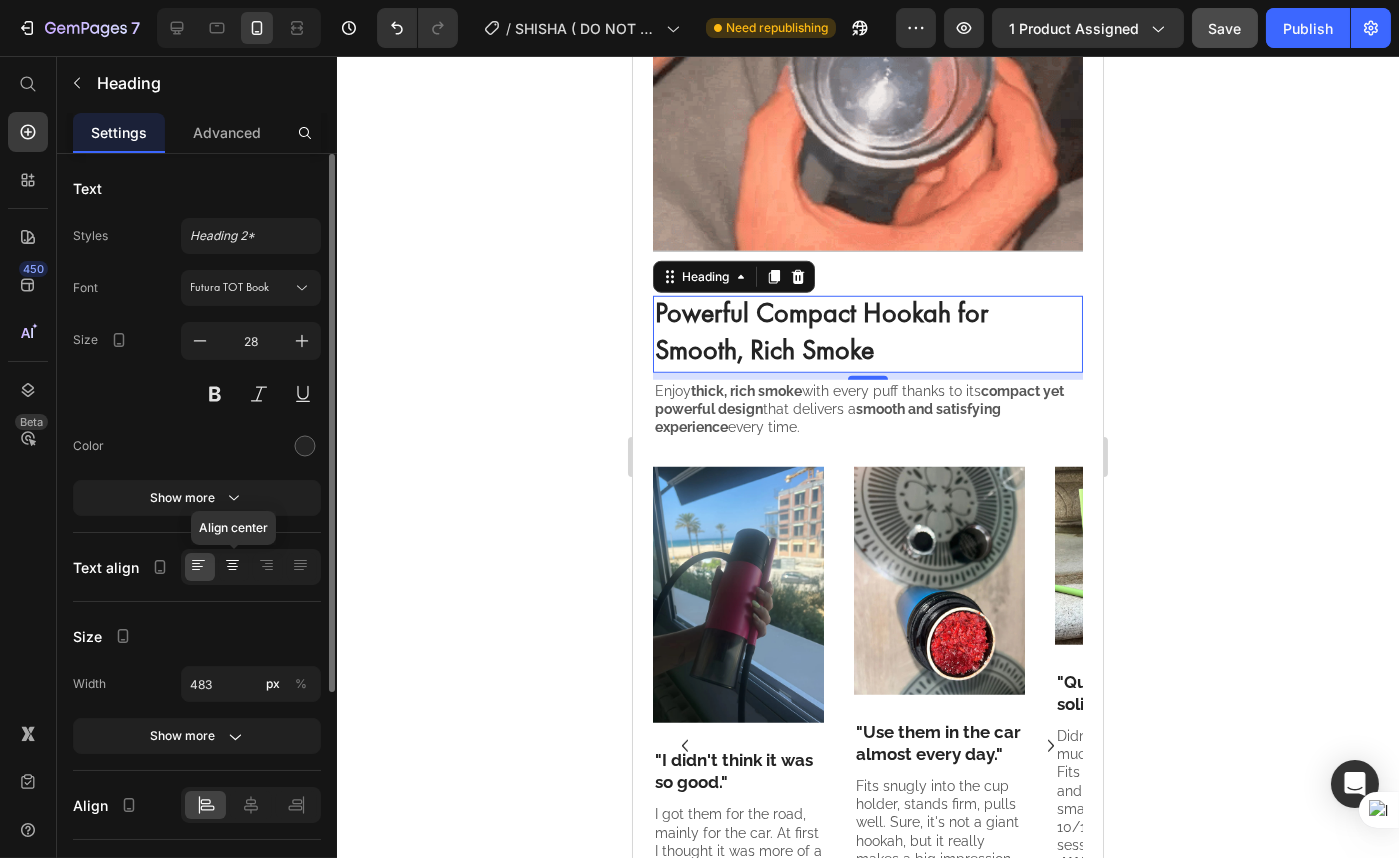 click 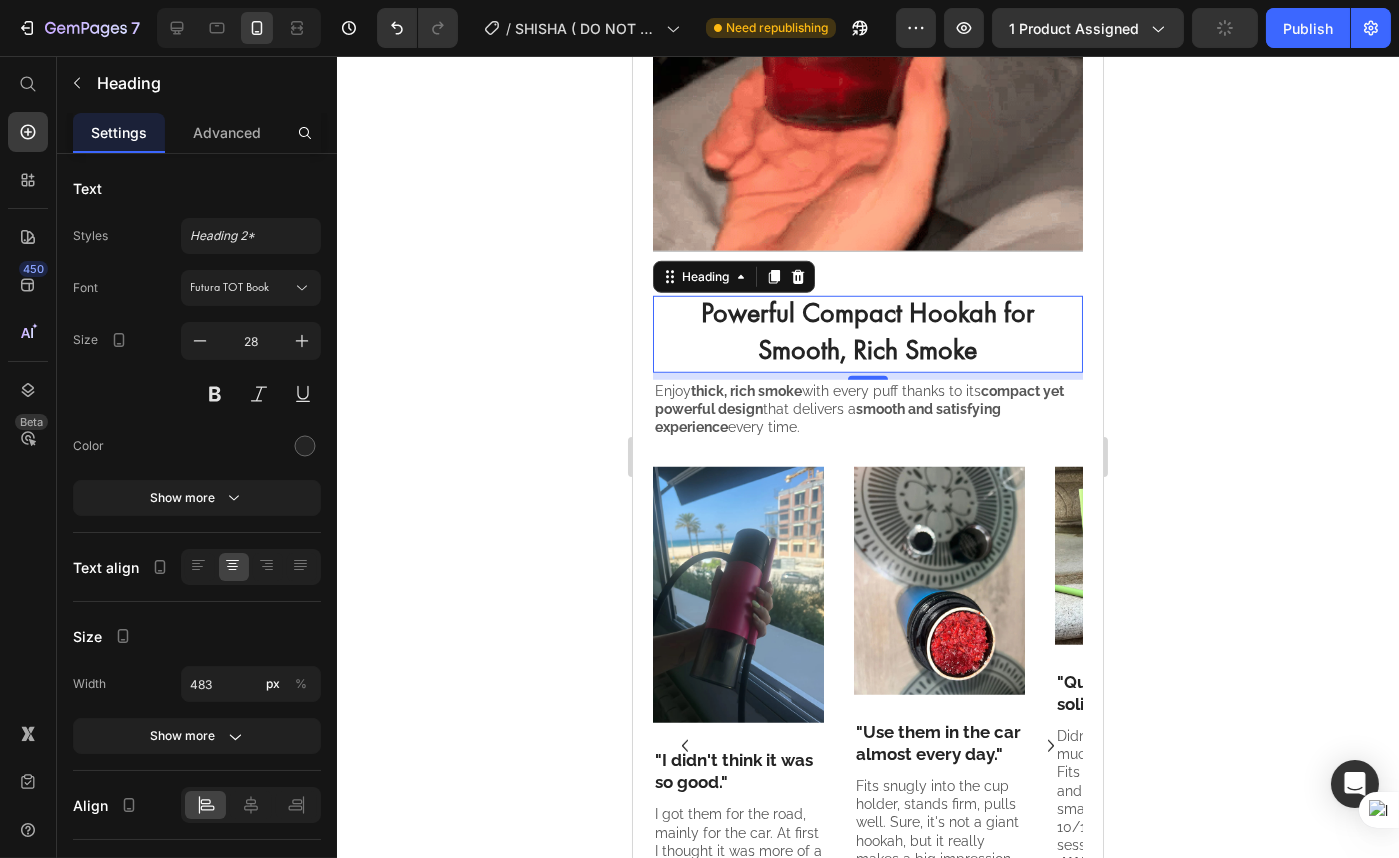 click 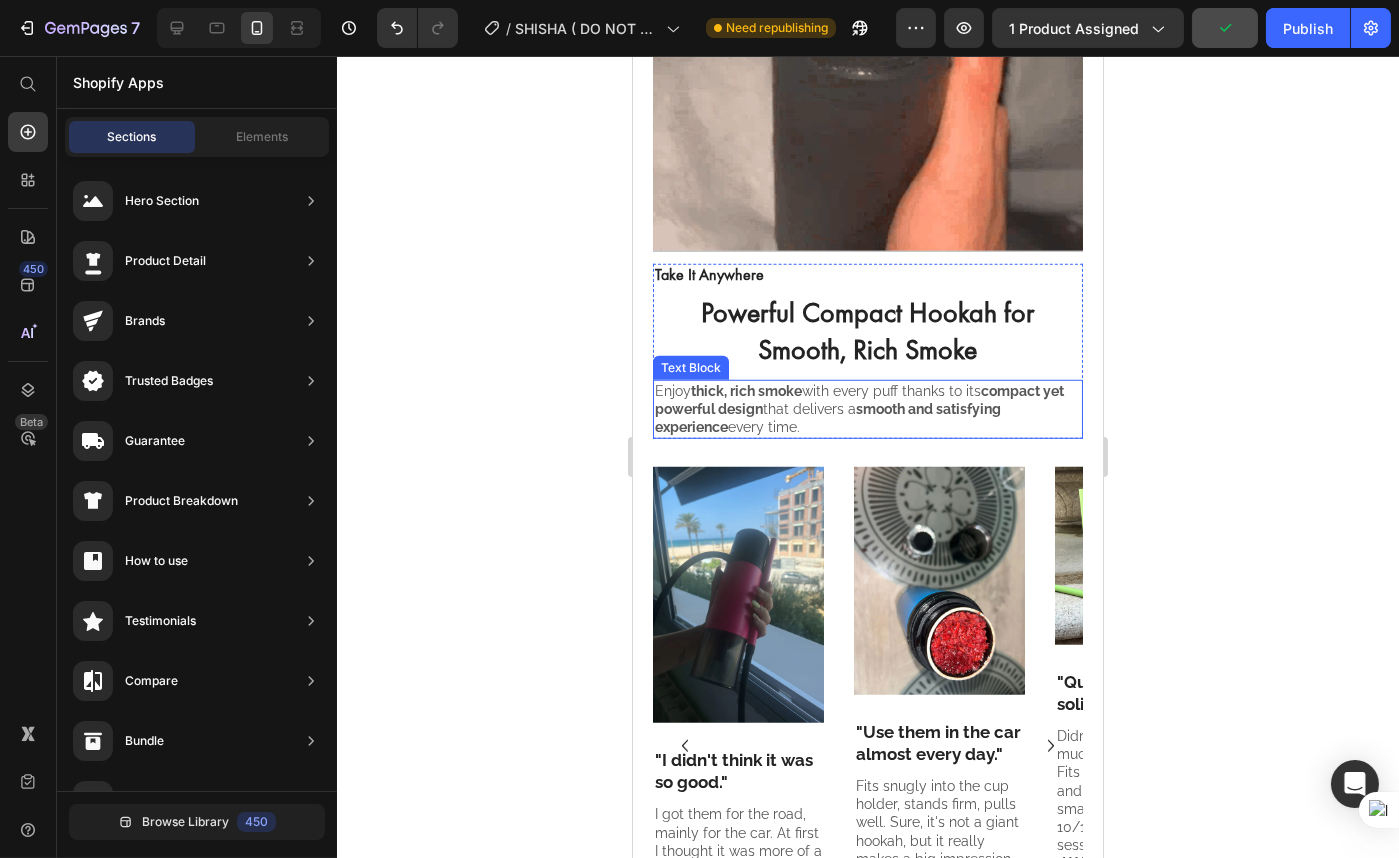click on "smooth and satisfying experience" at bounding box center (827, 418) 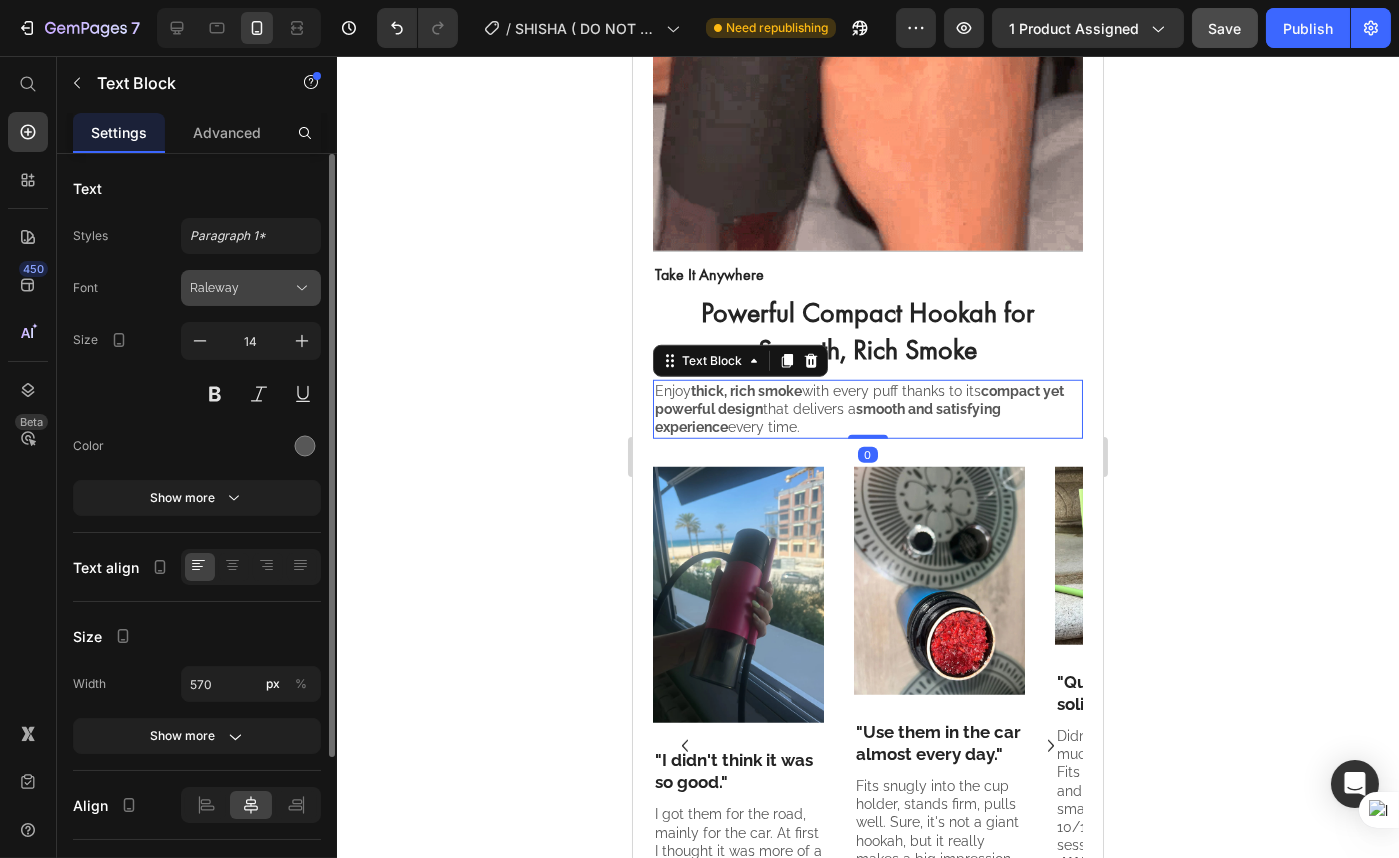 click on "Raleway" at bounding box center [251, 288] 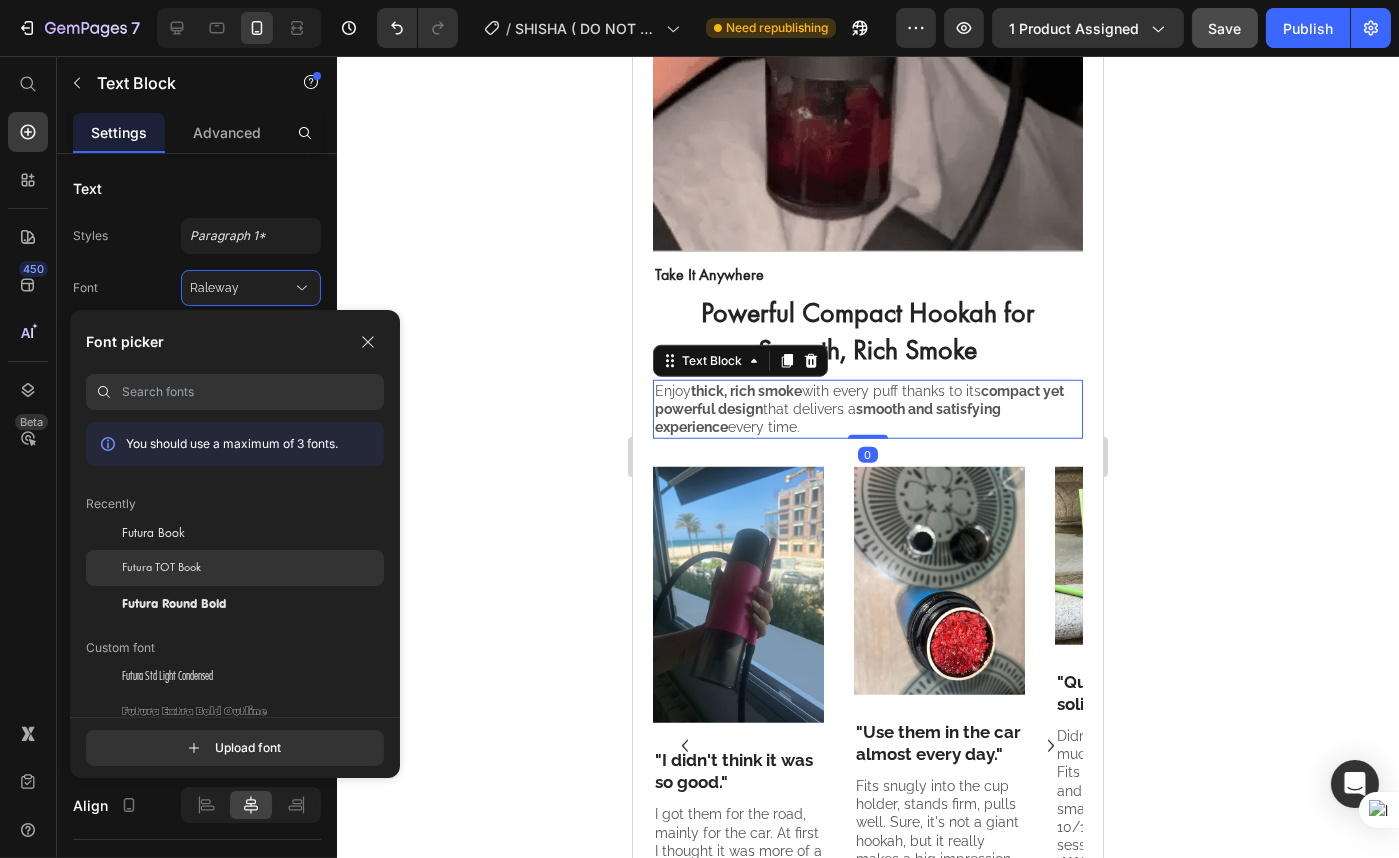 click on "Futura TOT Book" 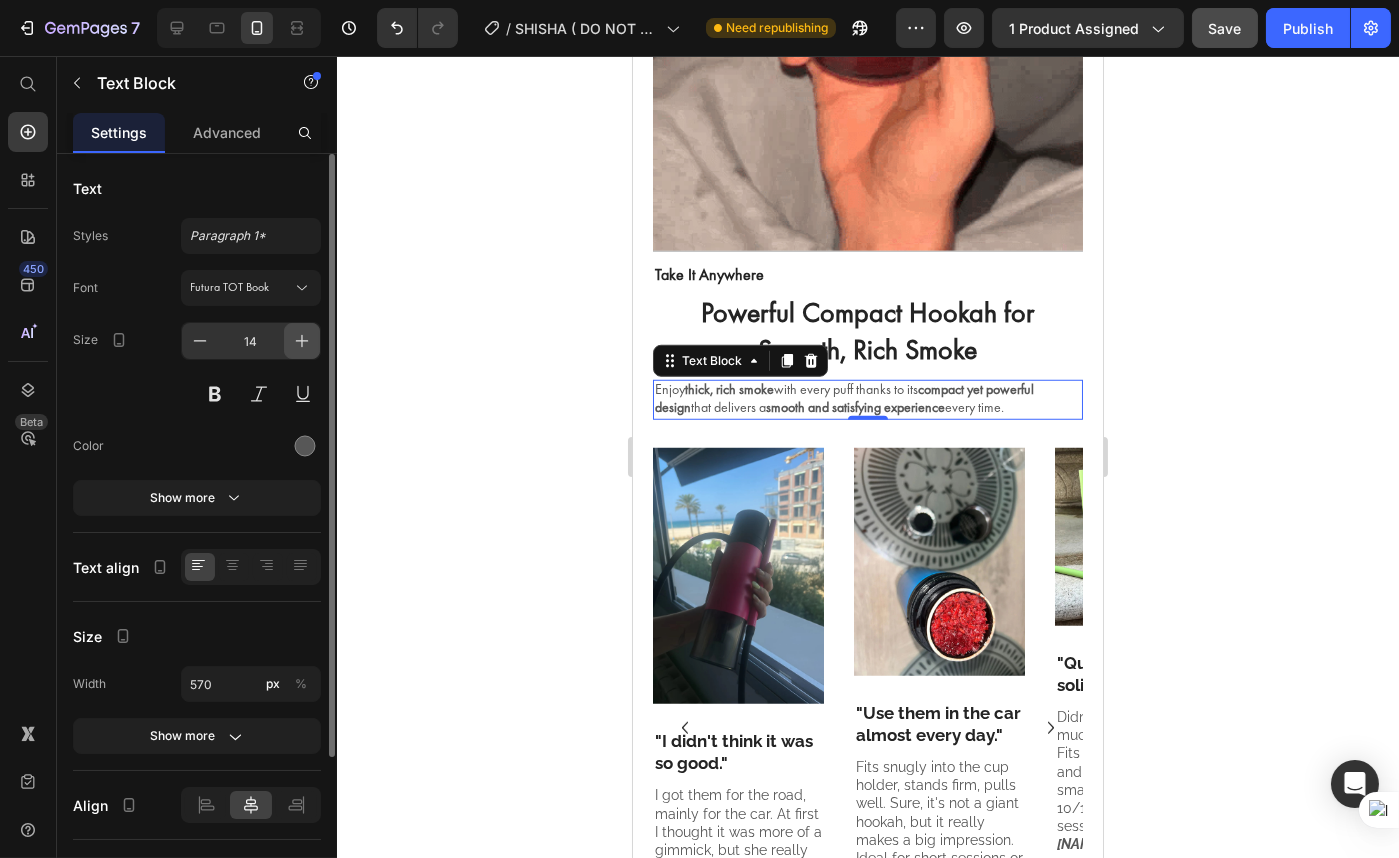 click 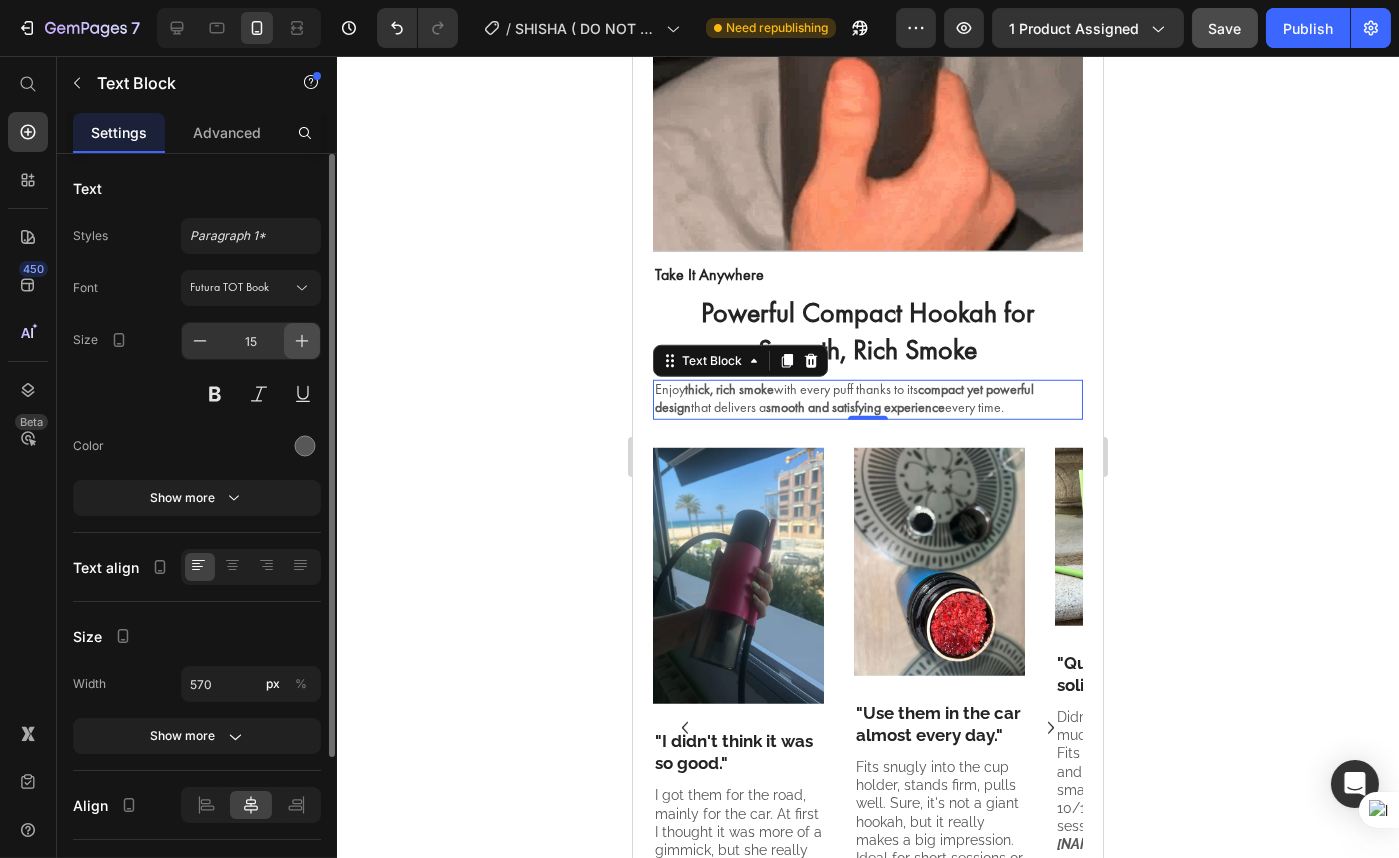 click 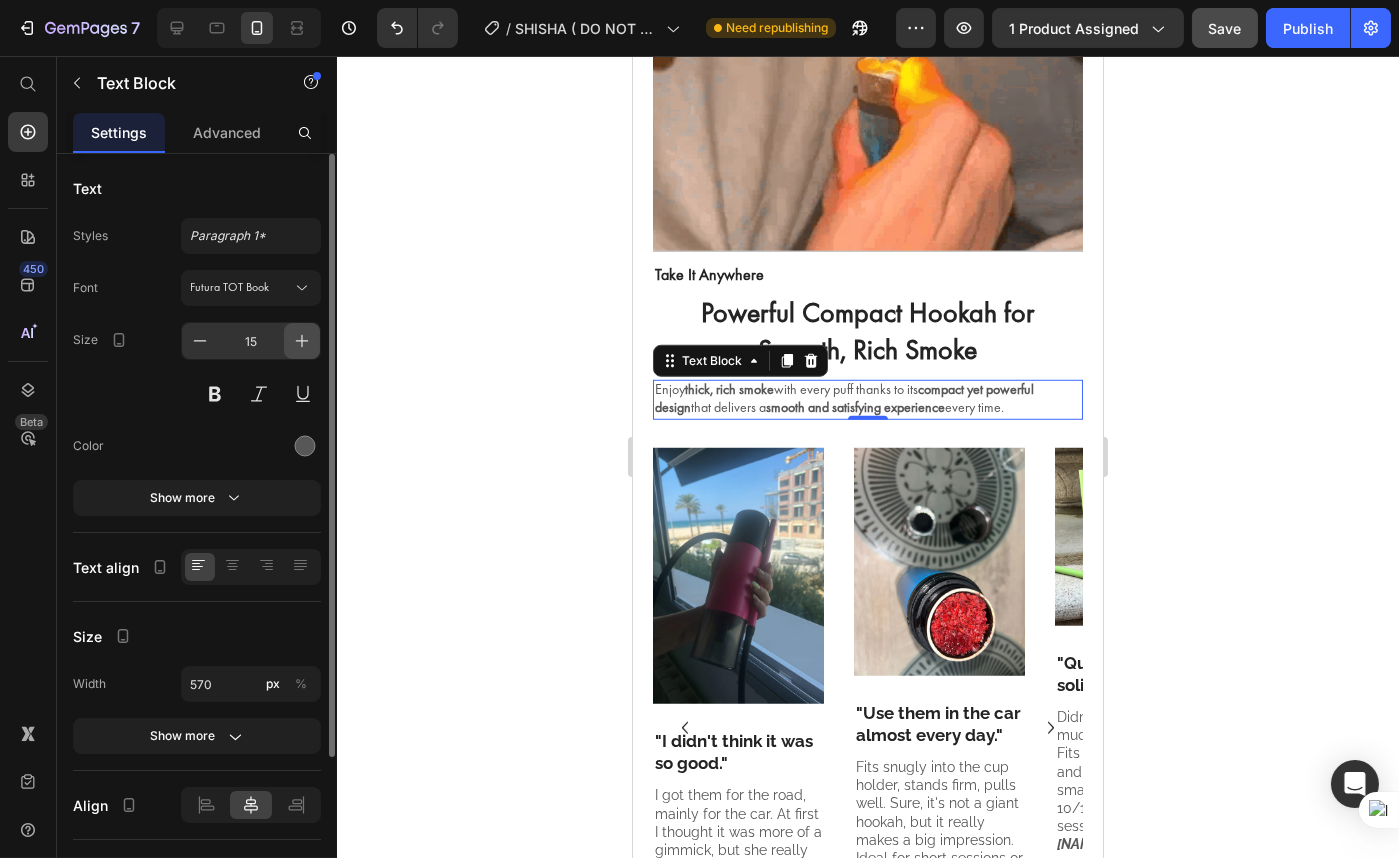 type on "16" 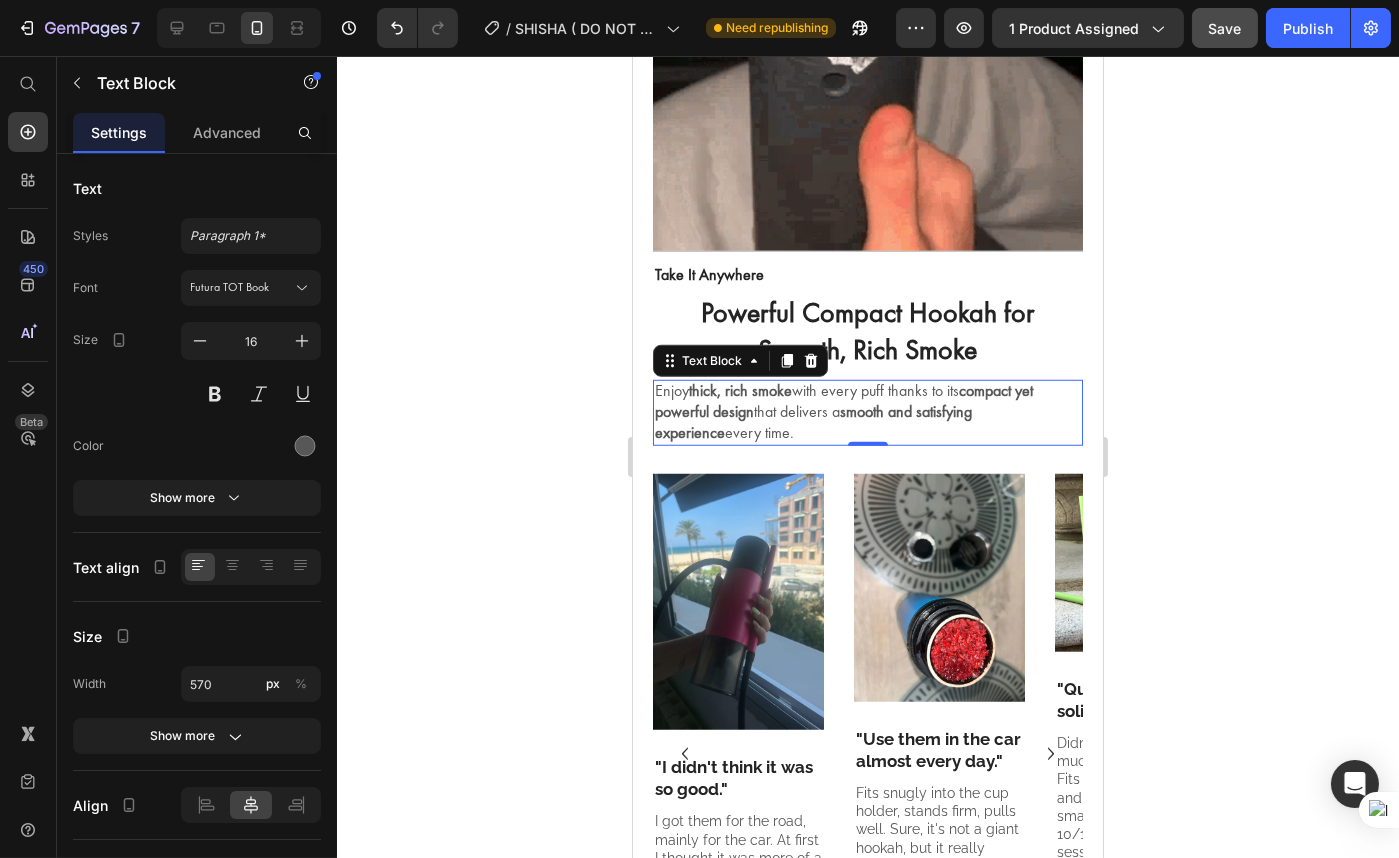 click 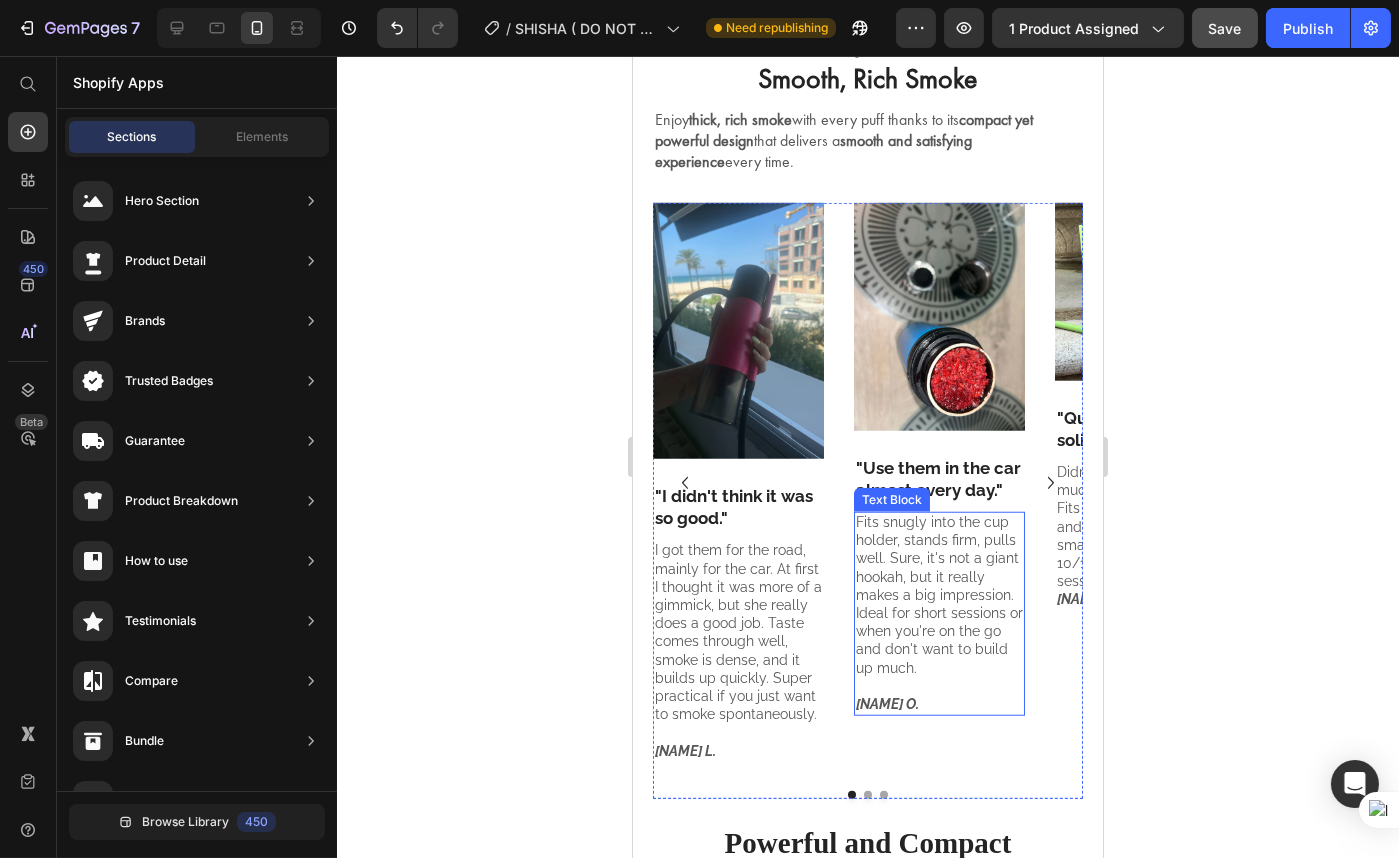 scroll, scrollTop: 3630, scrollLeft: 0, axis: vertical 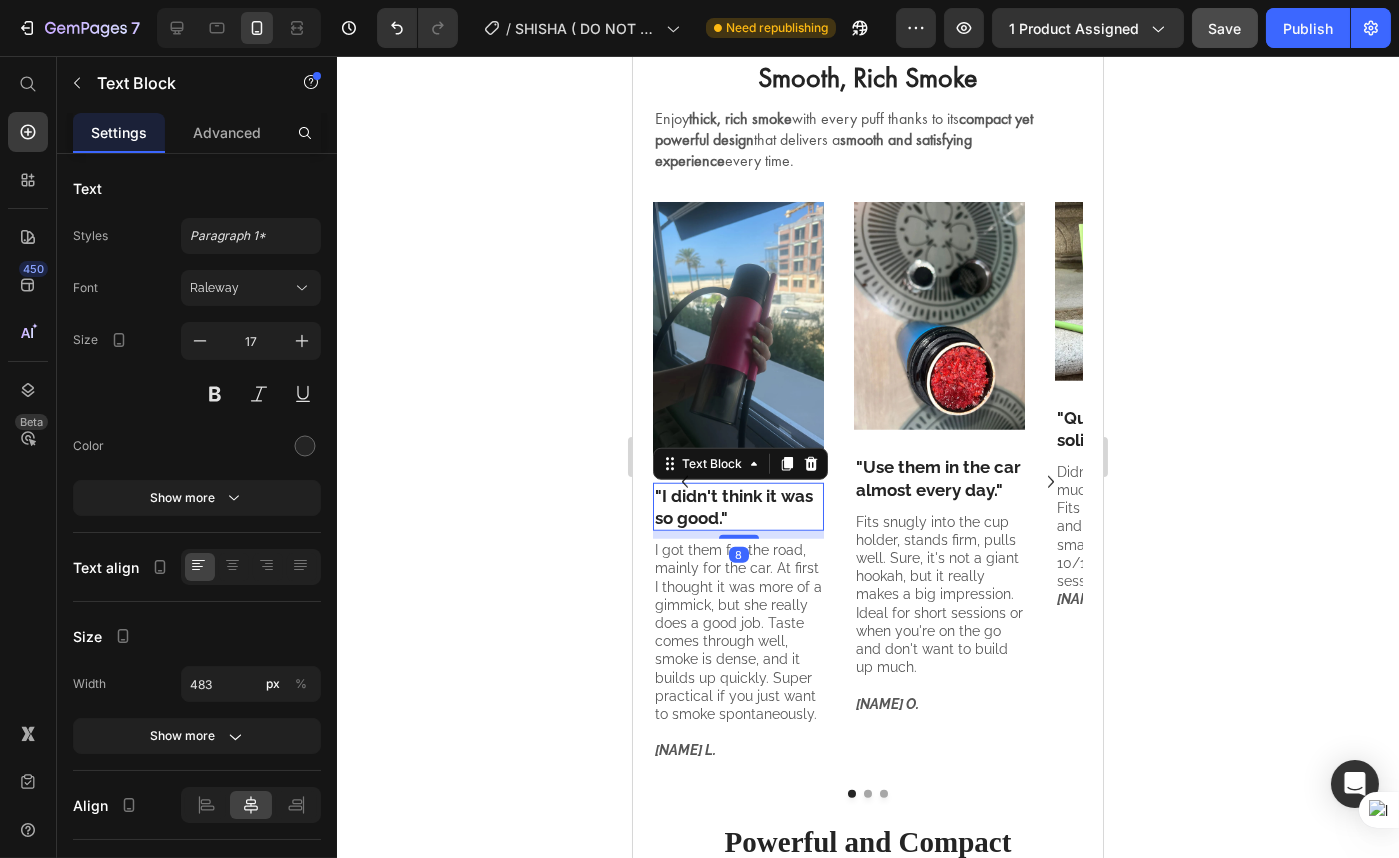 click on ""I didn't think it was so good."" at bounding box center (733, 507) 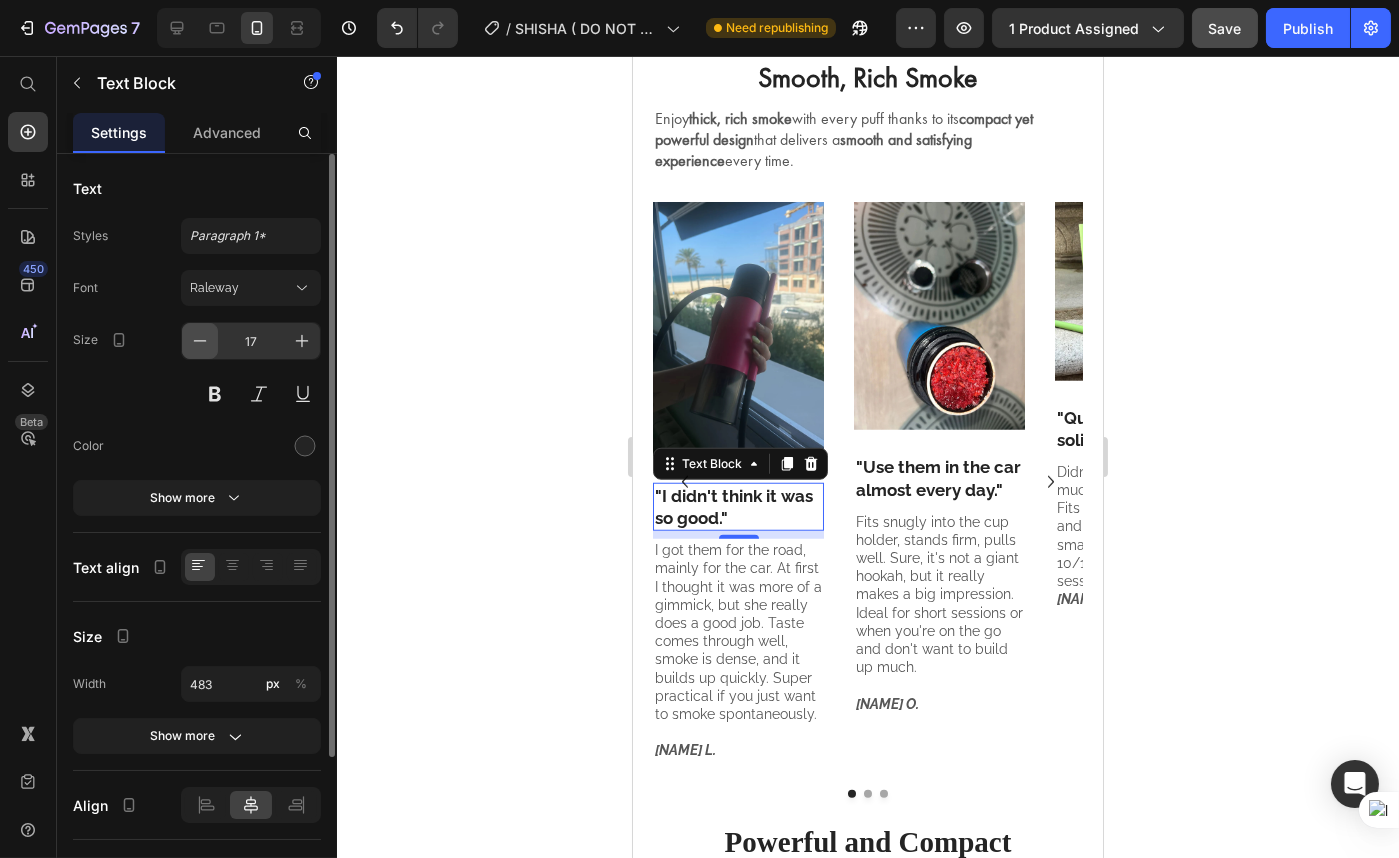 click 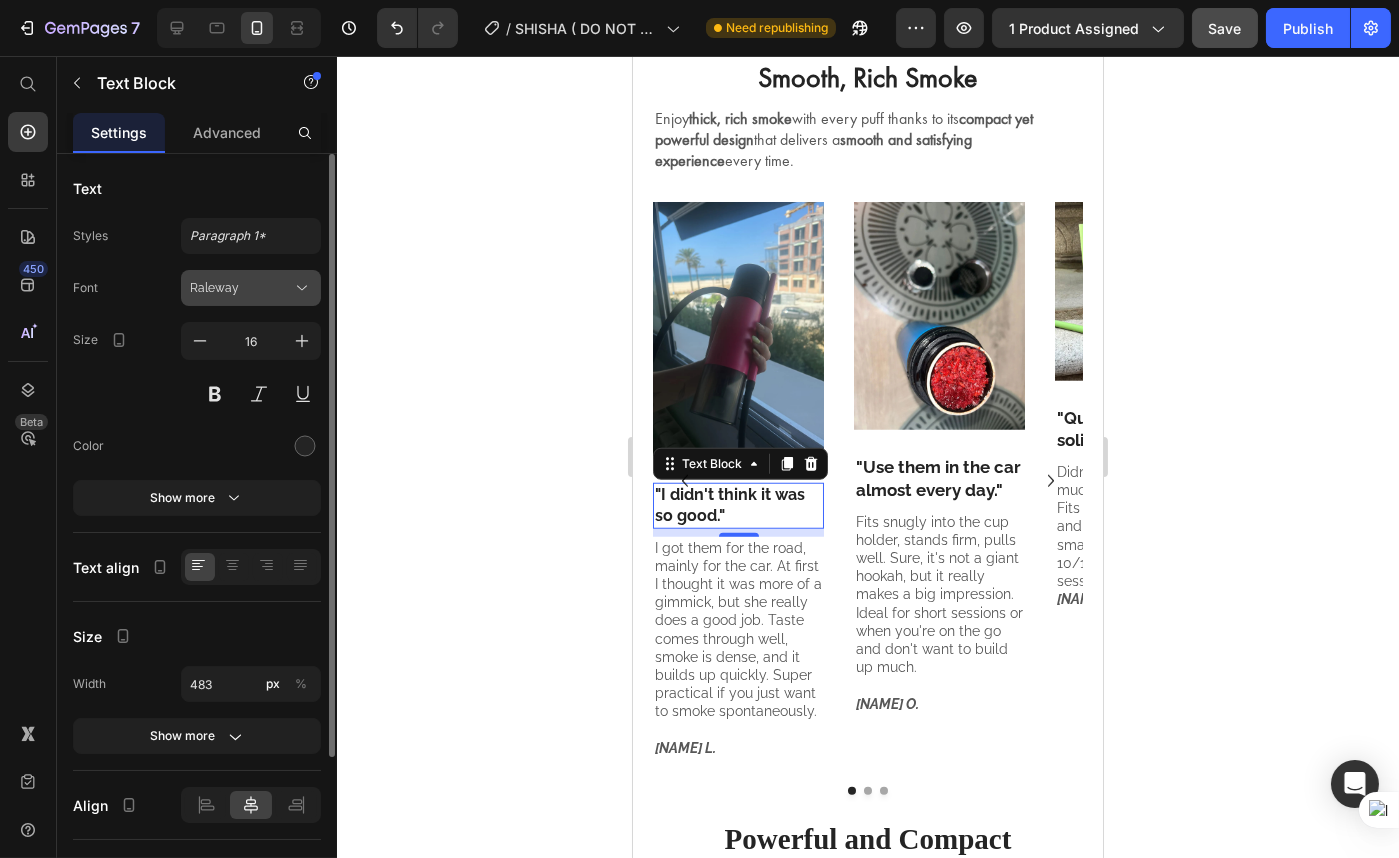 click on "Raleway" at bounding box center (241, 288) 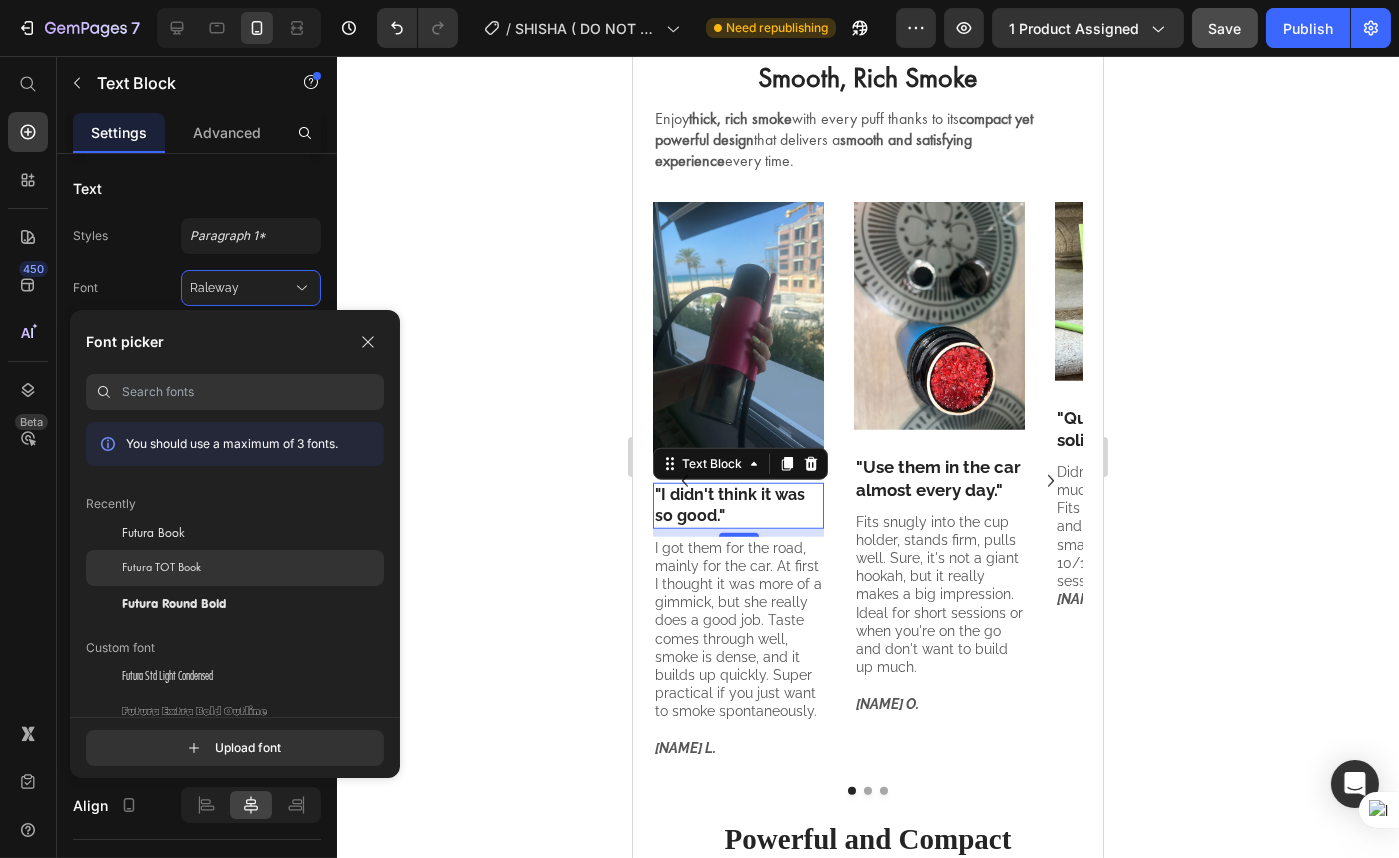 click on "Futura TOT Book" 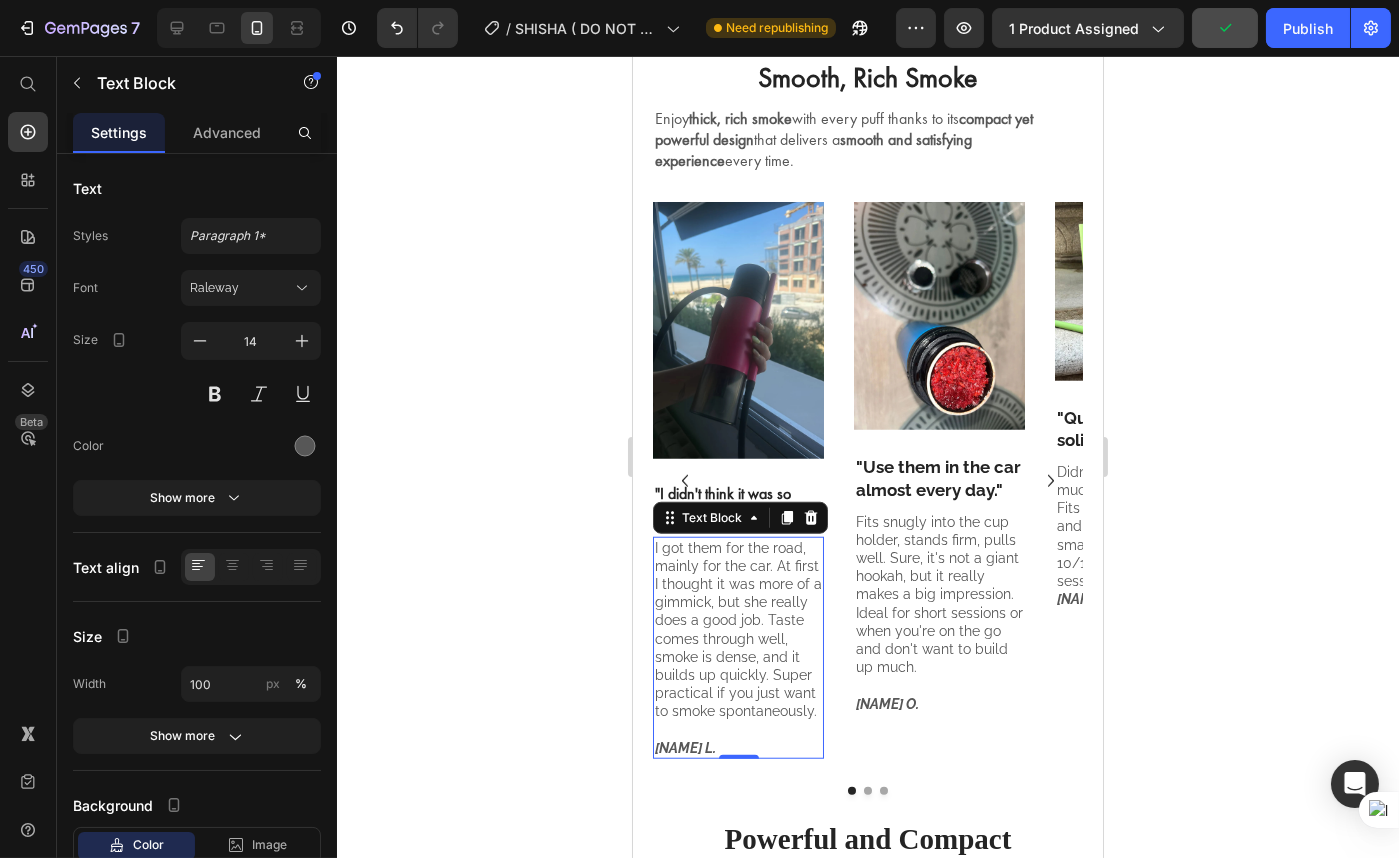 click on "I got them for the road, mainly for the car. At first I thought it was more of a gimmick, but she really does a good job. Taste comes through well, smoke is dense, and it builds up quickly. Super practical if you just want to smoke spontaneously." at bounding box center [737, 630] 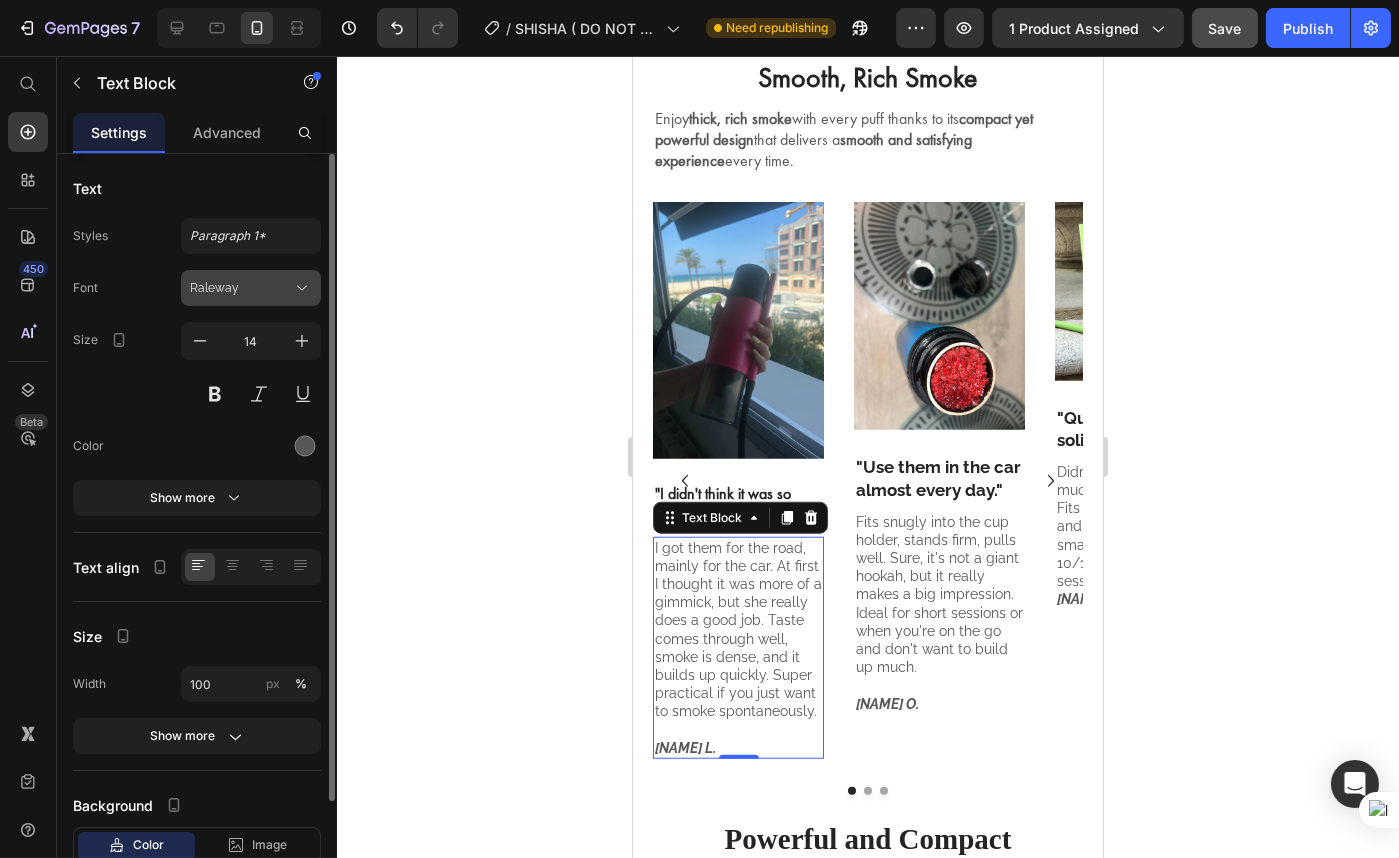 click 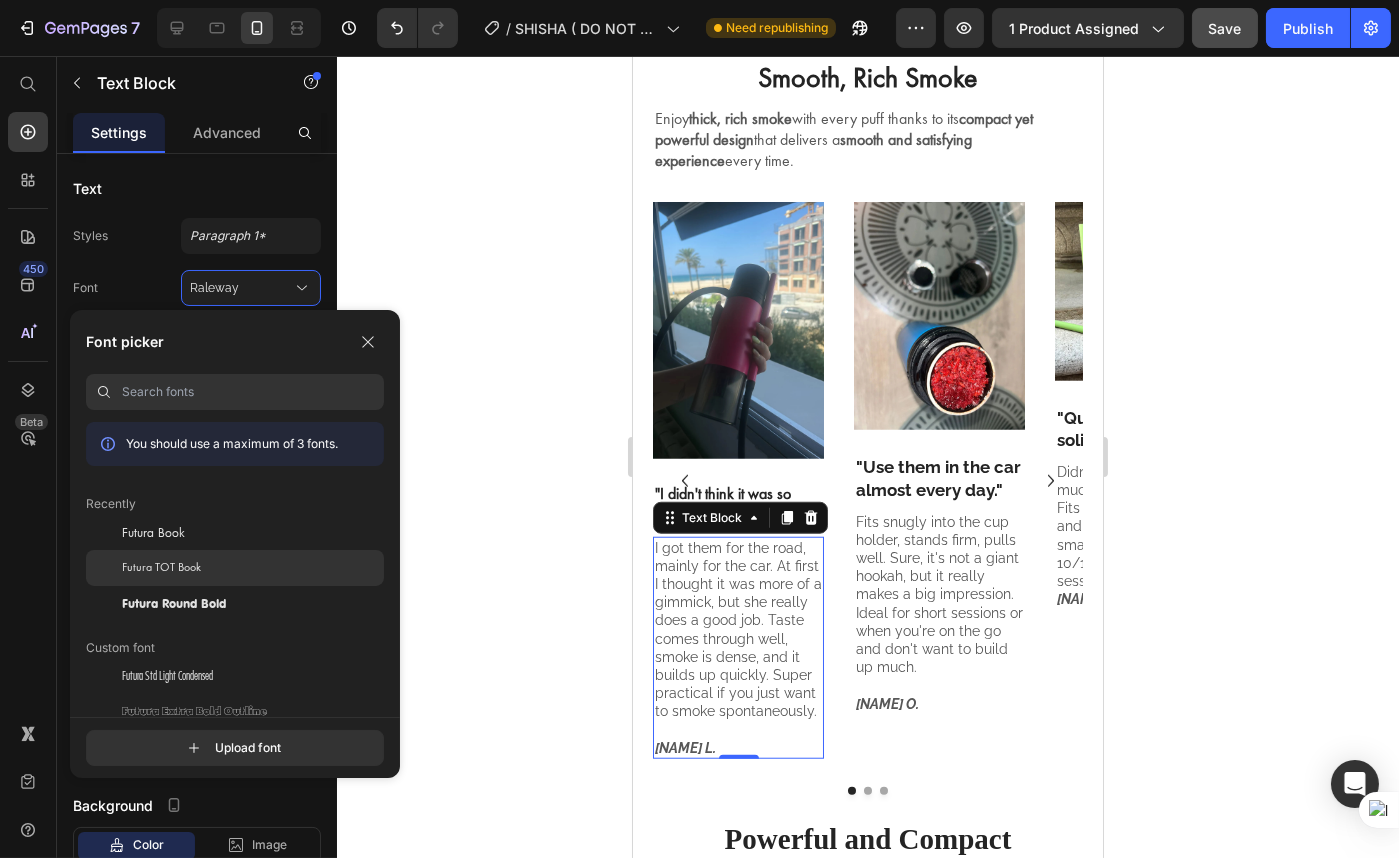 click on "Futura TOT Book" at bounding box center (161, 568) 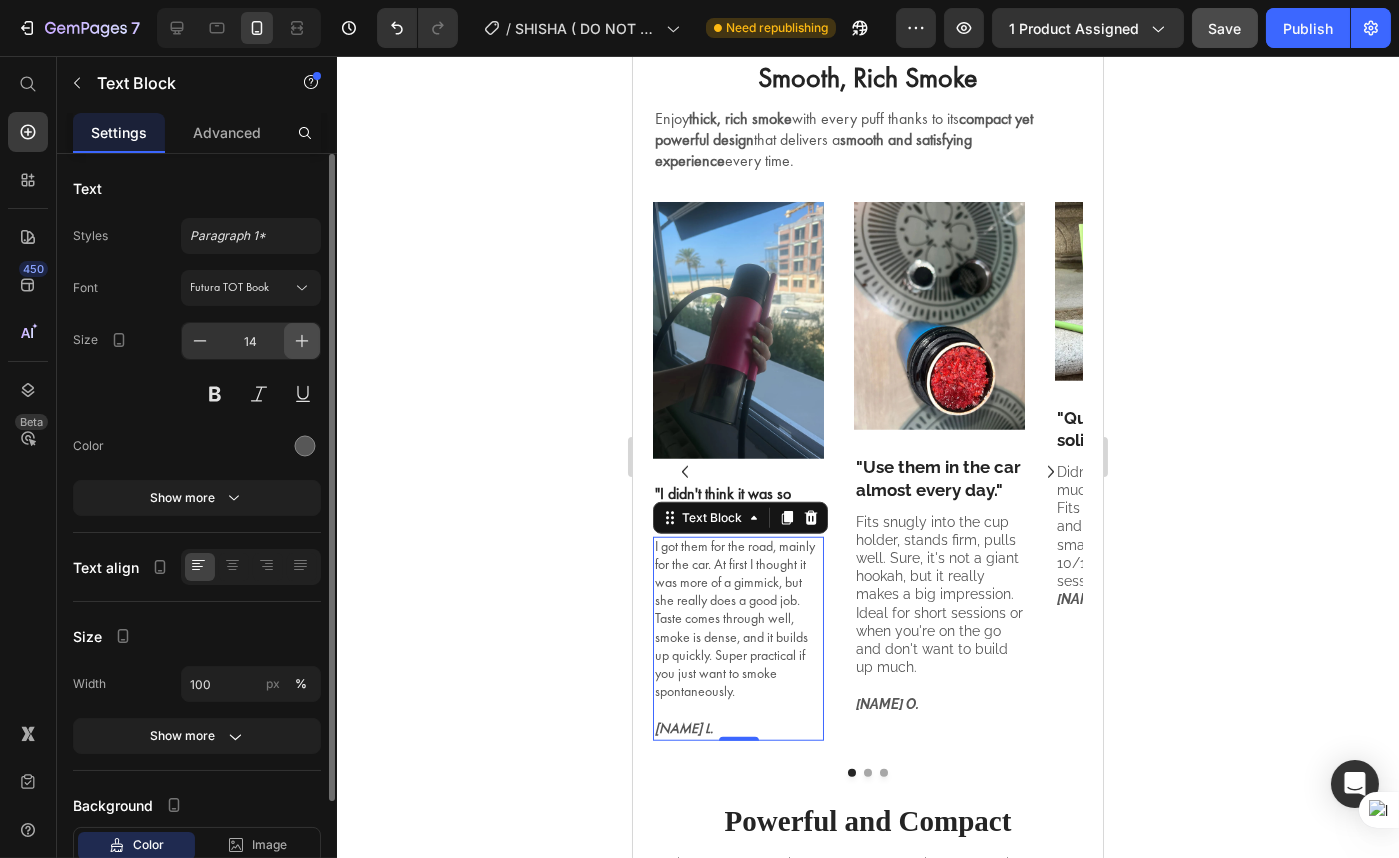 click 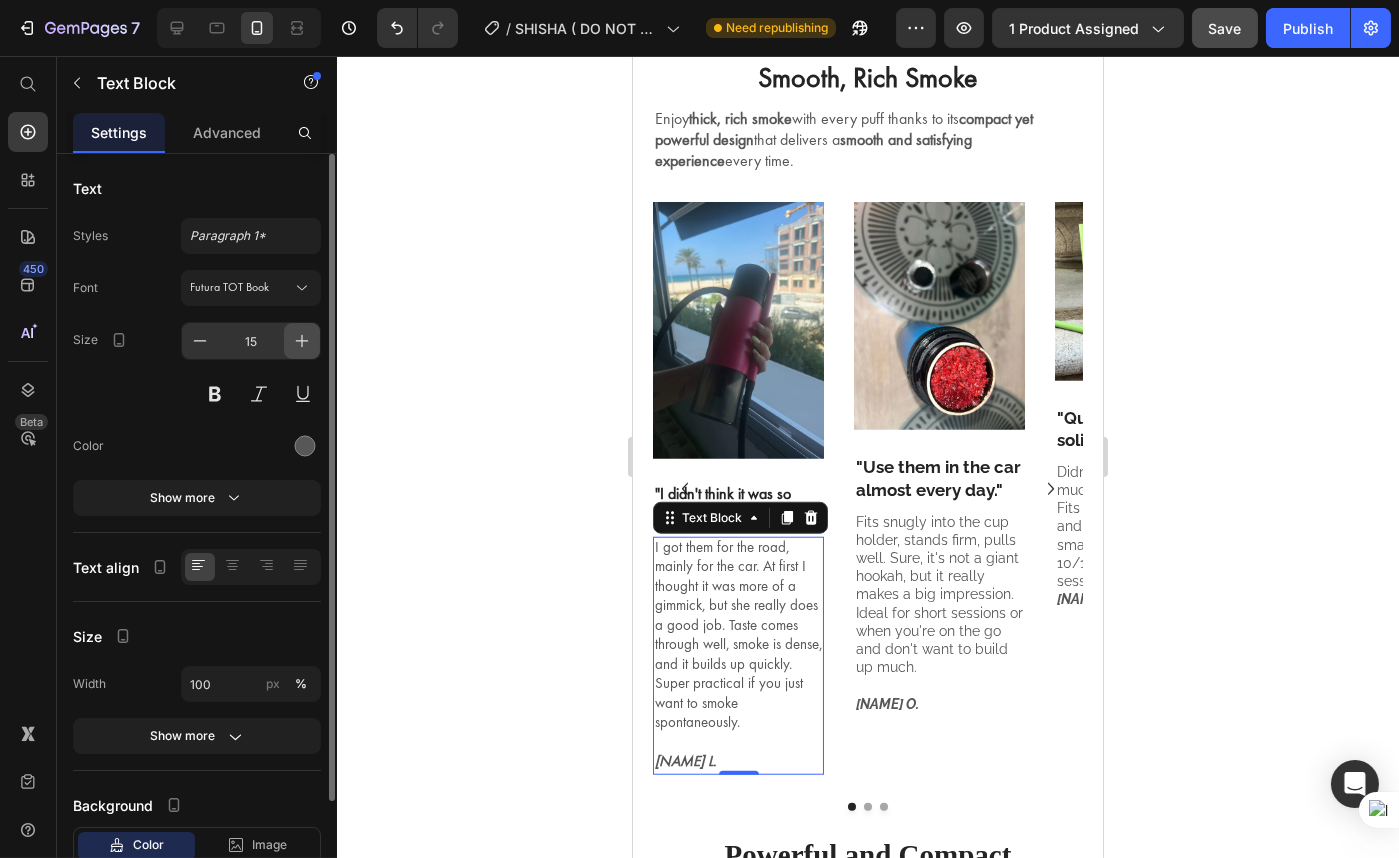 click 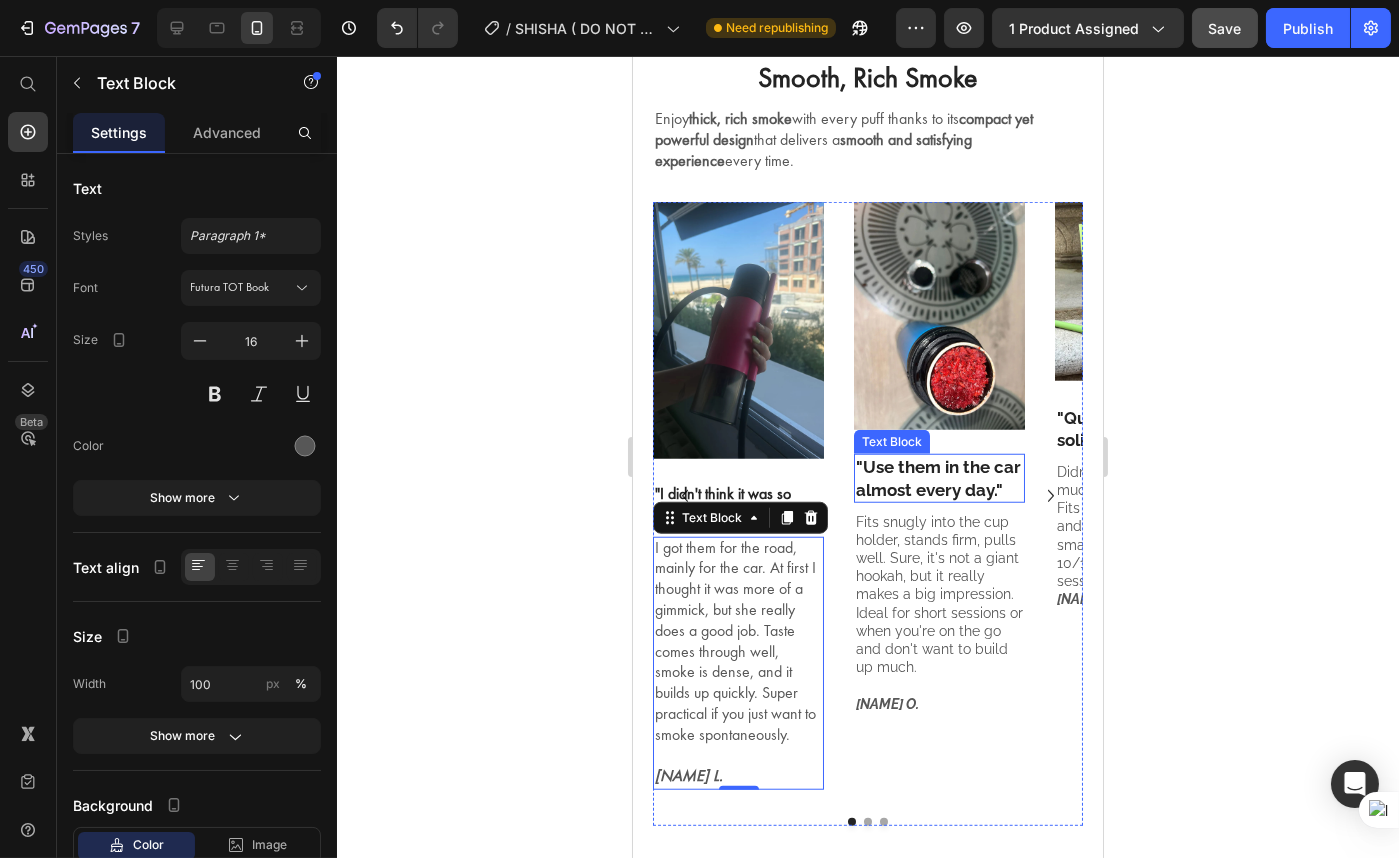 click on ""Use them in the car almost every day."" at bounding box center (937, 478) 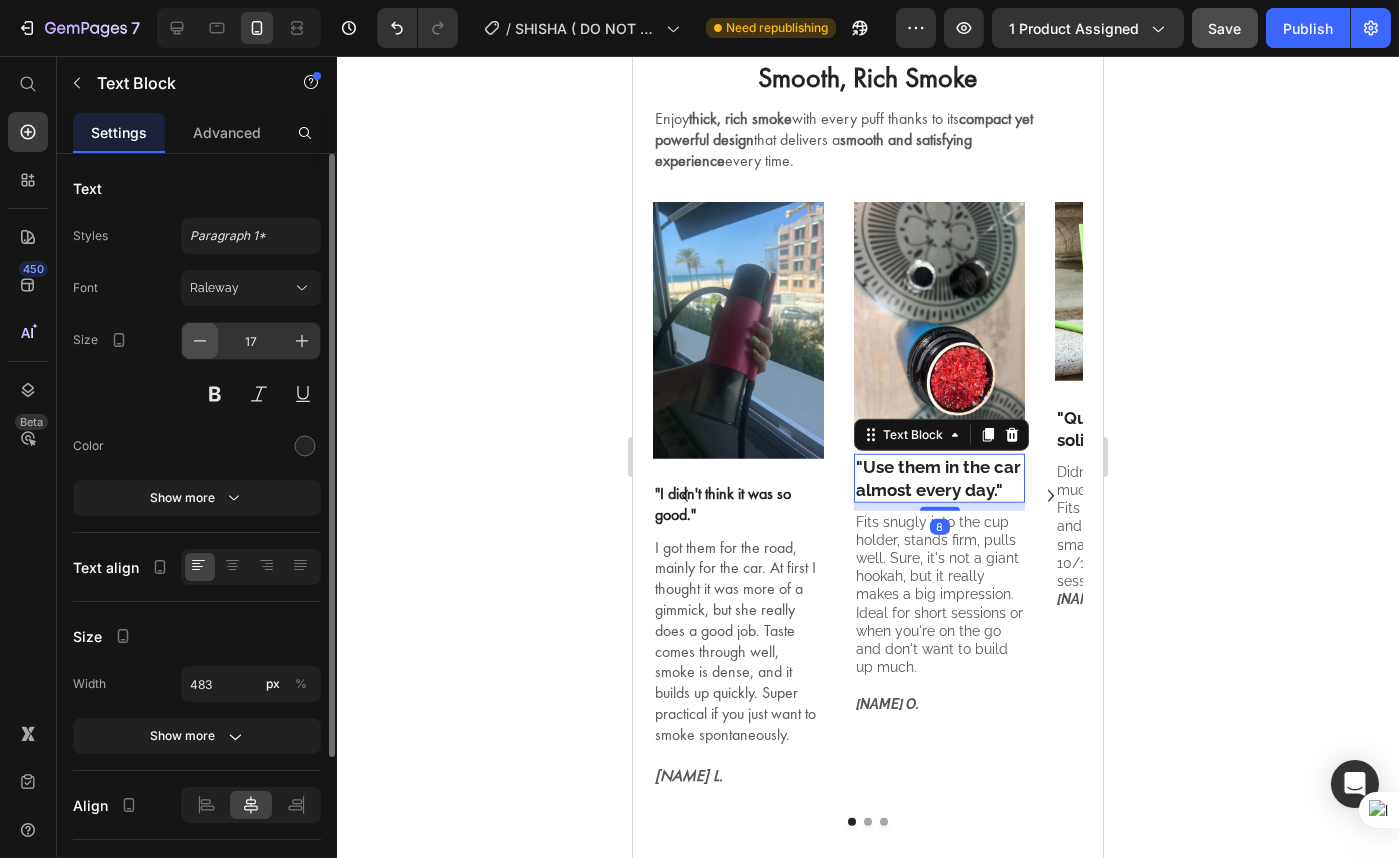 click 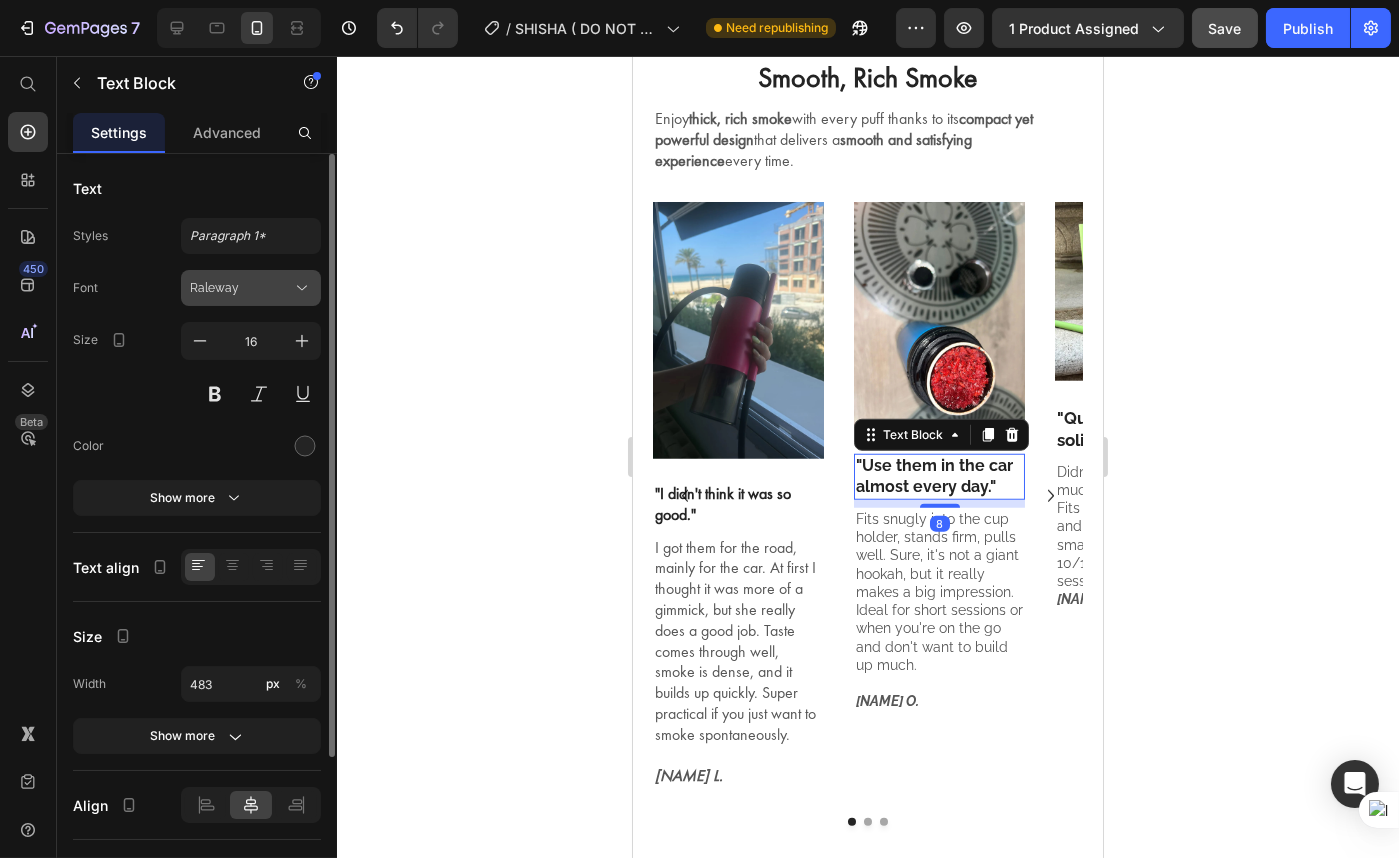 click on "Raleway" at bounding box center [241, 288] 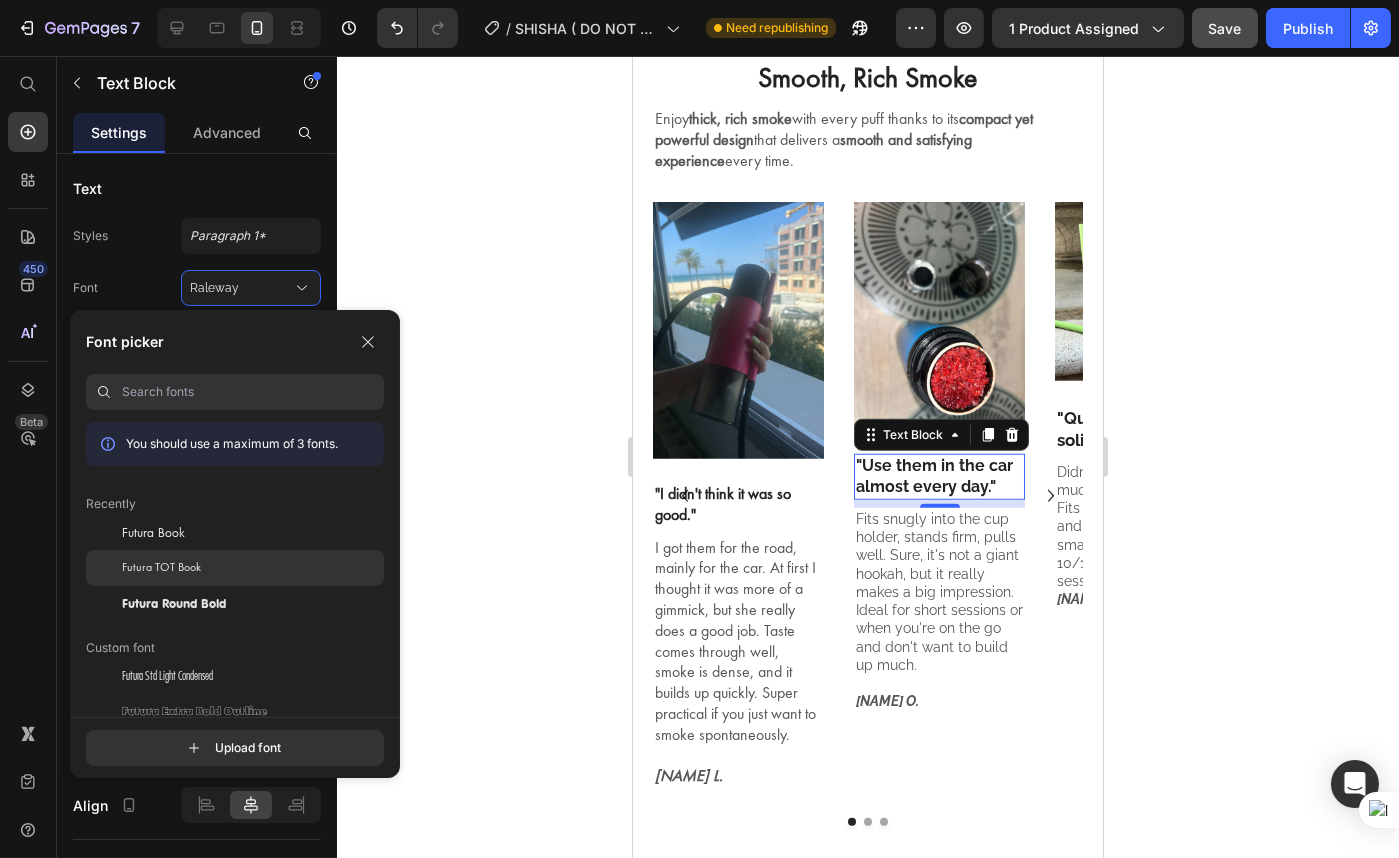 click on "Futura TOT Book" 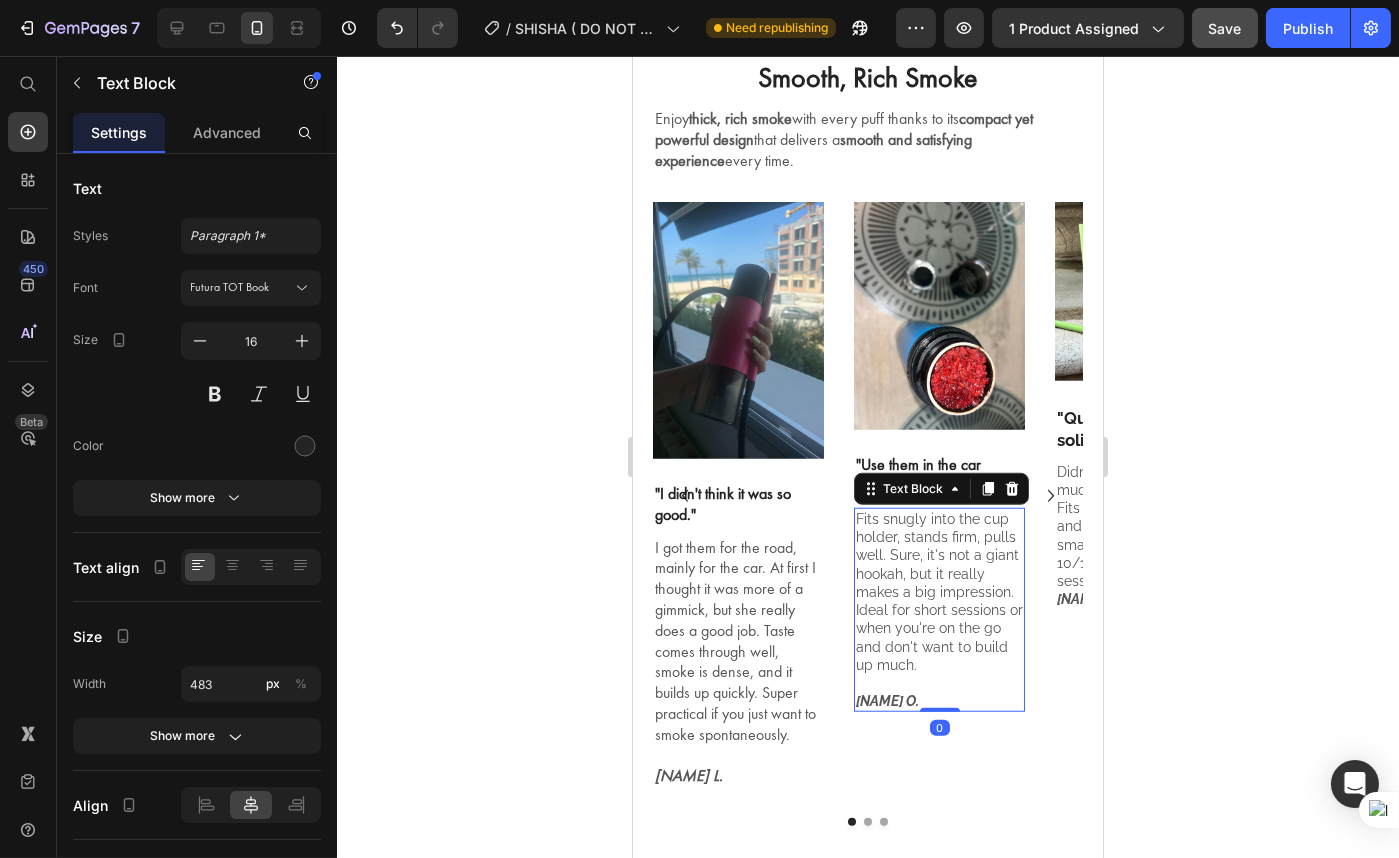 click on "Fits snugly into the cup holder, stands firm, pulls well. Sure, it's not a giant hookah, but it really makes a big impression. Ideal for short sessions or when you're on the go and don't want to build up much." at bounding box center (938, 592) 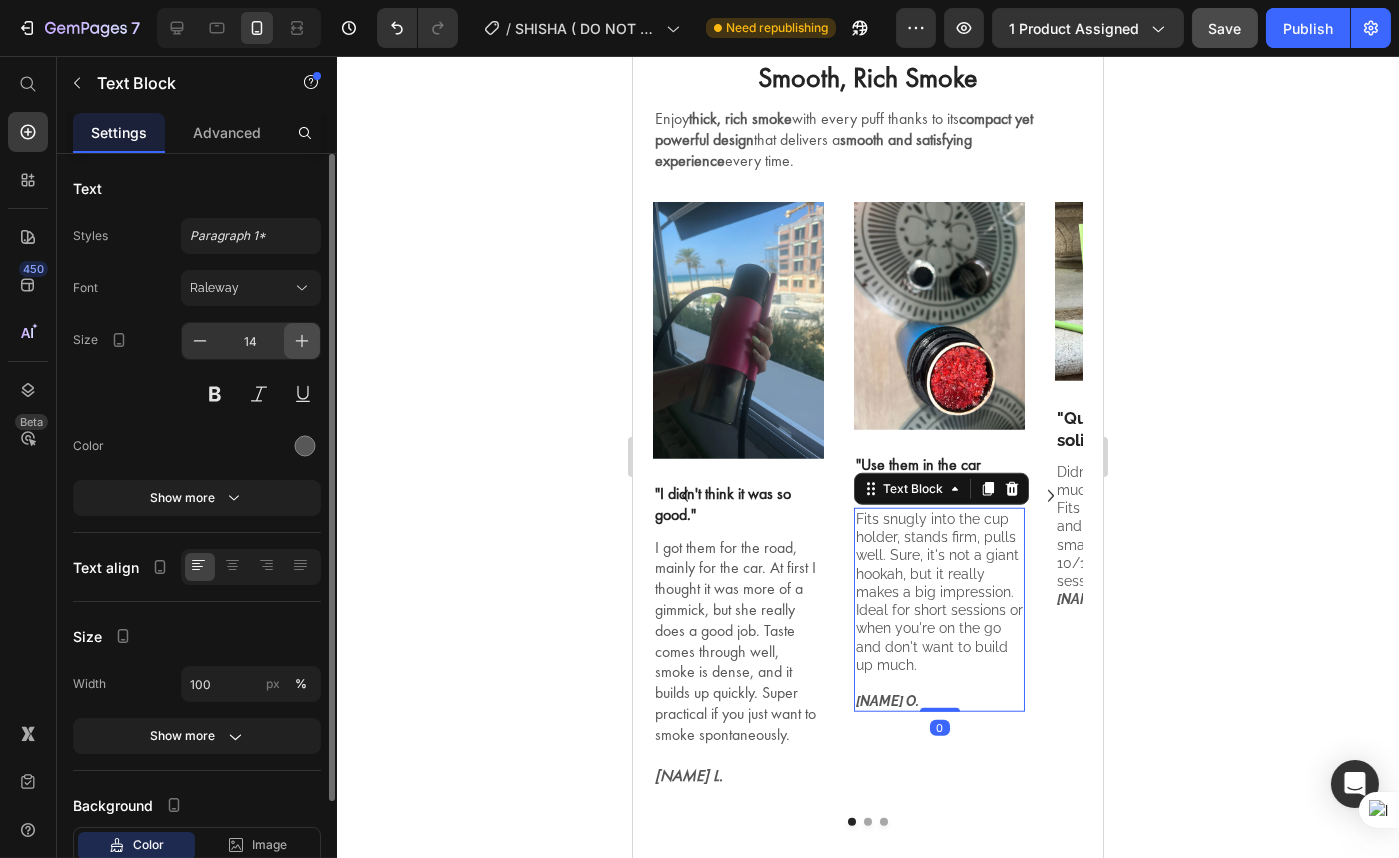 click 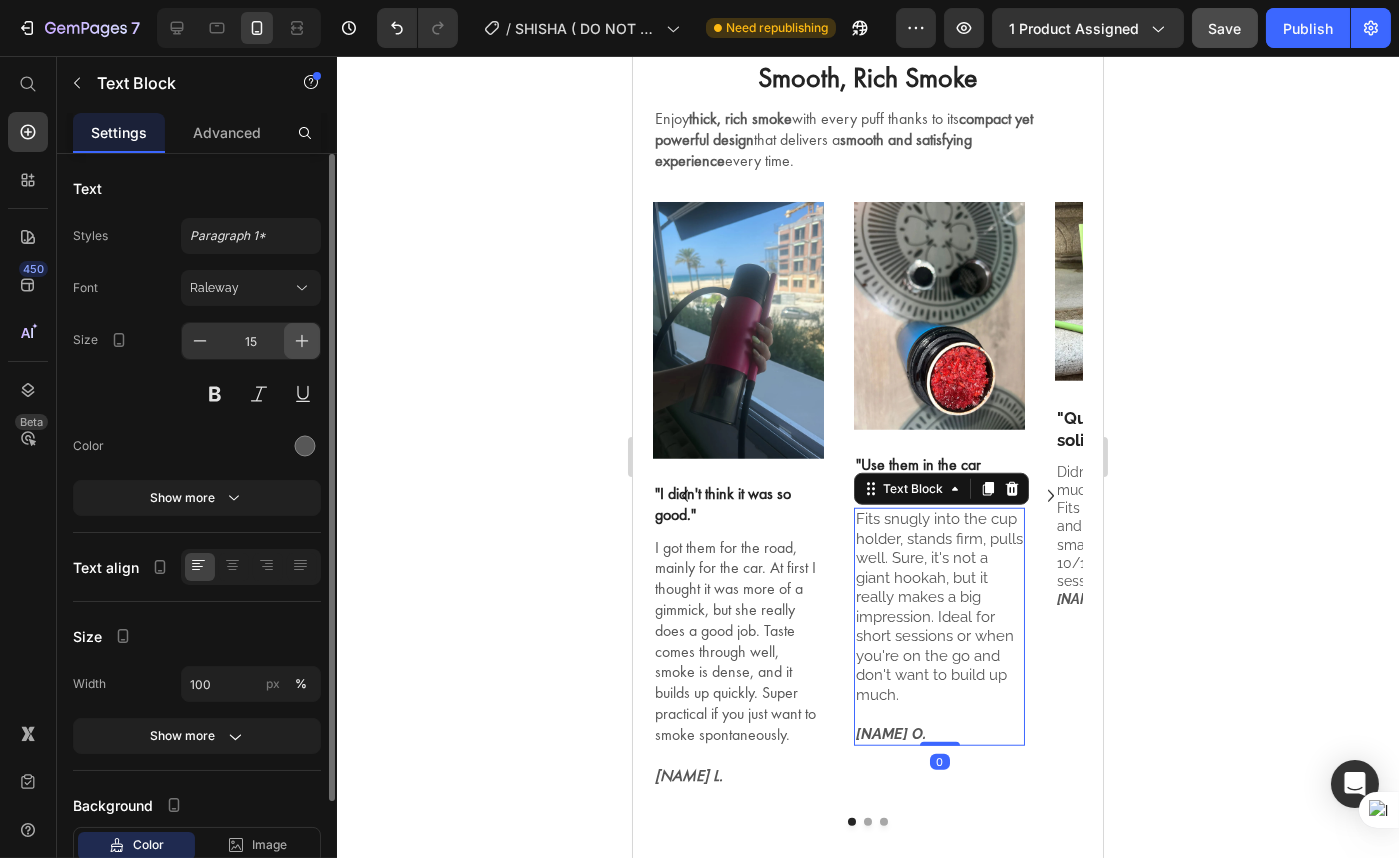 click 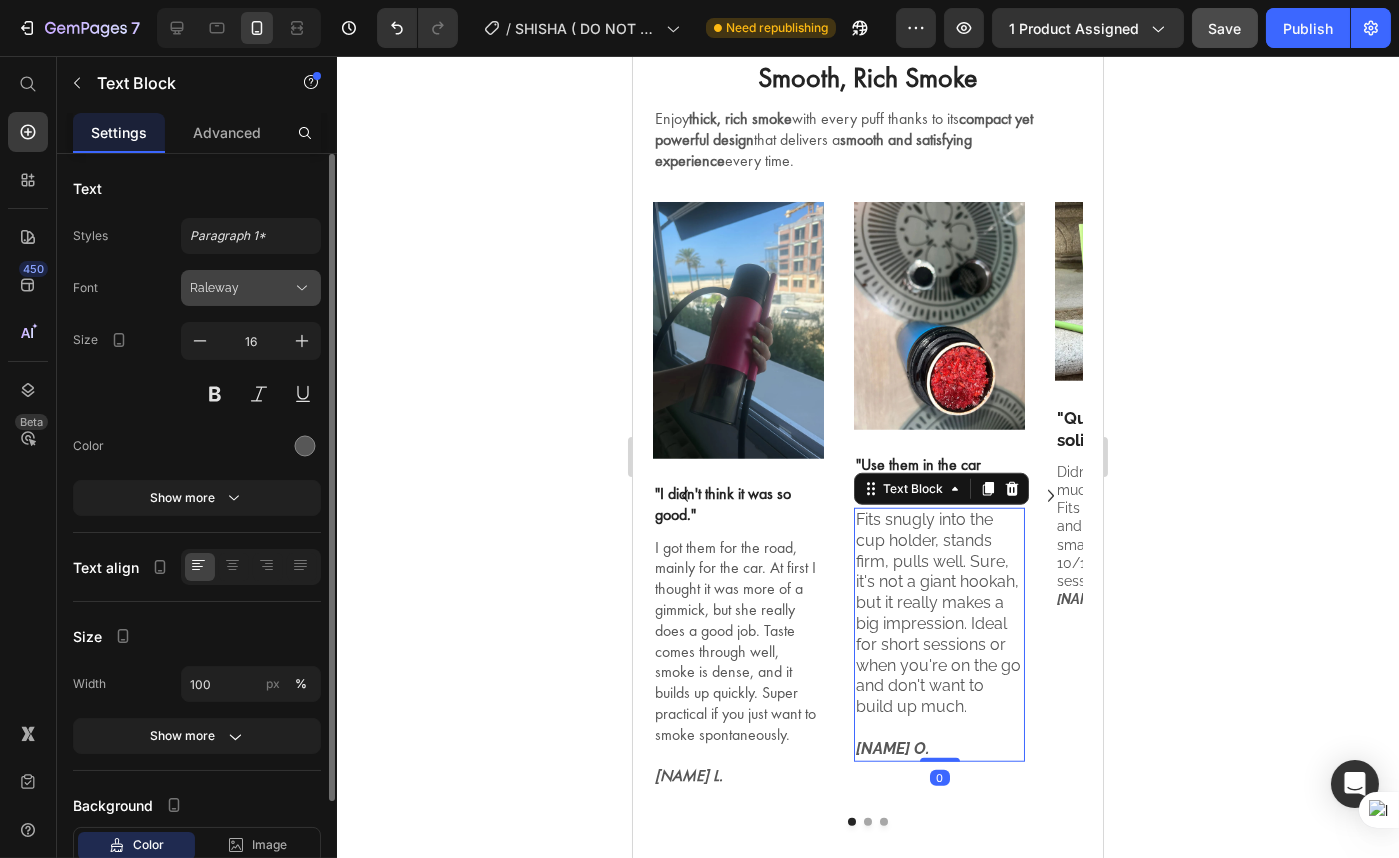 click on "Raleway" at bounding box center [241, 288] 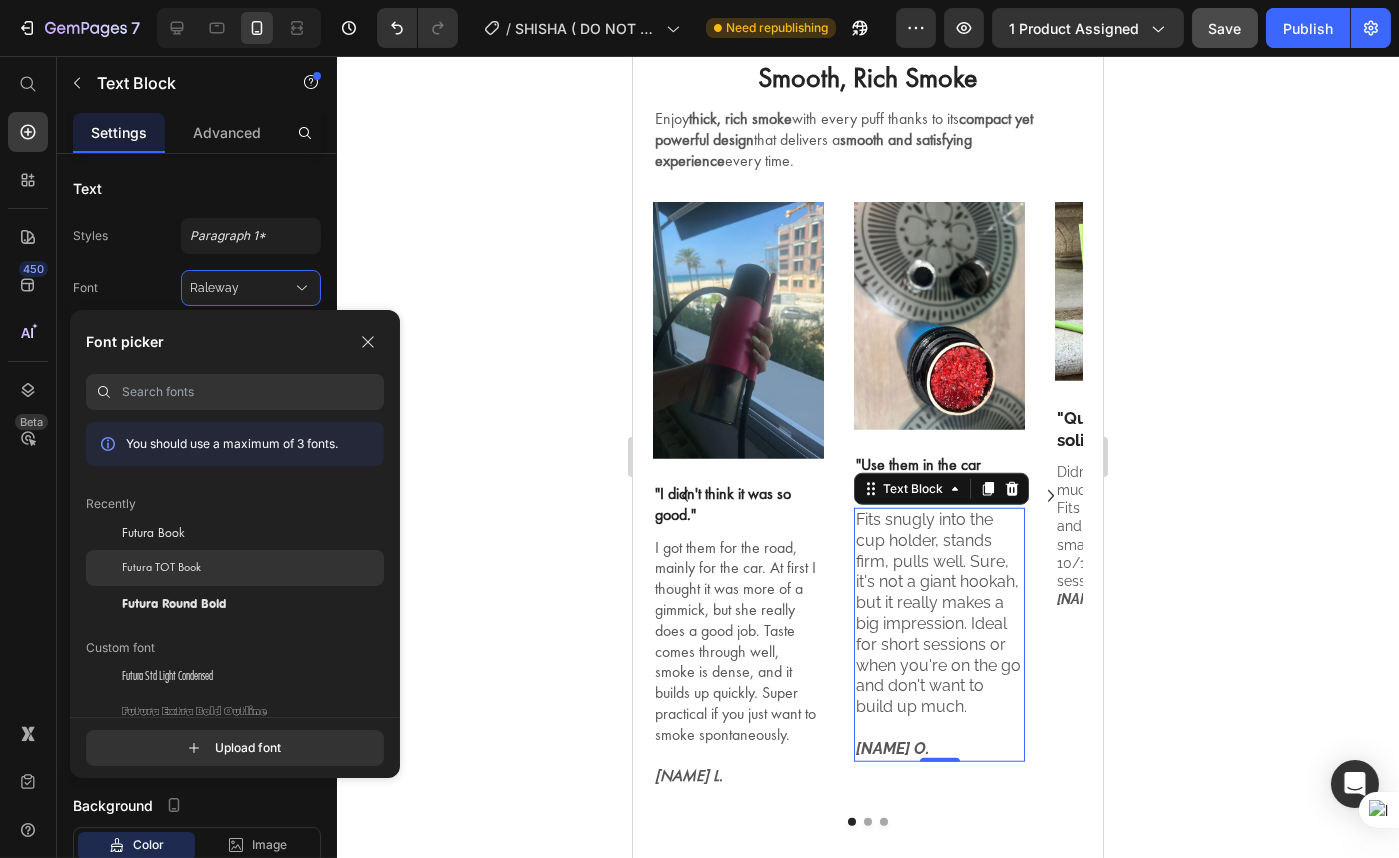 click on "Futura TOT Book" 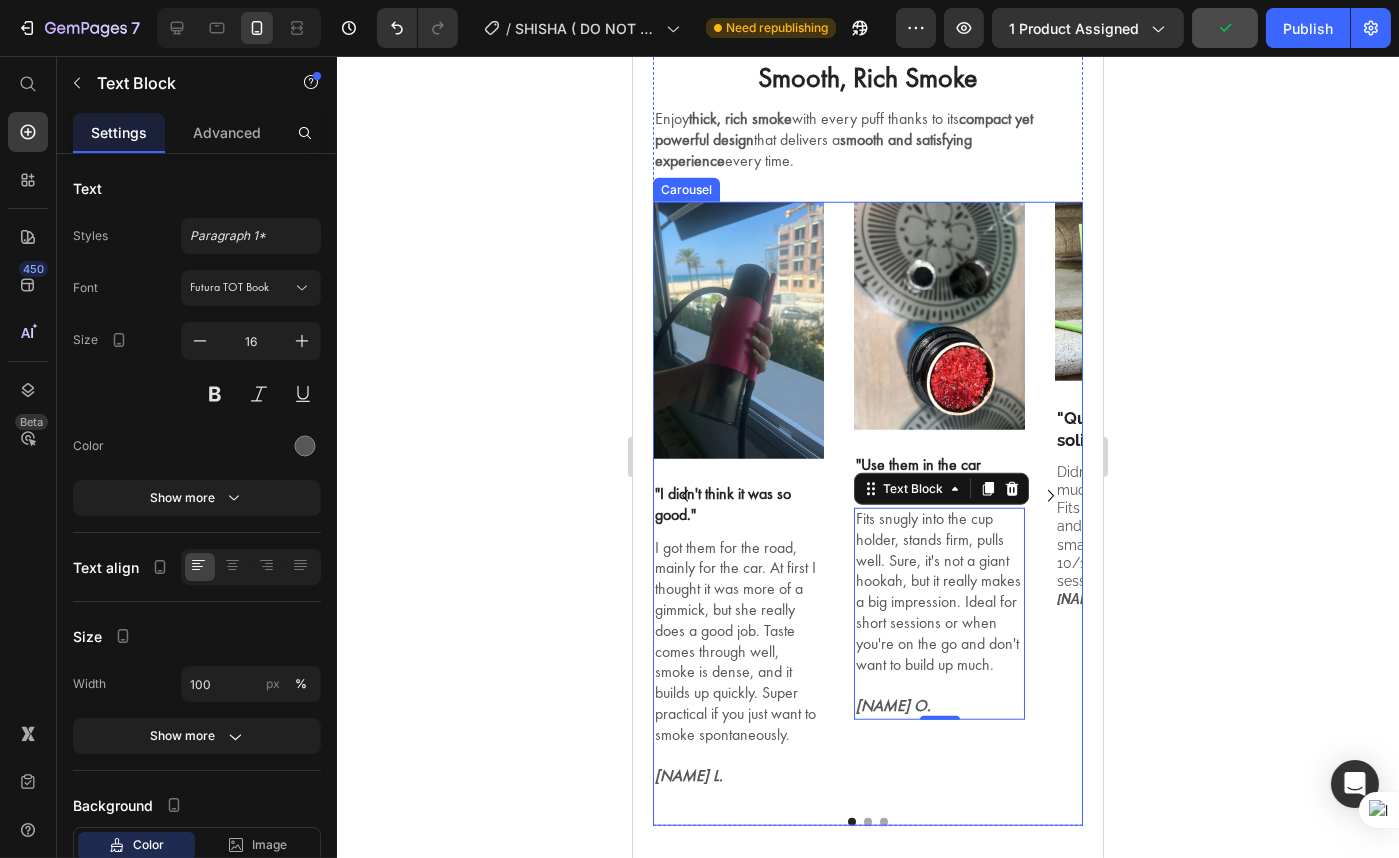 click at bounding box center (867, 822) 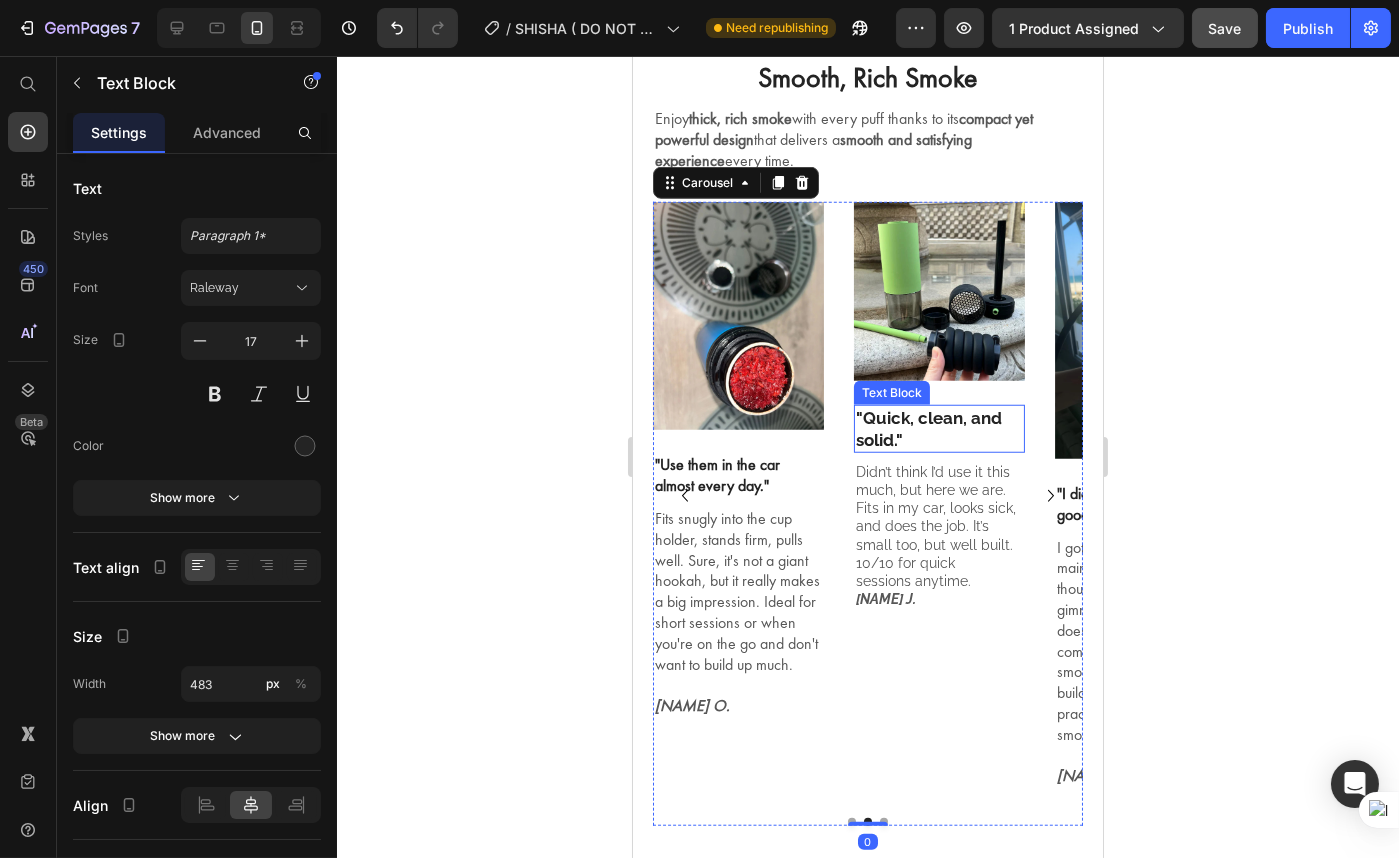 click on ""Quick, clean, and solid."" at bounding box center [928, 429] 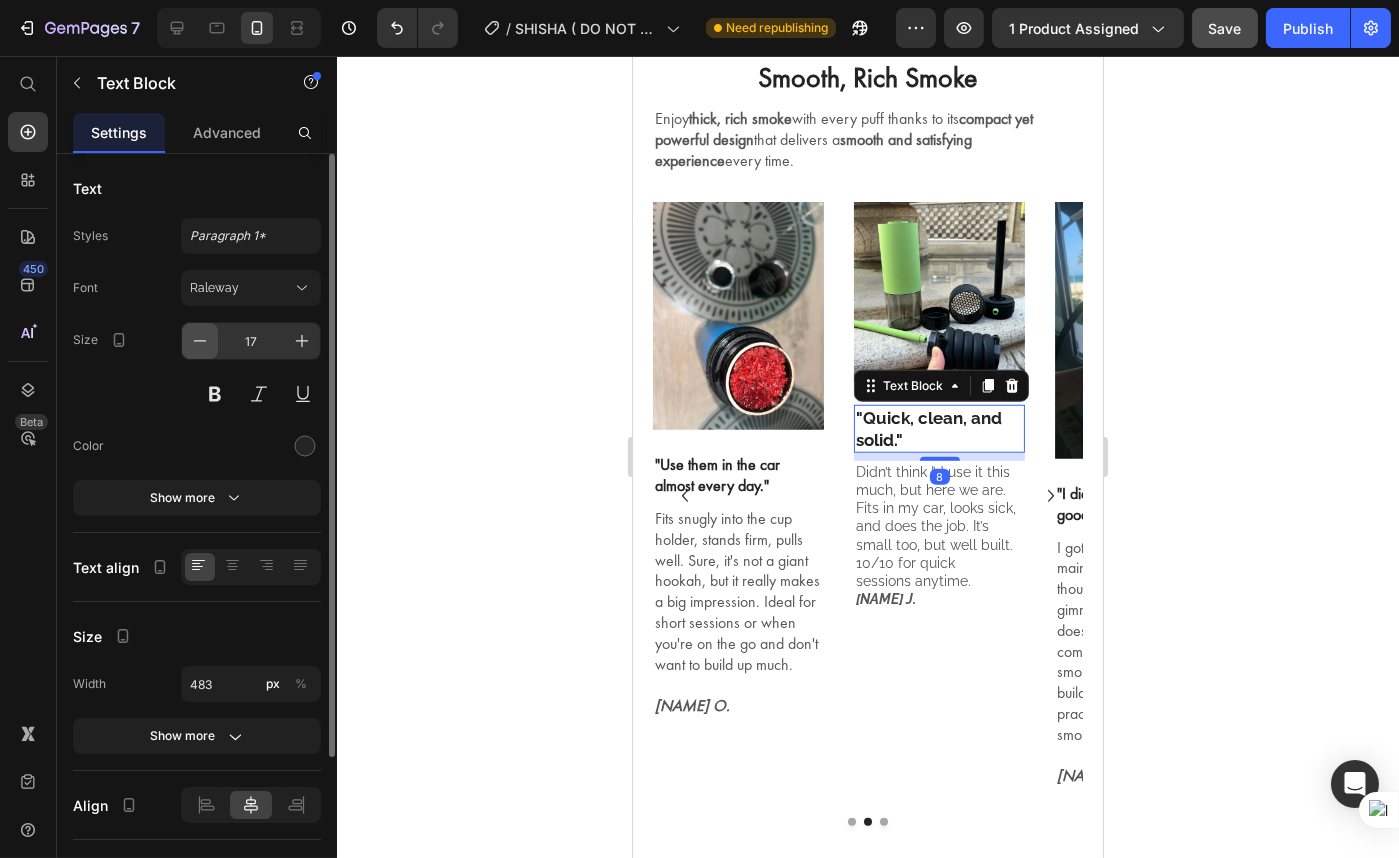 click 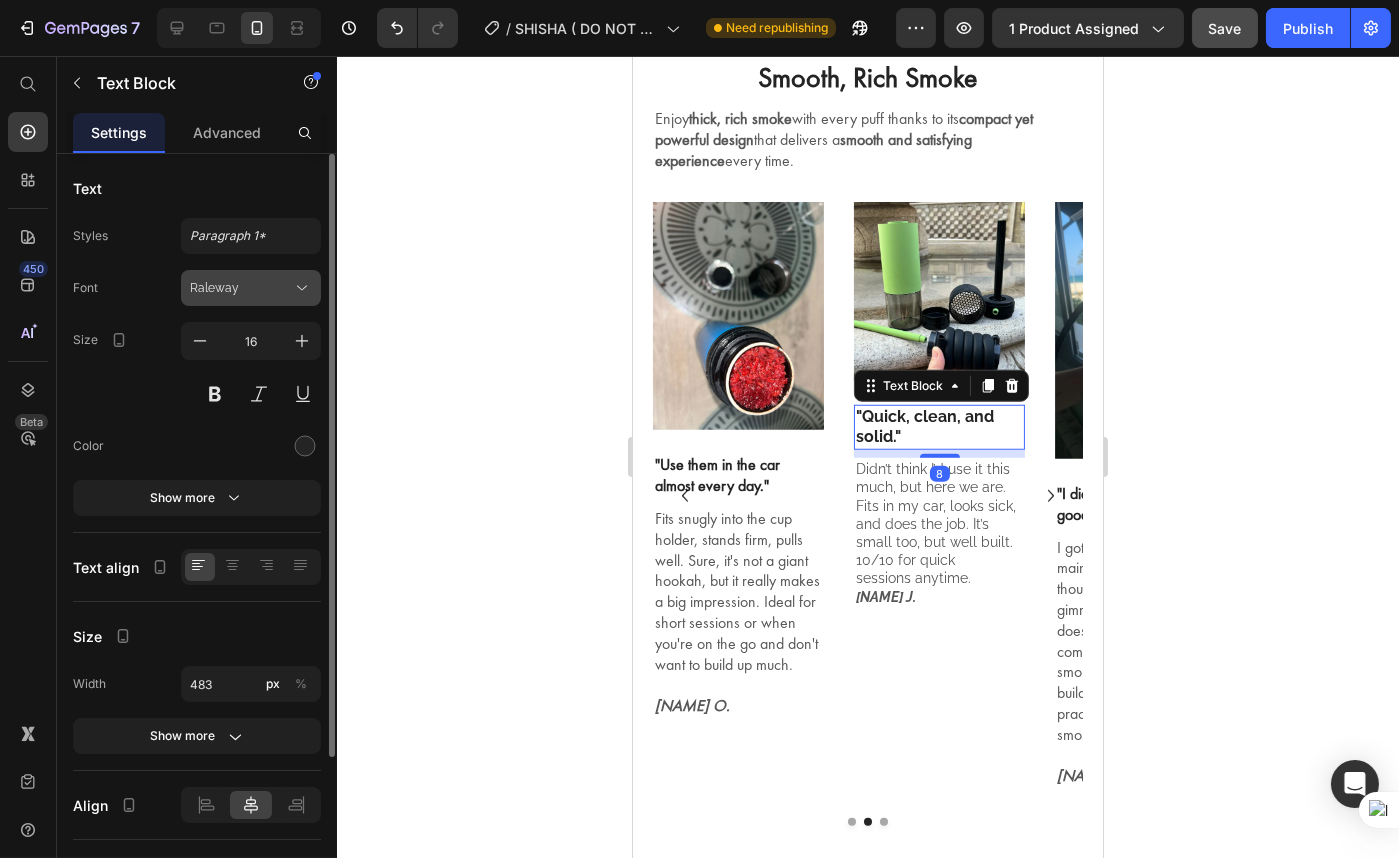click on "Raleway" at bounding box center [241, 288] 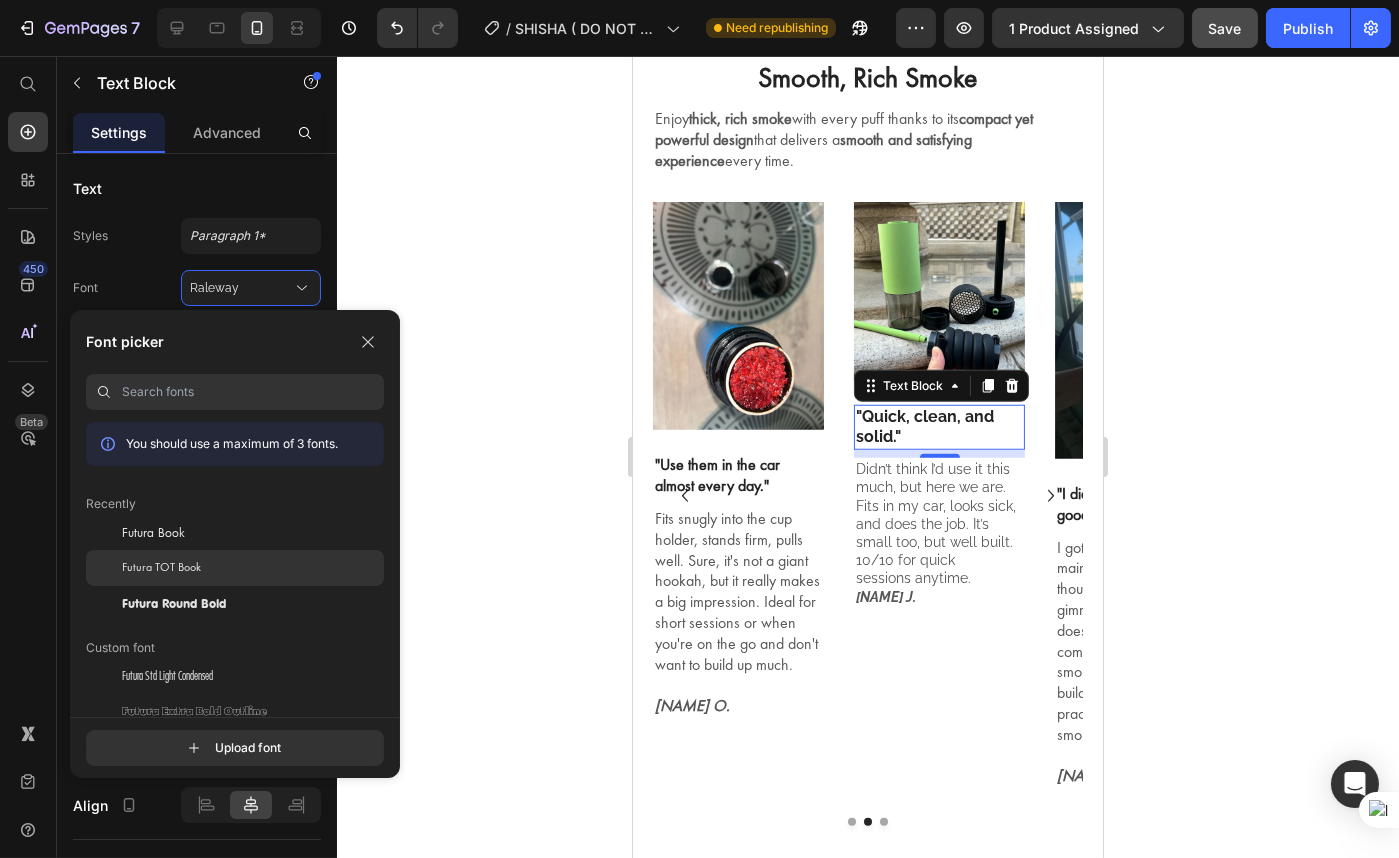 click on "Futura TOT Book" 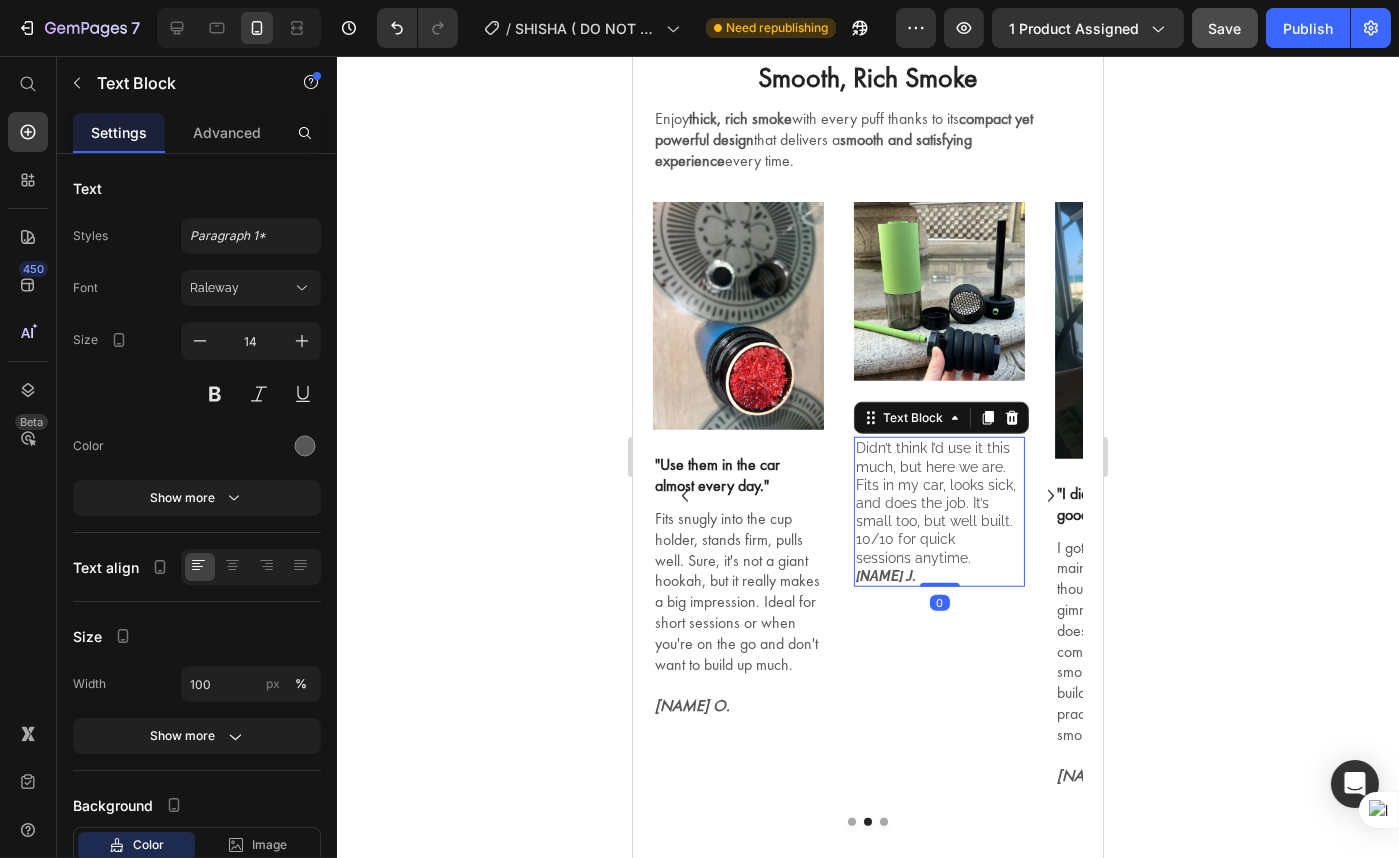 click on "Didn’t think I’d use it this much, but here we are. Fits in my car, looks sick, and does the job. It’s small too, but well built. 10/10 for quick sessions anytime." at bounding box center (938, 502) 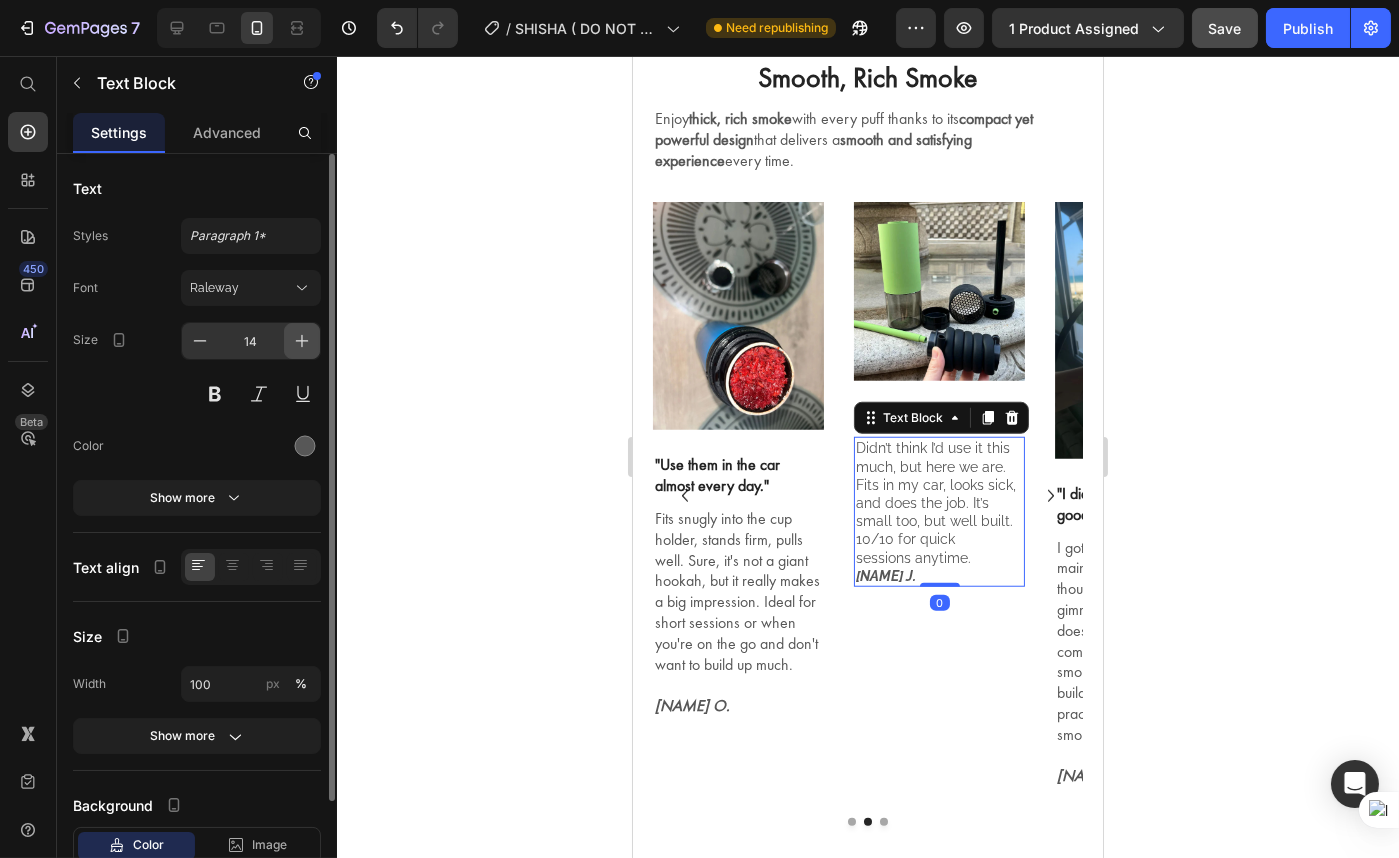 click 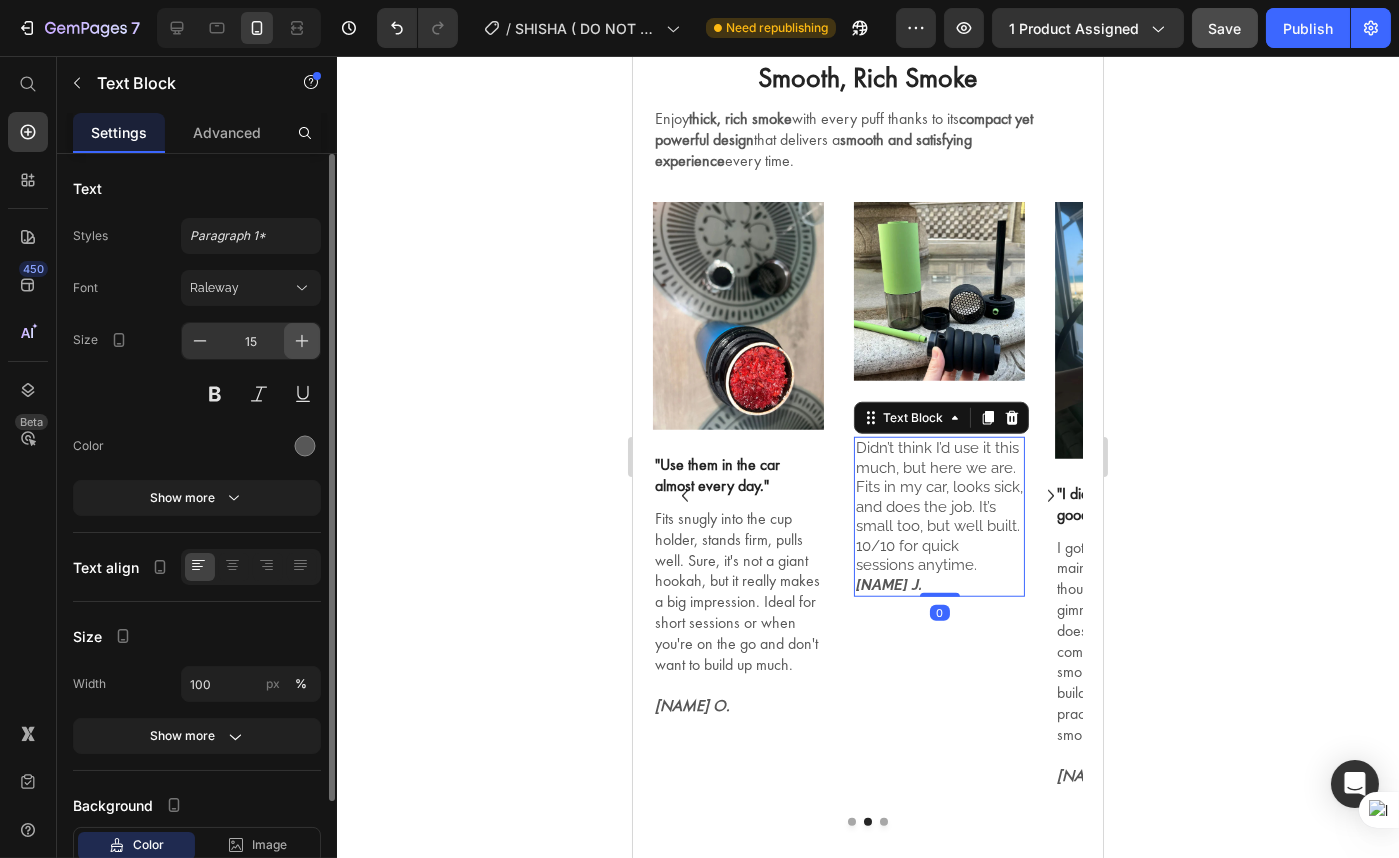 click 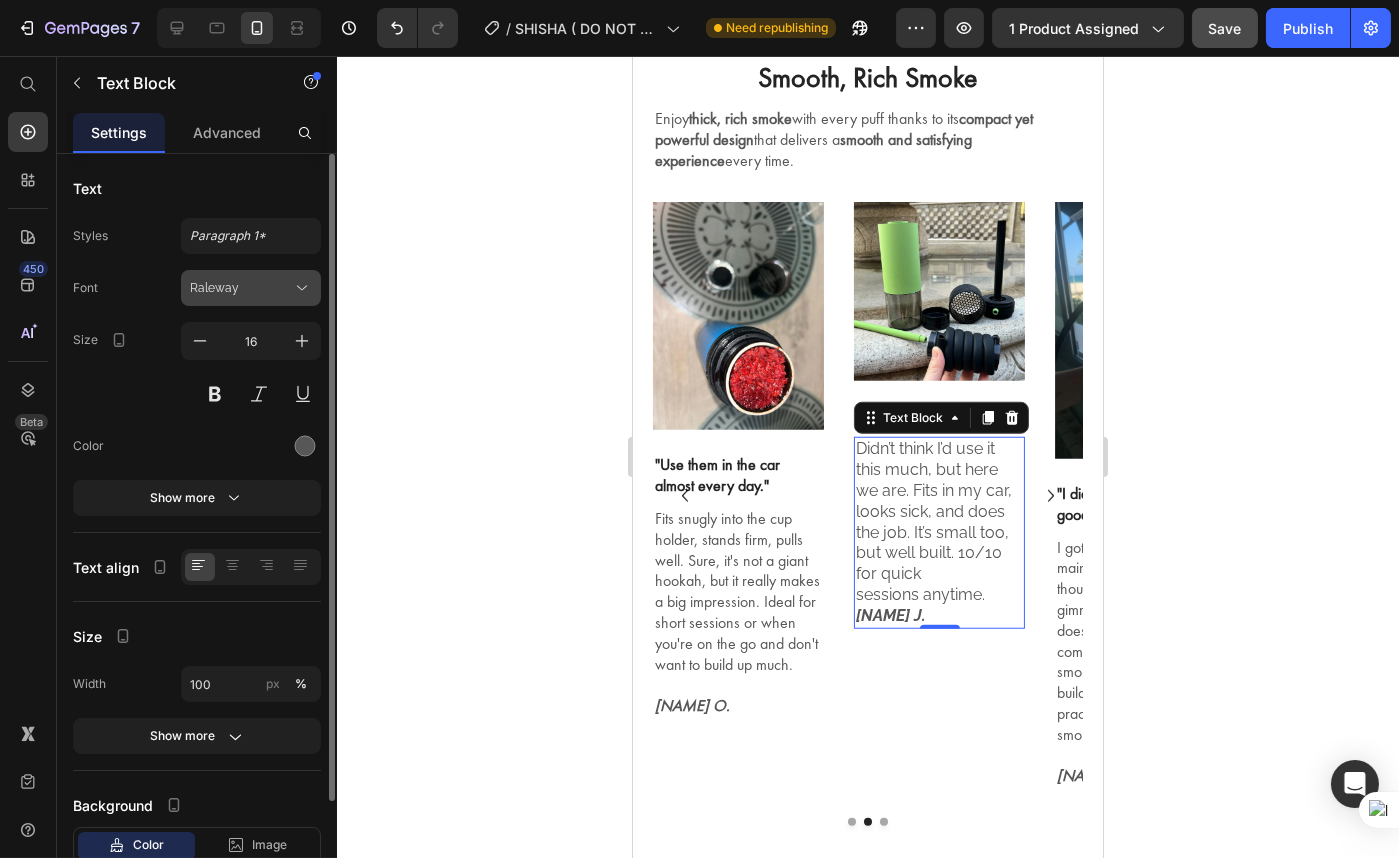 click on "Raleway" at bounding box center [241, 288] 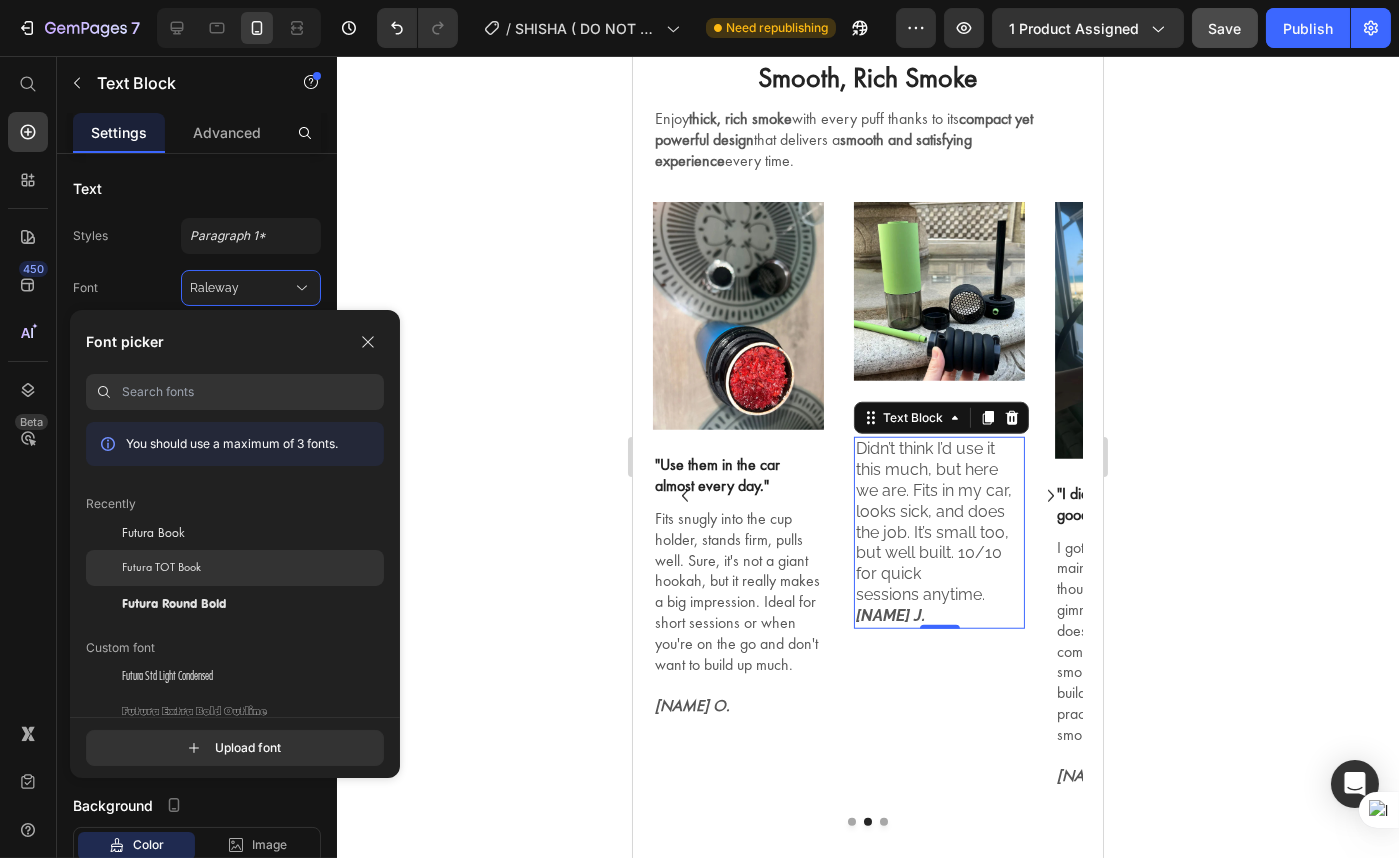 click on "Futura TOT Book" at bounding box center [161, 568] 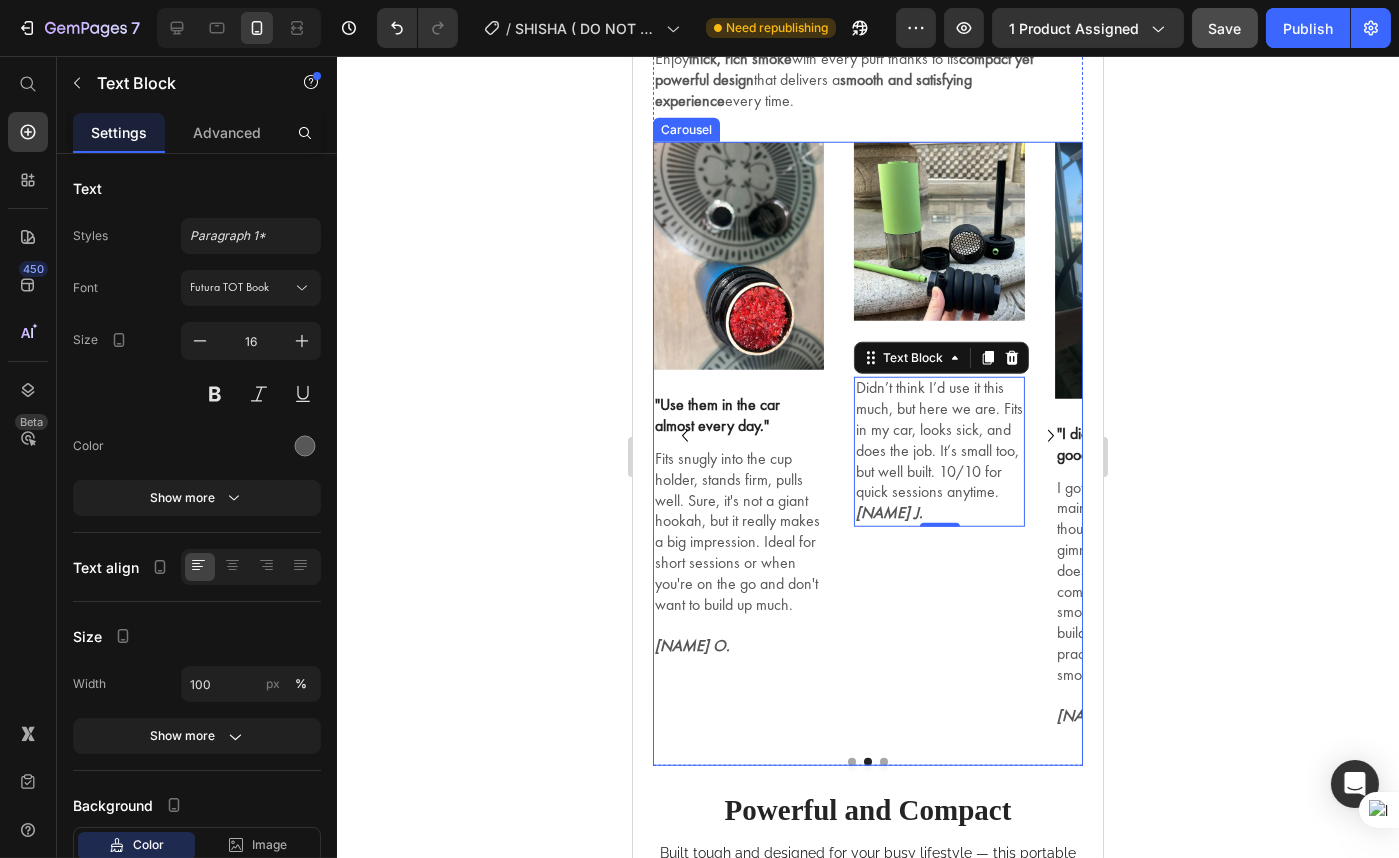 scroll, scrollTop: 3721, scrollLeft: 0, axis: vertical 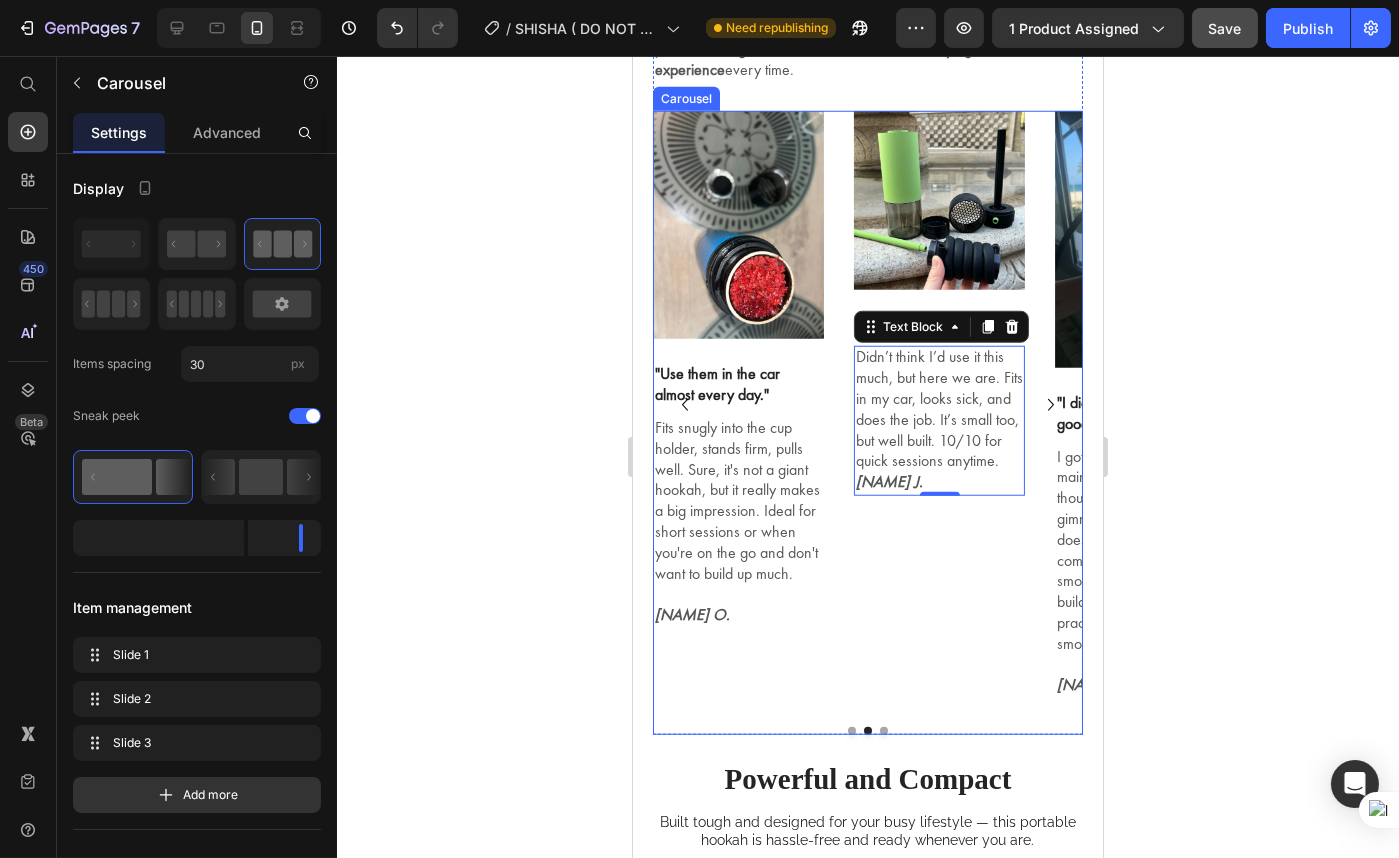 click on "Image "I didn't think it was so good." Text Block I got them for the road, mainly for the car. At first I thought it was more of a gimmick, but she really does a good job. Taste comes through well, smoke is dense, and it builds up quickly. Super practical if you just want to smoke spontaneously.   [NAME] L. Text Block Image "Use them in the car almost every day." Text Block Fits snugly into the cup holder, stands firm, pulls well. Sure, it's not a giant hookah, but it really makes a big impression. Ideal for short sessions or when you're on the go and don't want to build up much.   [NAME] O. Text Block Image "Quick, clean, and solid." Text Block Didn’t think I’d use it this much, but here we are. Fits in my car, looks sick, and does the job. It’s small too, but well built. 10/10 for quick sessions anytime. [NAME] J. Text Block   0
Carousel" at bounding box center [867, 423] 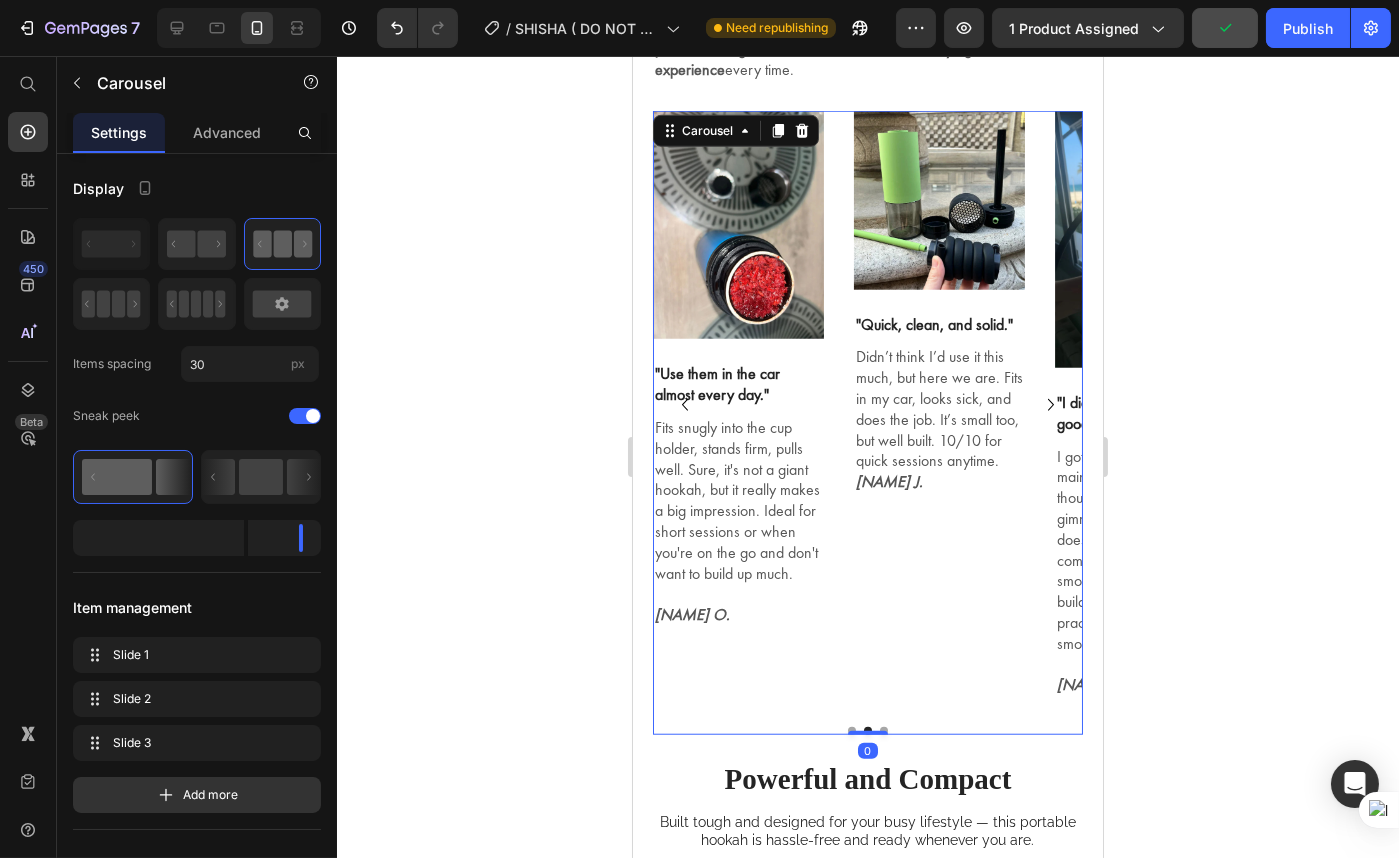 click on "Image "I didn't think it was so good." Text Block I got them for the road, mainly for the car. At first I thought it was more of a gimmick, but she really does a good job. Taste comes through well, smoke is dense, and it builds up quickly. Super practical if you just want to smoke spontaneously.   [NAME] L. Text Block Image "Use them in the car almost every day." Text Block Fits snugly into the cup holder, stands firm, pulls well. Sure, it's not a giant hookah, but it really makes a big impression. Ideal for short sessions or when you're on the go and don't want to build up much.   [NAME] O. Text Block Image "Quick, clean, and solid." Text Block Didn’t think I’d use it this much, but here we are. Fits in my car, looks sick, and does the job. It’s small too, but well built. 10/10 for quick sessions anytime. [NAME] J. Text Block" at bounding box center (867, 423) 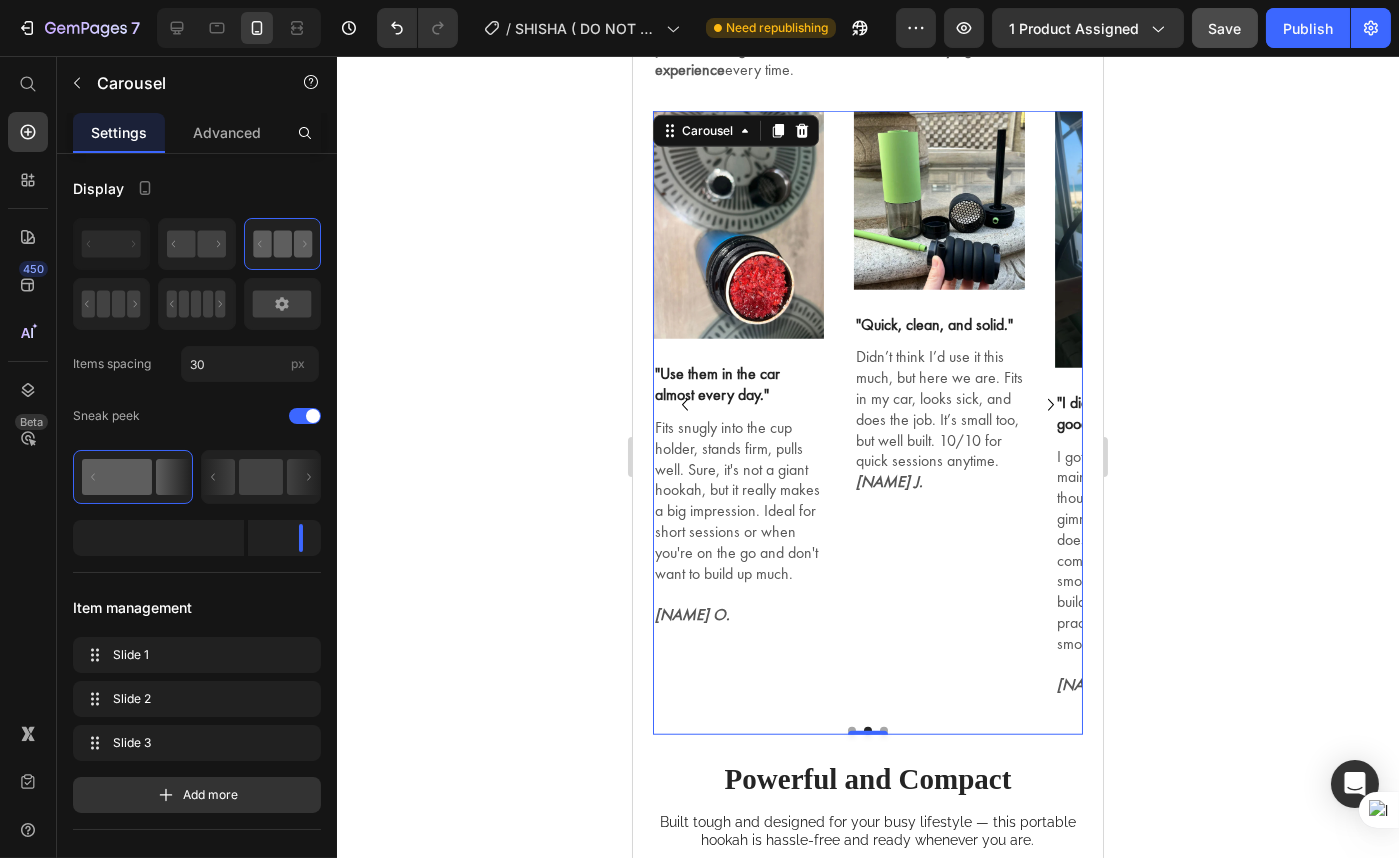 click 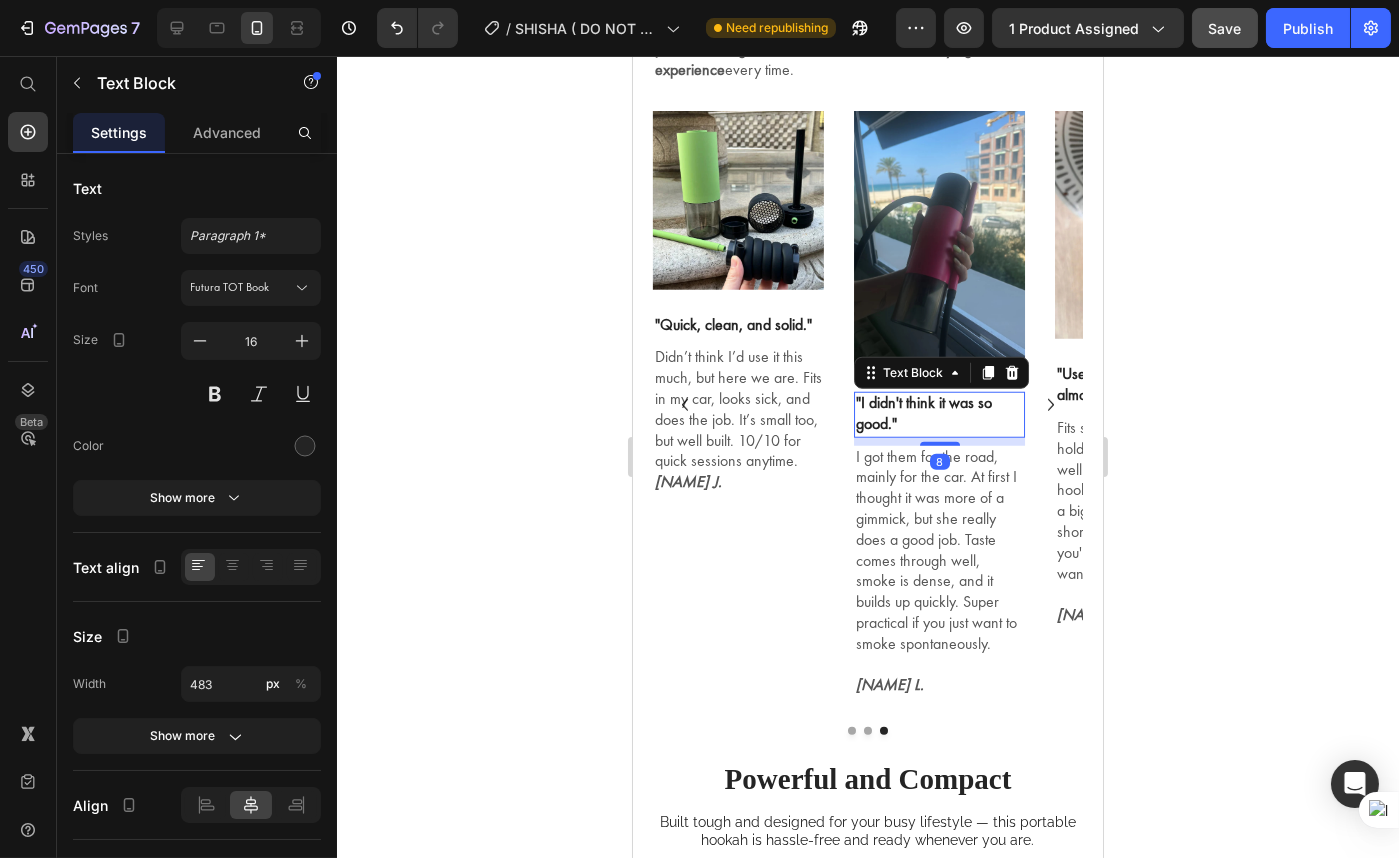 click on ""I didn't think it was so good."" at bounding box center [923, 414] 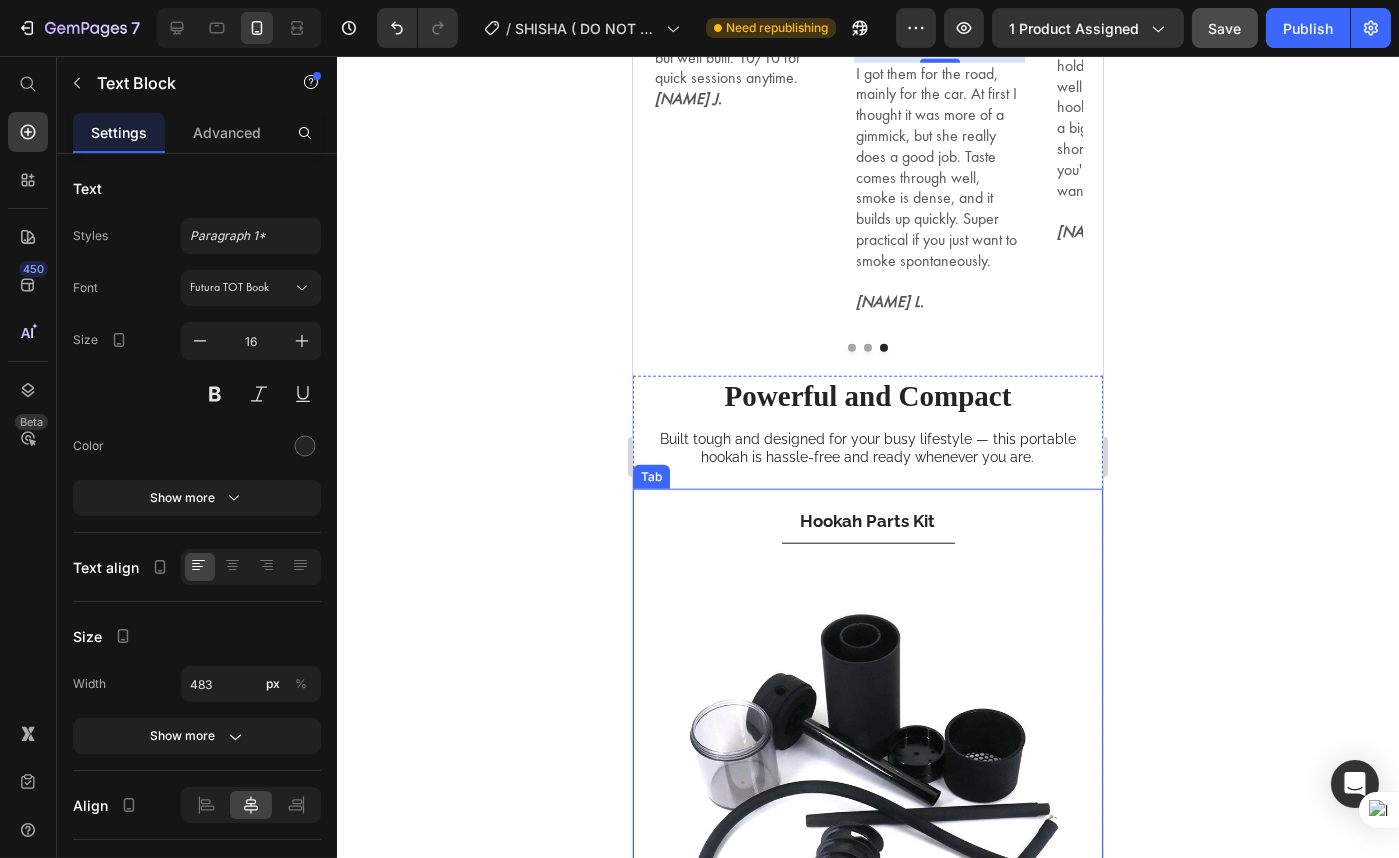 scroll, scrollTop: 4085, scrollLeft: 0, axis: vertical 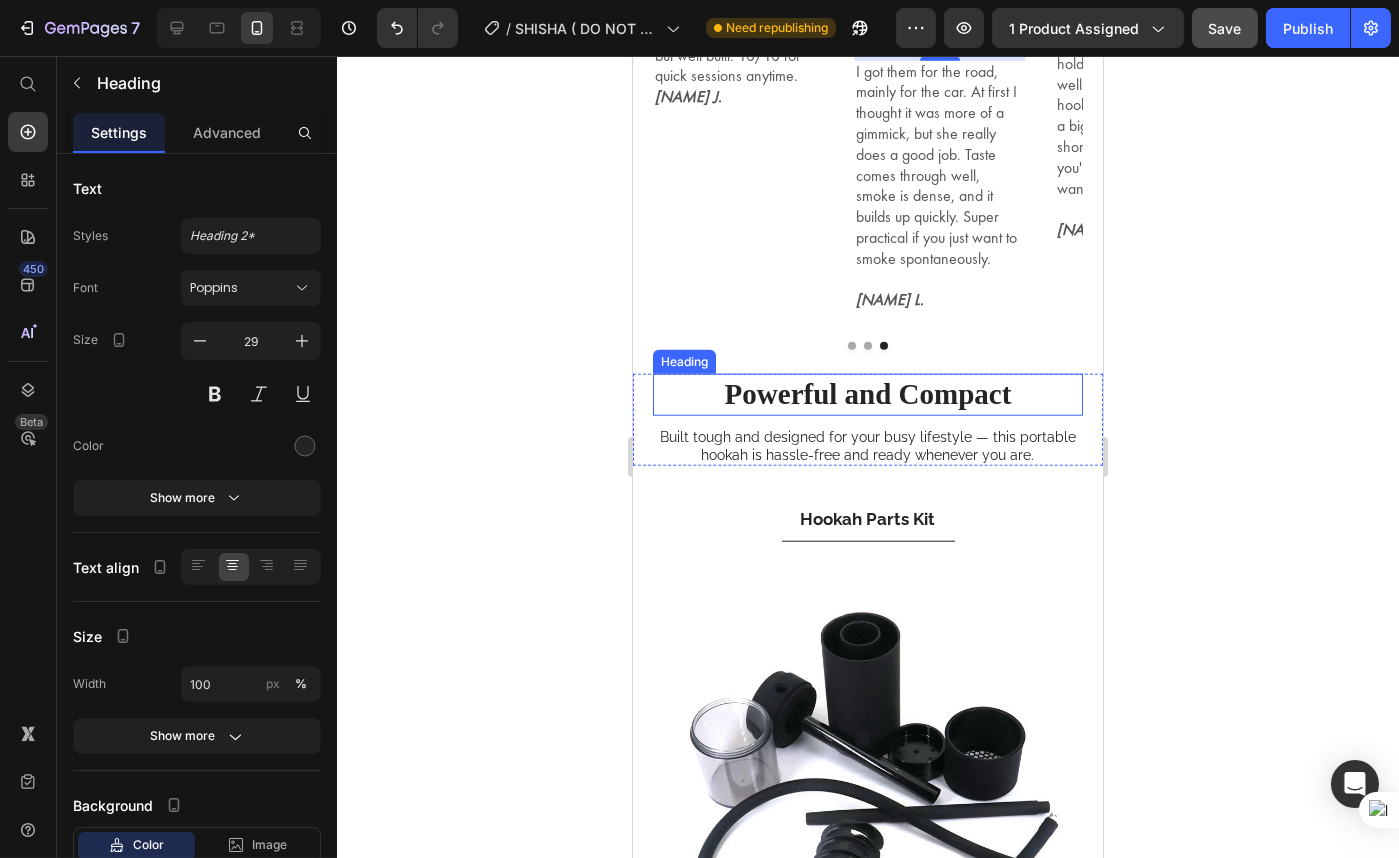 click on "Powerful and Compact" at bounding box center [867, 394] 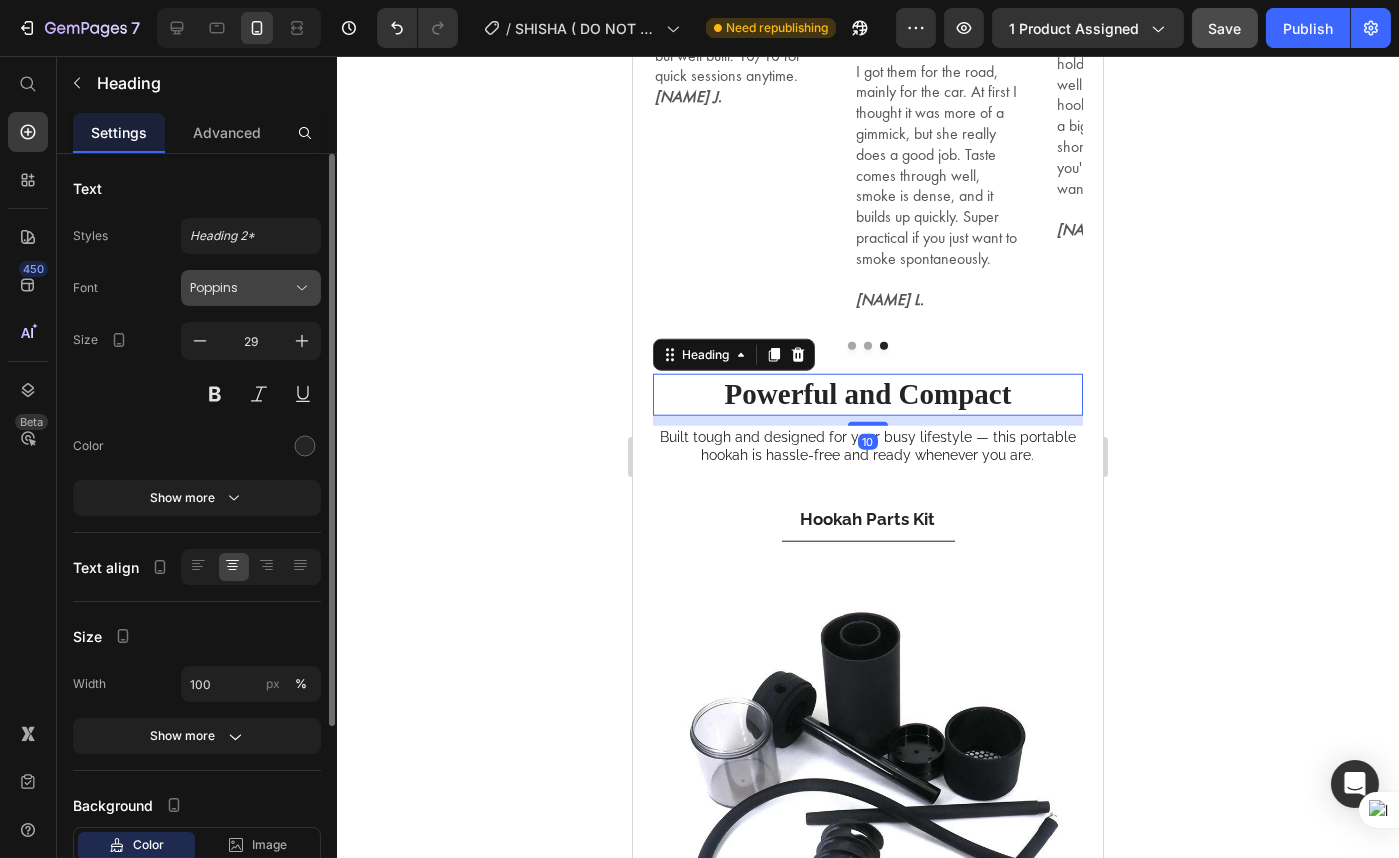 click on "Poppins" at bounding box center (241, 288) 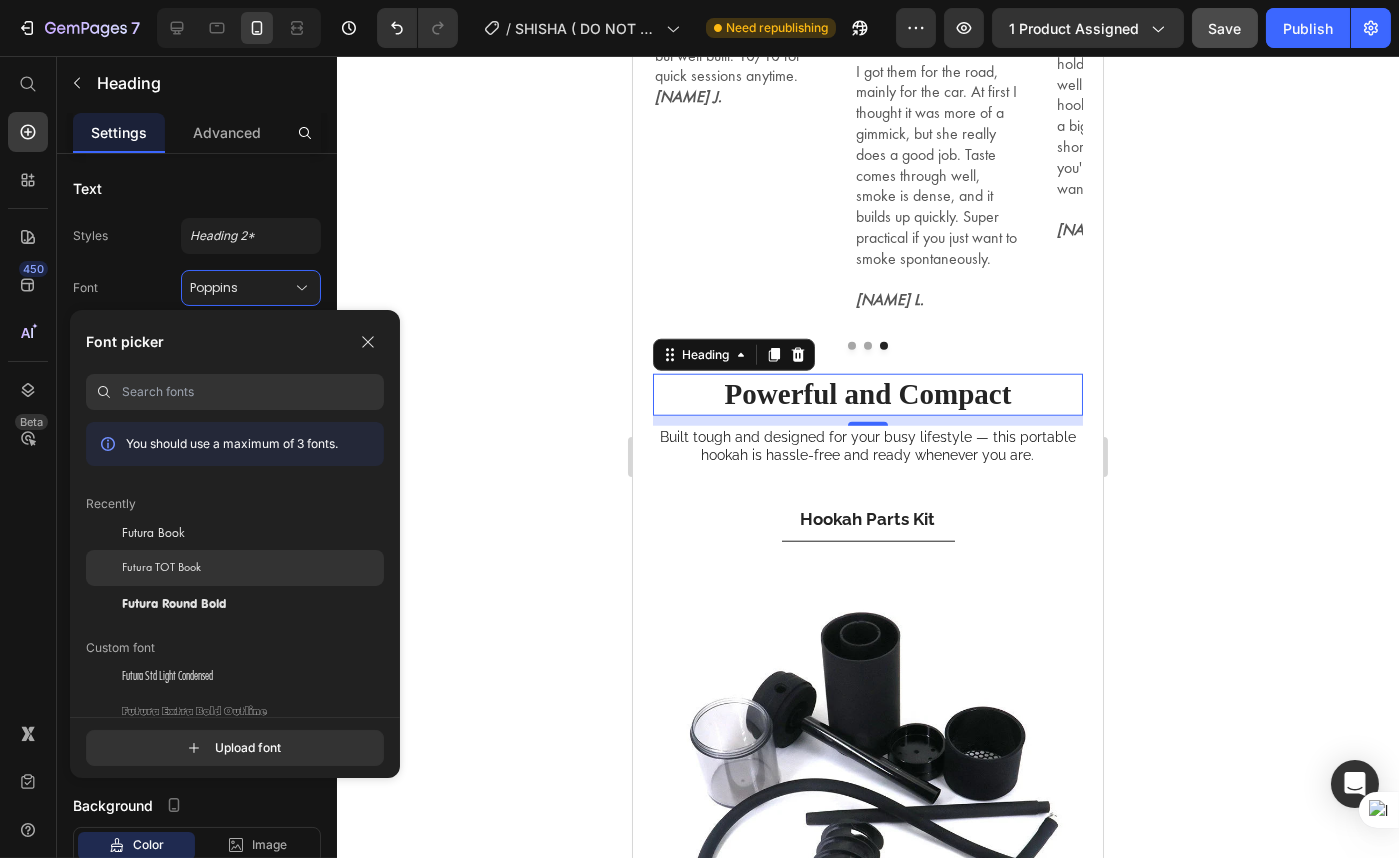 click on "Futura TOT Book" 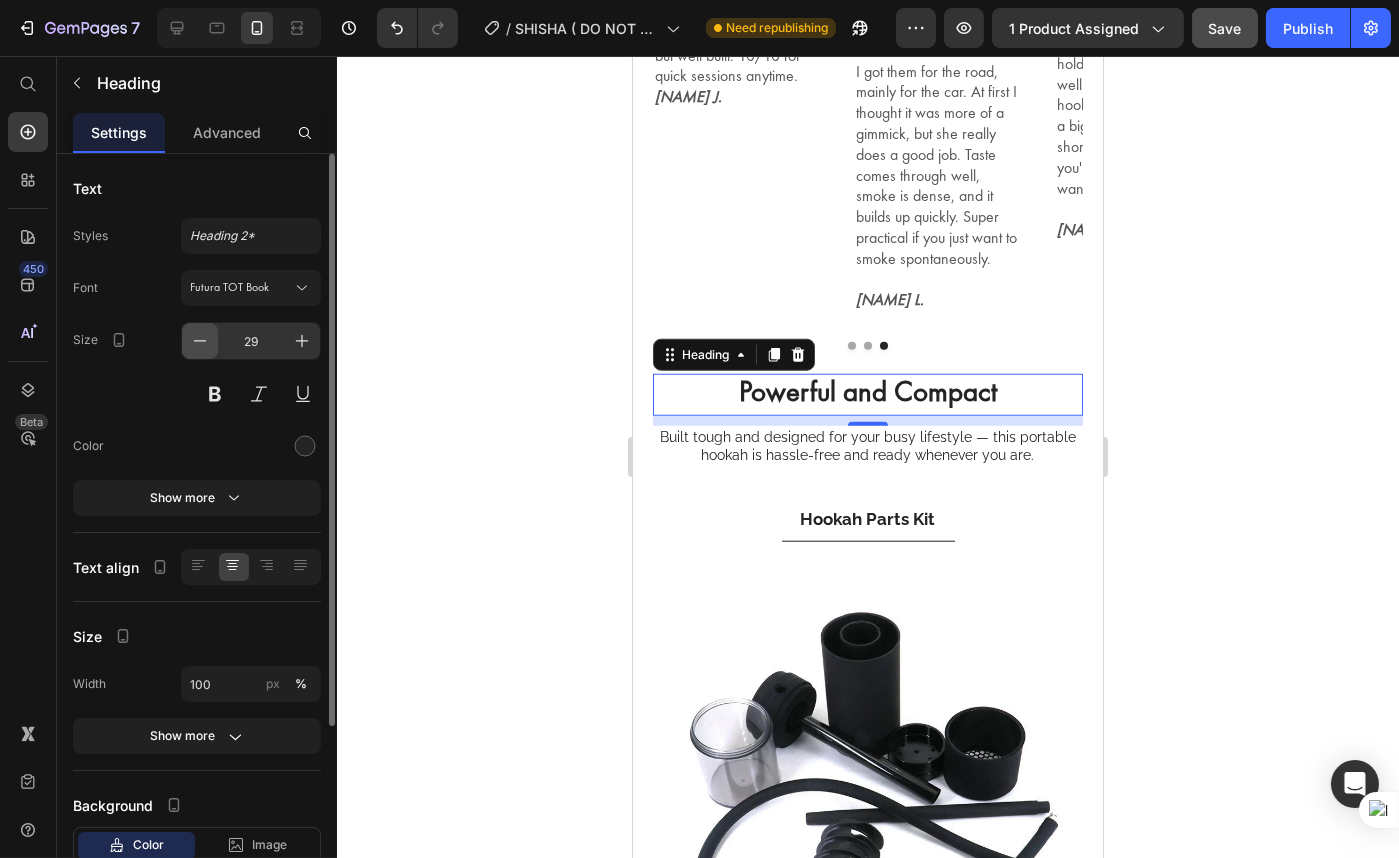 click 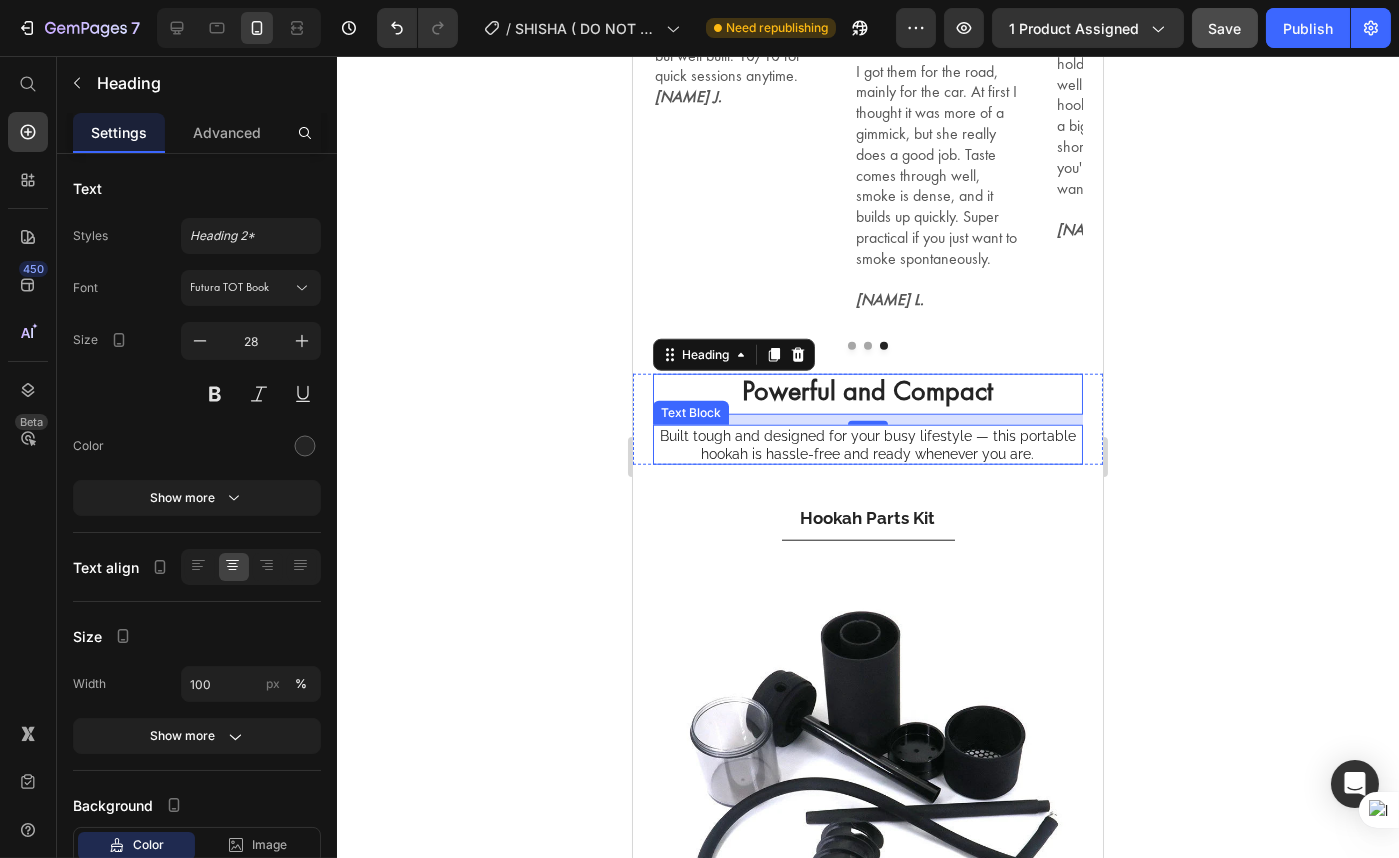 click on "Built tough and designed for your busy lifestyle — this portable hookah is hassle-free and ready whenever you are." at bounding box center (867, 445) 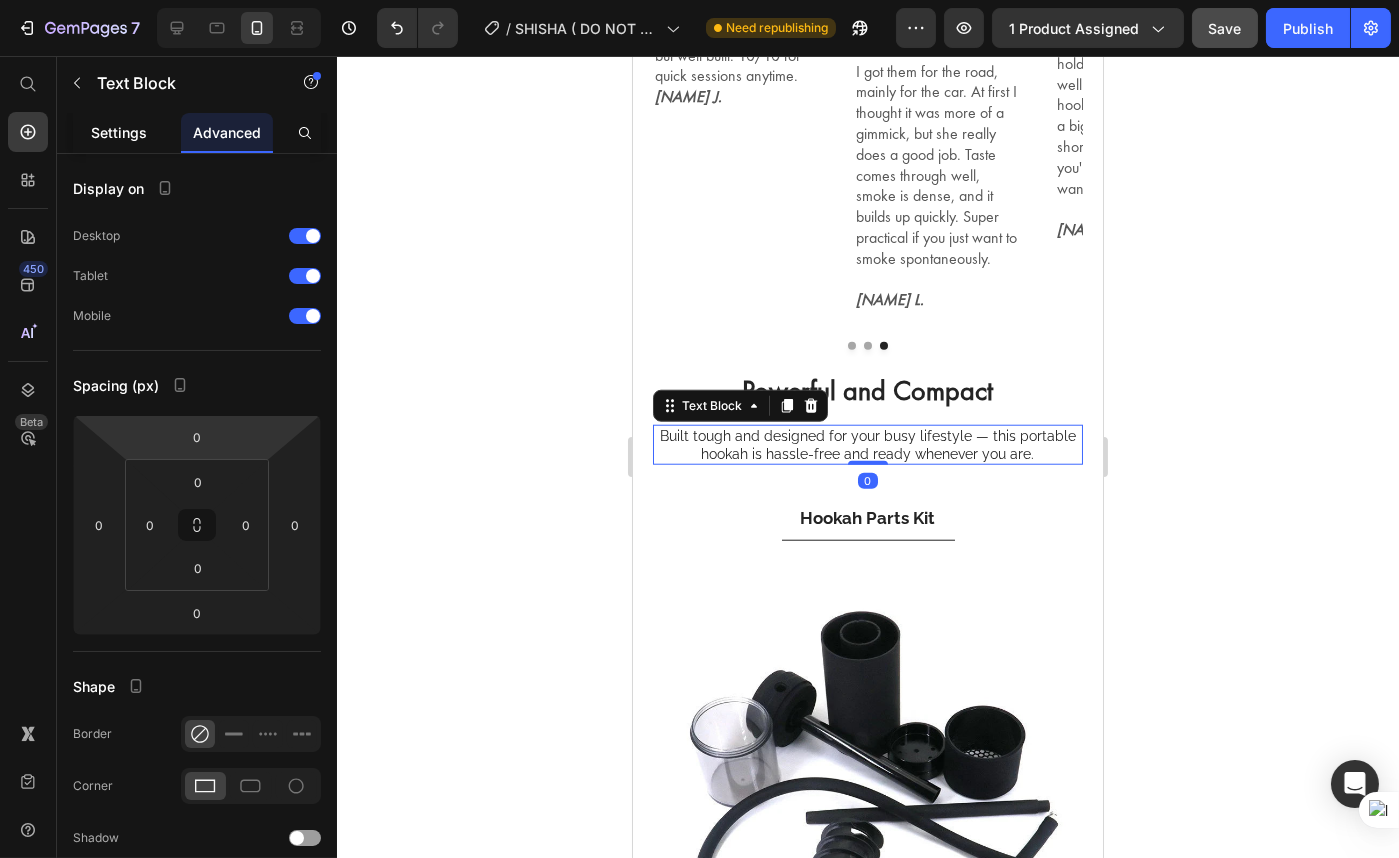 click on "Settings" at bounding box center (119, 132) 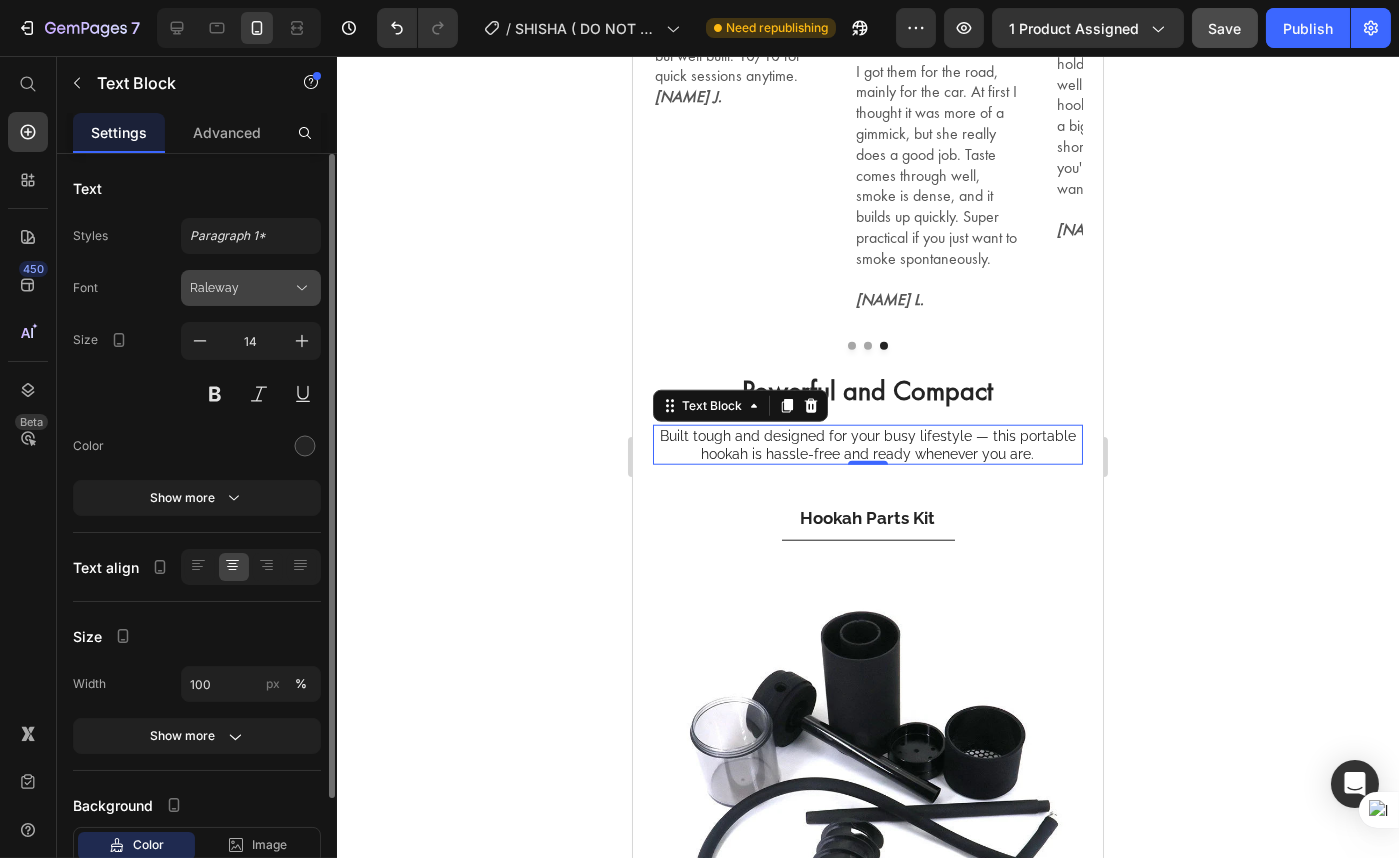 click on "Raleway" at bounding box center (241, 288) 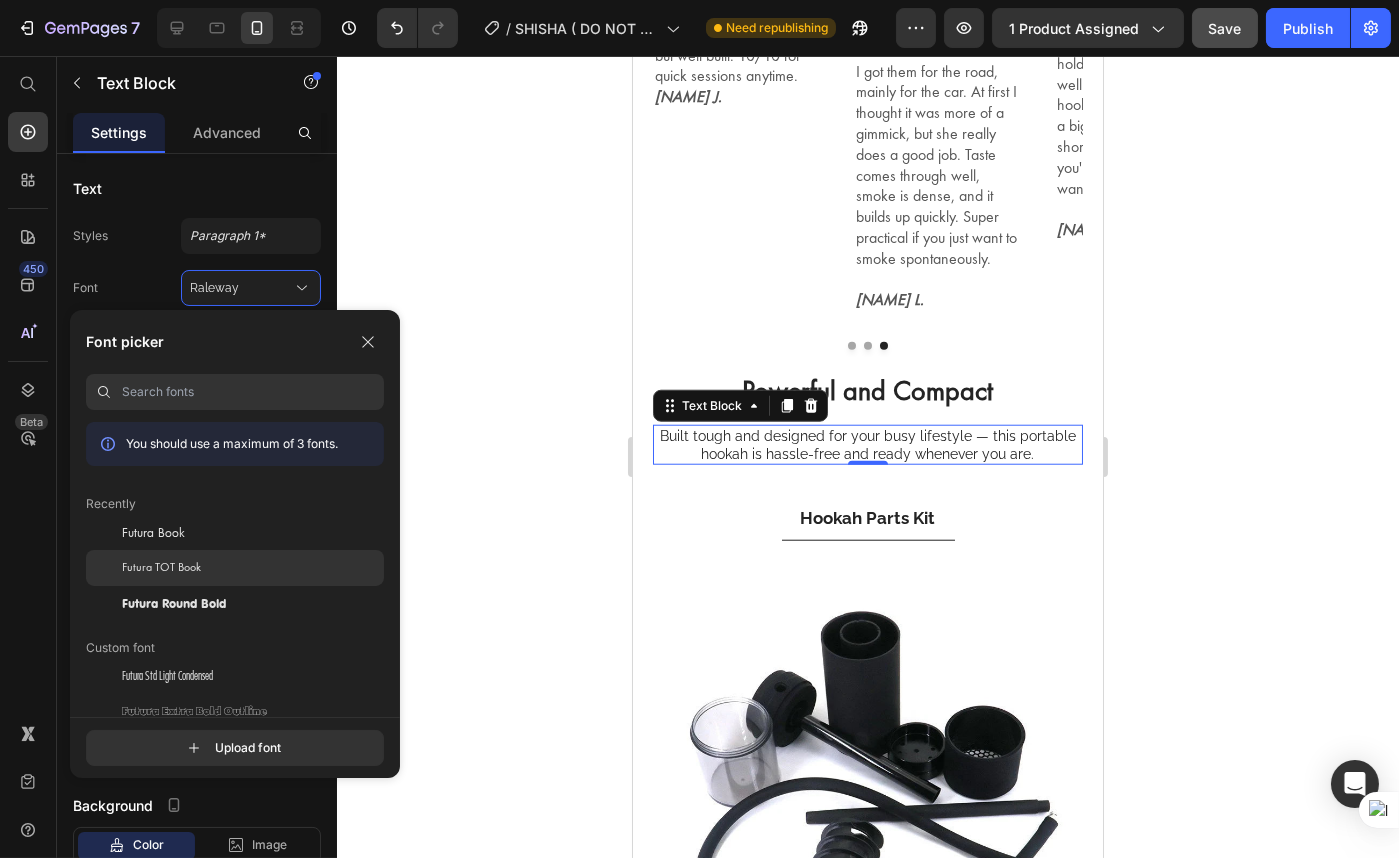 click on "Futura TOT Book" 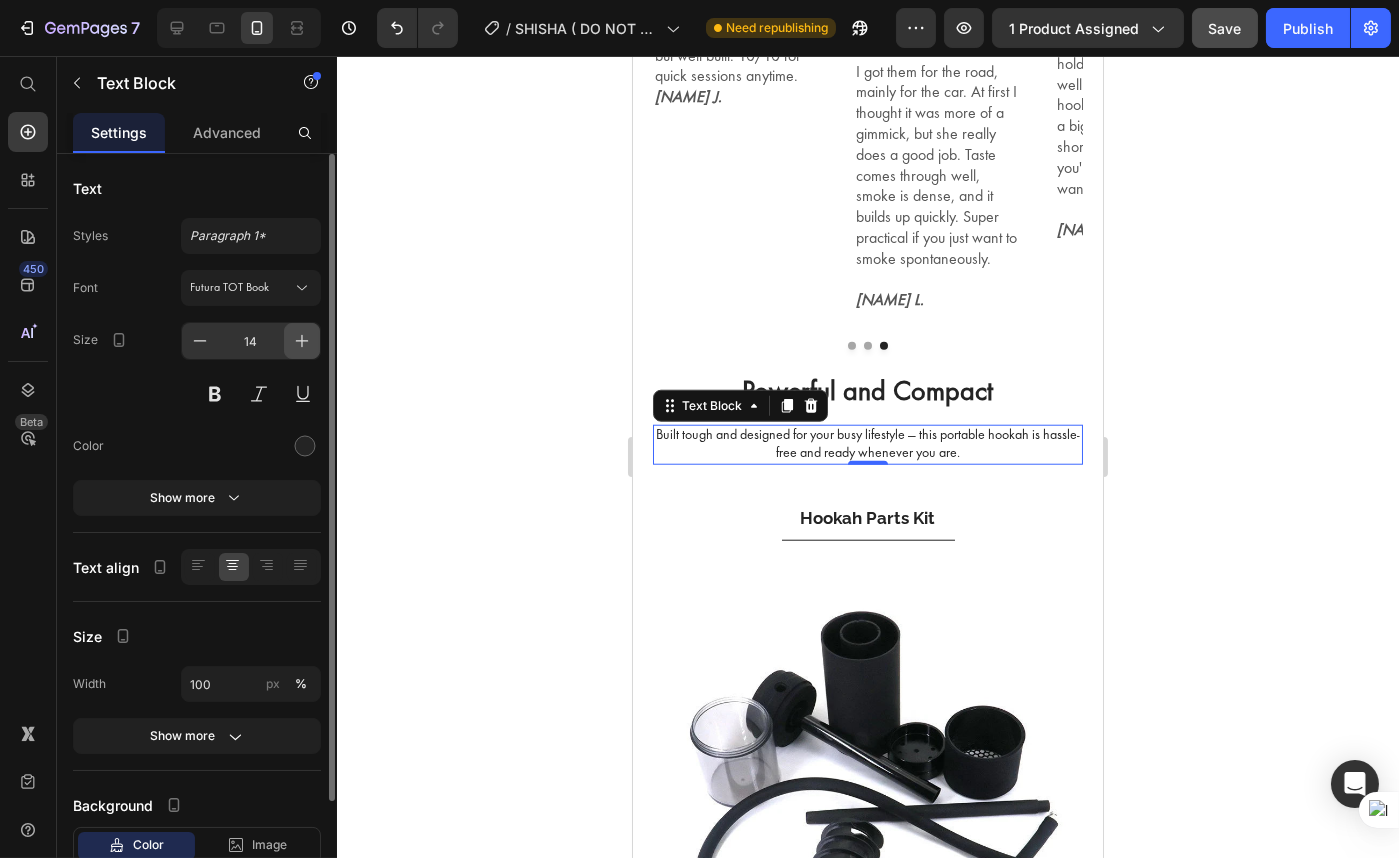 click 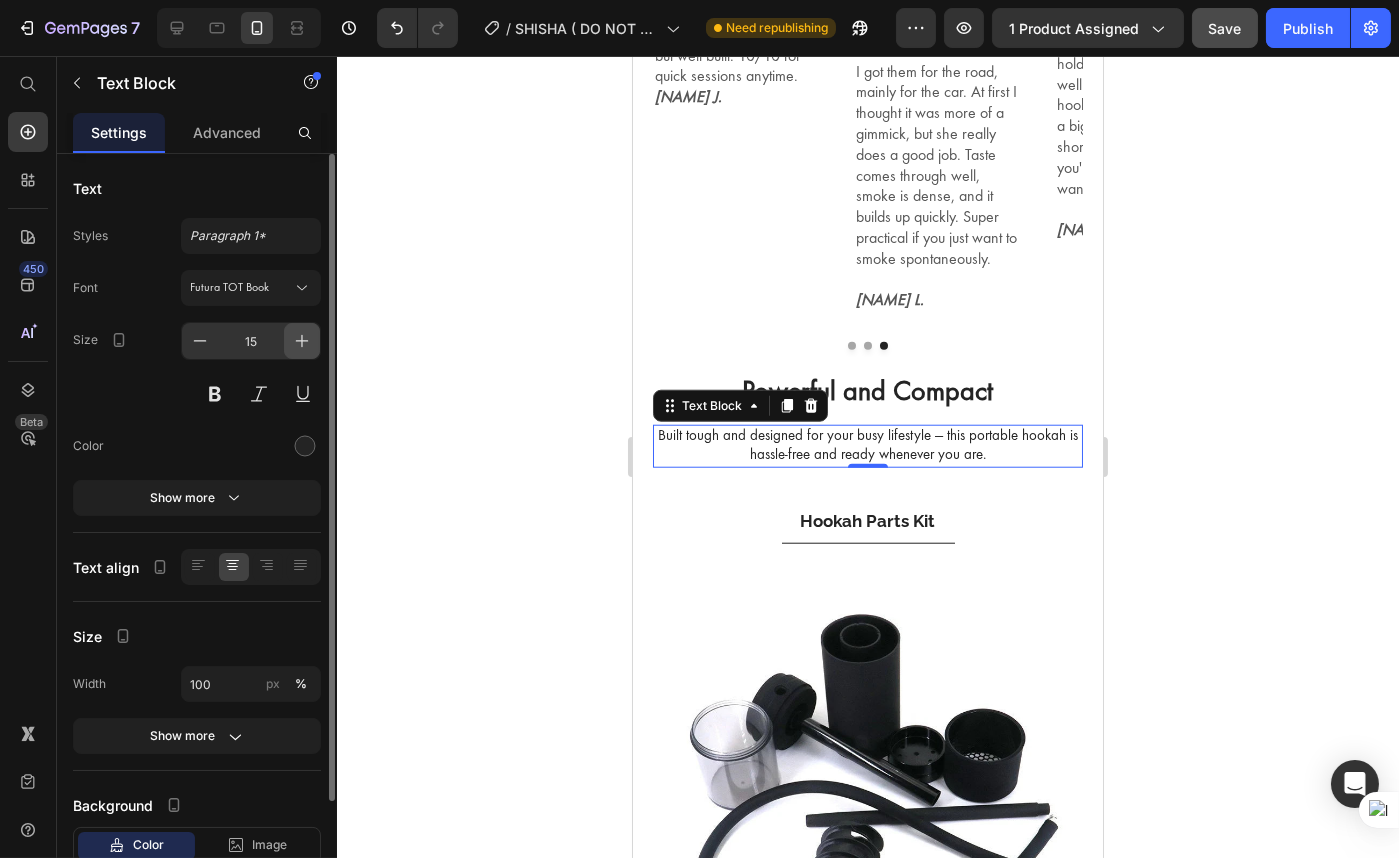 click 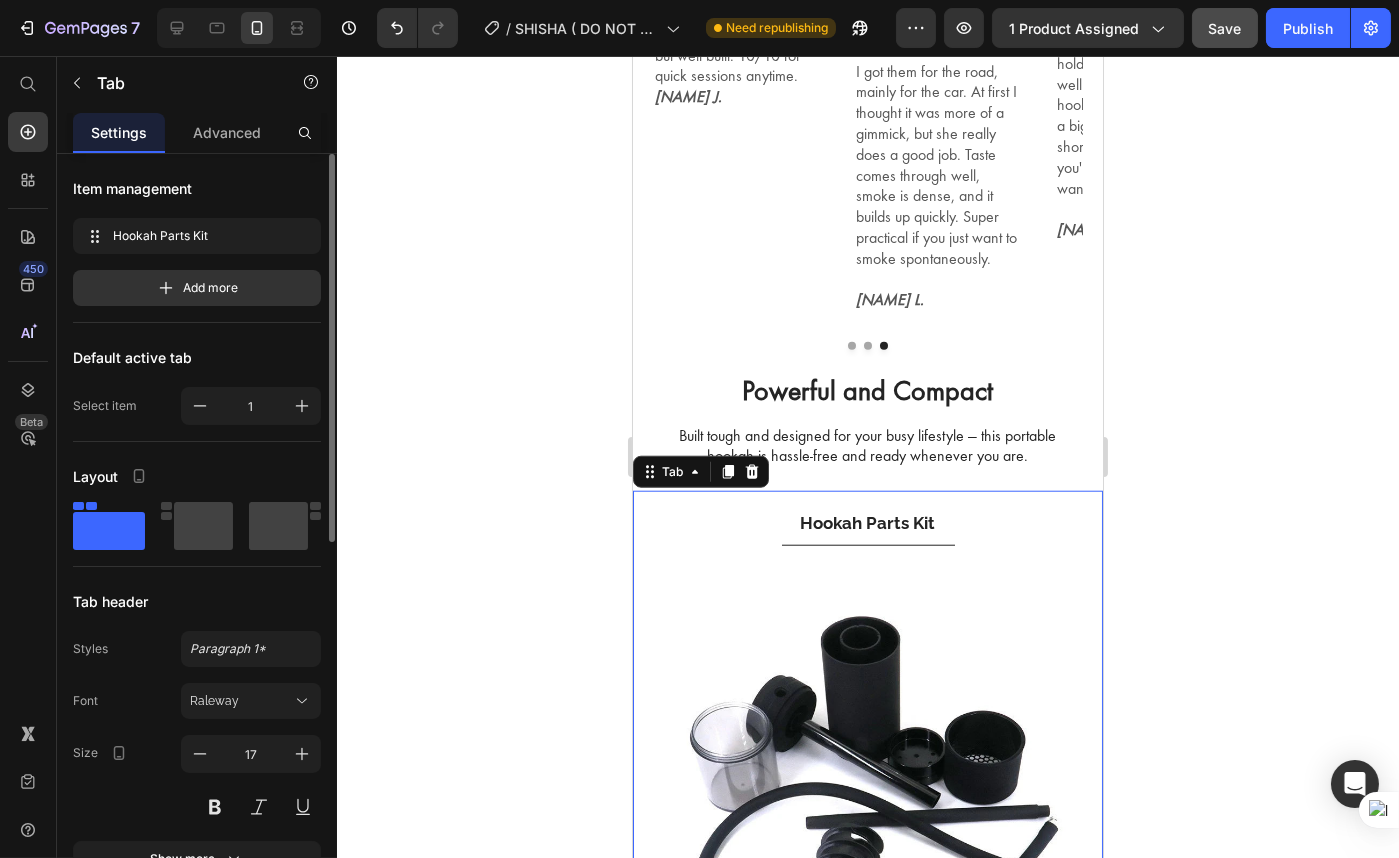 drag, startPoint x: 878, startPoint y: 524, endPoint x: 1229, endPoint y: 529, distance: 351.0356 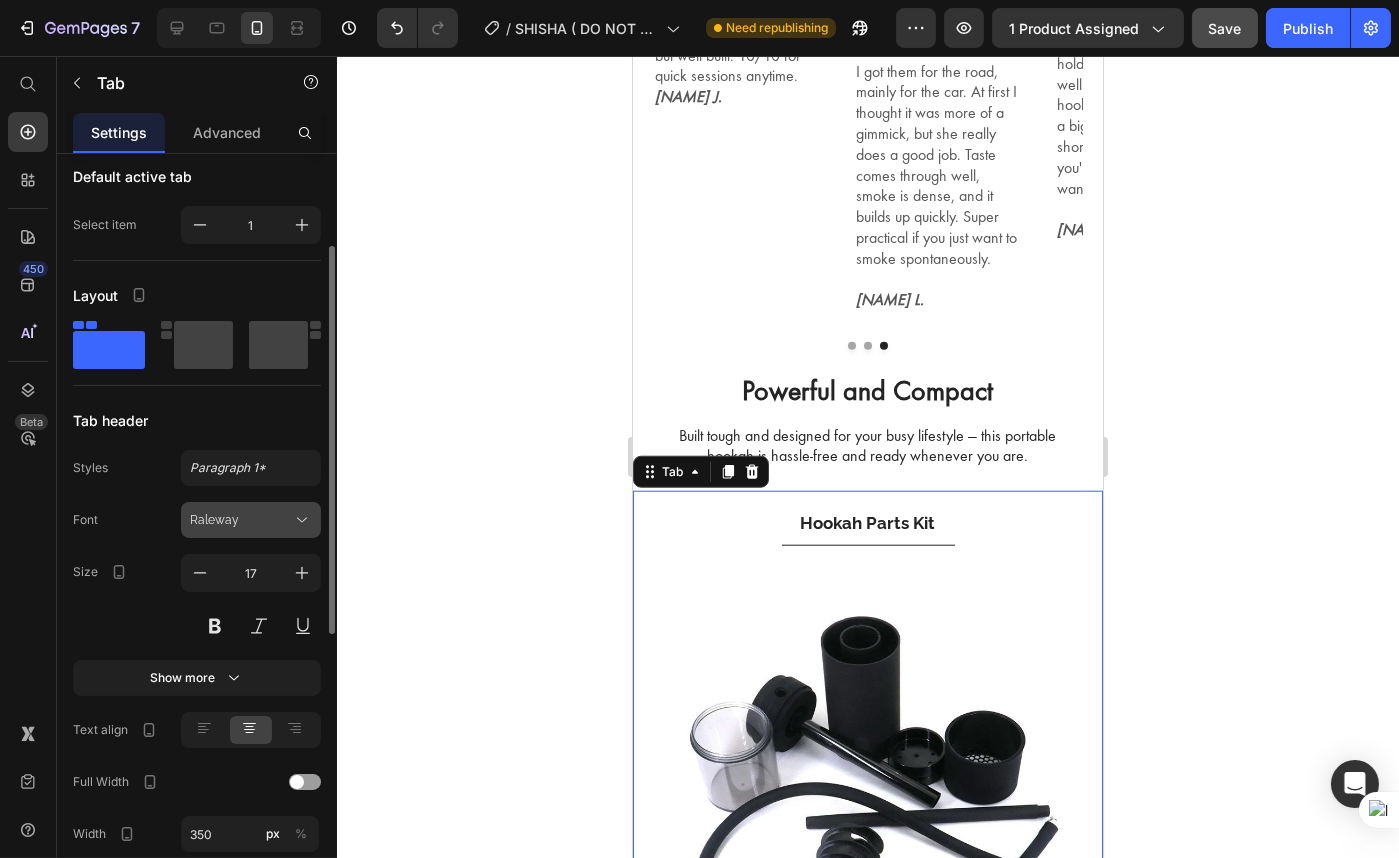 click on "Raleway" at bounding box center (241, 520) 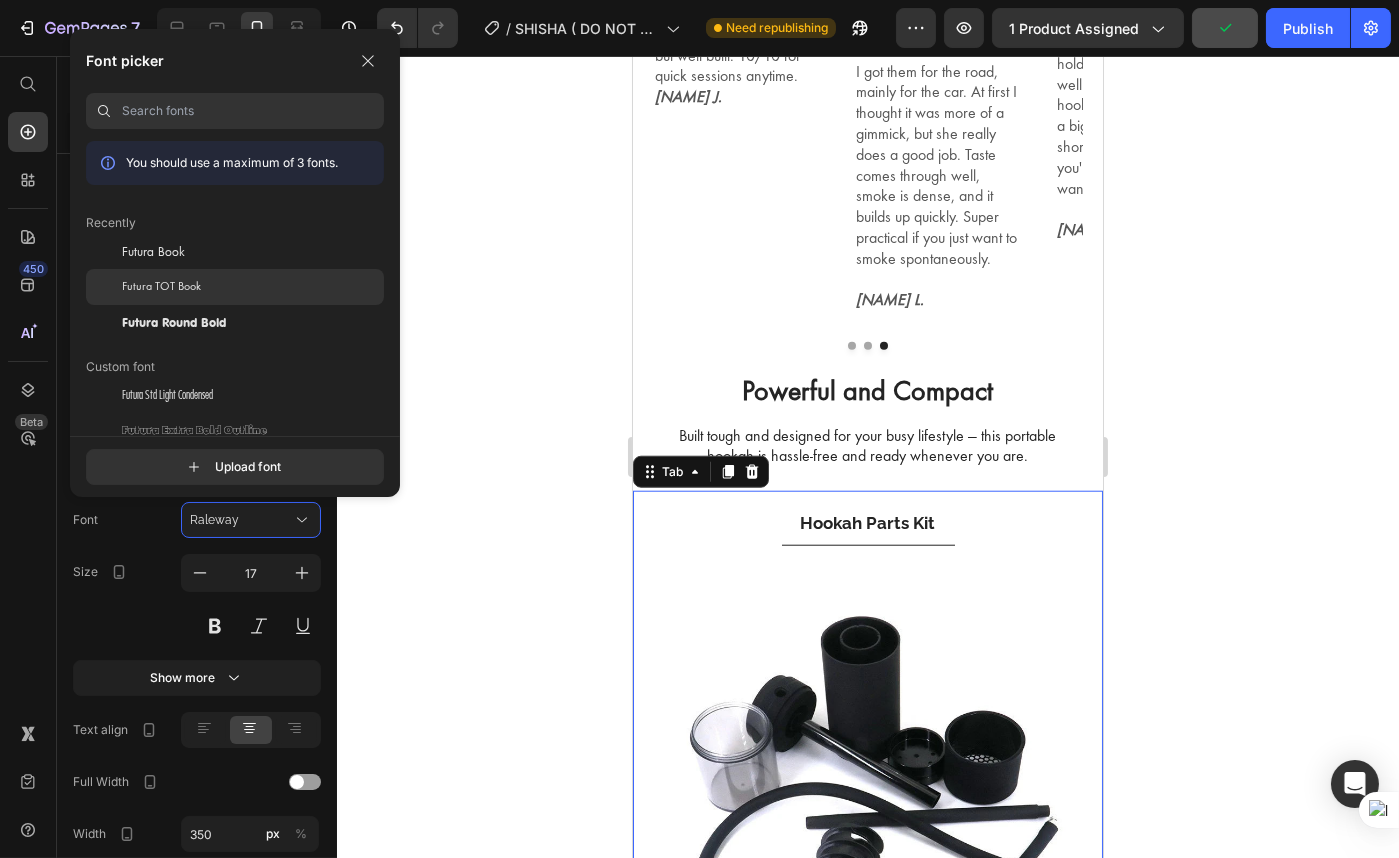 click on "Futura TOT Book" at bounding box center (161, 287) 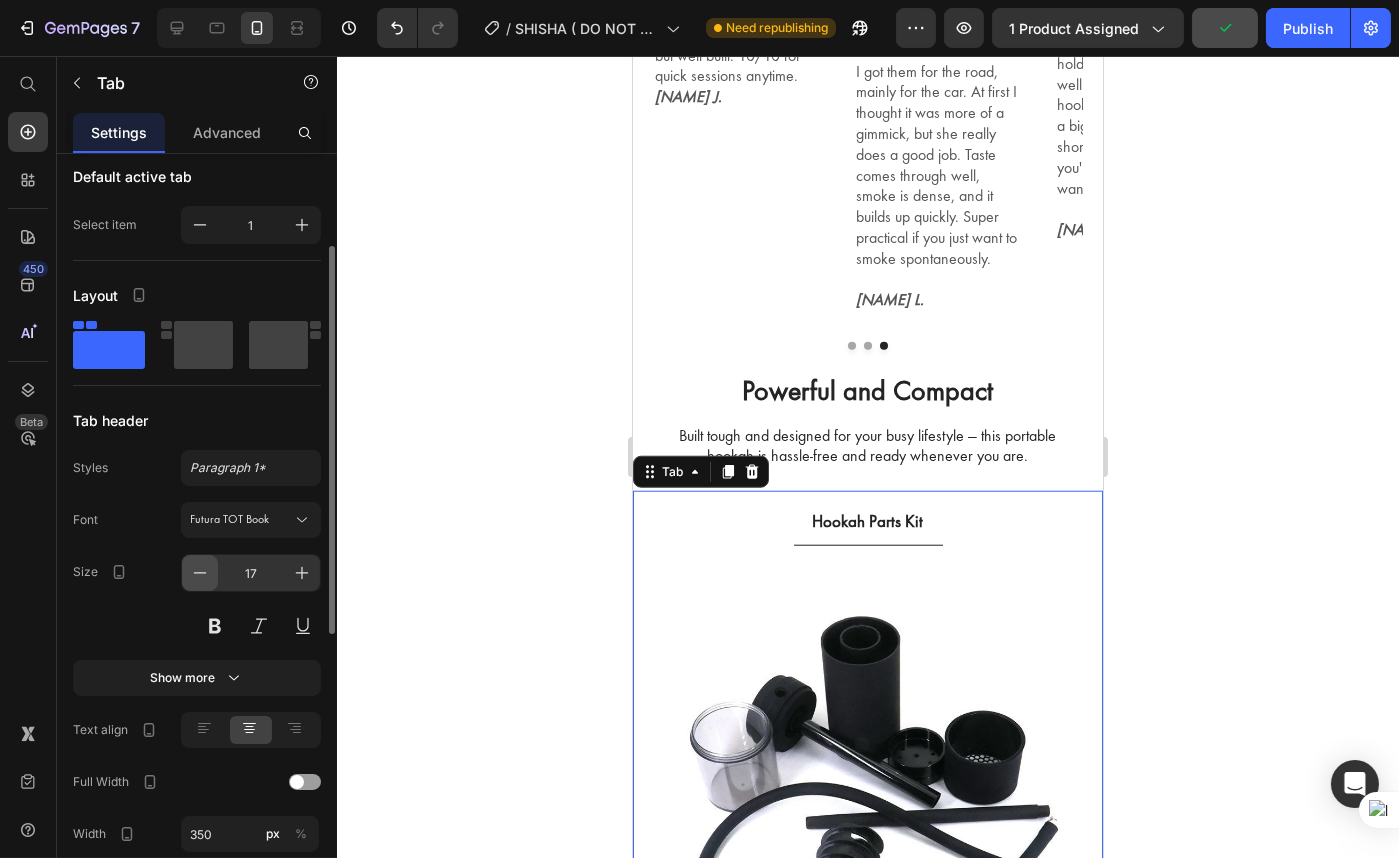 click 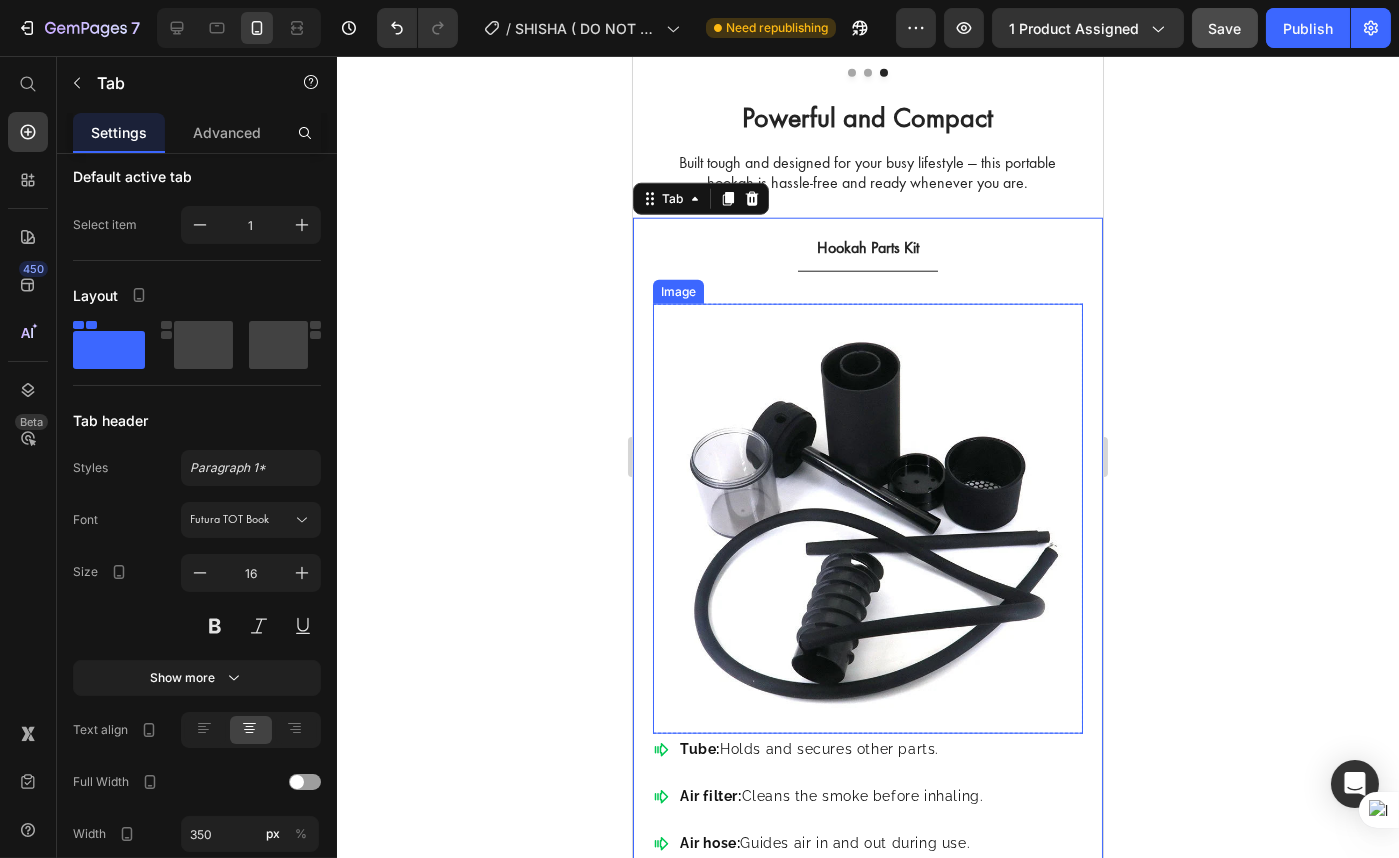scroll, scrollTop: 4630, scrollLeft: 0, axis: vertical 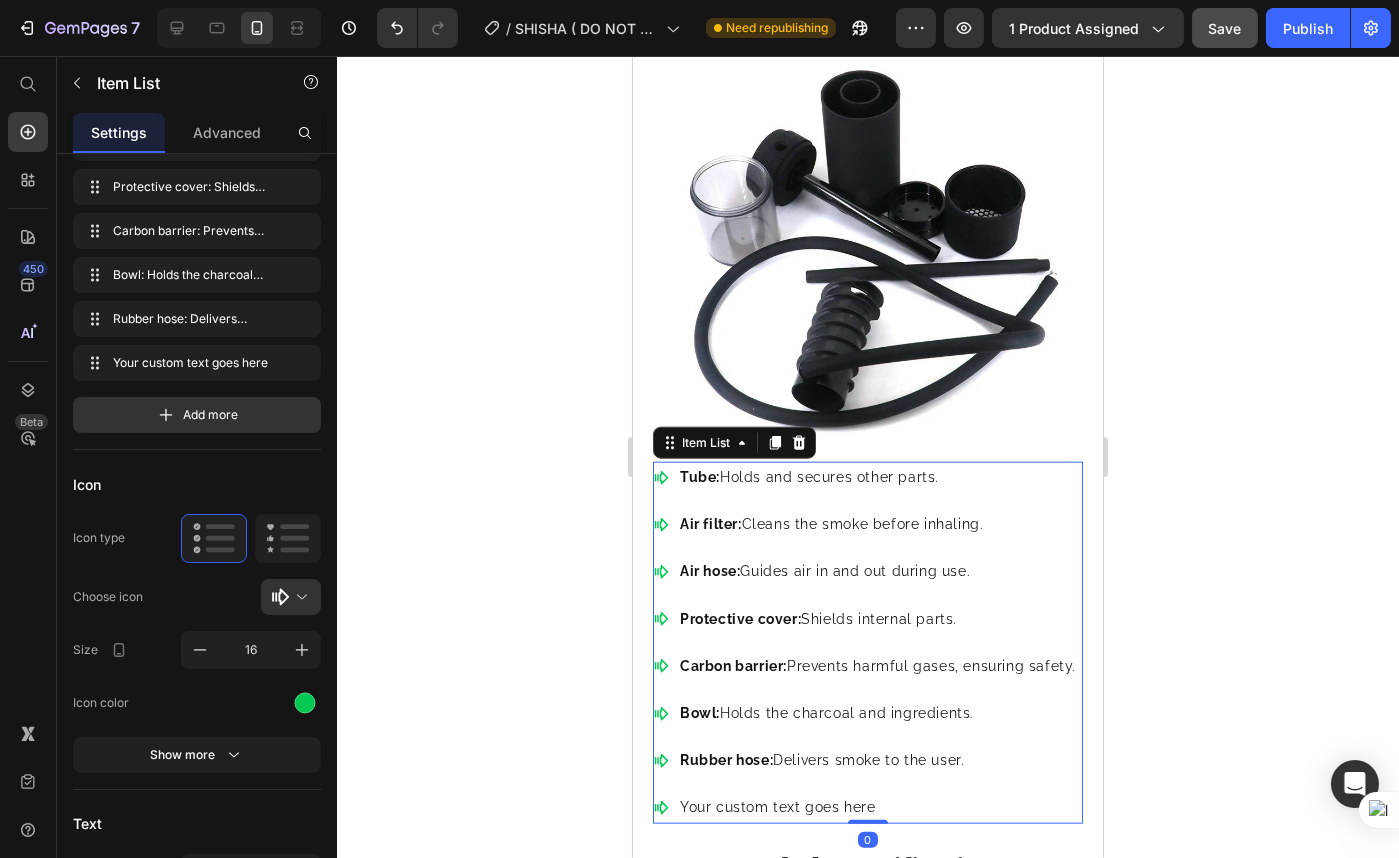 click on "Tube:  Holds and secures other parts.
Air filter:  Cleans the smoke before inhaling.
Air hose:  Guides air in and out during use.
Protective cover:  Shields internal parts.
Carbon barrier:  Prevents harmful gases, ensuring safety.
Bowl:  Holds the charcoal and ingredients.
Rubber hose:  Delivers smoke to the user.
Your custom text goes here" at bounding box center [865, 643] 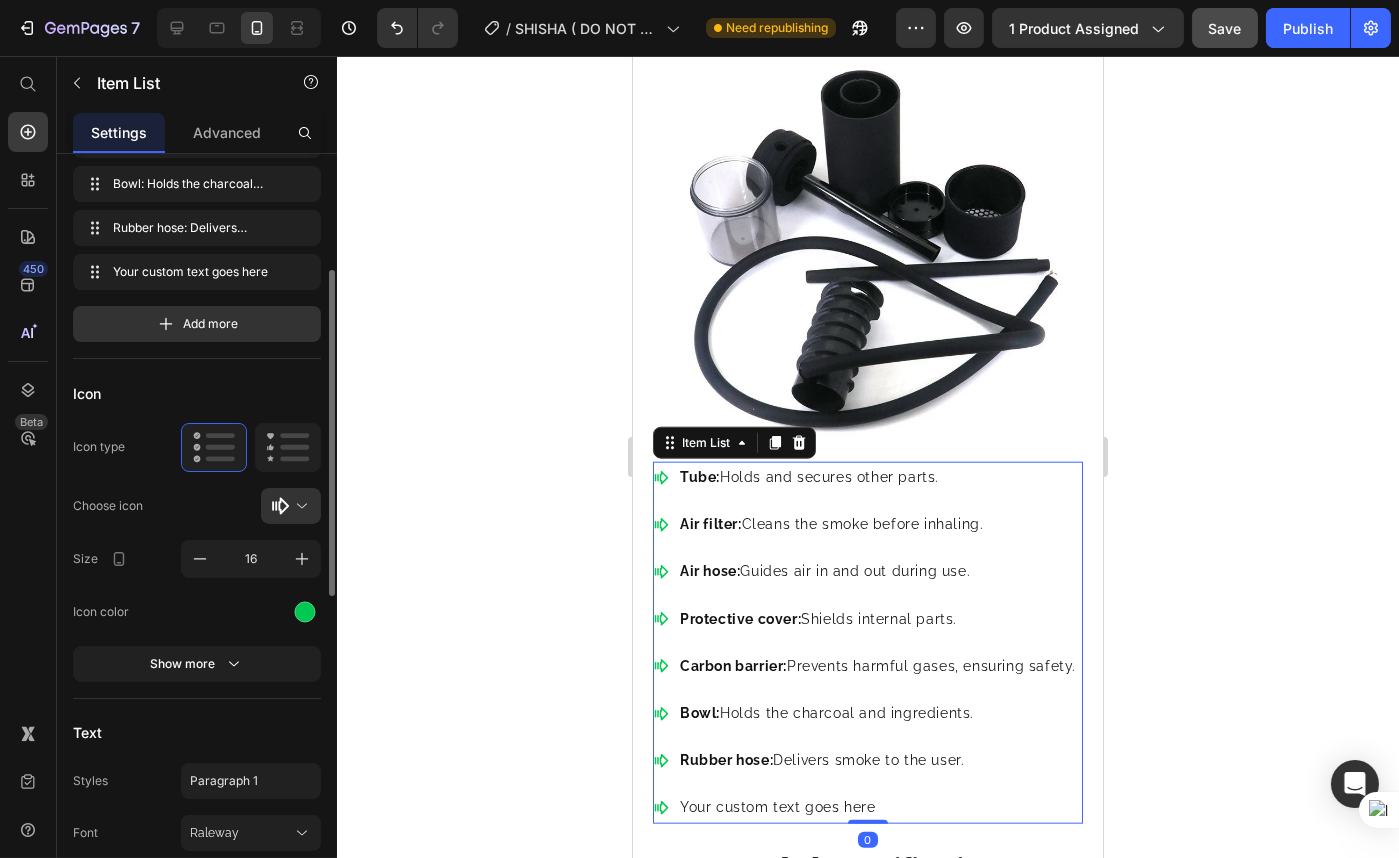 scroll, scrollTop: 545, scrollLeft: 0, axis: vertical 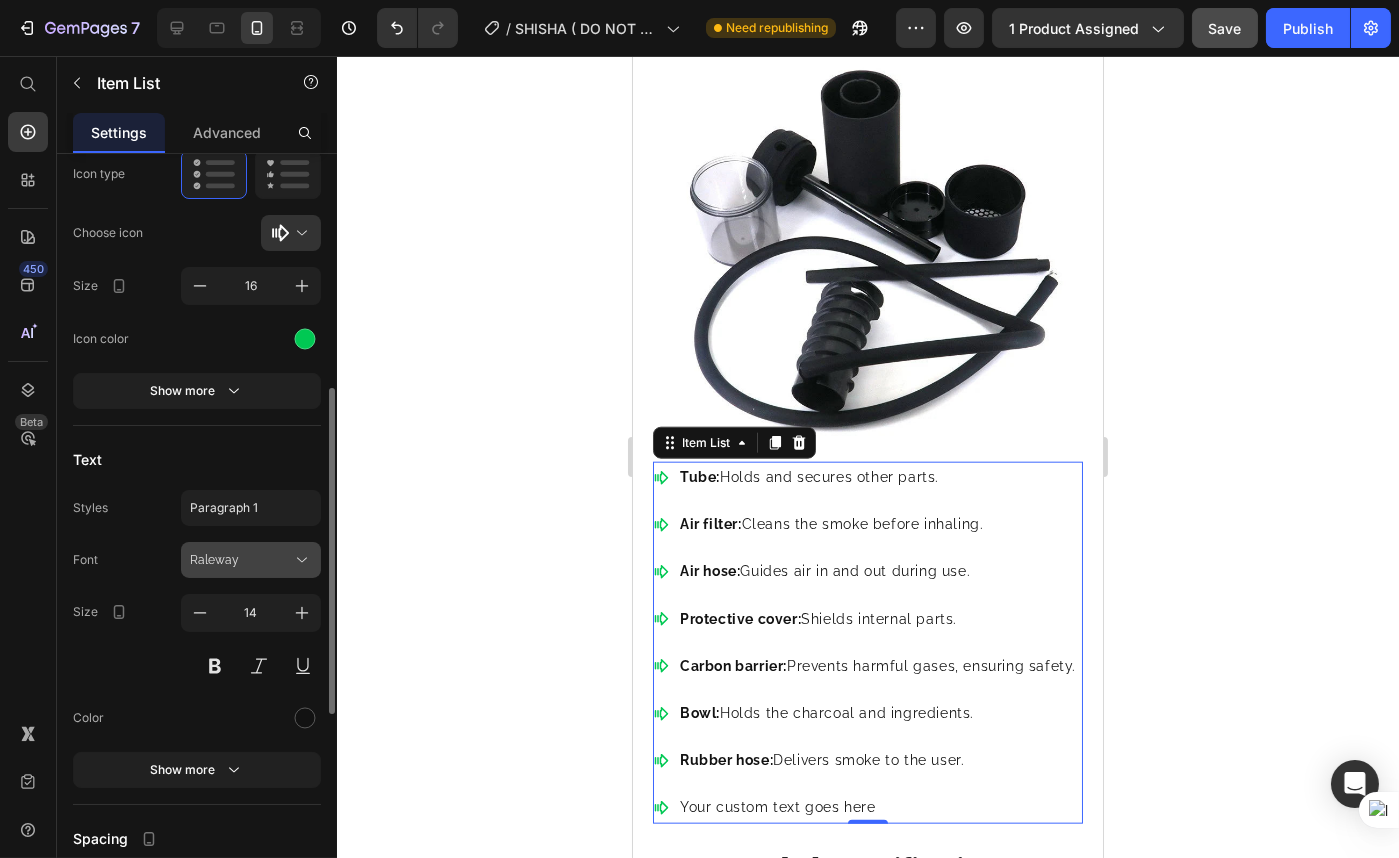 click on "Raleway" at bounding box center (241, 560) 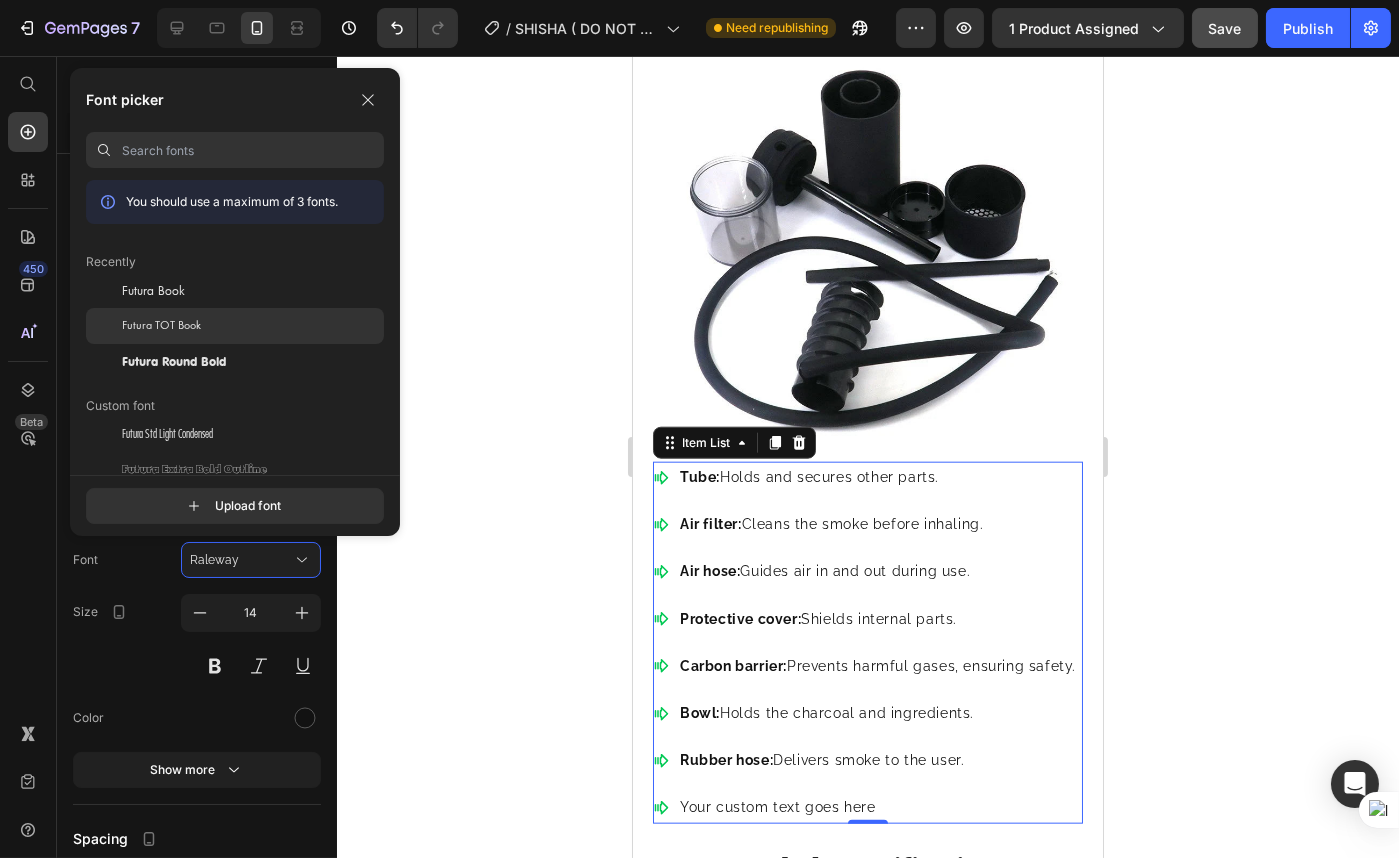 click on "Futura TOT Book" at bounding box center (161, 326) 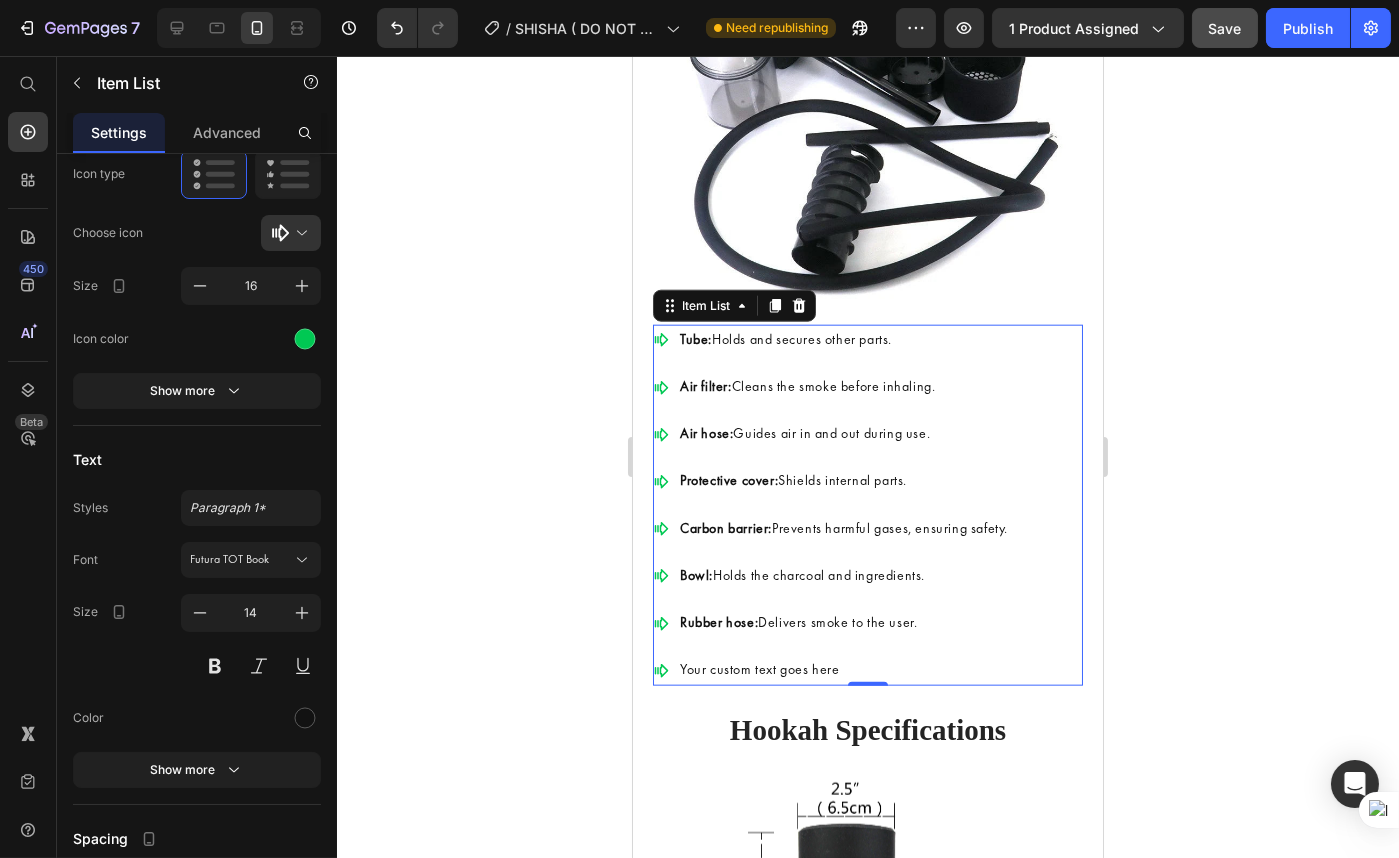 scroll, scrollTop: 4903, scrollLeft: 0, axis: vertical 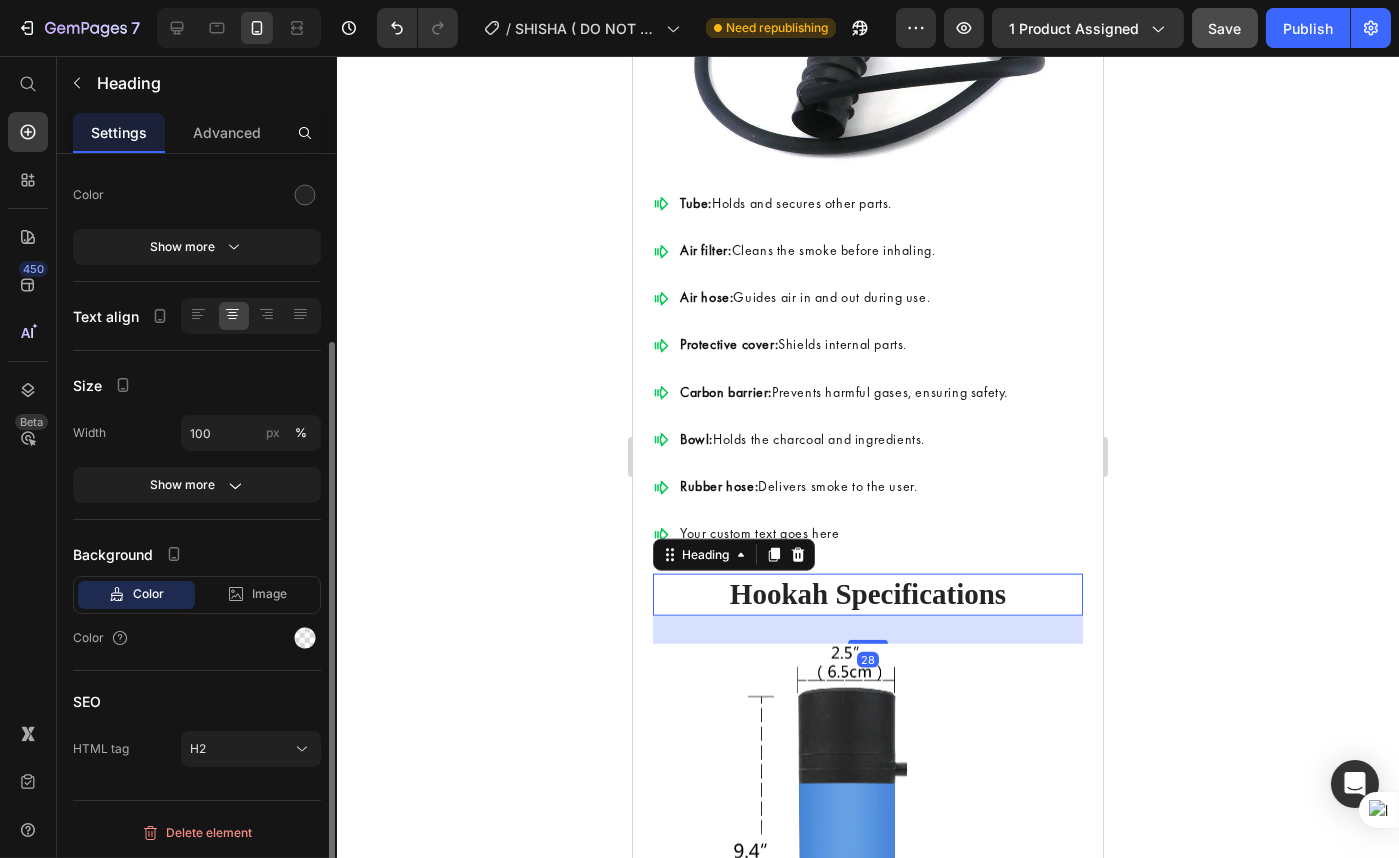 click on "Hookah Specifications" at bounding box center (867, 594) 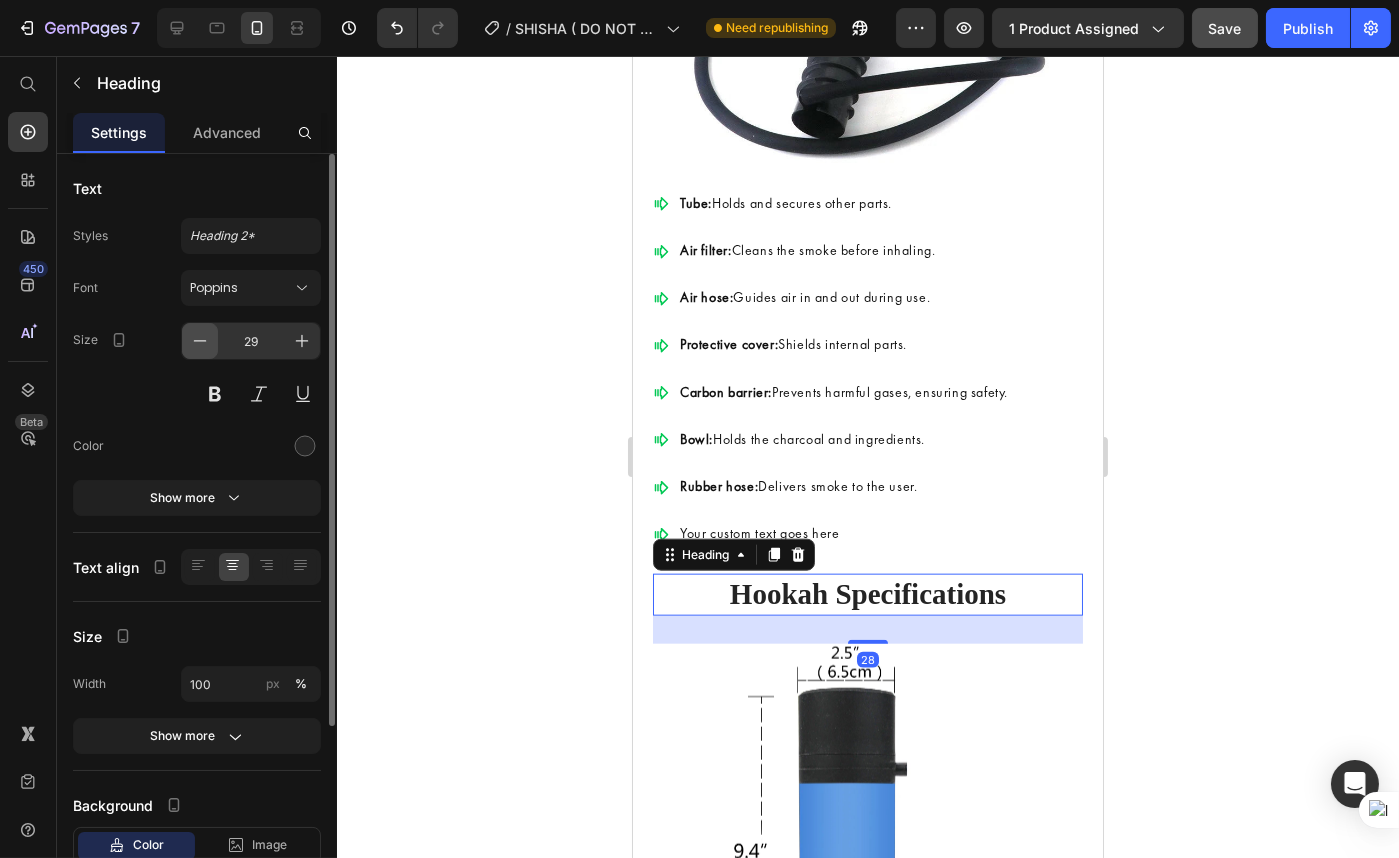 click 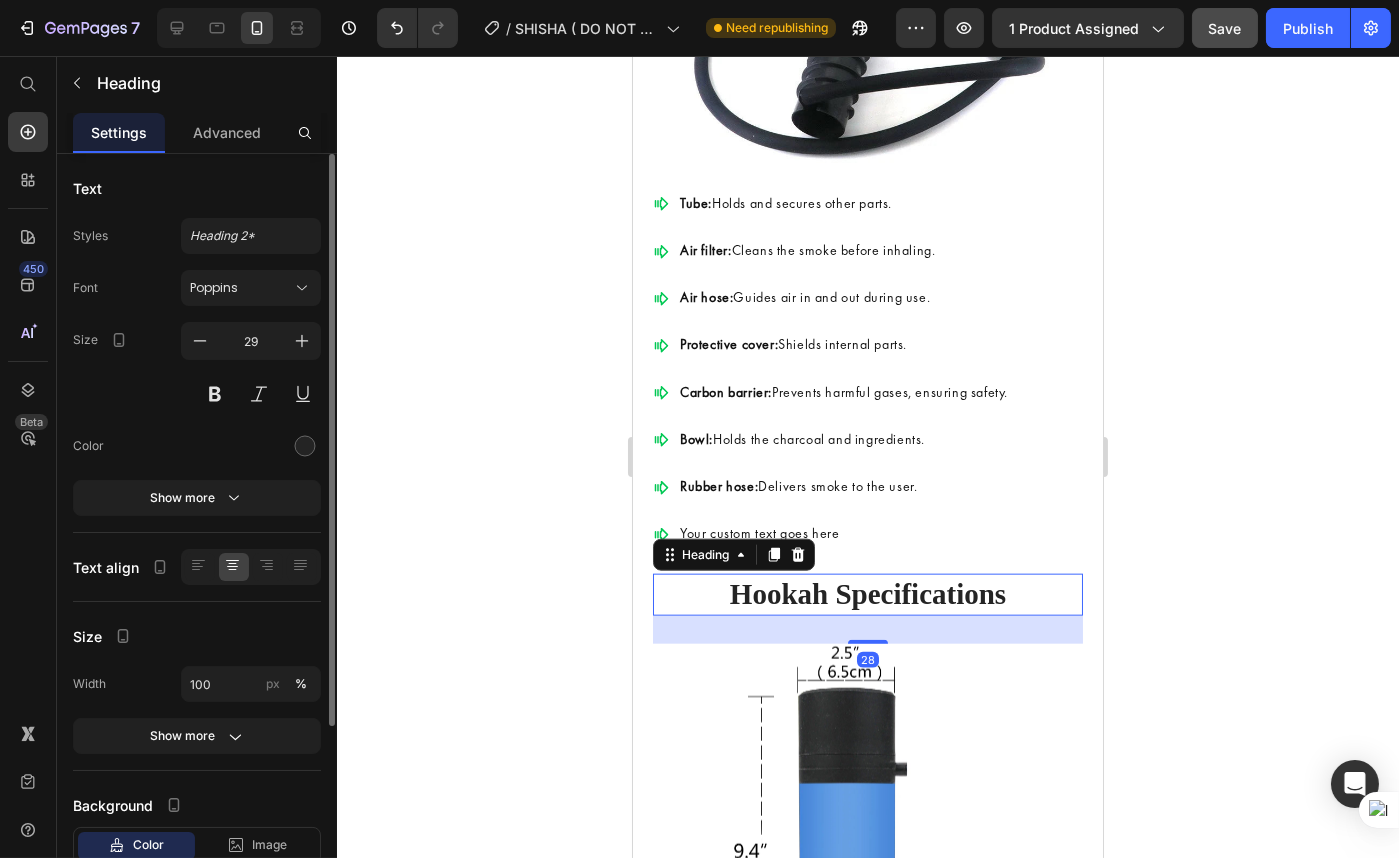 type on "28" 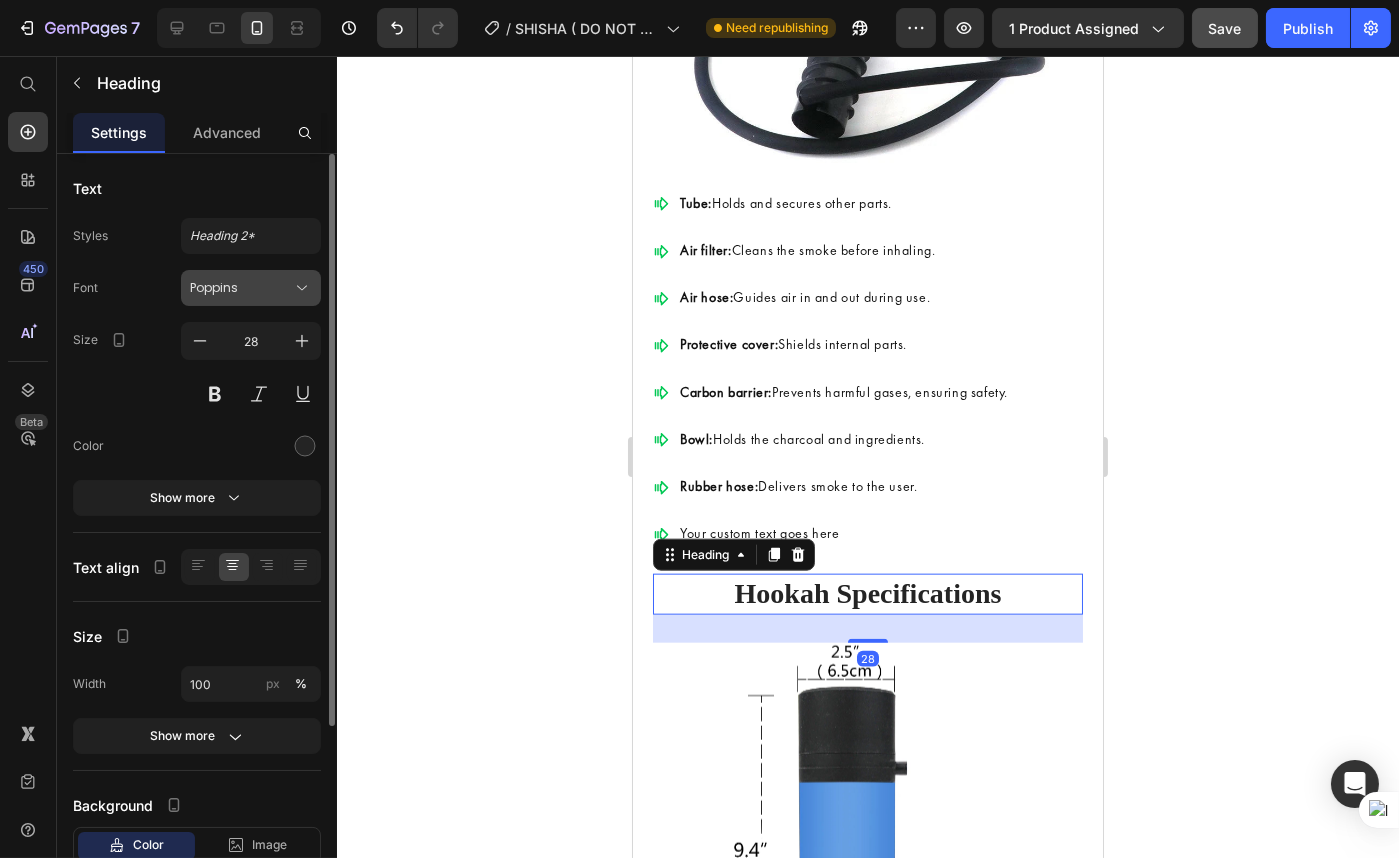 click on "Poppins" at bounding box center [241, 288] 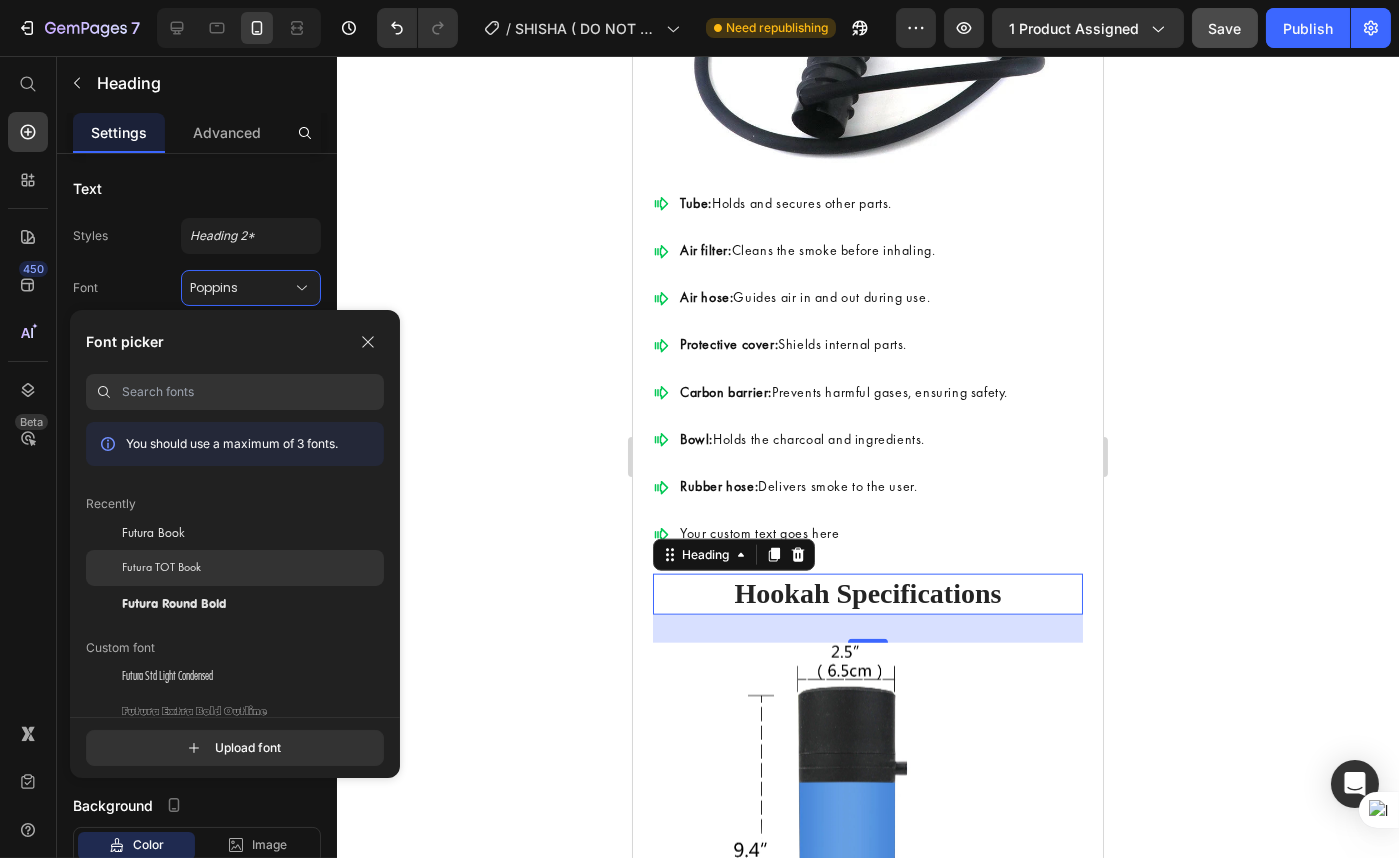 click on "Futura TOT Book" 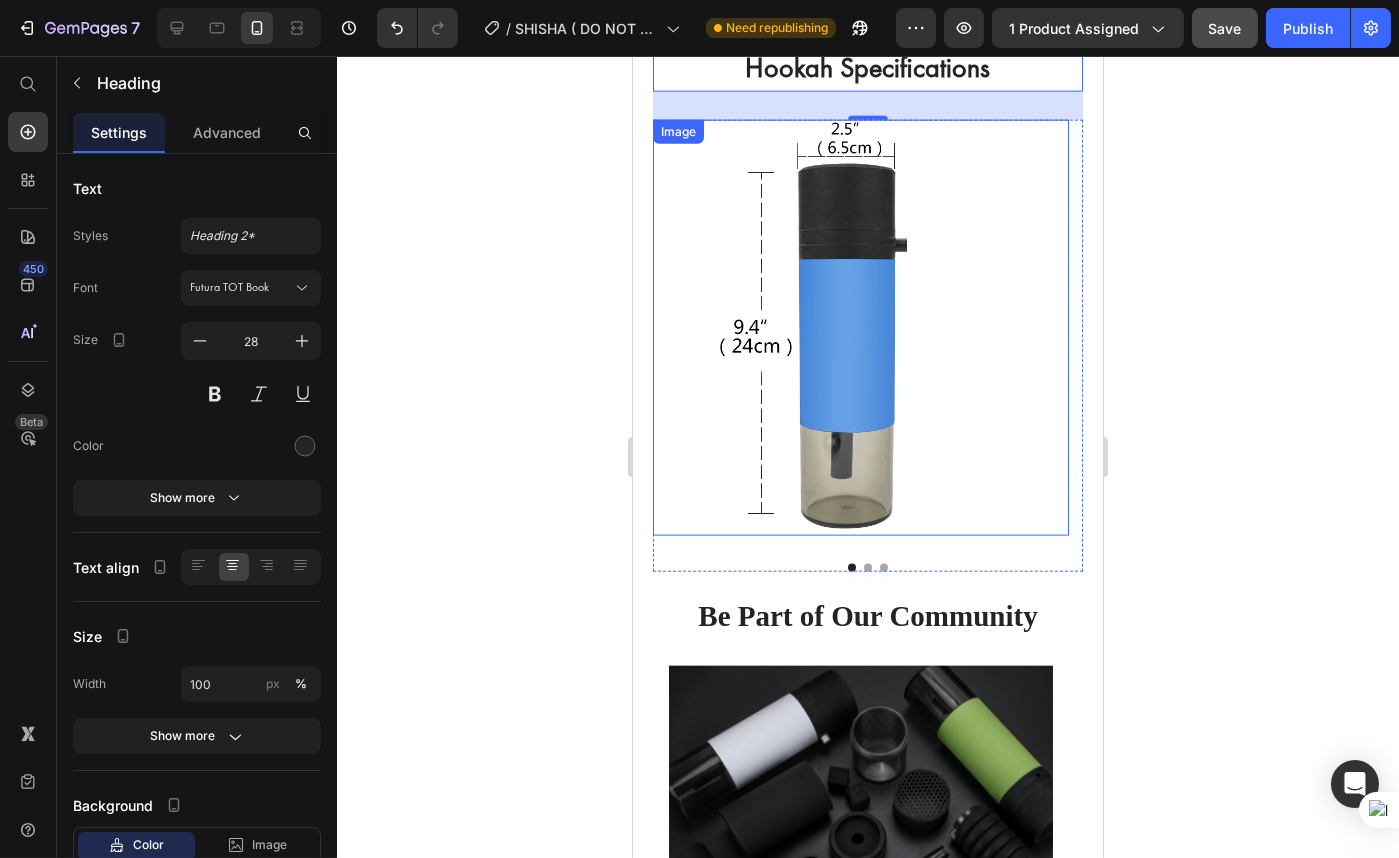 scroll, scrollTop: 5449, scrollLeft: 0, axis: vertical 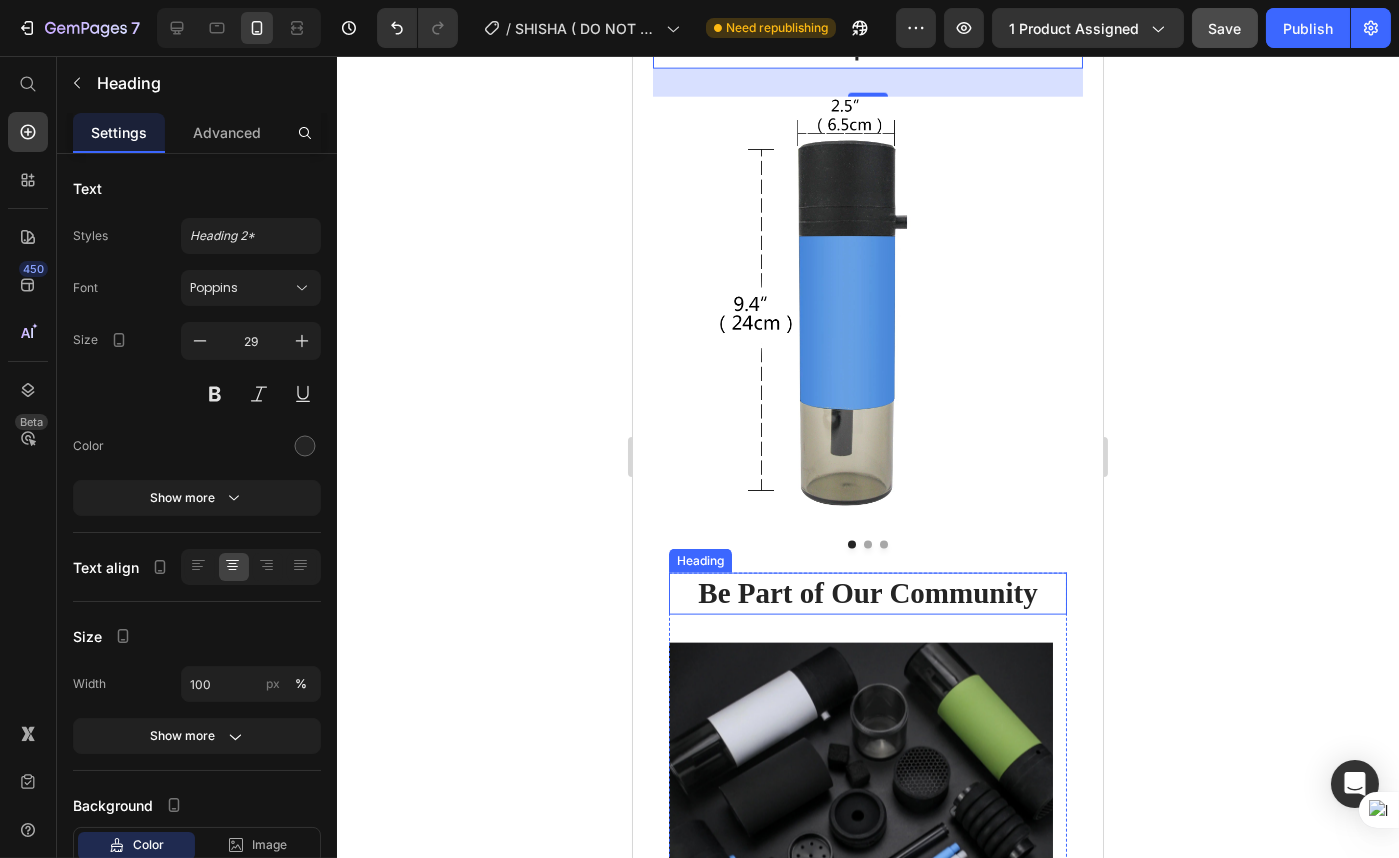 click on "Be Part of Our Community" at bounding box center (867, 594) 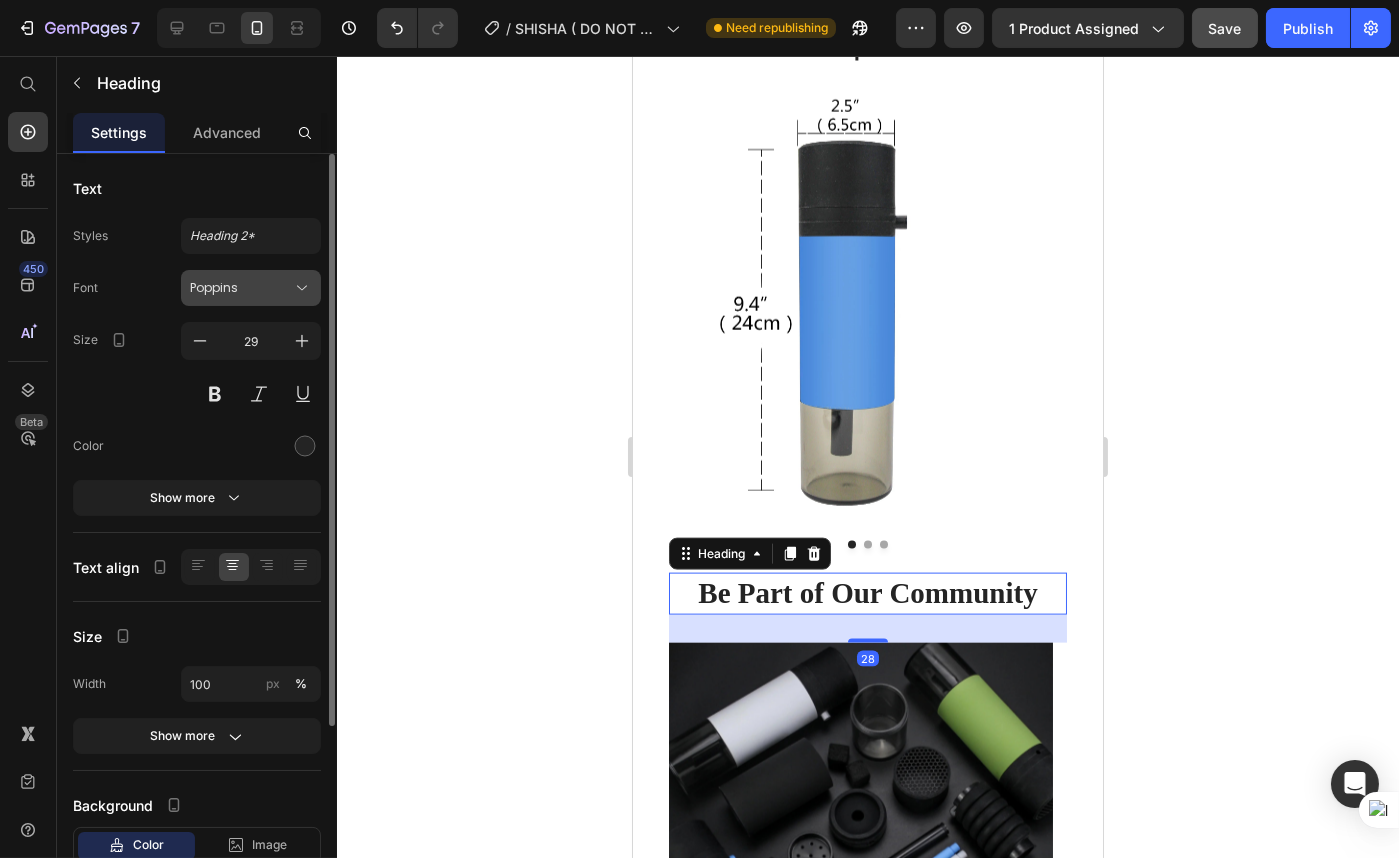 click on "Poppins" at bounding box center [241, 288] 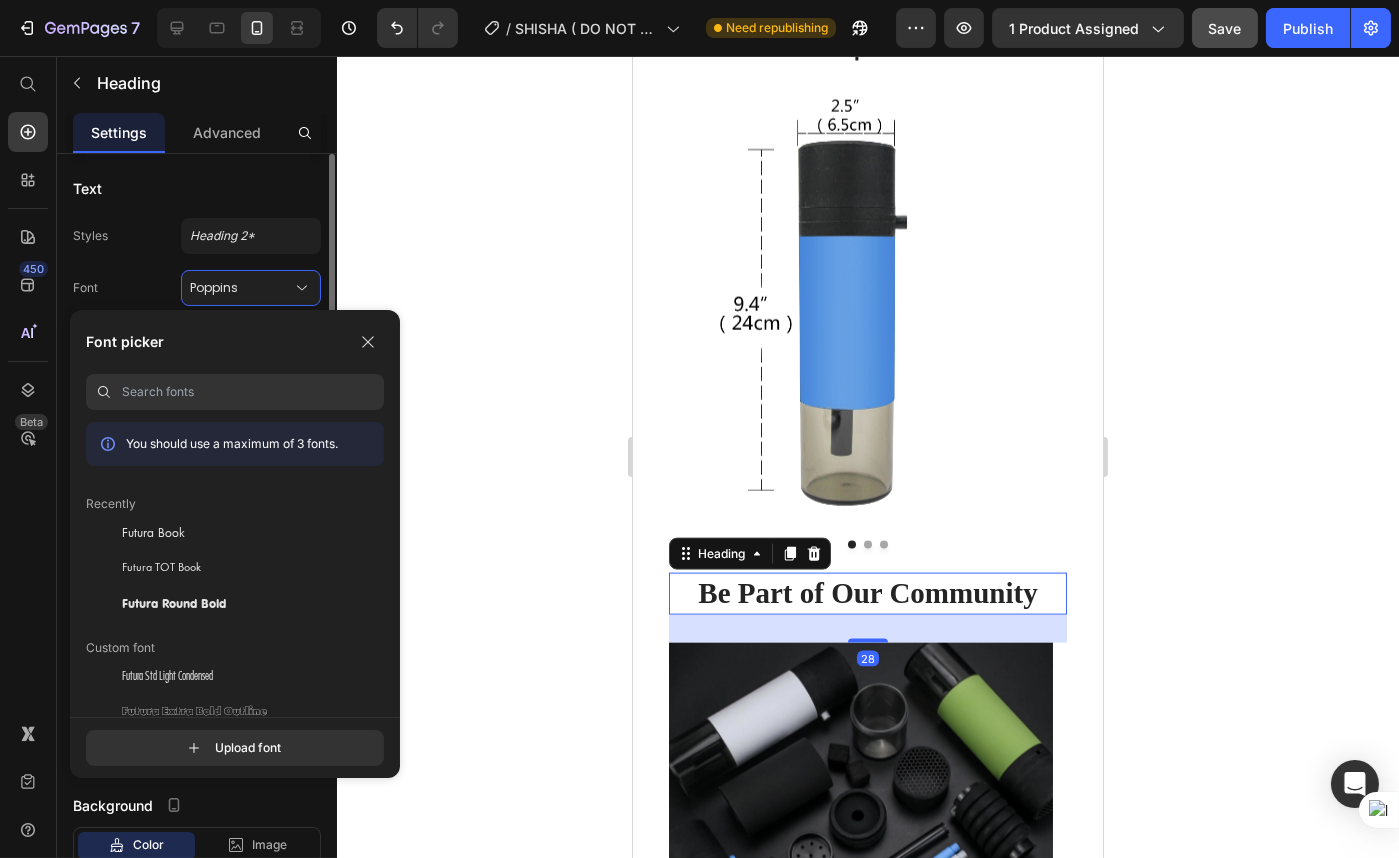 drag, startPoint x: 199, startPoint y: 573, endPoint x: 214, endPoint y: 512, distance: 62.817196 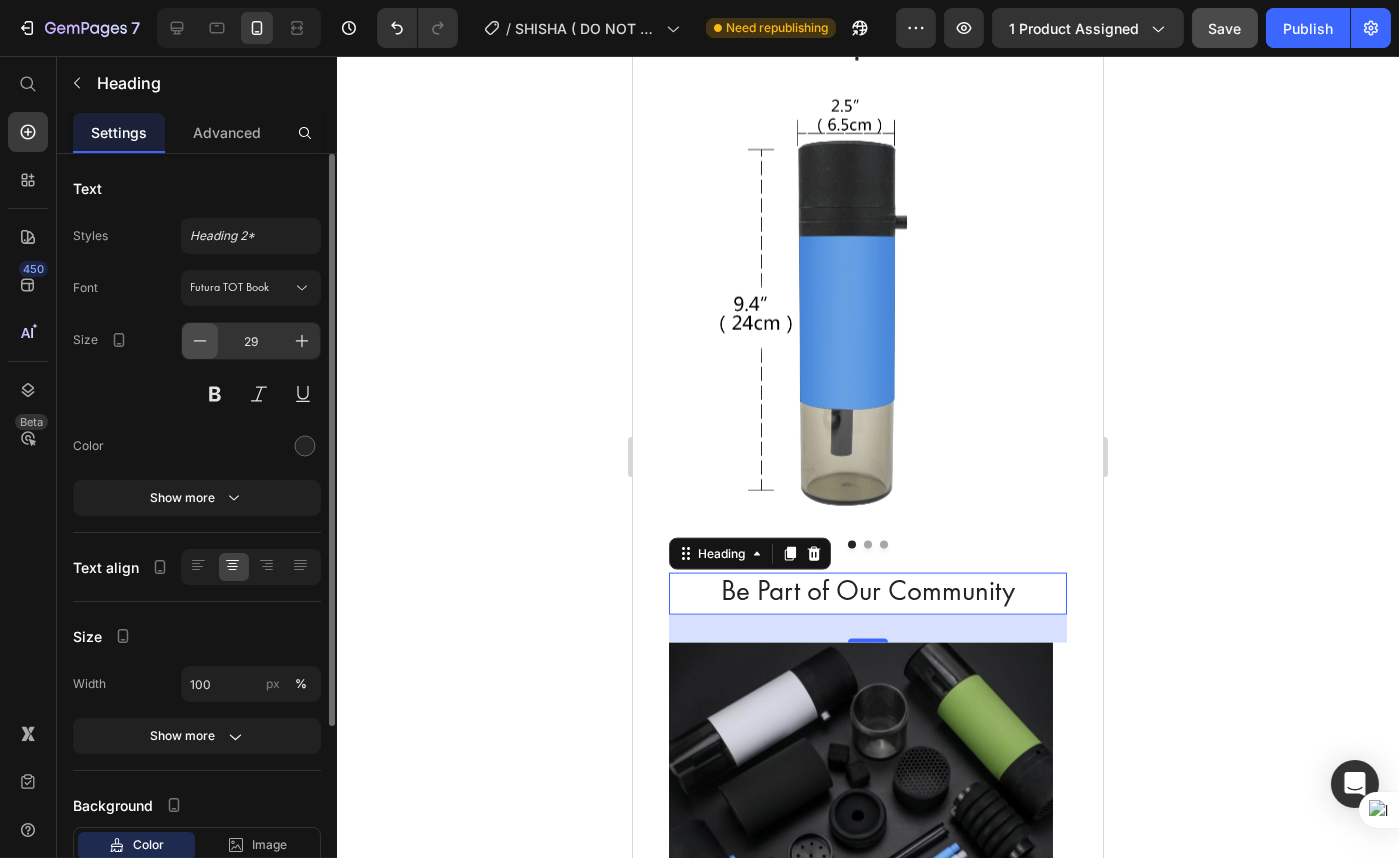 click 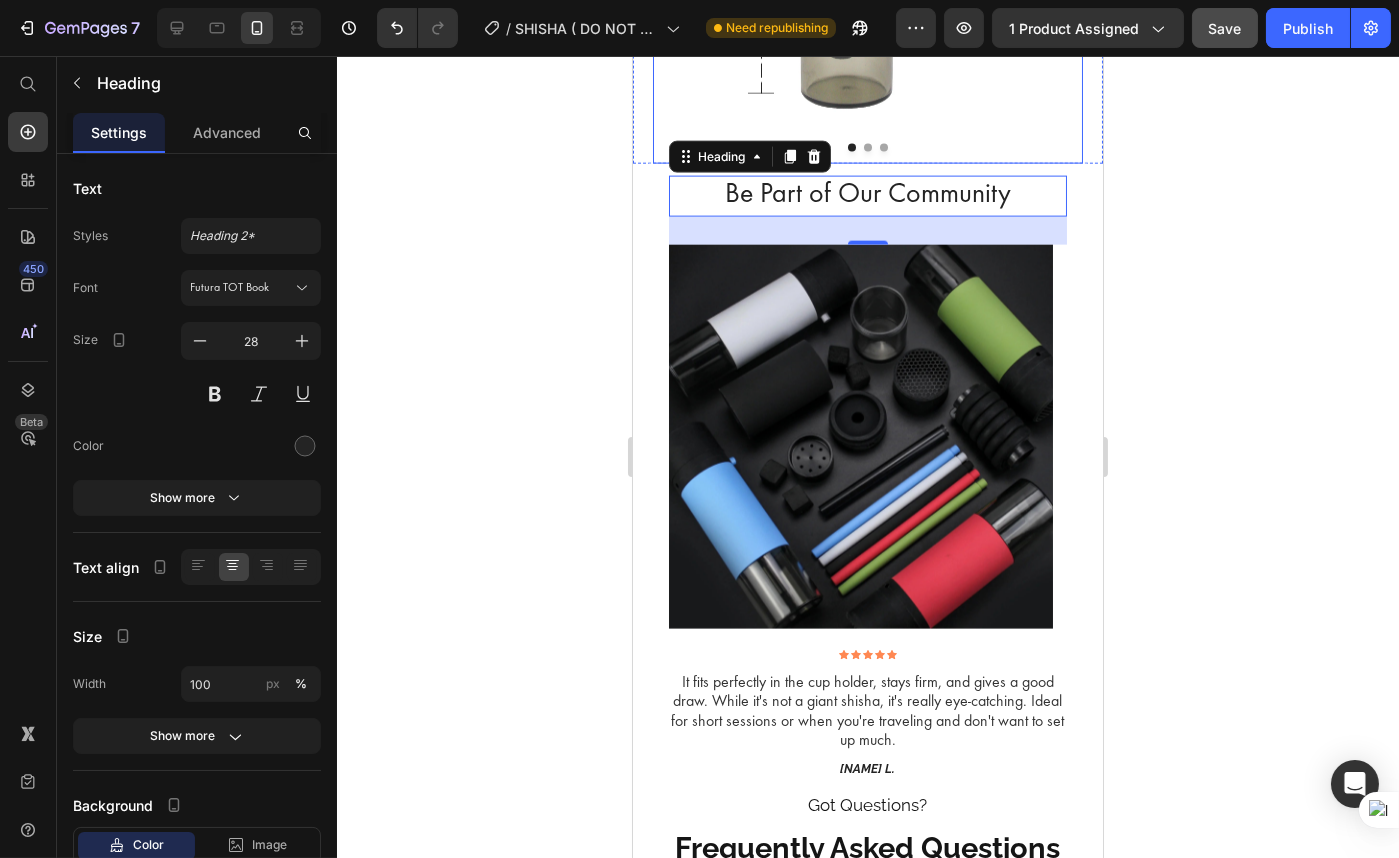 scroll, scrollTop: 5994, scrollLeft: 0, axis: vertical 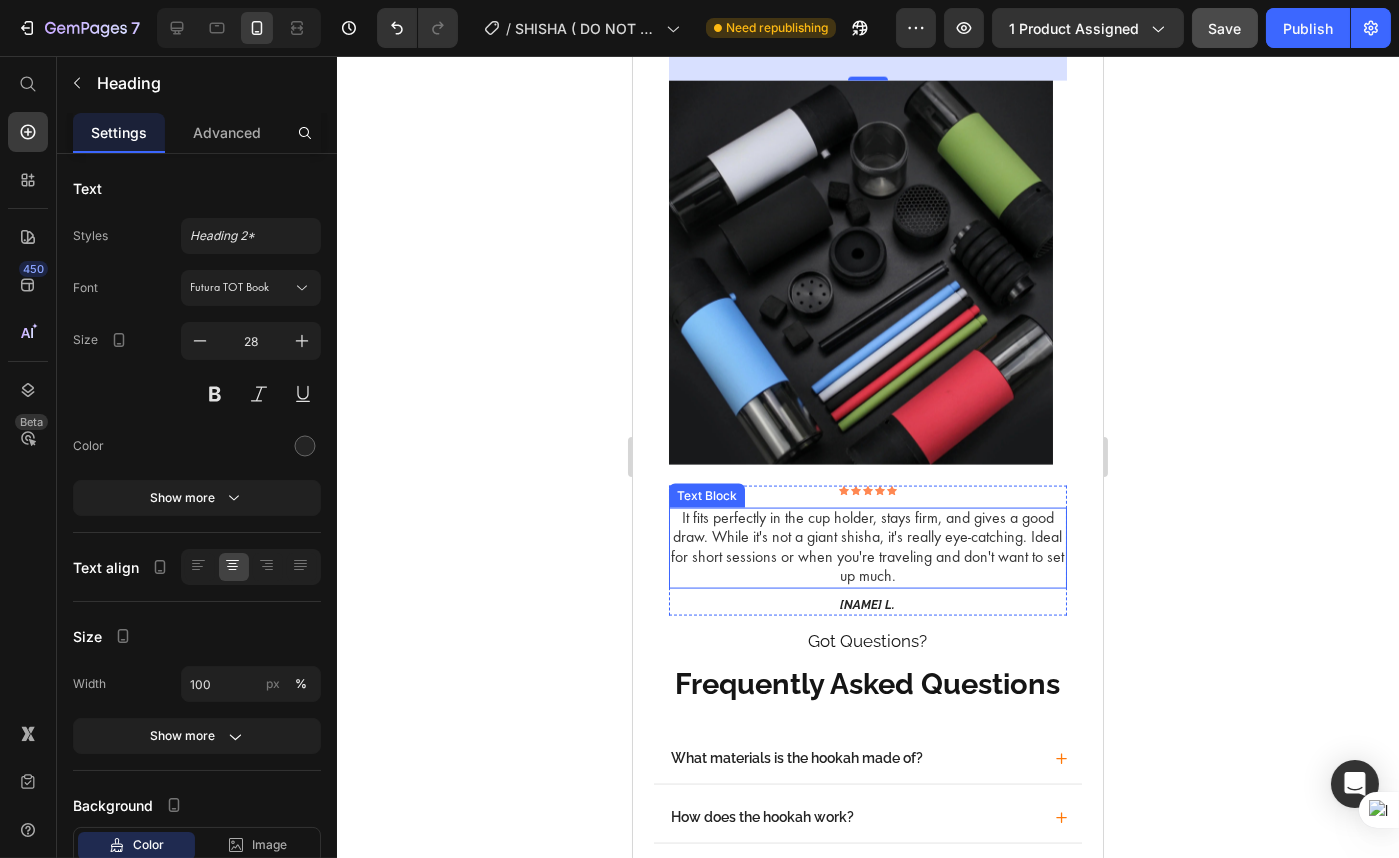 click on "It fits perfectly in the cup holder, stays firm, and gives a good draw. While it's not a giant shisha, it's really eye-catching. Ideal for short sessions or when you're traveling and don't want to set up much." at bounding box center (867, 548) 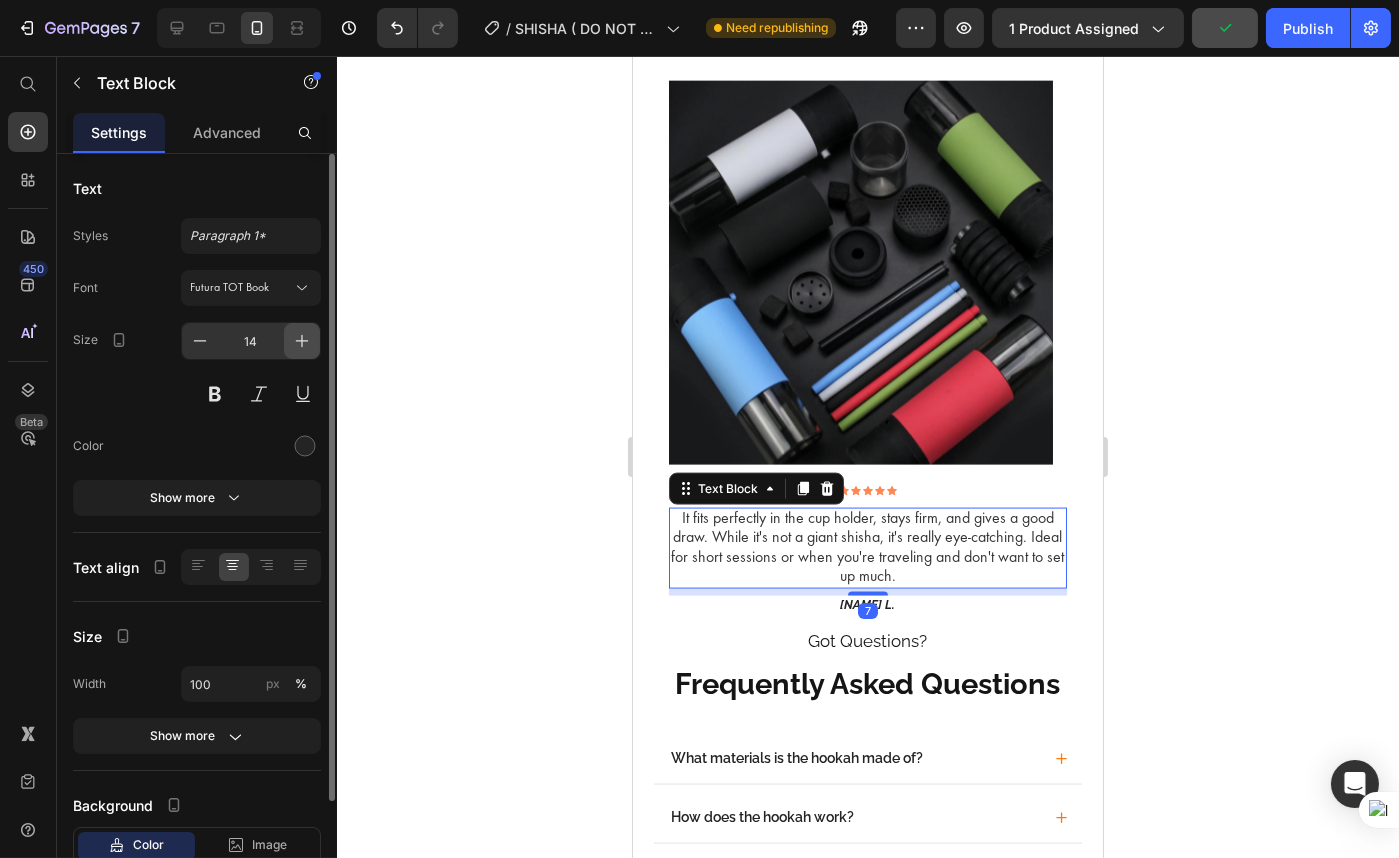 click 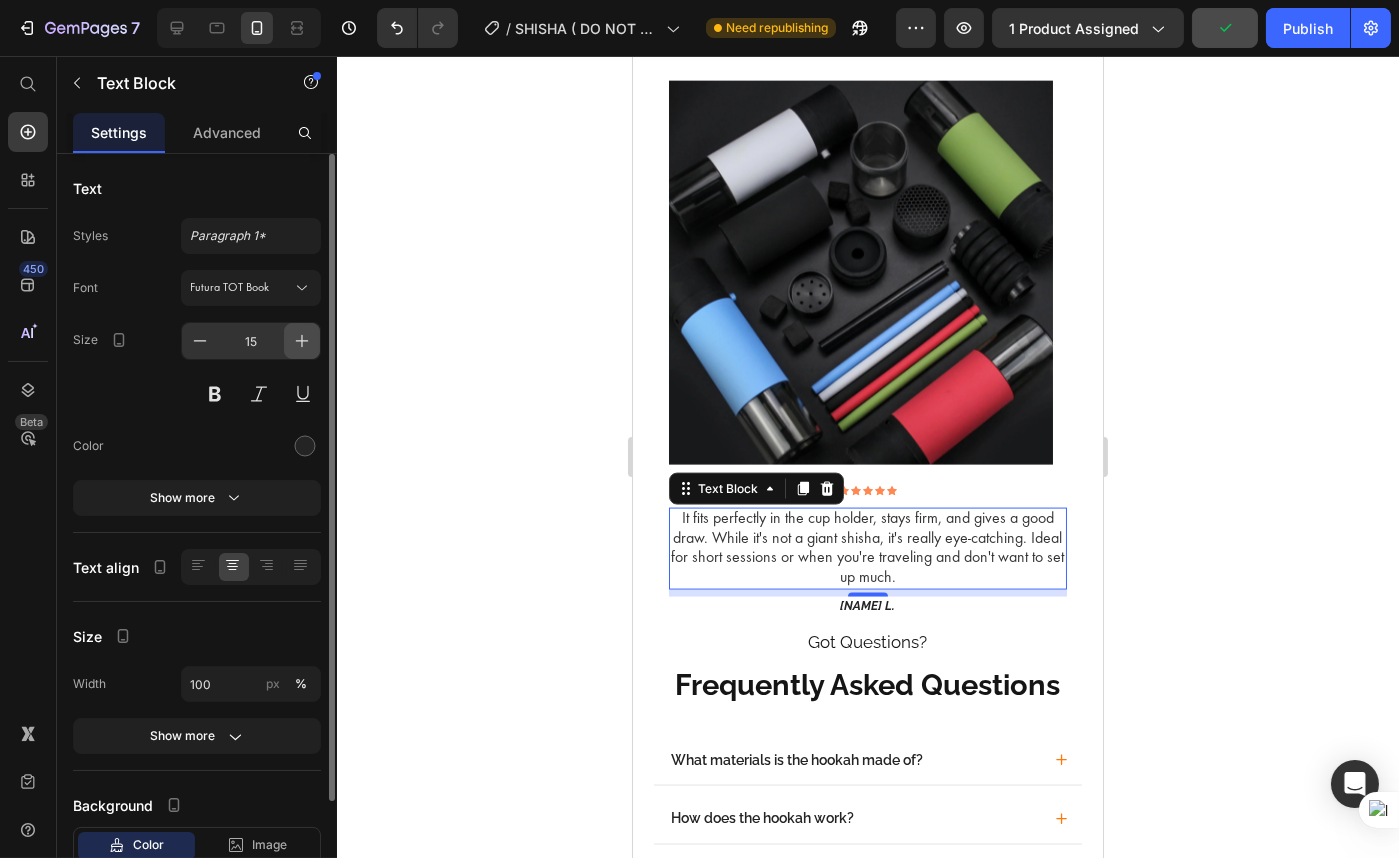 click 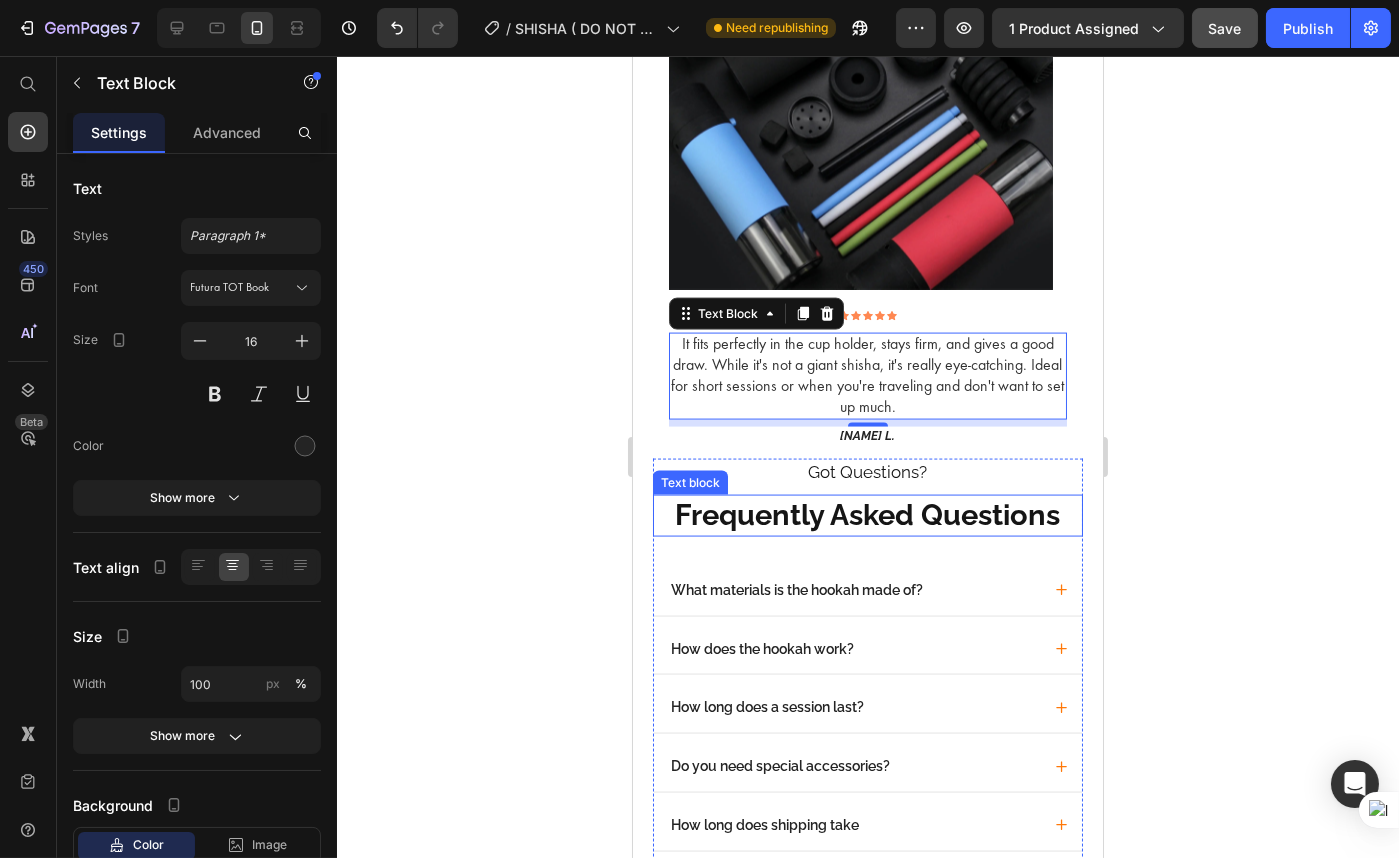 scroll, scrollTop: 6176, scrollLeft: 0, axis: vertical 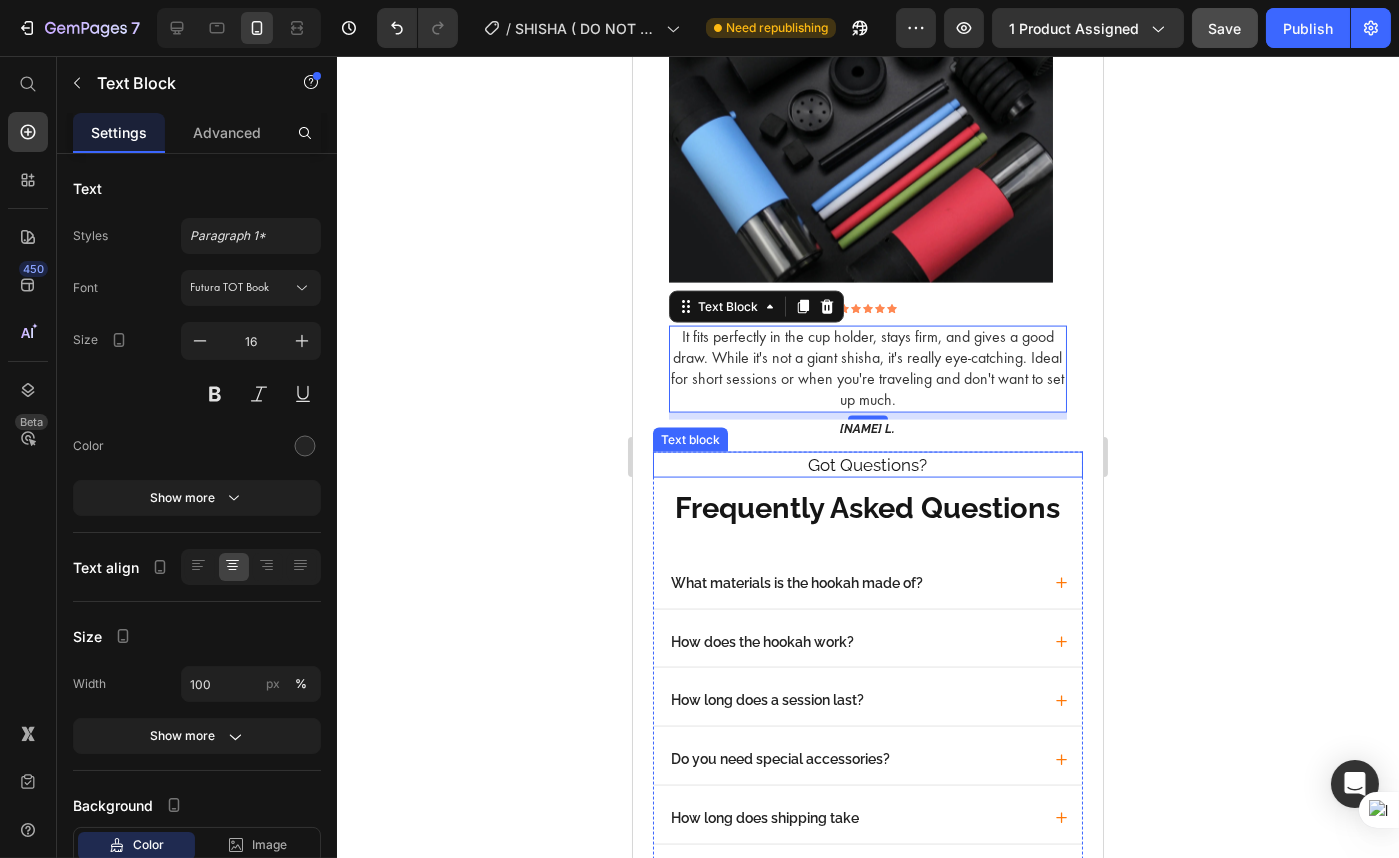 click on "Got Questions?" at bounding box center [867, 465] 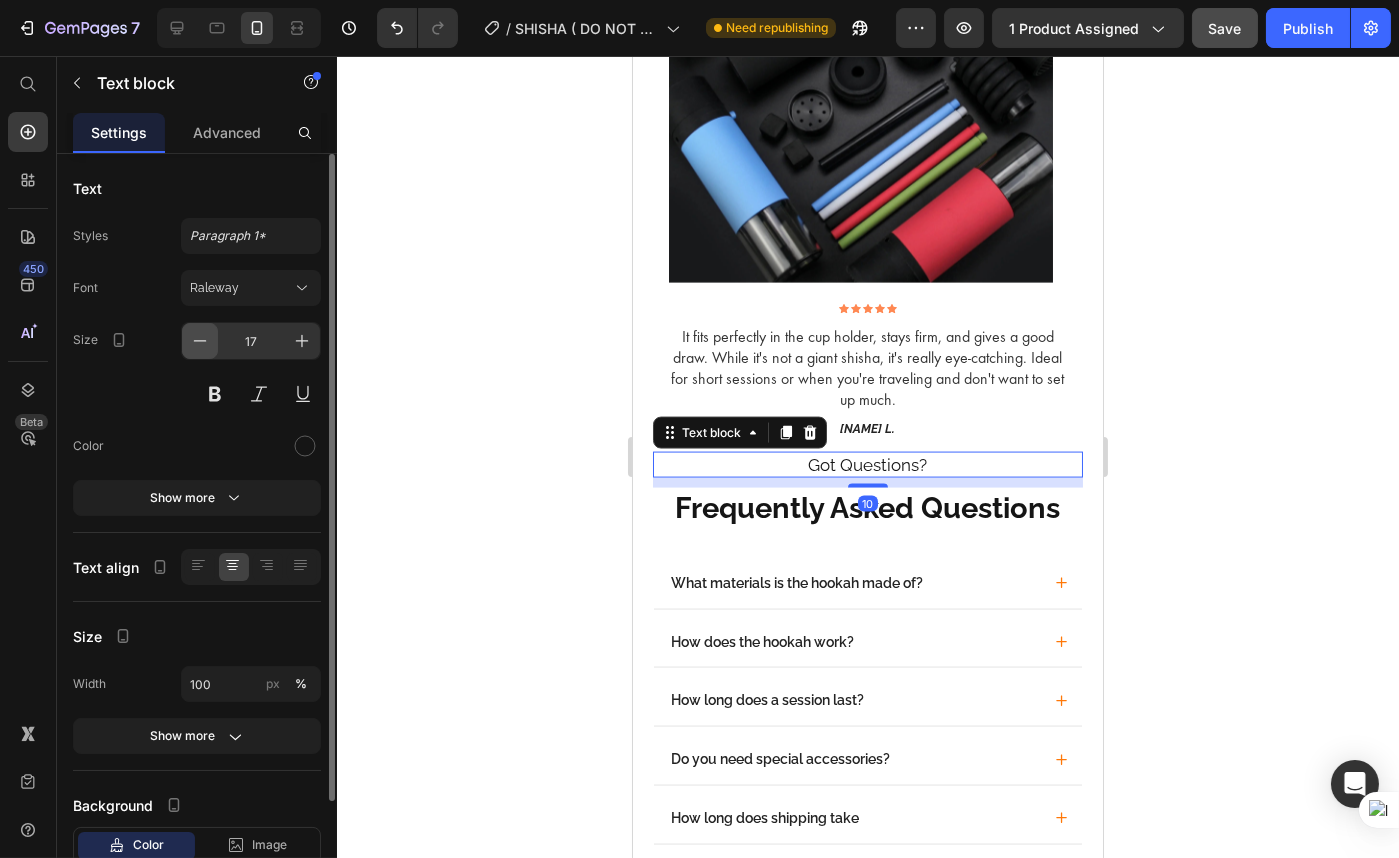 click 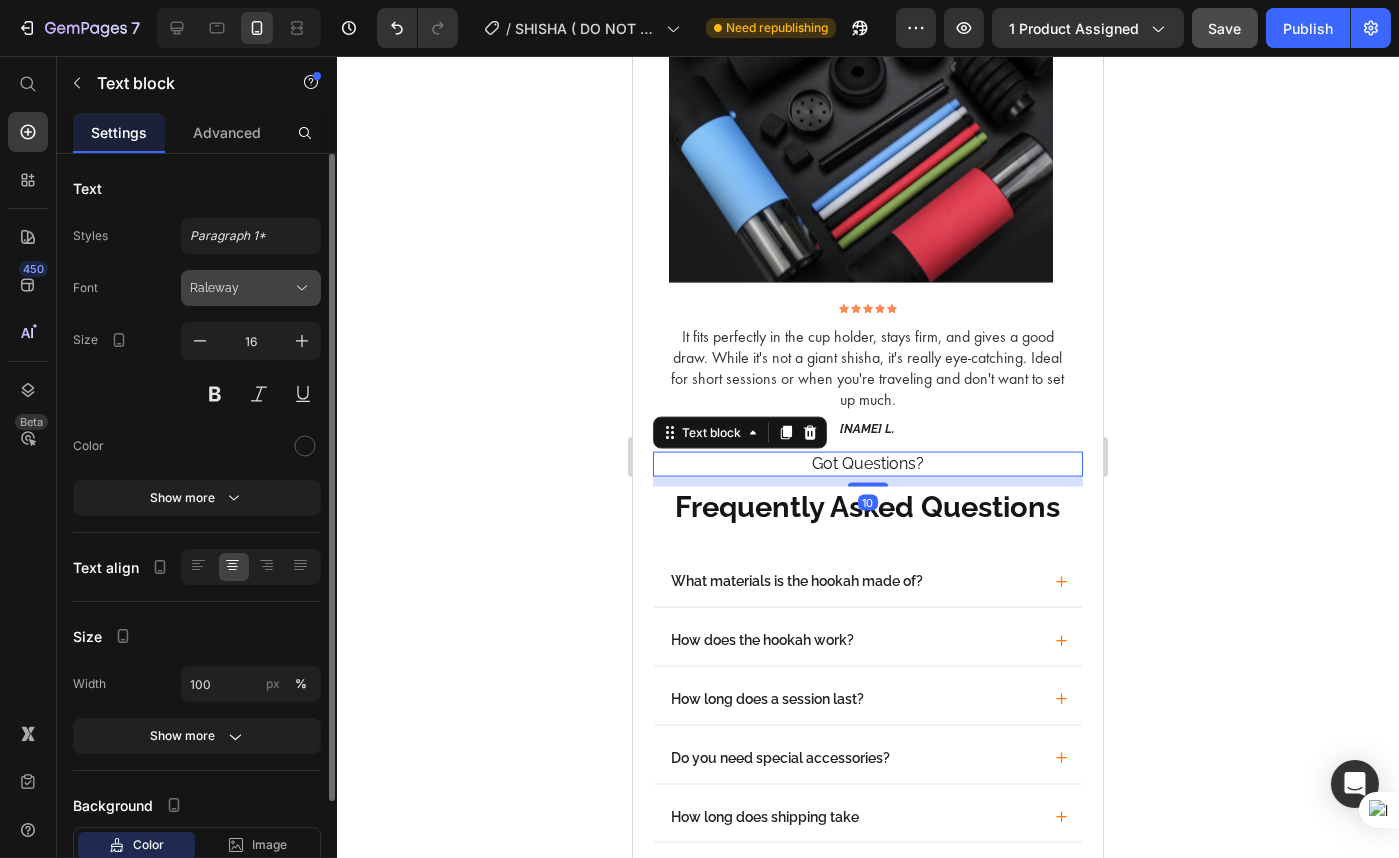 click on "Raleway" at bounding box center [241, 288] 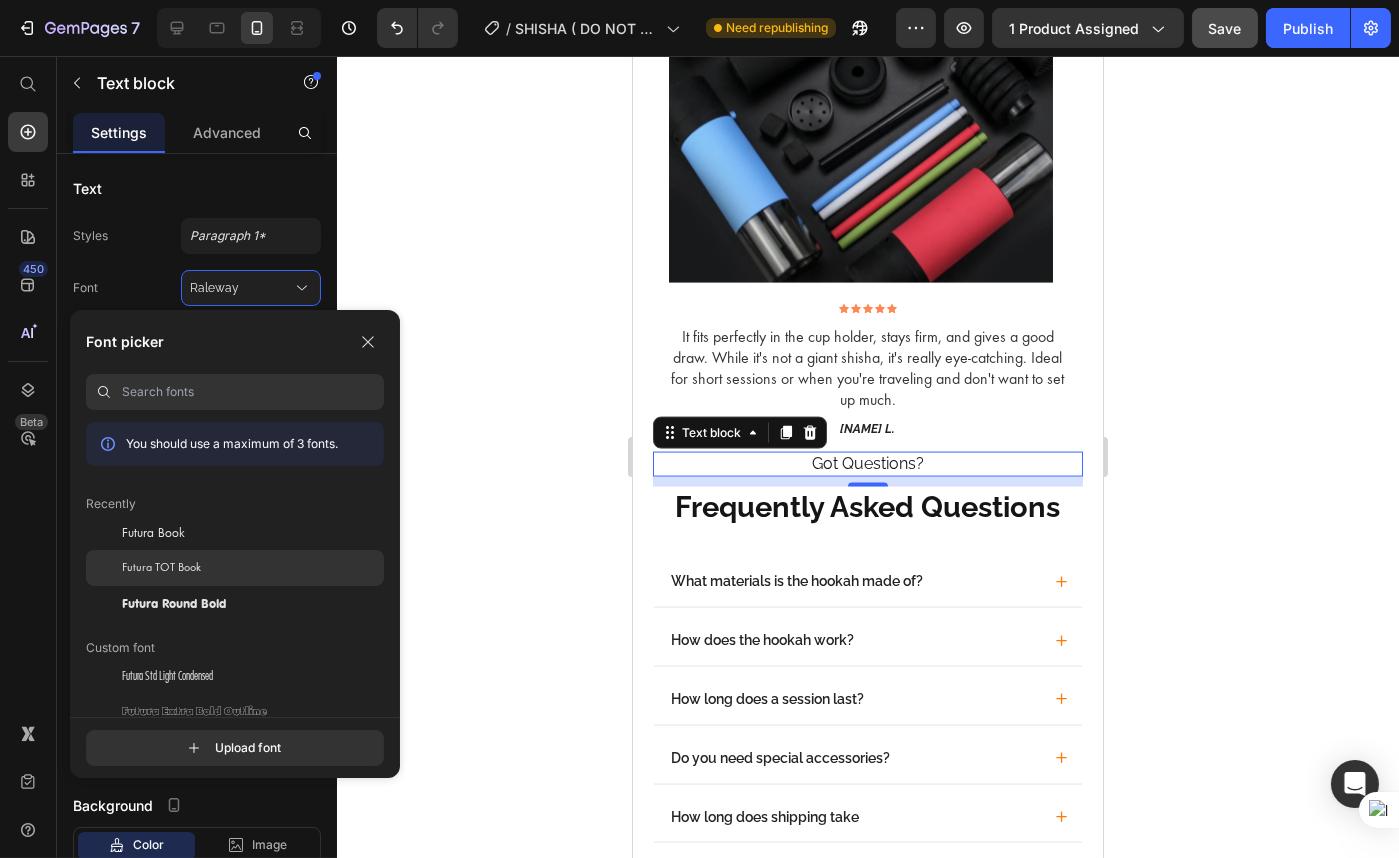 click on "Futura TOT Book" at bounding box center [161, 568] 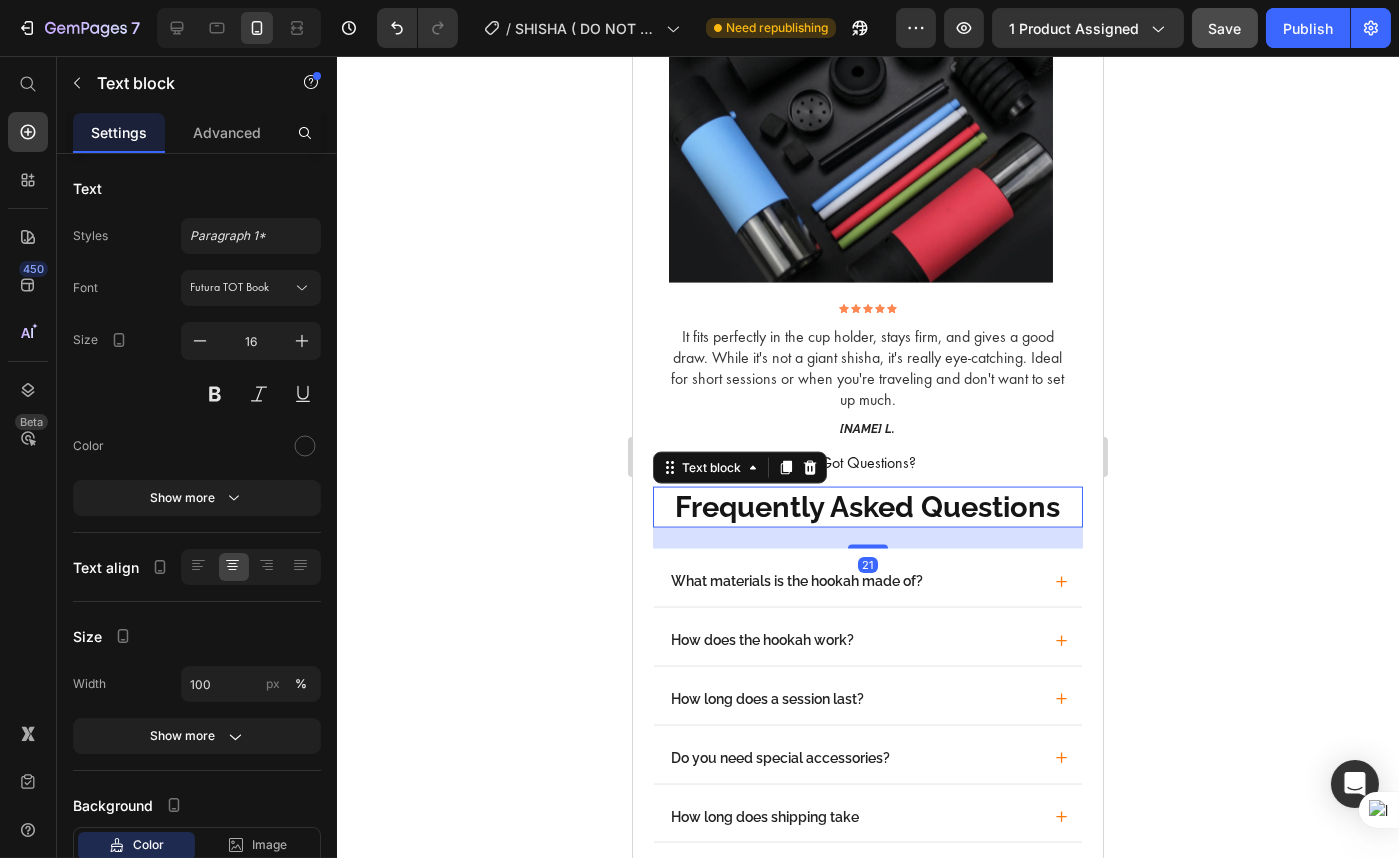 click on "Frequently Asked Questions" at bounding box center [867, 508] 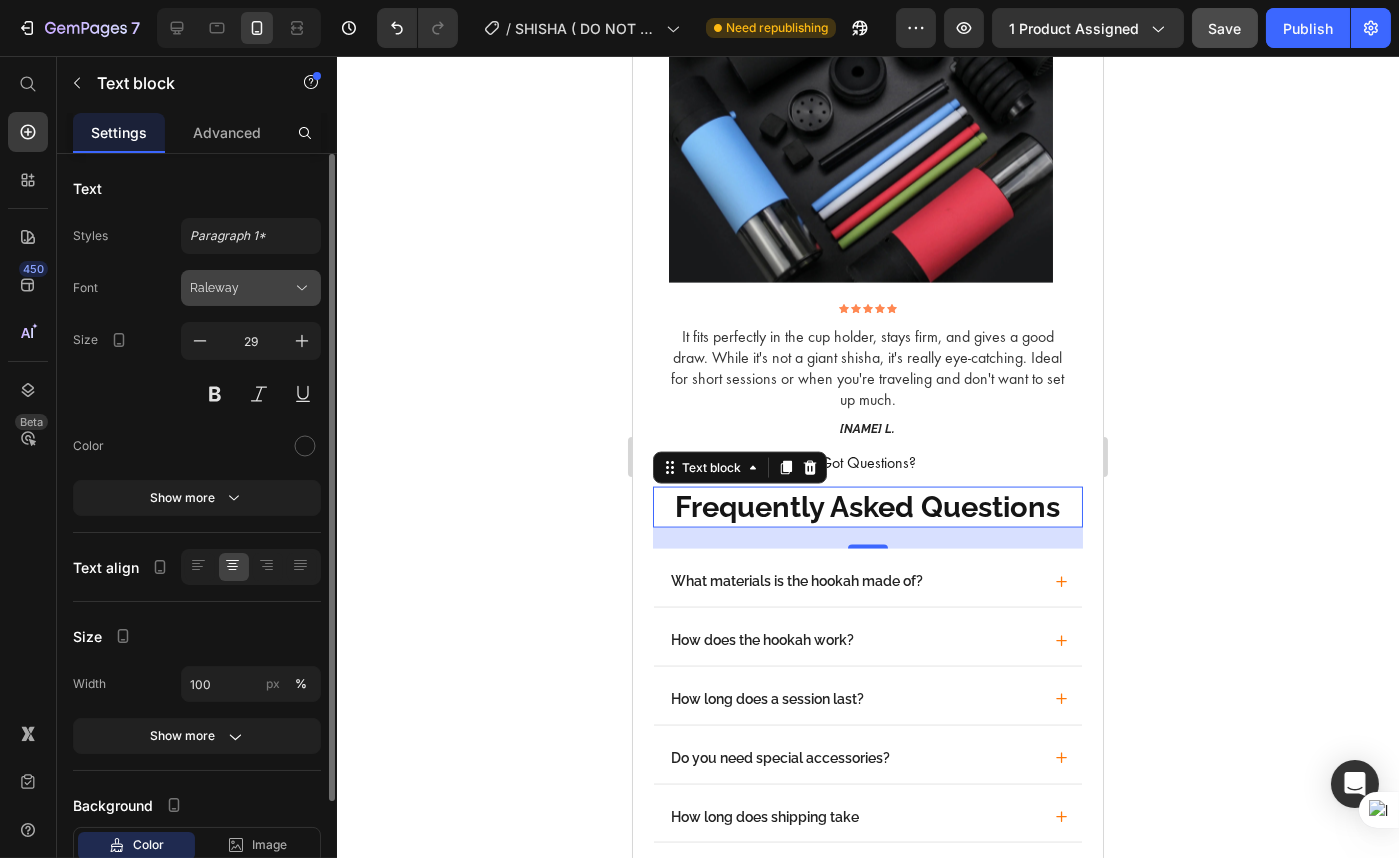 click on "Raleway" at bounding box center (241, 288) 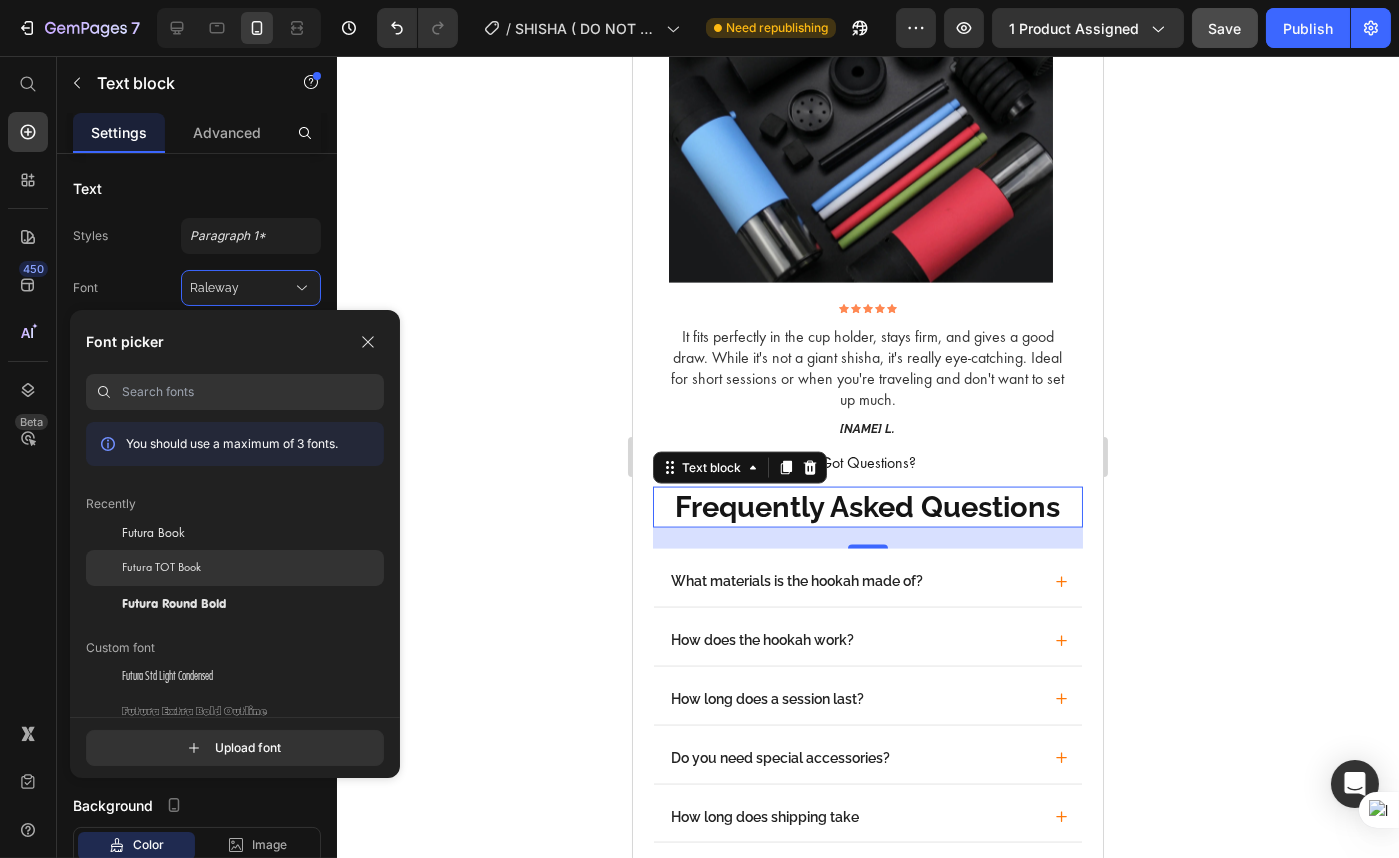 click on "Futura TOT Book" 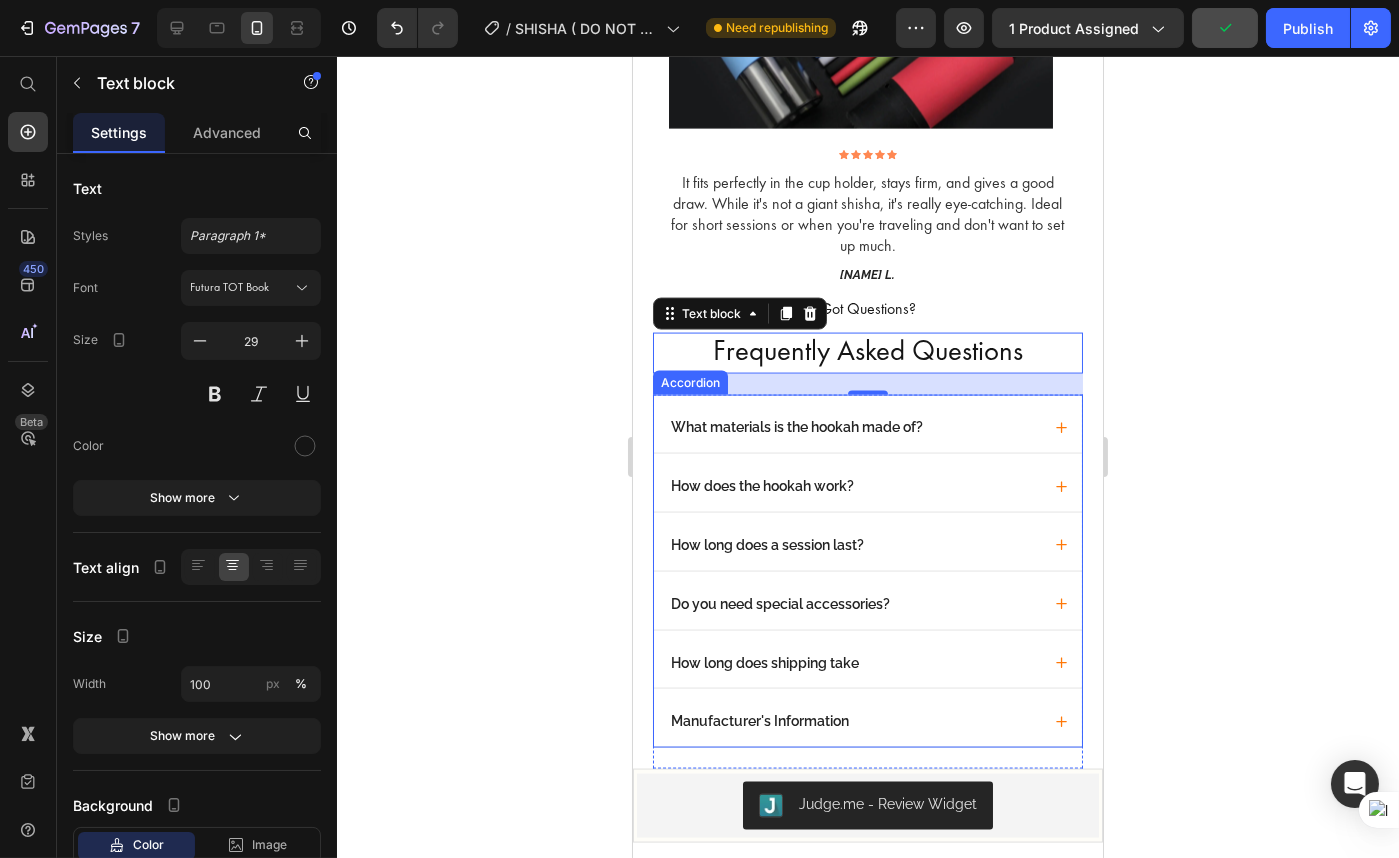 scroll, scrollTop: 6449, scrollLeft: 0, axis: vertical 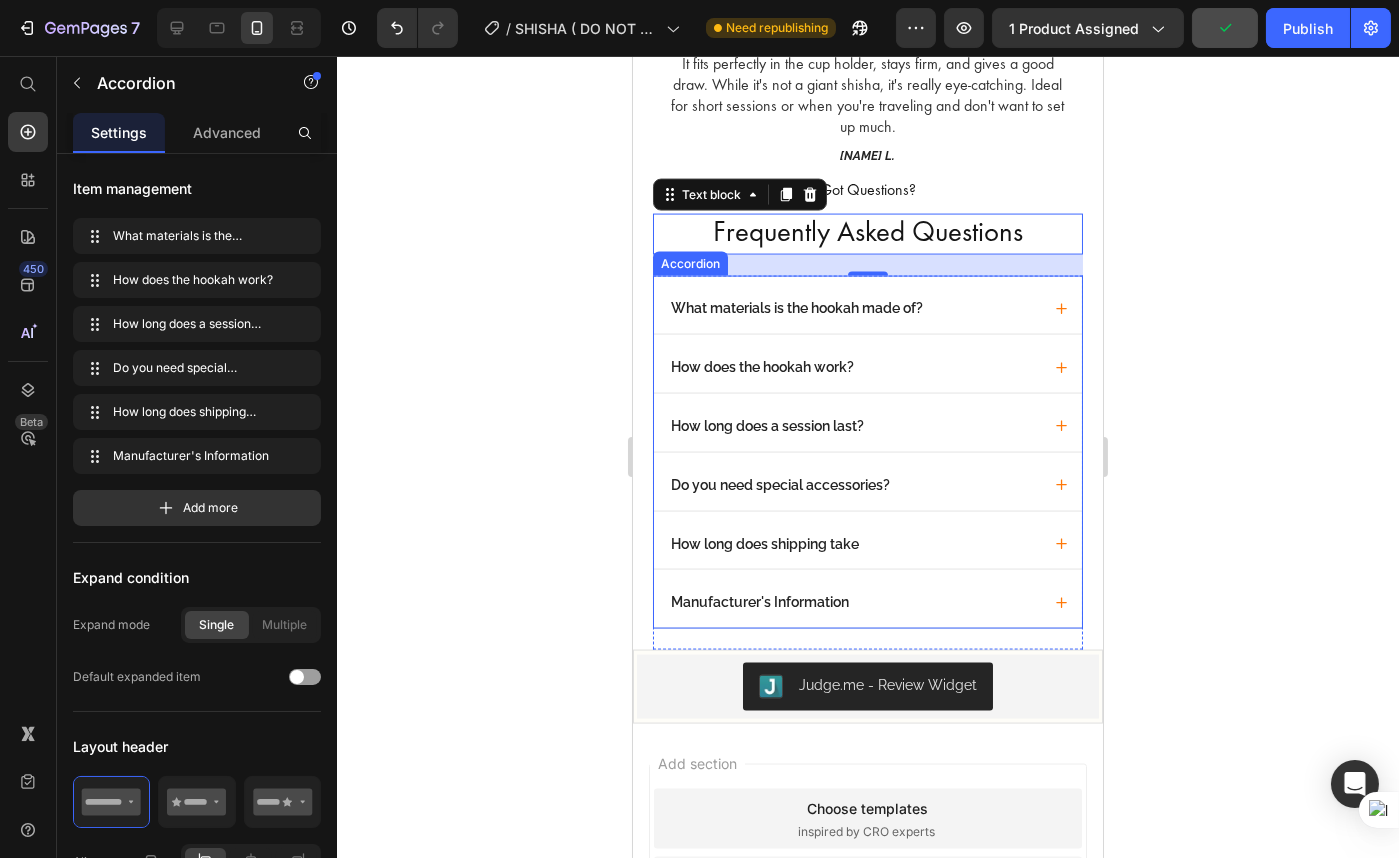 click on "How long does a session last?" at bounding box center (867, 423) 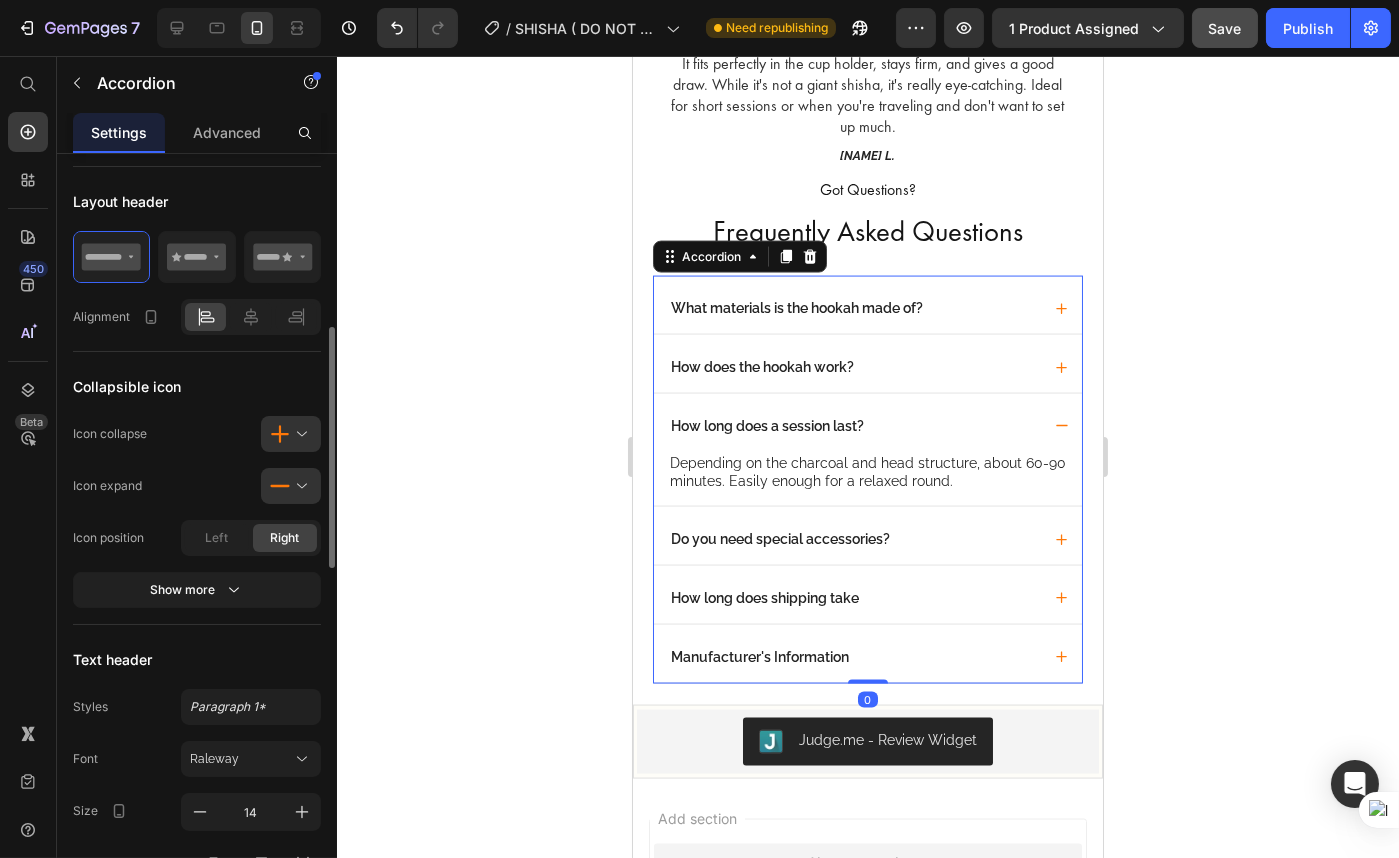 scroll, scrollTop: 818, scrollLeft: 0, axis: vertical 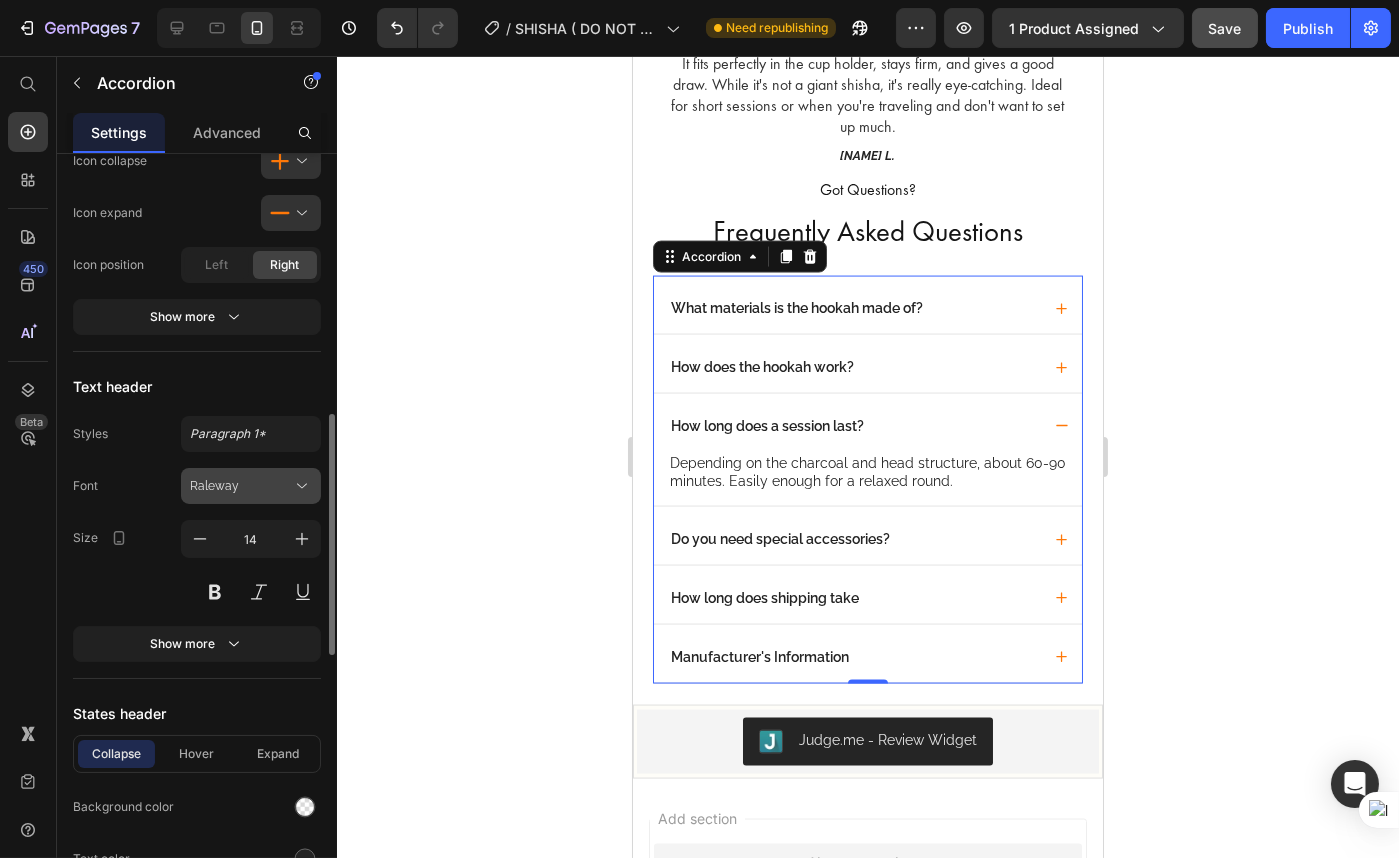 click on "Raleway" at bounding box center (241, 486) 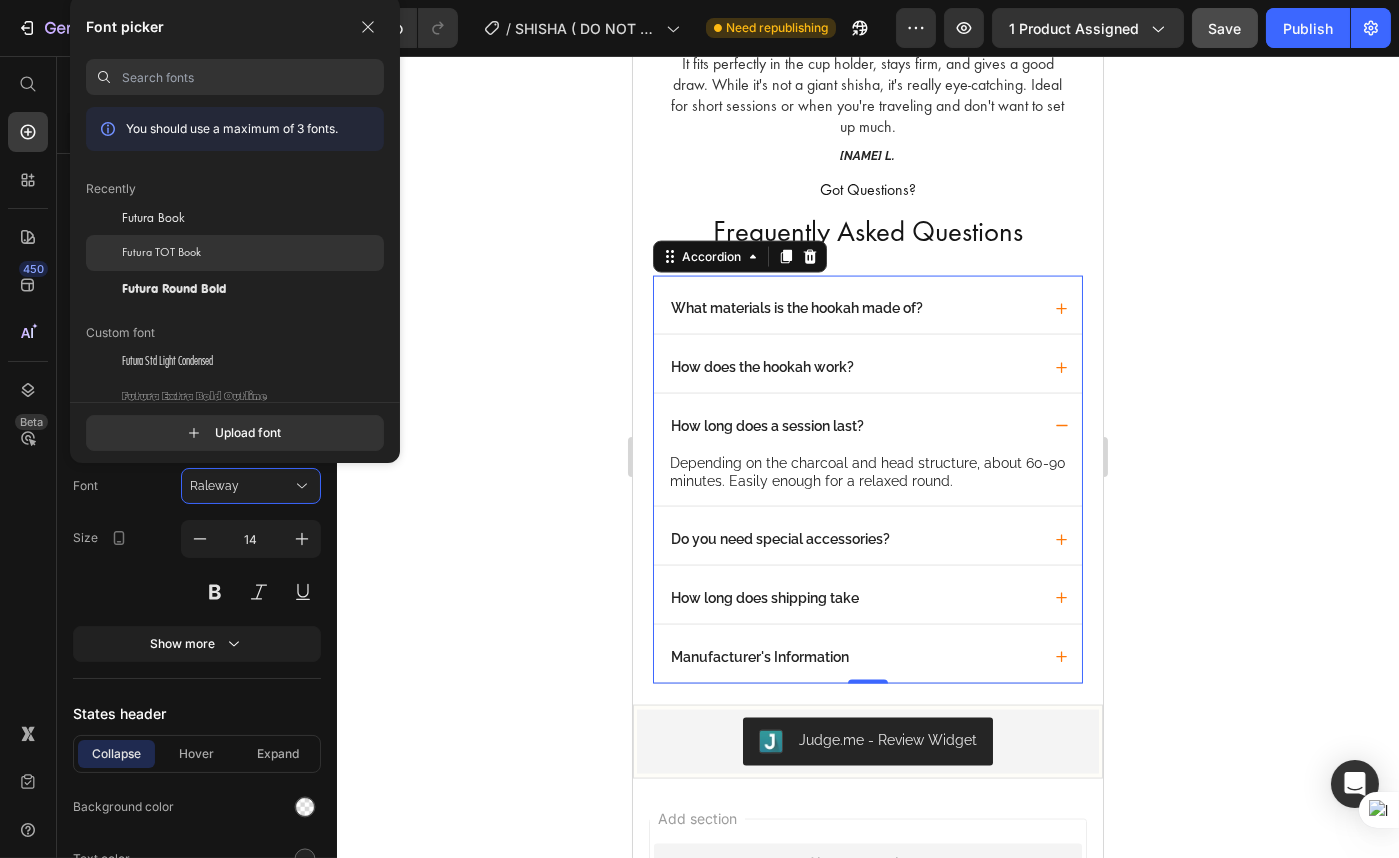 click on "Futura TOT Book" at bounding box center (161, 253) 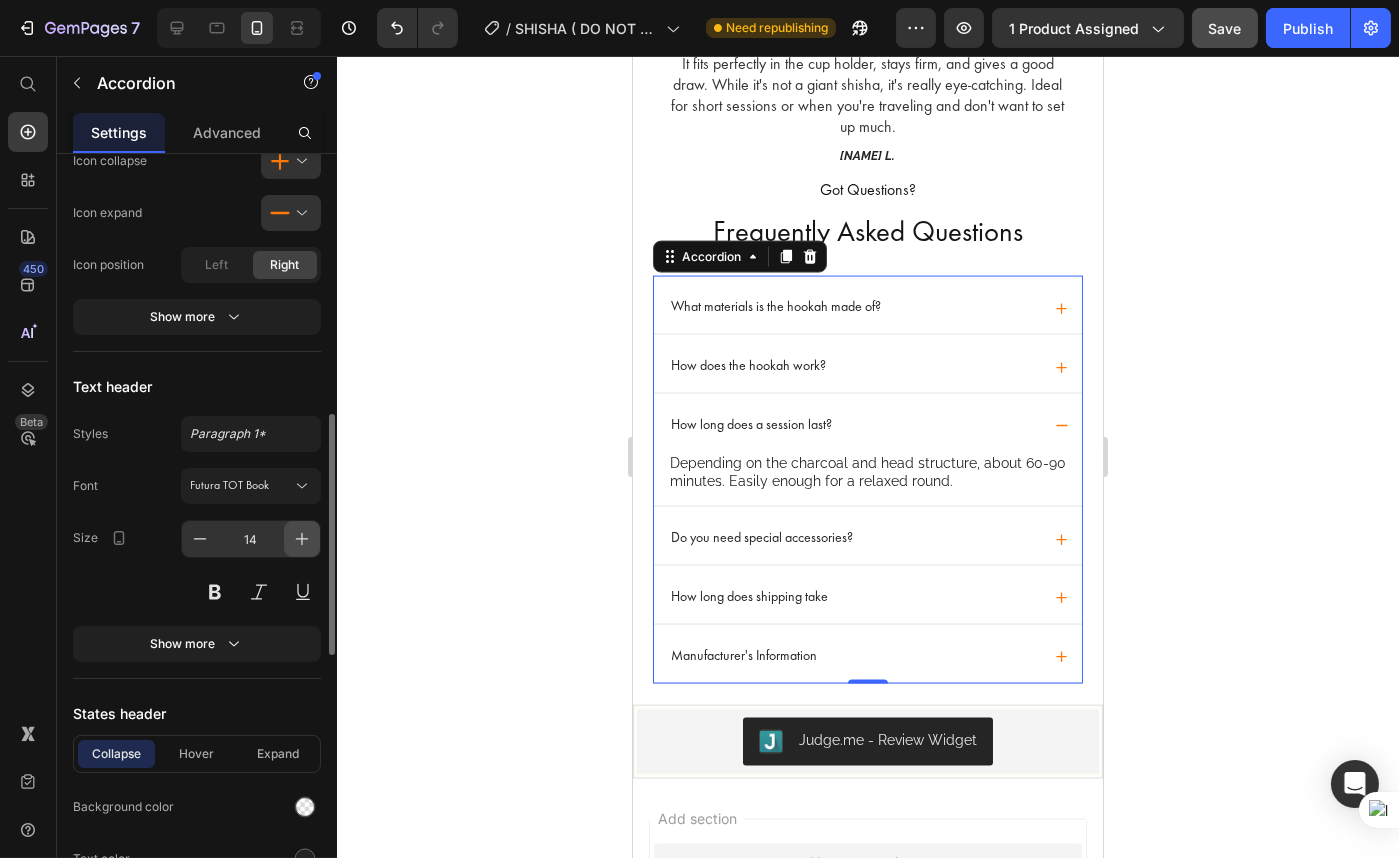 click 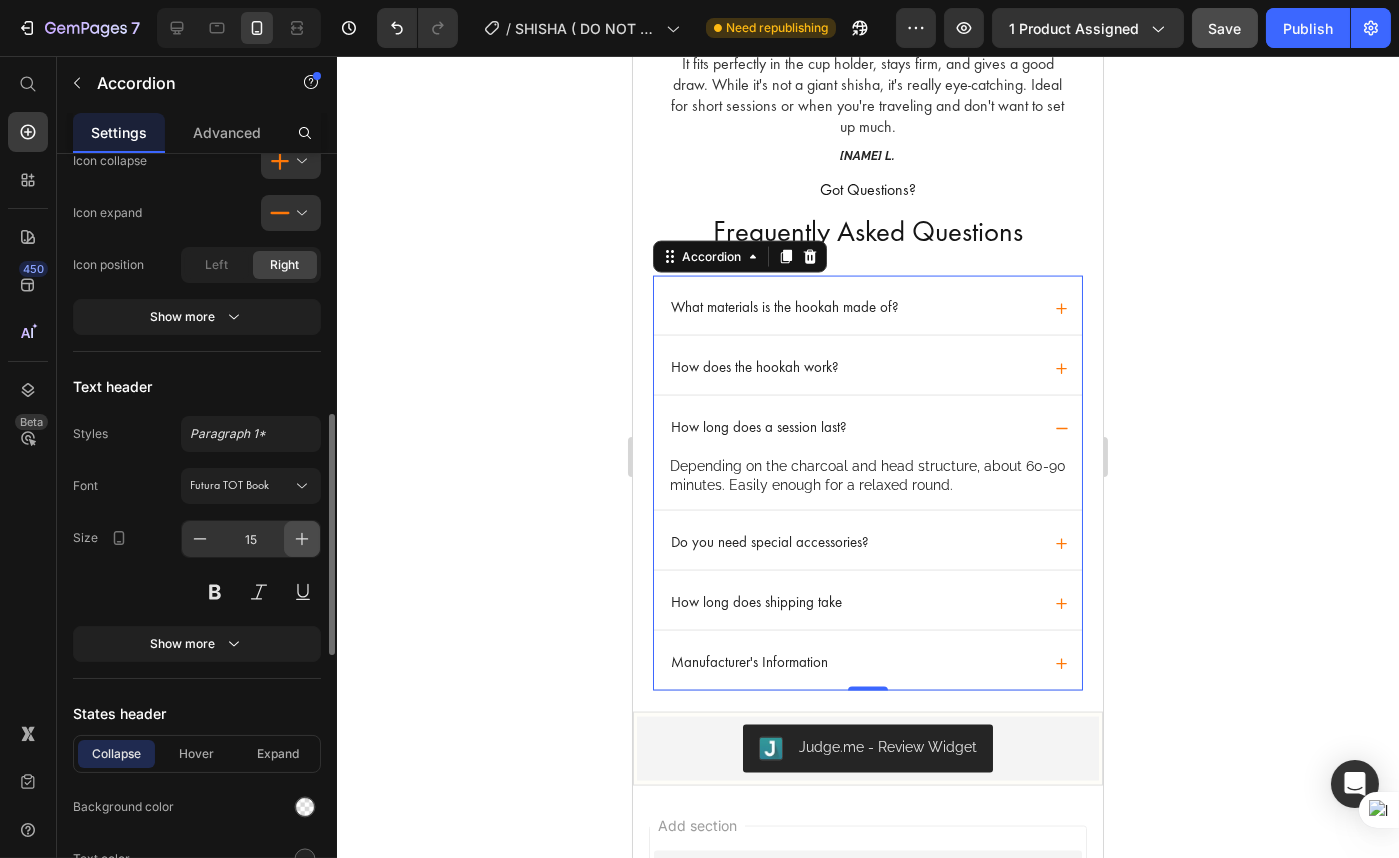 click 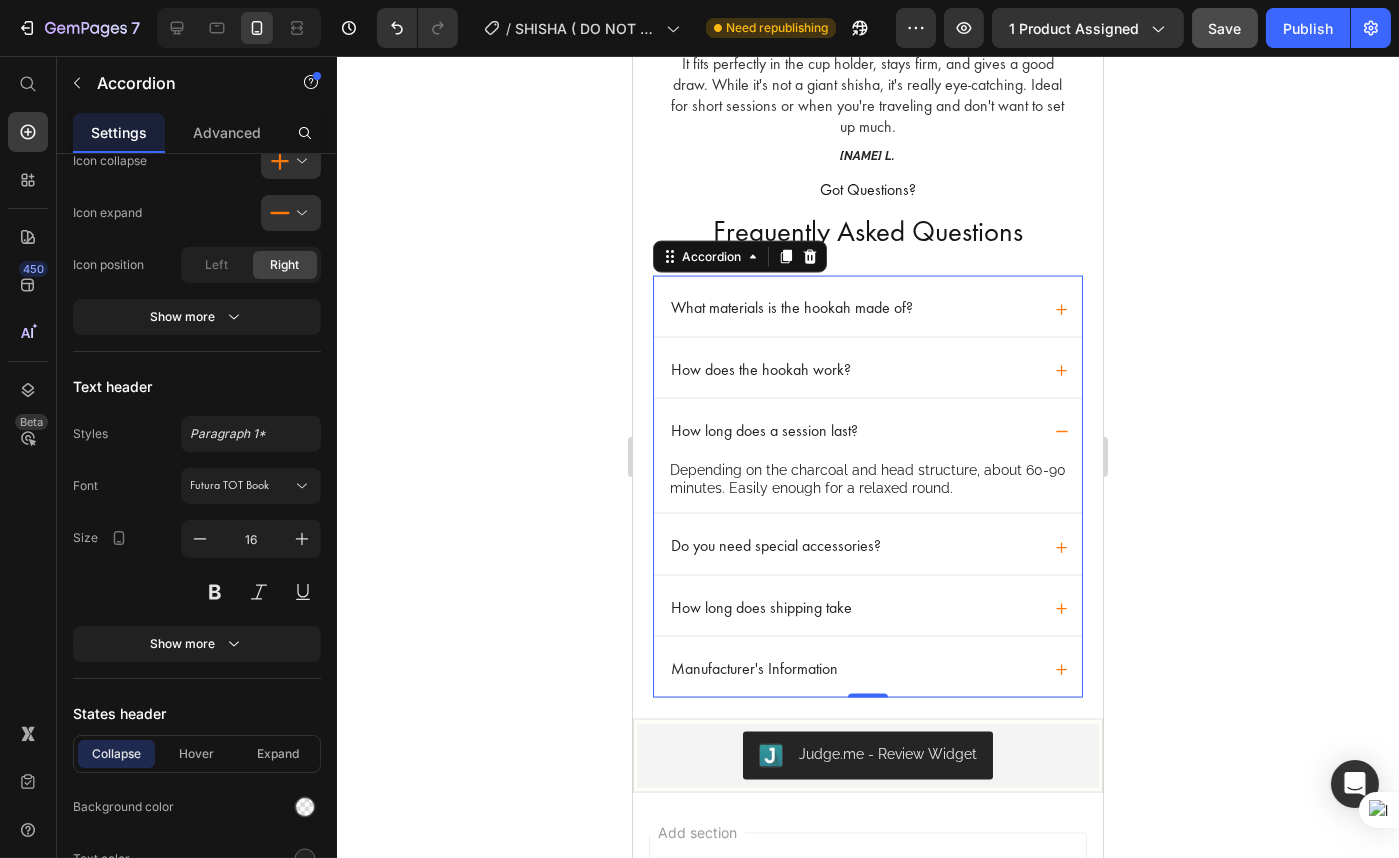 click on "What materials is the hookah made of?" at bounding box center (853, 309) 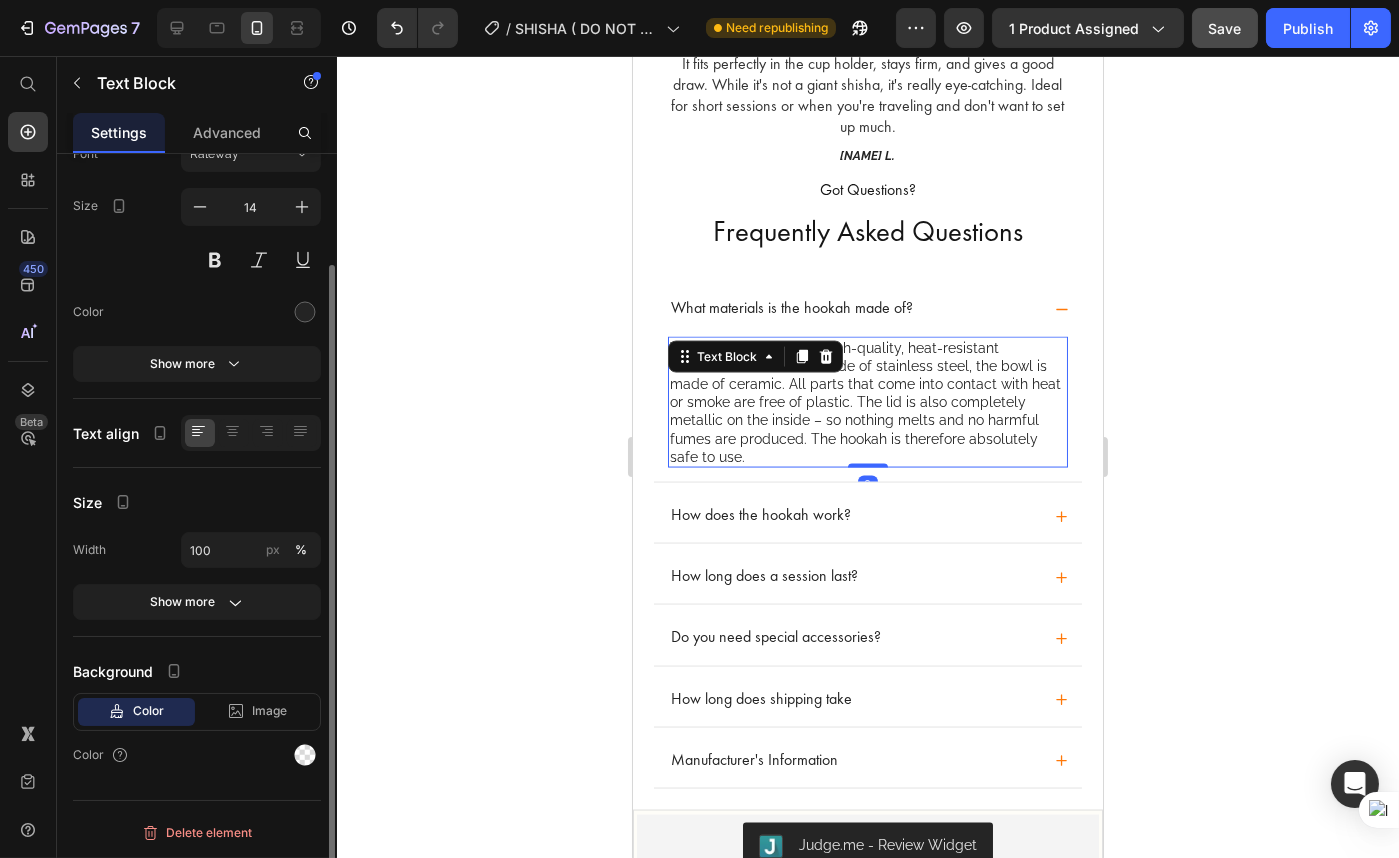 click on "The hookah is made of high-quality, heat-resistant materials: The bowl is made of stainless steel, the bowl is made of ceramic. All parts that come into contact with heat or smoke are free of plastic. The lid is also completely metallic on the inside – so nothing melts and no harmful fumes are produced. The hookah is therefore absolutely safe to use." at bounding box center [867, 402] 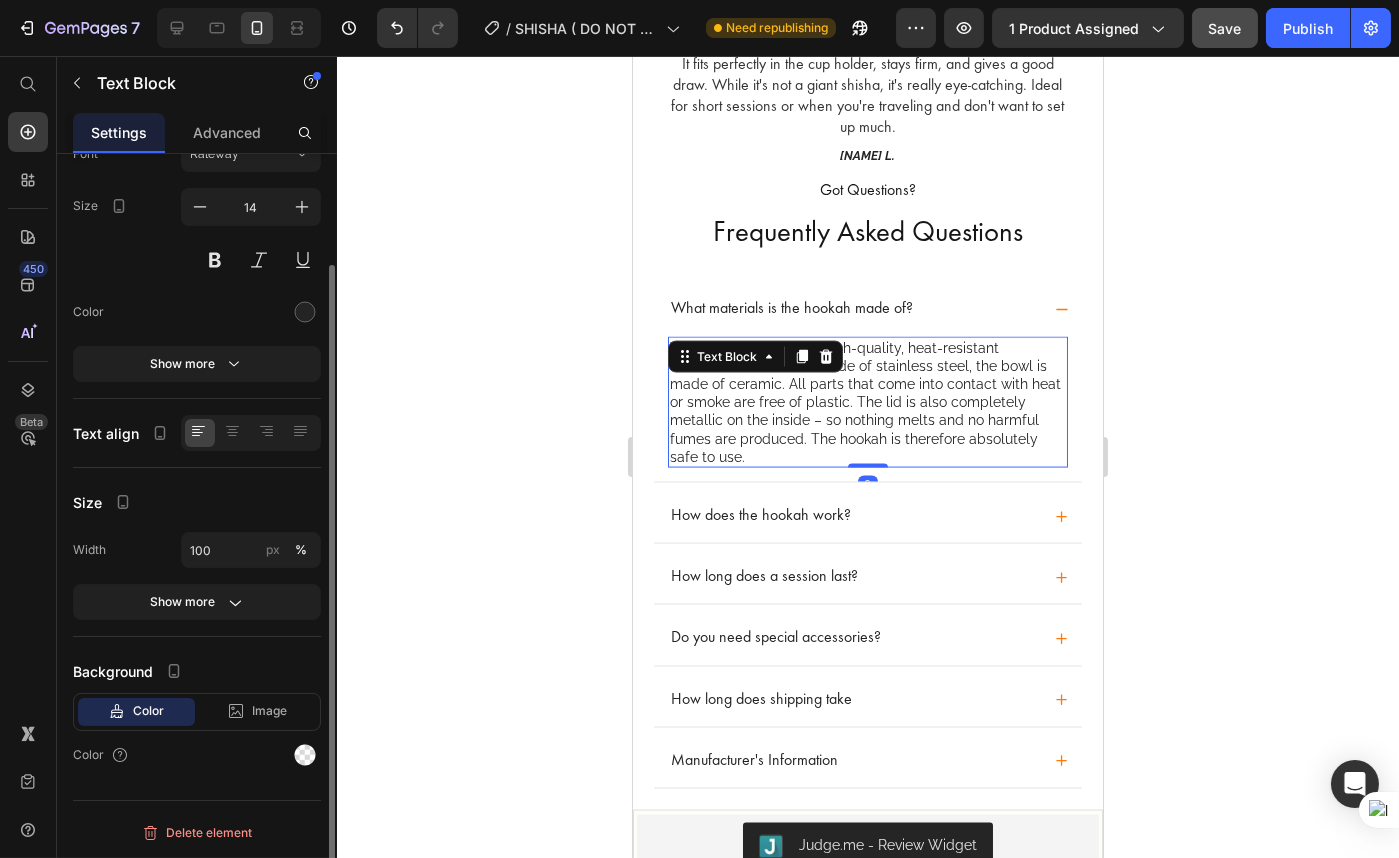 scroll, scrollTop: 0, scrollLeft: 0, axis: both 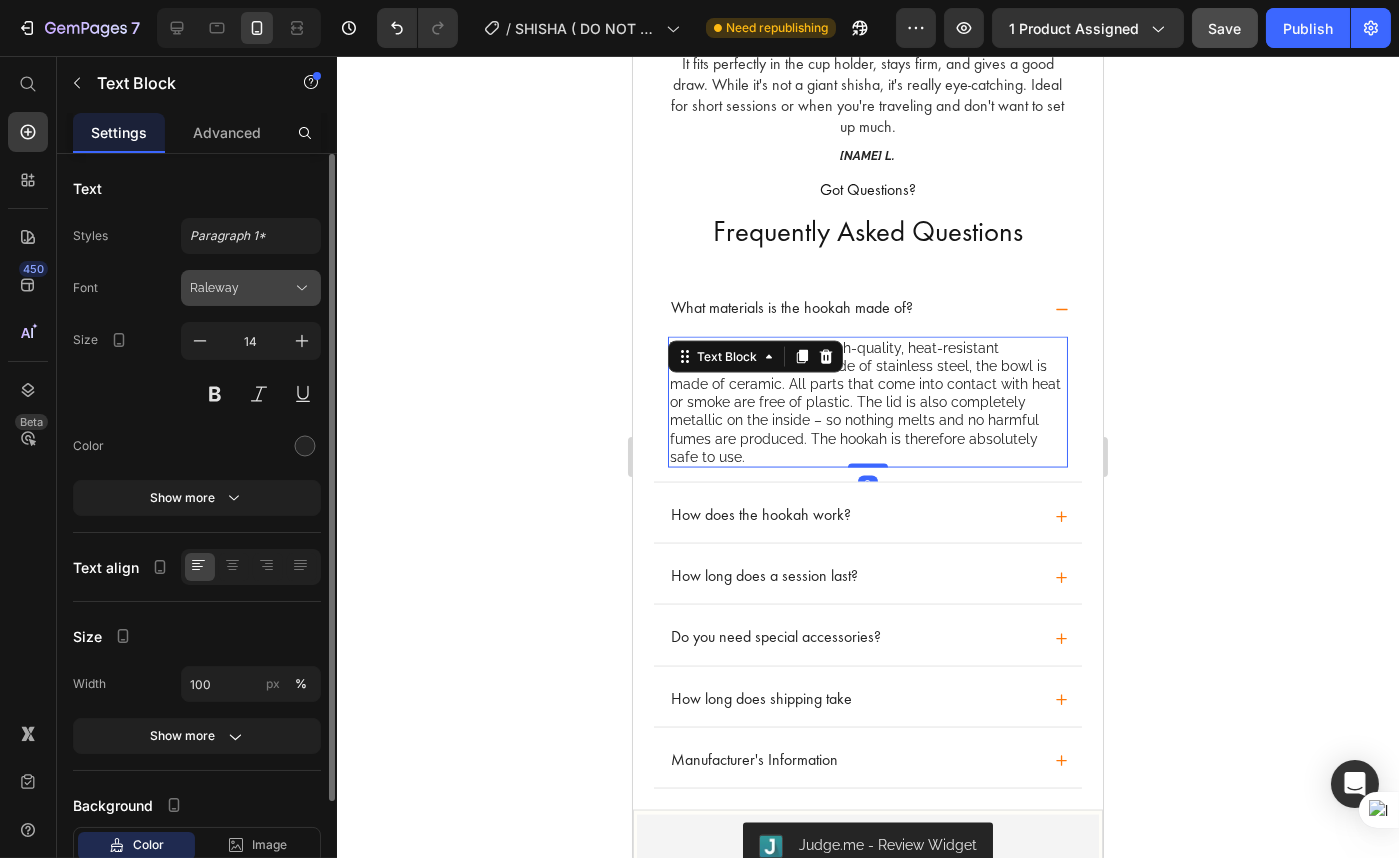 click on "Raleway" at bounding box center (241, 288) 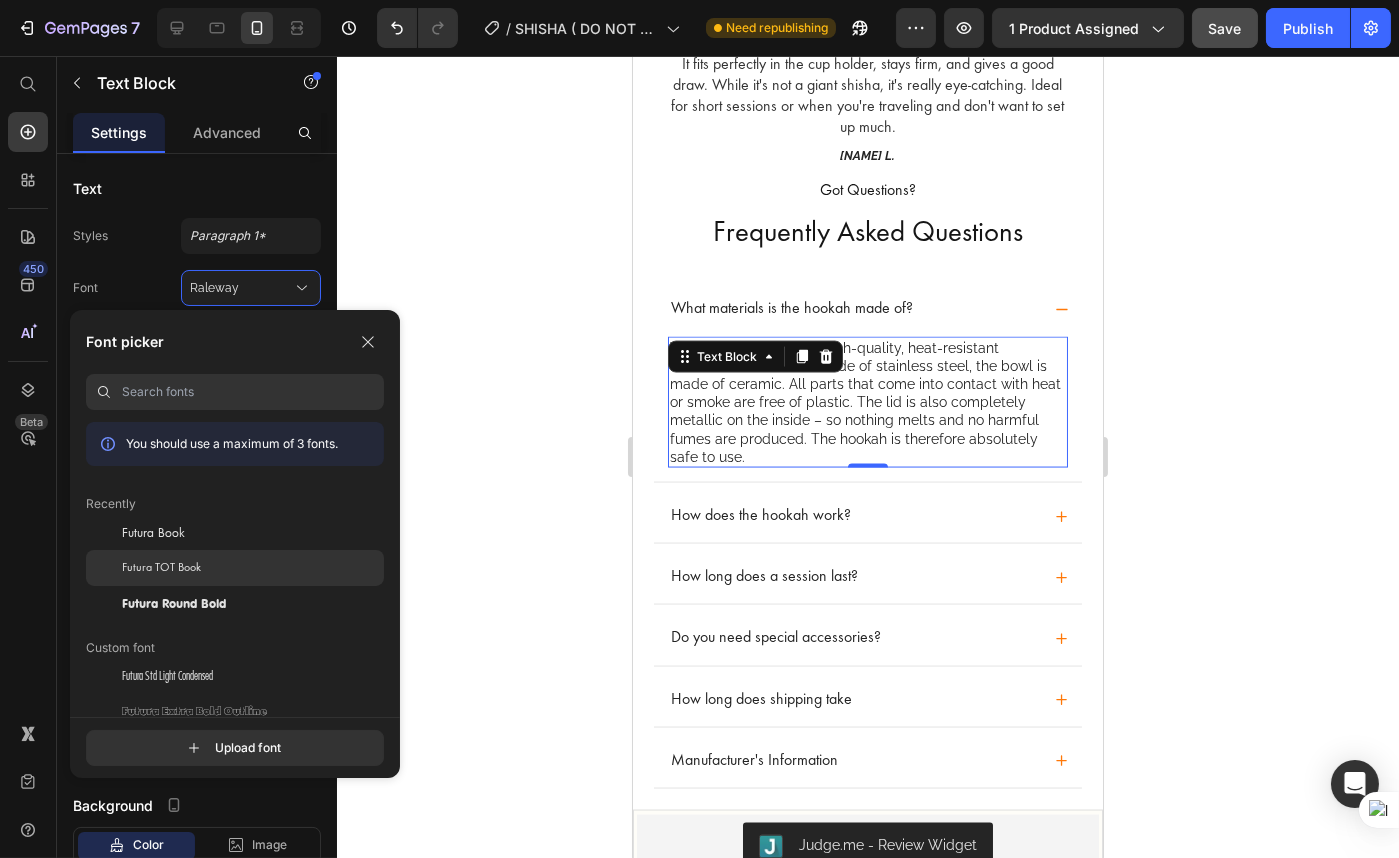 click on "Futura TOT Book" at bounding box center (161, 568) 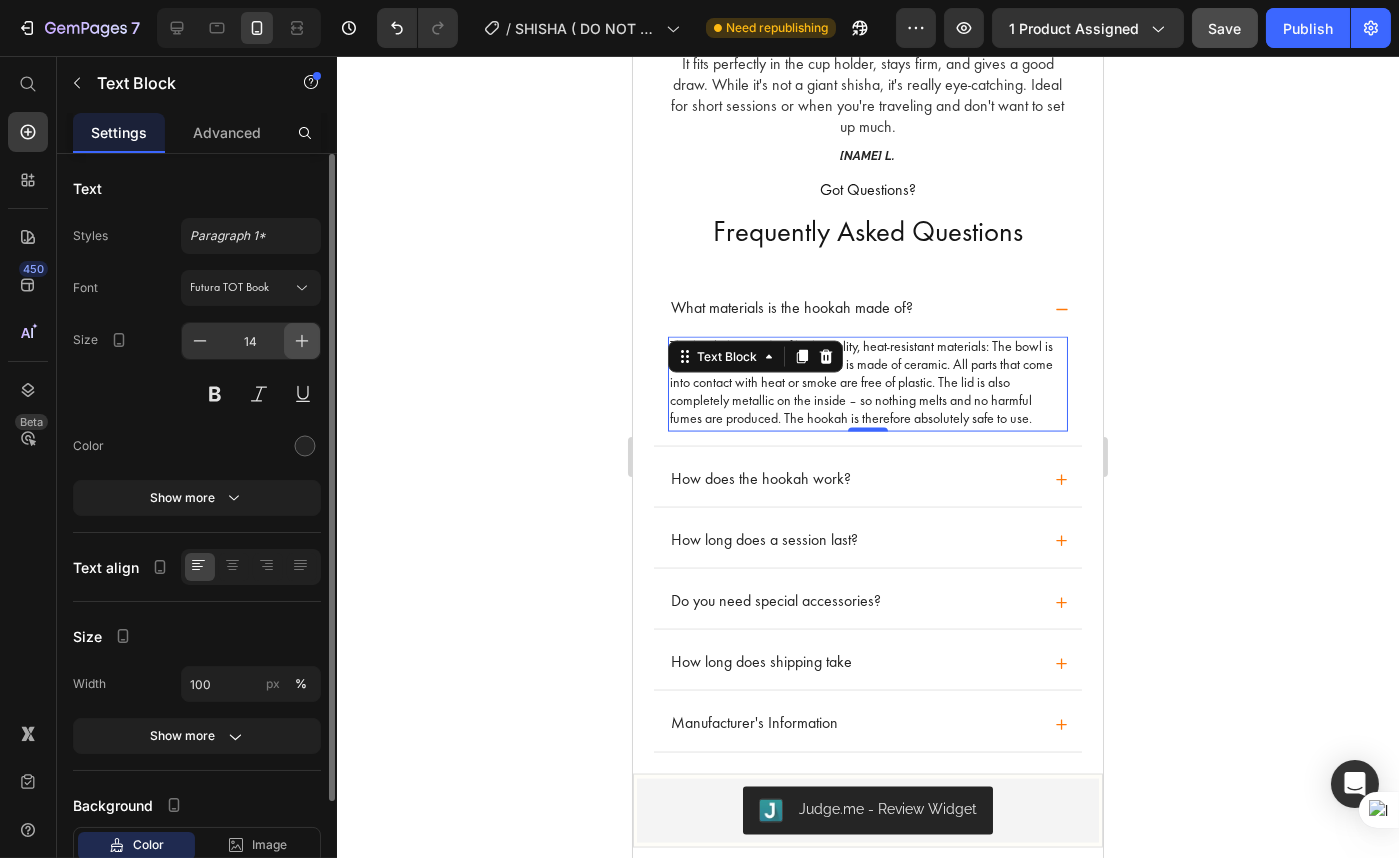 click 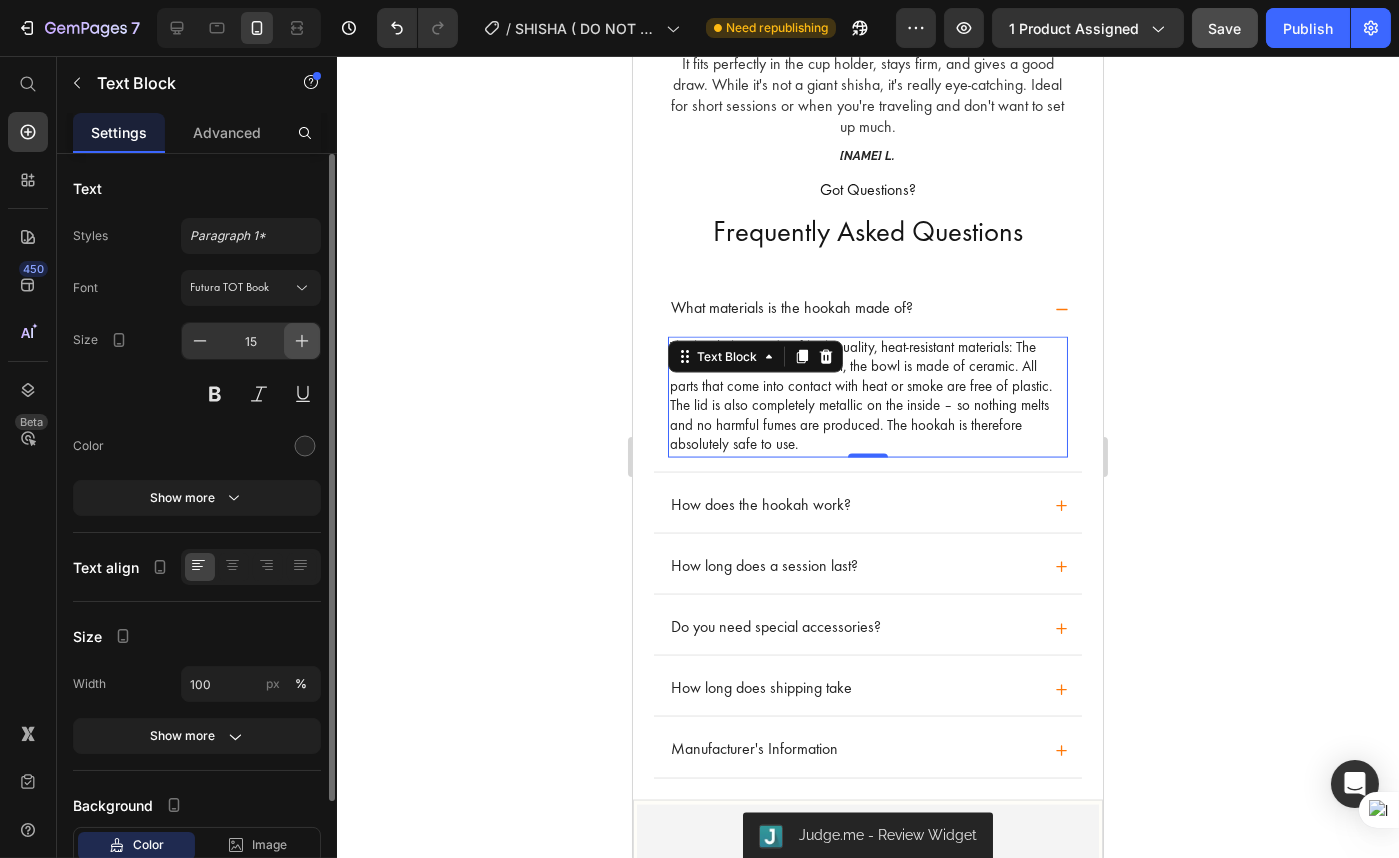 click 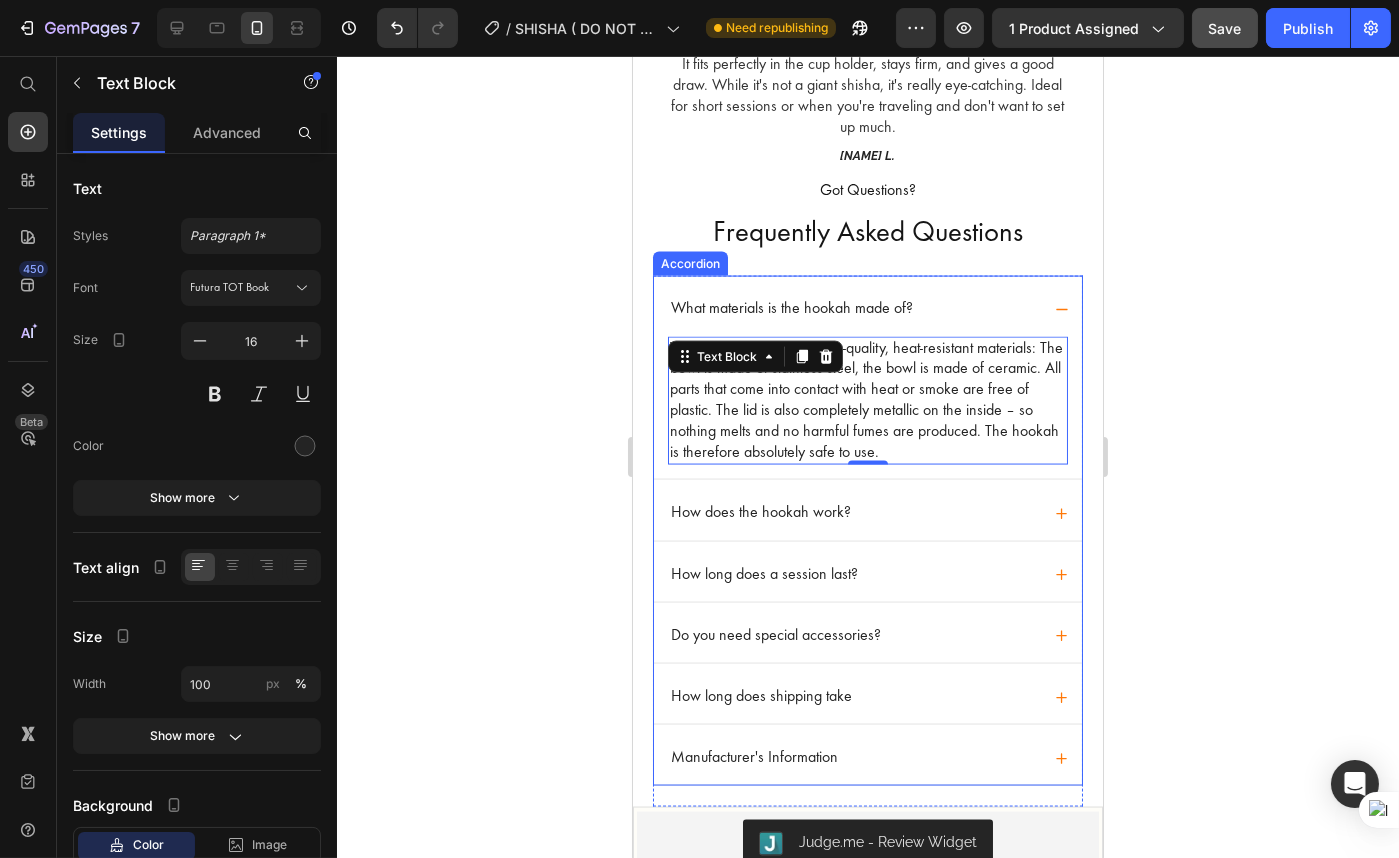 click on "How does the hookah work?" at bounding box center (867, 510) 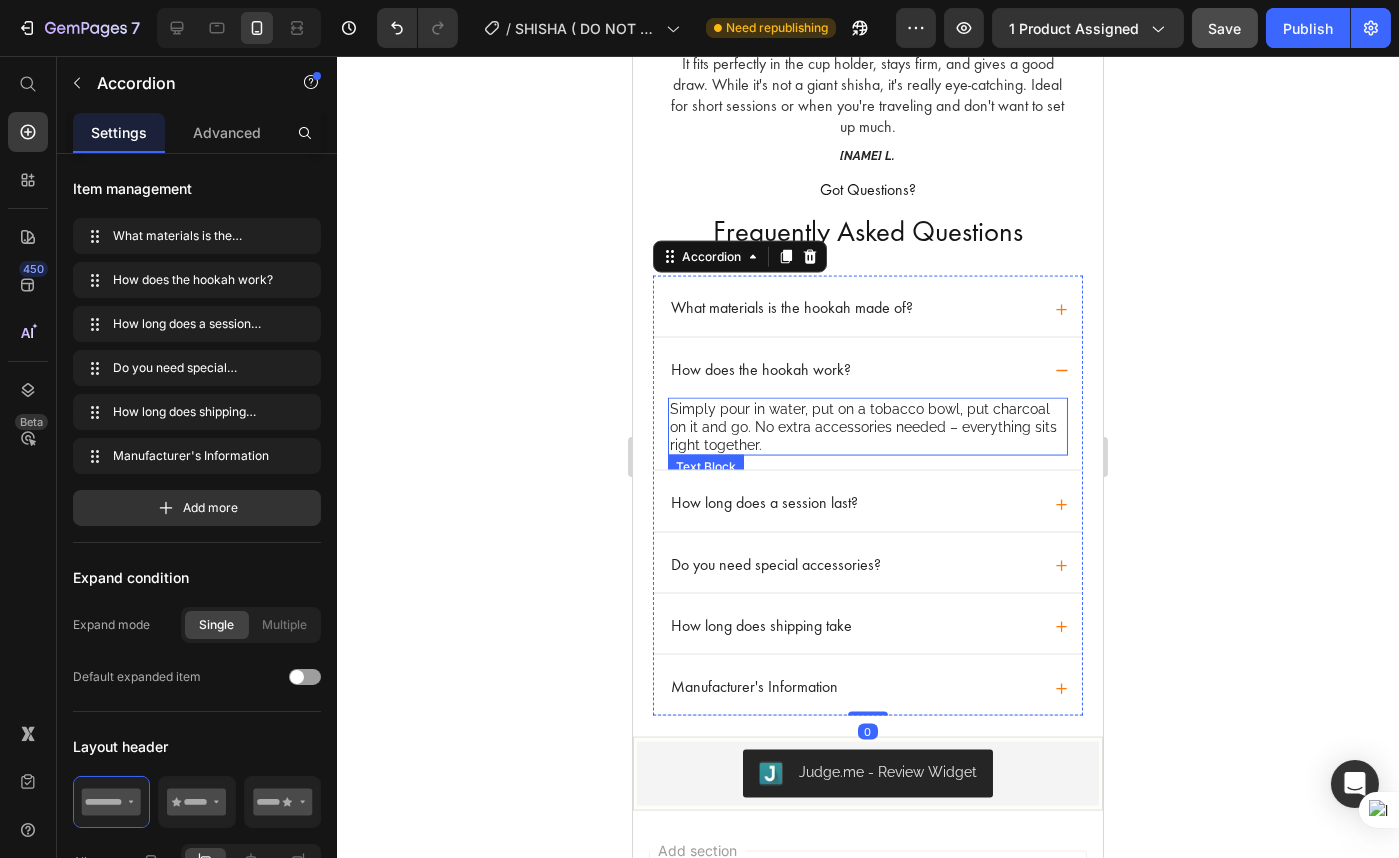 click on "Simply pour in water, put on a tobacco bowl, put charcoal on it and go. No extra accessories needed – everything sits right together." at bounding box center [867, 427] 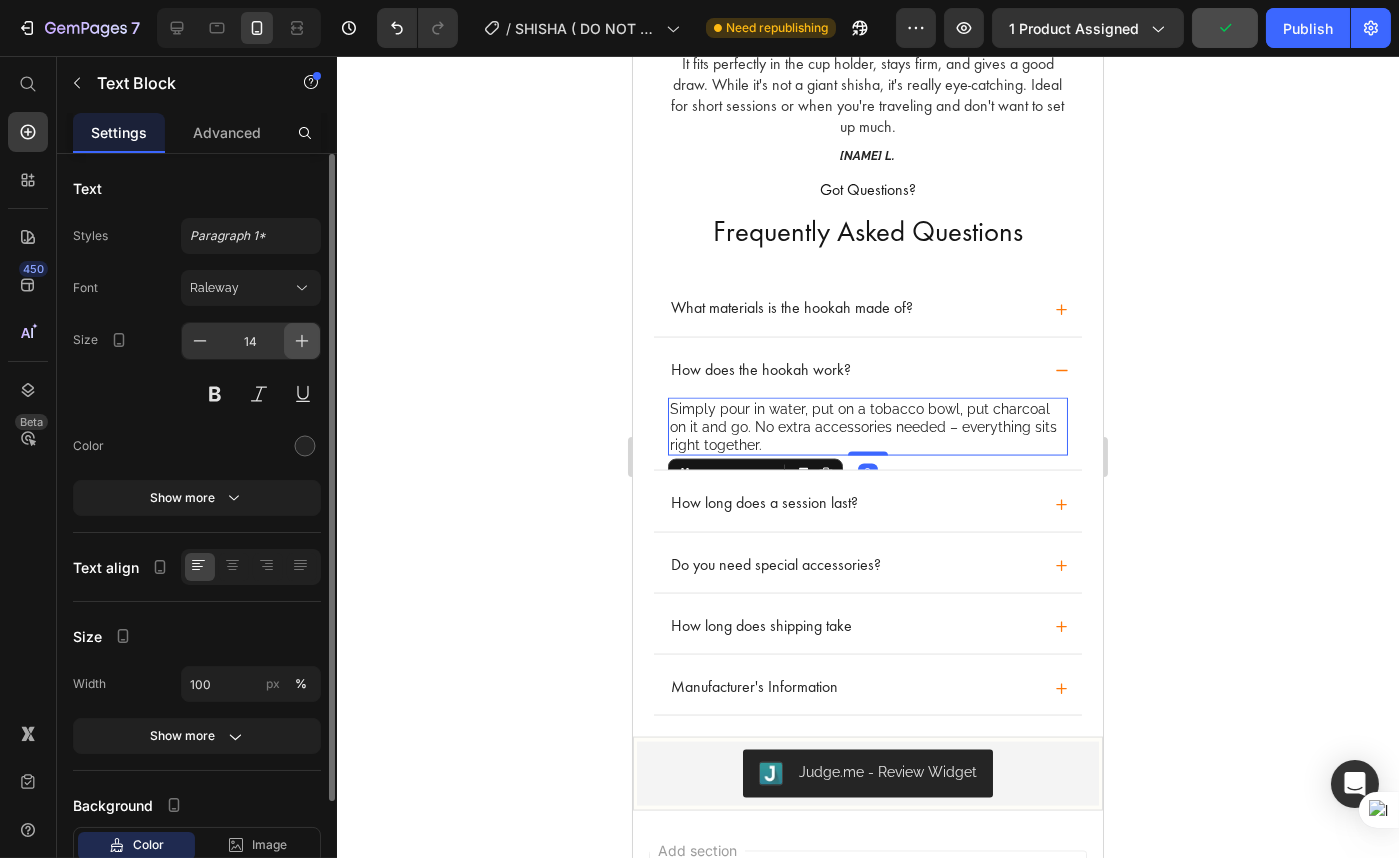 click 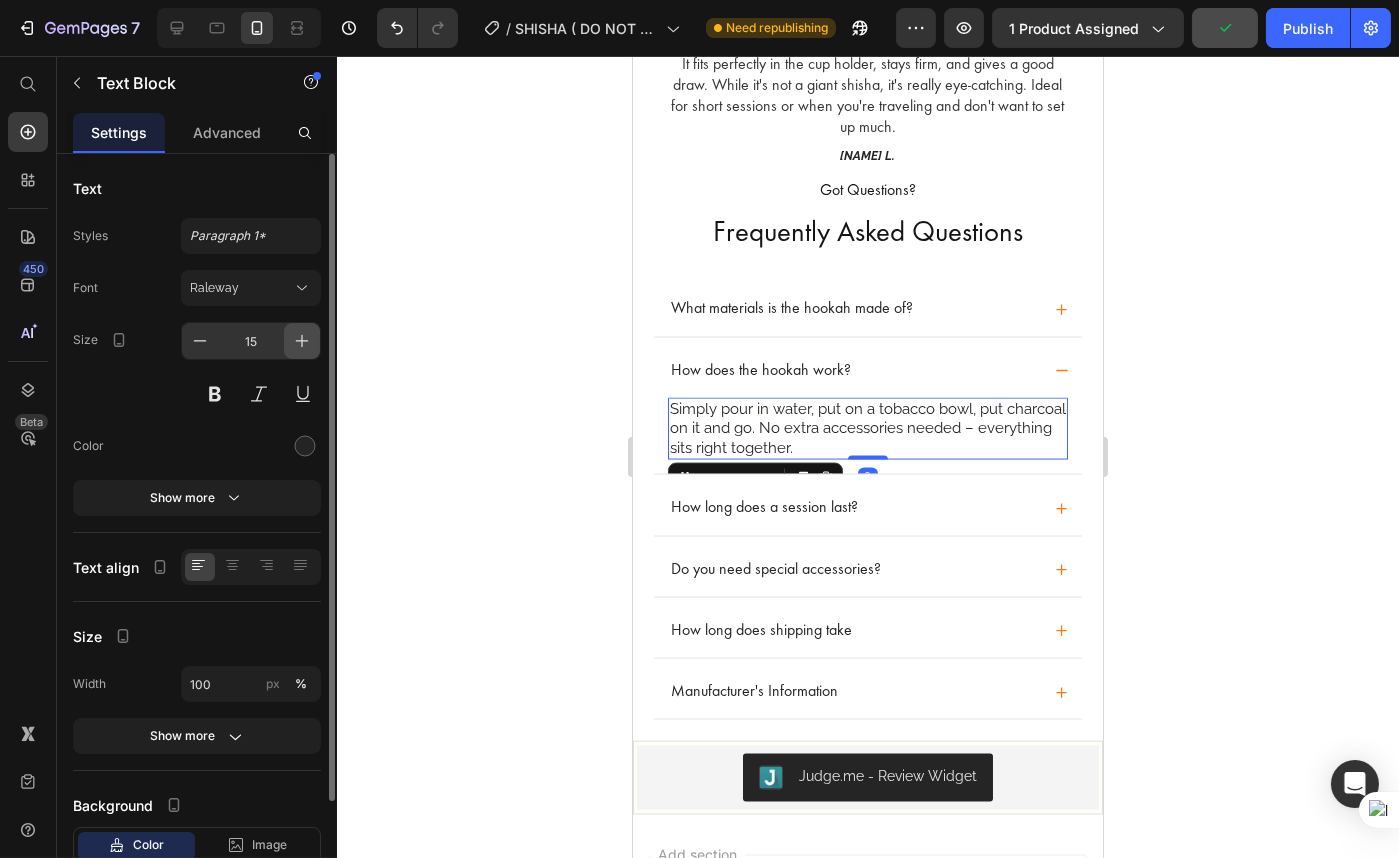 click 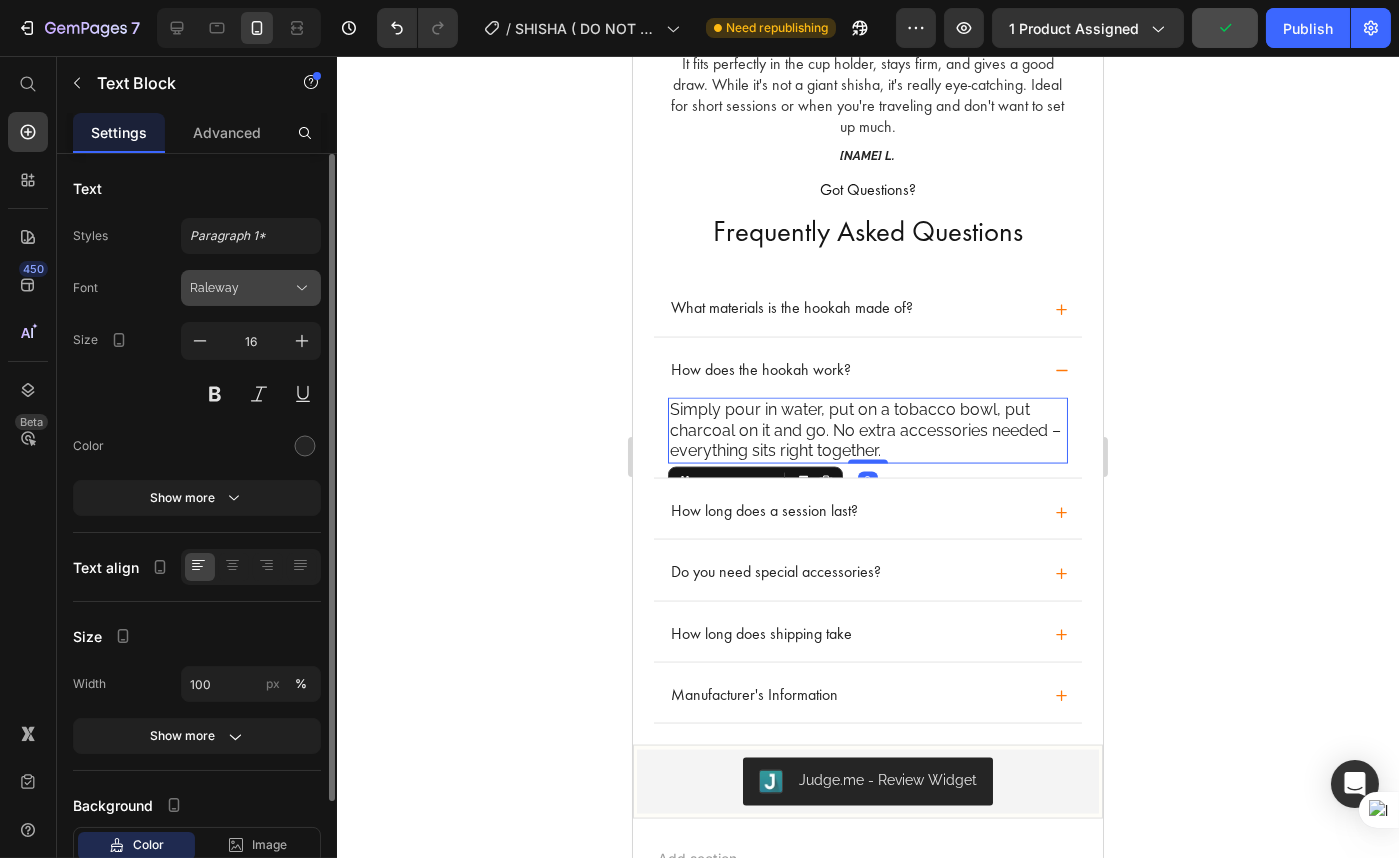 click on "Raleway" at bounding box center (241, 288) 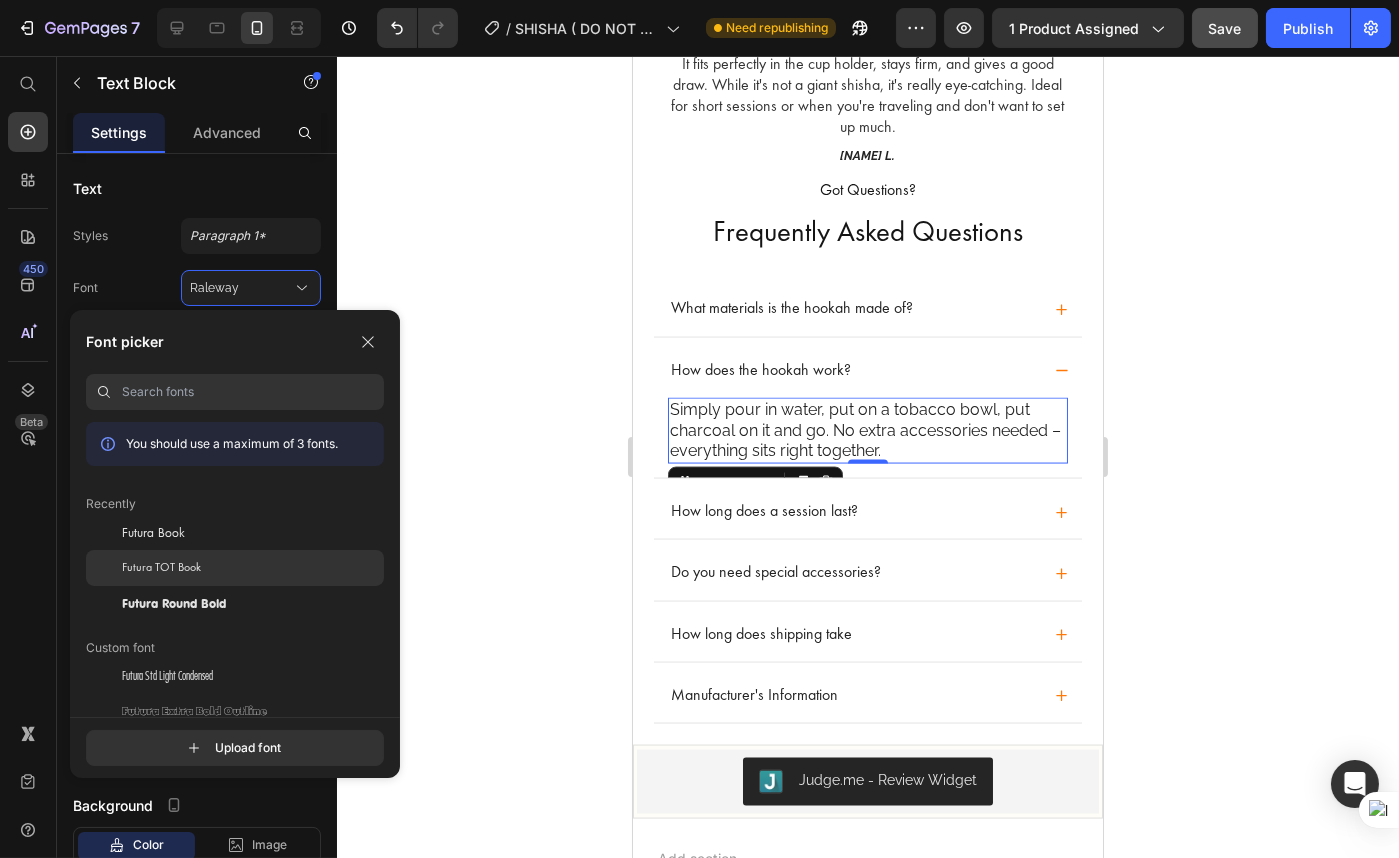 click on "Futura TOT Book" at bounding box center [161, 568] 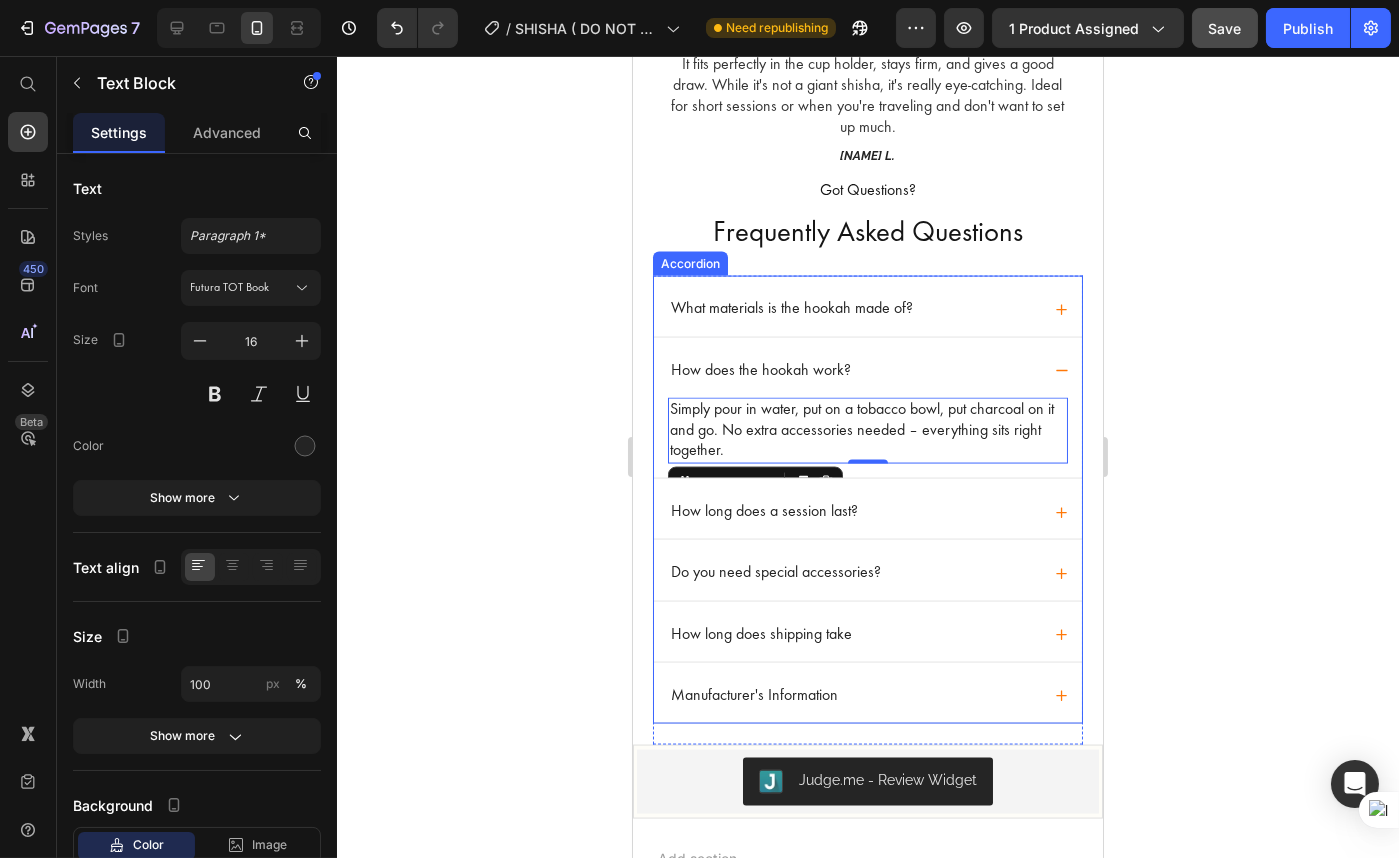 click on "How long does a session last?" at bounding box center (853, 512) 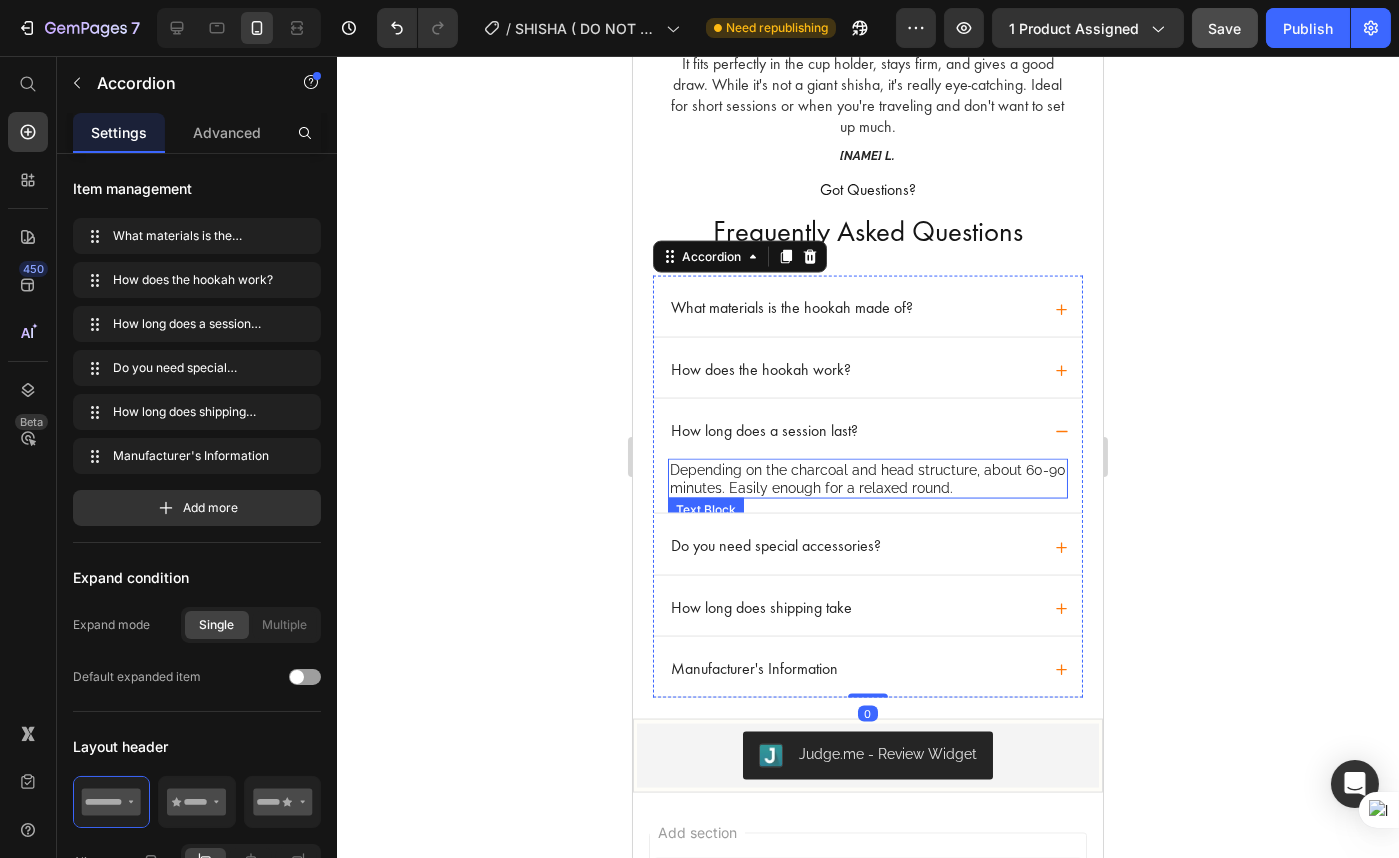 click on "Depending on the charcoal and head structure, about 60-90 minutes. Easily enough for a relaxed round." at bounding box center [867, 479] 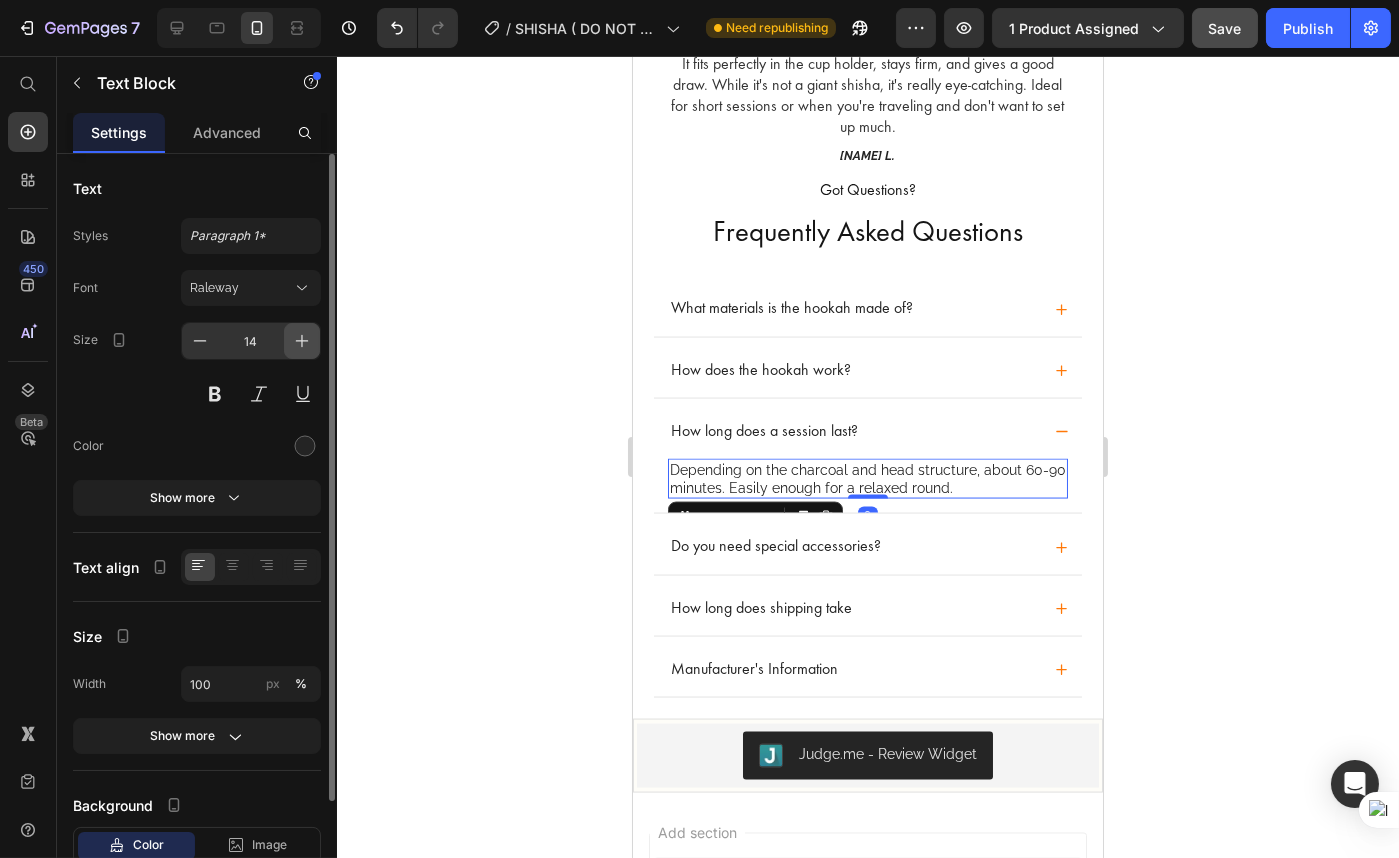 click 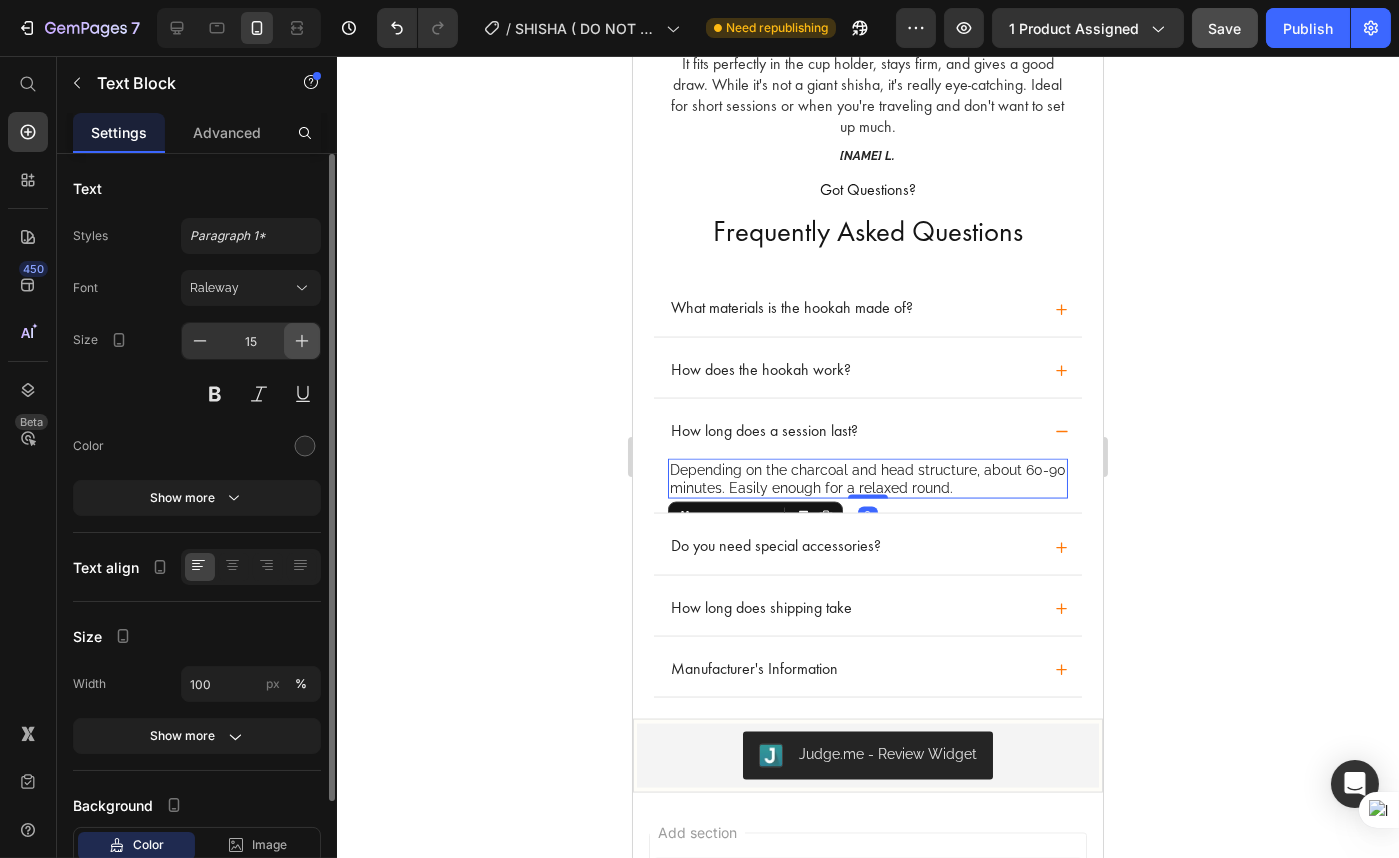 click 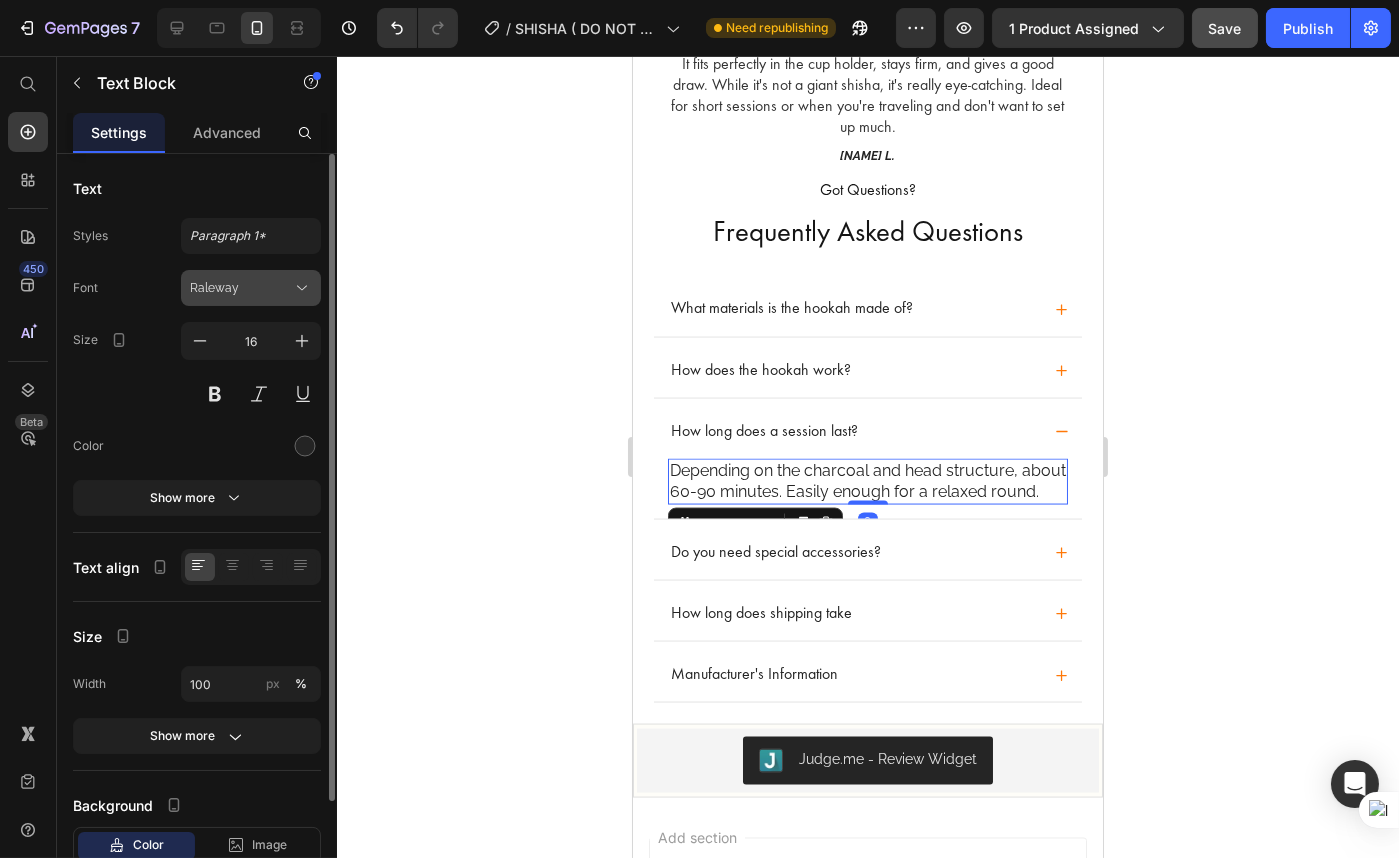 click on "Raleway" at bounding box center (241, 288) 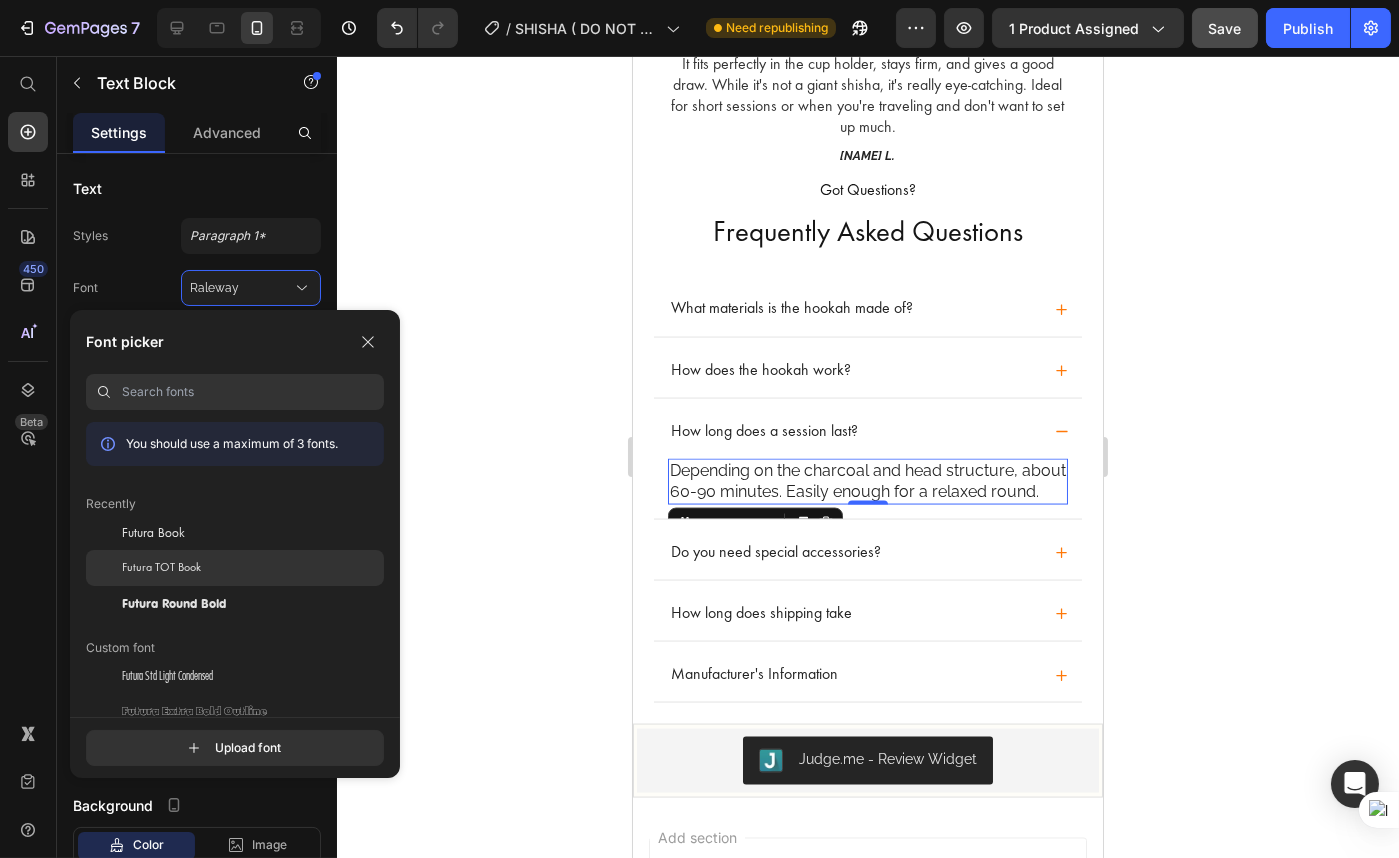 click on "Futura TOT Book" 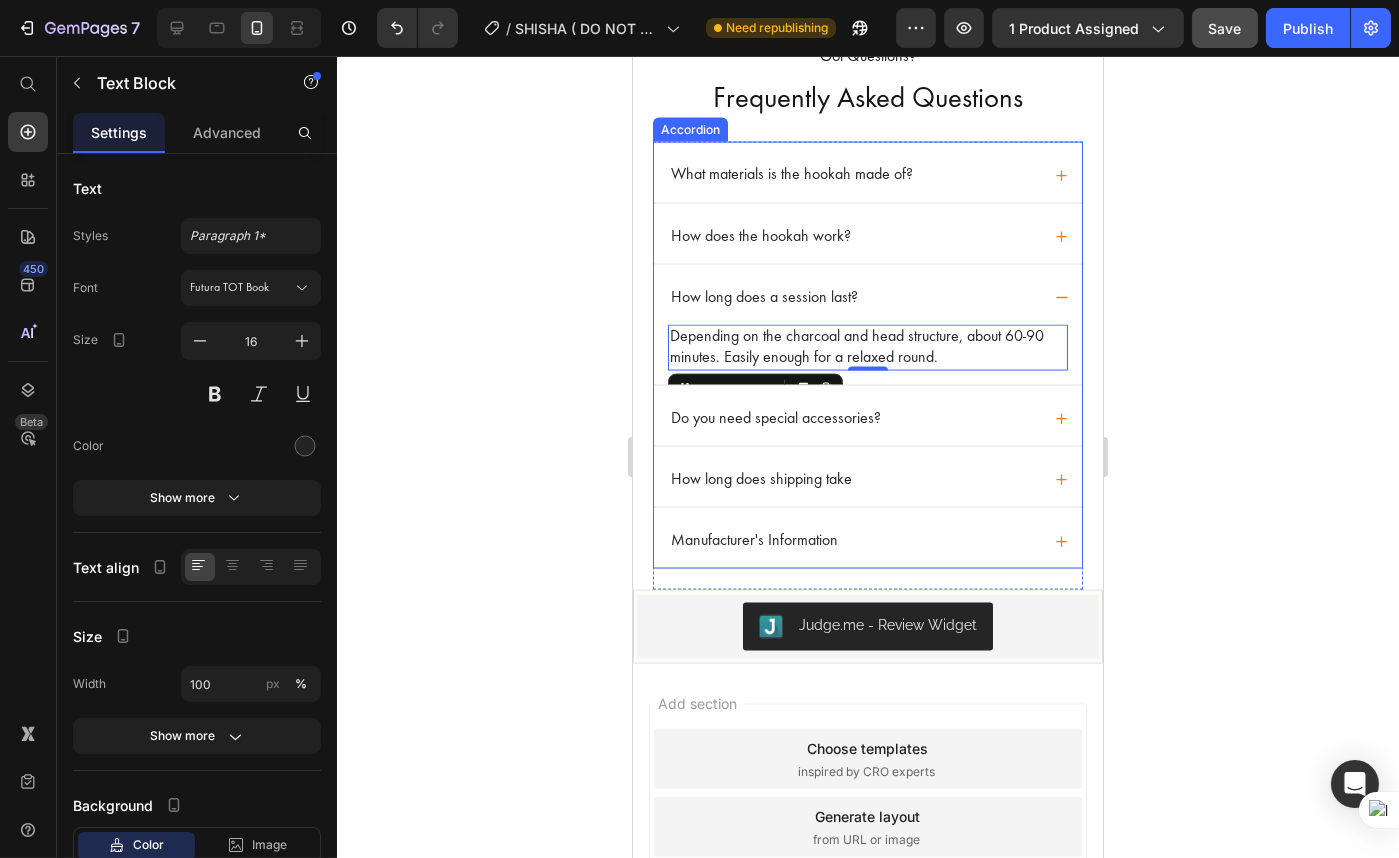 scroll, scrollTop: 6630, scrollLeft: 0, axis: vertical 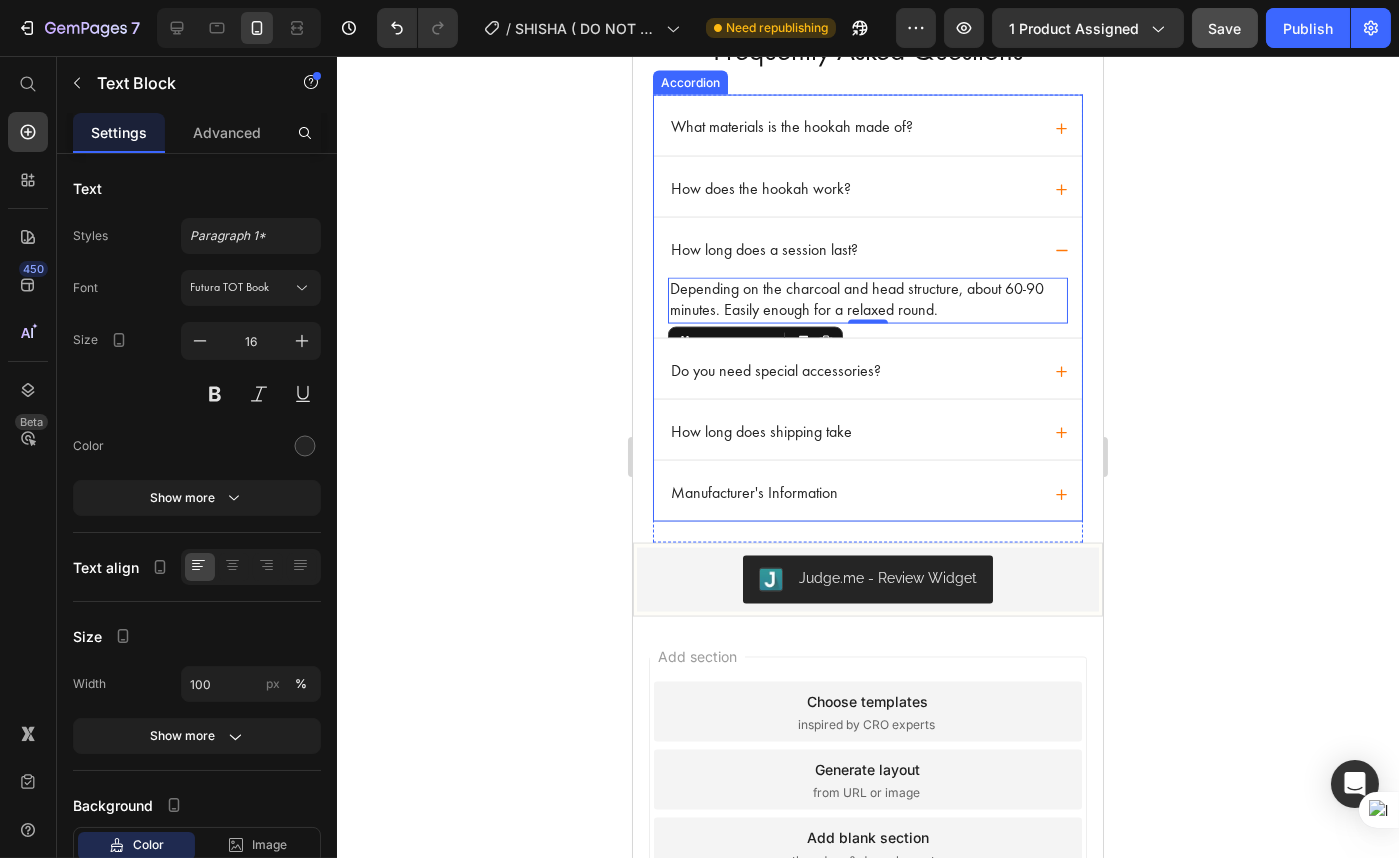 click on "Do you need special accessories?" at bounding box center [853, 372] 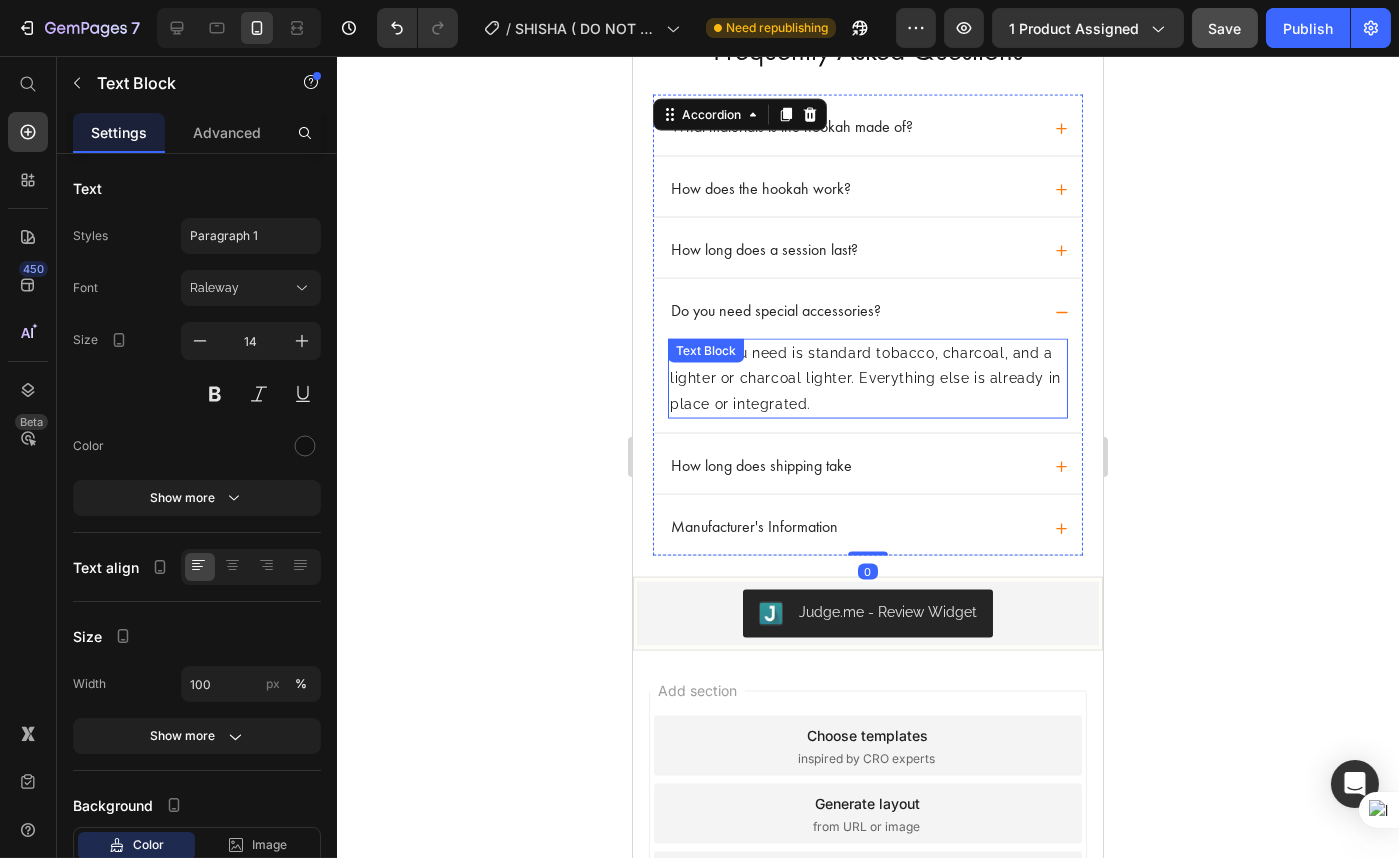 click on "No. All you need is standard tobacco, charcoal, and a lighter or charcoal lighter. Everything else is already in place or integrated." at bounding box center (867, 379) 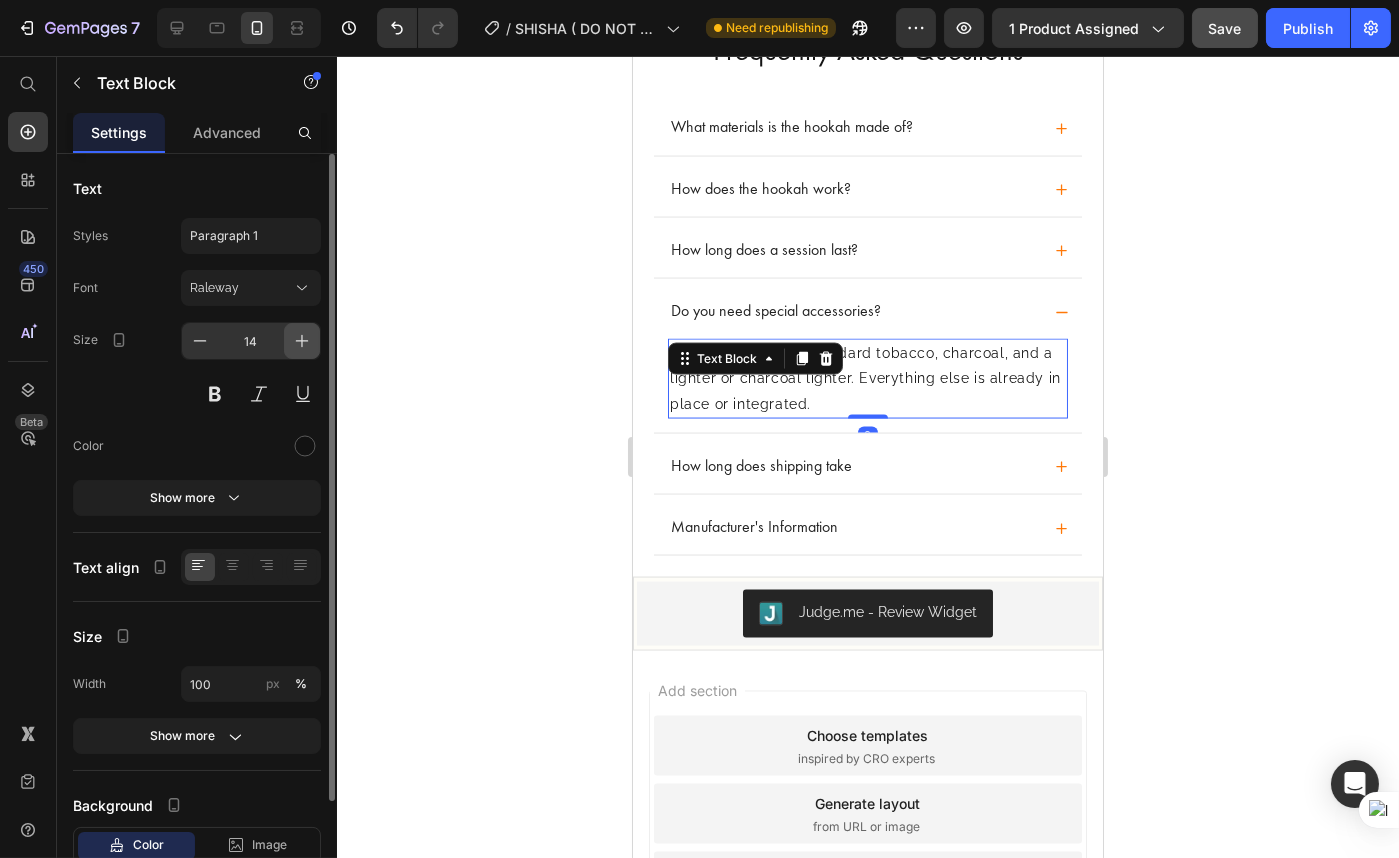 click 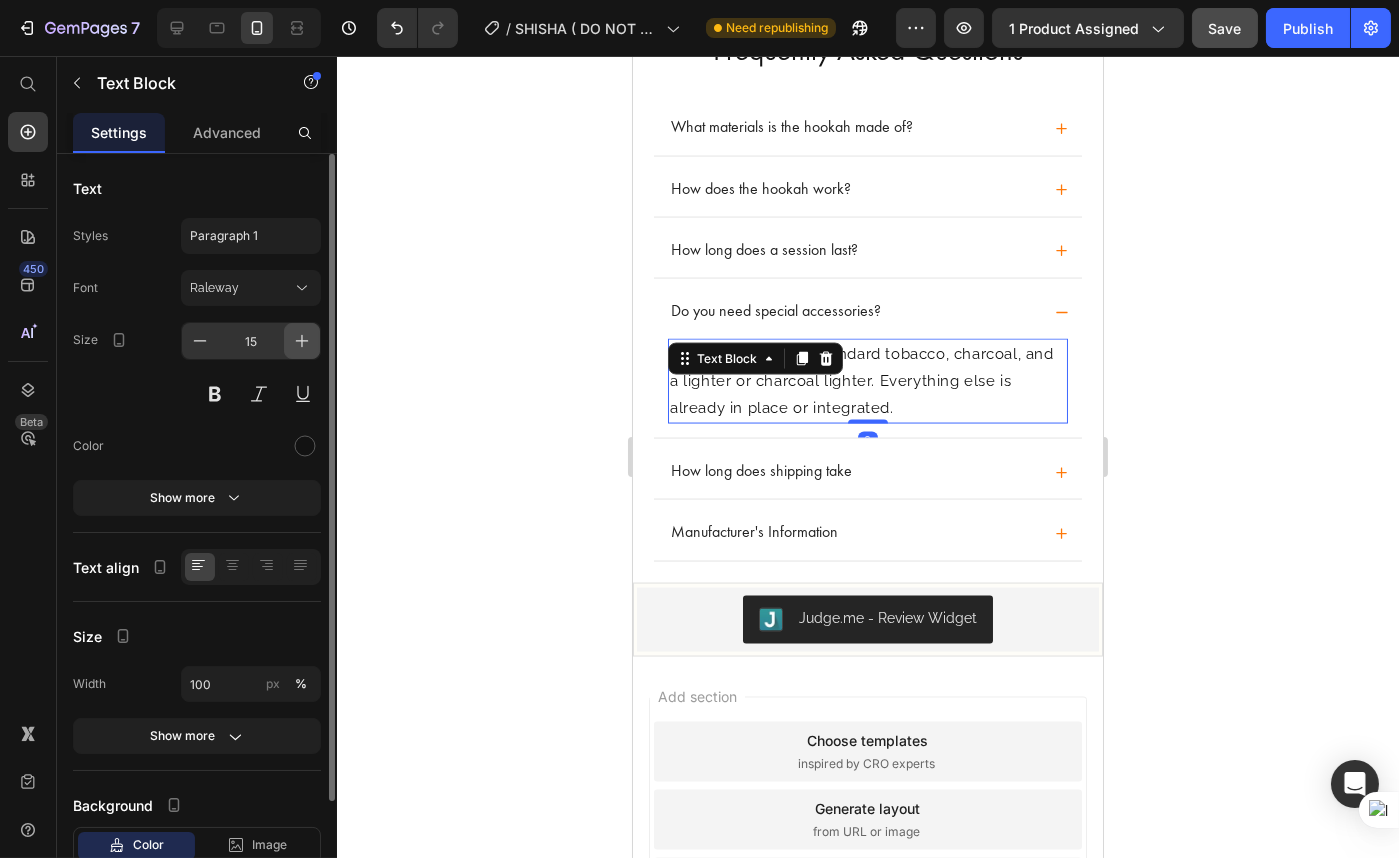 click 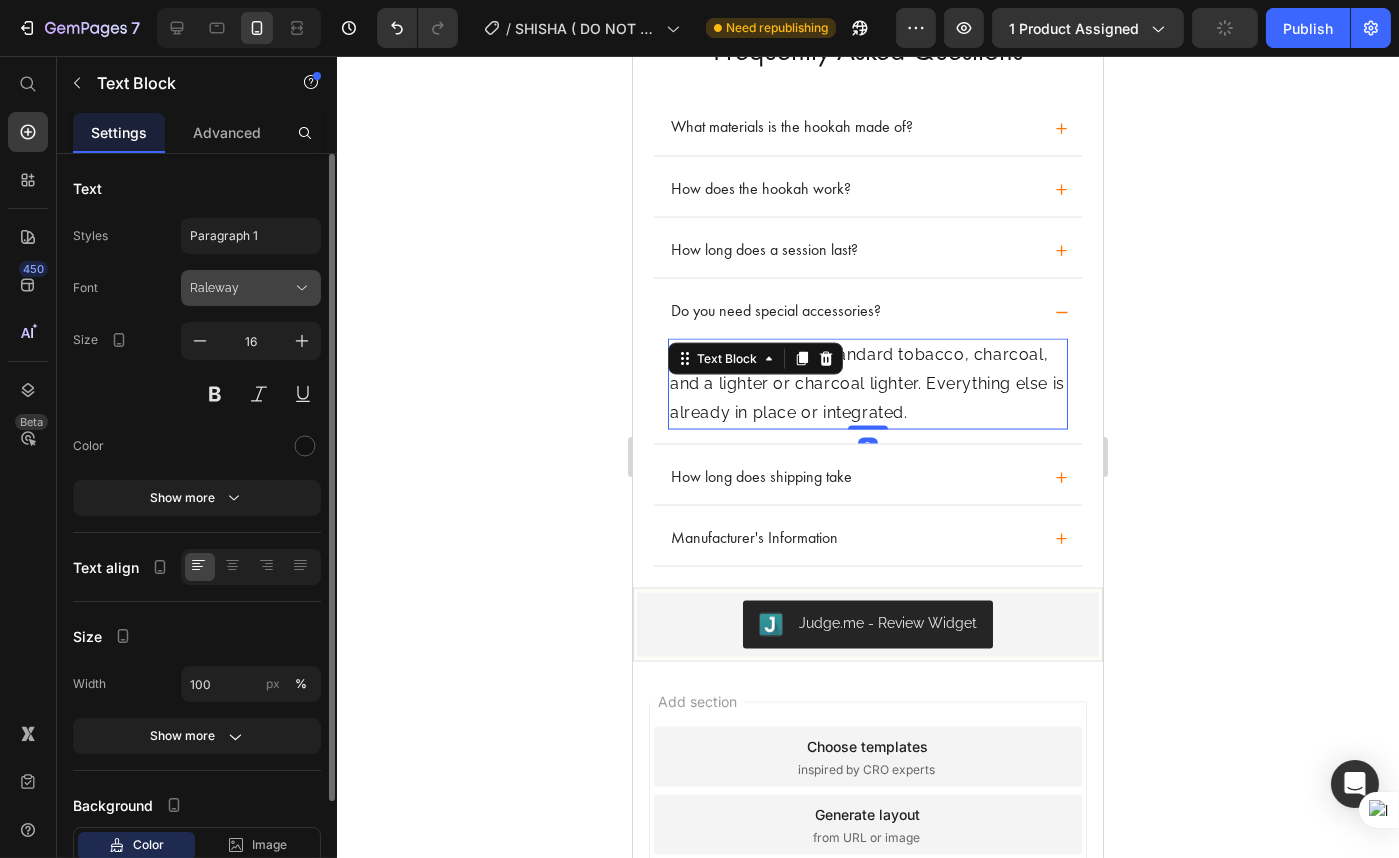 click on "Raleway" at bounding box center (241, 288) 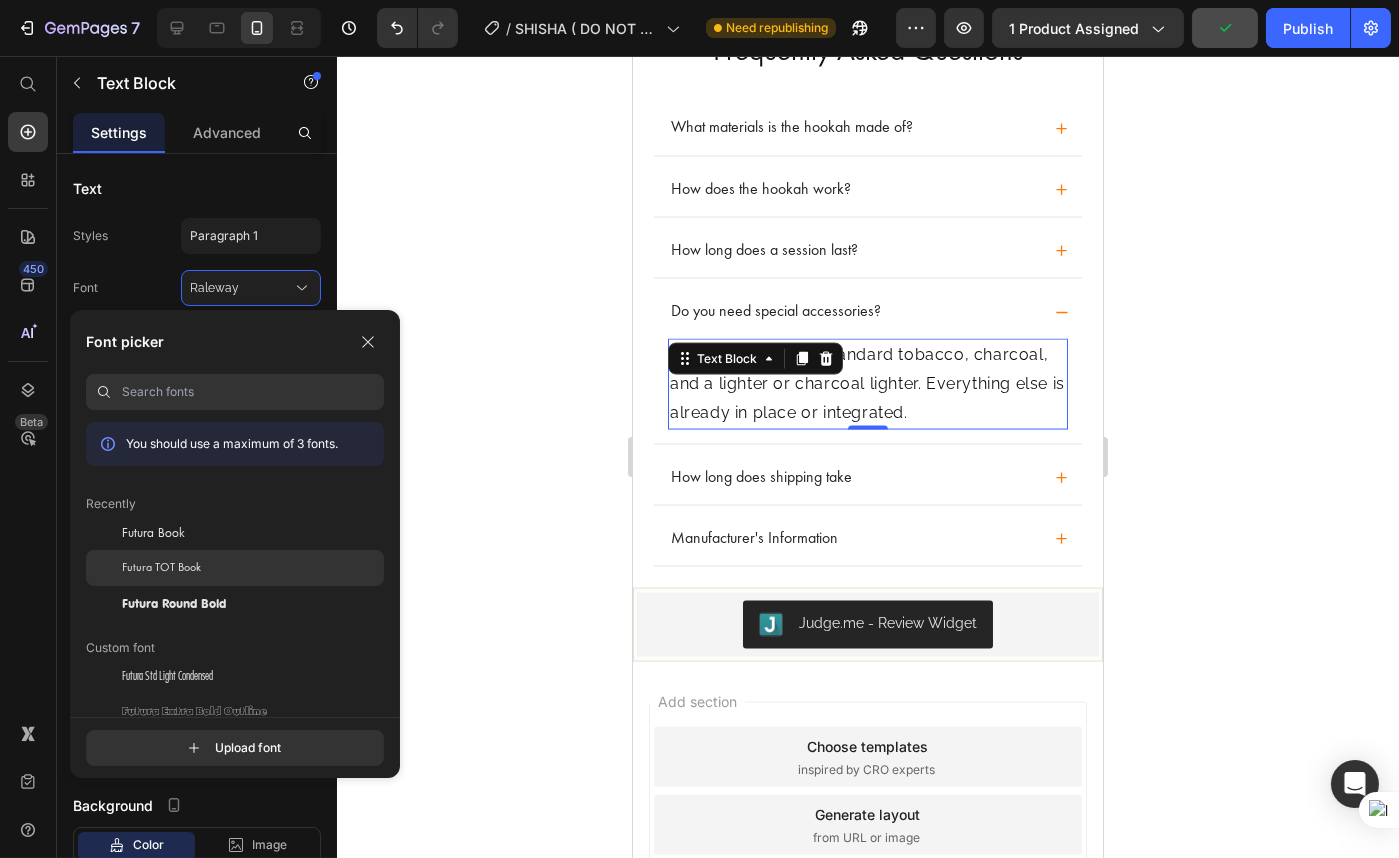 click on "Futura TOT Book" at bounding box center [161, 568] 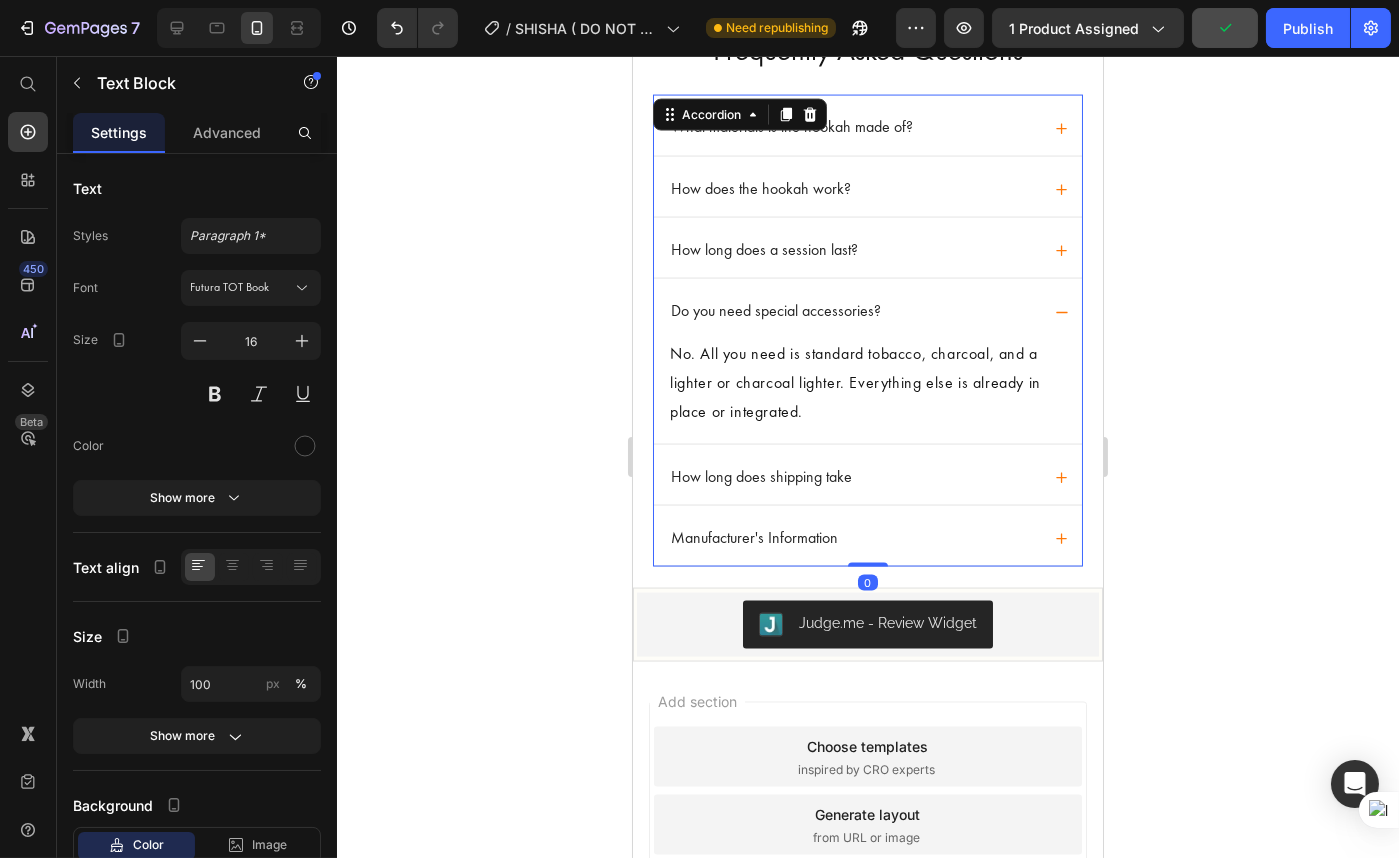click on "How long does shipping take" at bounding box center [853, 478] 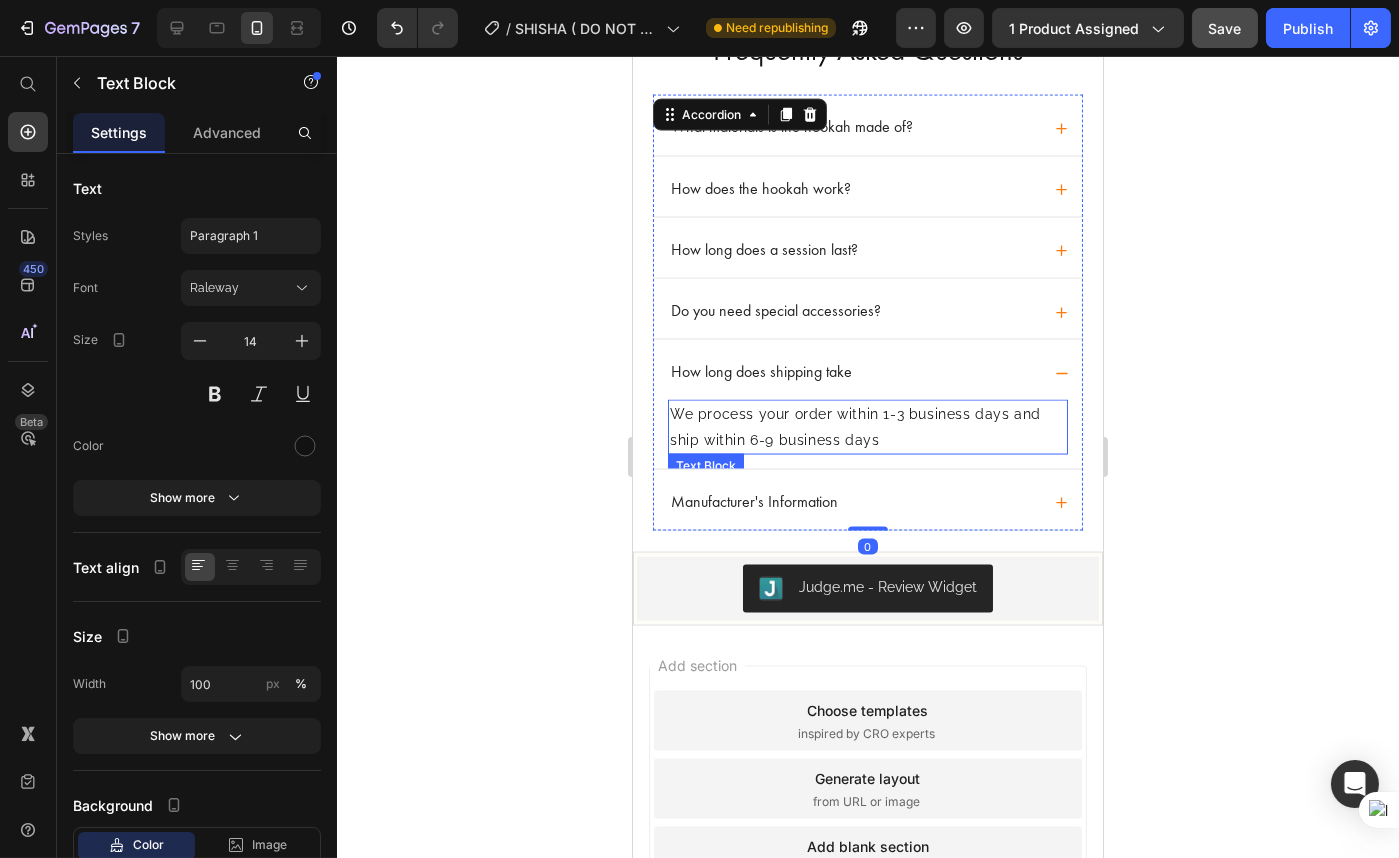 click on "We process your order within 1-3 business days and ship within 6-9 business days" at bounding box center [867, 427] 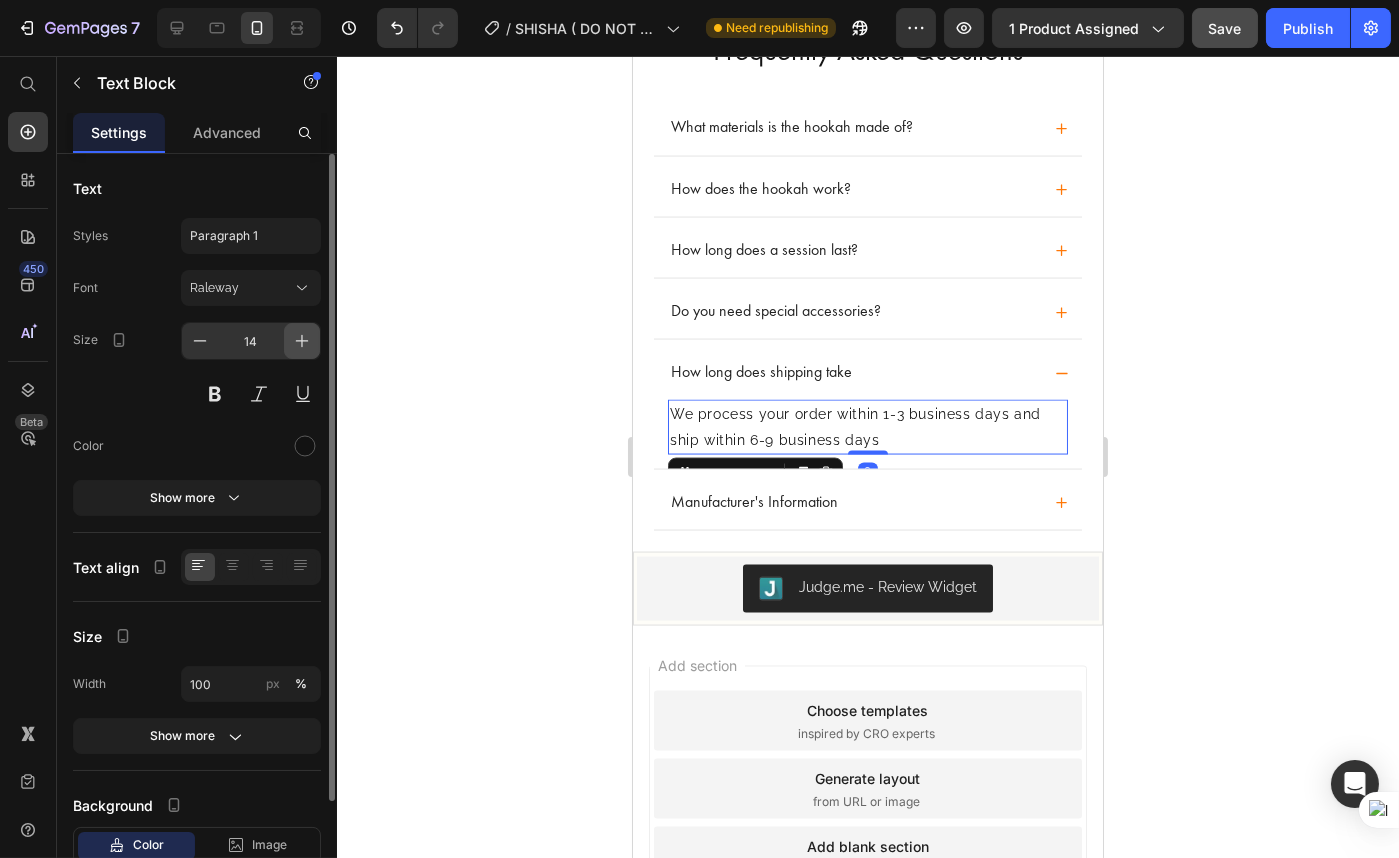 click 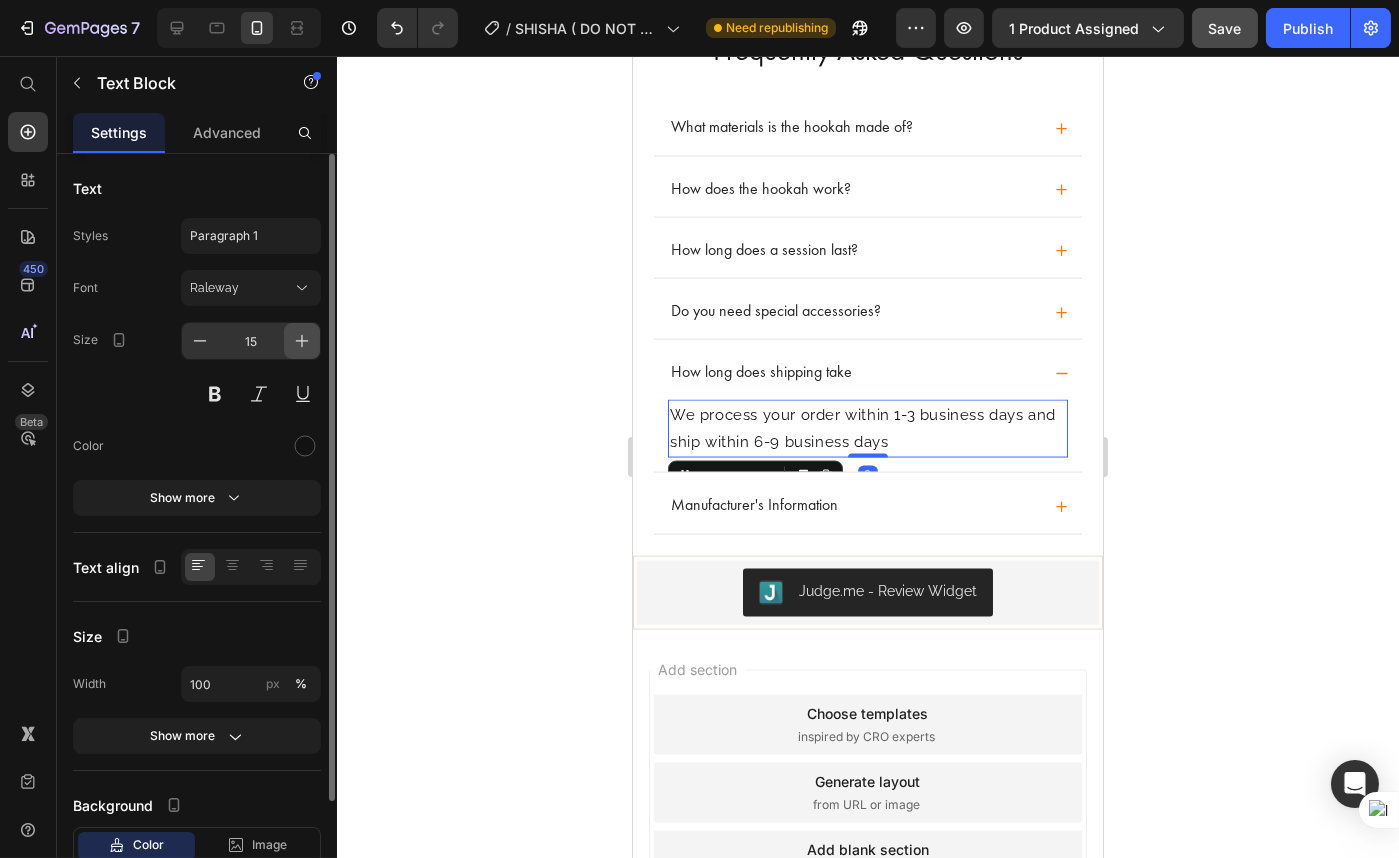 click 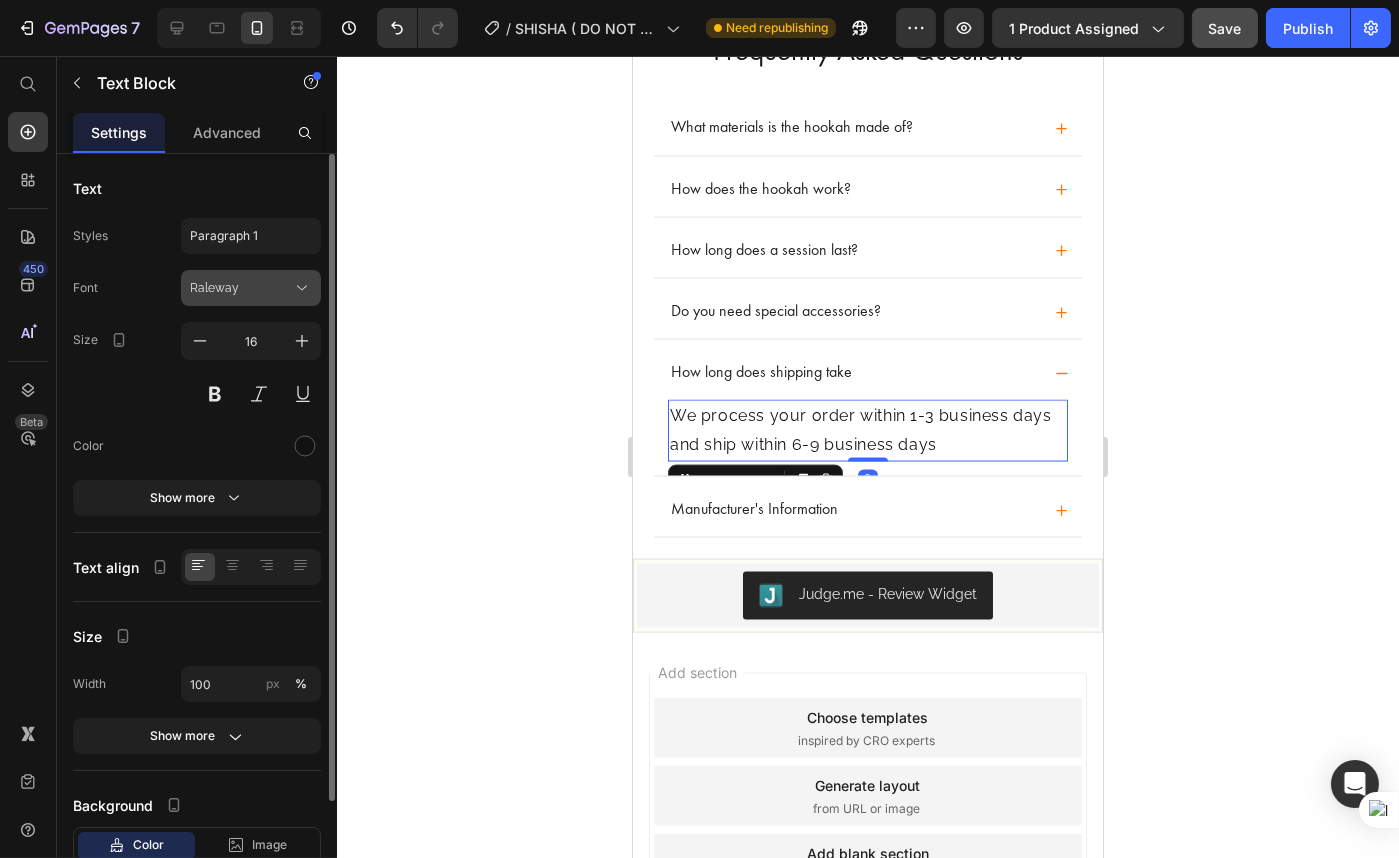 click on "Raleway" at bounding box center (241, 288) 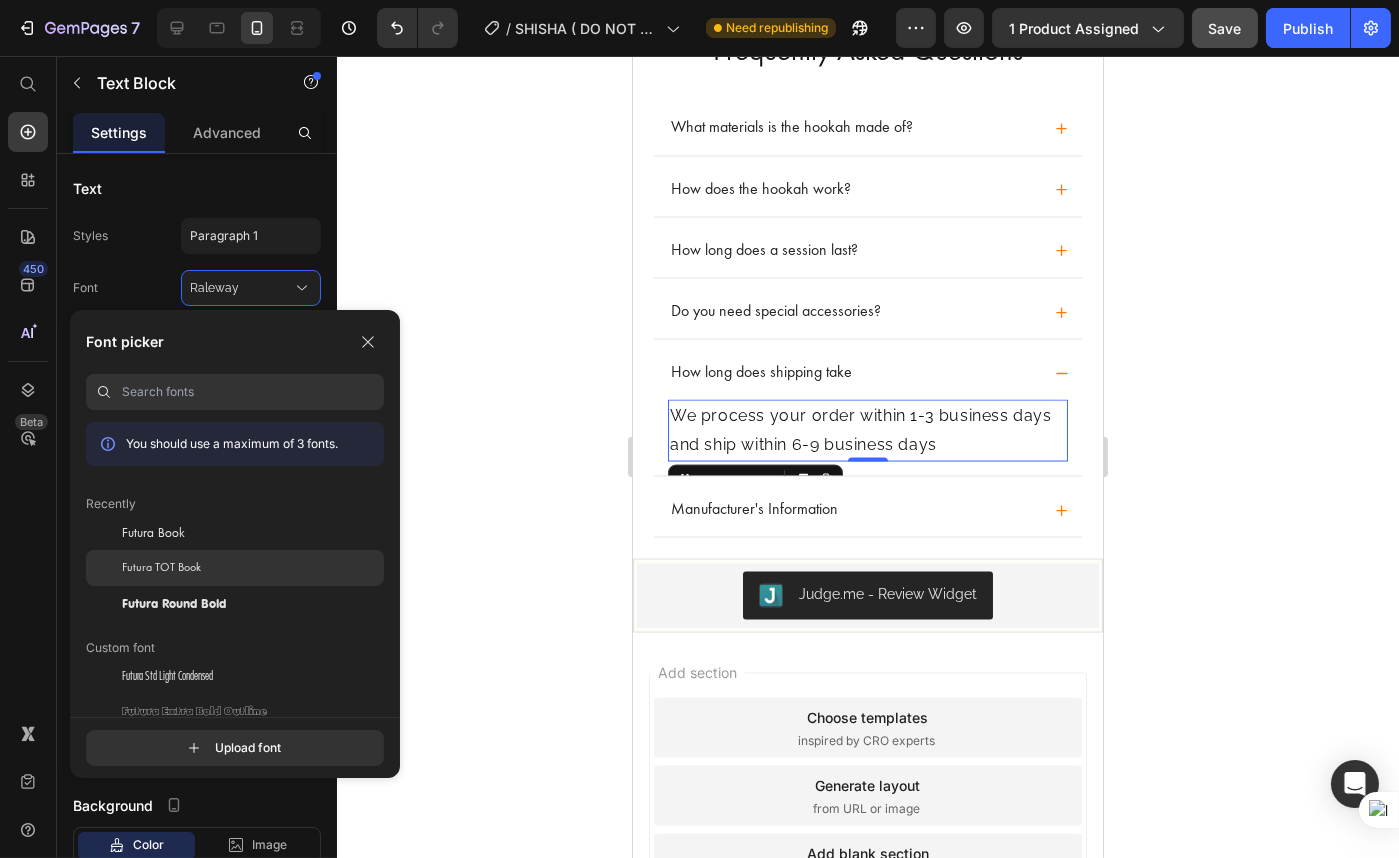 click on "Futura TOT Book" 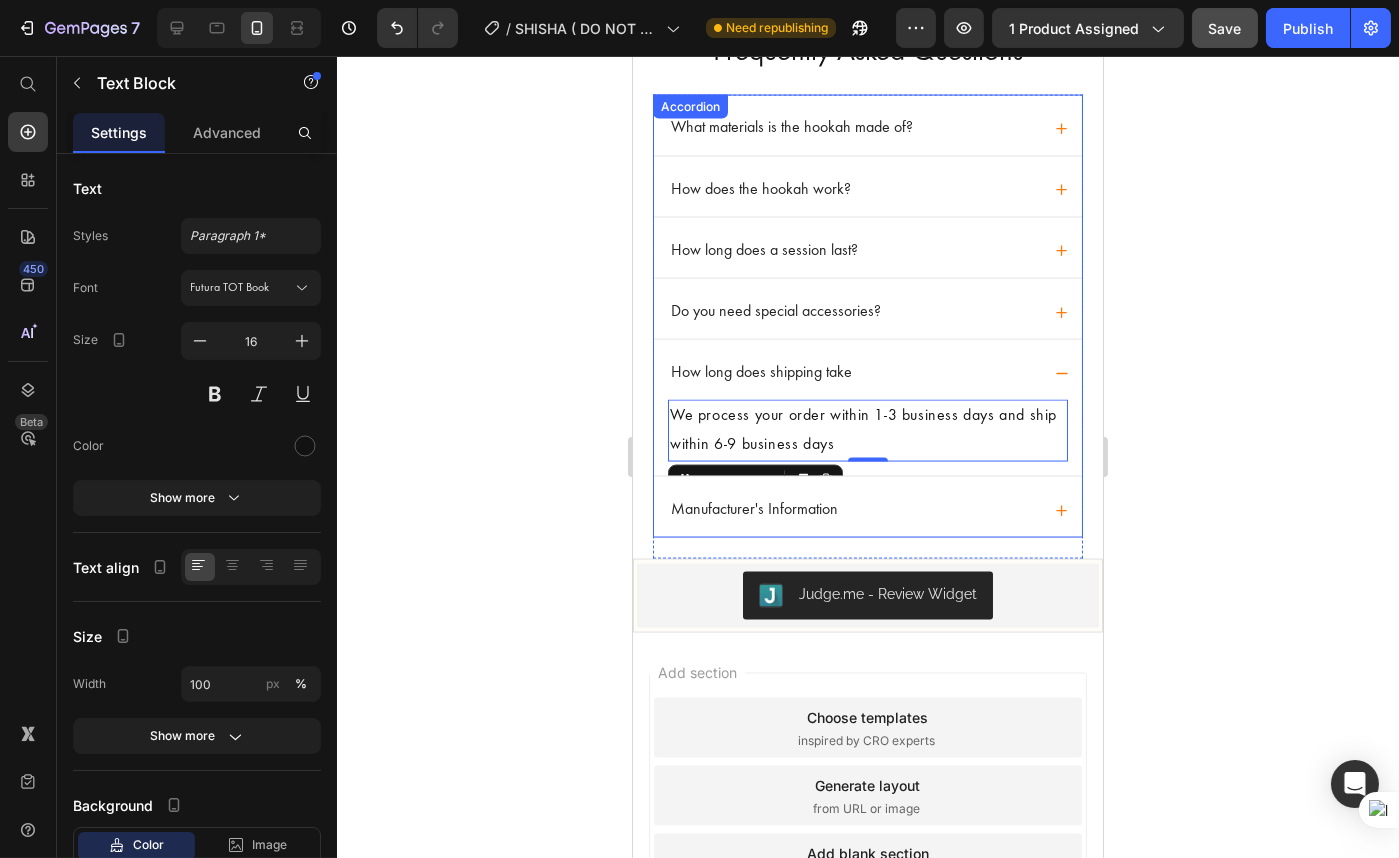 click on "Manufacturer's Information" at bounding box center (853, 510) 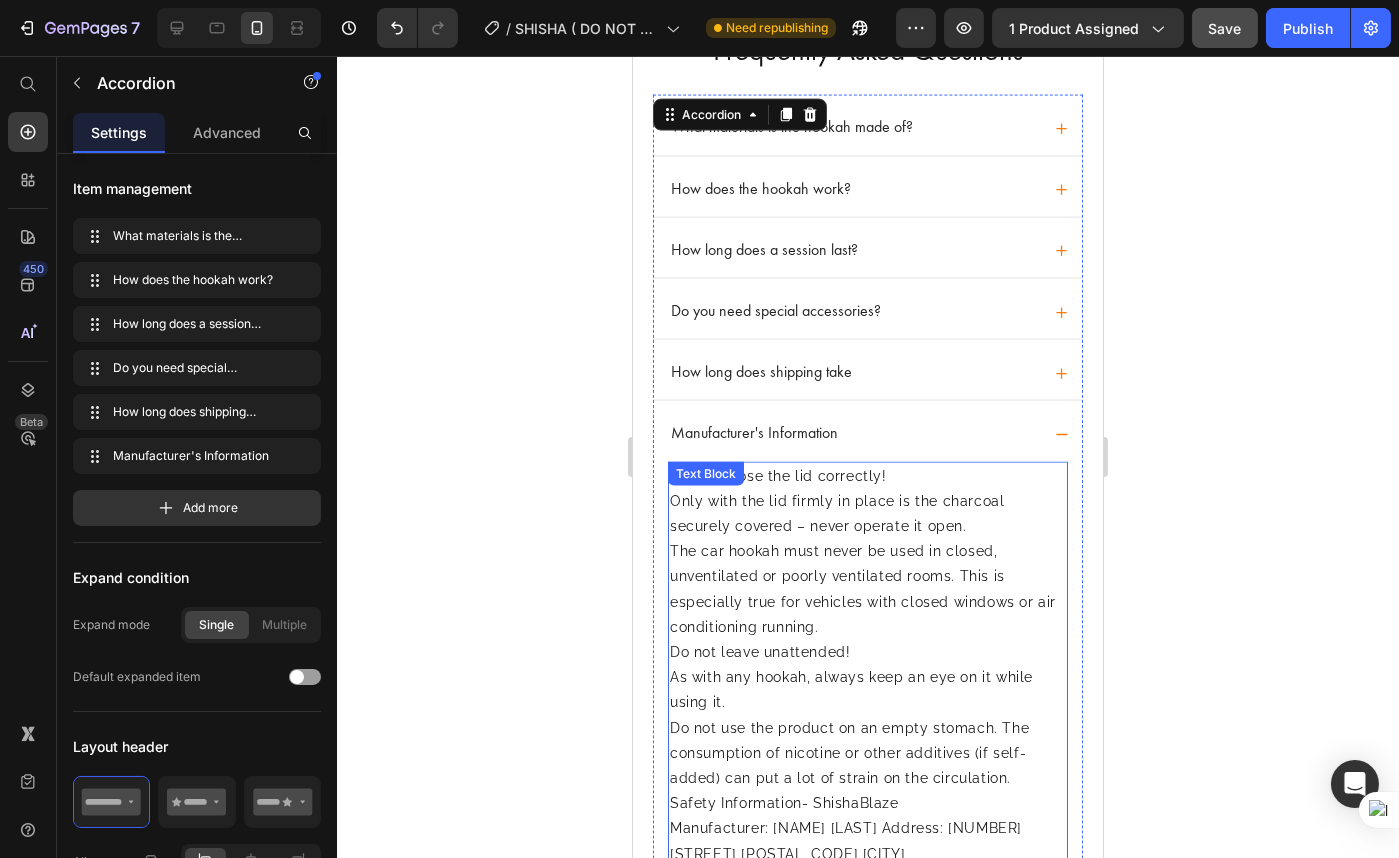 click on "Always close the lid correctly! Only with the lid firmly in place is the charcoal securely covered – never operate it open. The car hookah must never be used in closed, unventilated or poorly ventilated rooms. This is especially true for vehicles with closed windows or air conditioning running. Do not leave unattended! As with any hookah, always keep an eye on it while using it. Do not use the product on an empty stomach. The consumption of nicotine or other additives (if self-added) can put a lot of strain on the circulation. Safety Information- ShishaBlaze" at bounding box center [867, 640] 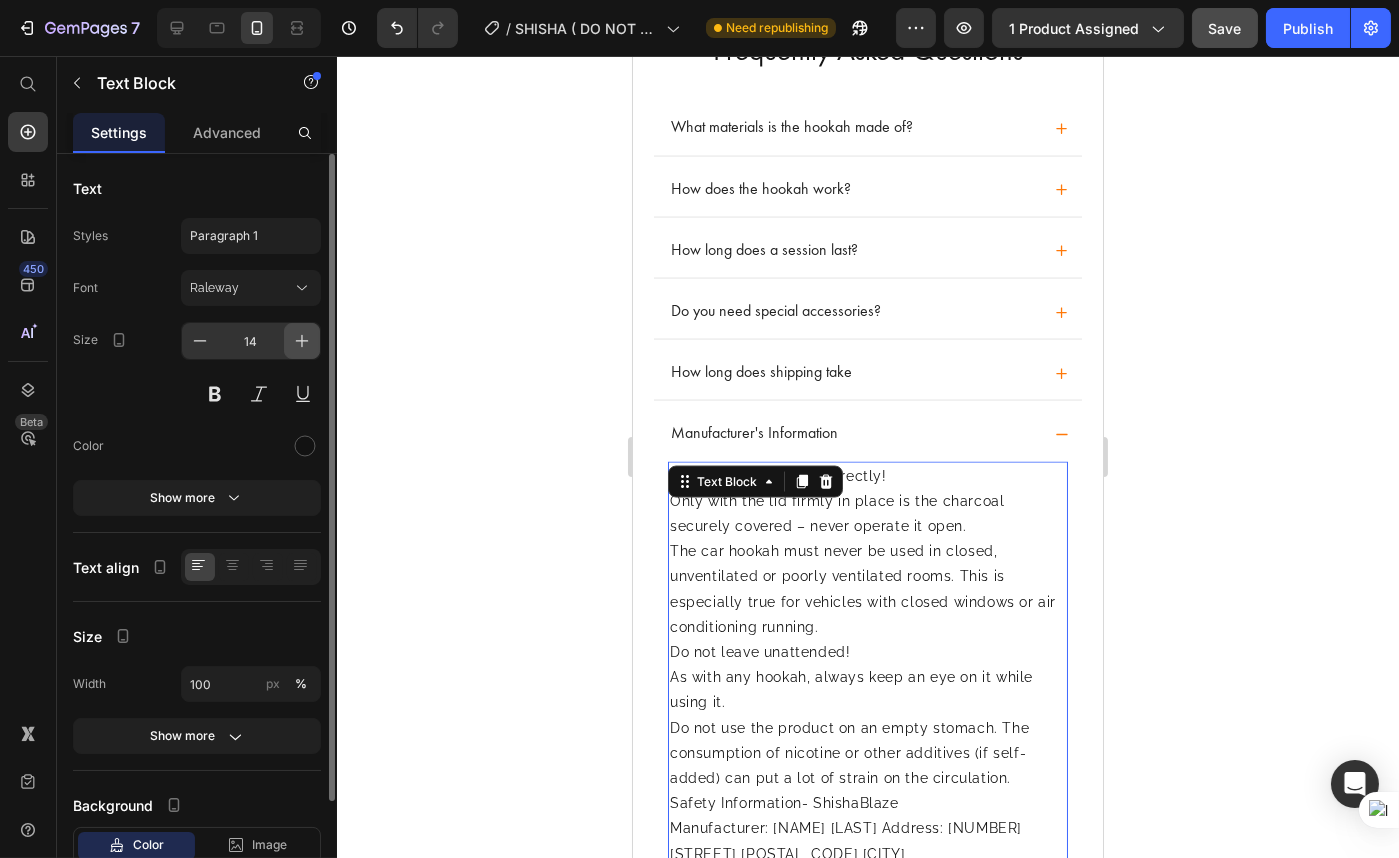 click 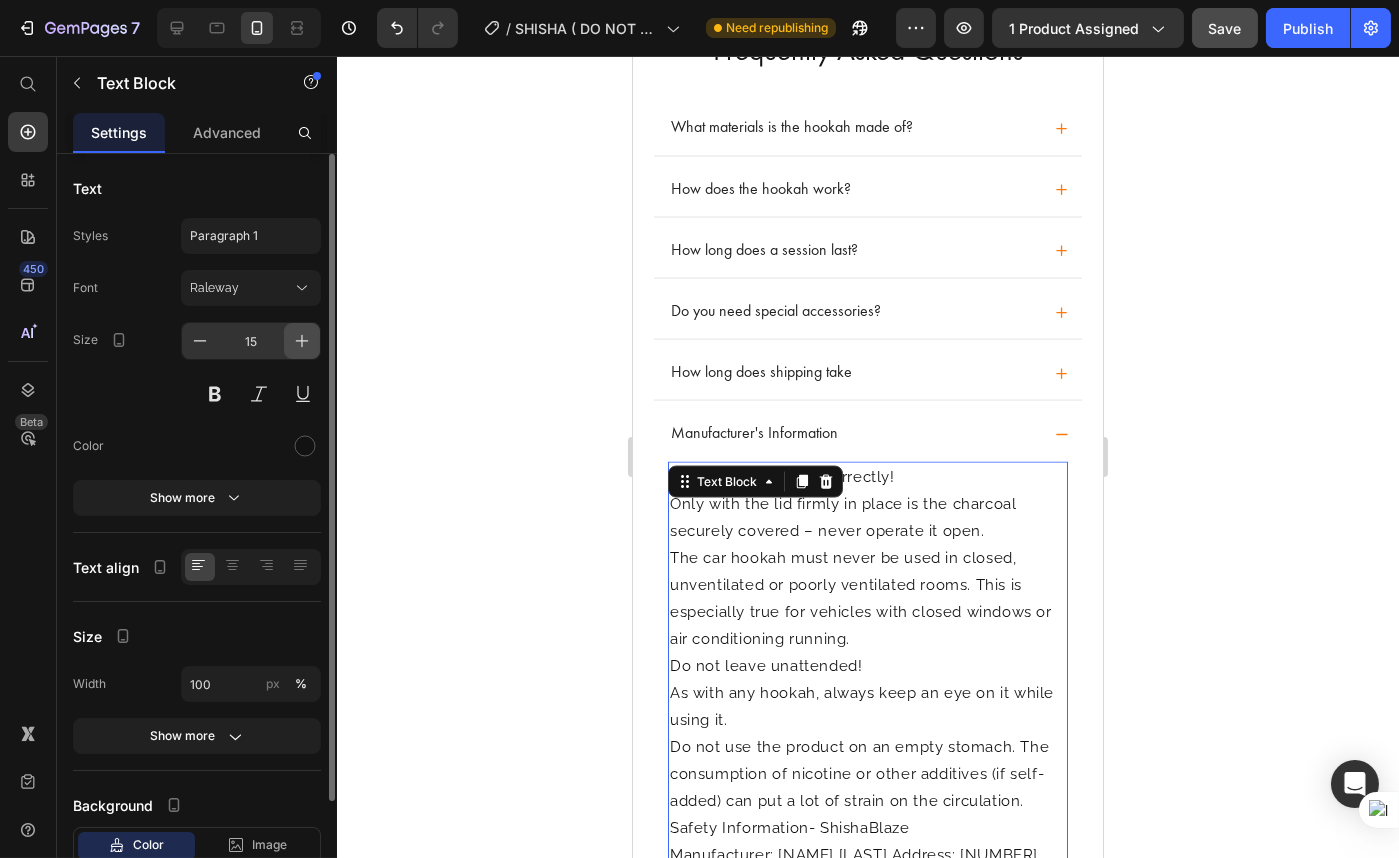 click 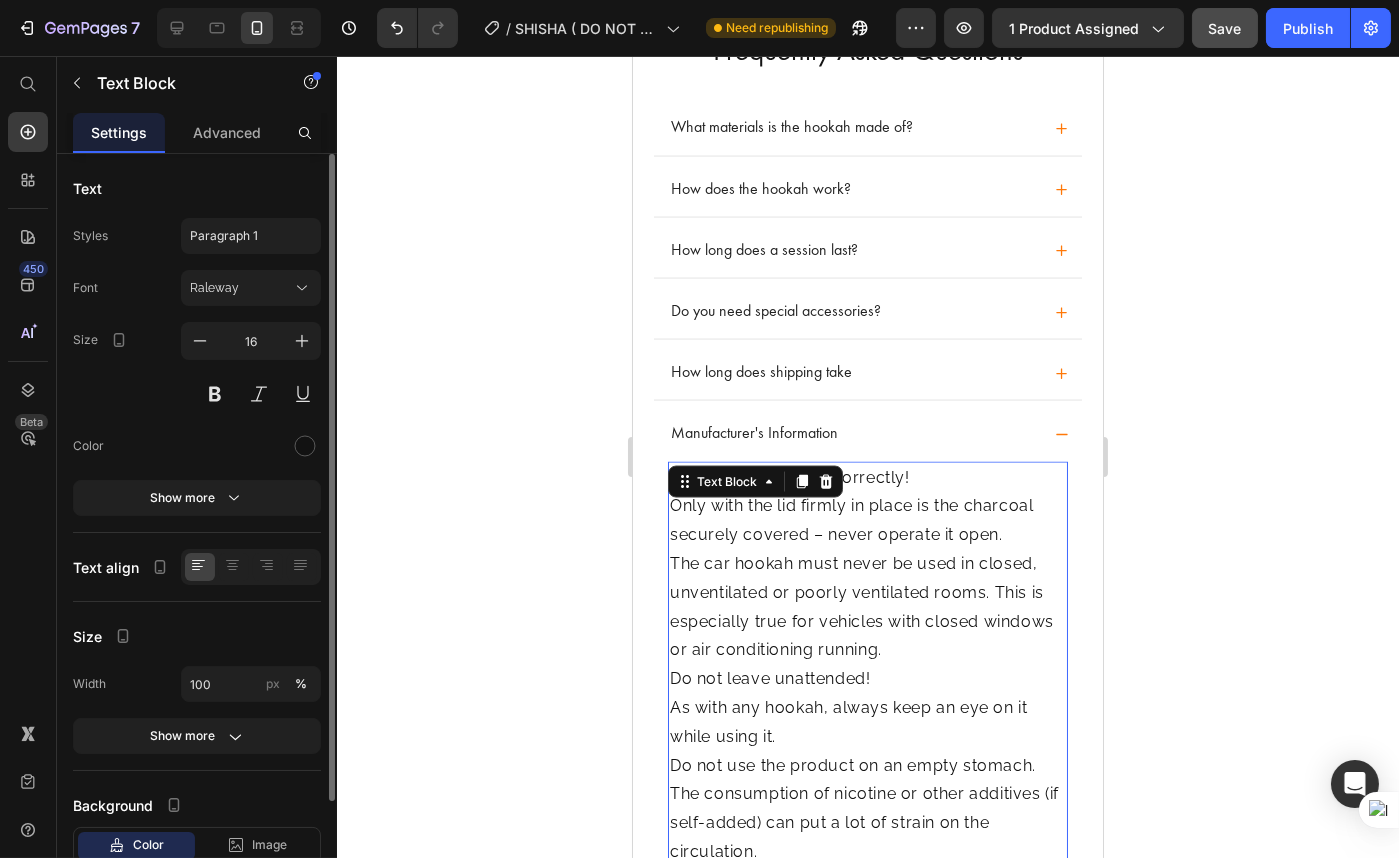 drag, startPoint x: 247, startPoint y: 291, endPoint x: 270, endPoint y: 306, distance: 27.45906 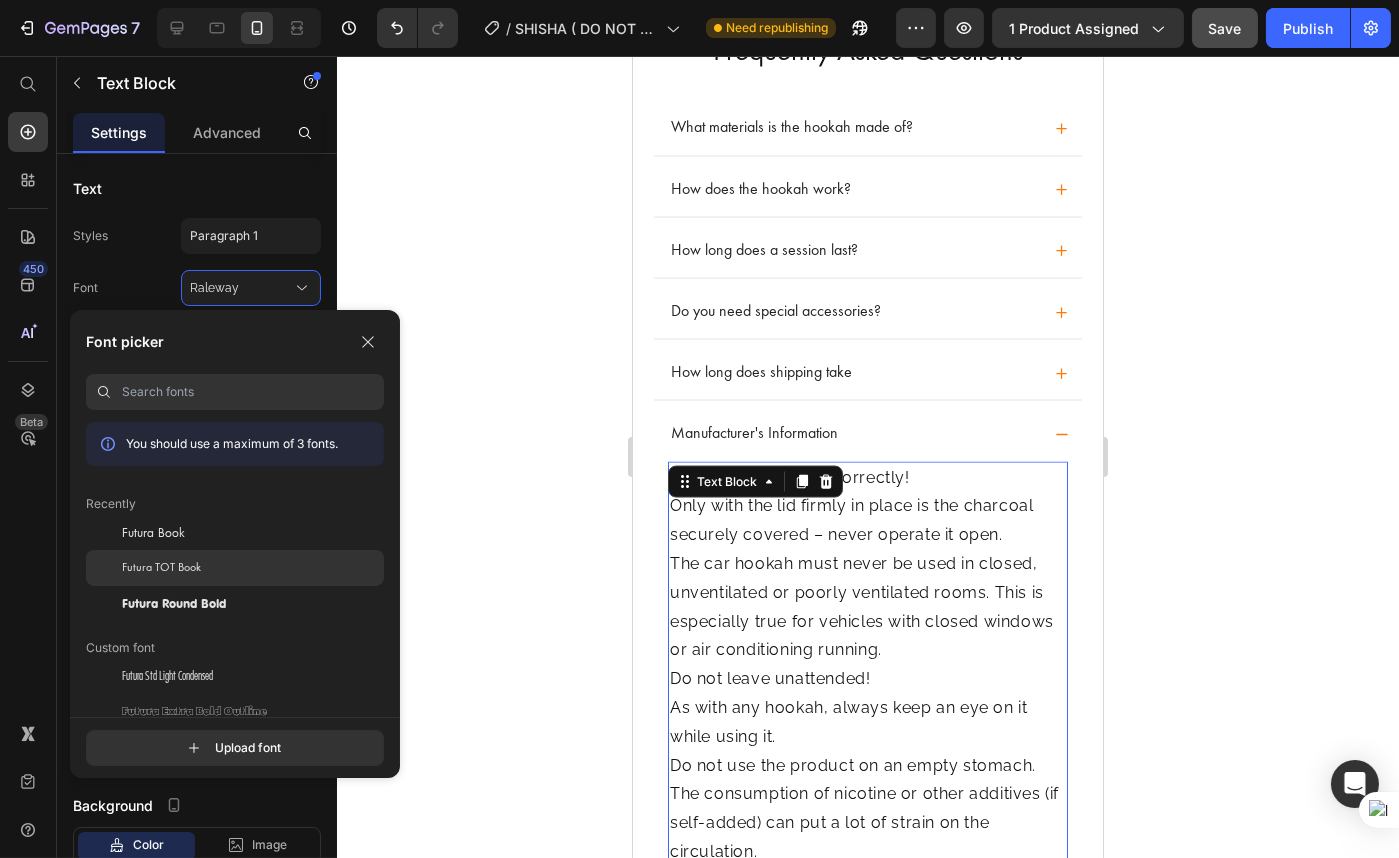 click on "Futura TOT Book" 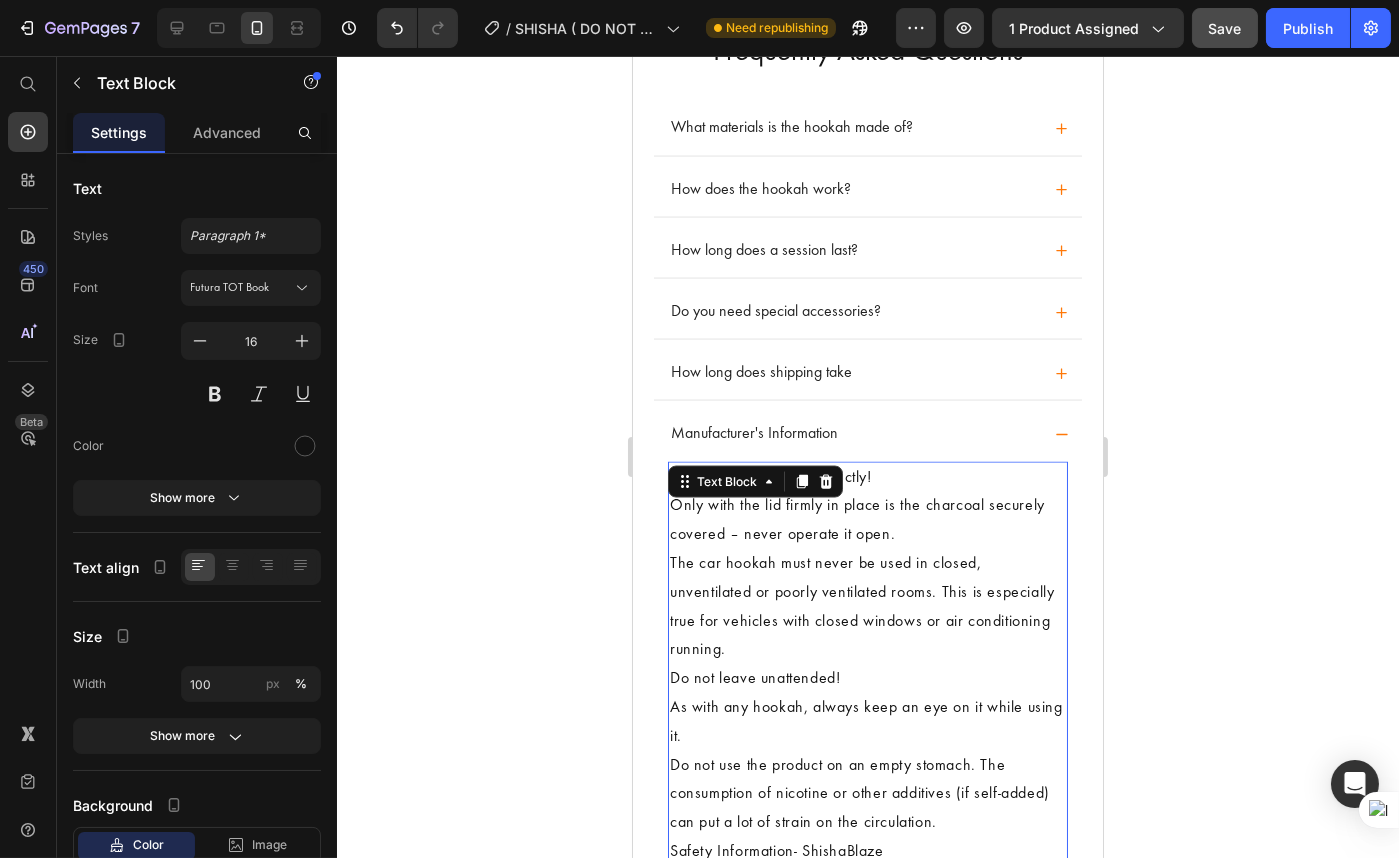click 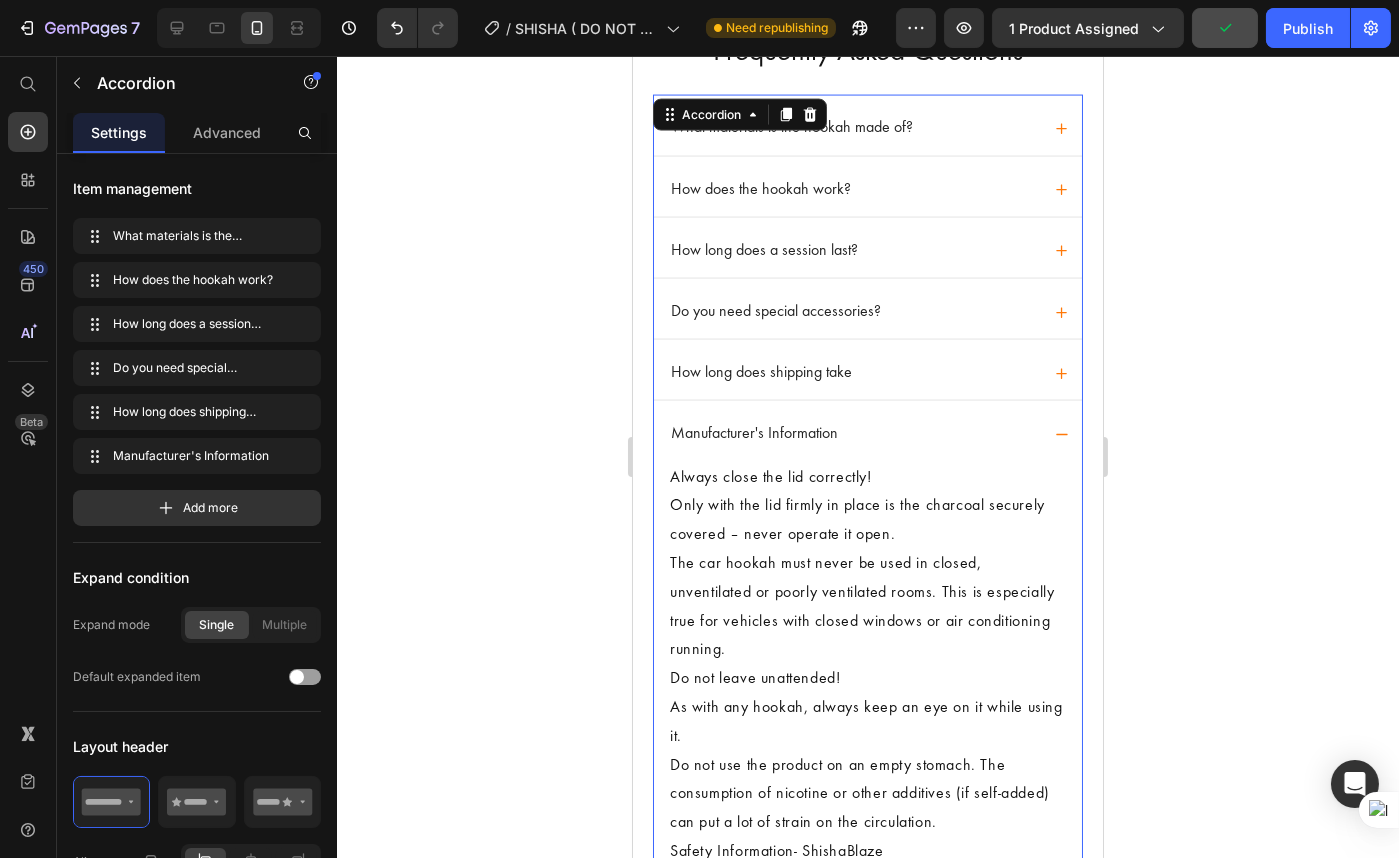 click on "Manufacturer's Information" at bounding box center (853, 434) 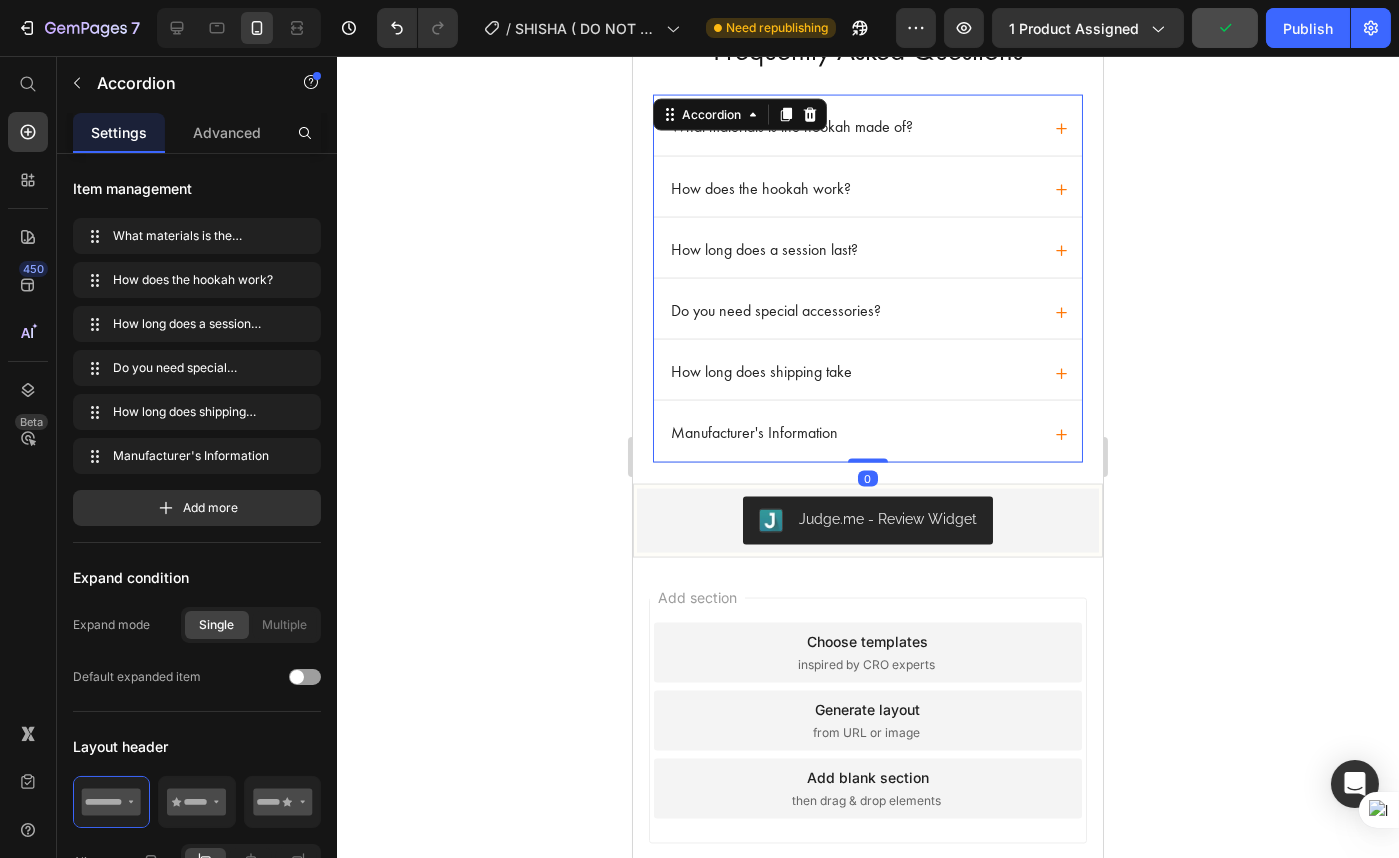 click on "Manufacturer's Information" at bounding box center (853, 434) 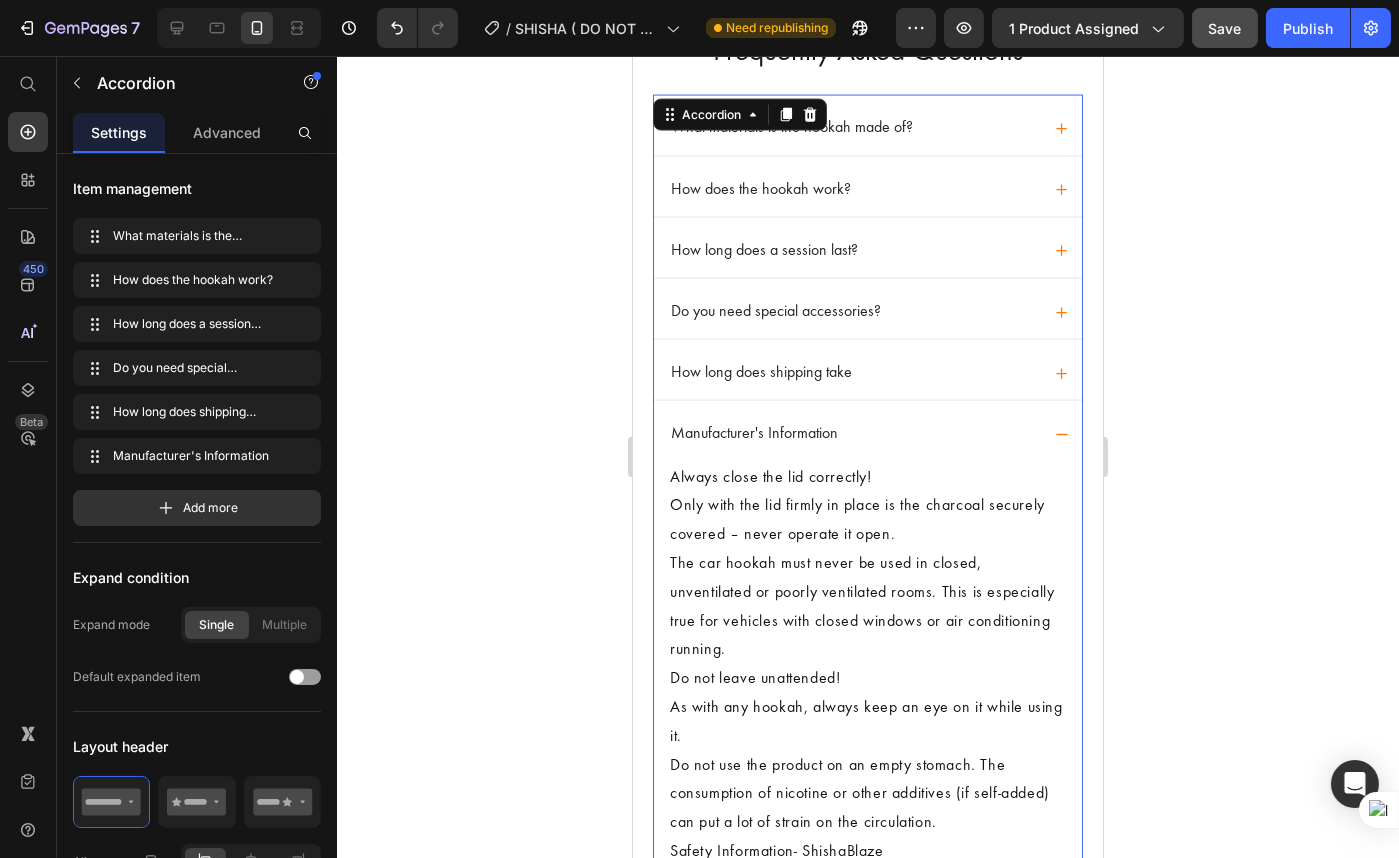 click on "Manufacturer's Information" at bounding box center [853, 434] 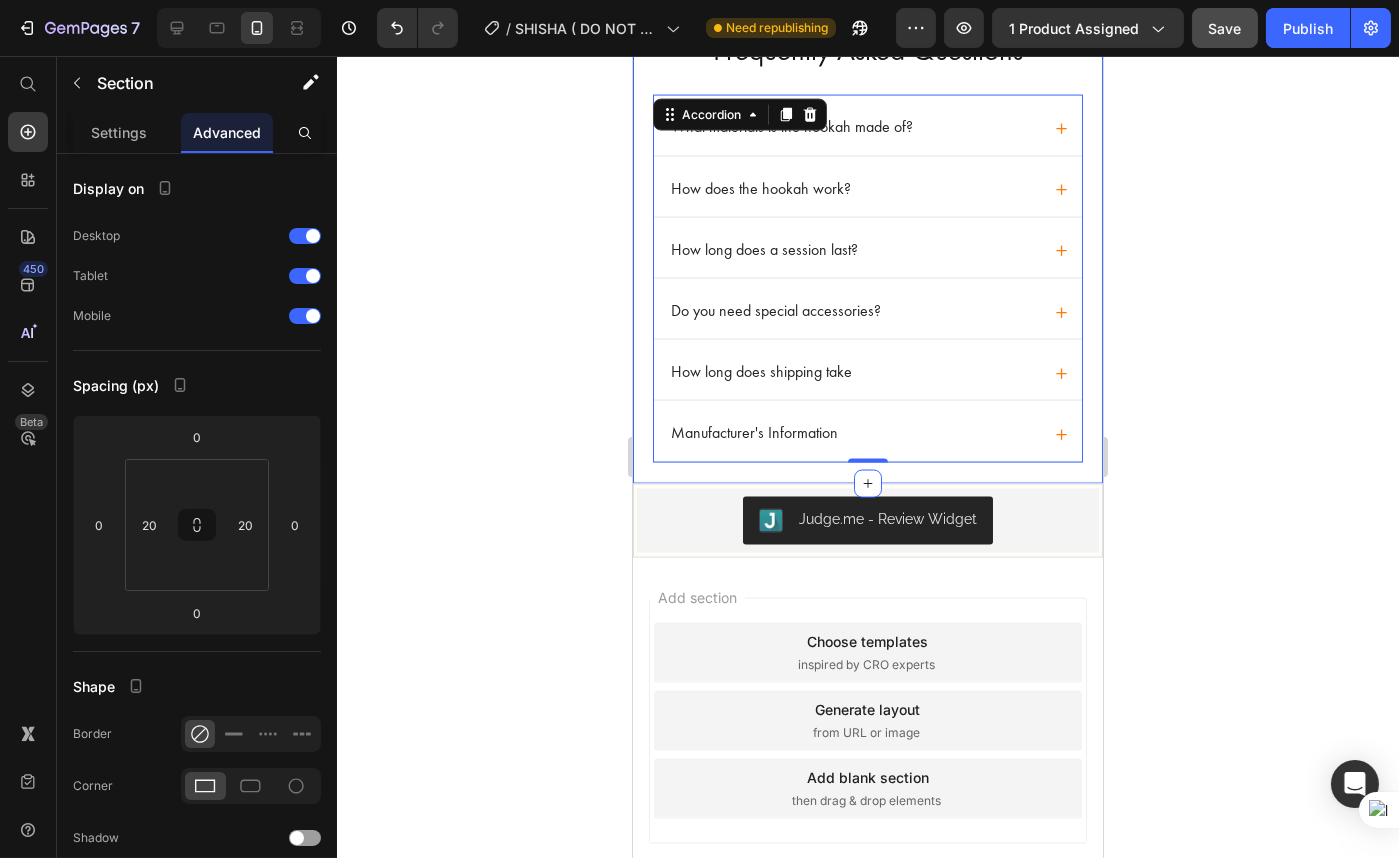 click on "Got Questions? Text block Frequently Asked Questions Text block
What materials is the hookah made of?
How does the hookah work?
How long does a session last?
Do you need special accessories?
How long does shipping take
Manufacturer's Information Accordion   0 Row Row Row Section 12" at bounding box center [867, 241] 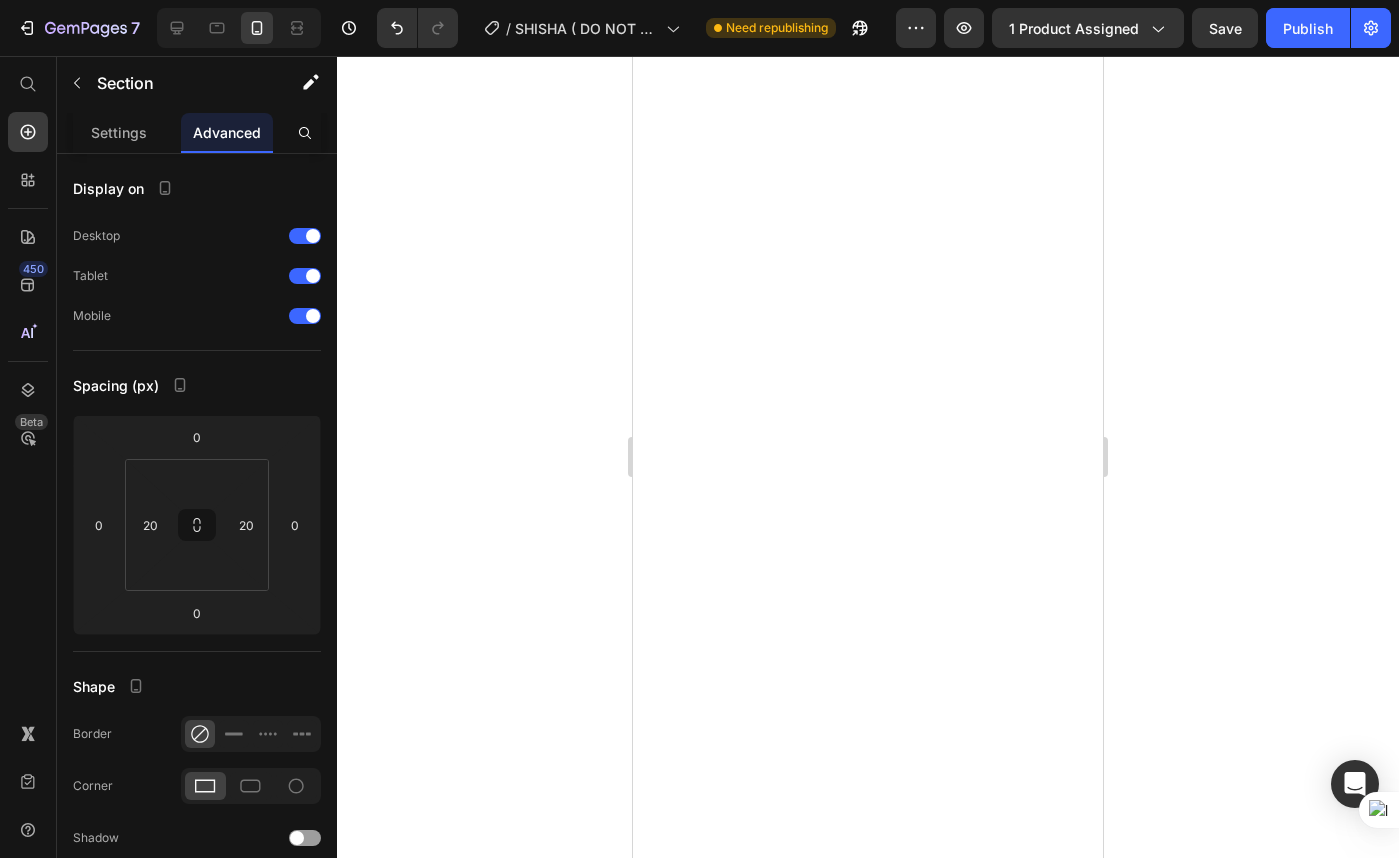scroll, scrollTop: 0, scrollLeft: 0, axis: both 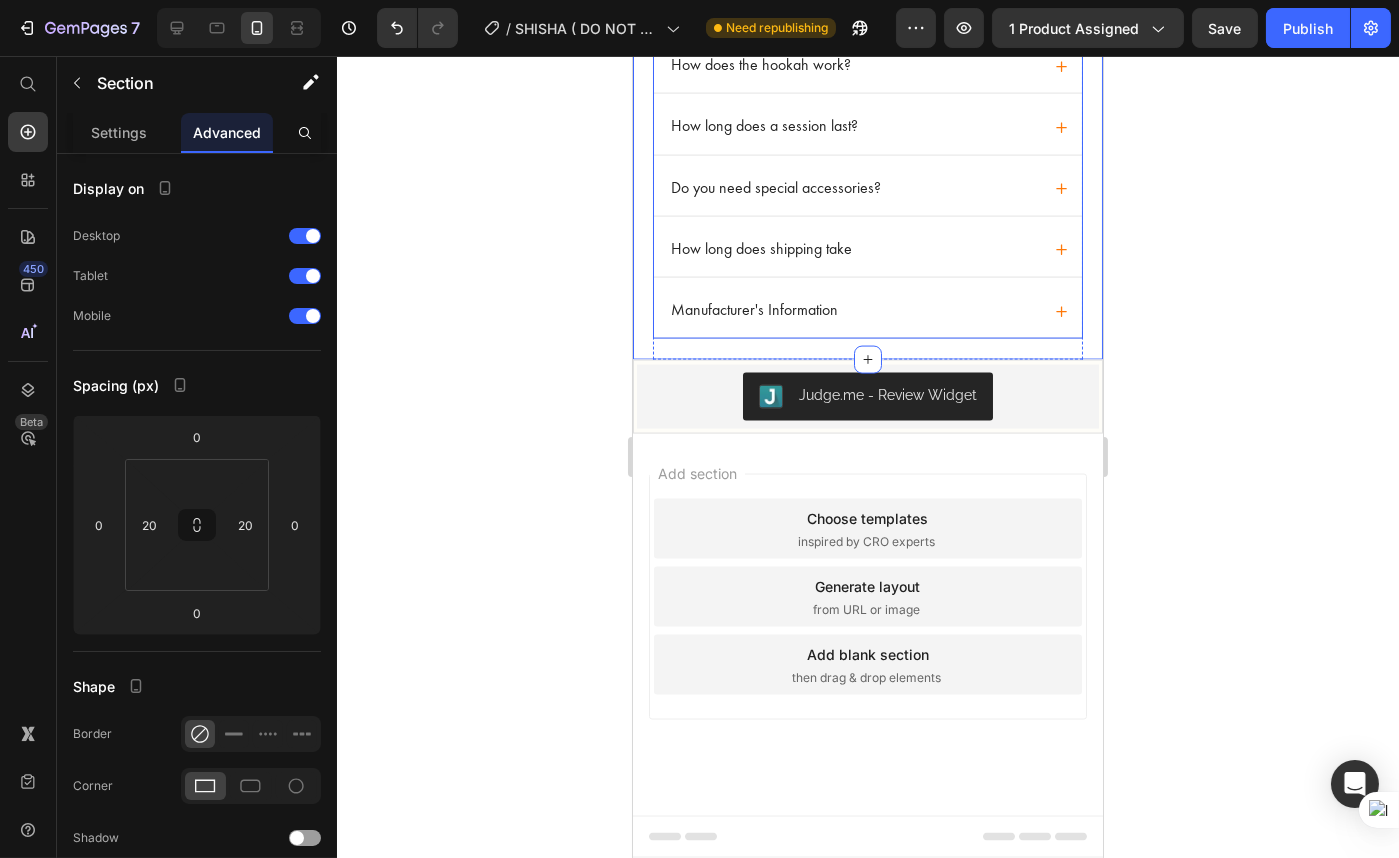click on "Manufacturer's Information" at bounding box center (867, 308) 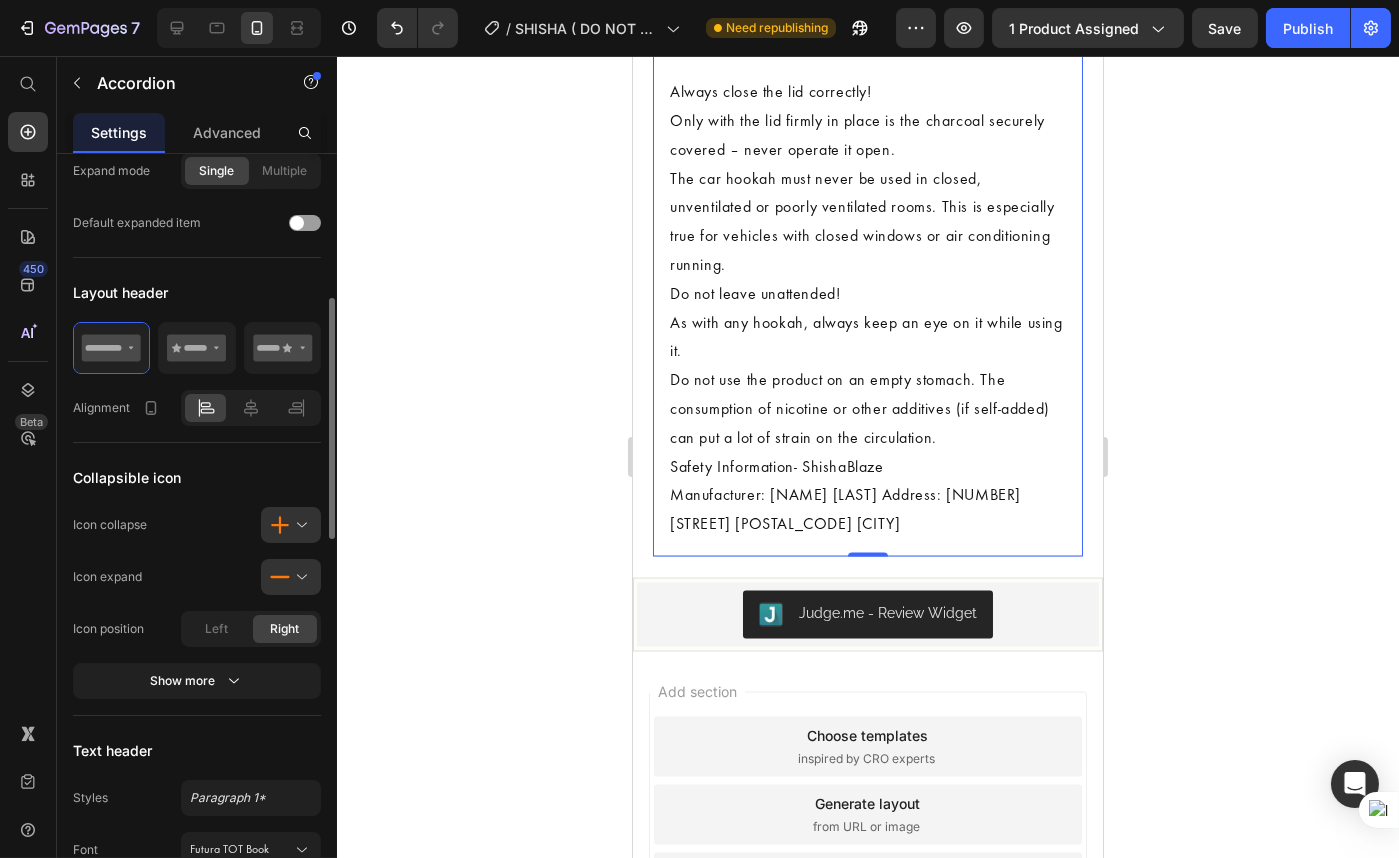 scroll, scrollTop: 727, scrollLeft: 0, axis: vertical 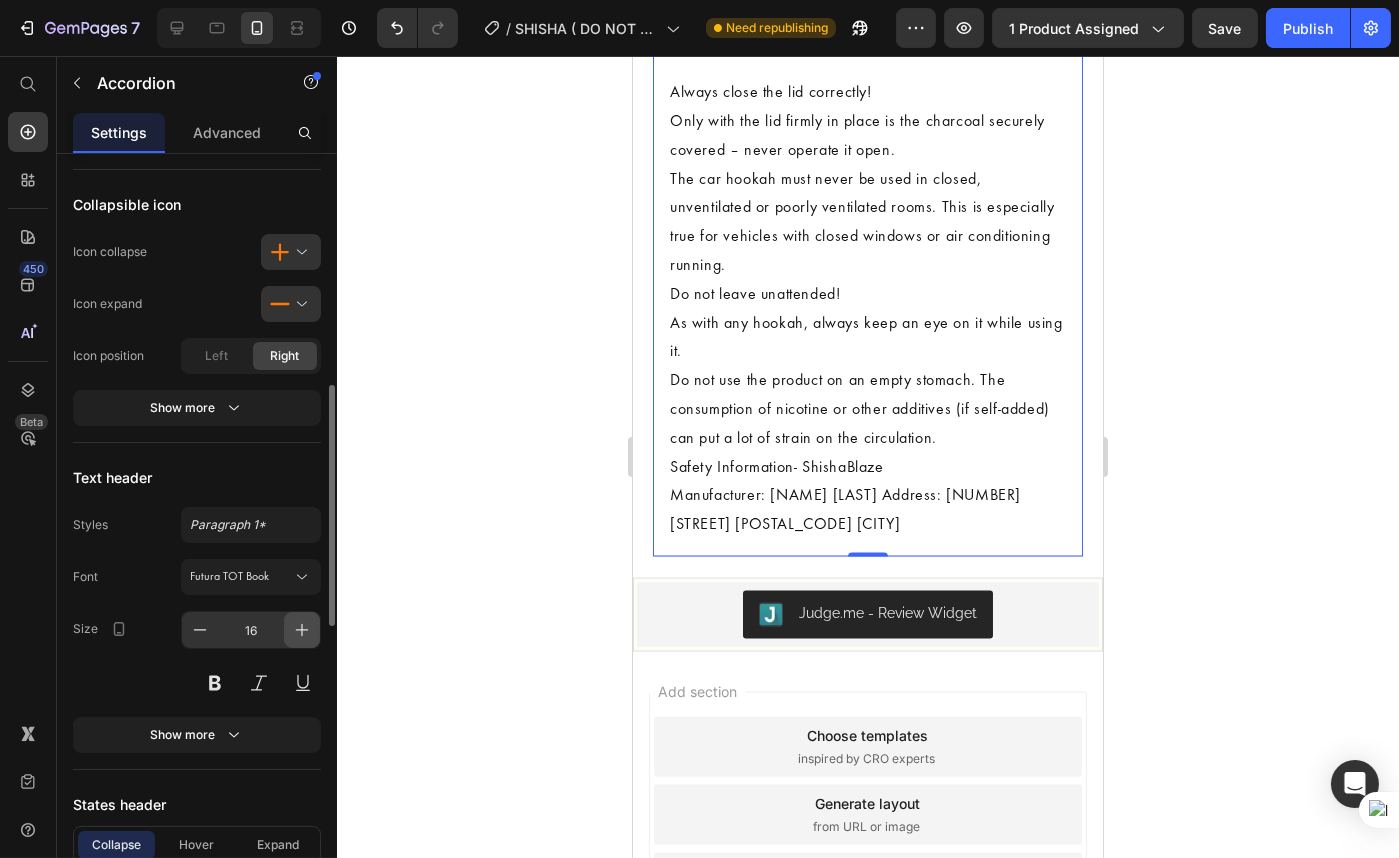 click 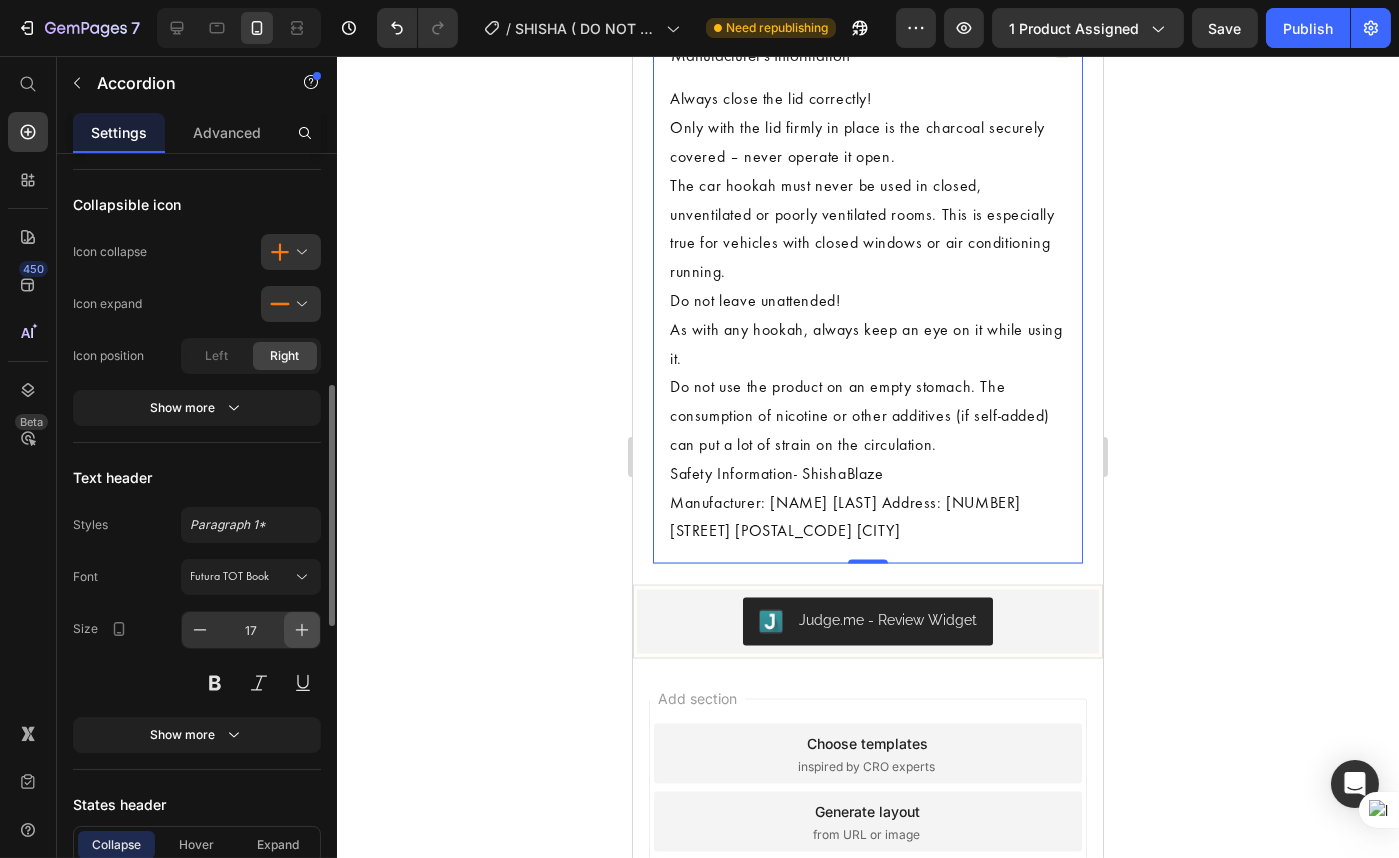 click 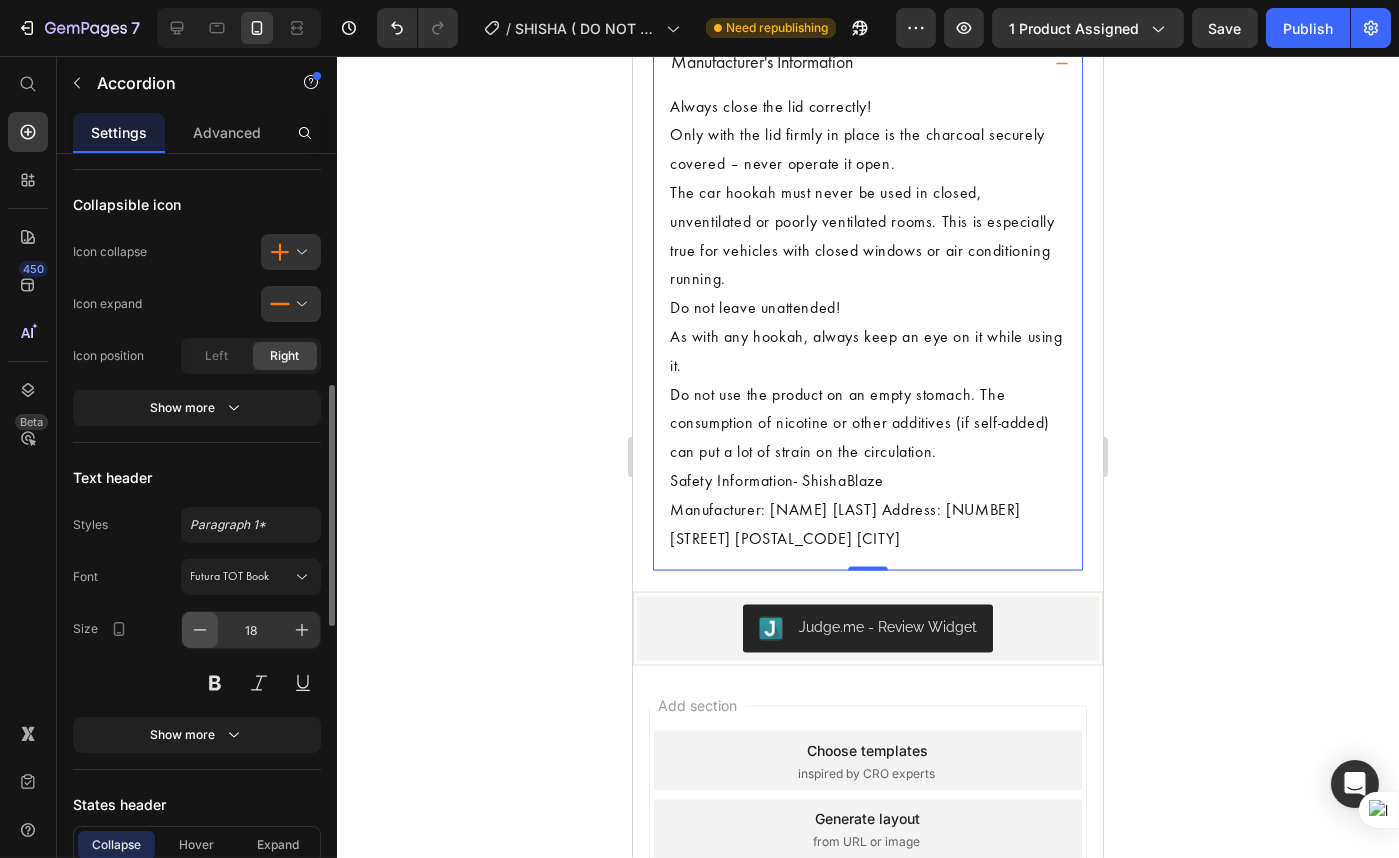 click 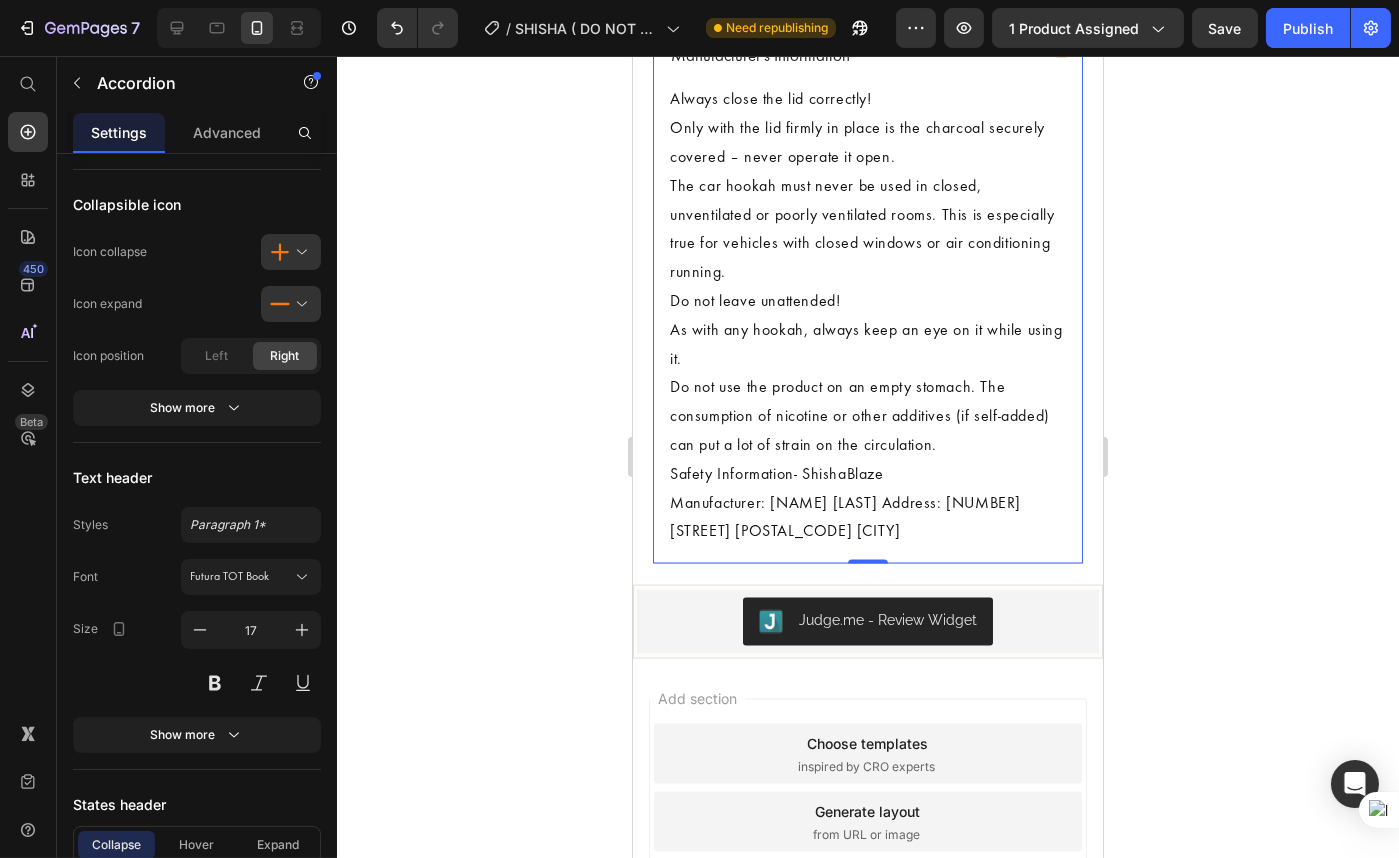 click 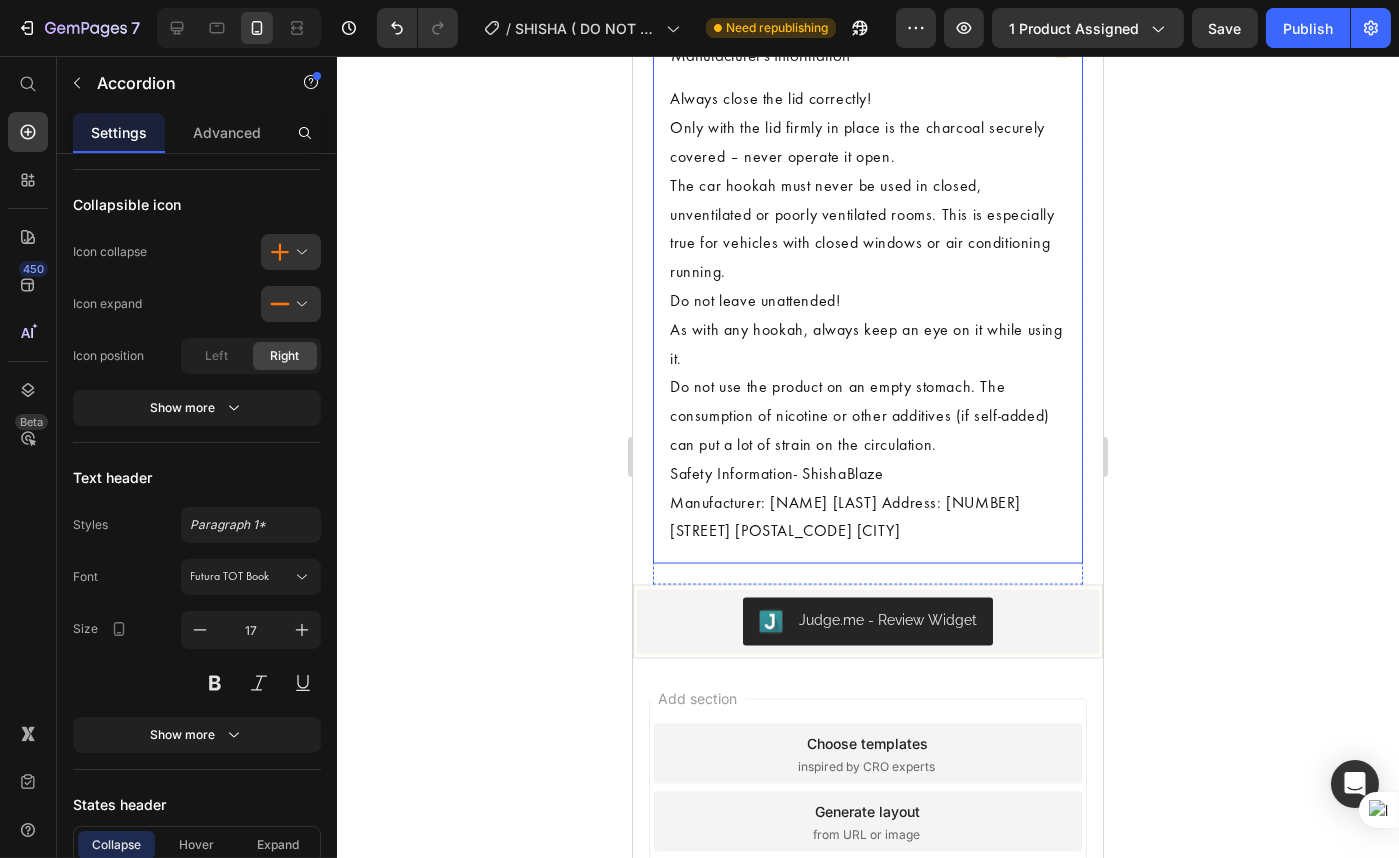click on "Manufacturer's Information" at bounding box center (867, 53) 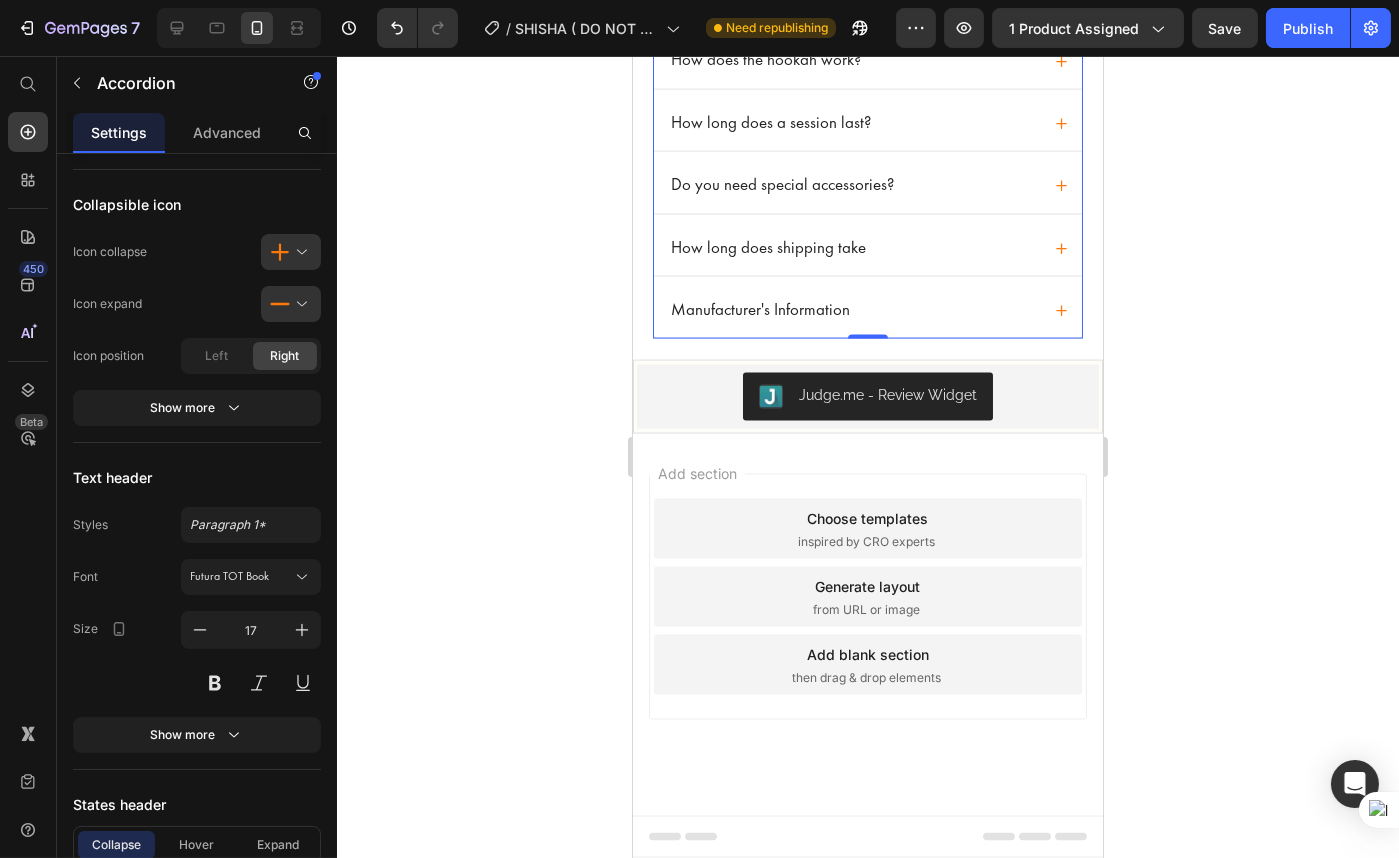 scroll, scrollTop: 6449, scrollLeft: 0, axis: vertical 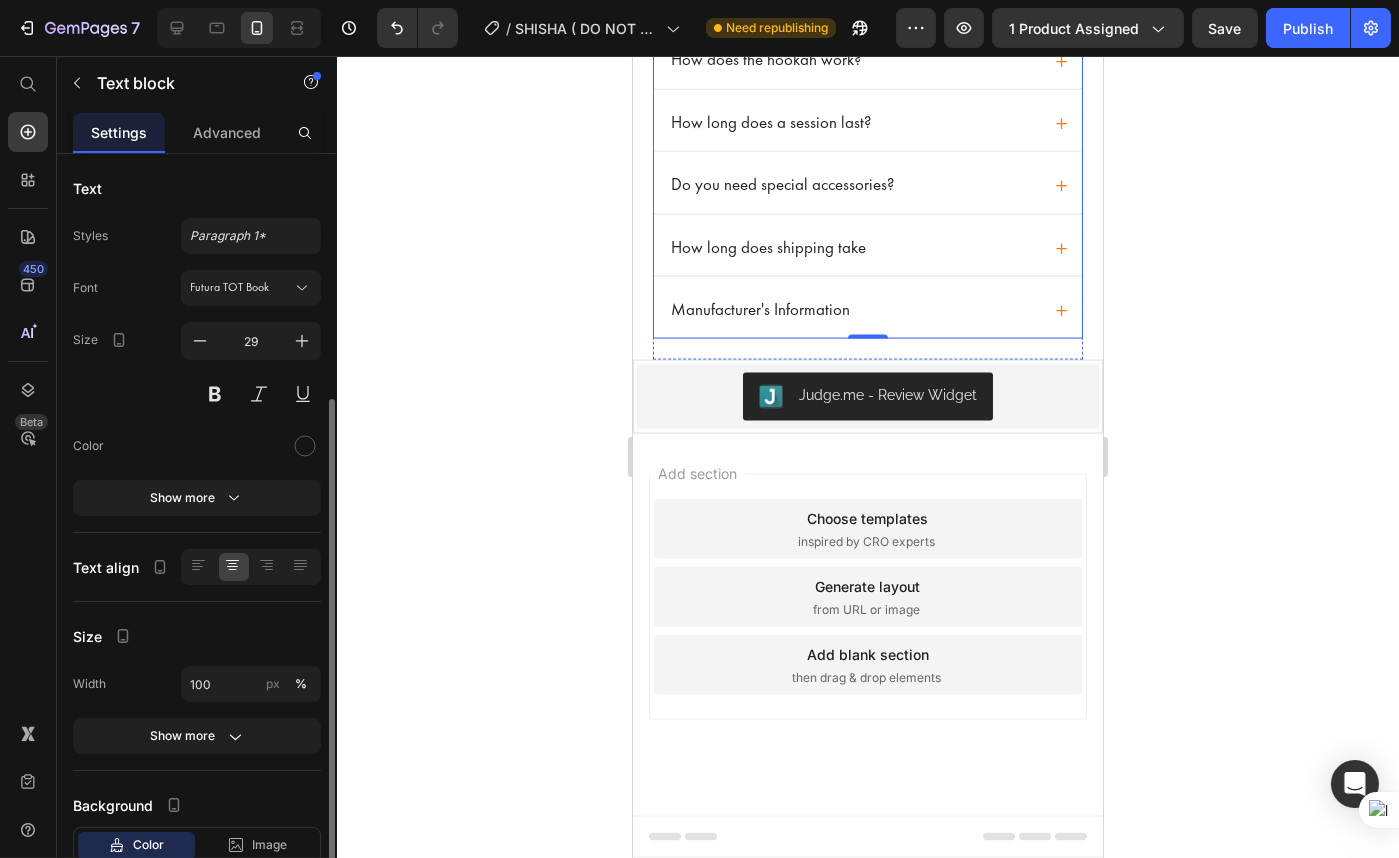 click on "Frequently Asked Questions" at bounding box center [867, -77] 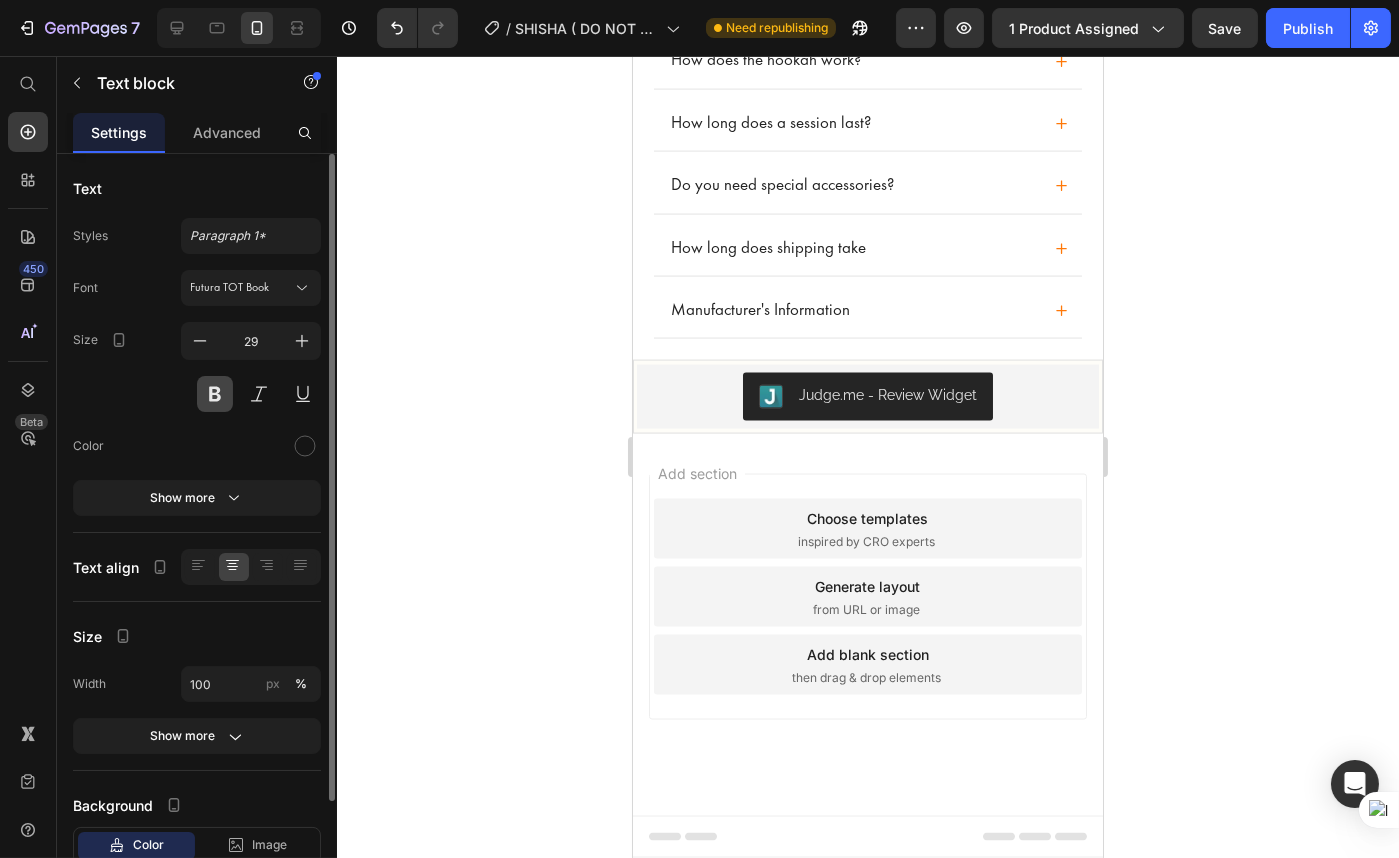 click at bounding box center [215, 394] 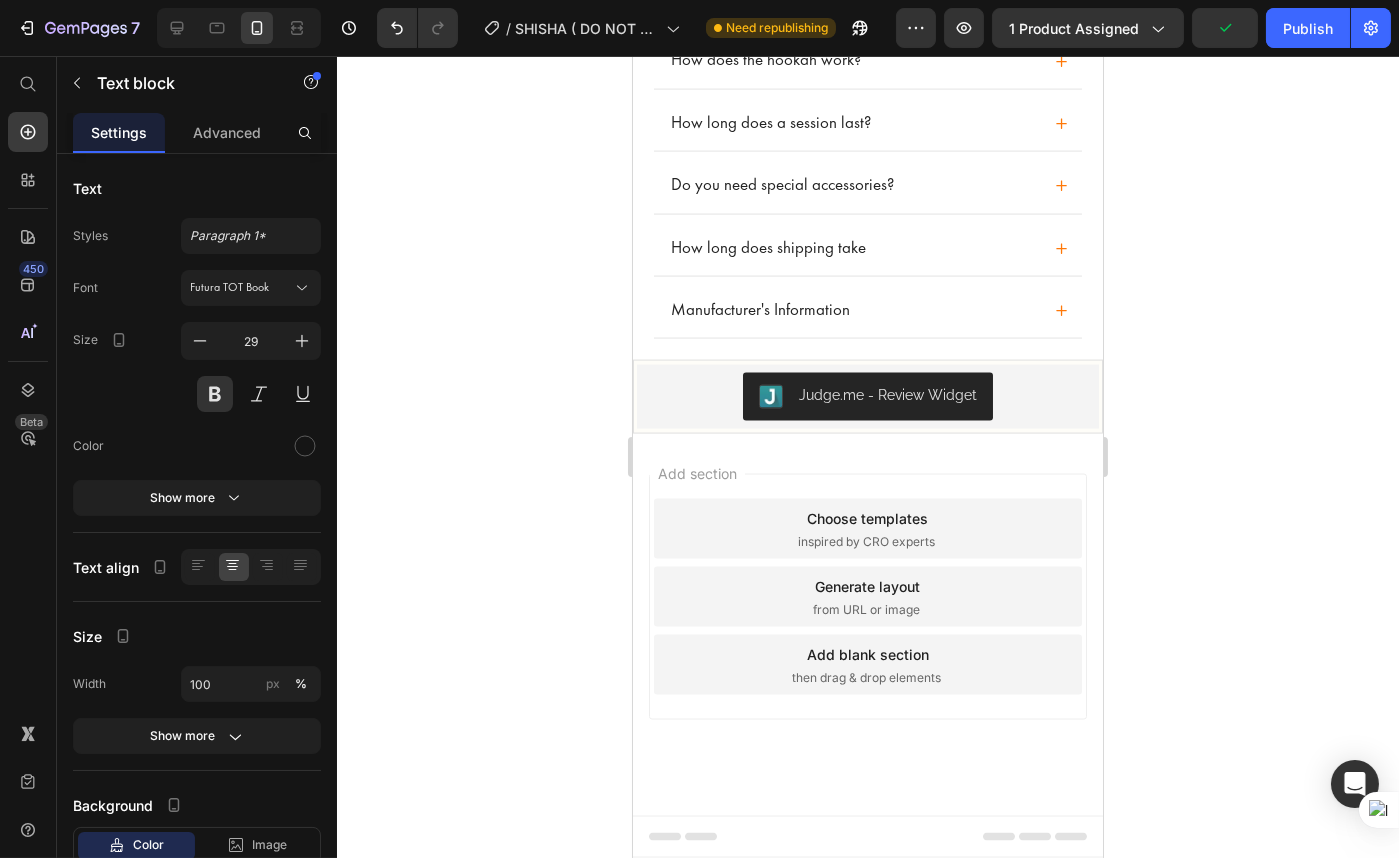 click 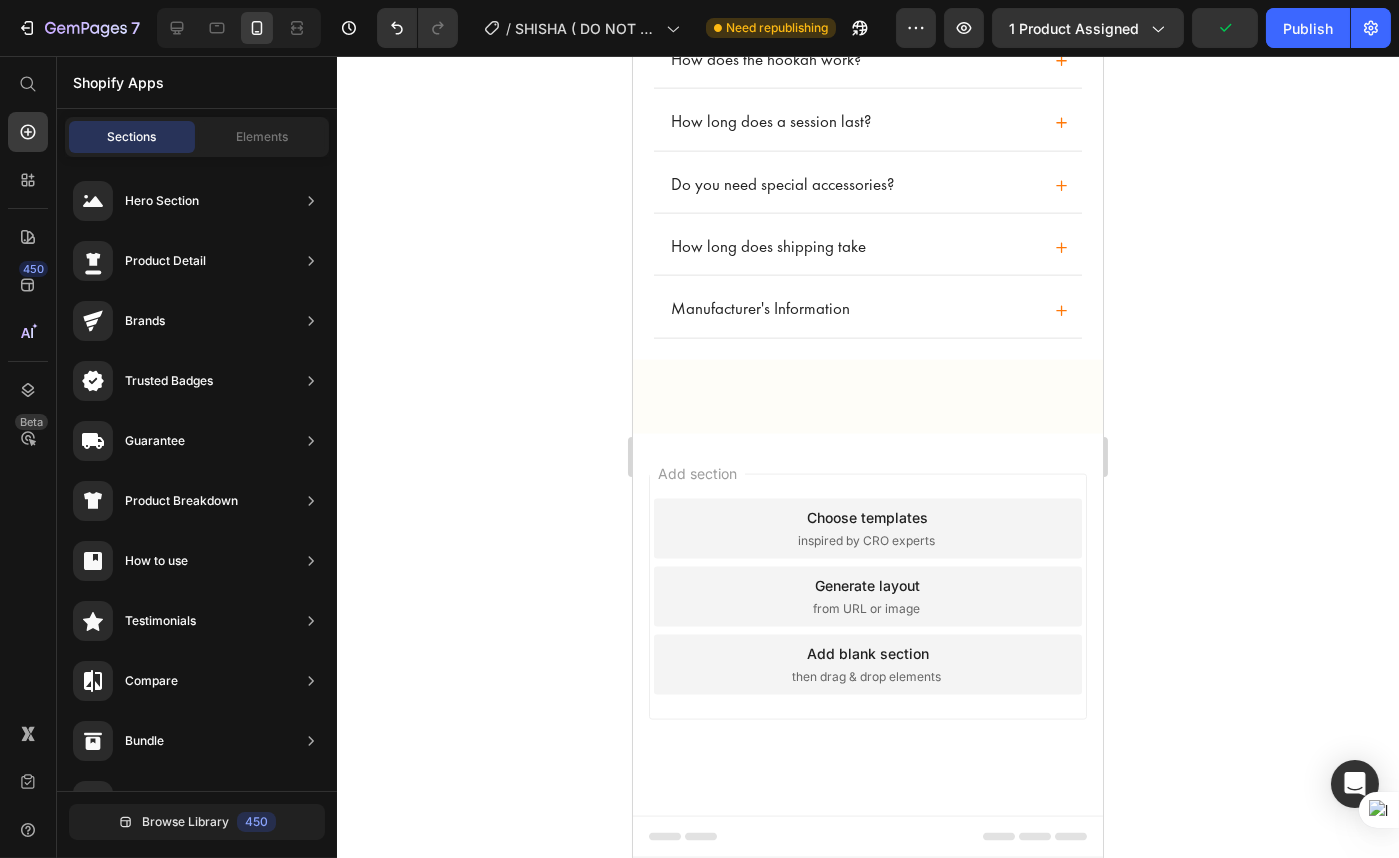 scroll, scrollTop: 5540, scrollLeft: 0, axis: vertical 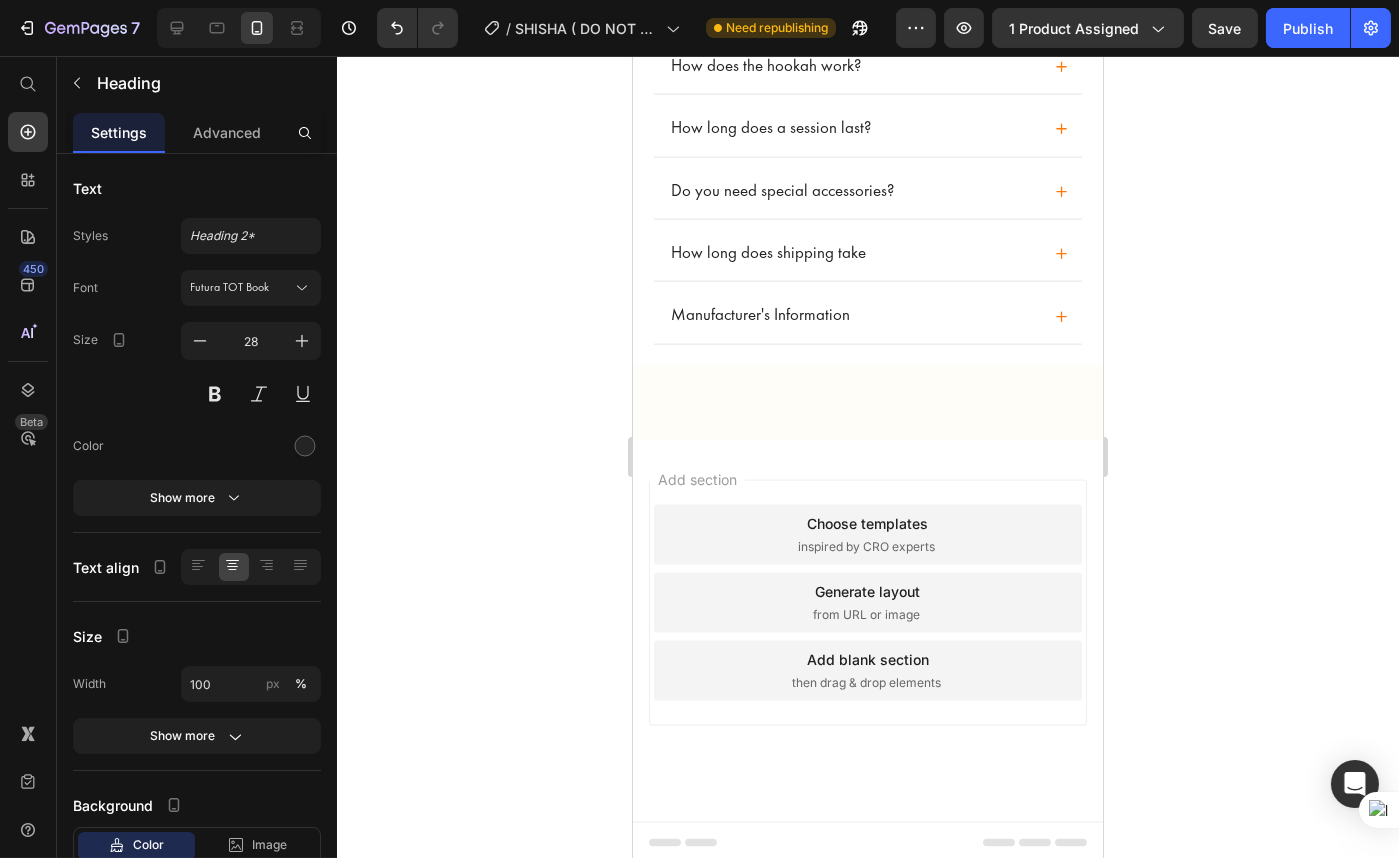 click on "Be Part of Our Community" at bounding box center [867, -344] 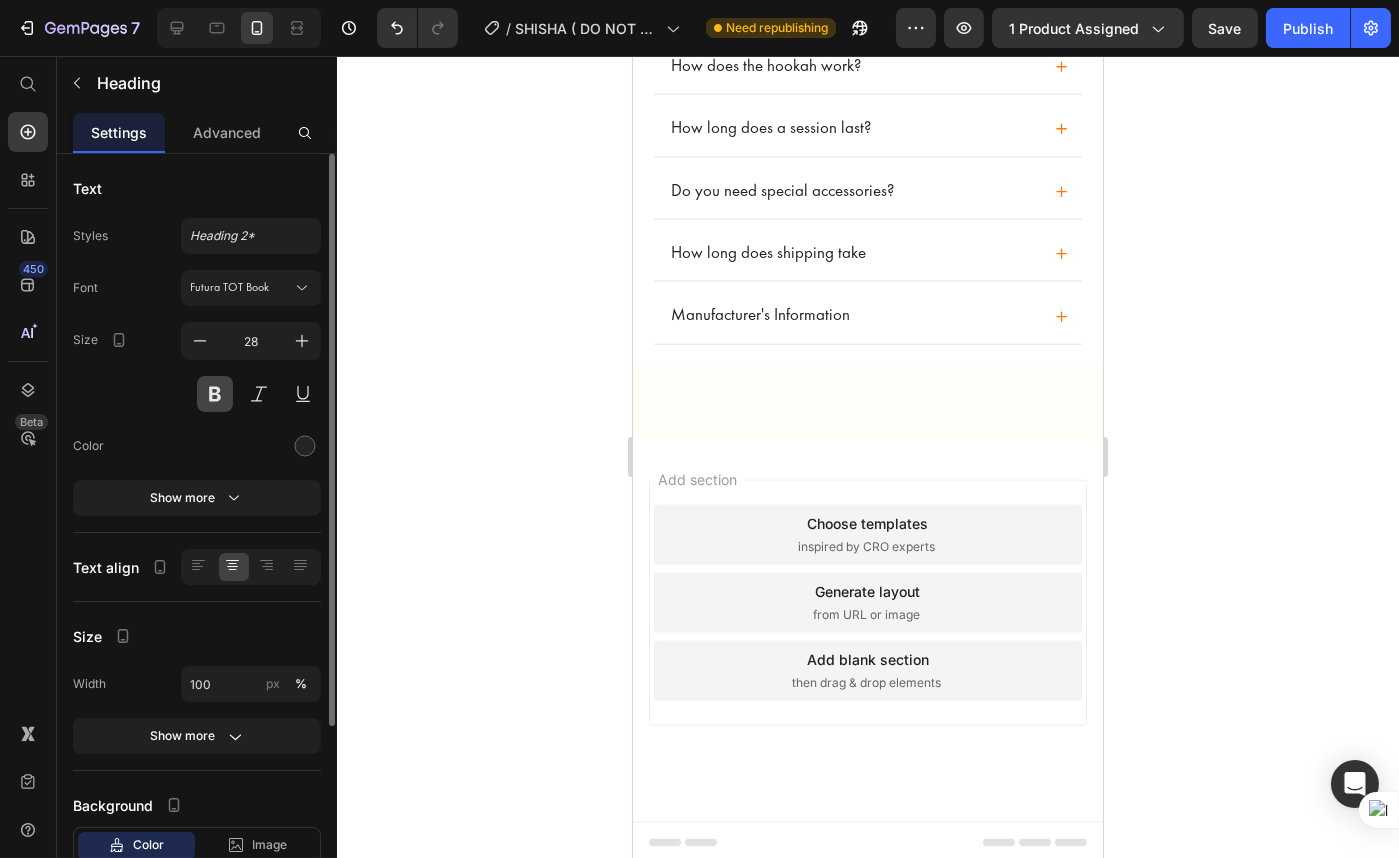 click at bounding box center [215, 394] 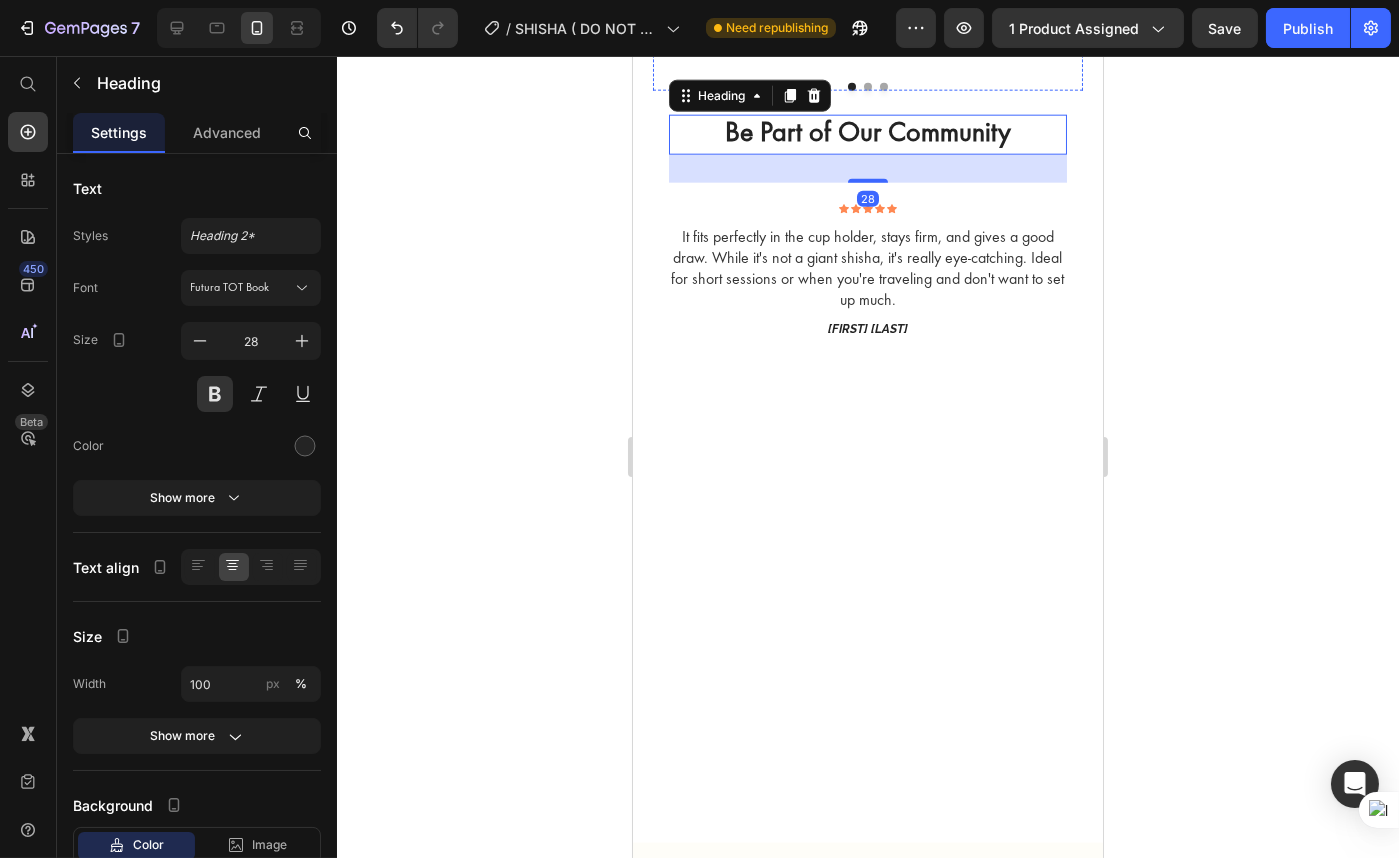scroll, scrollTop: 4903, scrollLeft: 0, axis: vertical 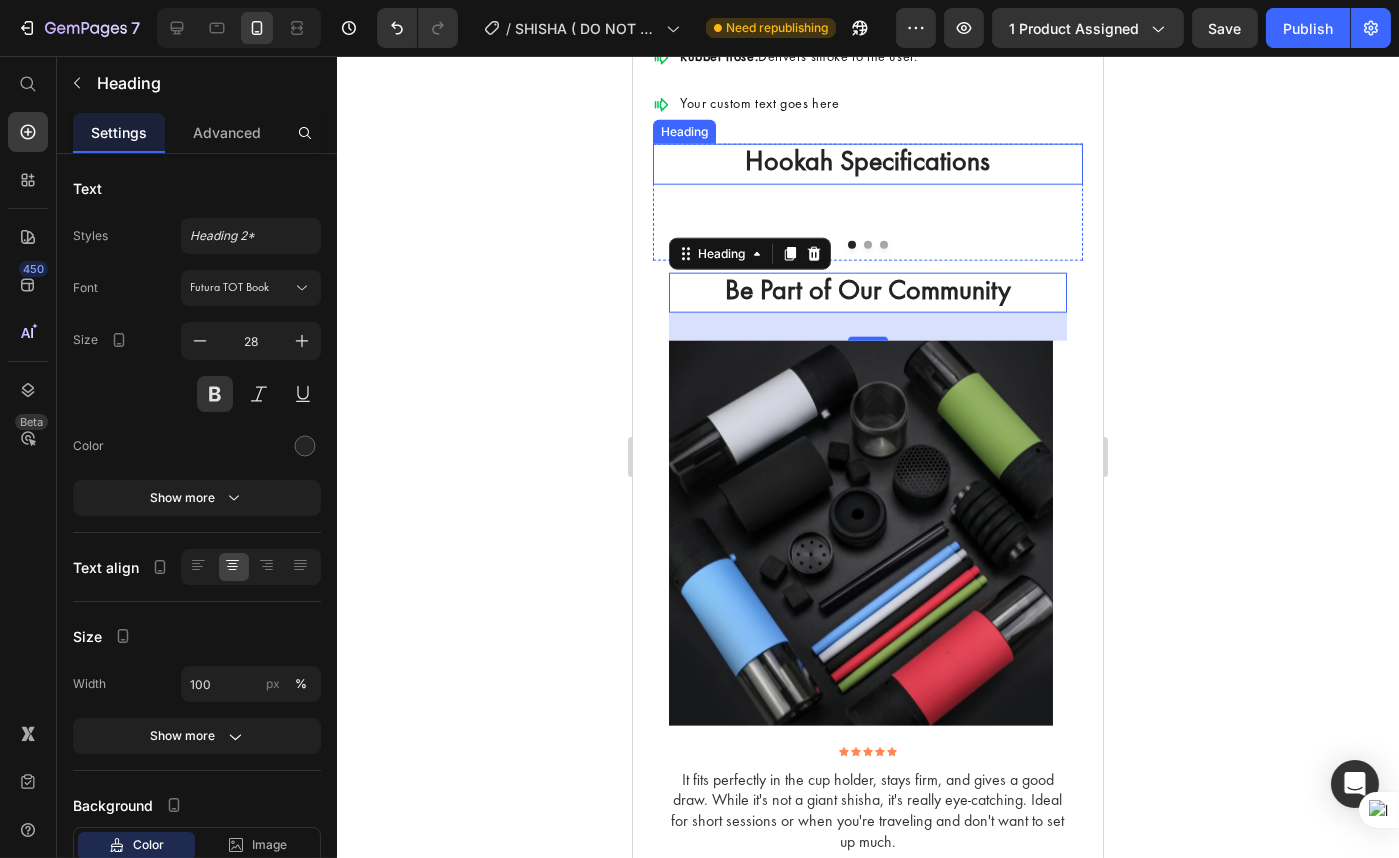 click on "Hookah Specifications" at bounding box center (867, 163) 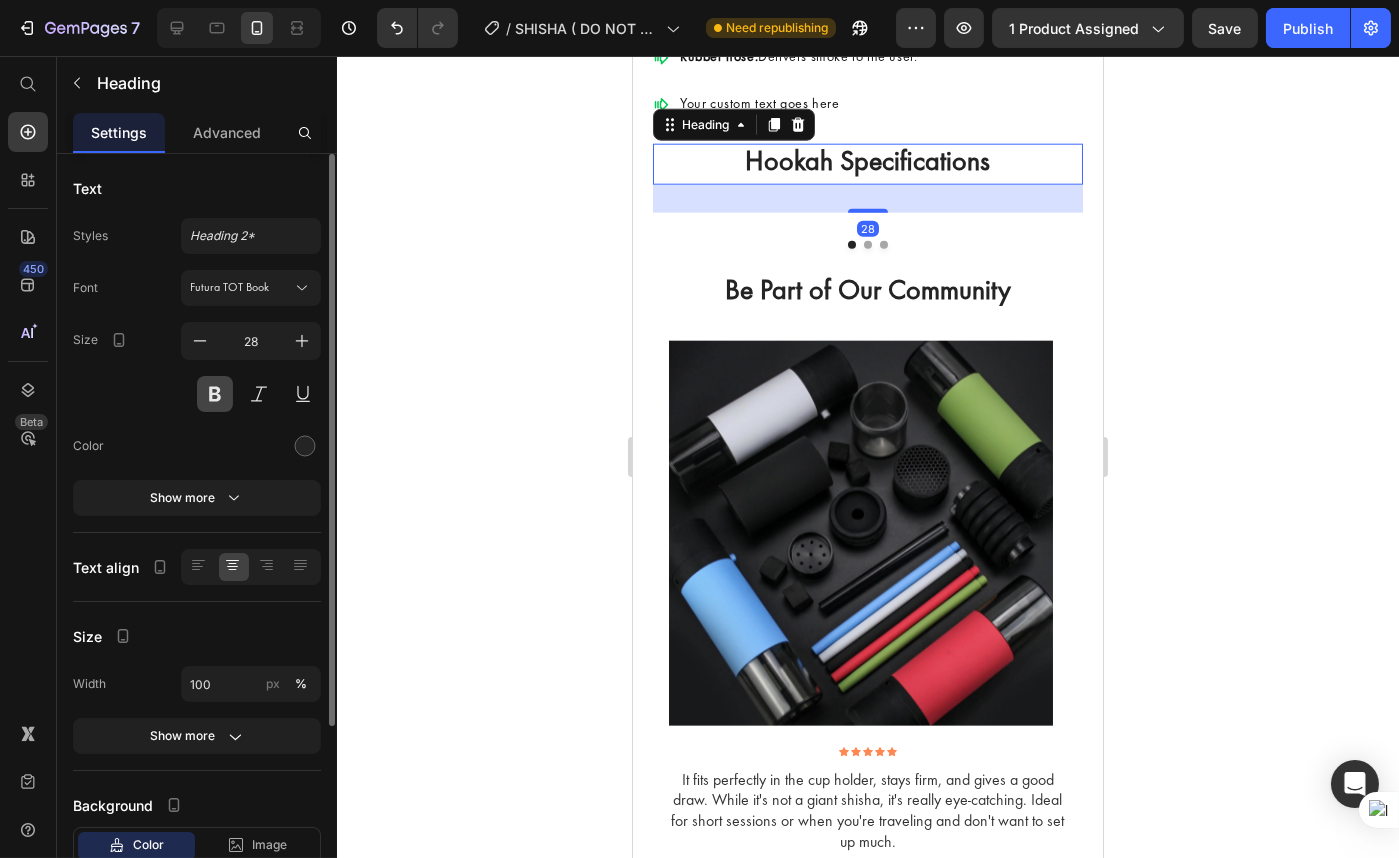 click at bounding box center (215, 394) 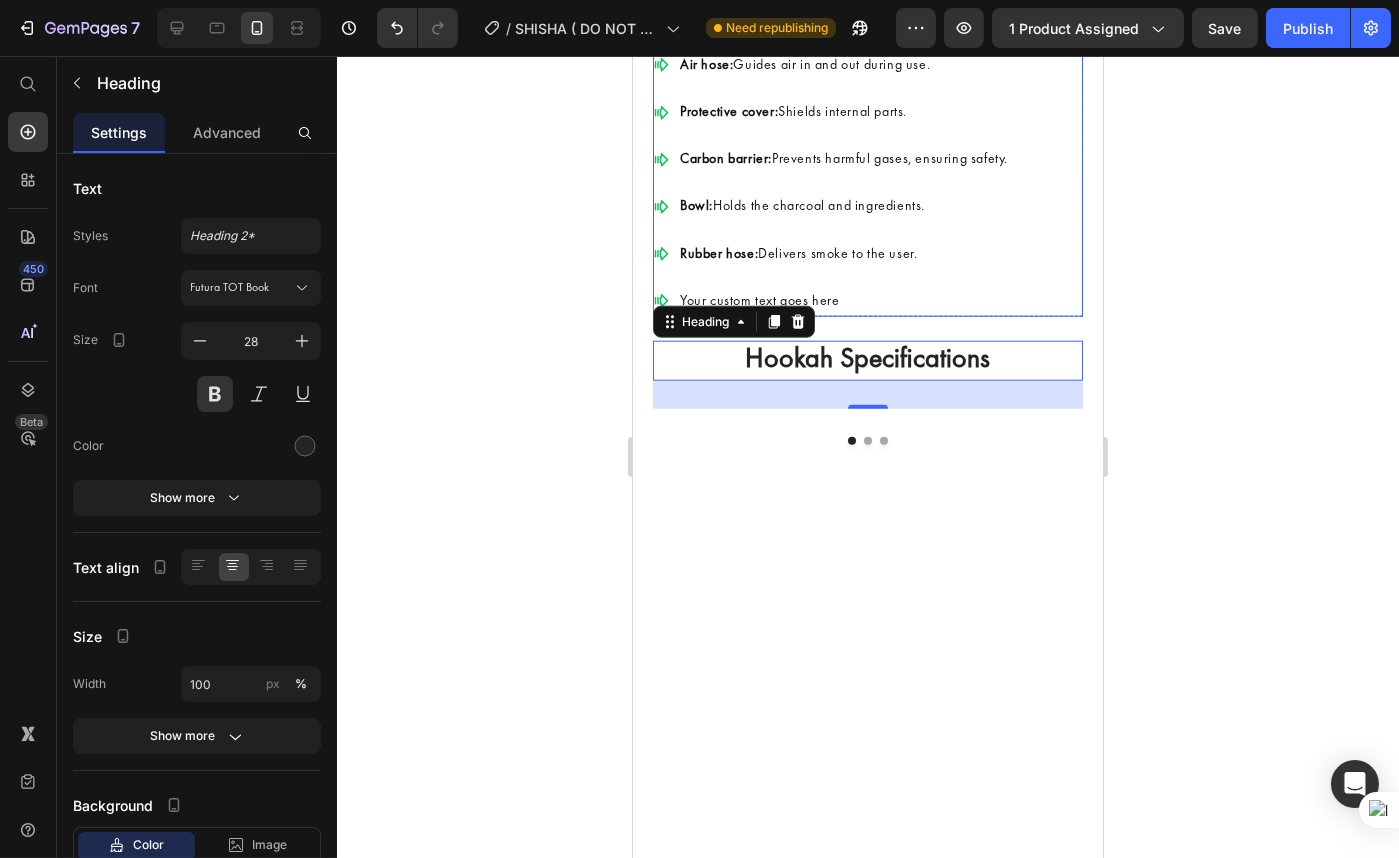 scroll, scrollTop: 4267, scrollLeft: 0, axis: vertical 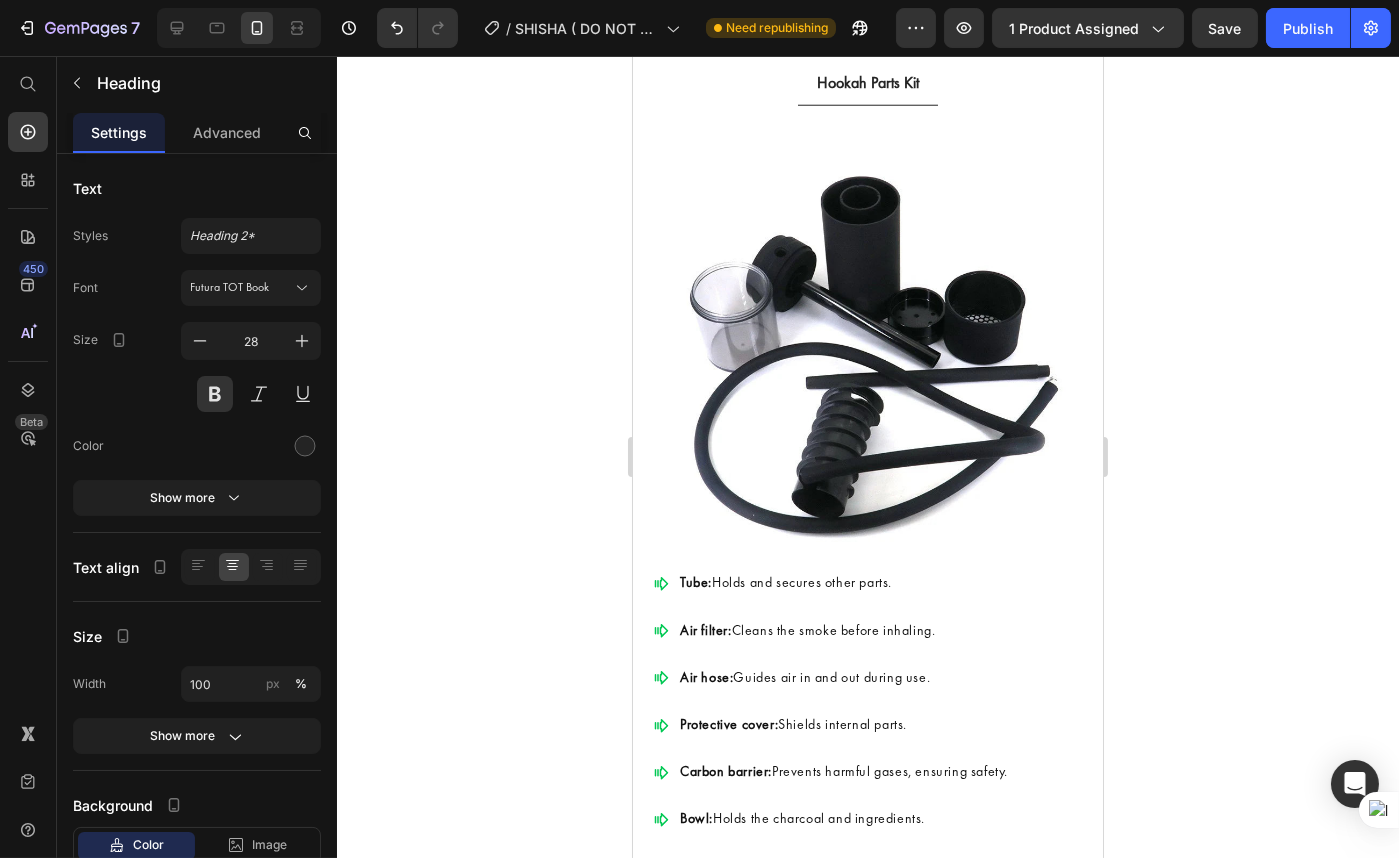 click on "Powerful and Compact" at bounding box center [867, -45] 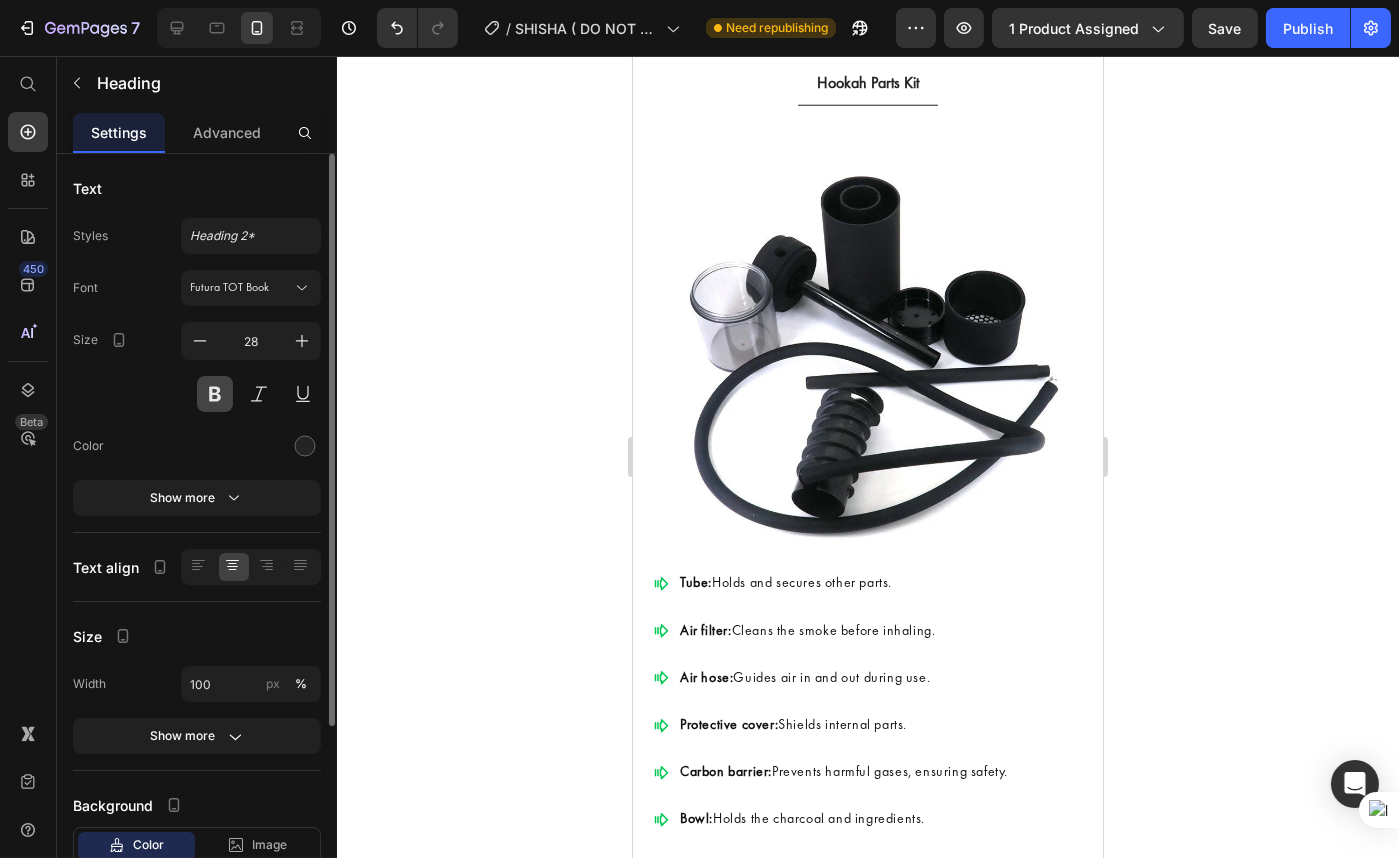 click at bounding box center (215, 394) 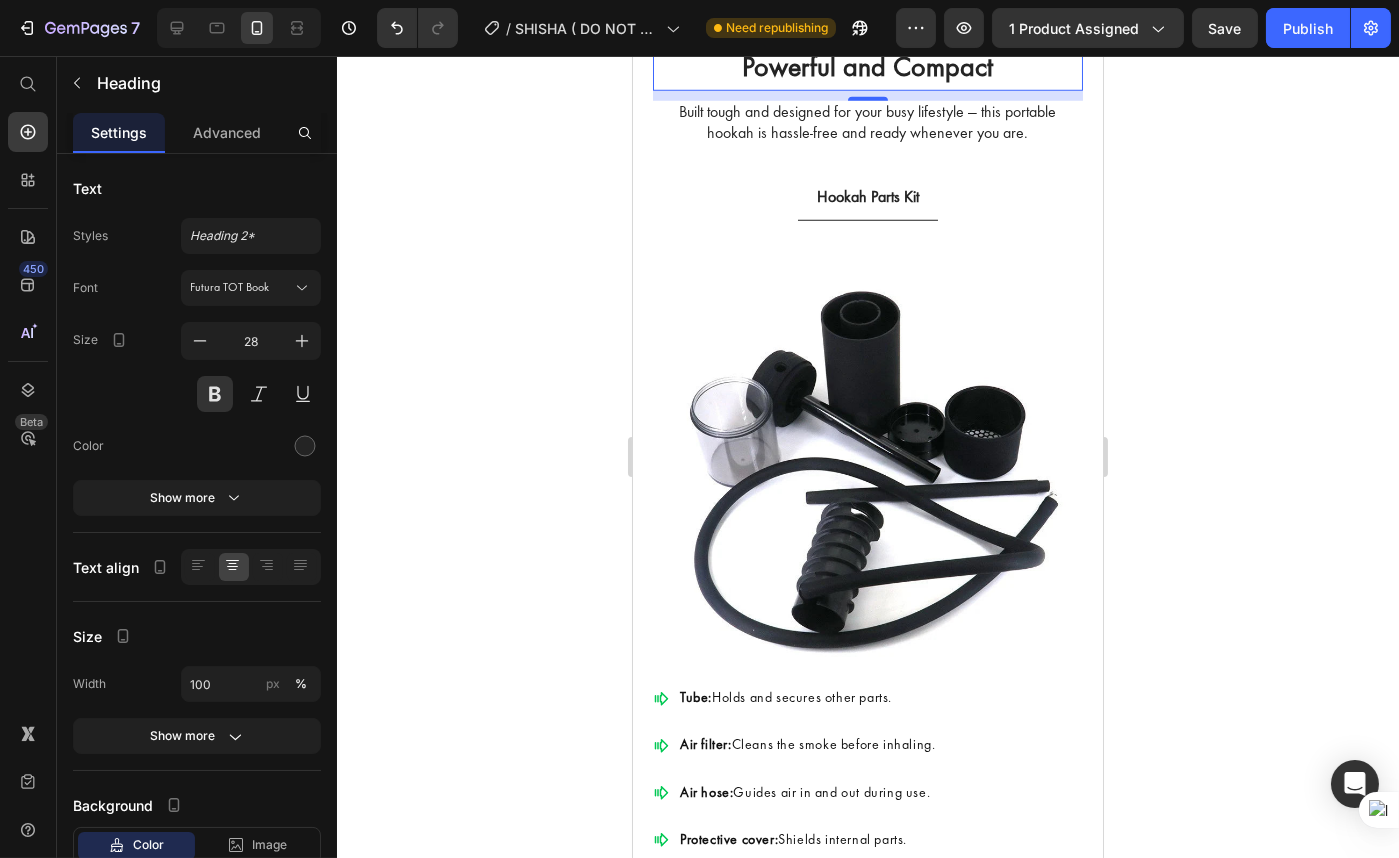 scroll, scrollTop: 3358, scrollLeft: 0, axis: vertical 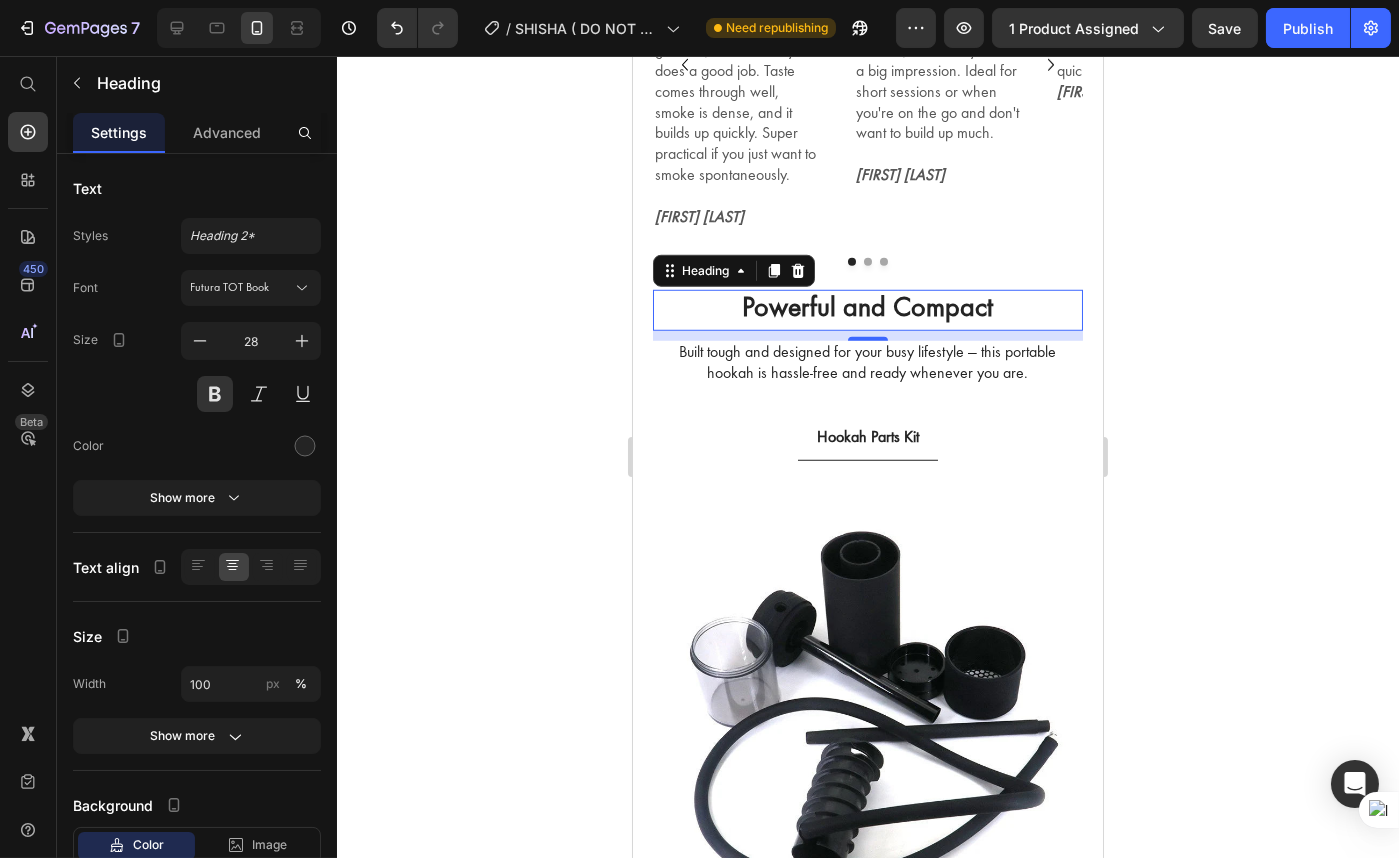 click on "Powerful Compact Hookah for Smooth, Rich Smoke" at bounding box center (867, -242) 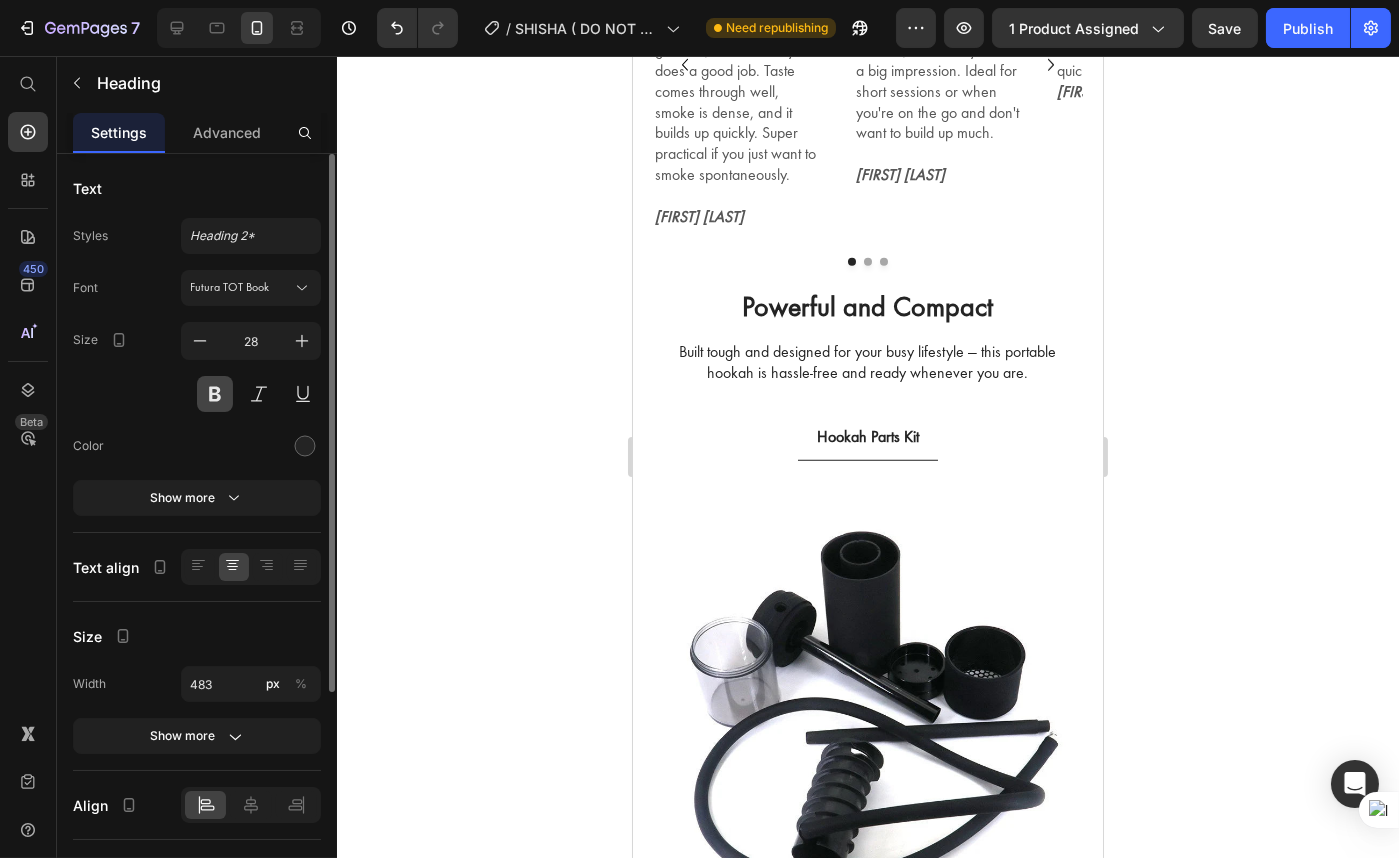 click at bounding box center (215, 394) 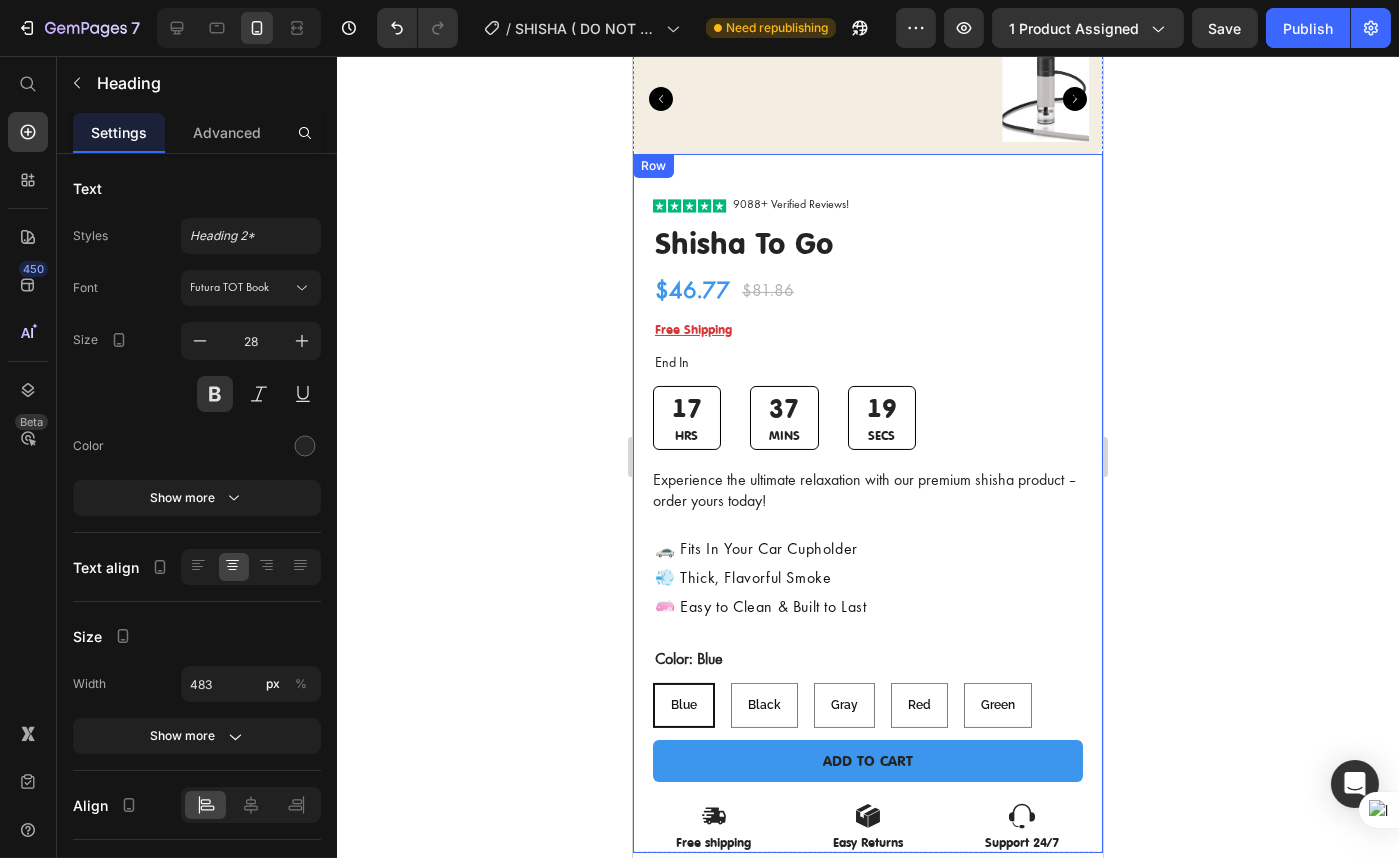 scroll, scrollTop: 540, scrollLeft: 0, axis: vertical 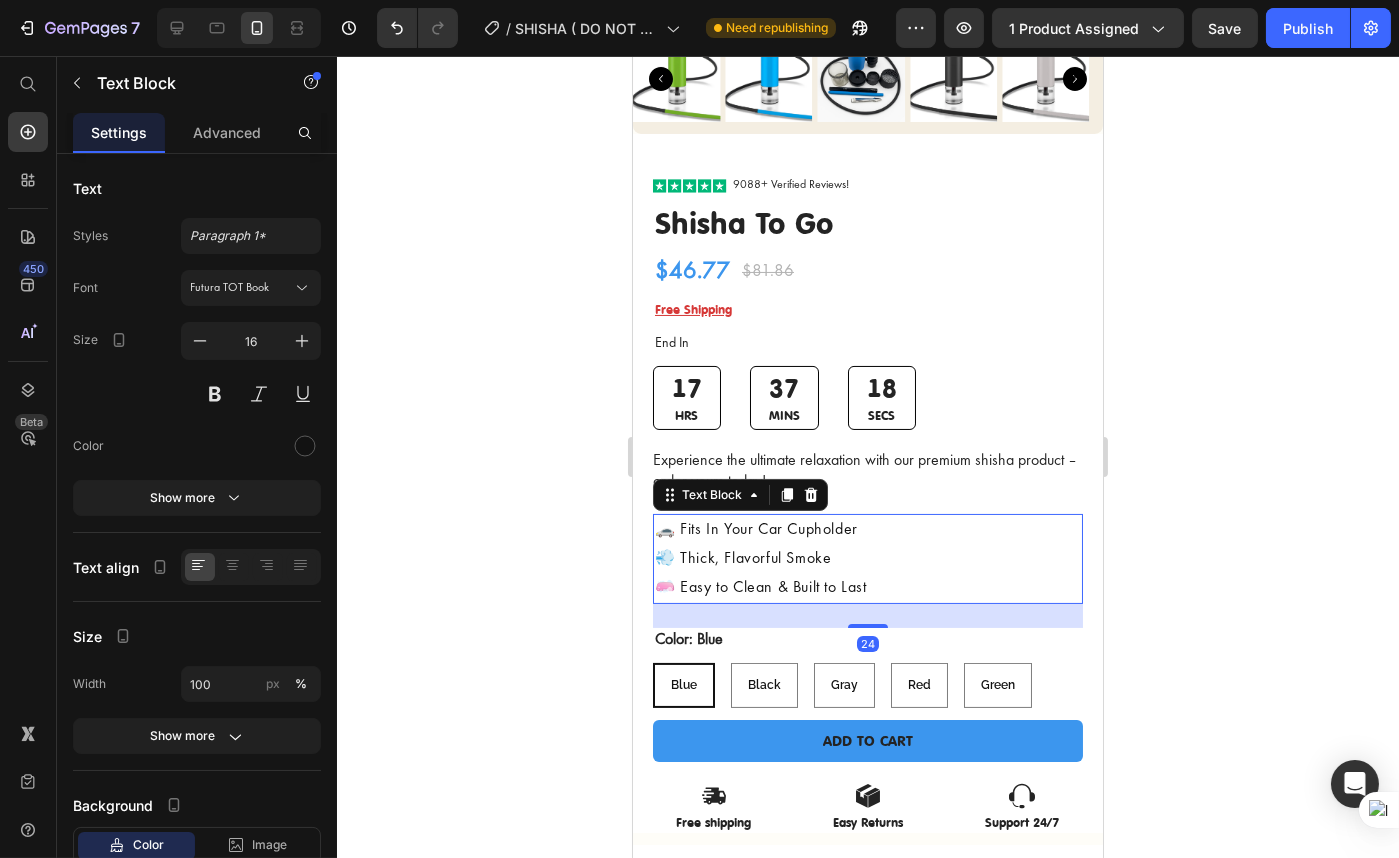 click on "💨 Thick, Flavorful Smoke" at bounding box center [867, 559] 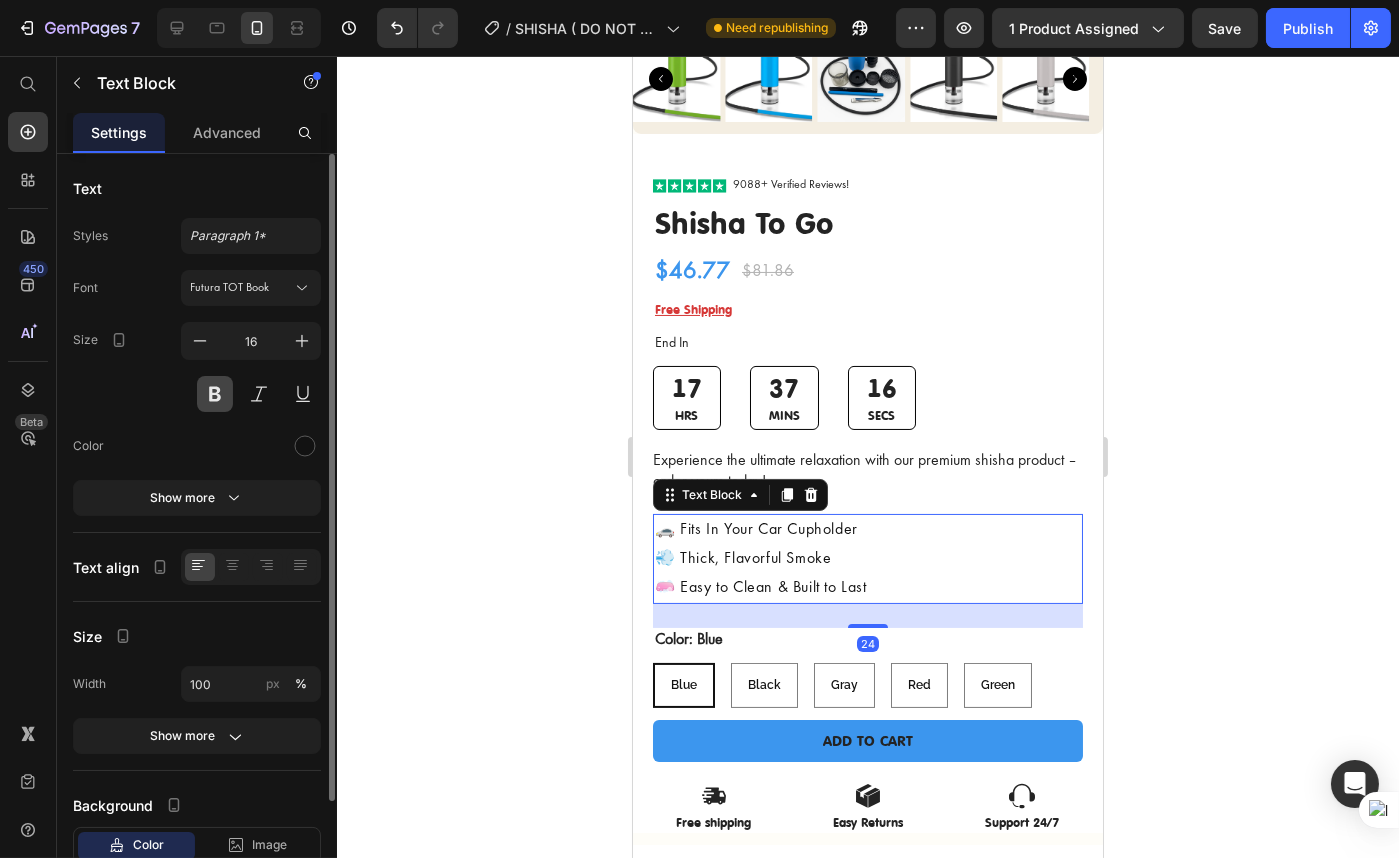 click at bounding box center (215, 394) 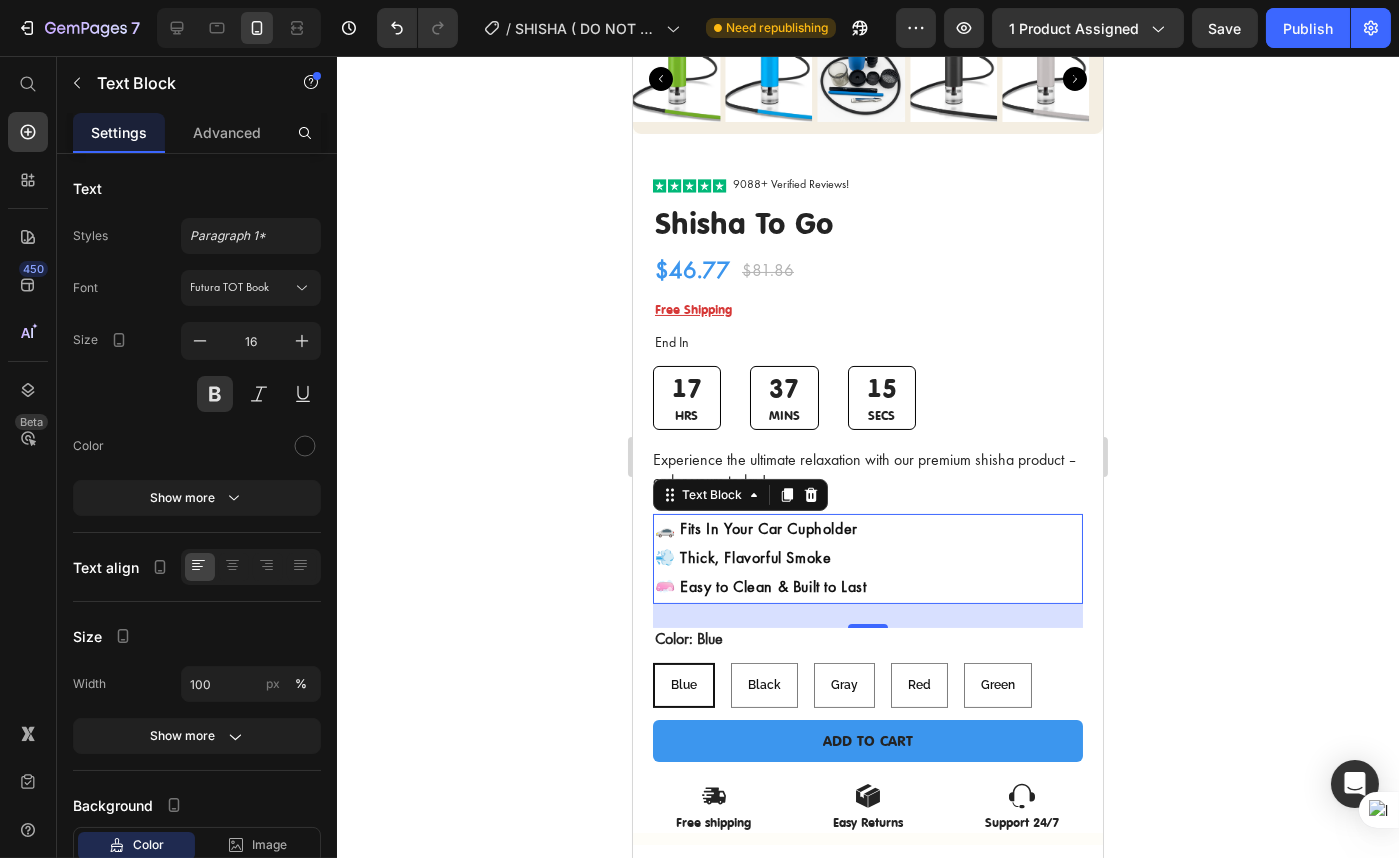 click 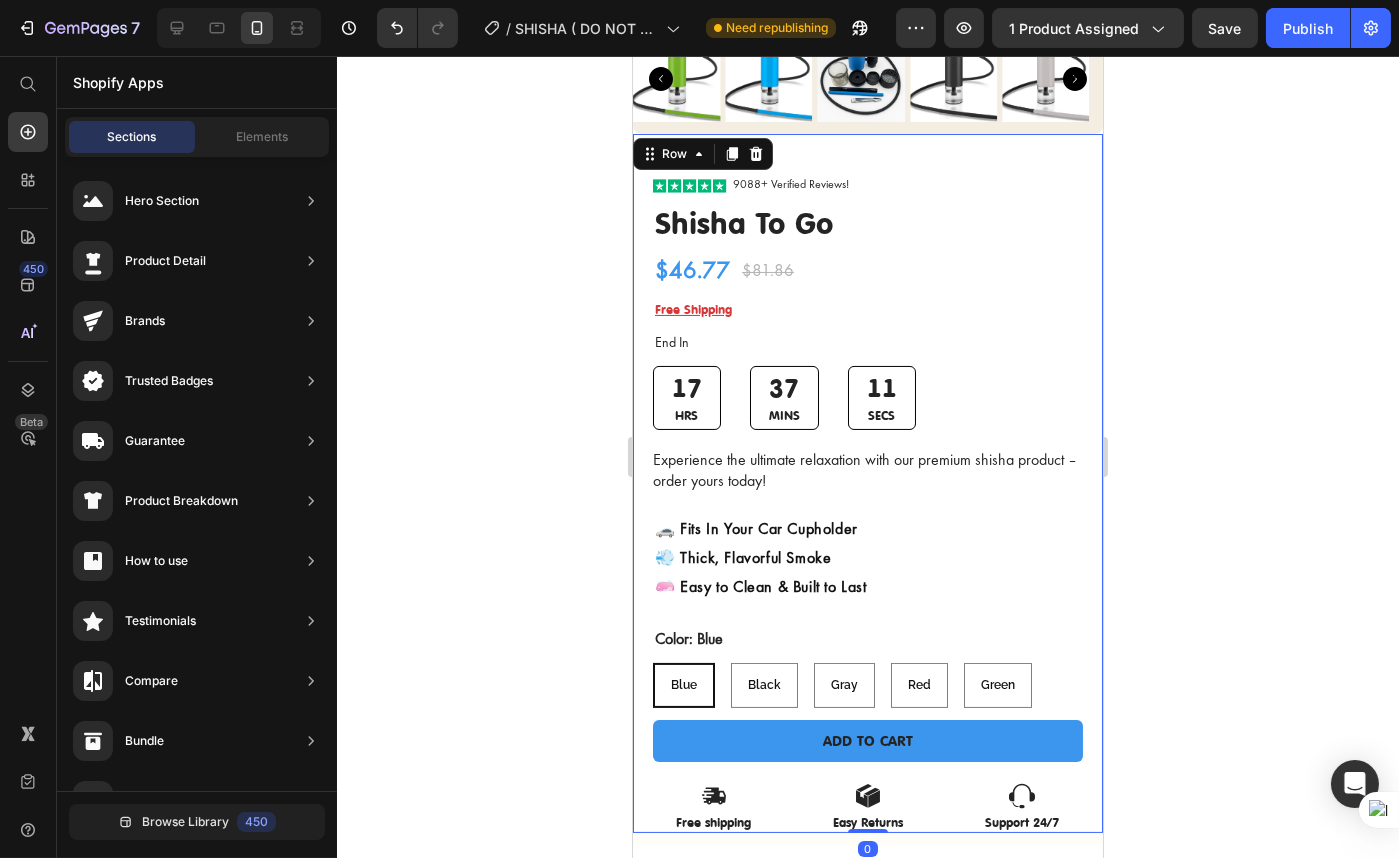 click on "Icon
Icon
Icon
Icon
Icon Icon List 9088+ Verified Reviews! Text Block Row Shisha To Go Product Title $46.77 Product Price $81.86 Product Price Row Free Shipping Text Block End In  Text Block 17 Hrs 37 Mins 11 Secs Countdown Timer Experience the ultimate relaxation with our premium shisha product – order yours today! Text Block 🚗 Fits In Your Car Cupholder 💨 Thick, Flavorful Smoke 🧼 Easy to Clean & Built to Last Text Block Color: Blue Blue Blue Blue Black Black Black Gray Gray Gray Red Red Red Green Green Green Product Variants & Swatches ADD TO CART Add to Cart
Icon Free shipping  Text Block
Icon Easy Returns Text Block
Icon Support 24/7 Text Block Row" at bounding box center [867, 504] 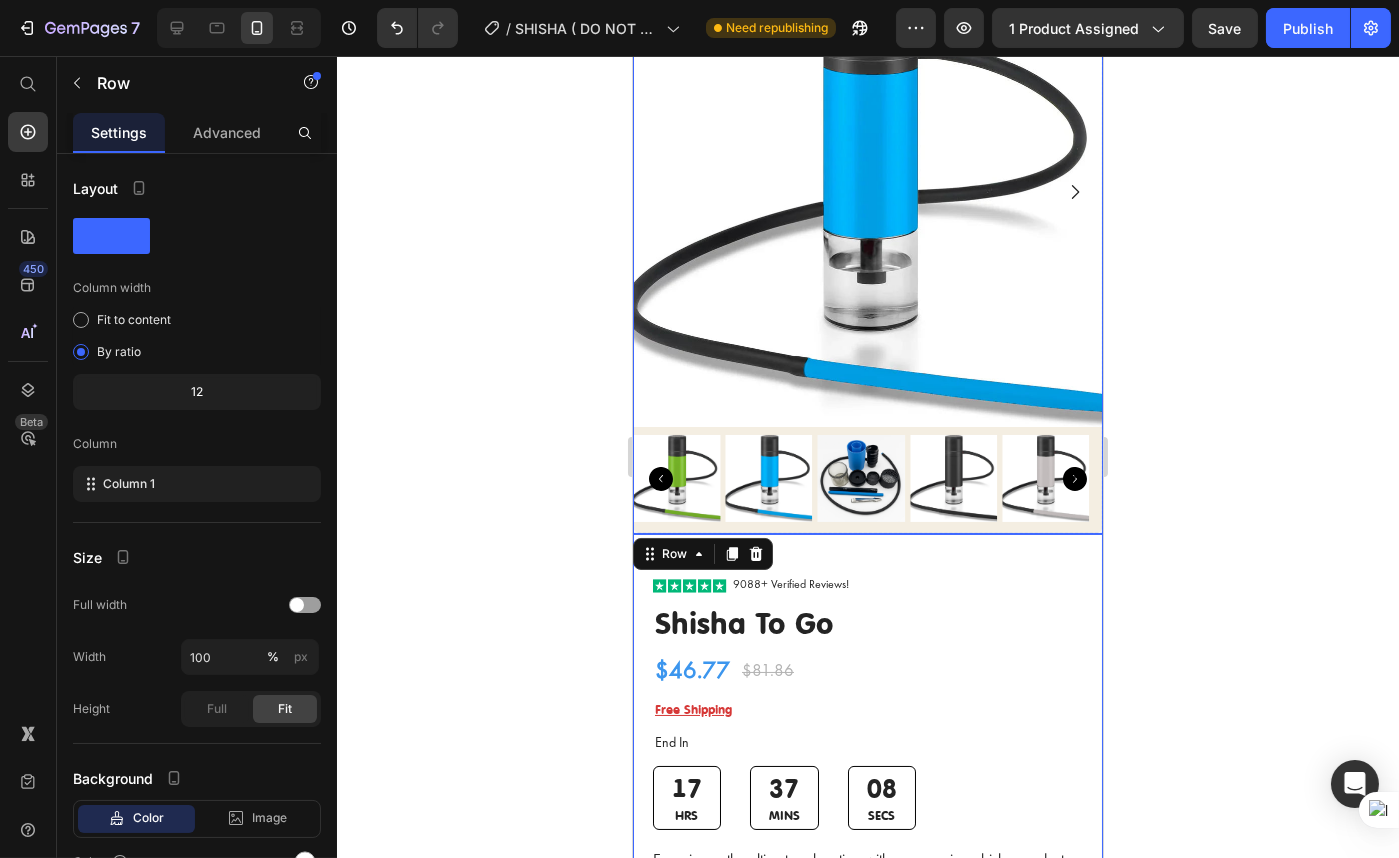 scroll, scrollTop: 85, scrollLeft: 0, axis: vertical 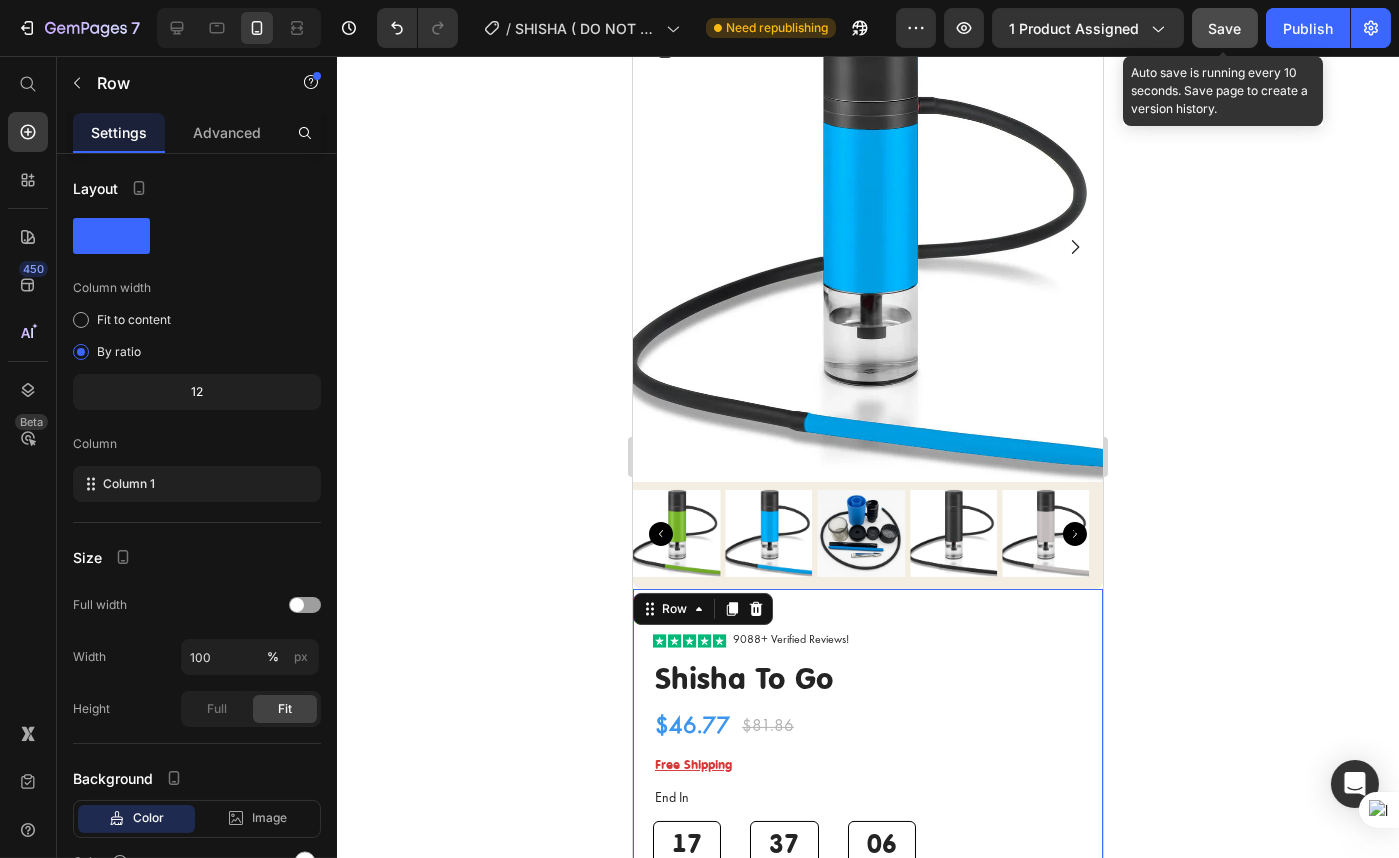 click on "Save" at bounding box center (1225, 28) 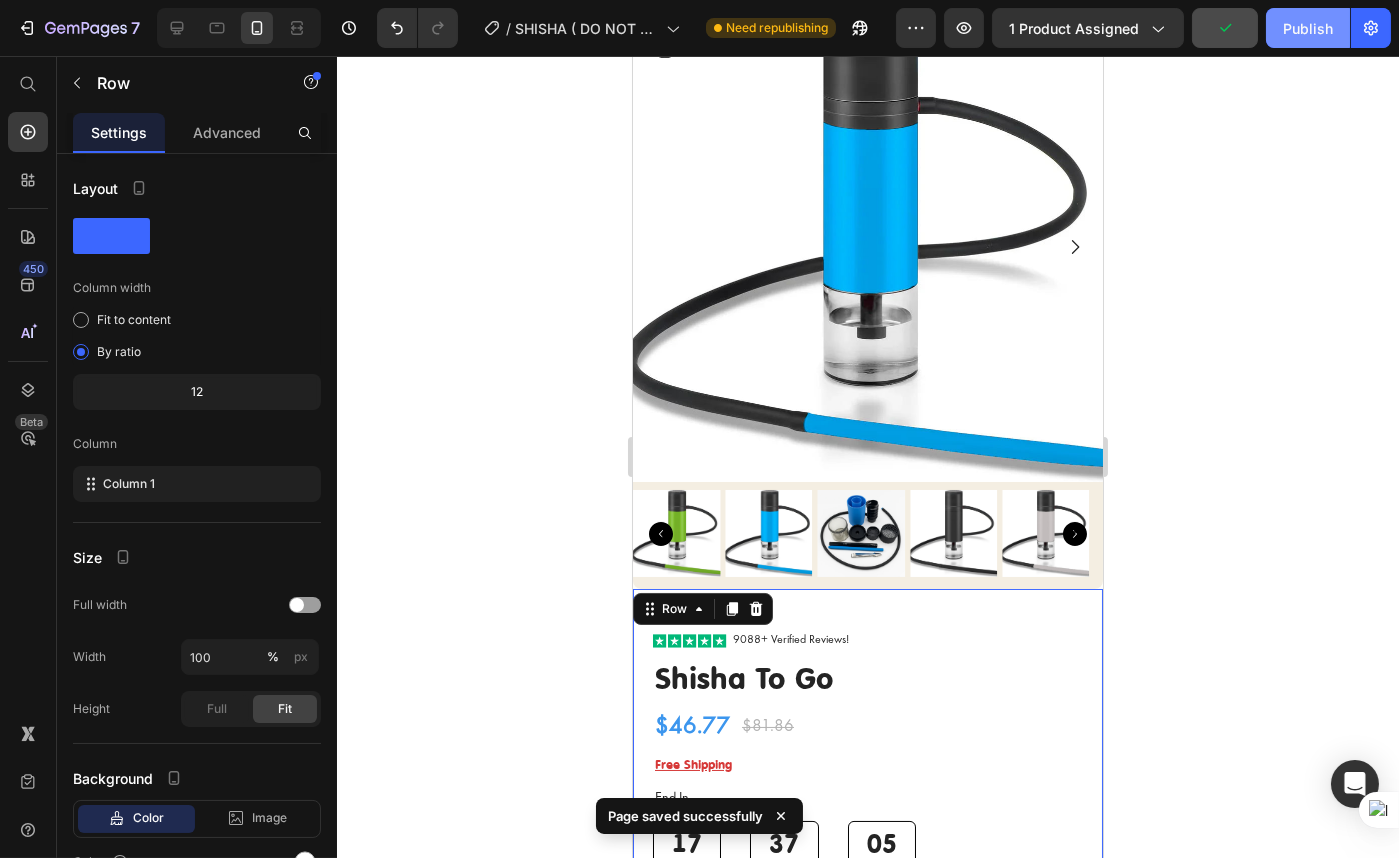 click on "Publish" at bounding box center [1308, 28] 